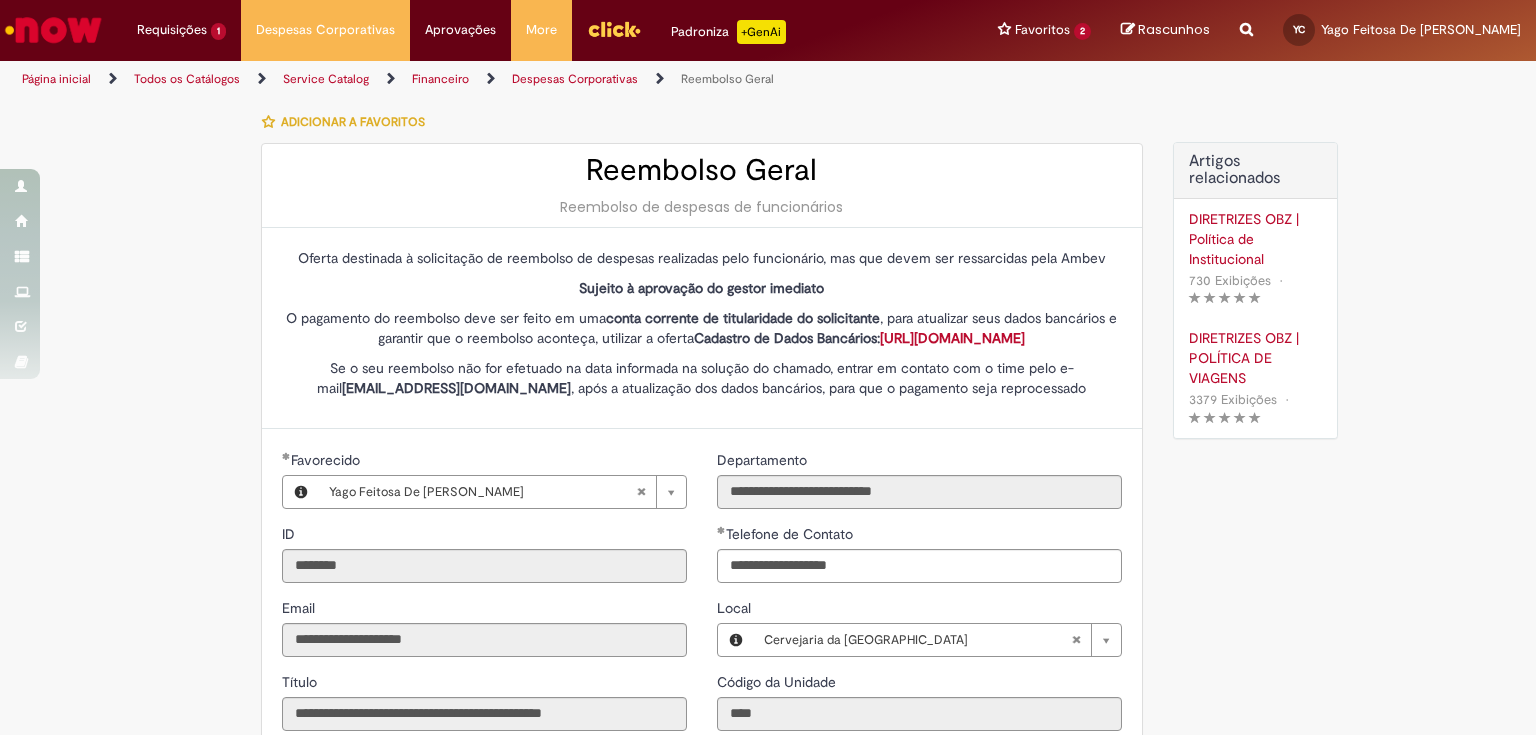 select on "*" 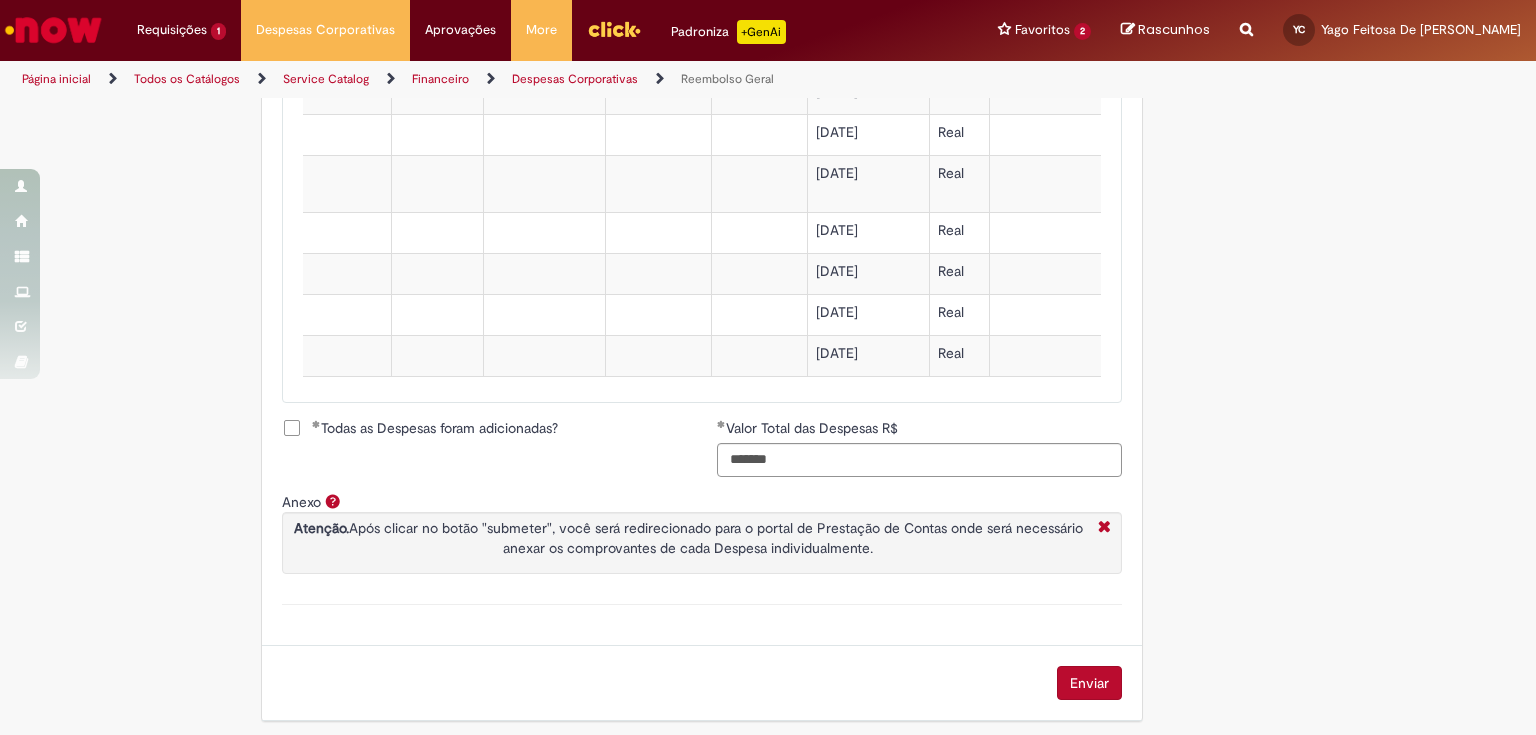 scroll, scrollTop: 1987, scrollLeft: 0, axis: vertical 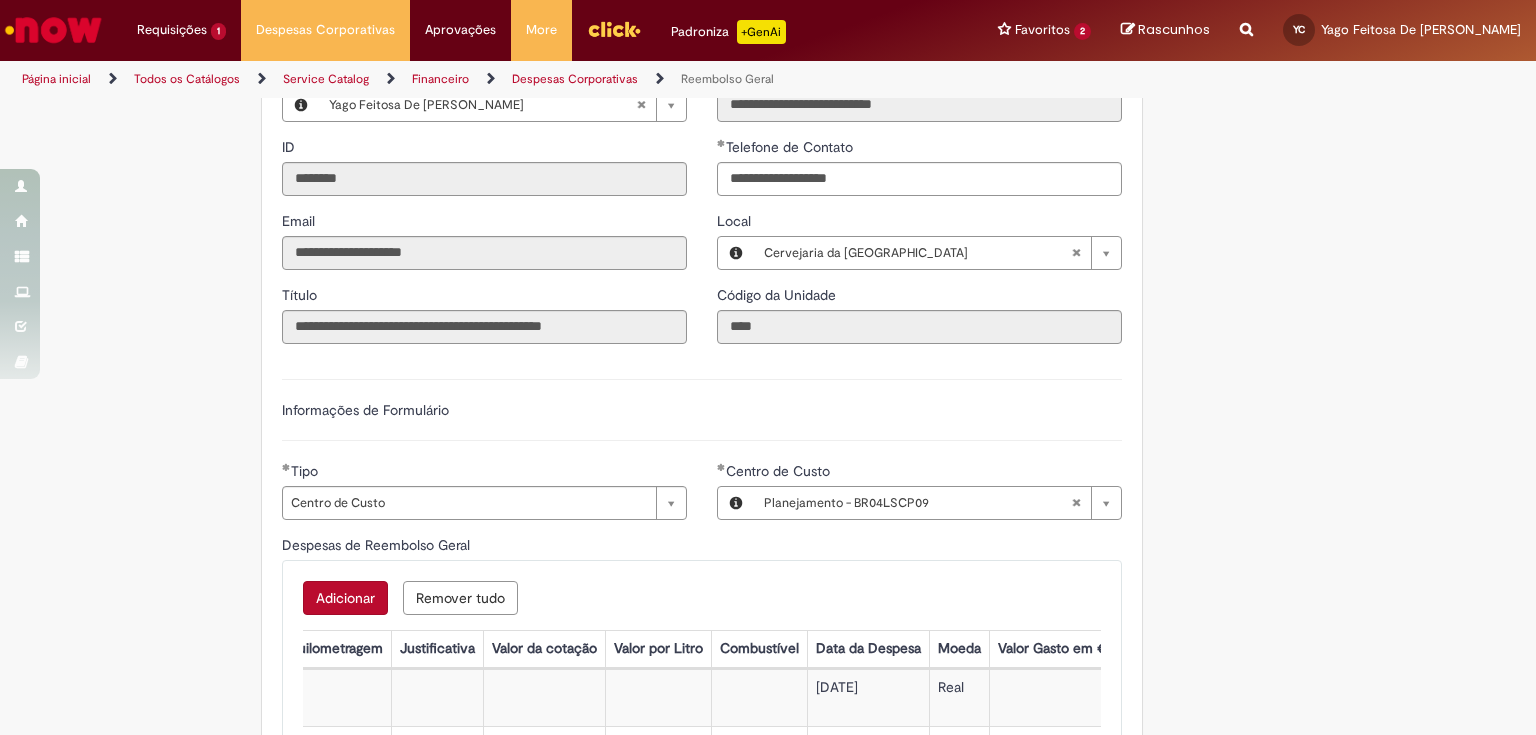 click on "Adicionar" at bounding box center [345, 598] 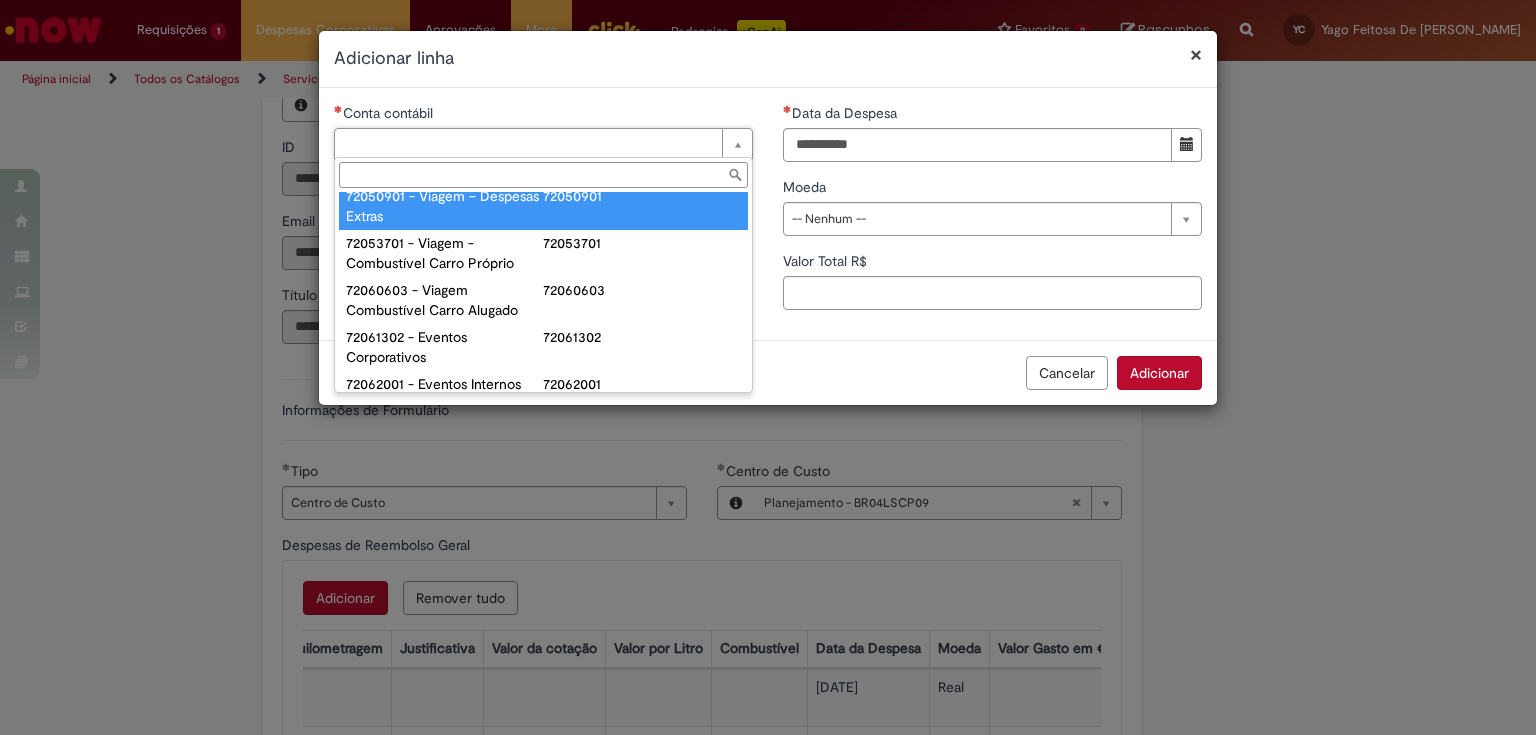 scroll, scrollTop: 1280, scrollLeft: 0, axis: vertical 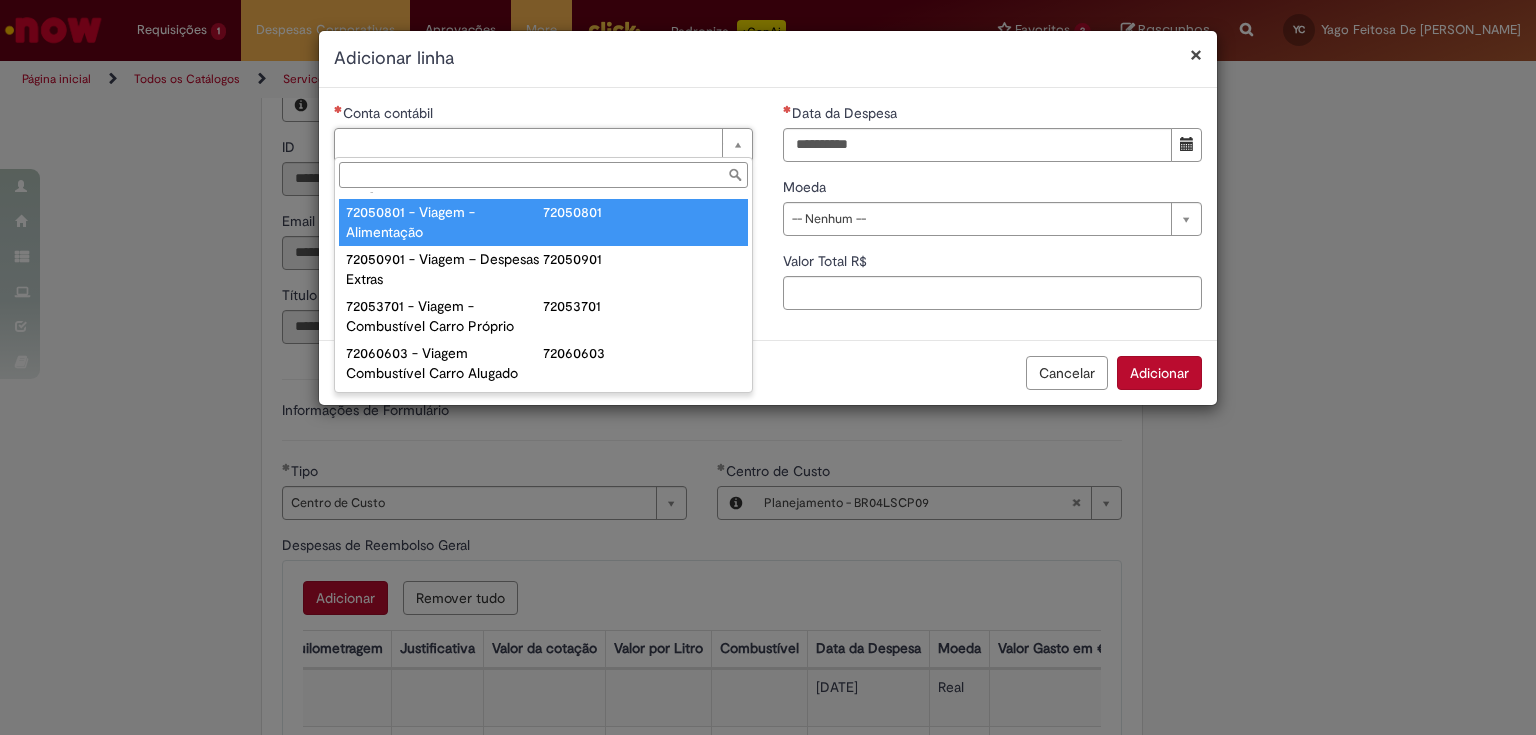 type on "**********" 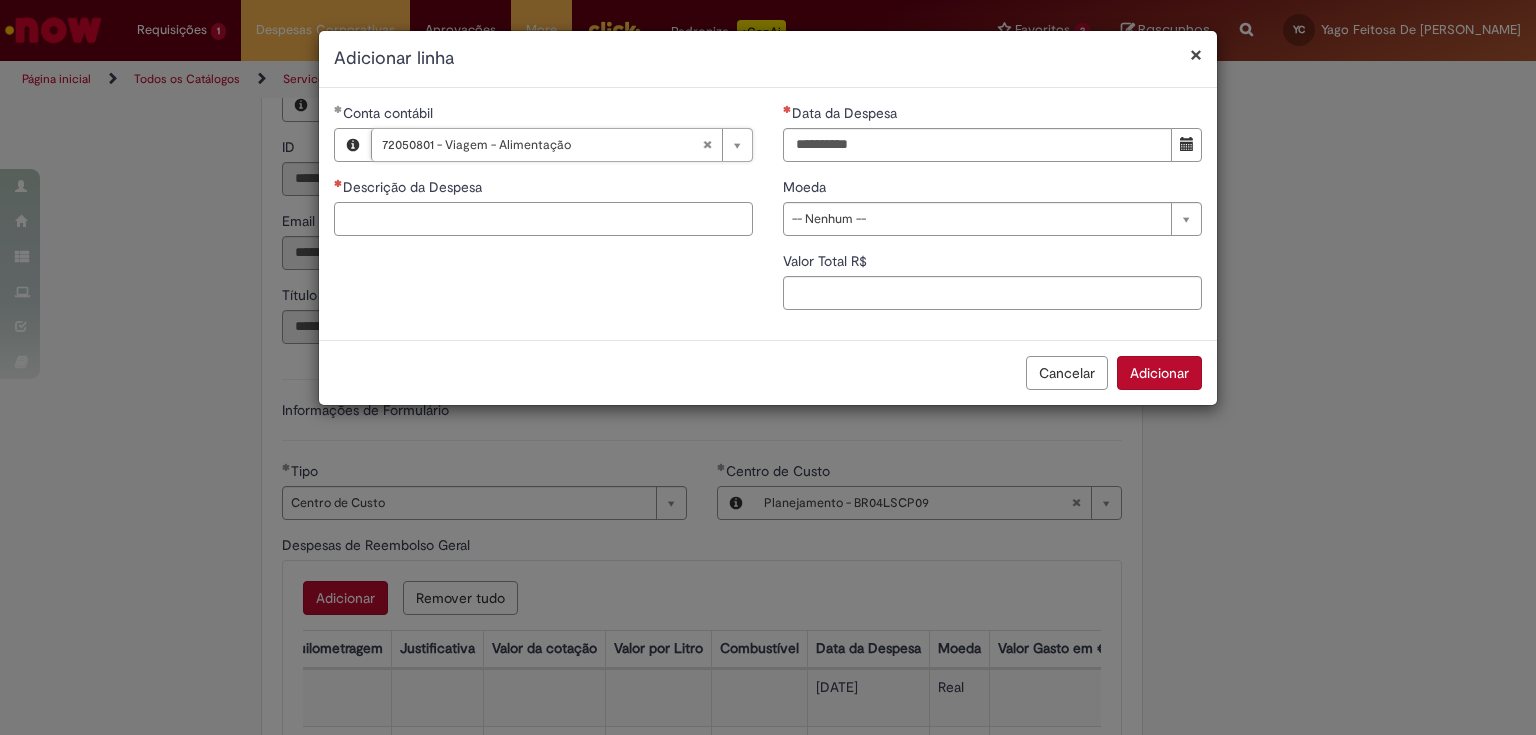 click on "Descrição da Despesa" at bounding box center [543, 219] 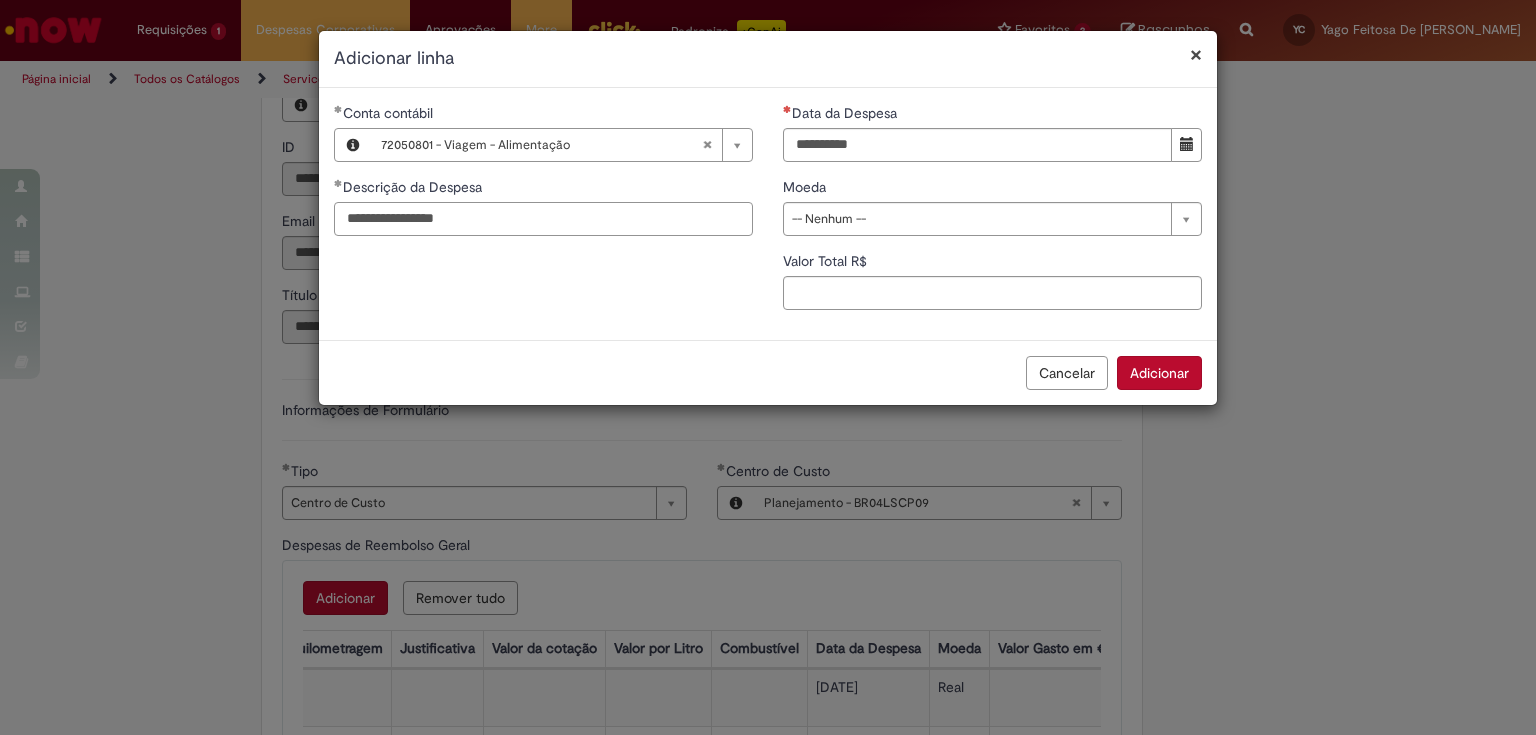 type on "**********" 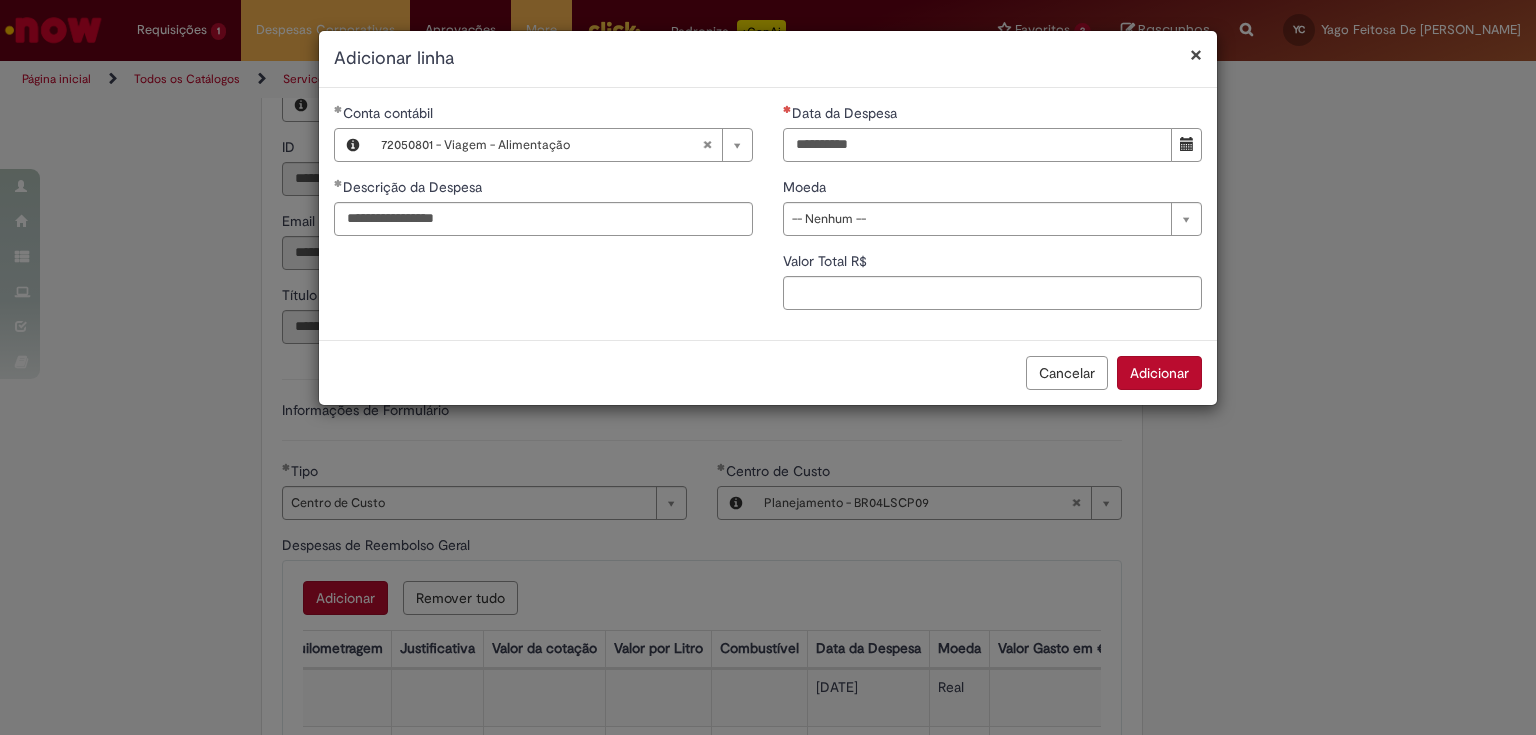 click on "Data da Despesa" at bounding box center (977, 145) 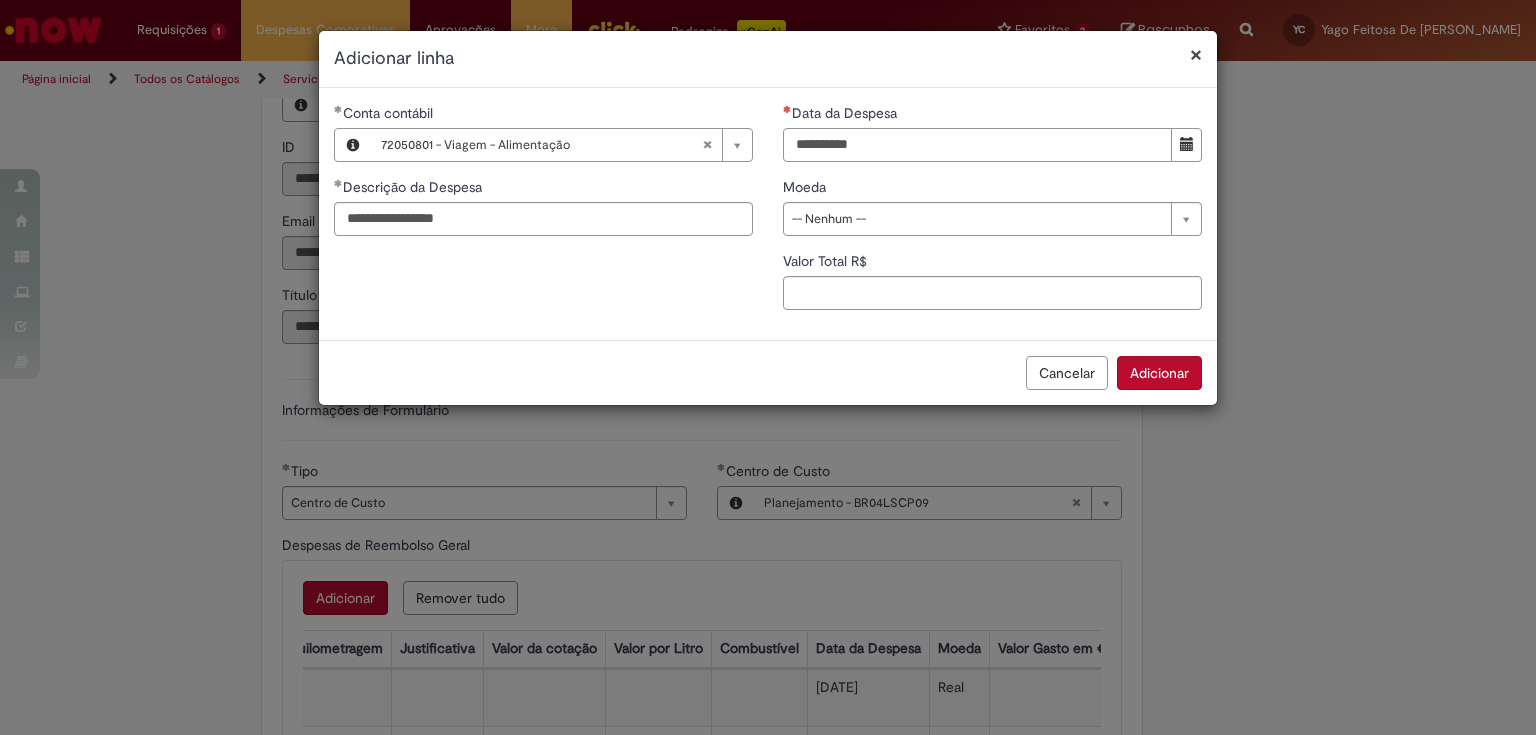 type on "**********" 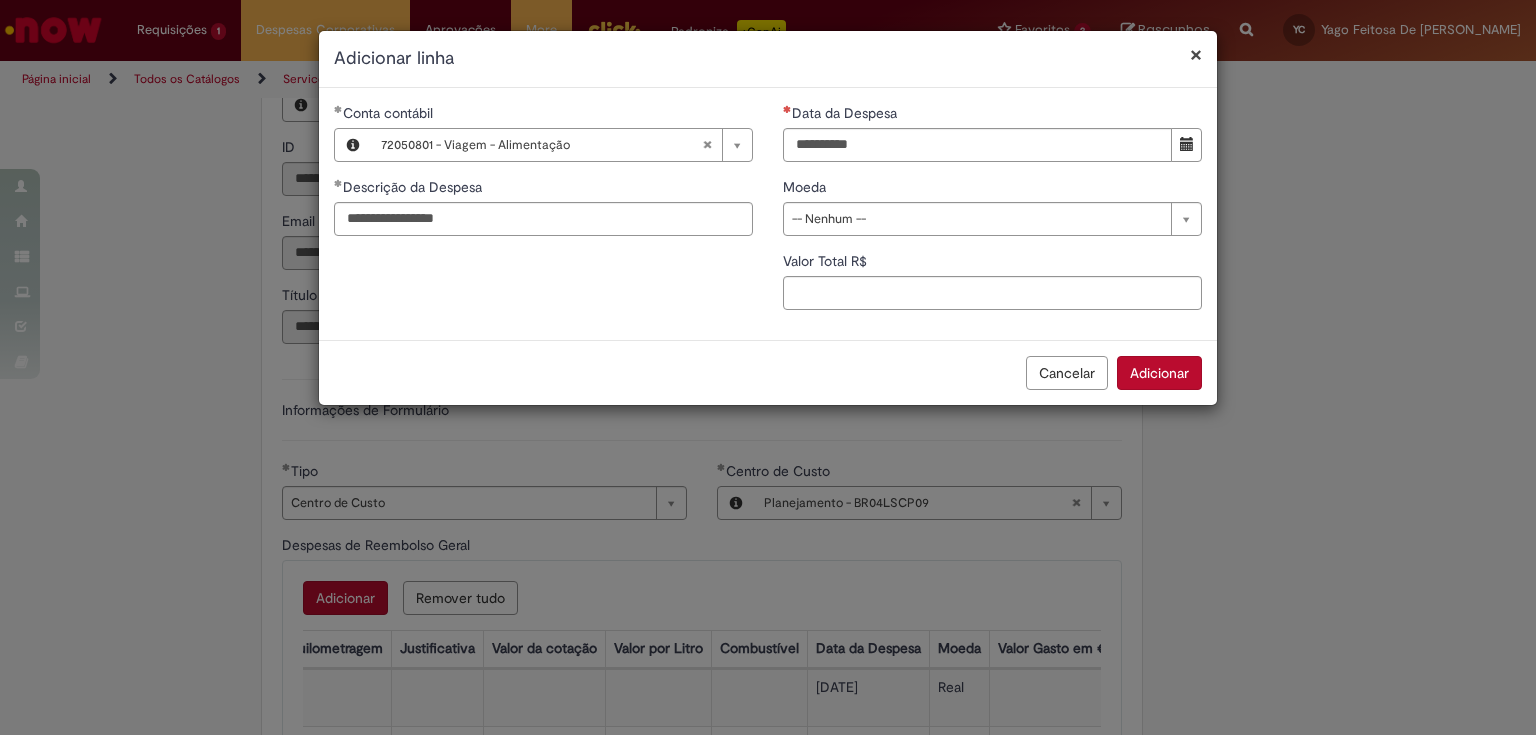 type 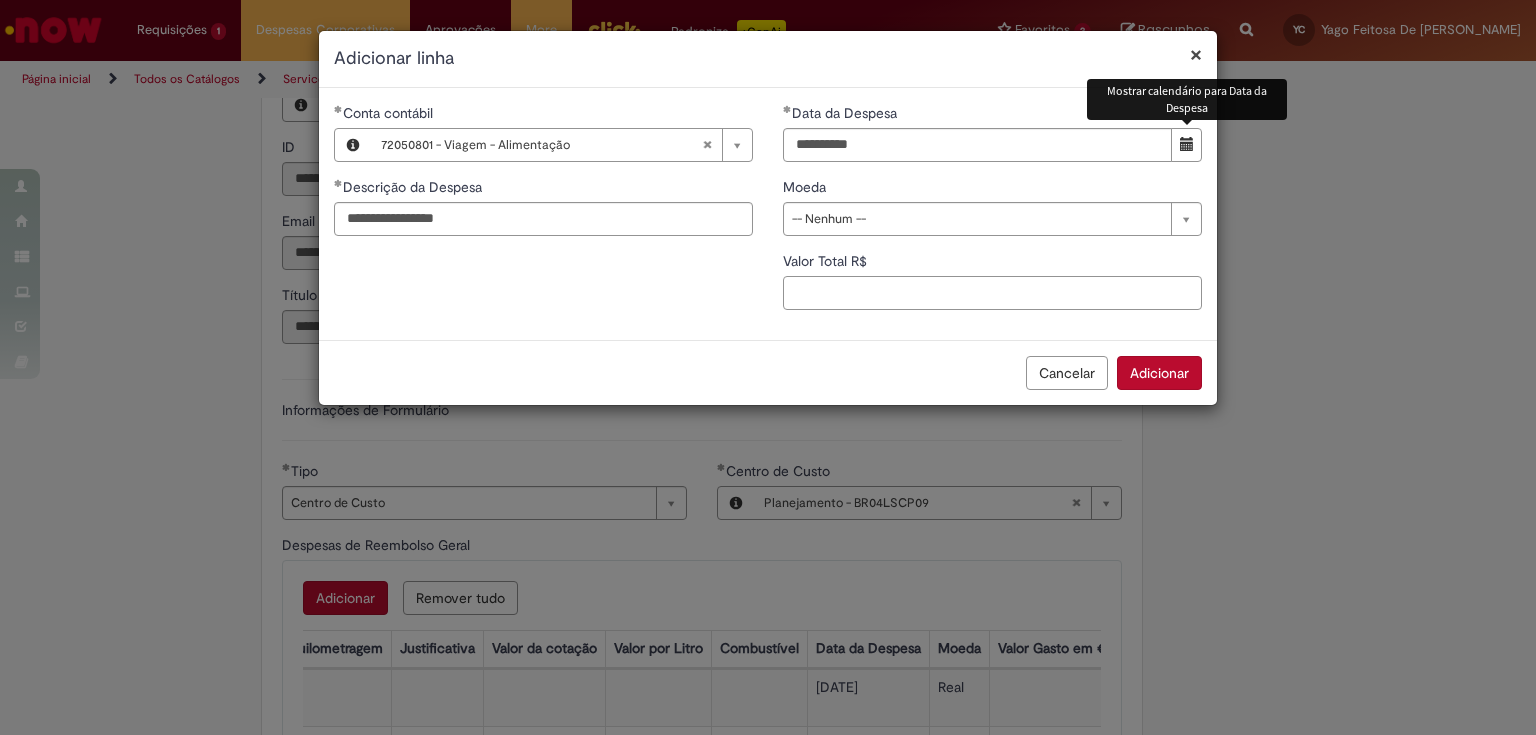 click on "Valor Total R$" at bounding box center [992, 293] 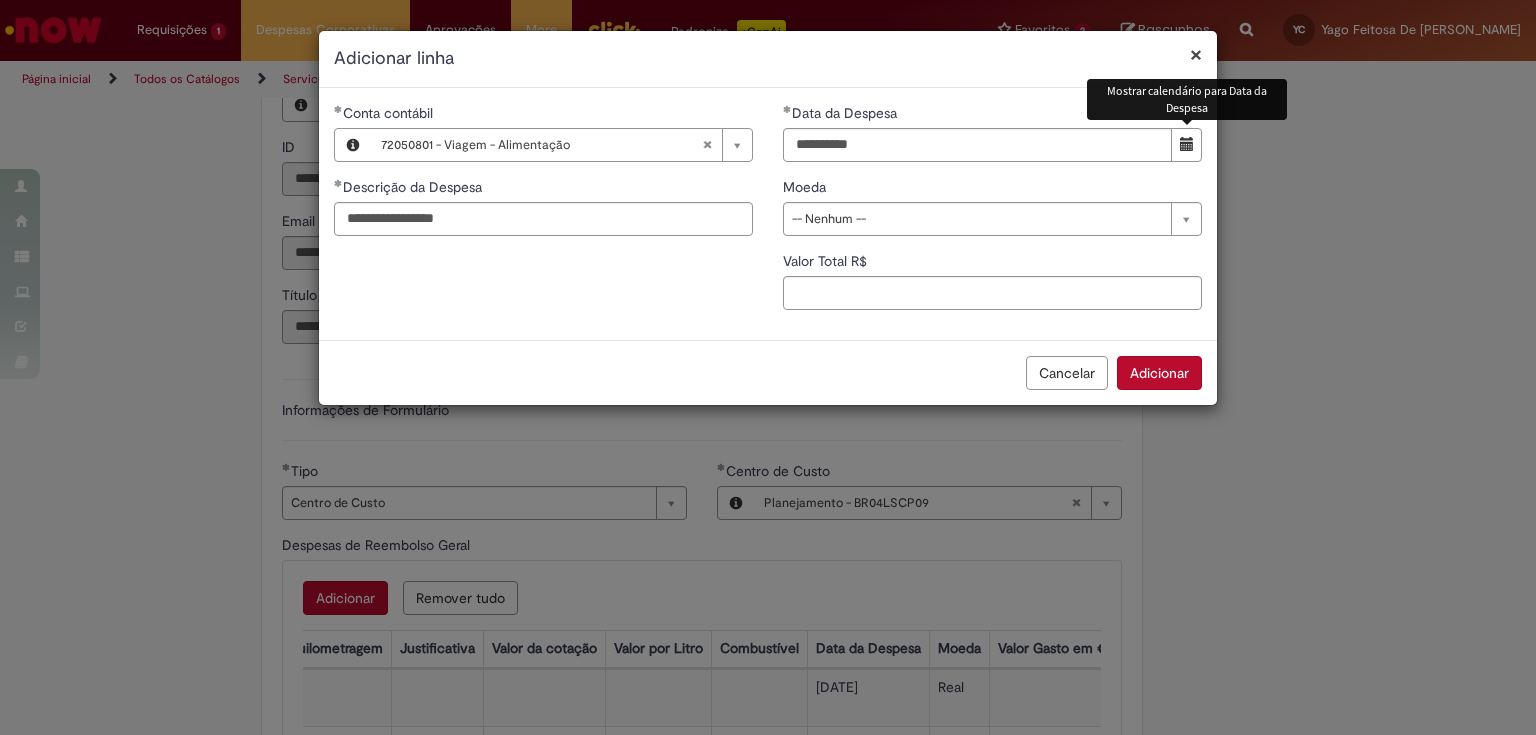 click at bounding box center [1186, 145] 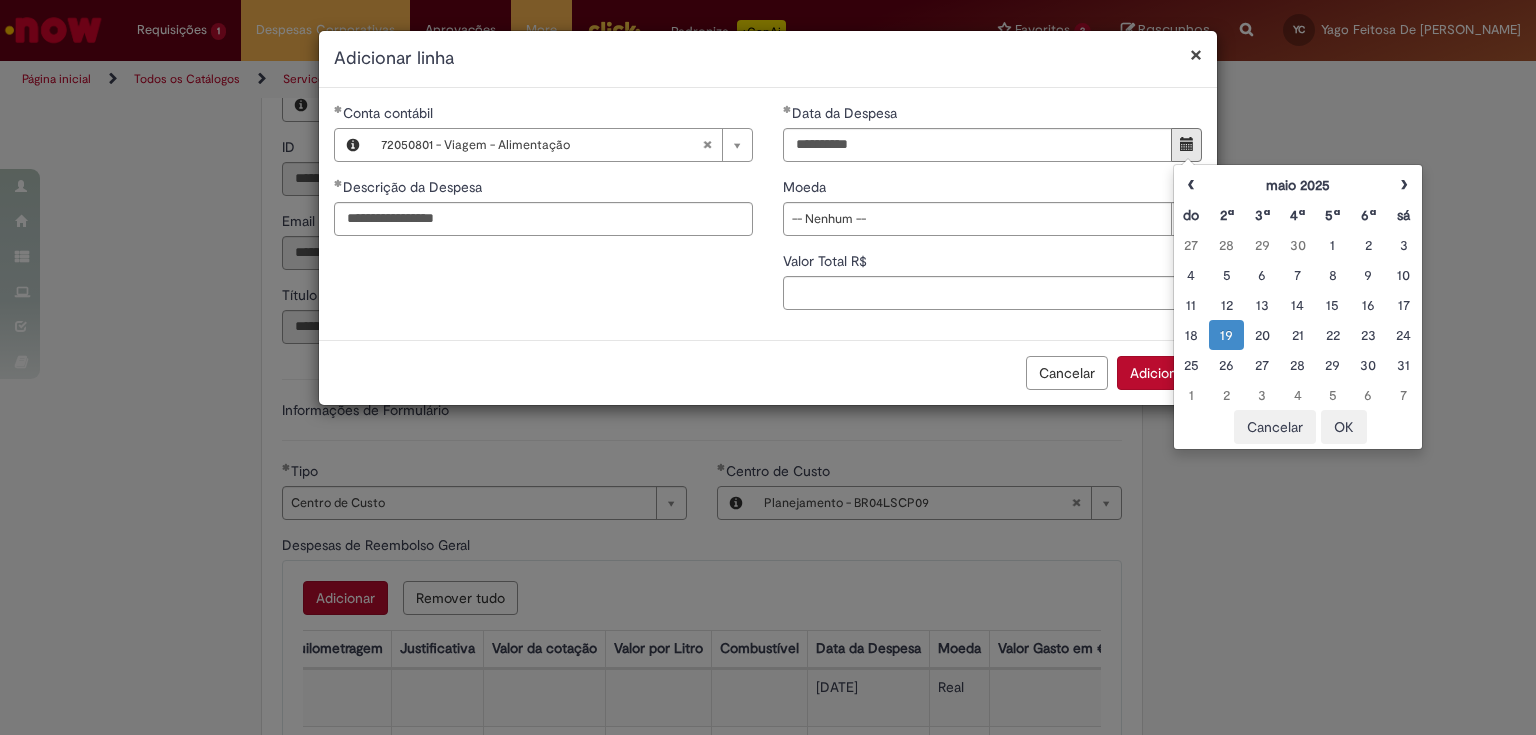 click on "19" at bounding box center [1226, 335] 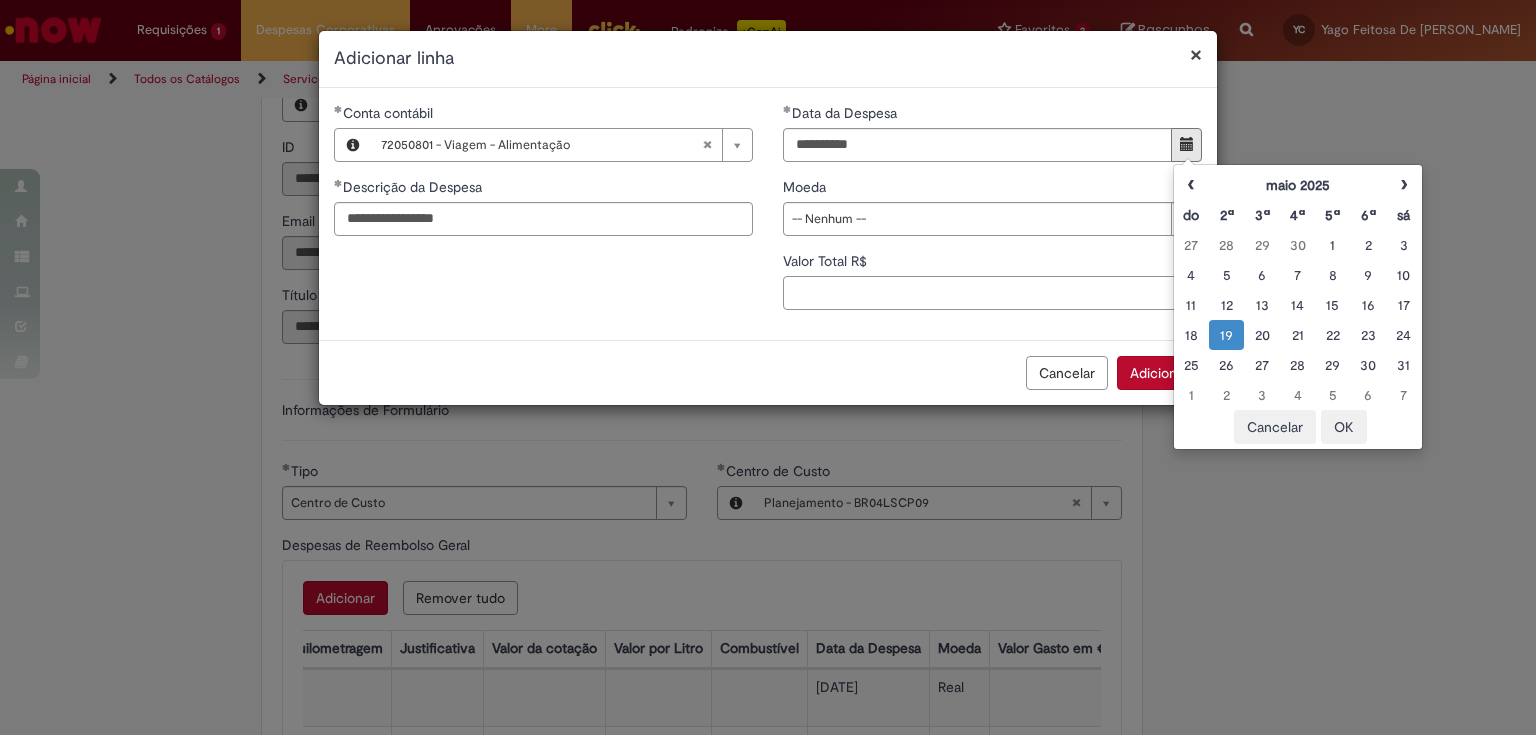 click on "Valor Total R$" at bounding box center [992, 293] 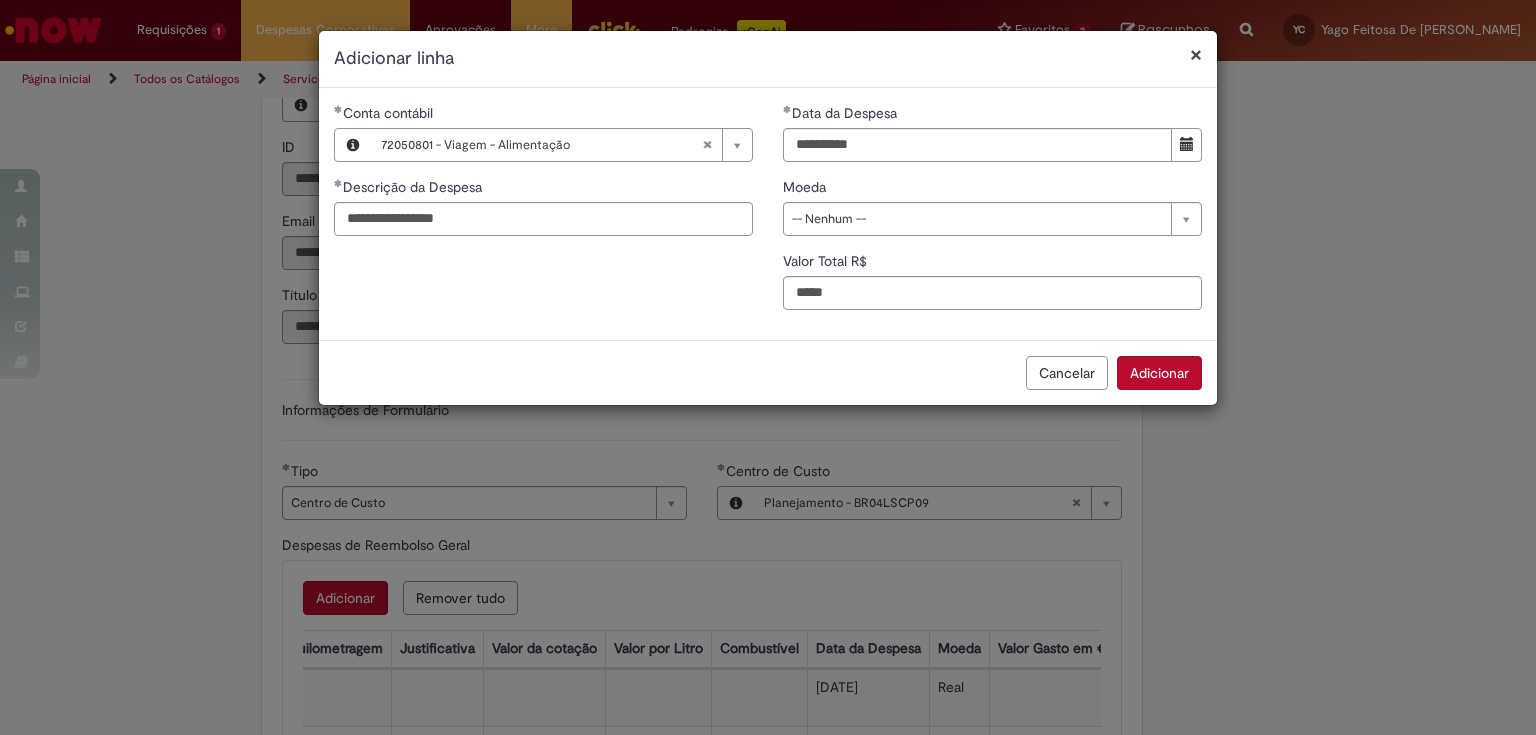type on "*****" 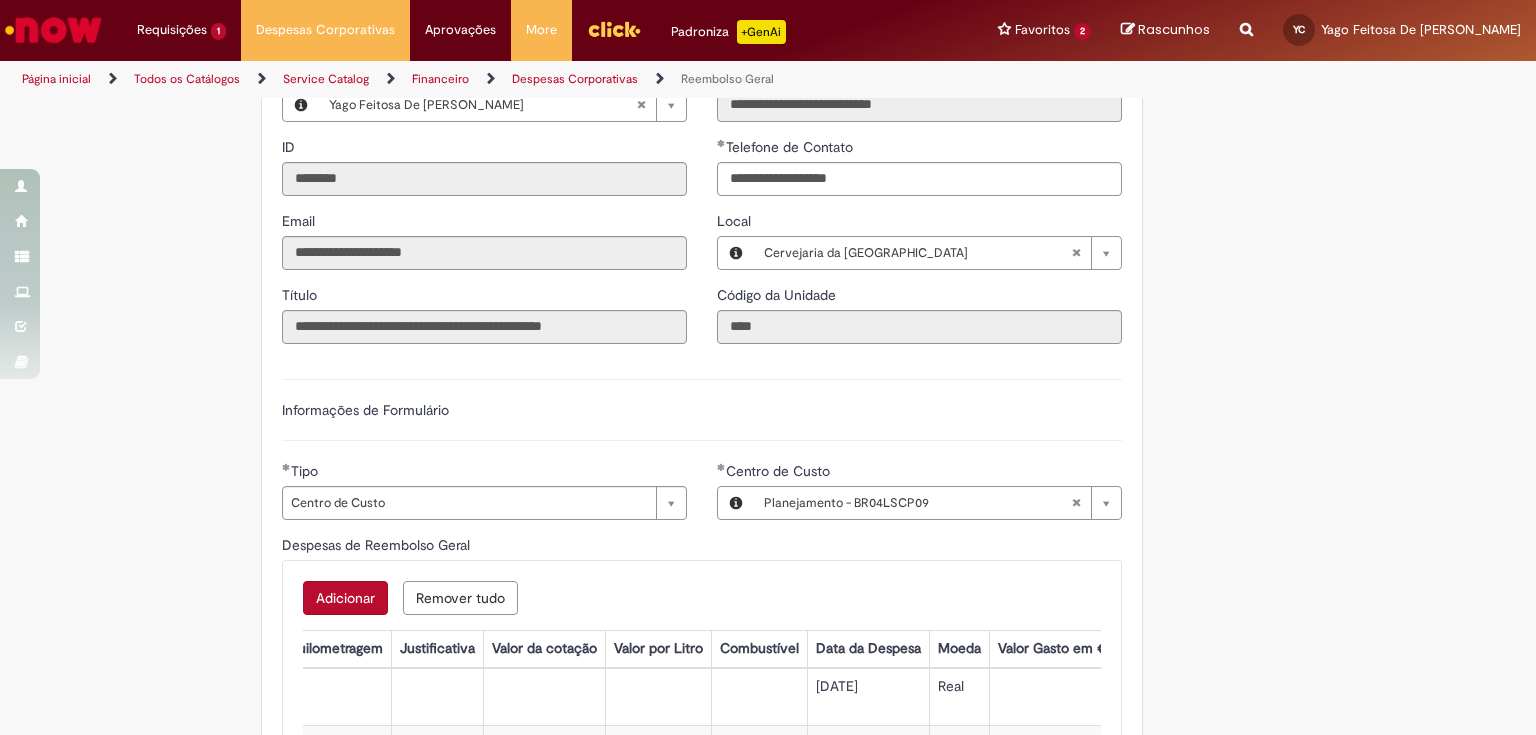 type 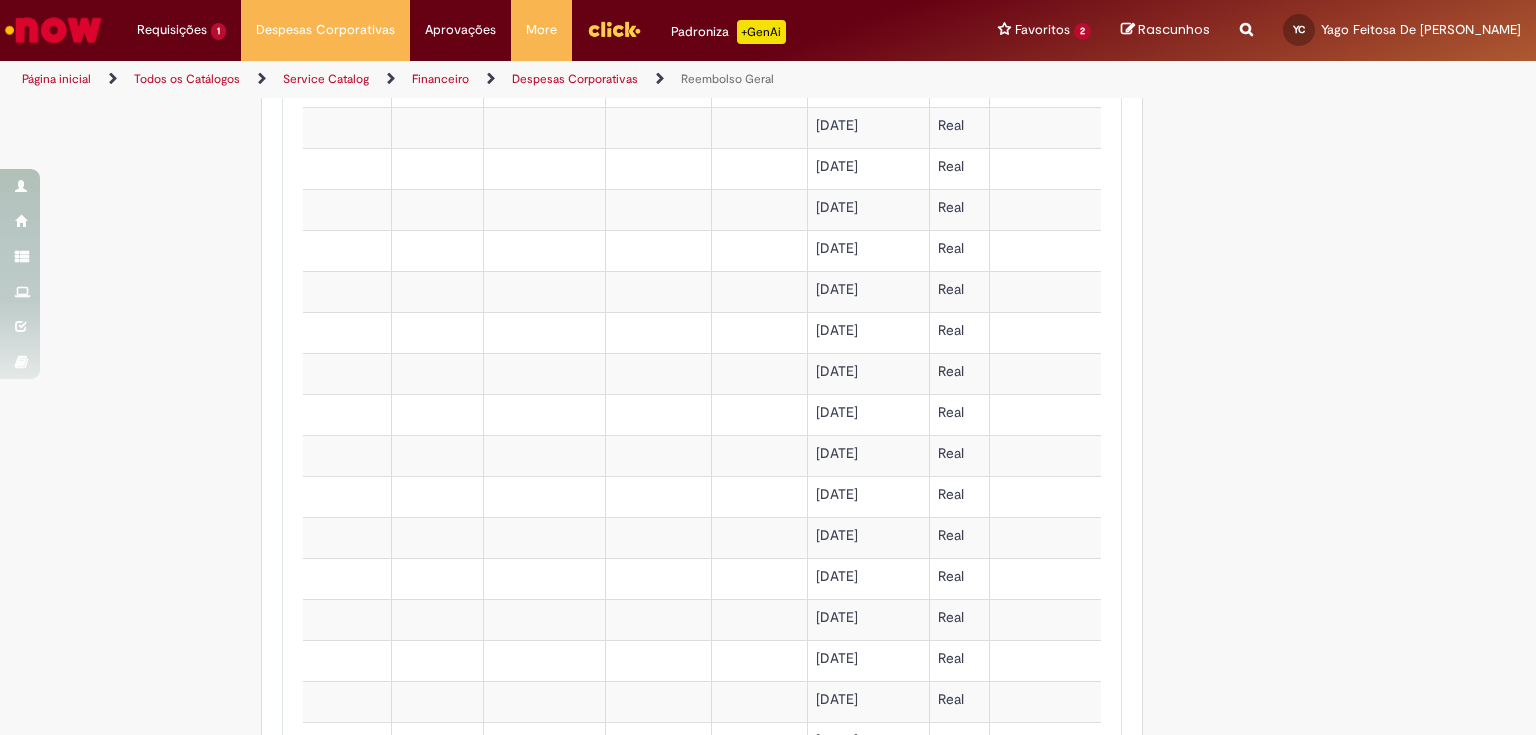 scroll, scrollTop: 1507, scrollLeft: 0, axis: vertical 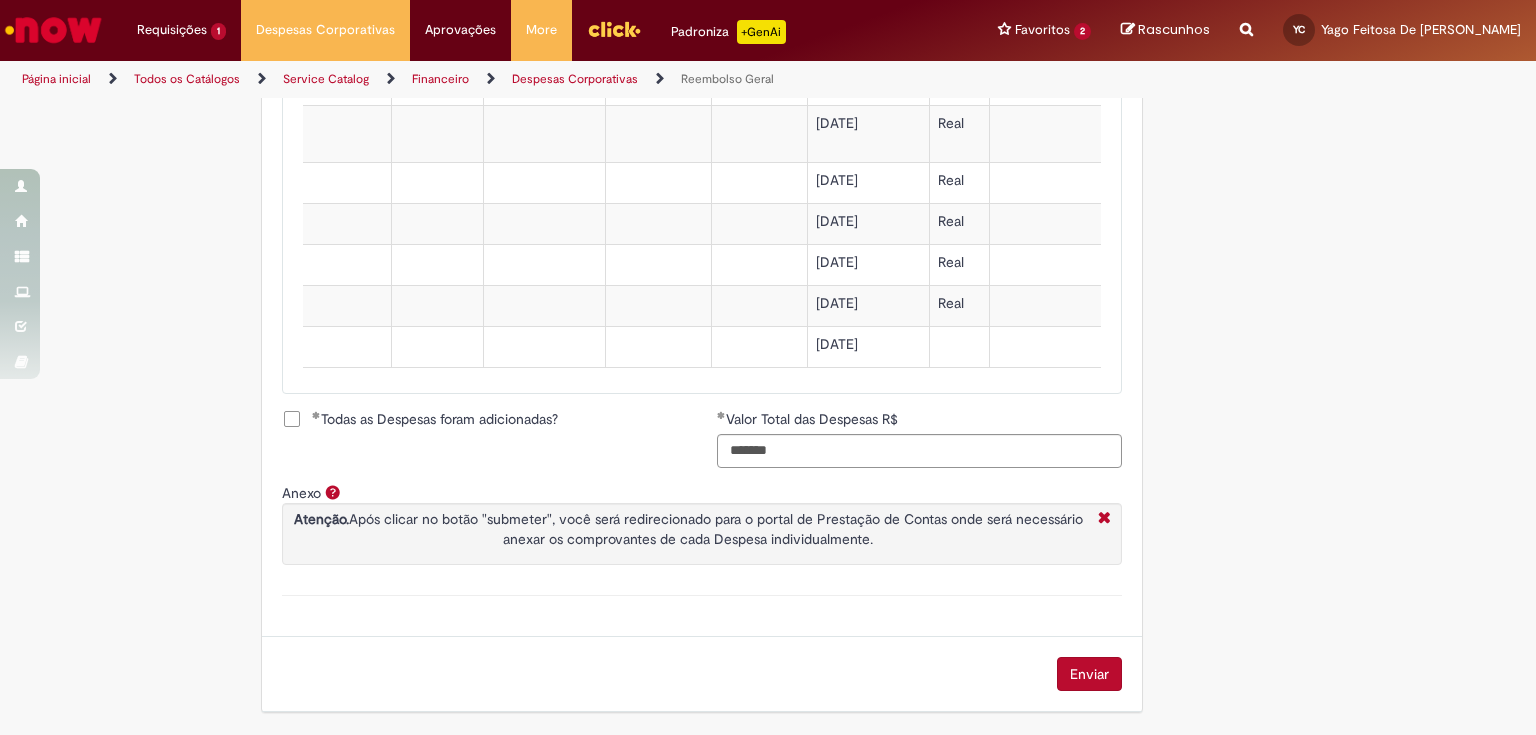 click on "Todas as Despesas foram adicionadas?" at bounding box center (435, 419) 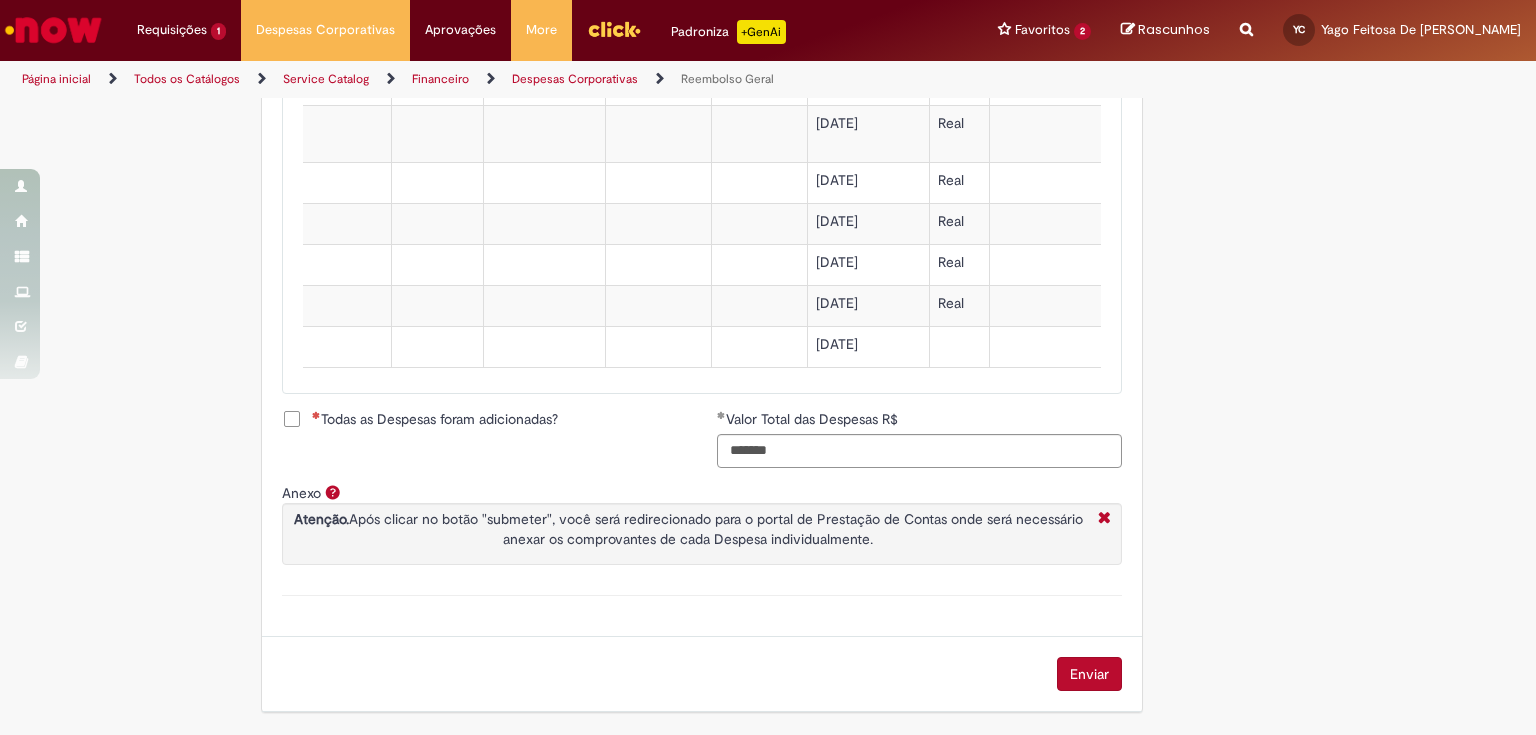 click on "Todas as Despesas foram adicionadas?" at bounding box center (435, 419) 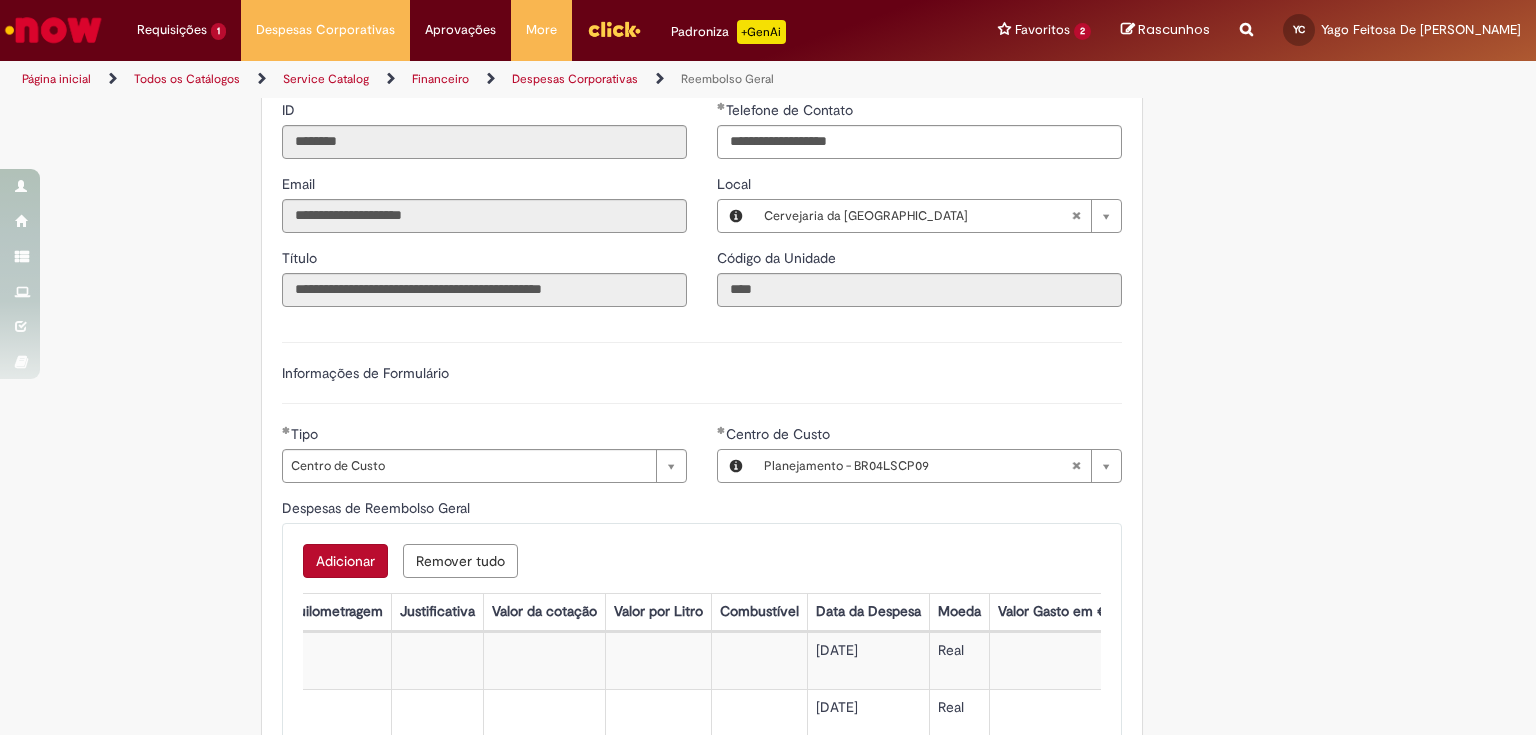 scroll, scrollTop: 547, scrollLeft: 0, axis: vertical 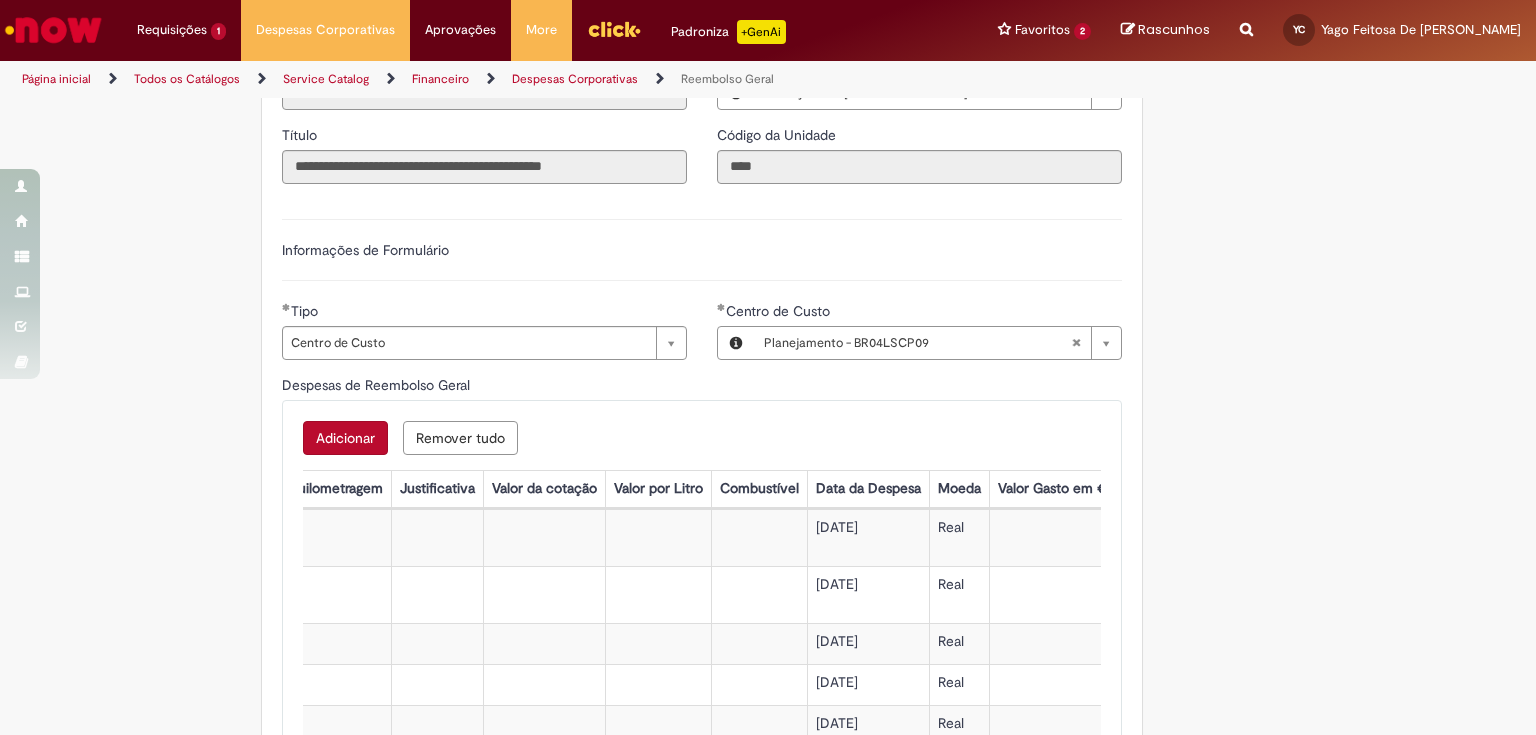 click on "Adicionar" at bounding box center [345, 438] 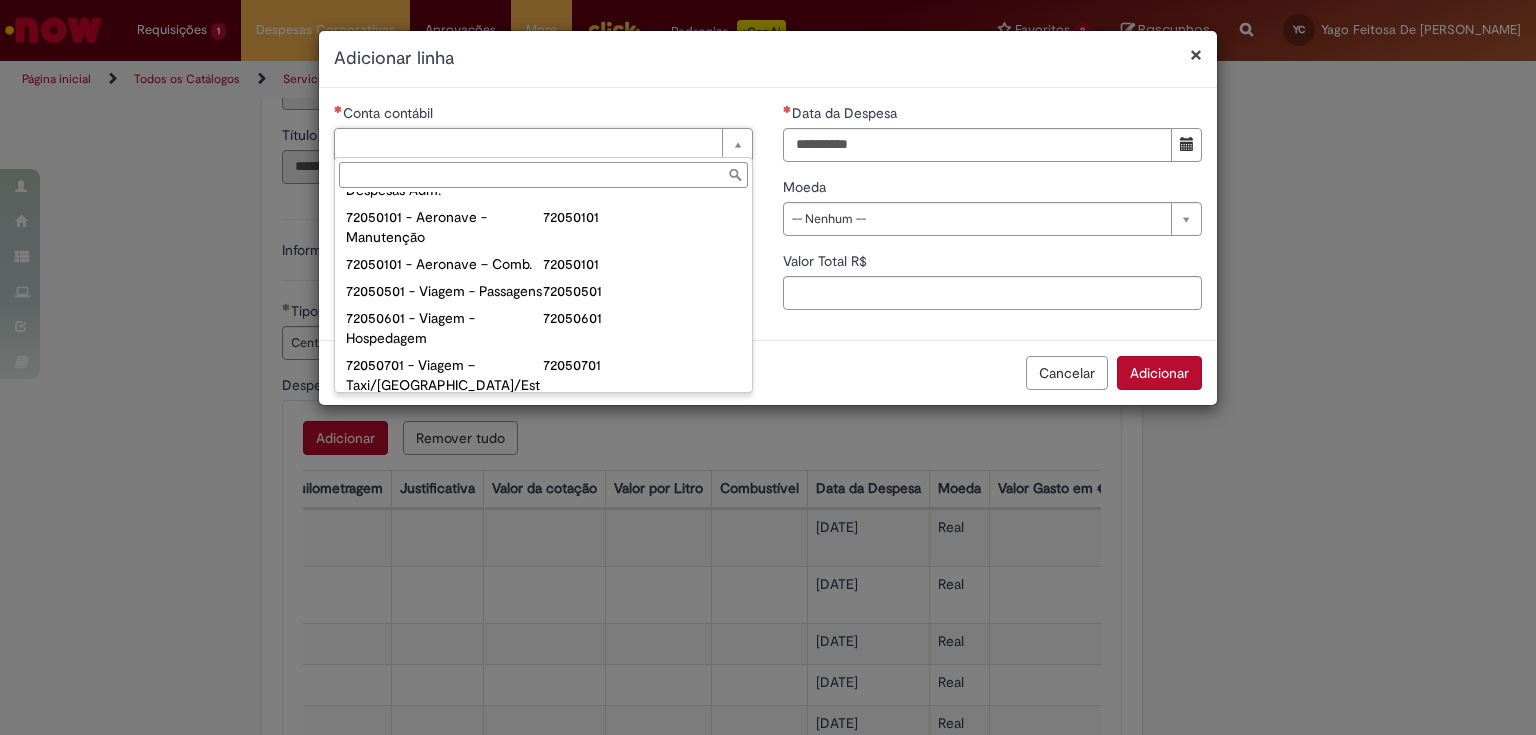 scroll, scrollTop: 1200, scrollLeft: 0, axis: vertical 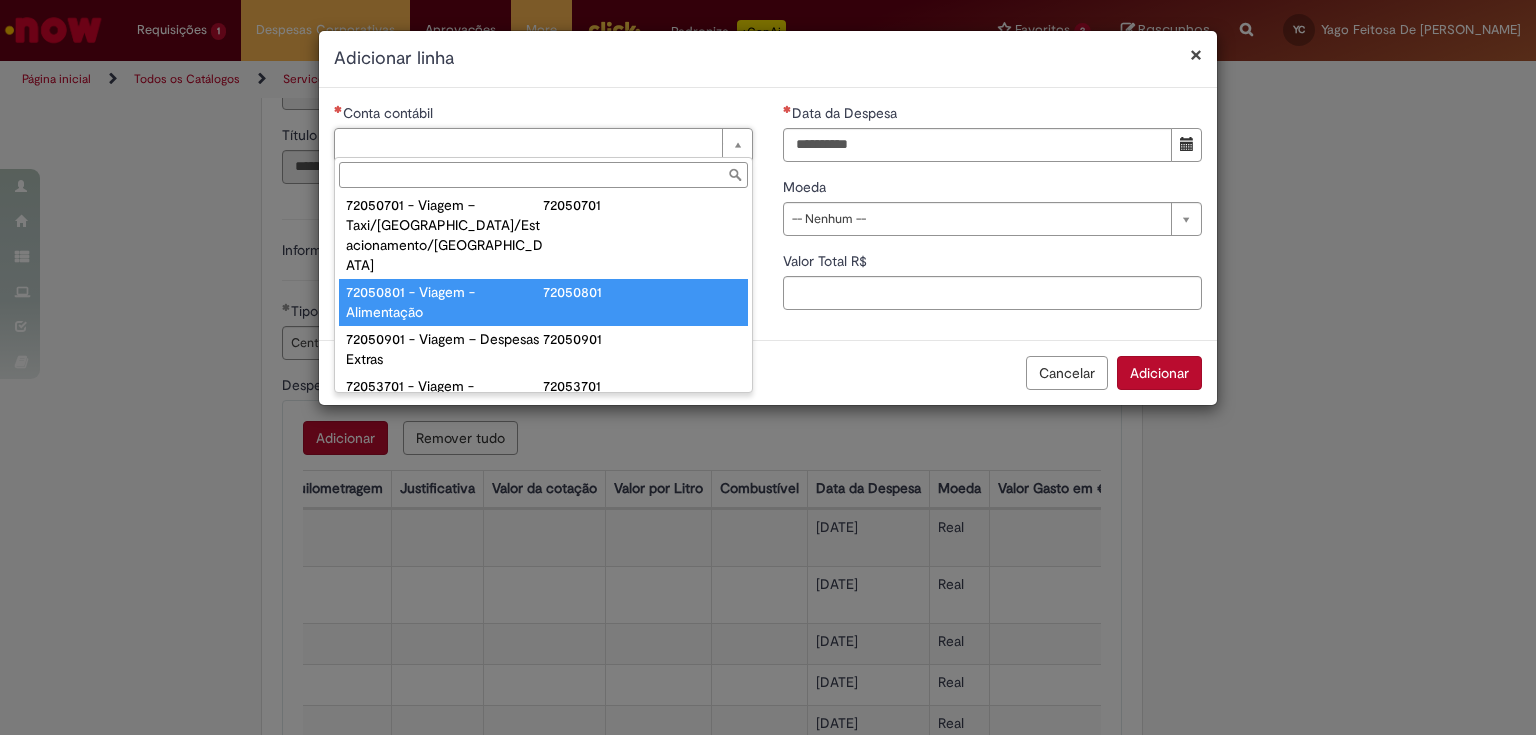 type on "**********" 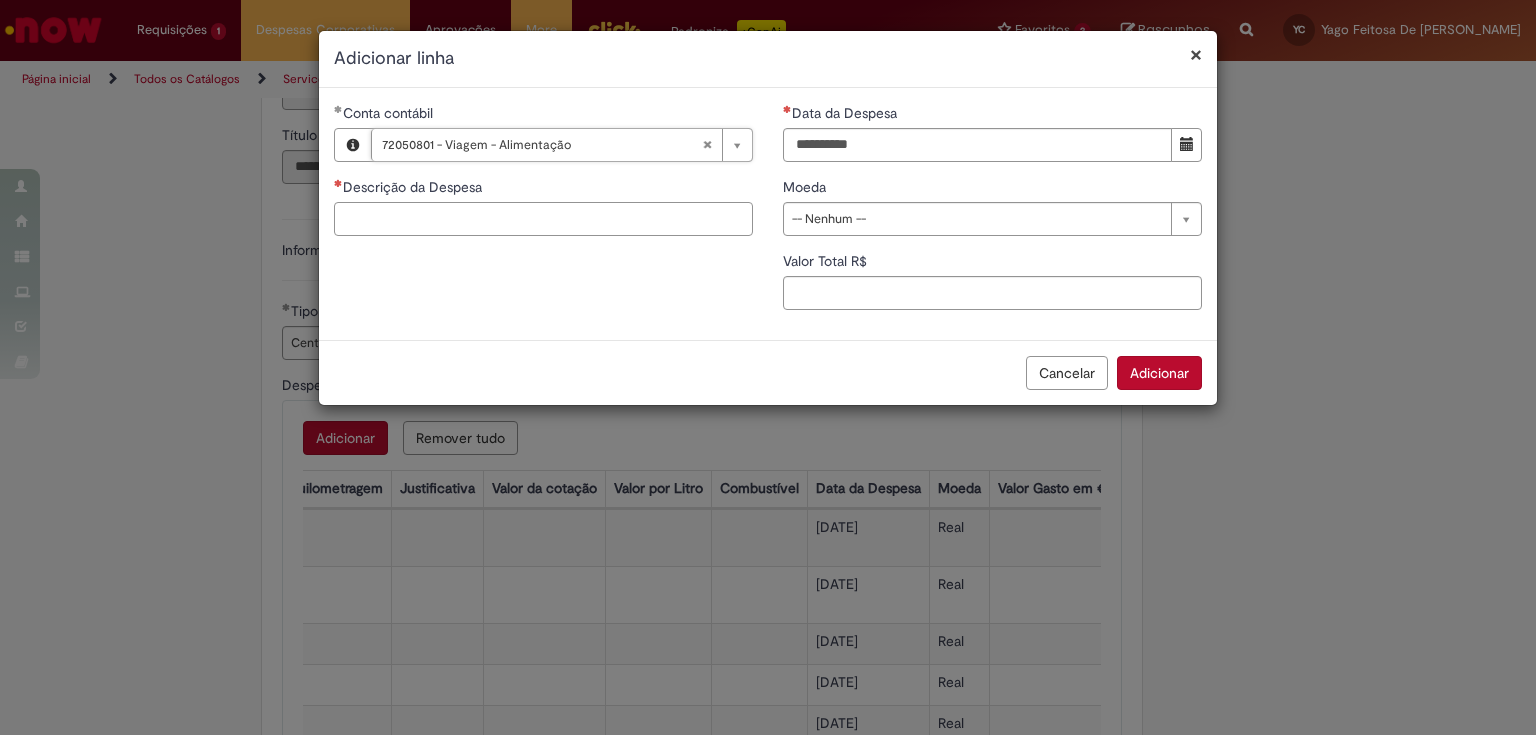 click on "Descrição da Despesa" at bounding box center [543, 219] 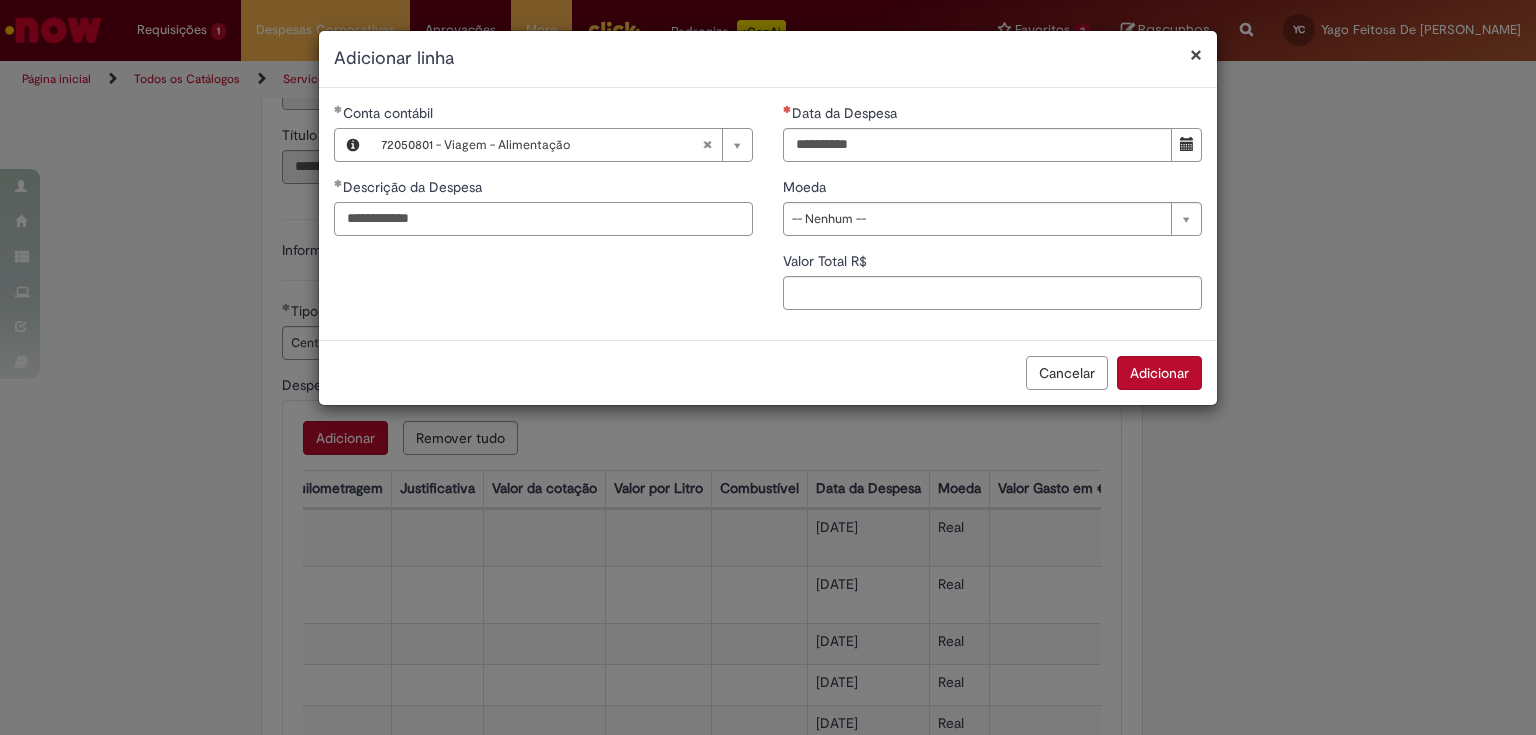 type on "**********" 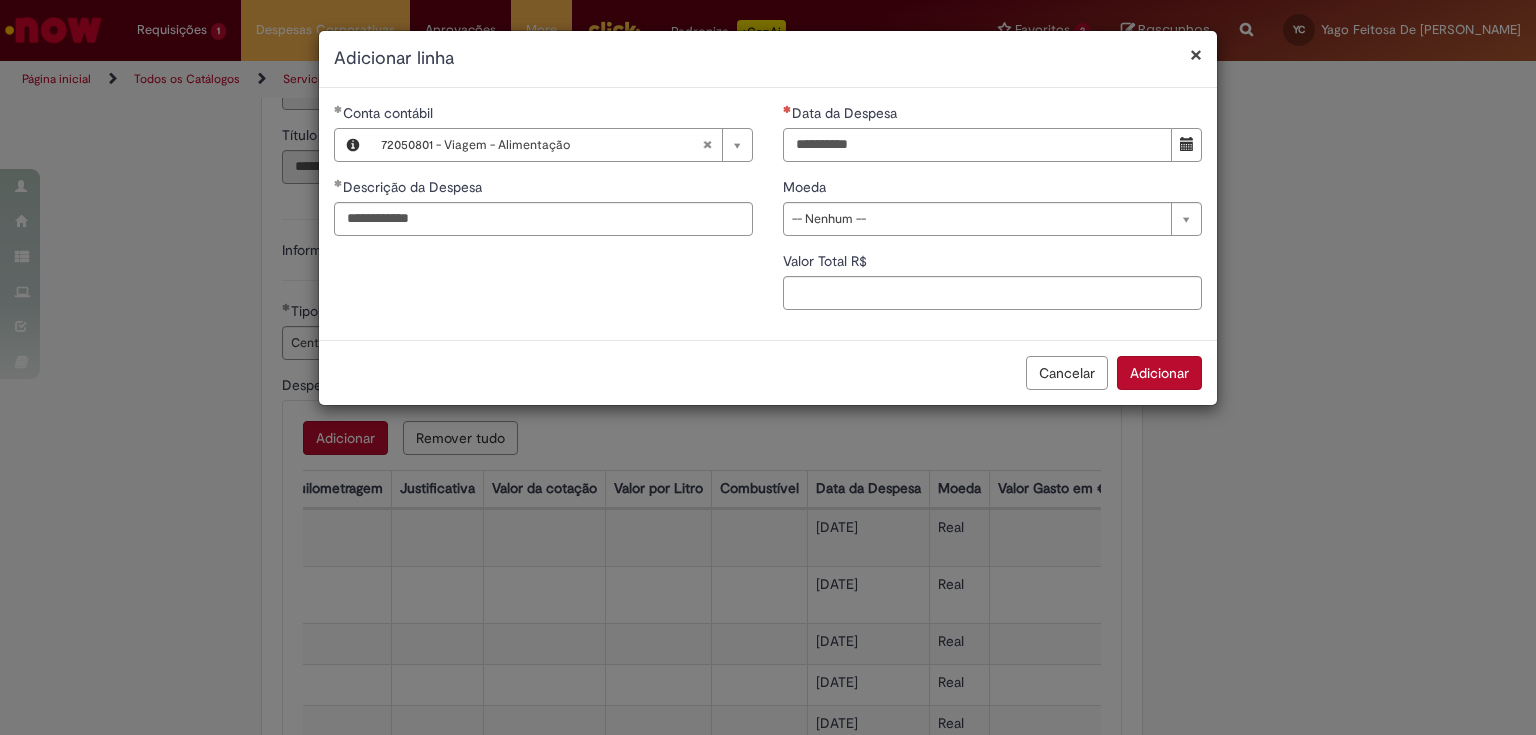 click on "Data da Despesa" at bounding box center (977, 145) 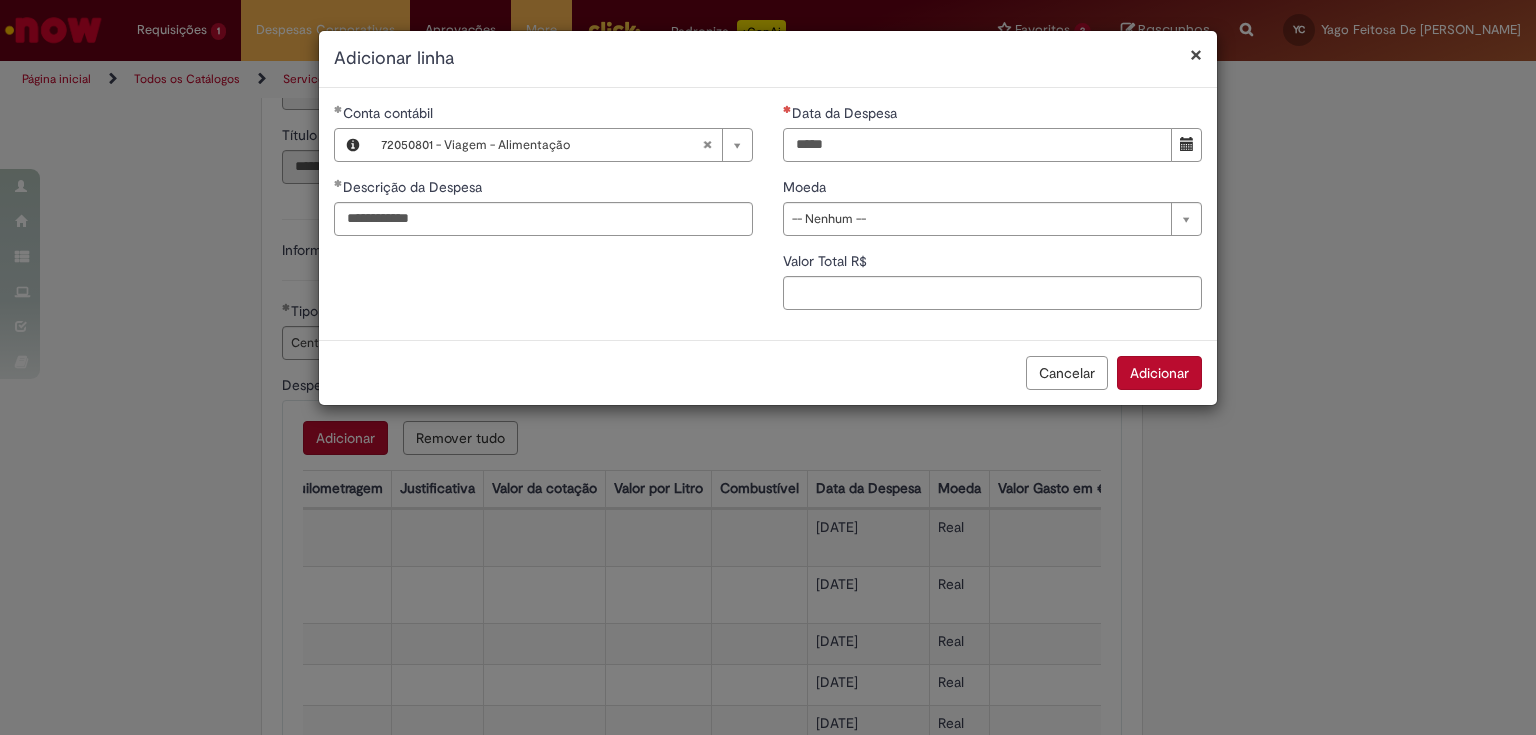 type on "**********" 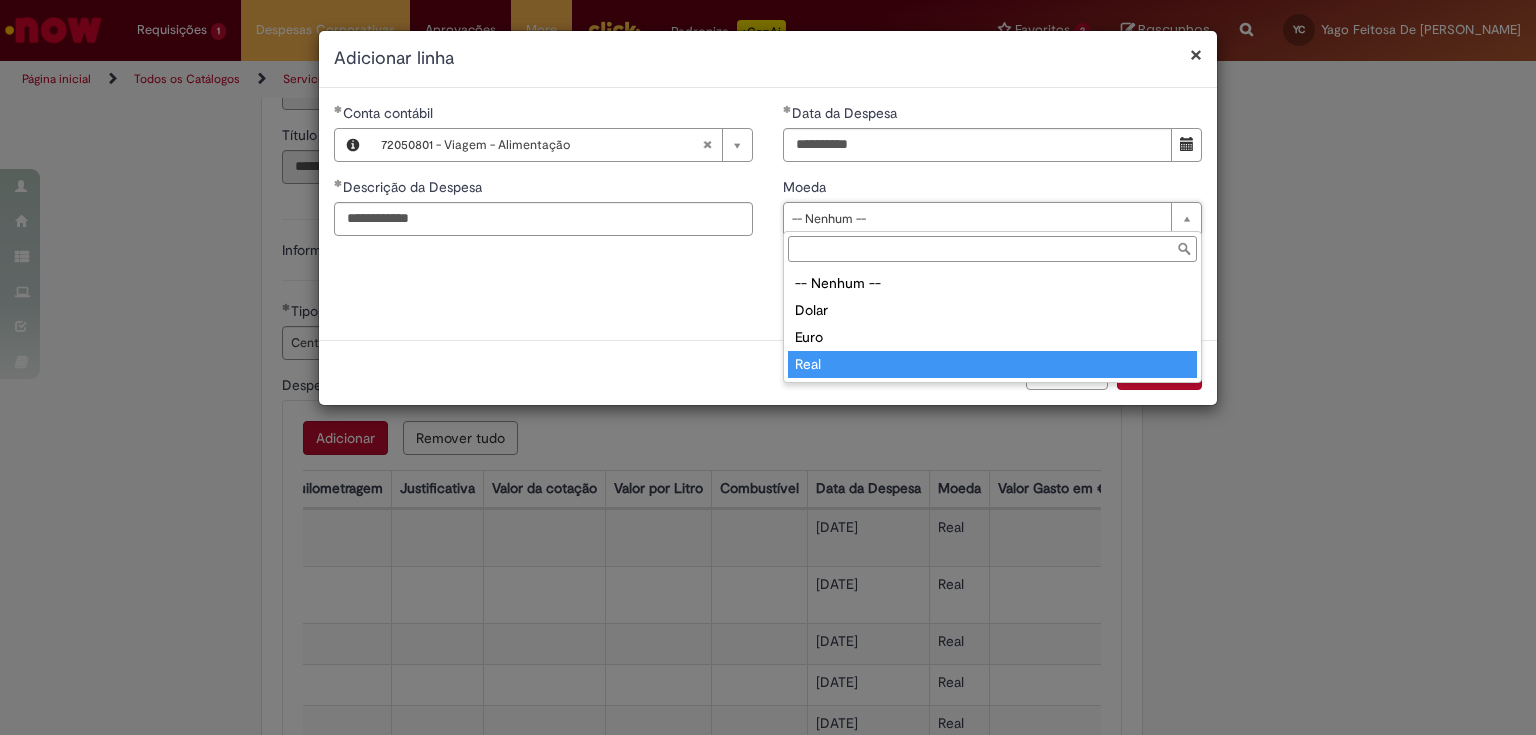 type on "****" 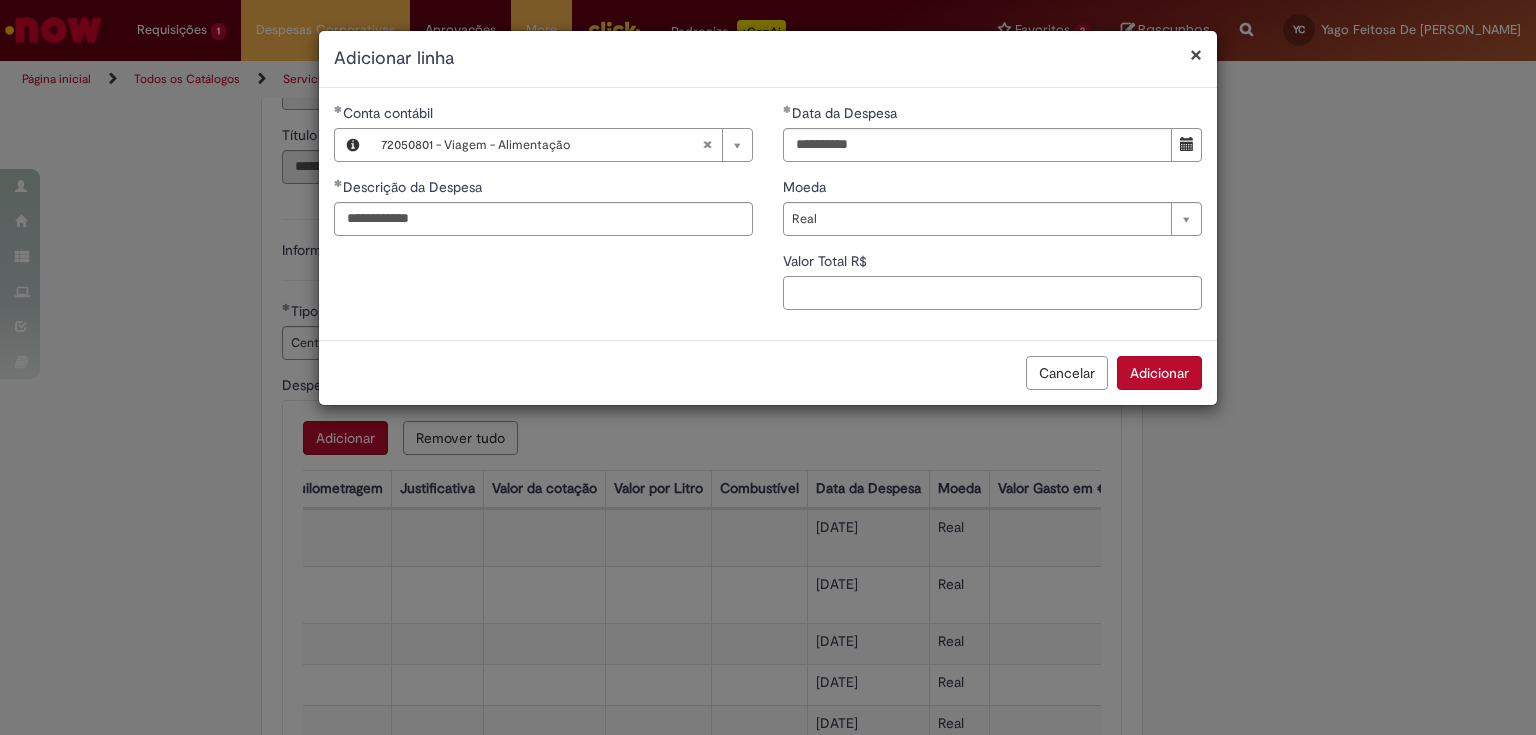 click on "Valor Total R$" at bounding box center (992, 293) 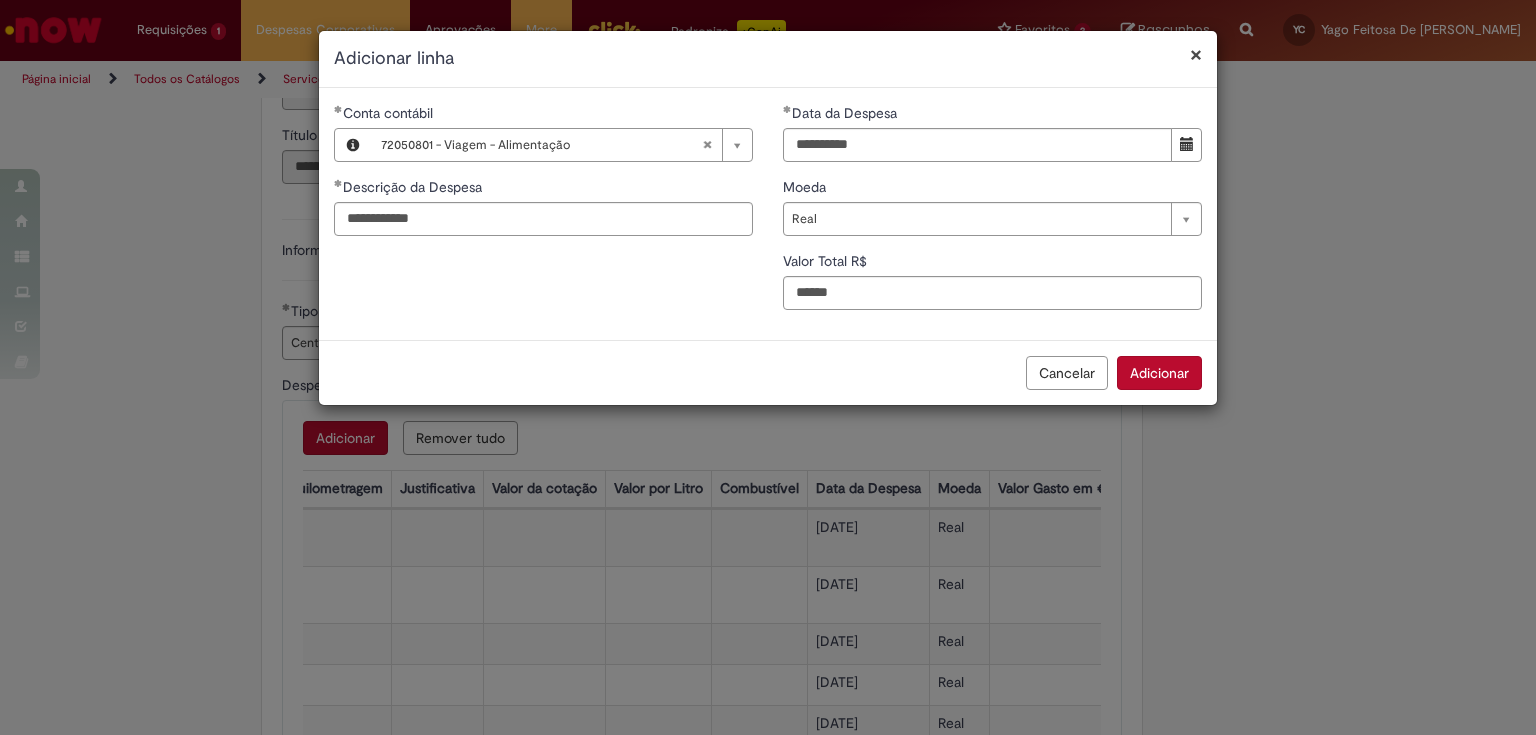click on "Adicionar" at bounding box center (1159, 373) 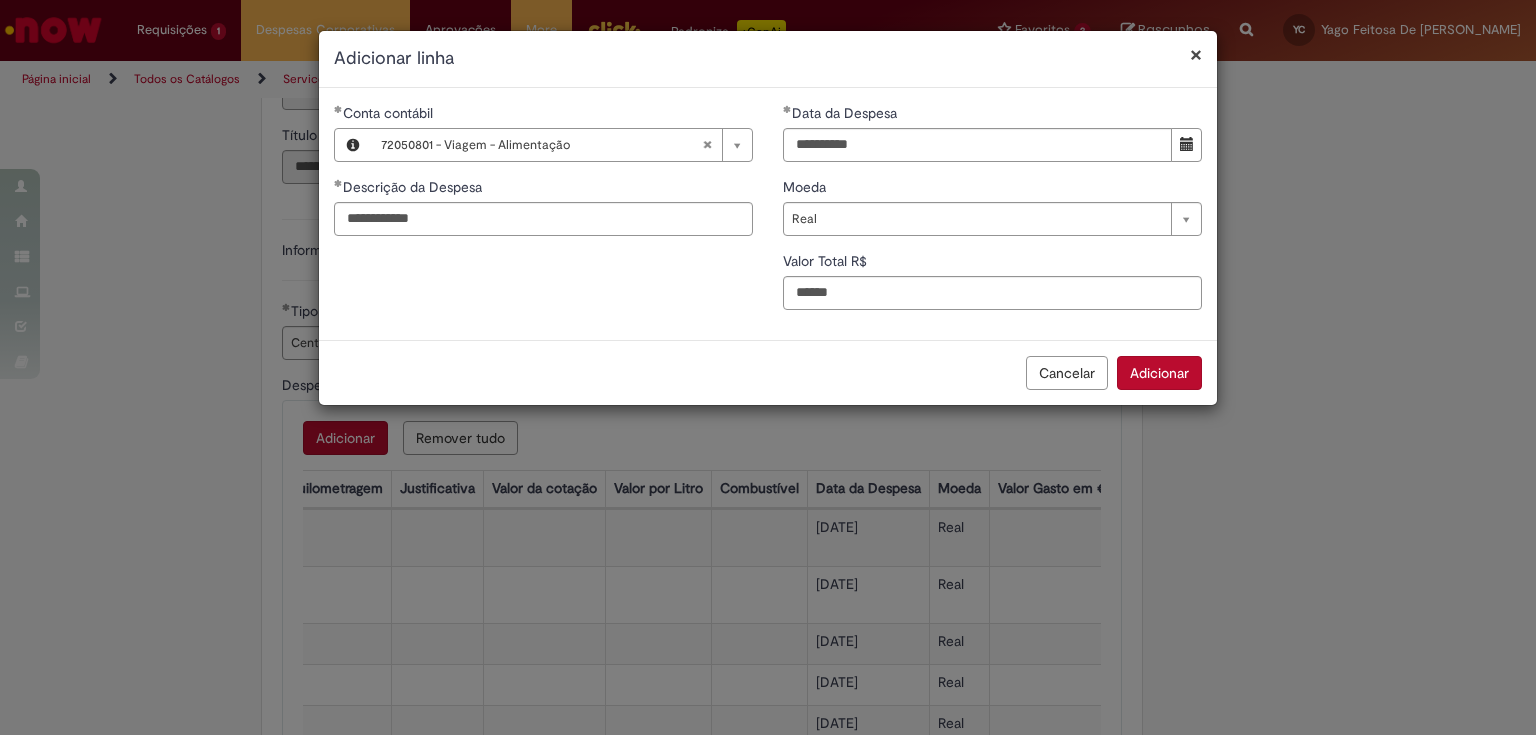 type on "******" 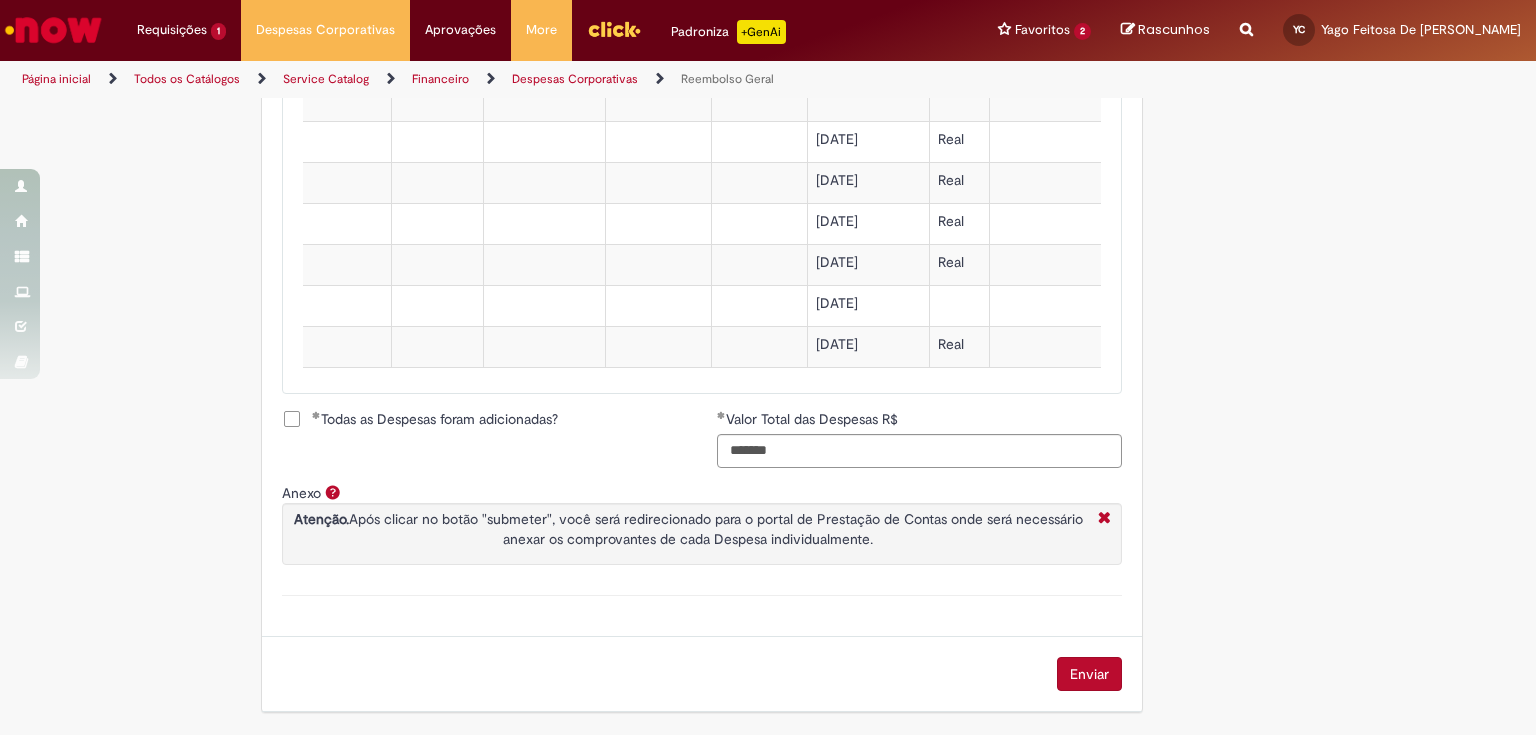 scroll, scrollTop: 2310, scrollLeft: 0, axis: vertical 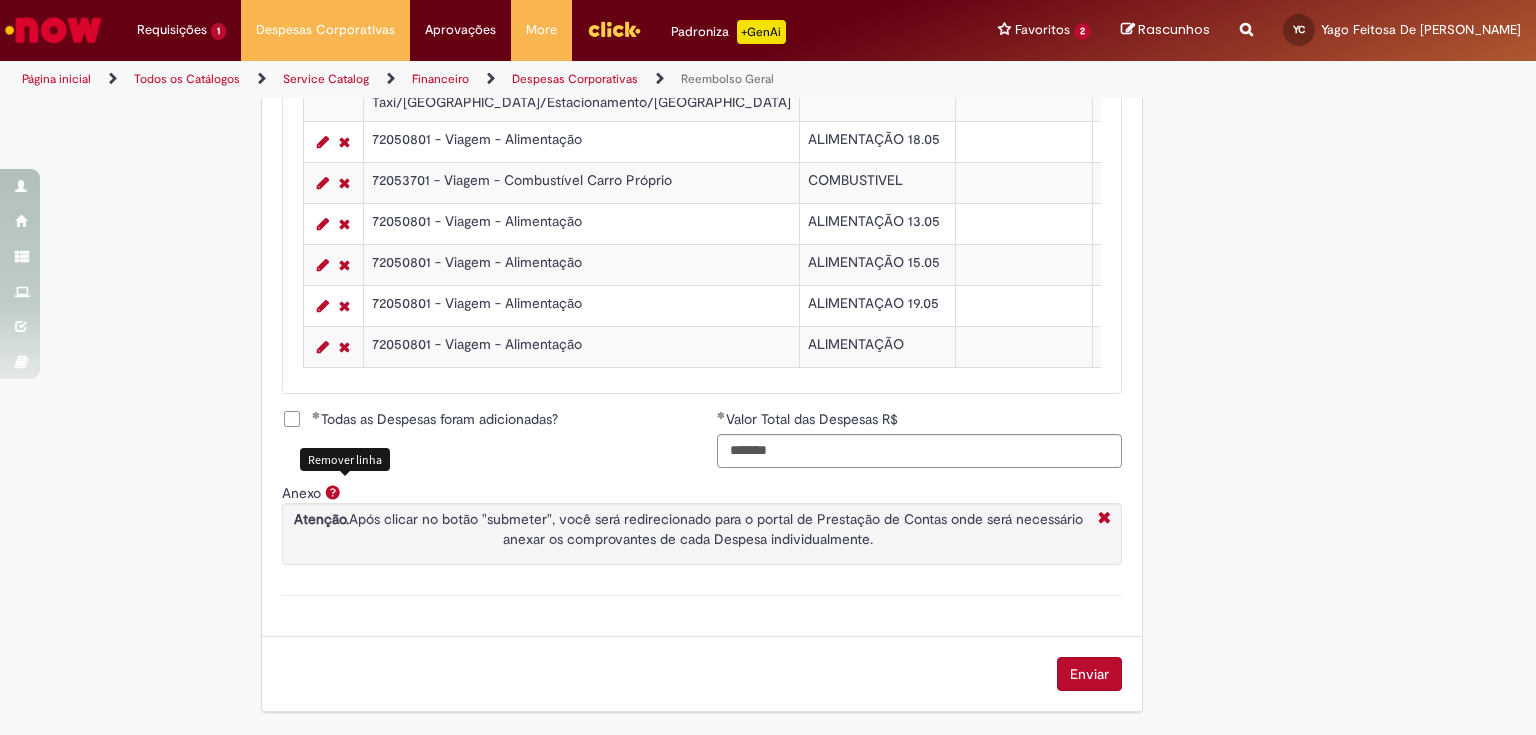 click on "Remover linha" at bounding box center [333, 346] 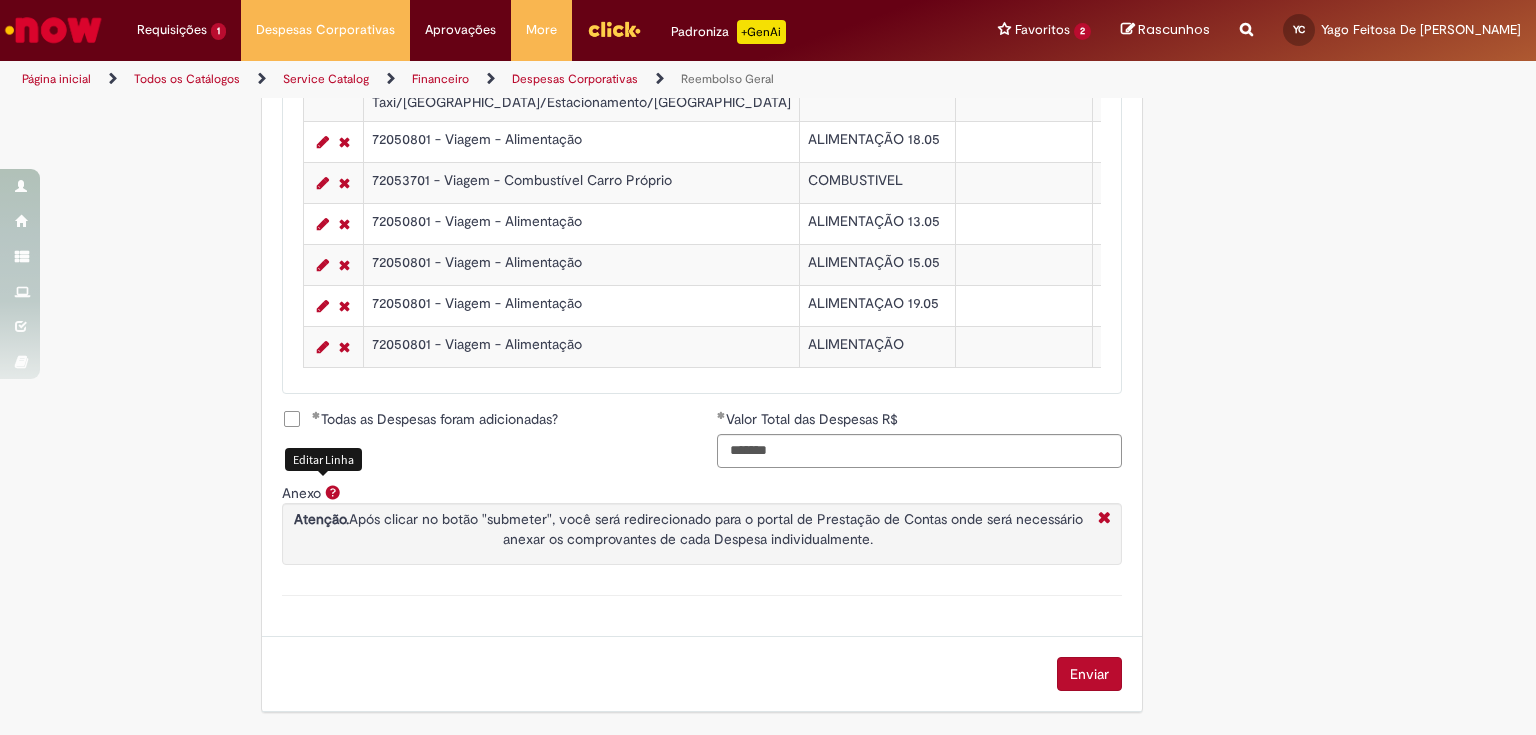 click at bounding box center [323, 347] 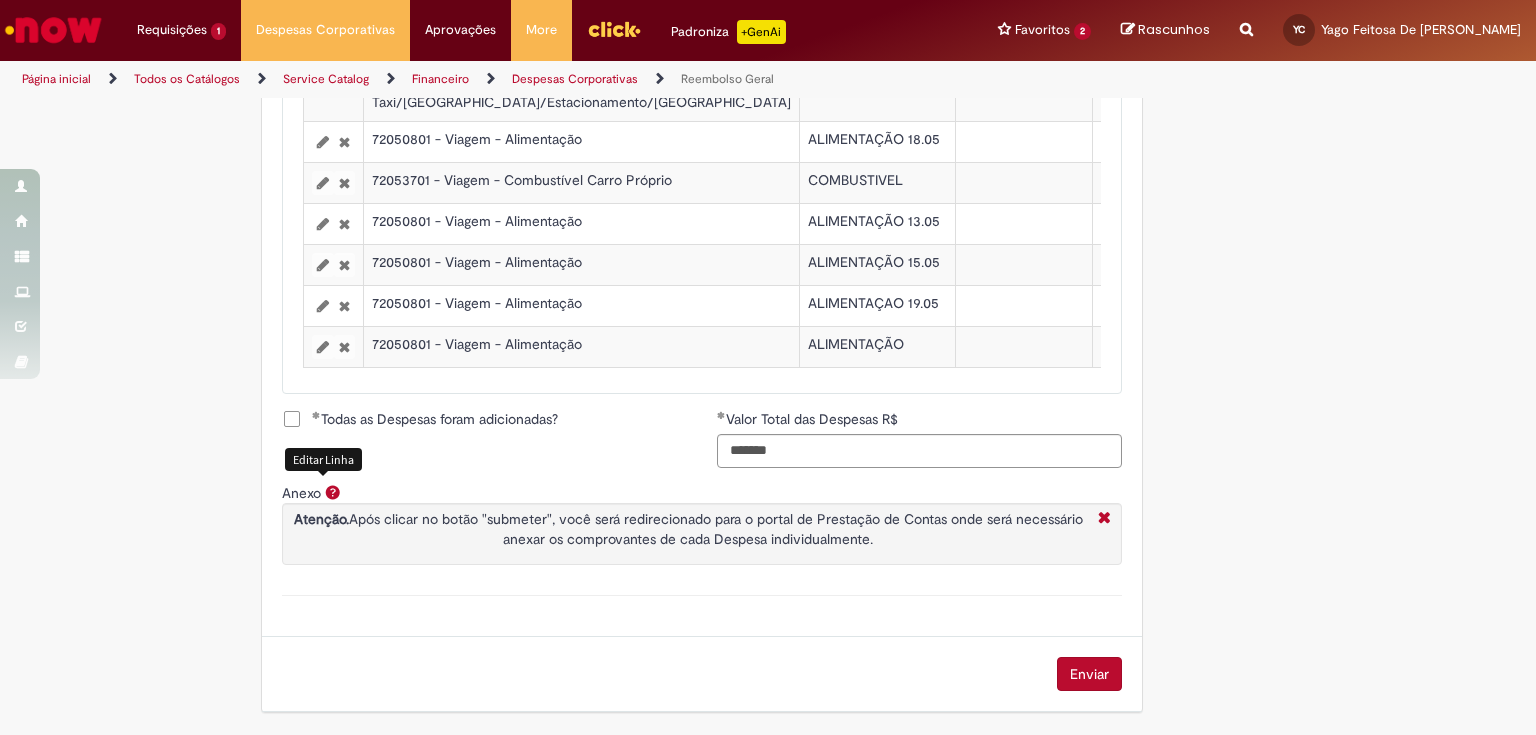 select on "****" 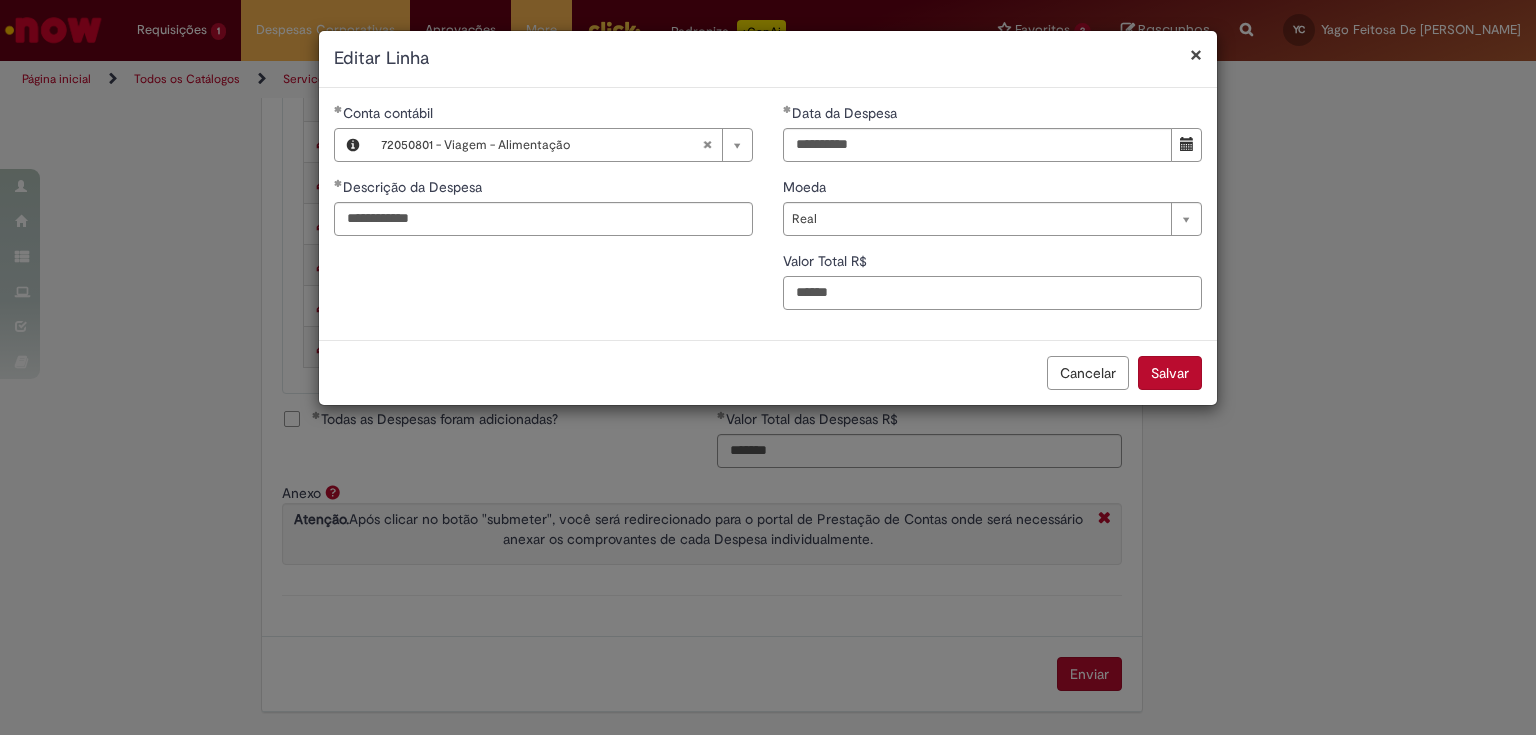 drag, startPoint x: 845, startPoint y: 283, endPoint x: 767, endPoint y: 288, distance: 78.160095 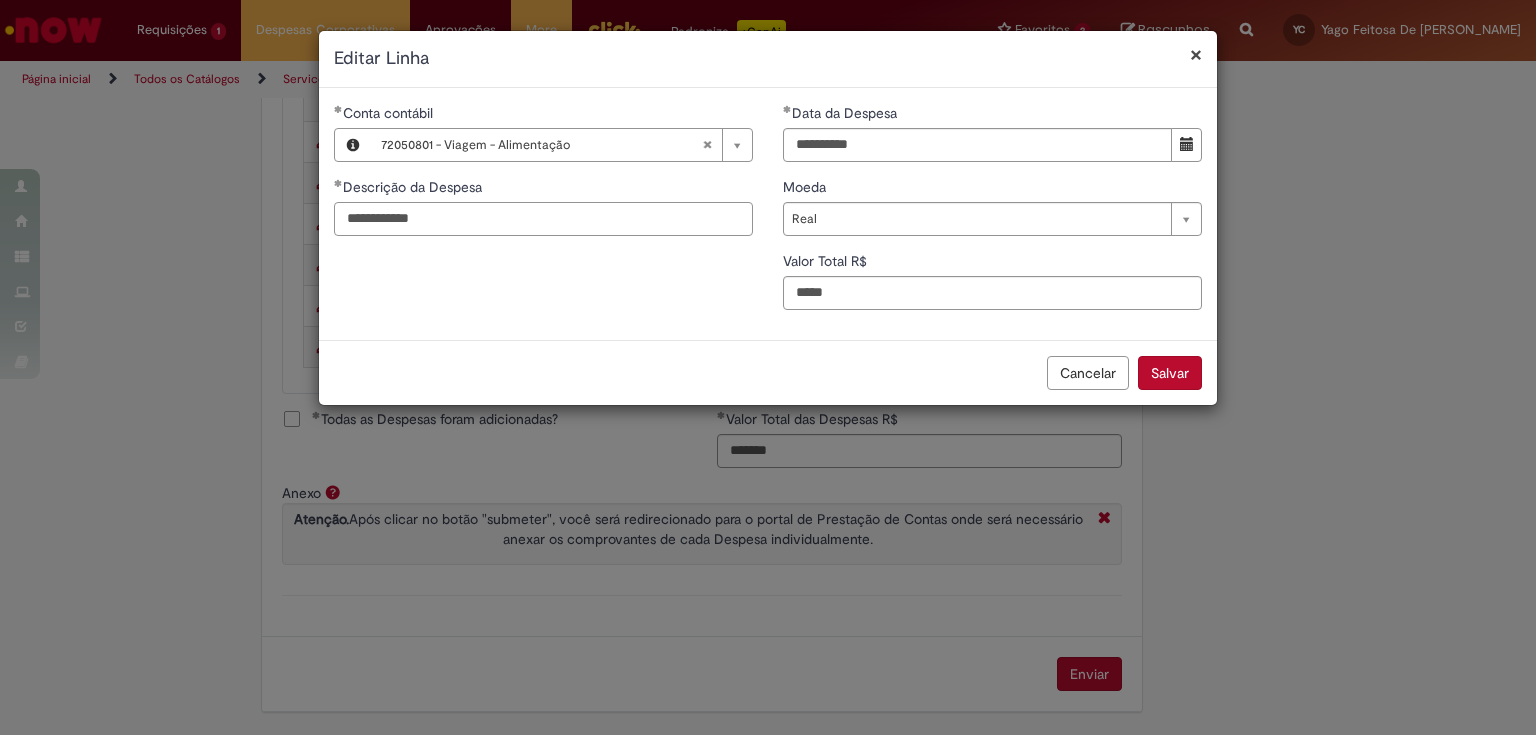 click on "**********" at bounding box center (543, 219) 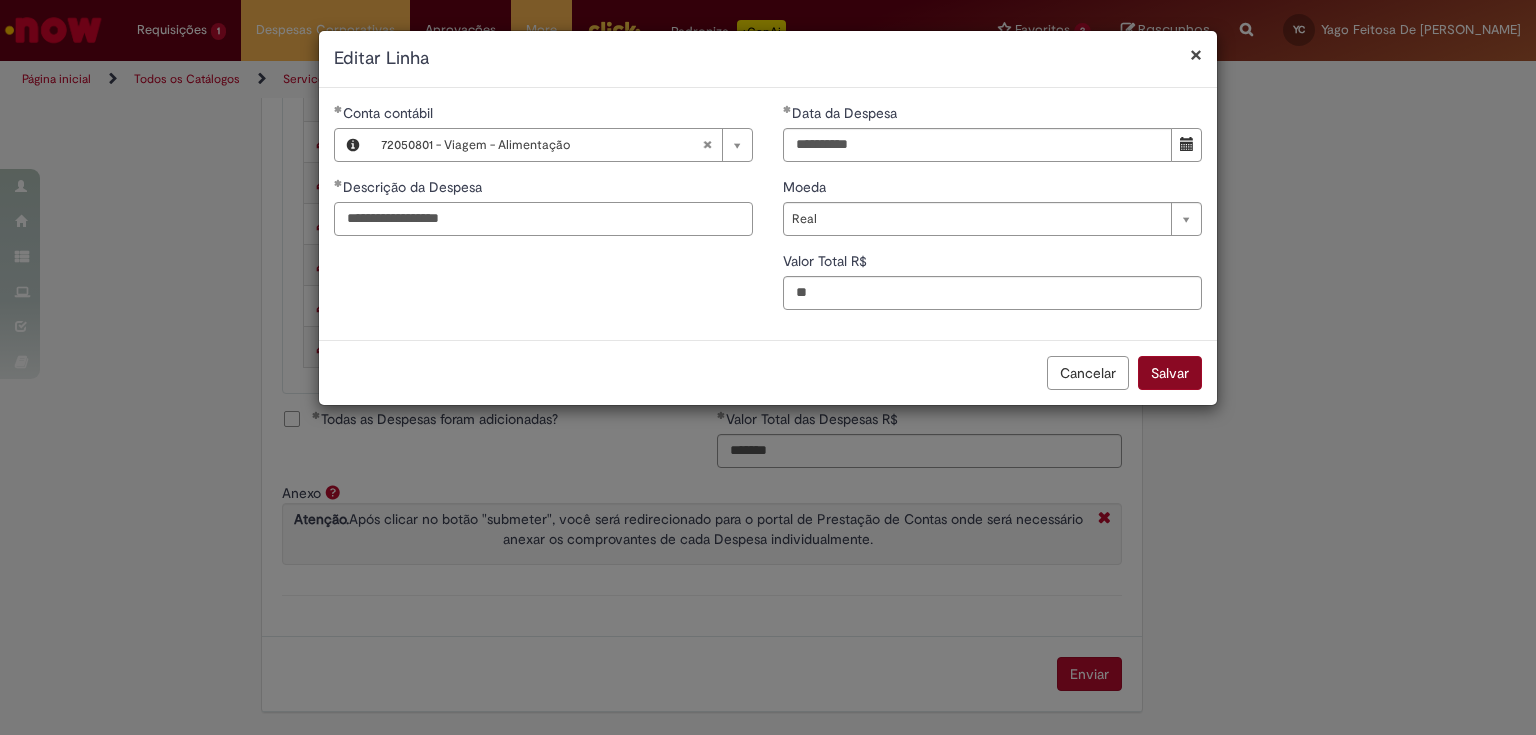 type on "**********" 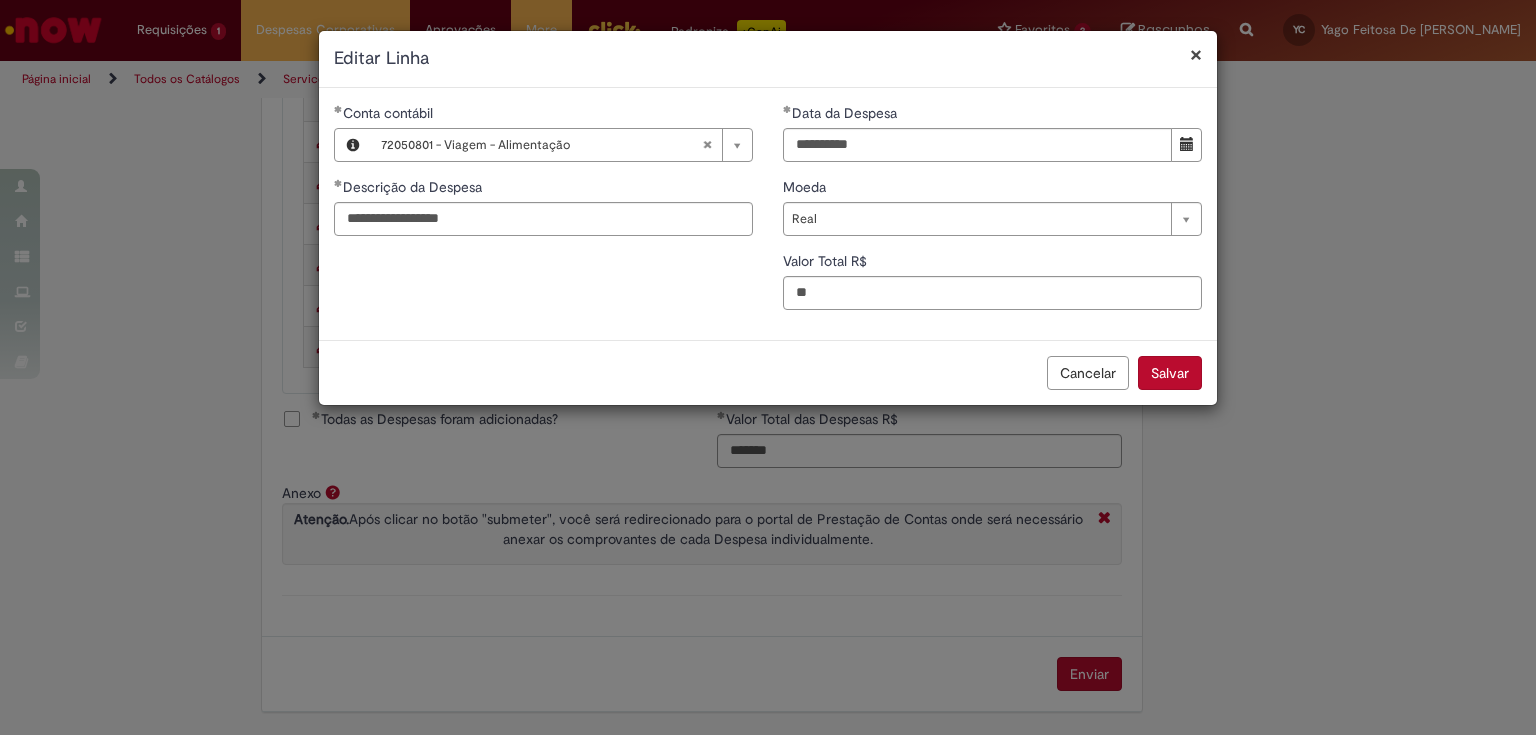 click on "Salvar" at bounding box center (1170, 373) 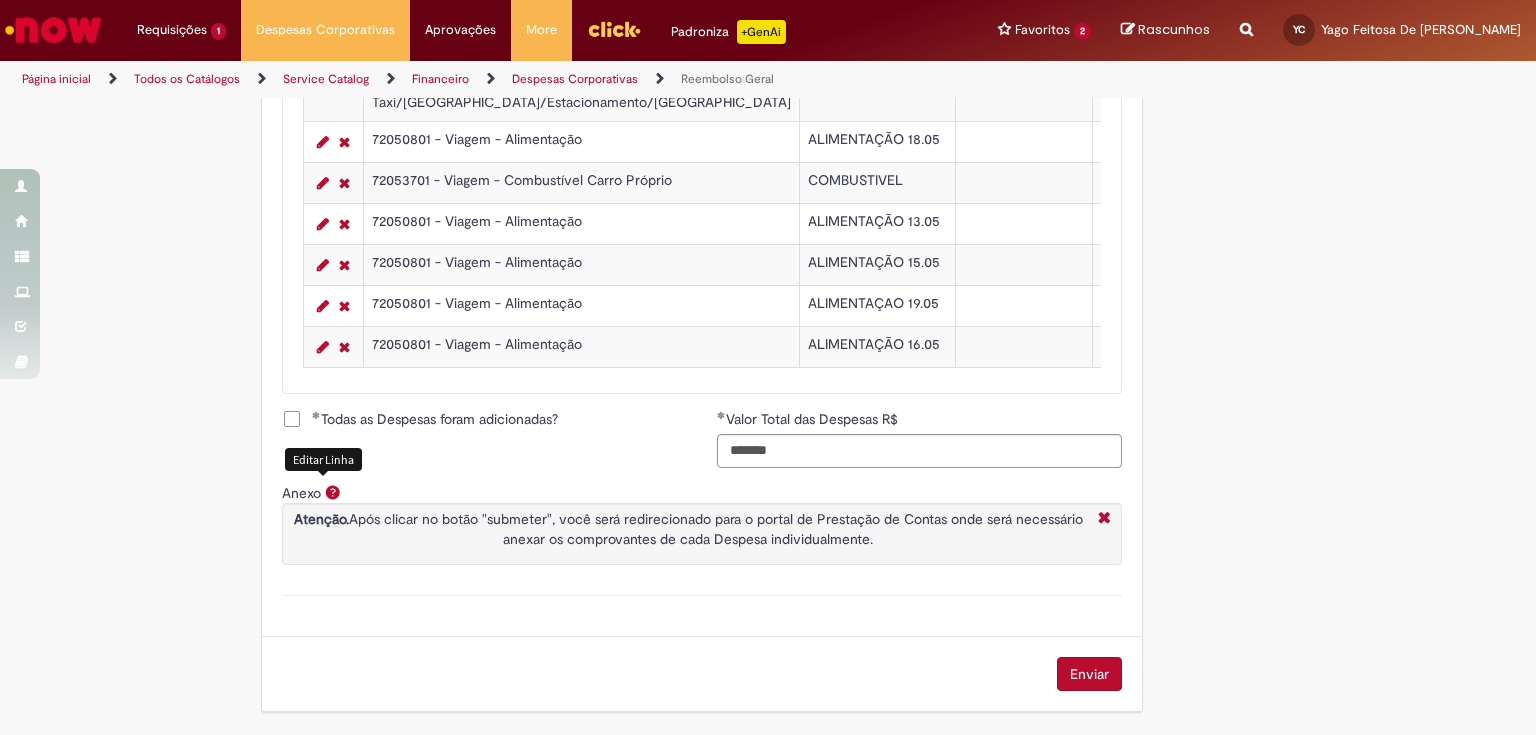 scroll, scrollTop: 2150, scrollLeft: 0, axis: vertical 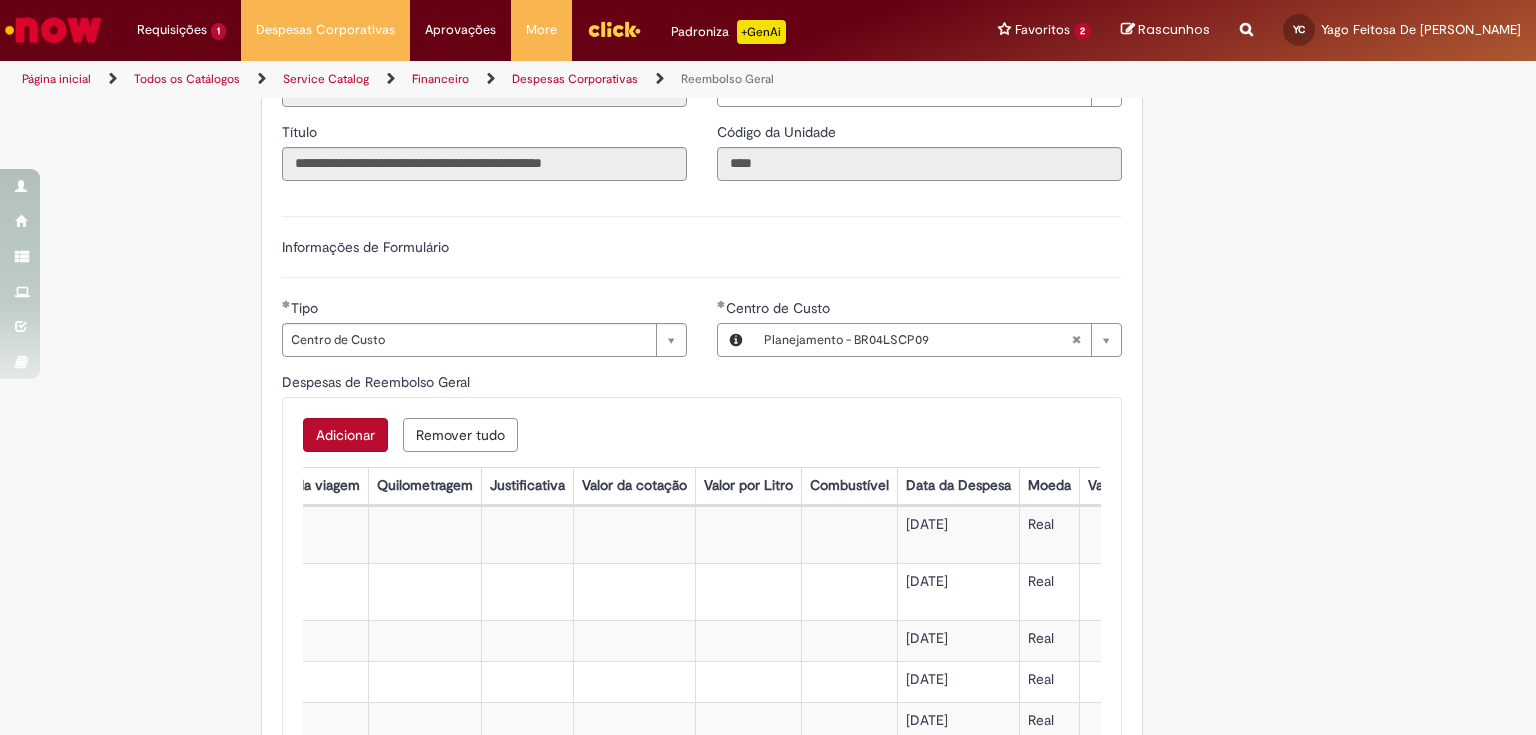 click on "Adicionar" at bounding box center [345, 435] 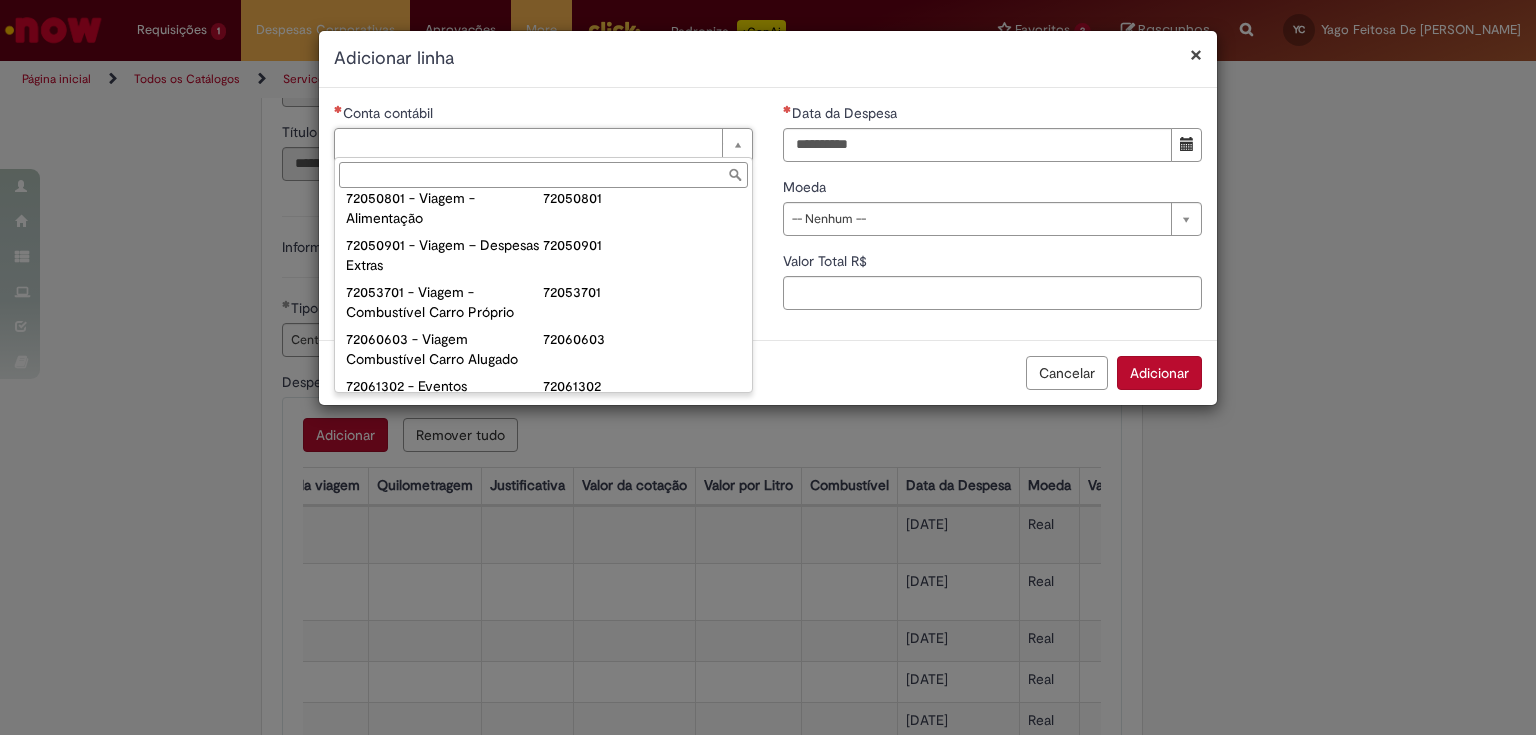 scroll, scrollTop: 1214, scrollLeft: 0, axis: vertical 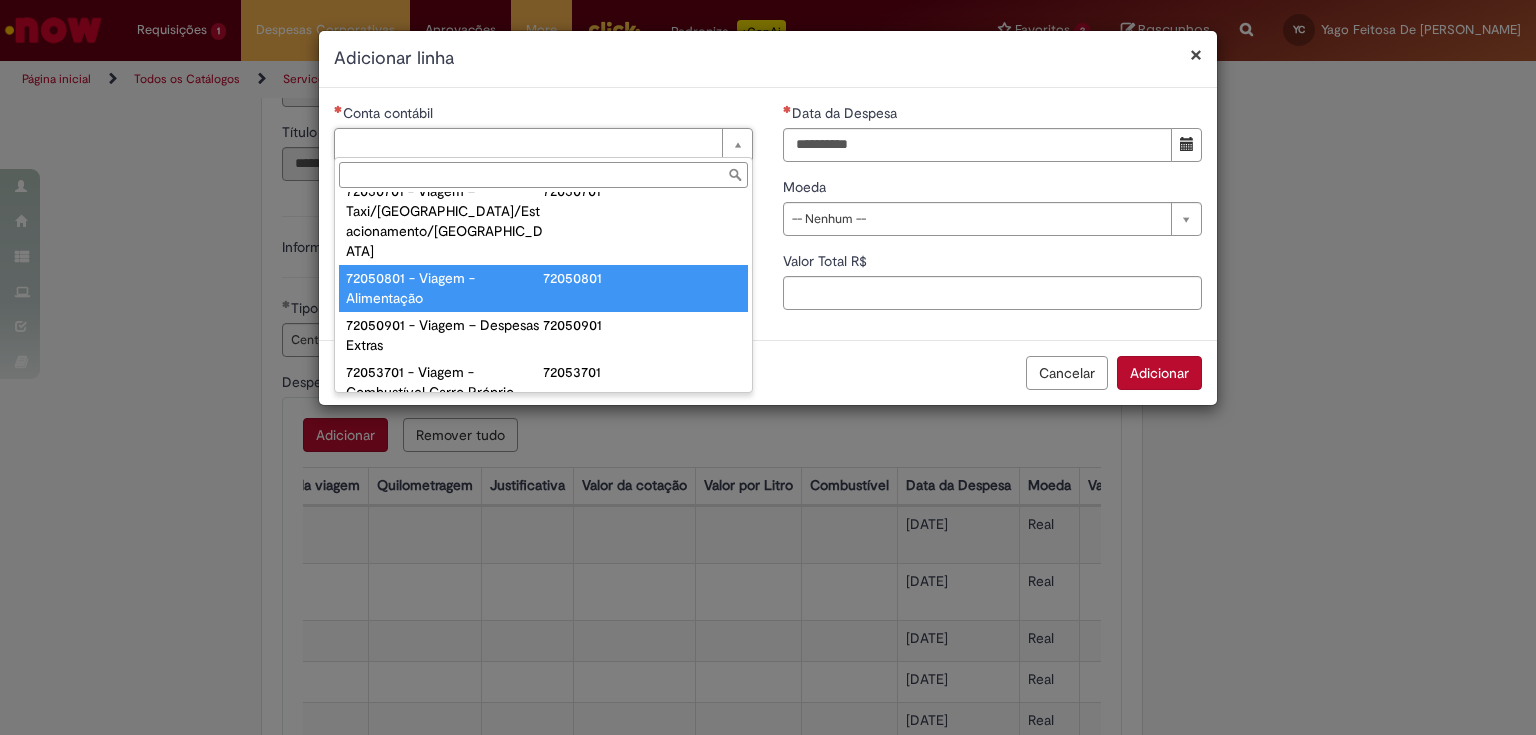 type on "**********" 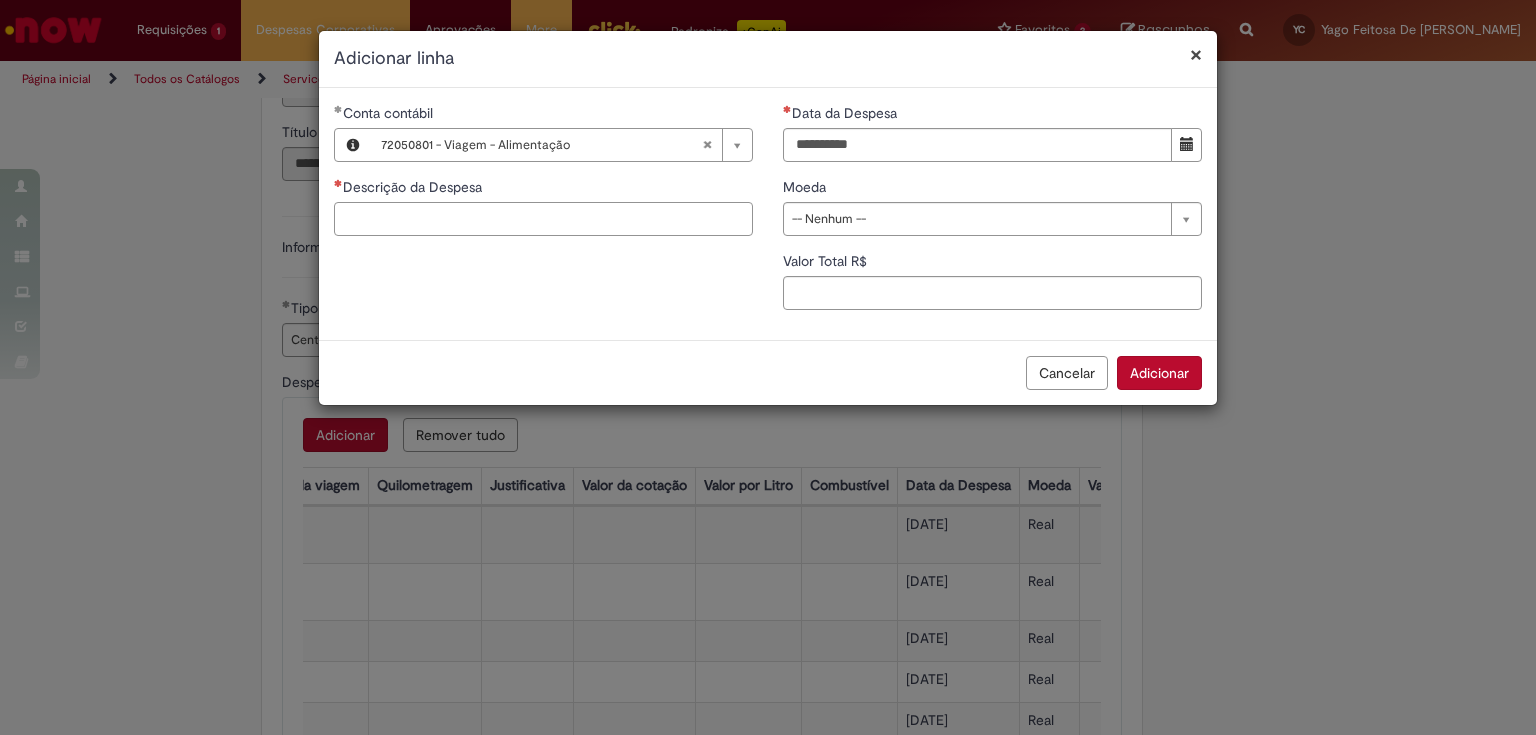 click on "Descrição da Despesa" at bounding box center (543, 219) 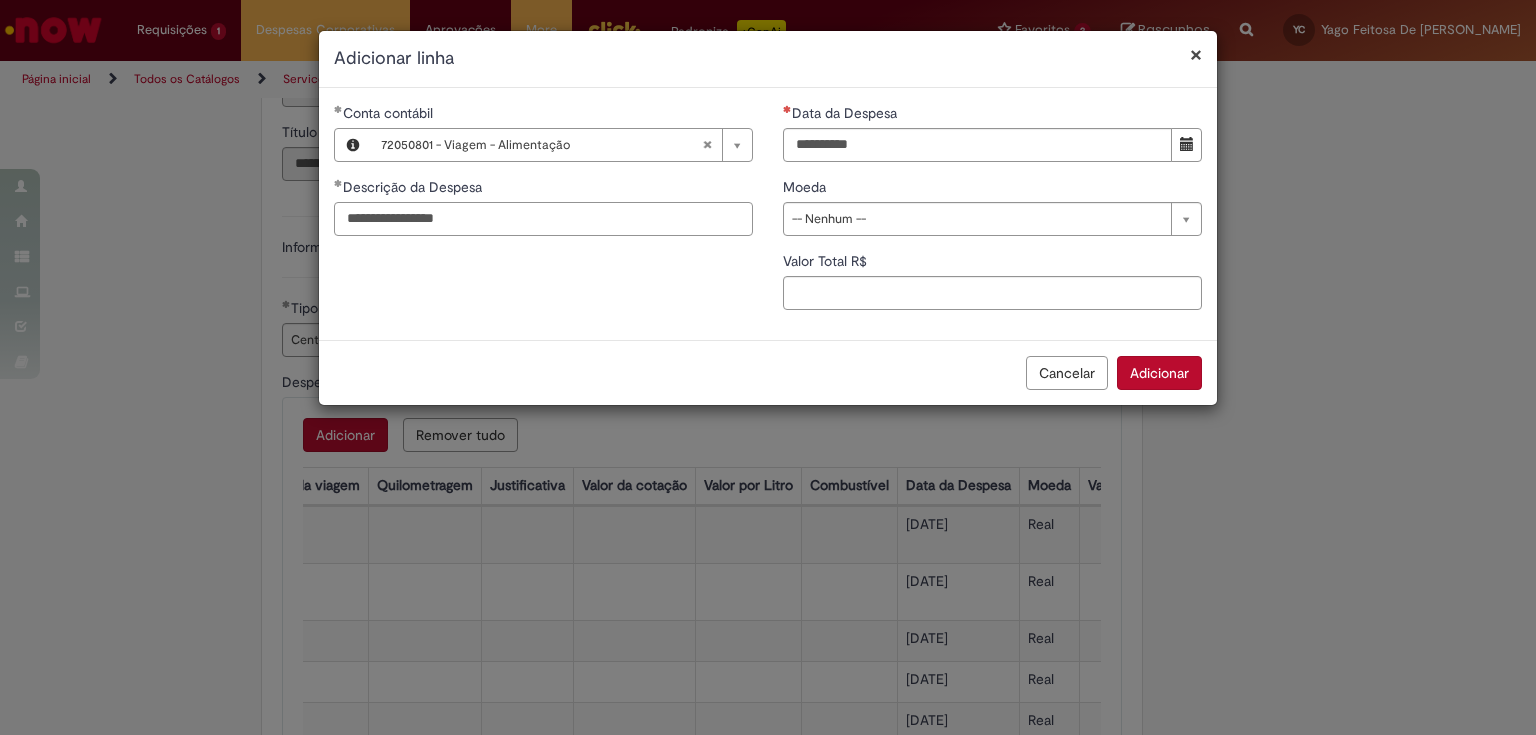 type on "**********" 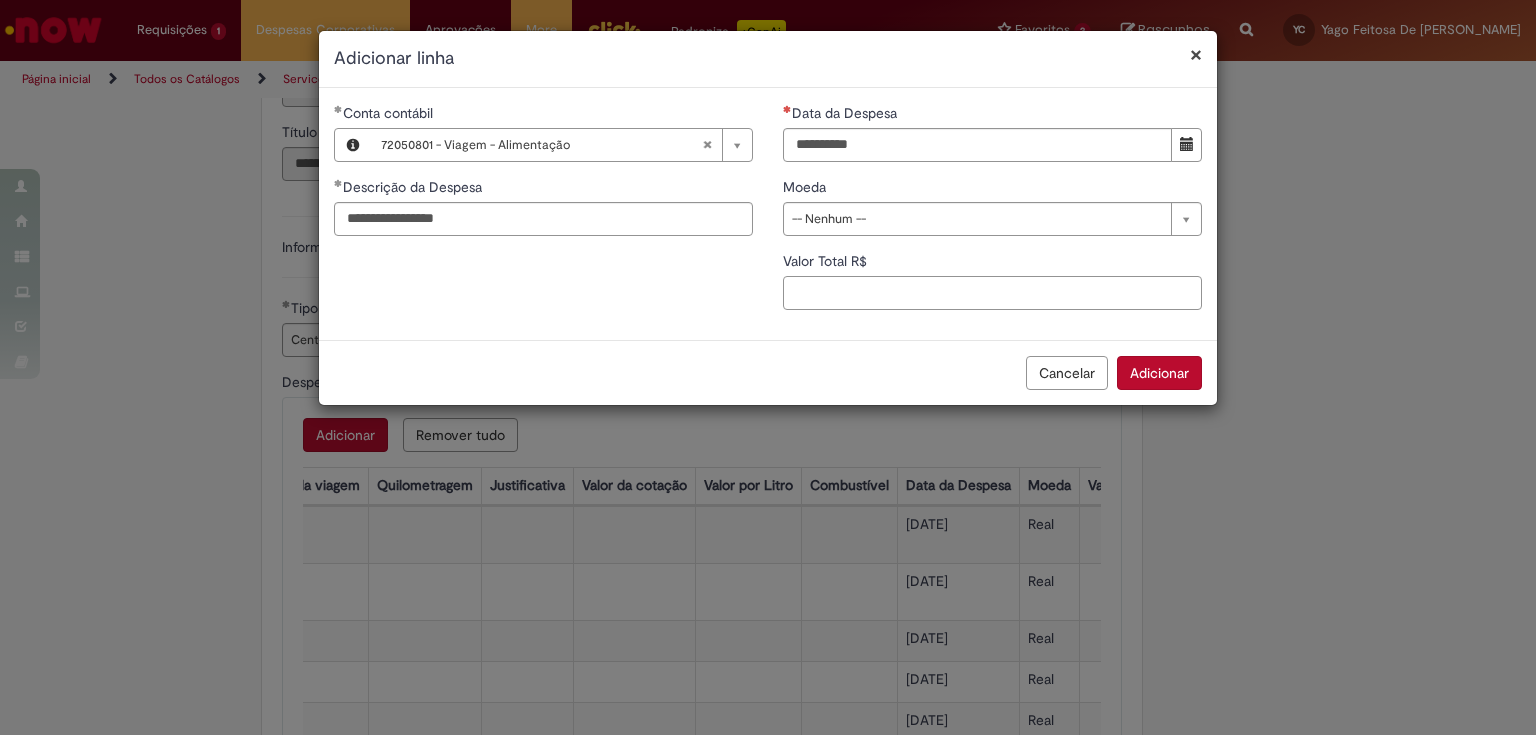 click on "Valor Total R$" at bounding box center [992, 293] 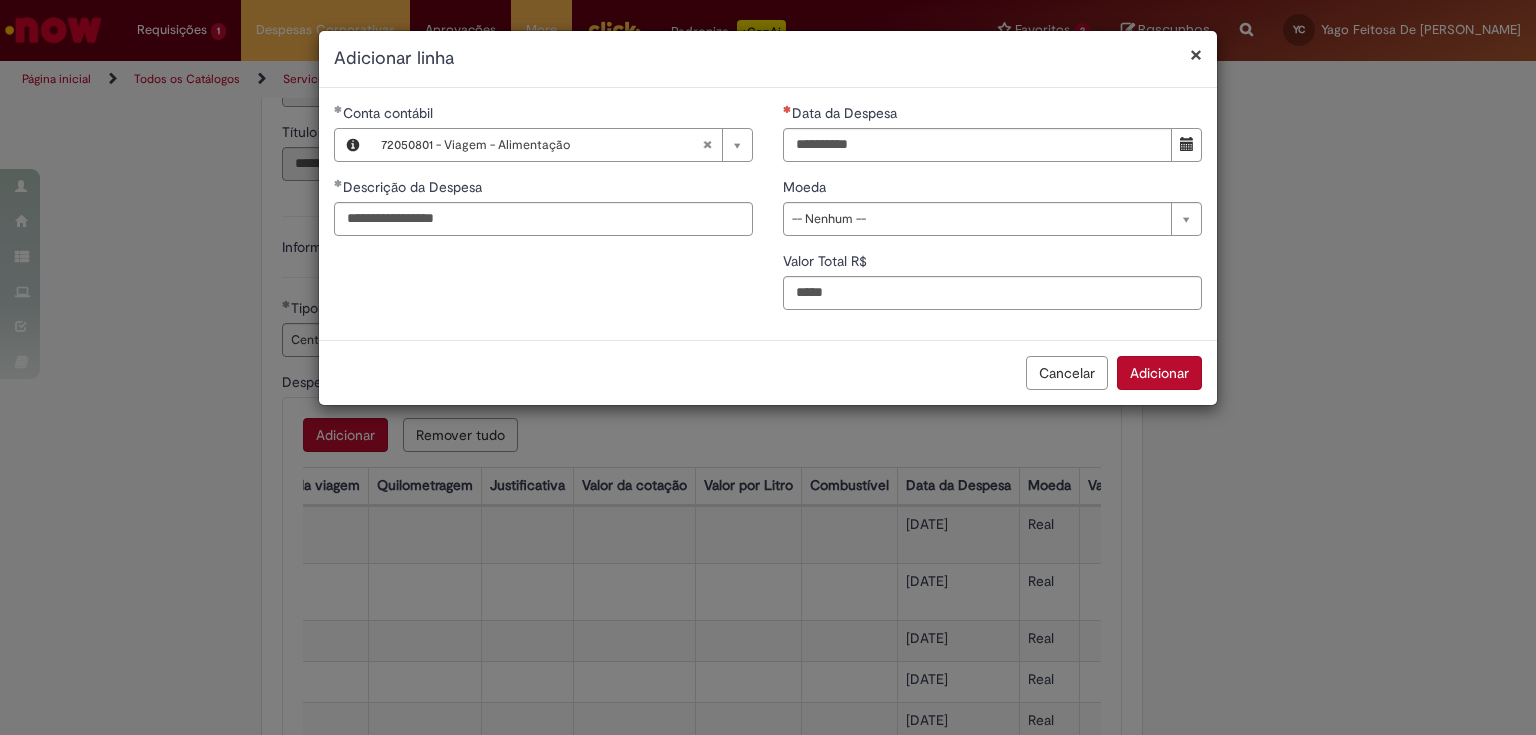 click on "**********" at bounding box center (992, 214) 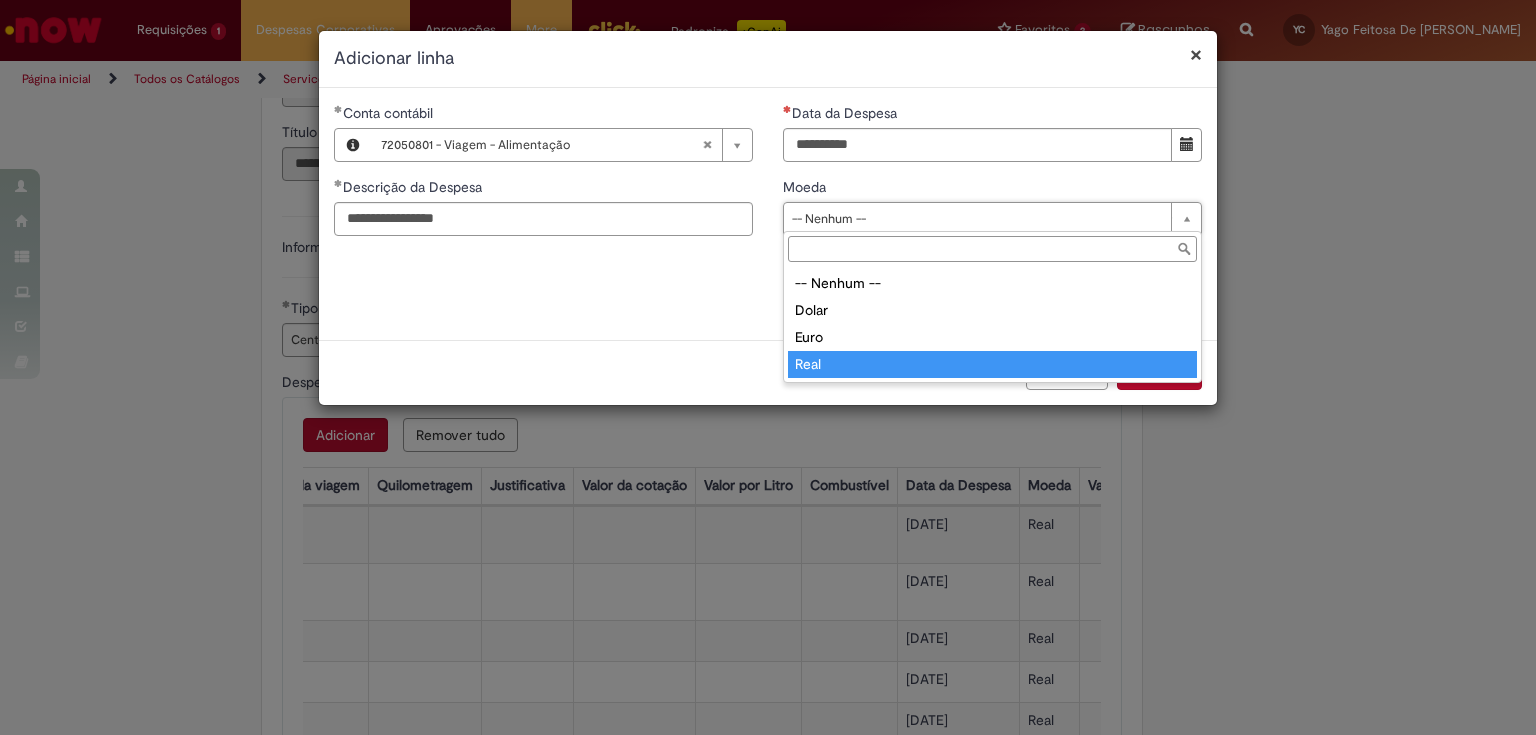 type on "****" 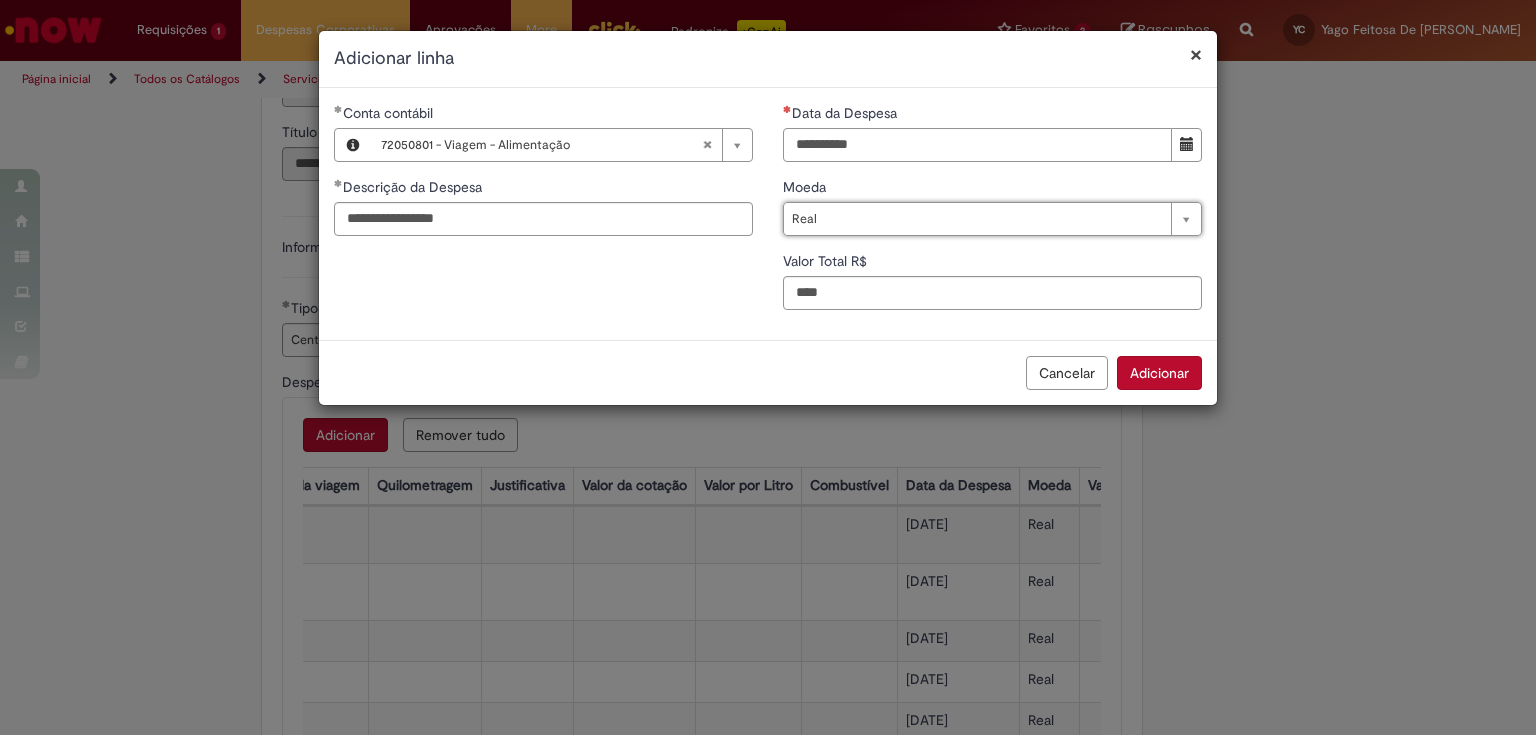 click on "Data da Despesa" at bounding box center [977, 145] 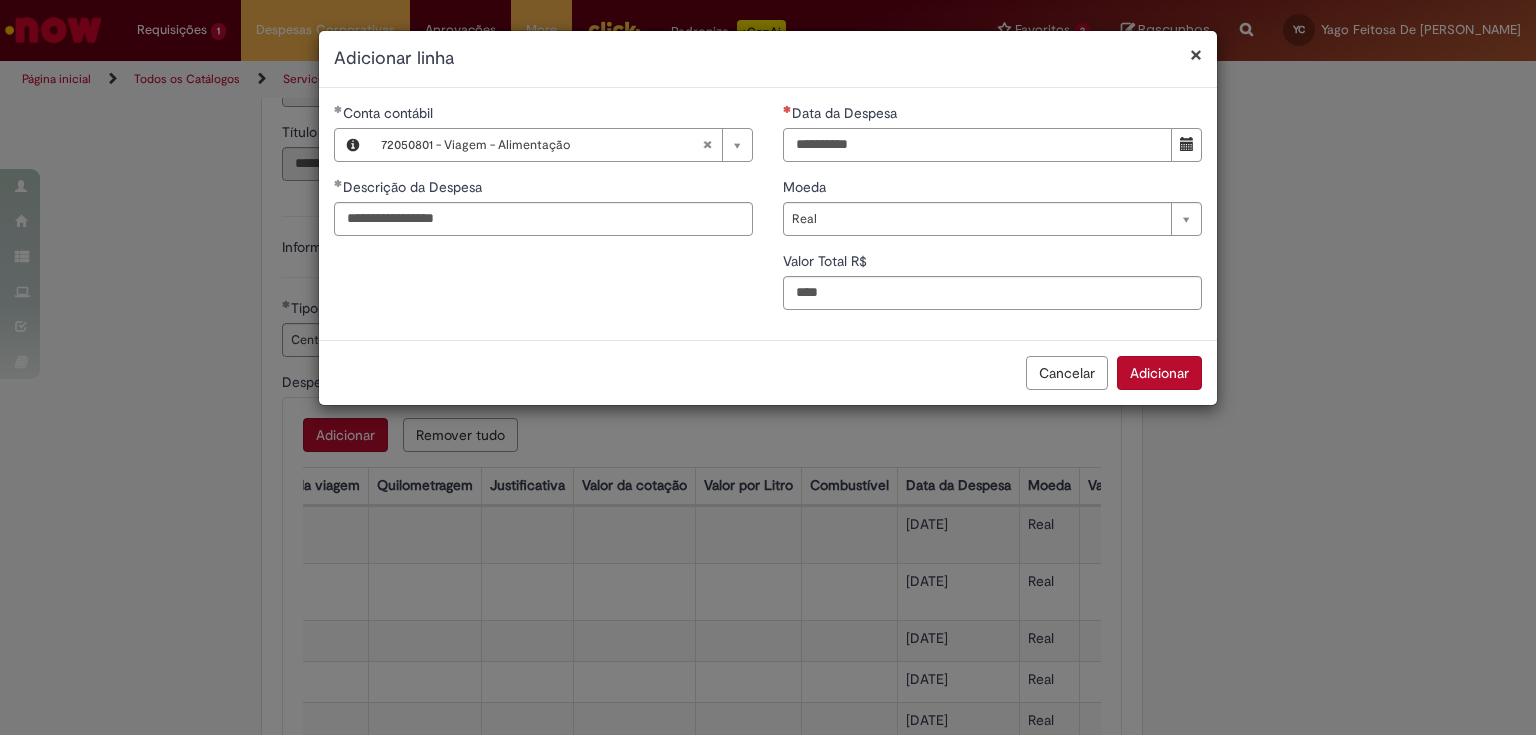 click on "**********" at bounding box center [977, 145] 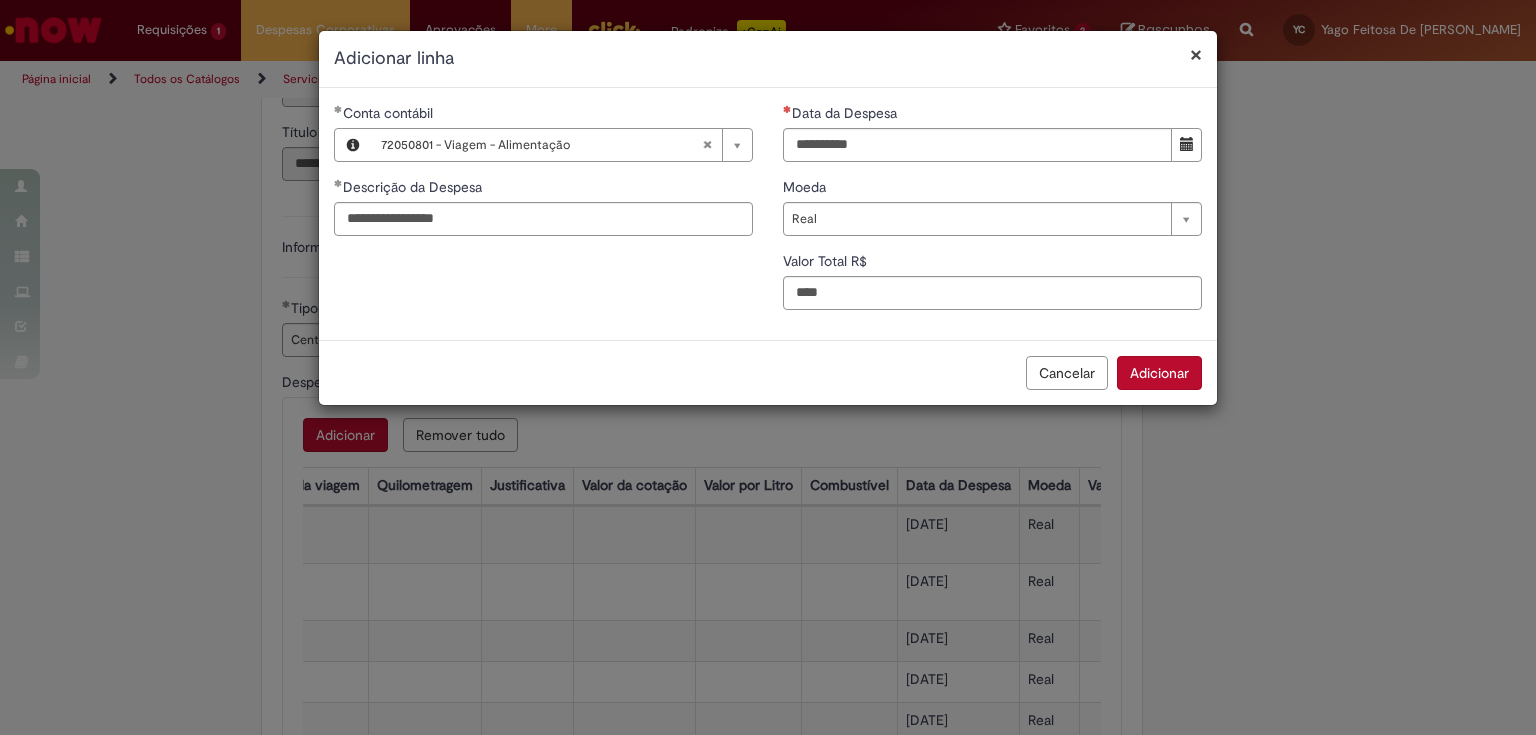 type 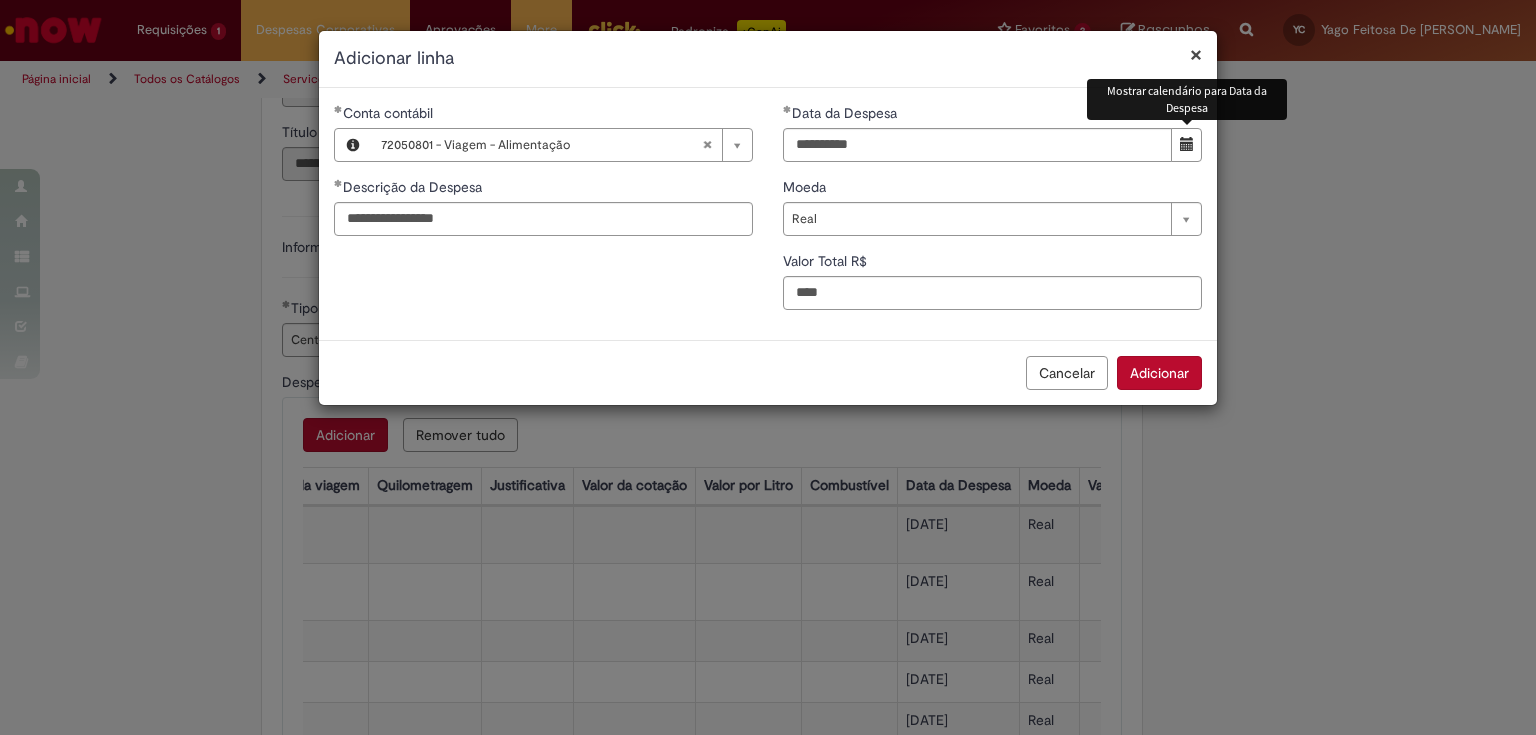 click on "Adicionar" at bounding box center (1159, 373) 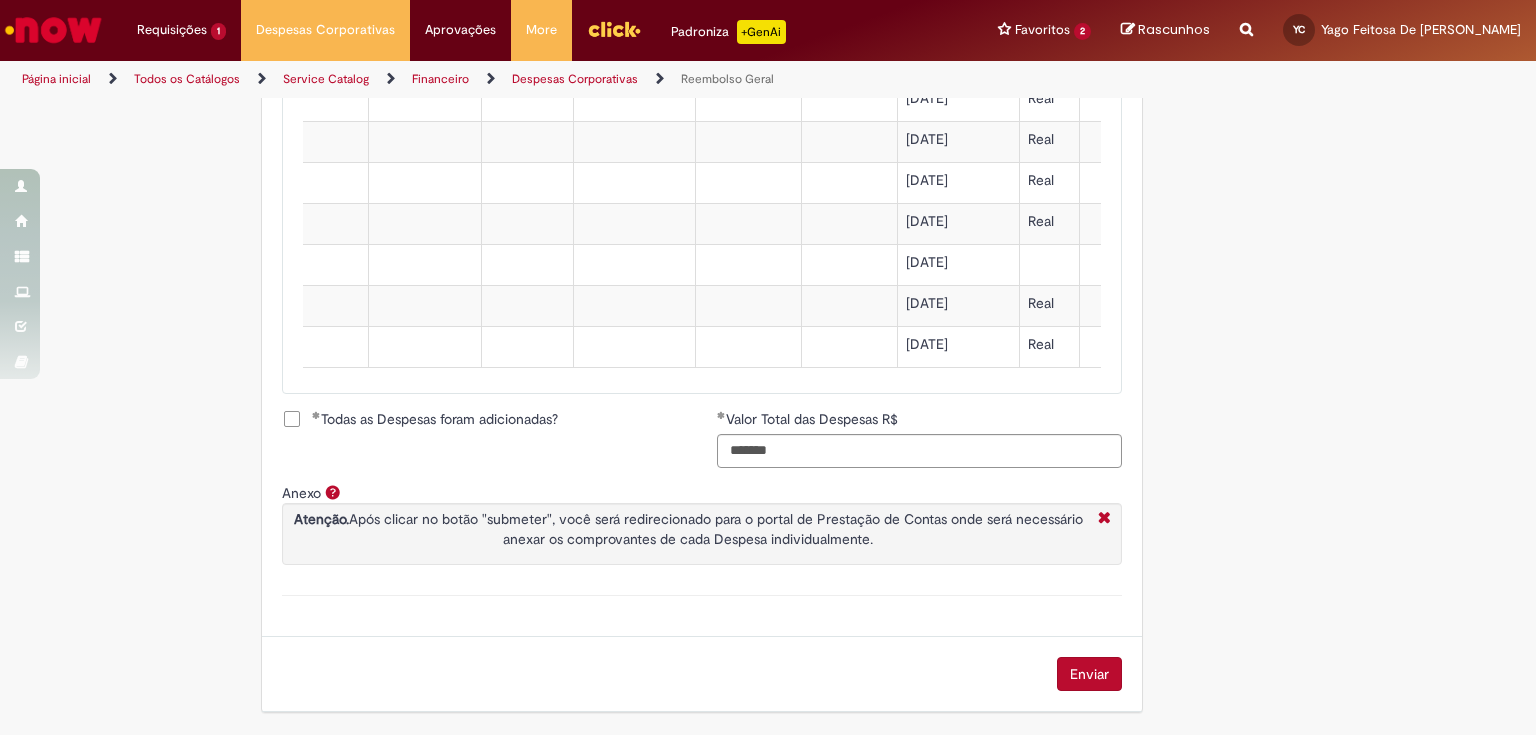 scroll, scrollTop: 2310, scrollLeft: 0, axis: vertical 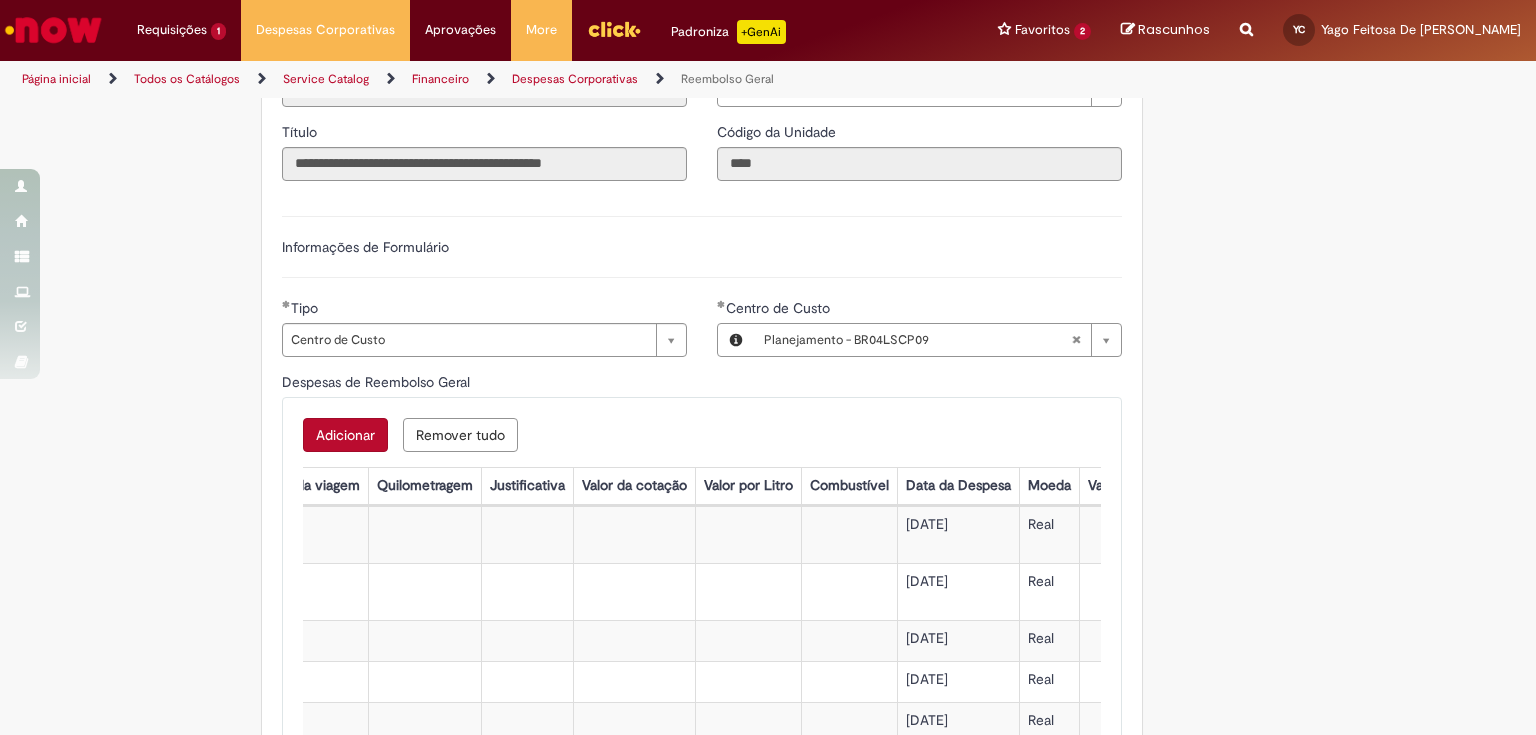 click on "Adicionar" at bounding box center [345, 435] 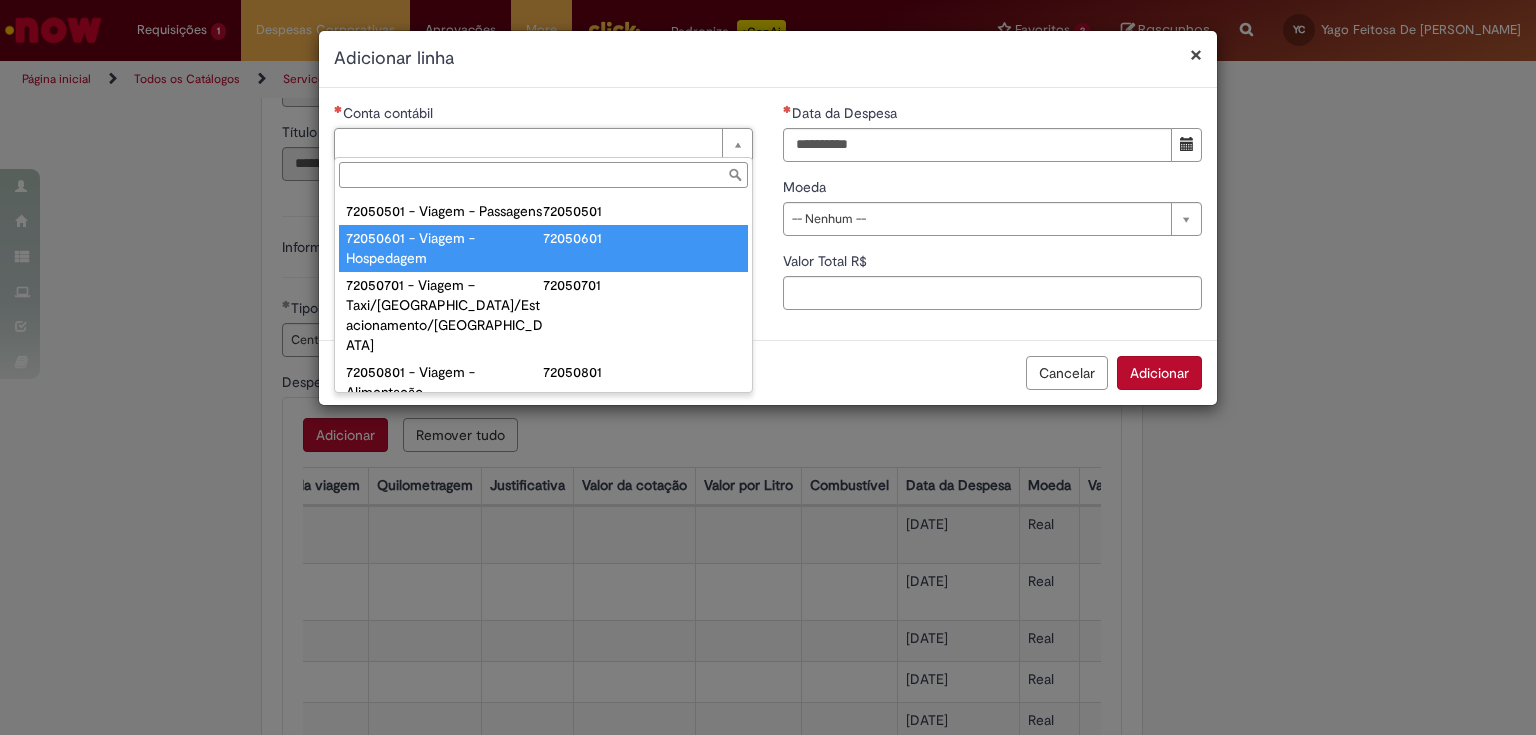 scroll, scrollTop: 1200, scrollLeft: 0, axis: vertical 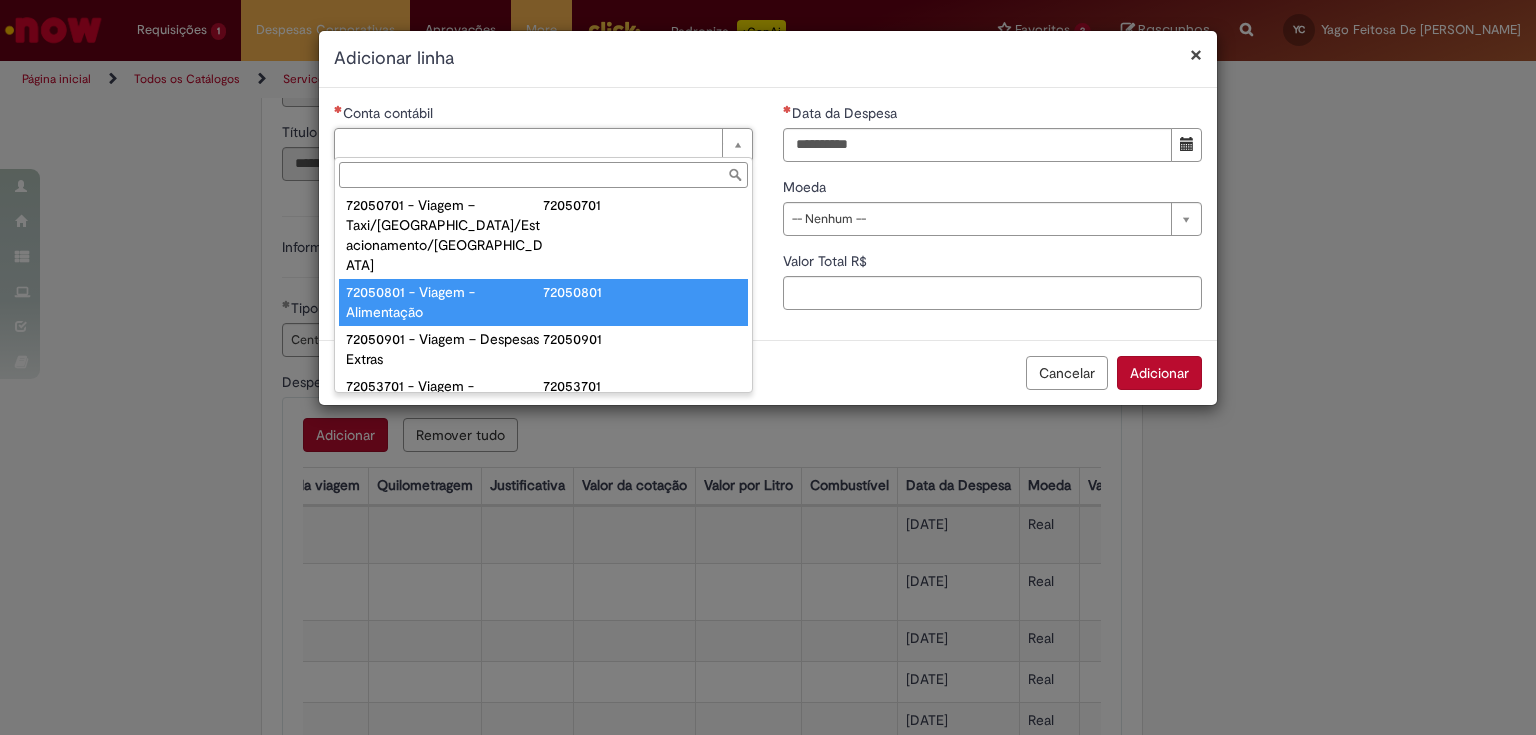 type on "**********" 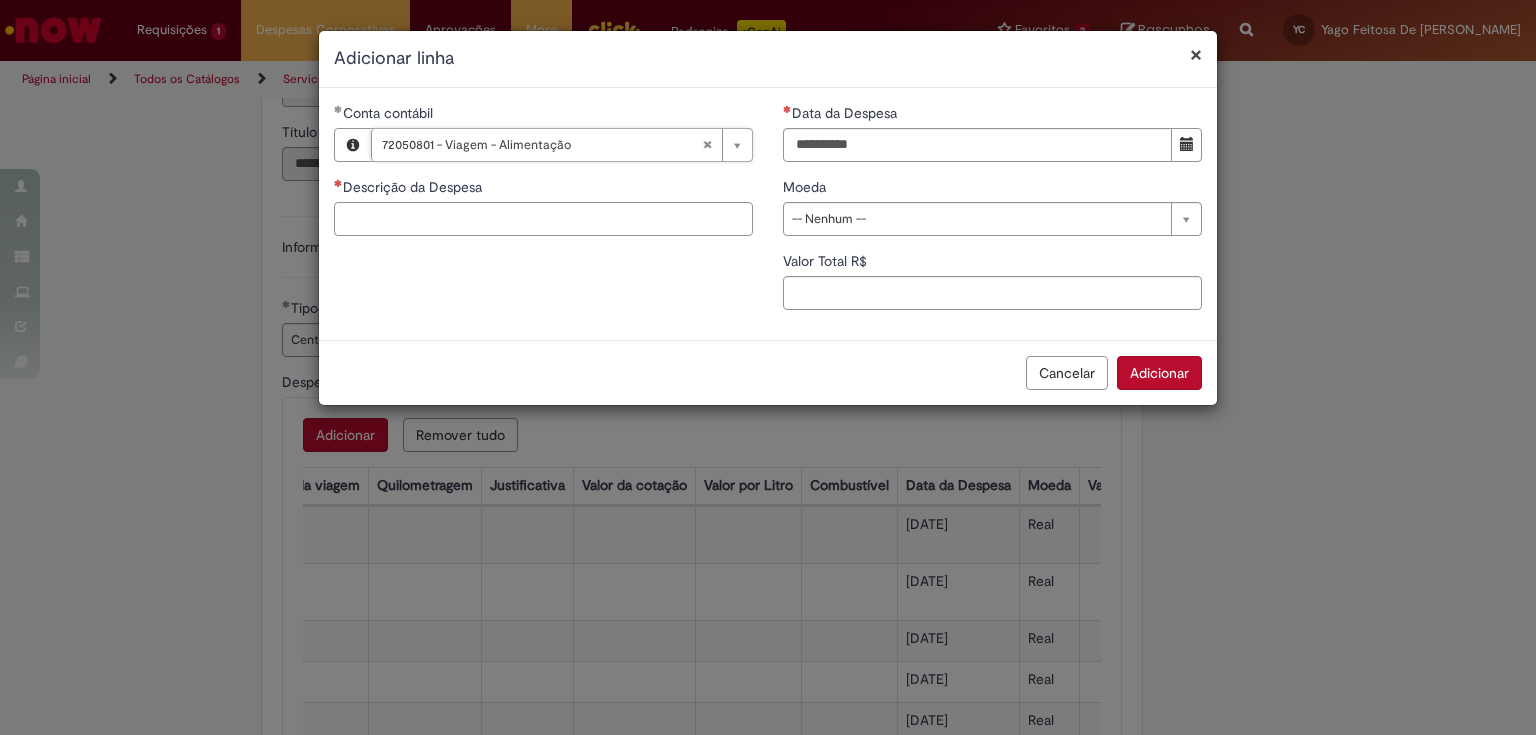 click on "Descrição da Despesa" at bounding box center [543, 219] 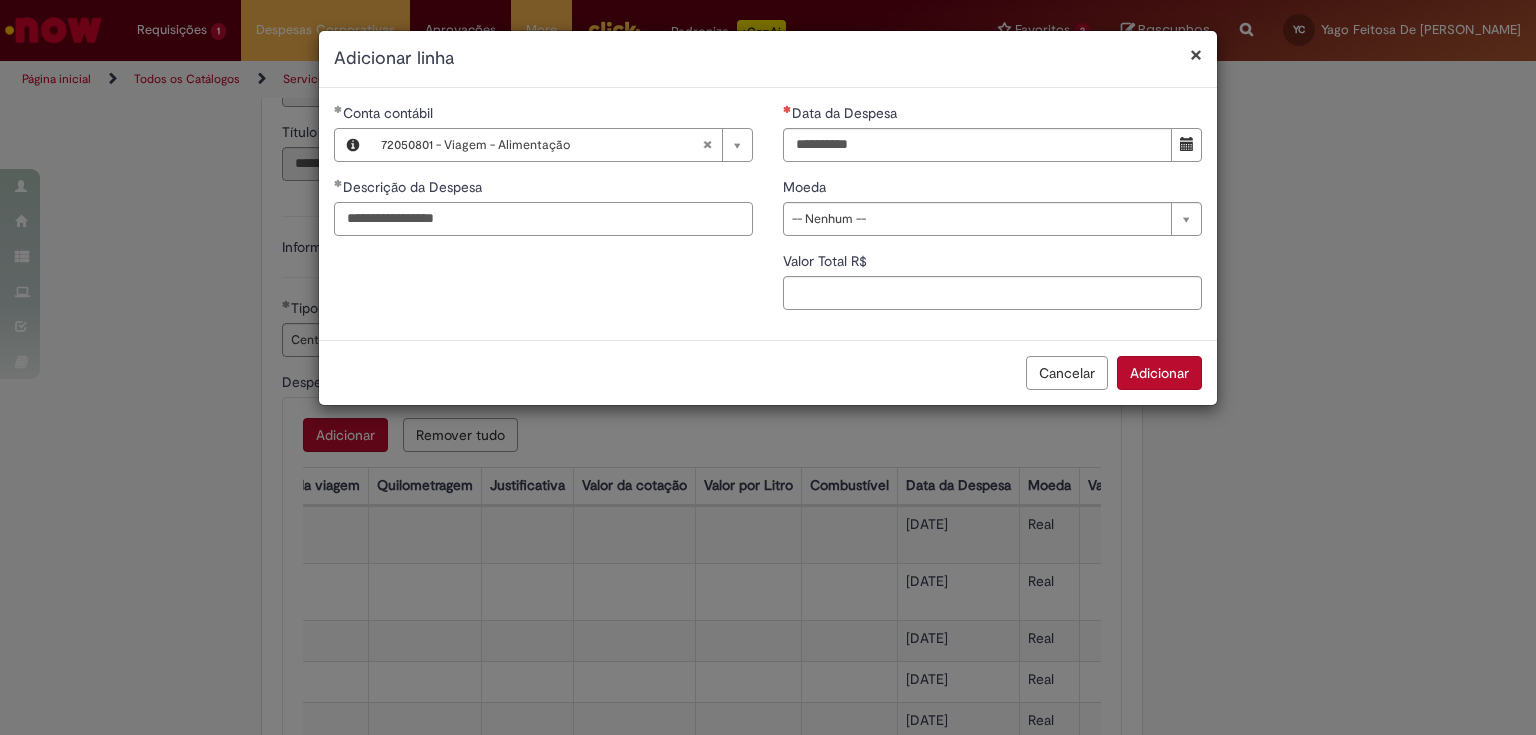 type on "**********" 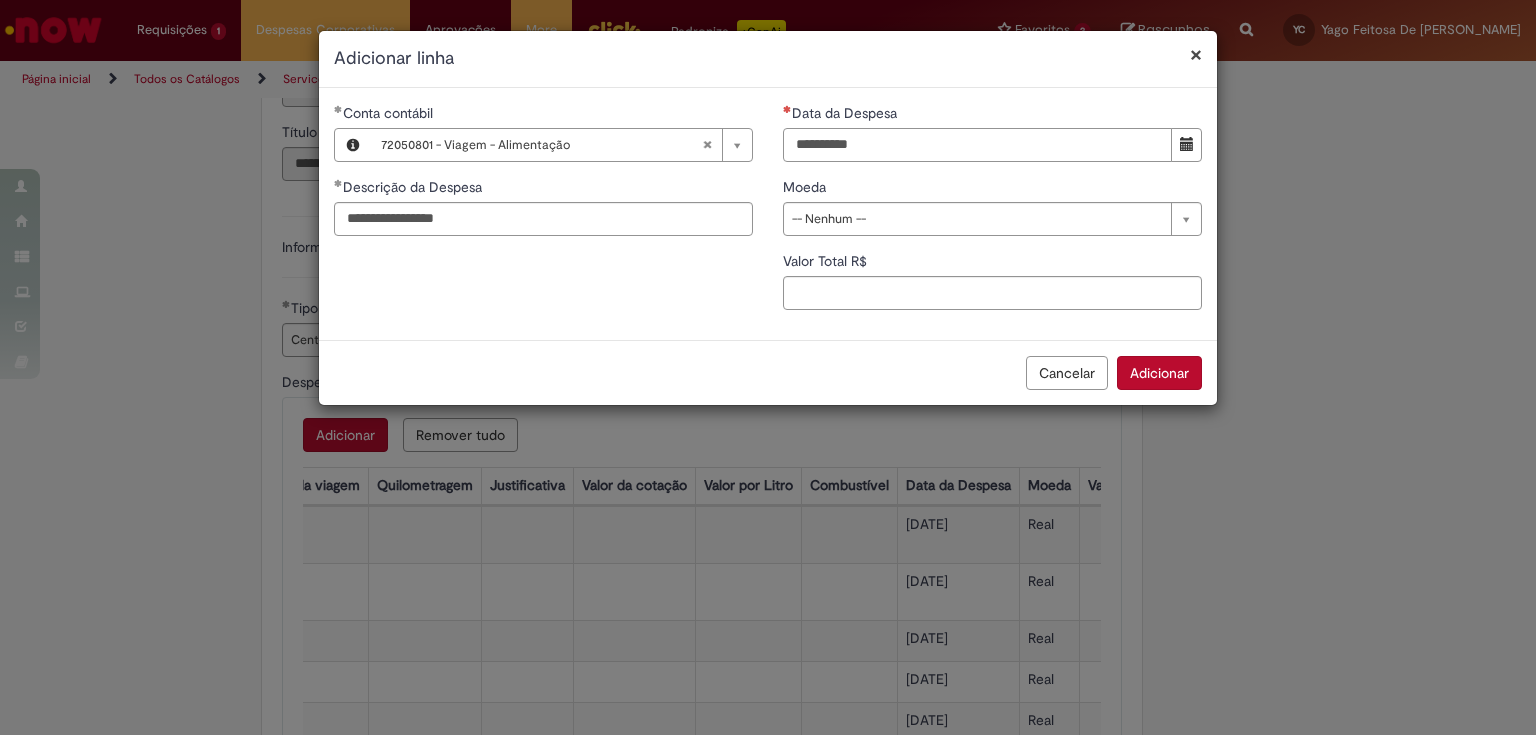 click on "Data da Despesa" at bounding box center (977, 145) 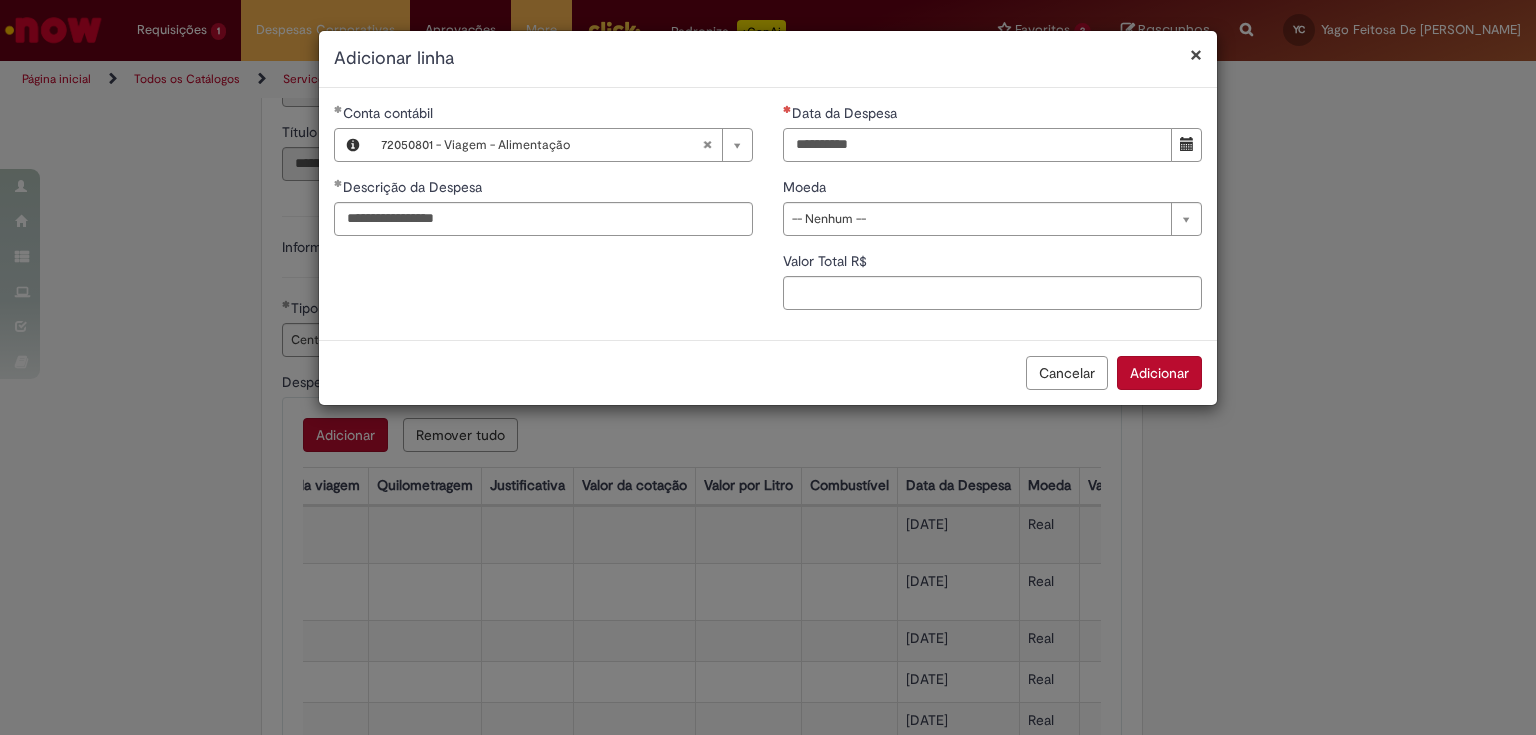 click on "**********" at bounding box center [977, 145] 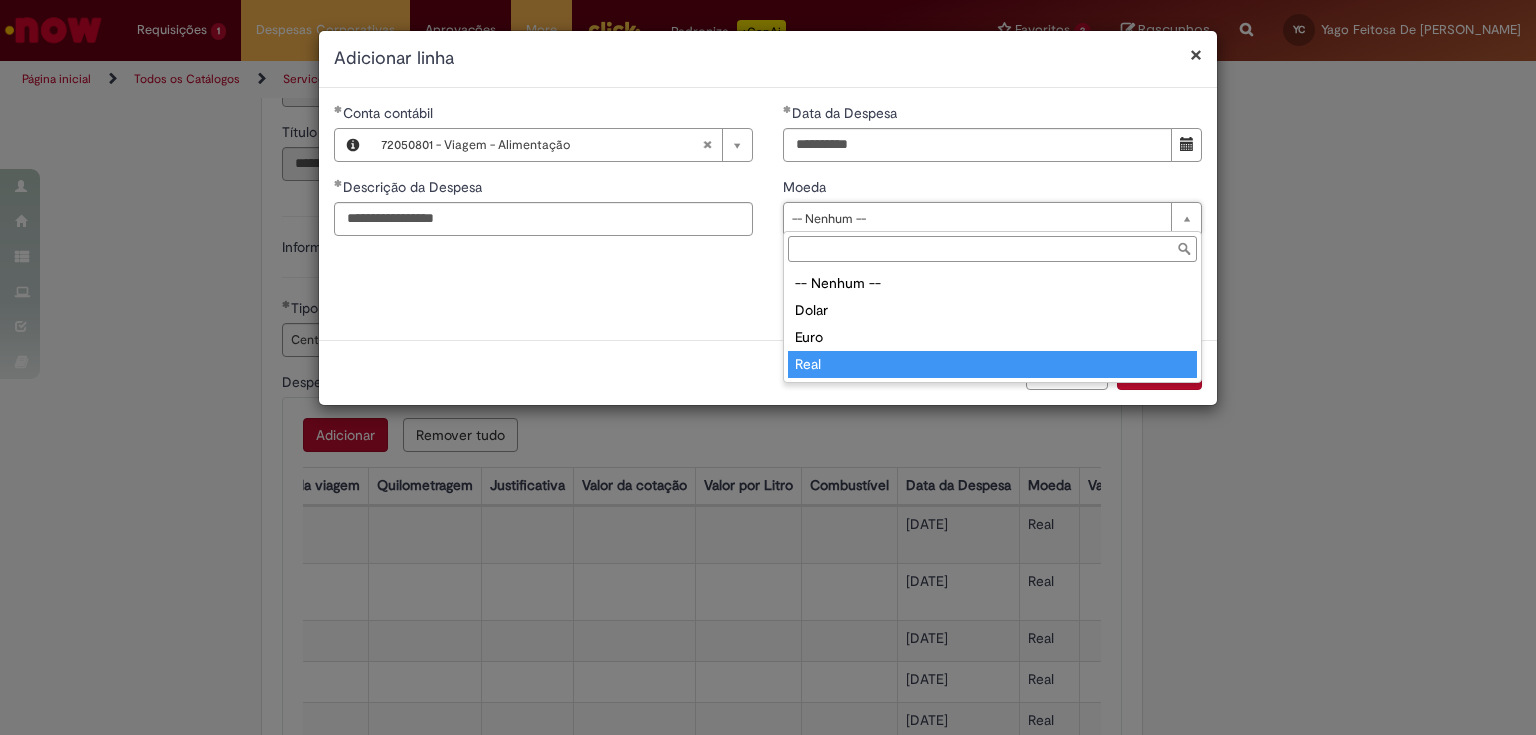type on "****" 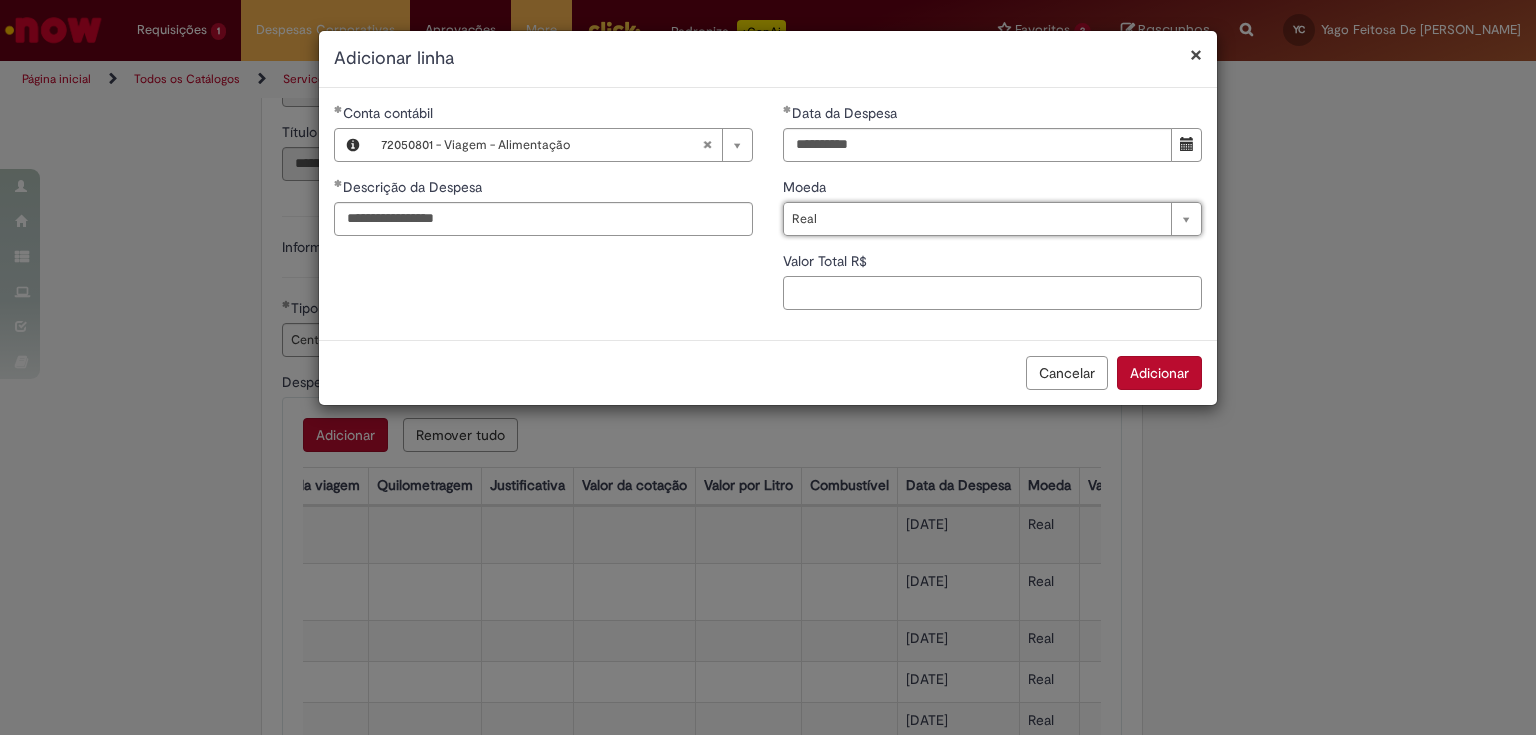 click on "Valor Total R$" at bounding box center (992, 293) 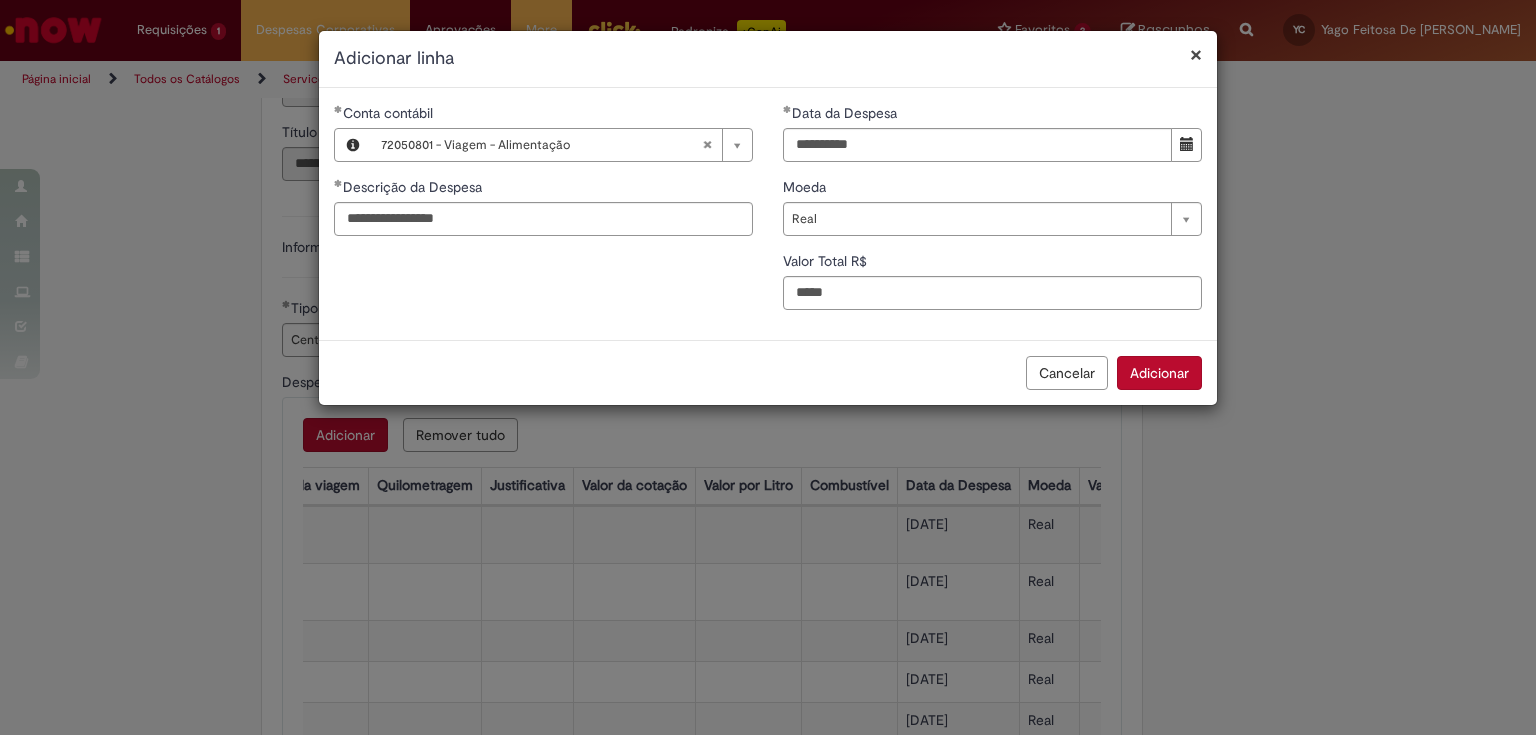 click on "Adicionar" at bounding box center [1159, 373] 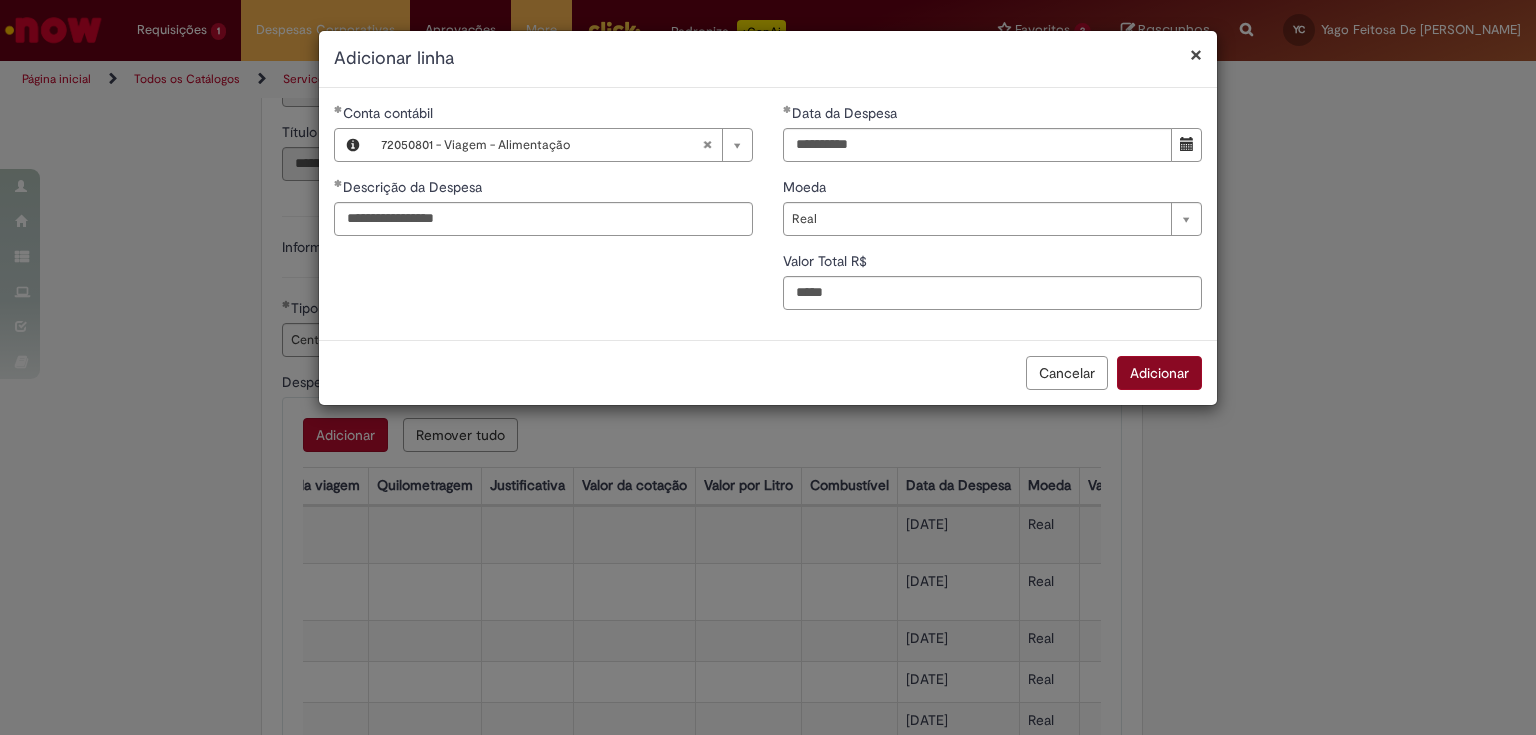 type on "*****" 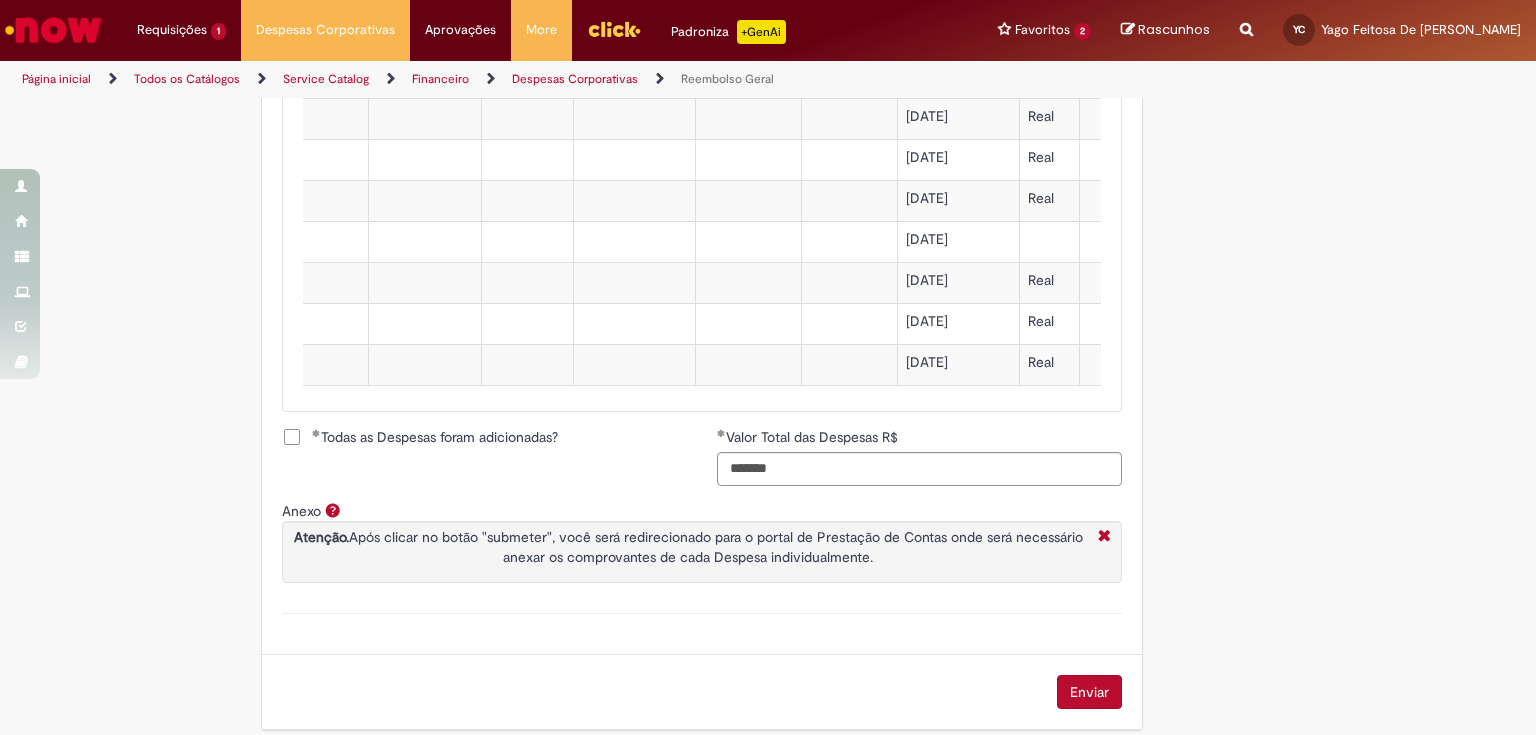 scroll, scrollTop: 2230, scrollLeft: 0, axis: vertical 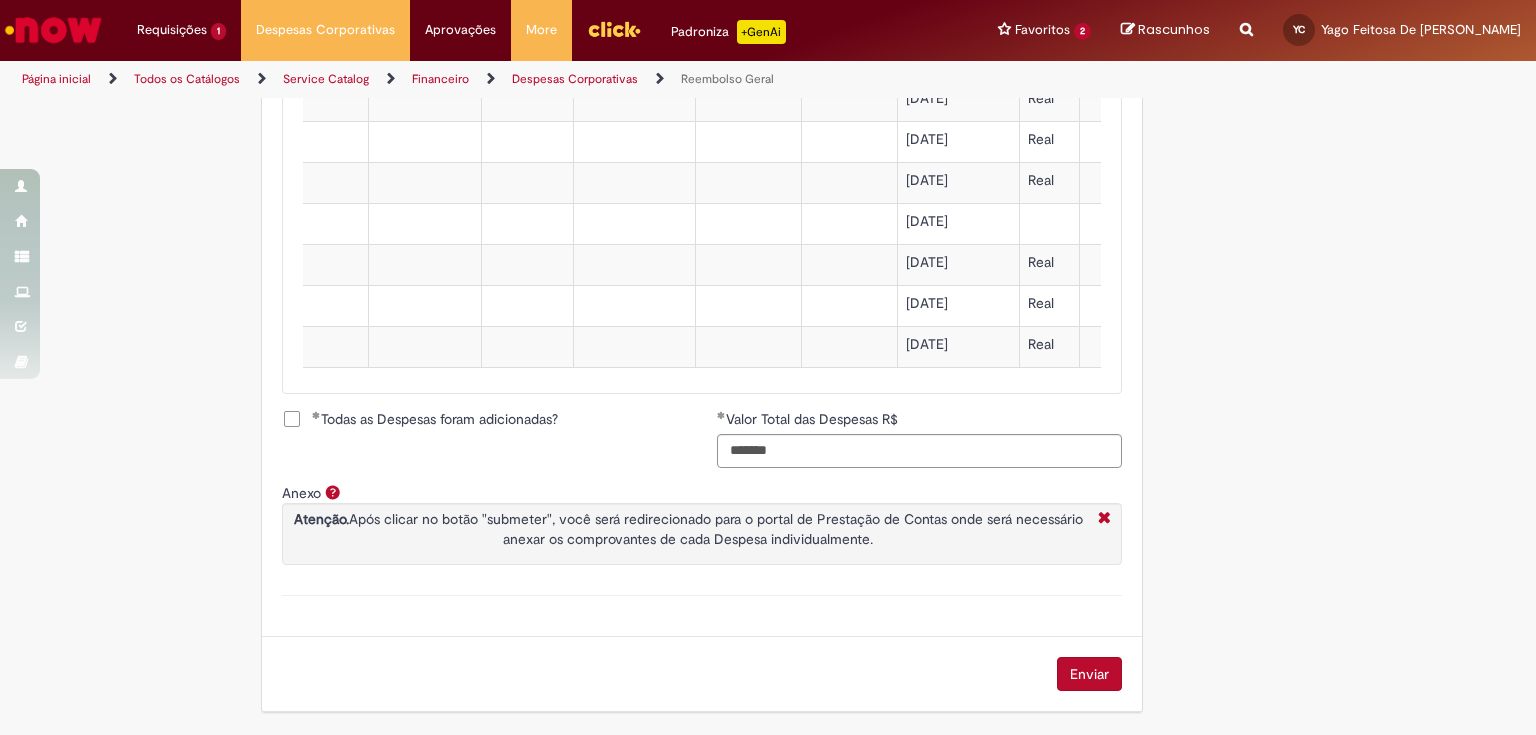 click on "Todas as Despesas foram adicionadas?" at bounding box center (435, 419) 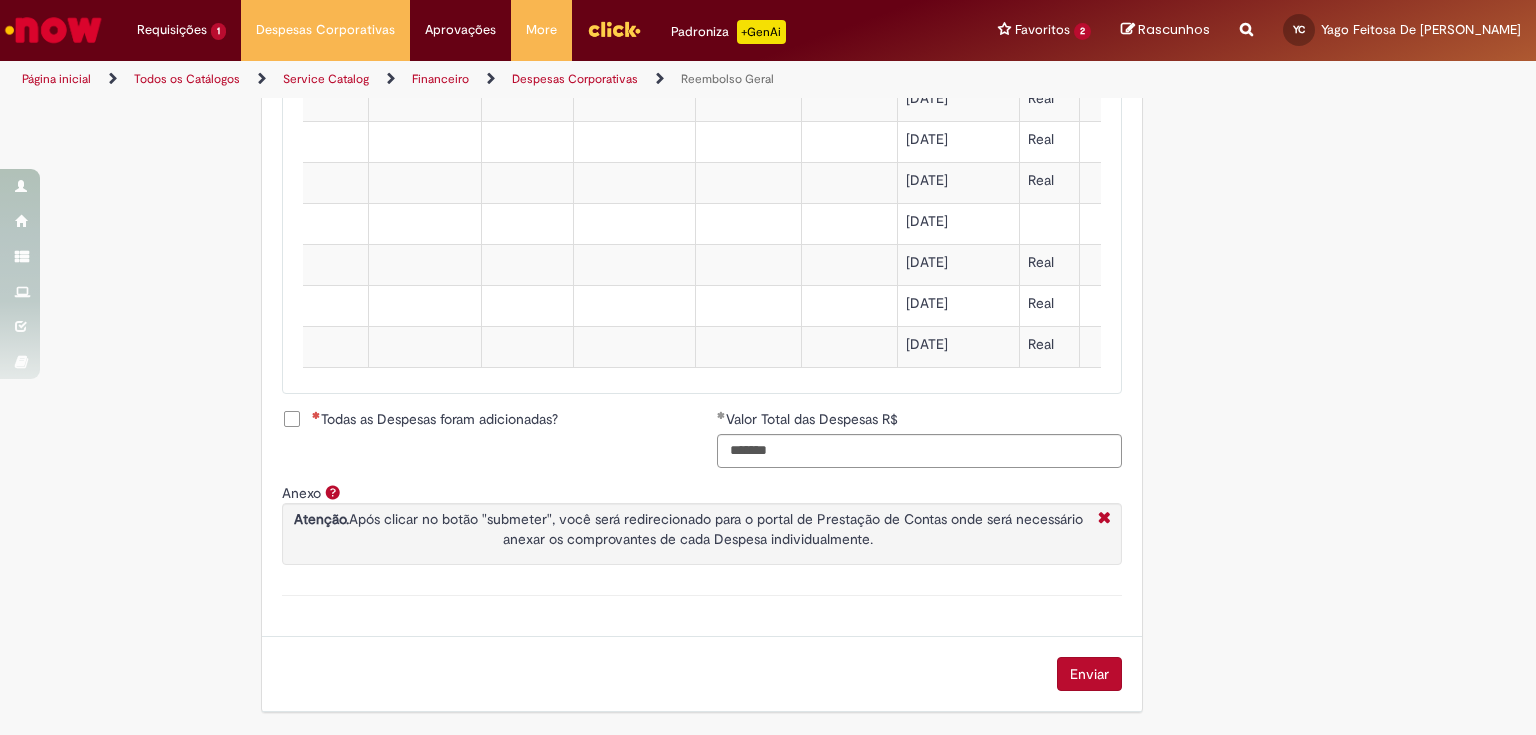 click on "Todas as Despesas foram adicionadas?" at bounding box center [435, 419] 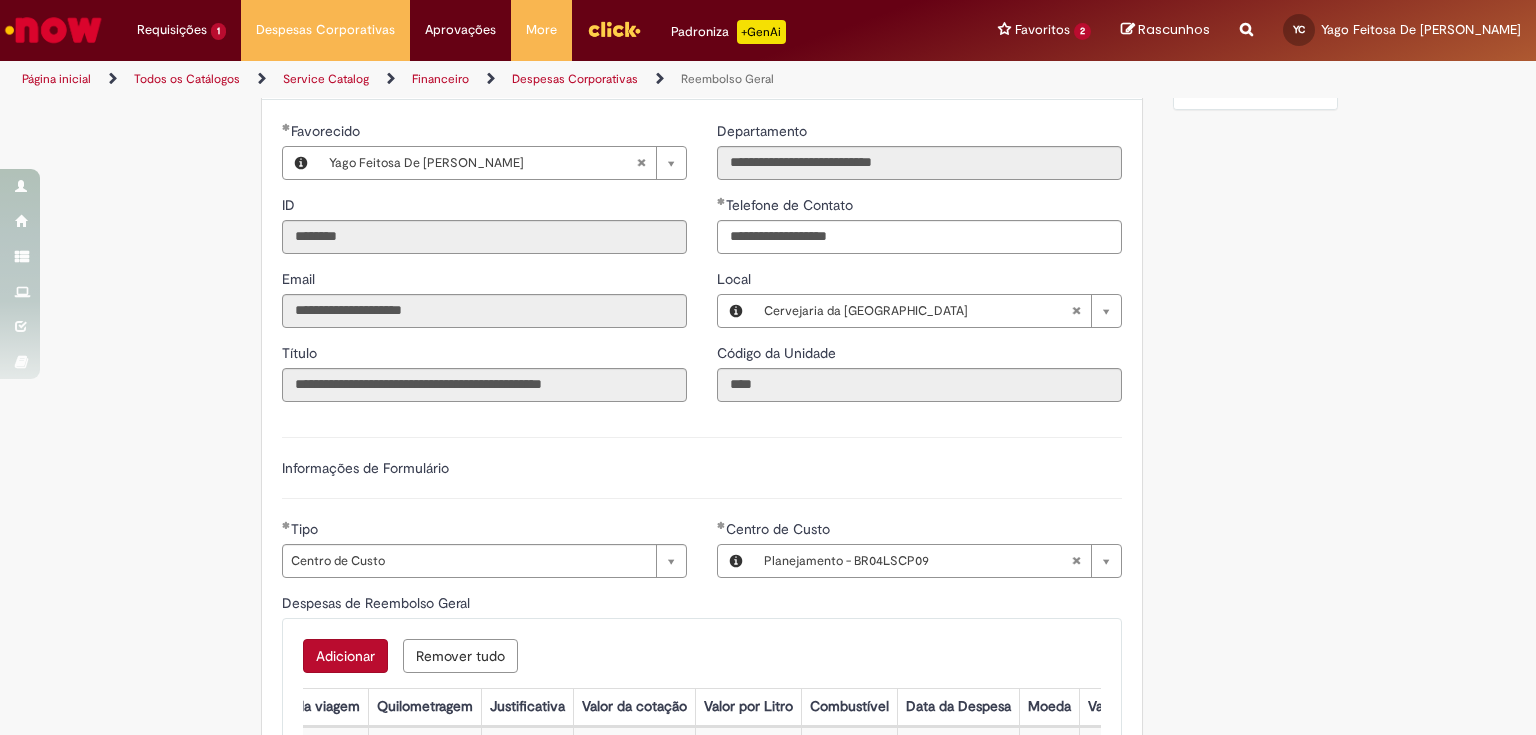 scroll, scrollTop: 393, scrollLeft: 0, axis: vertical 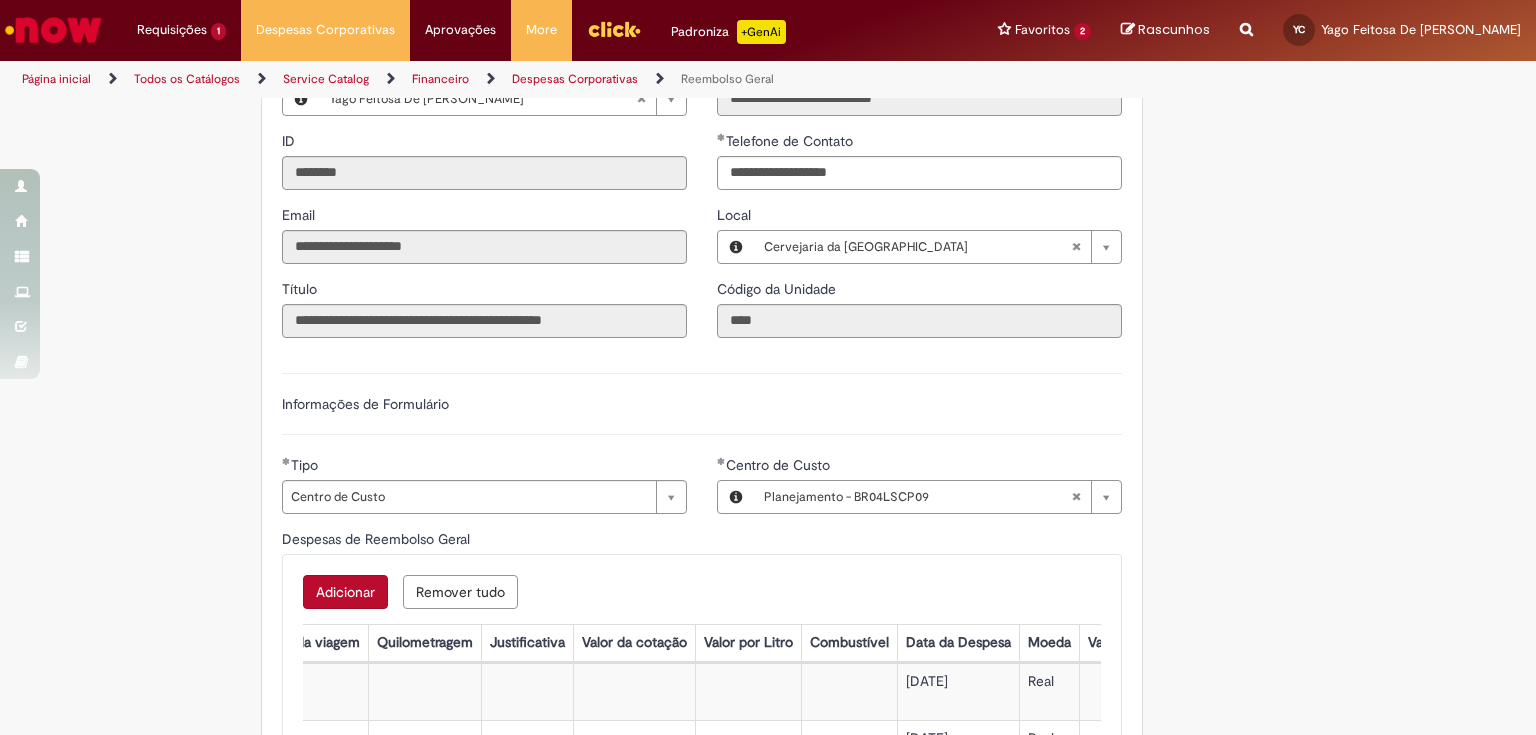 click on "Adicionar" at bounding box center (345, 592) 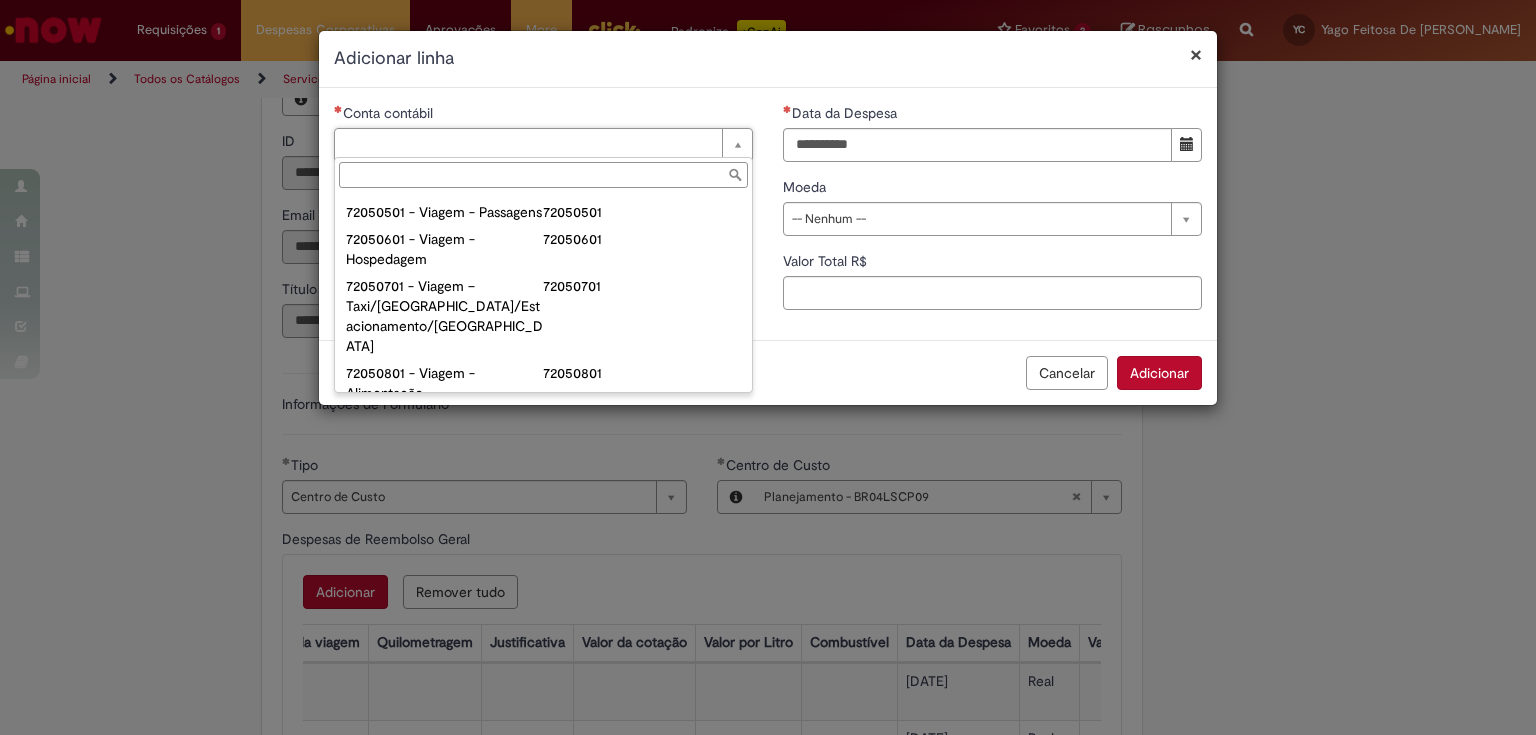 scroll, scrollTop: 1120, scrollLeft: 0, axis: vertical 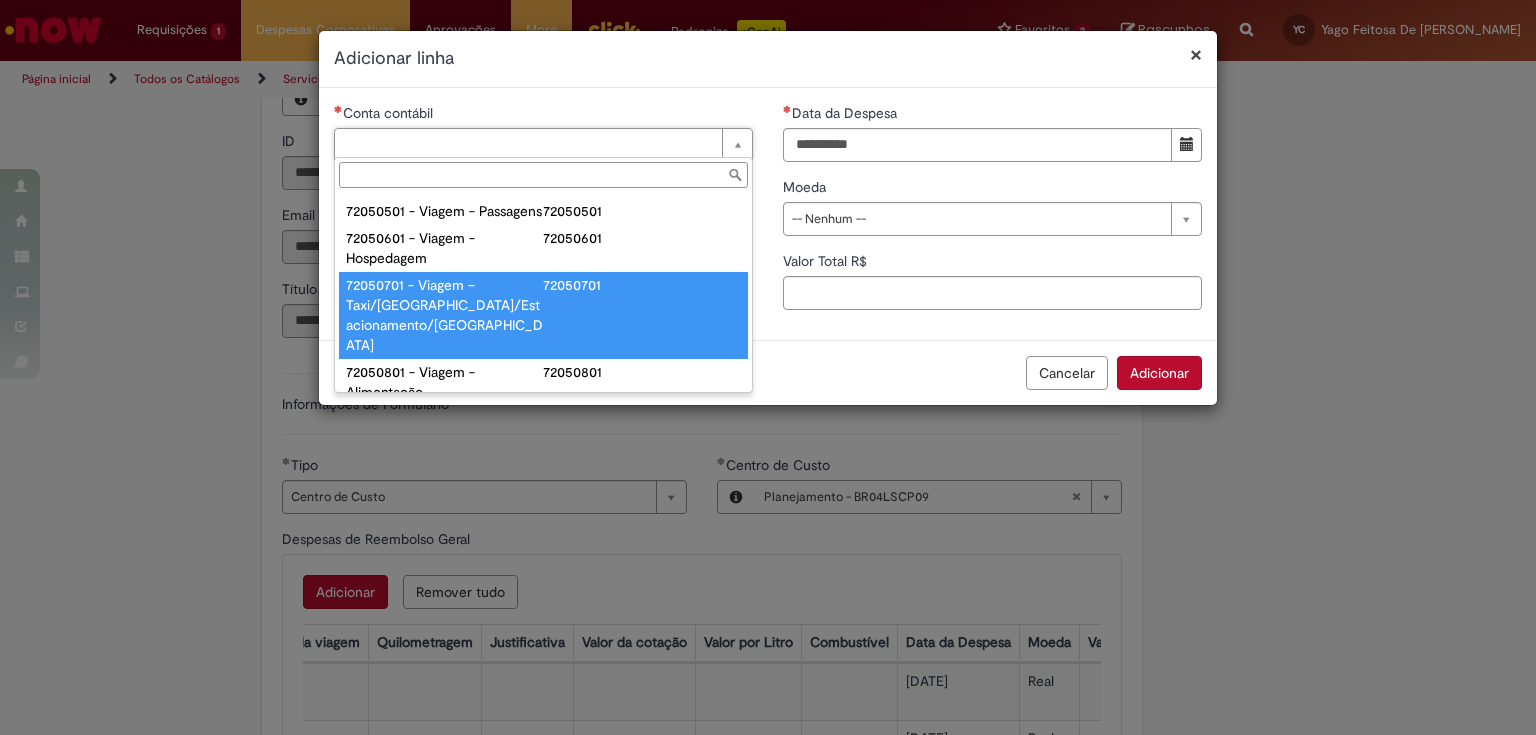type on "**********" 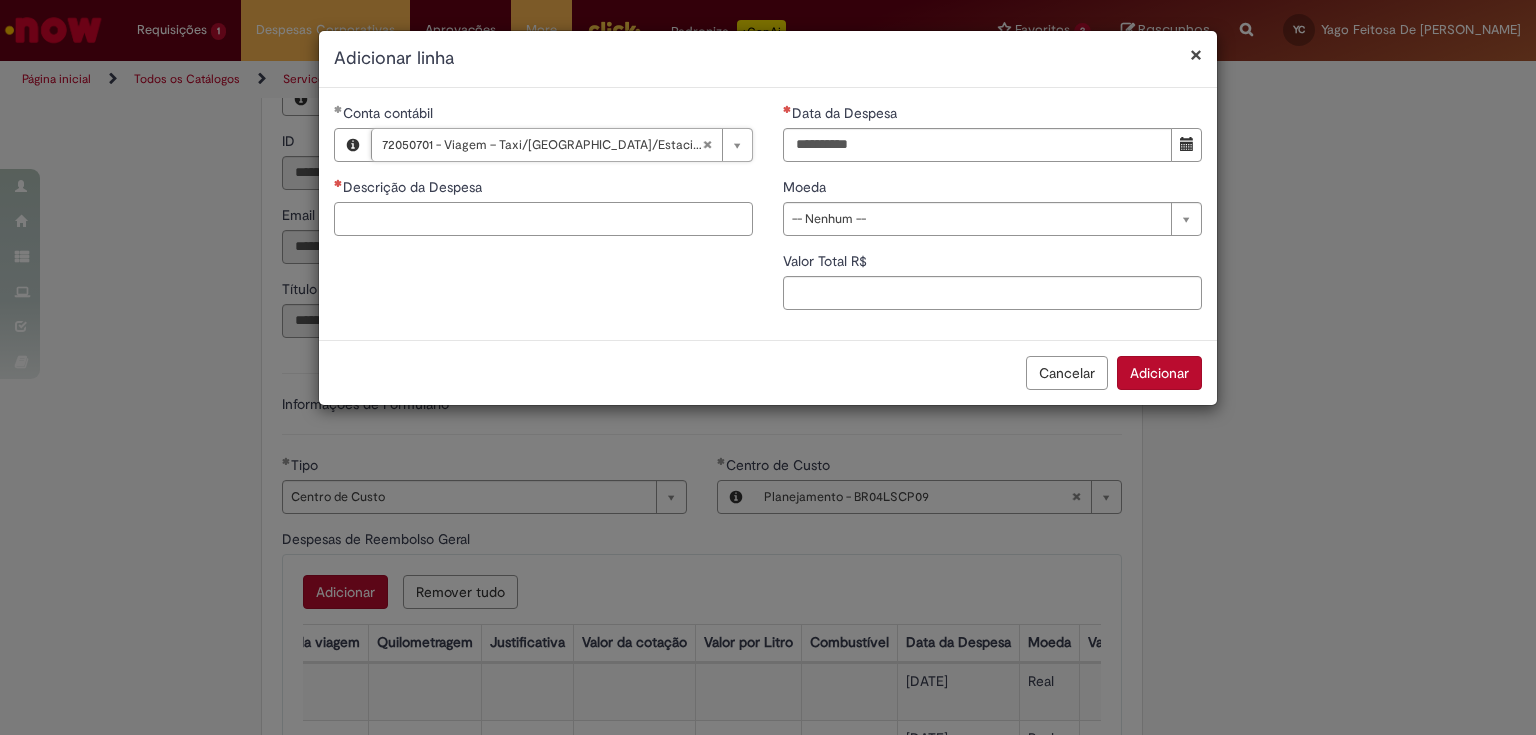 click on "Descrição da Despesa" at bounding box center (543, 219) 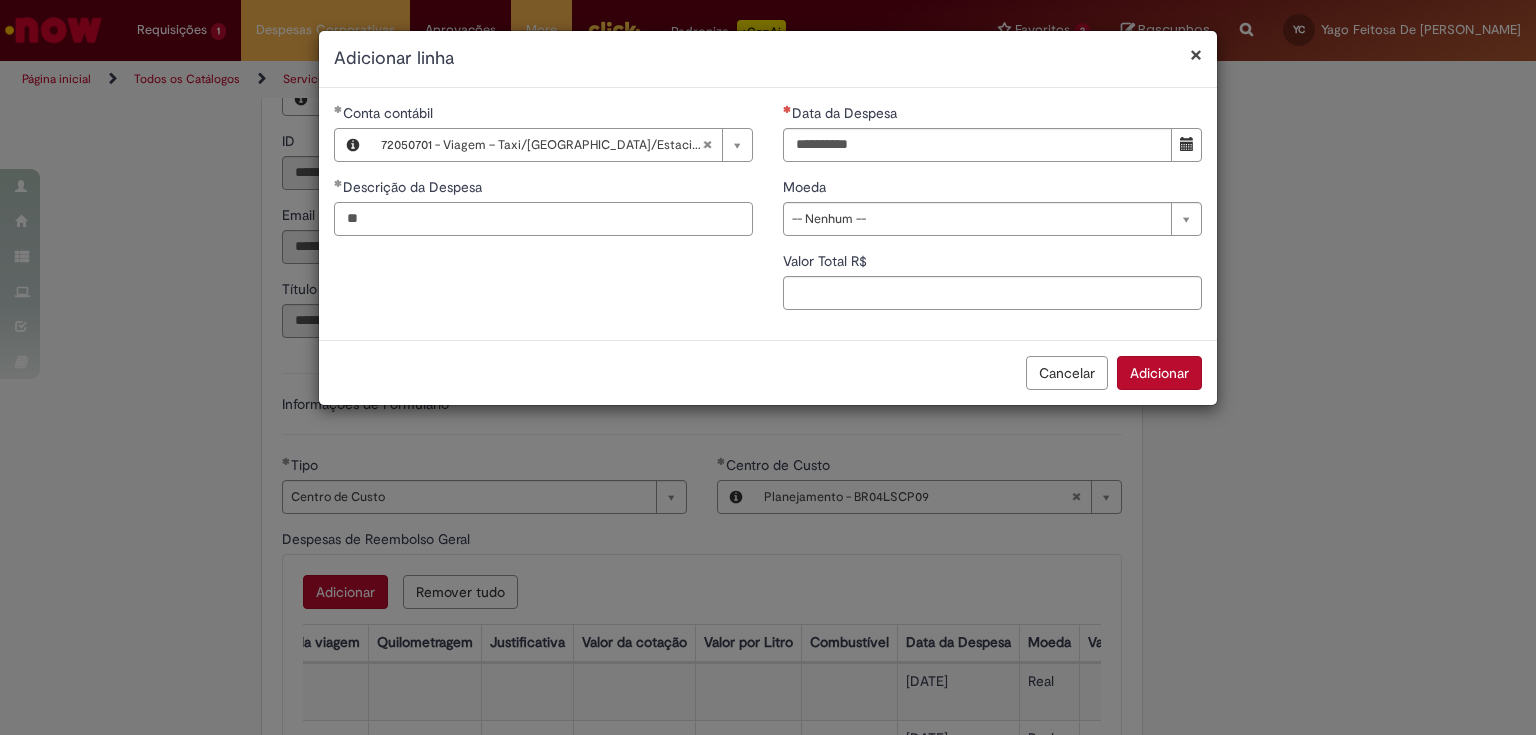 type on "*" 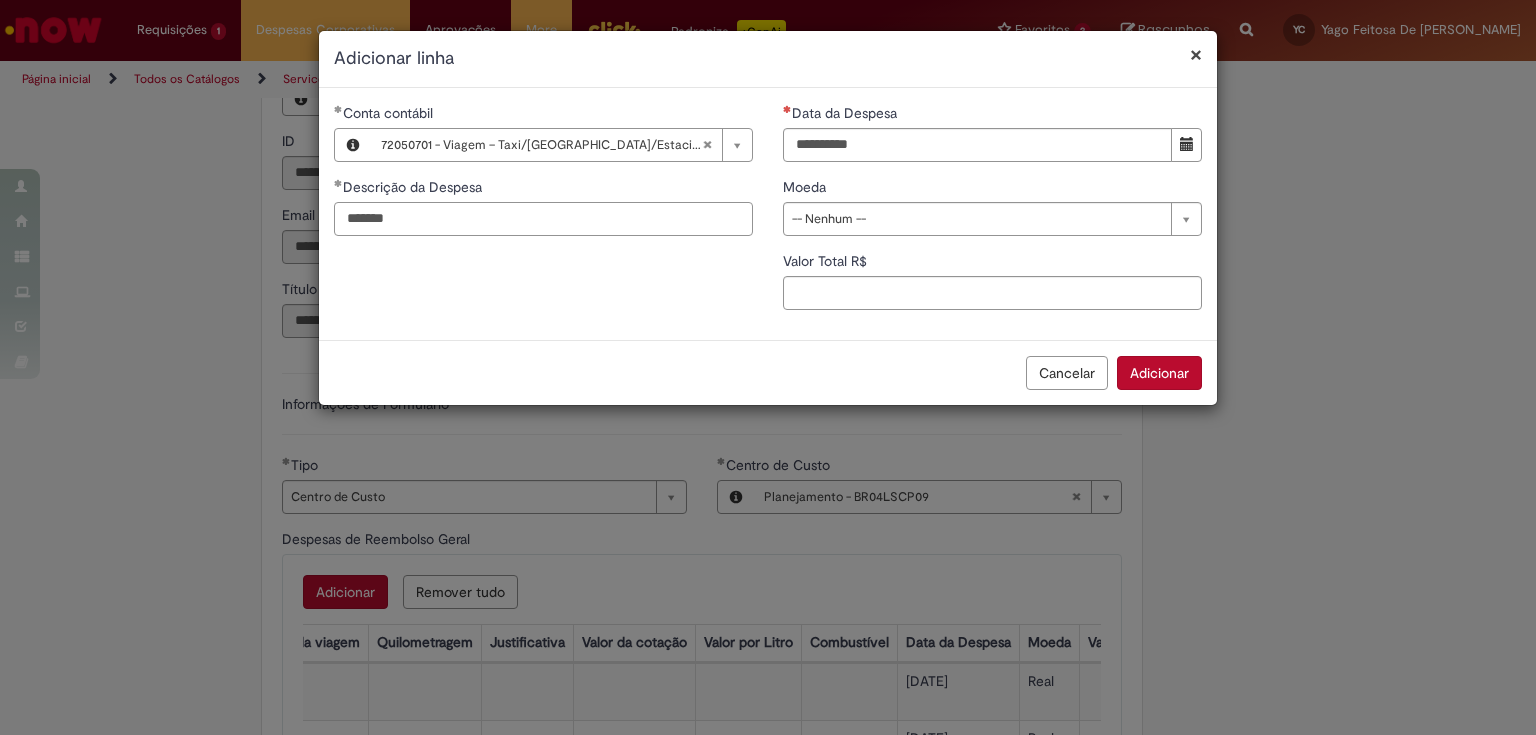 type on "*******" 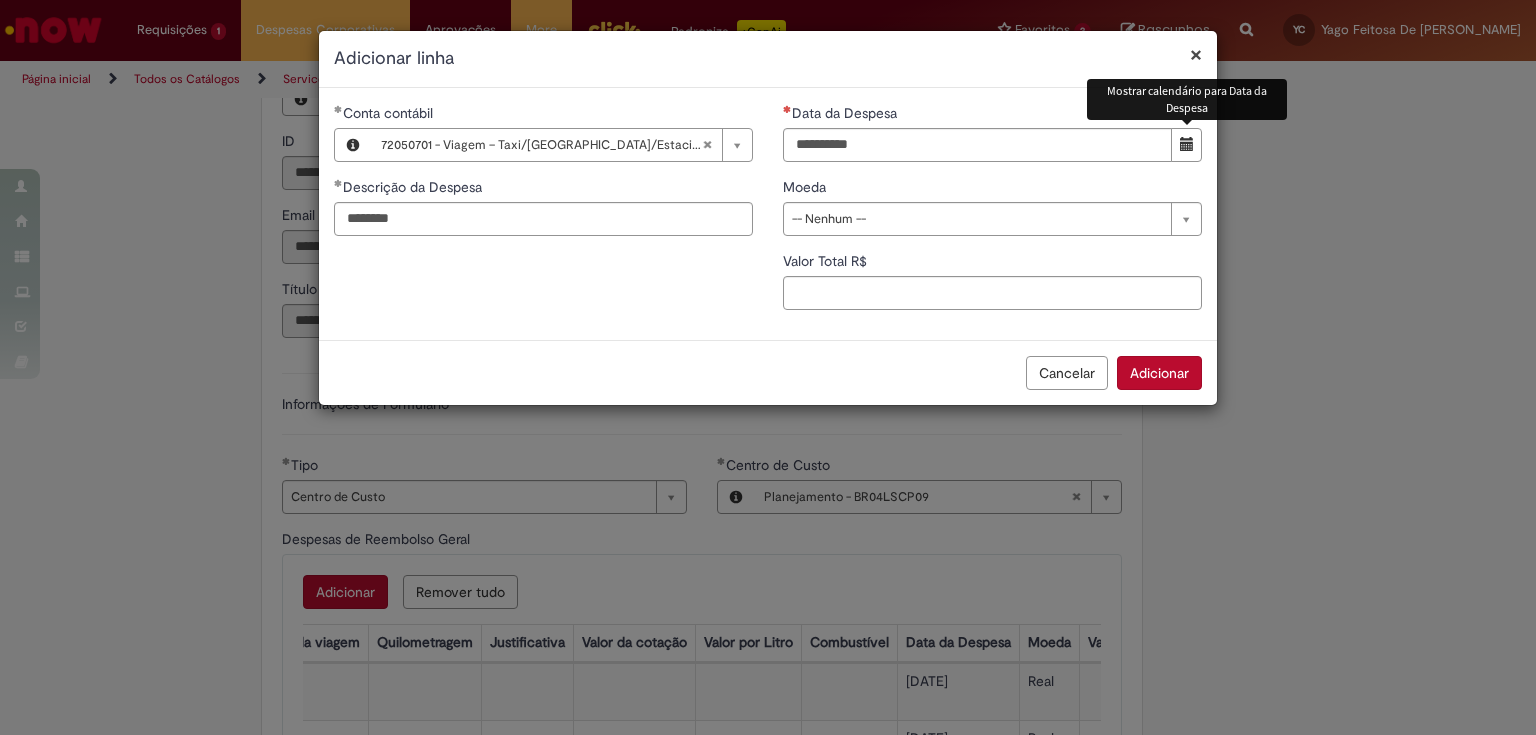 click at bounding box center [1186, 145] 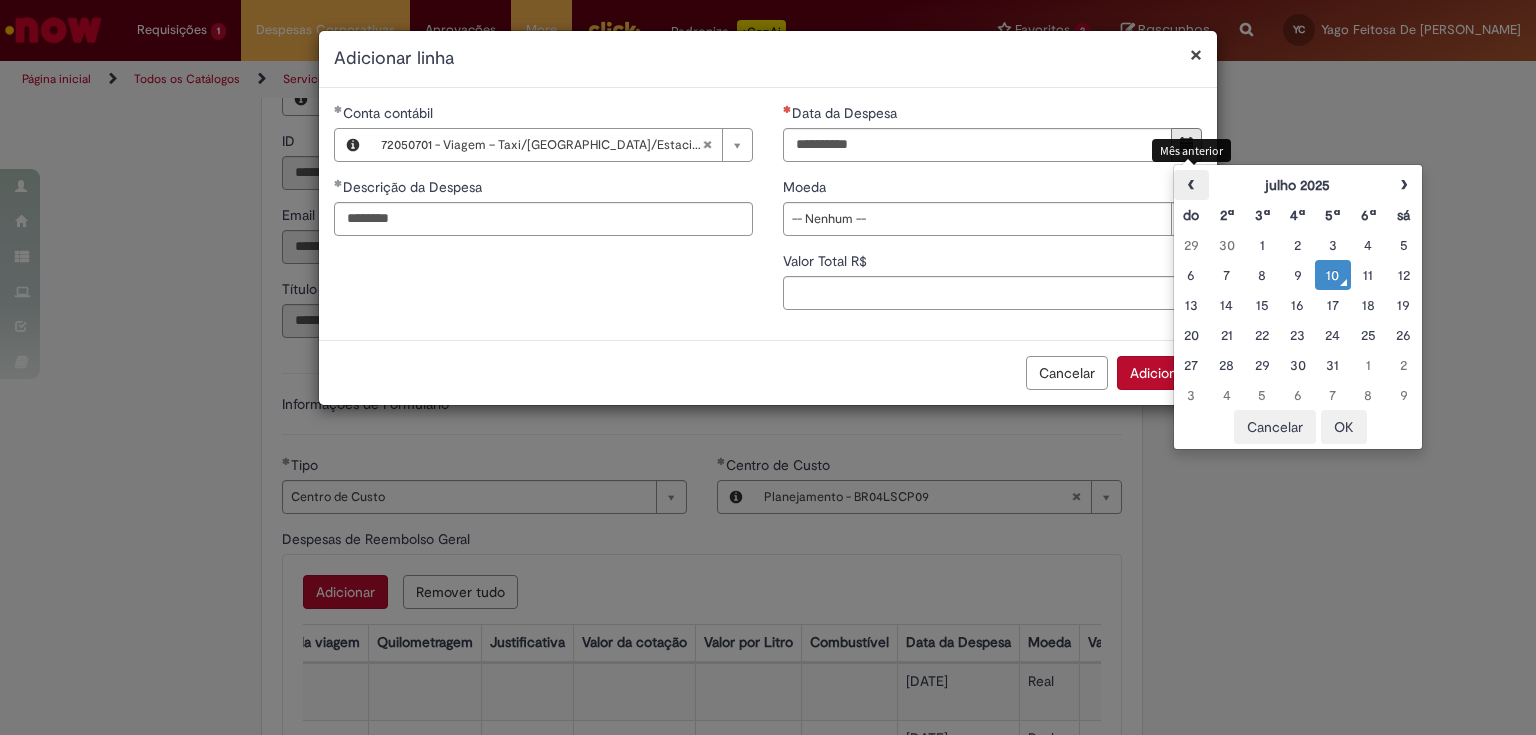 click on "‹" at bounding box center [1191, 185] 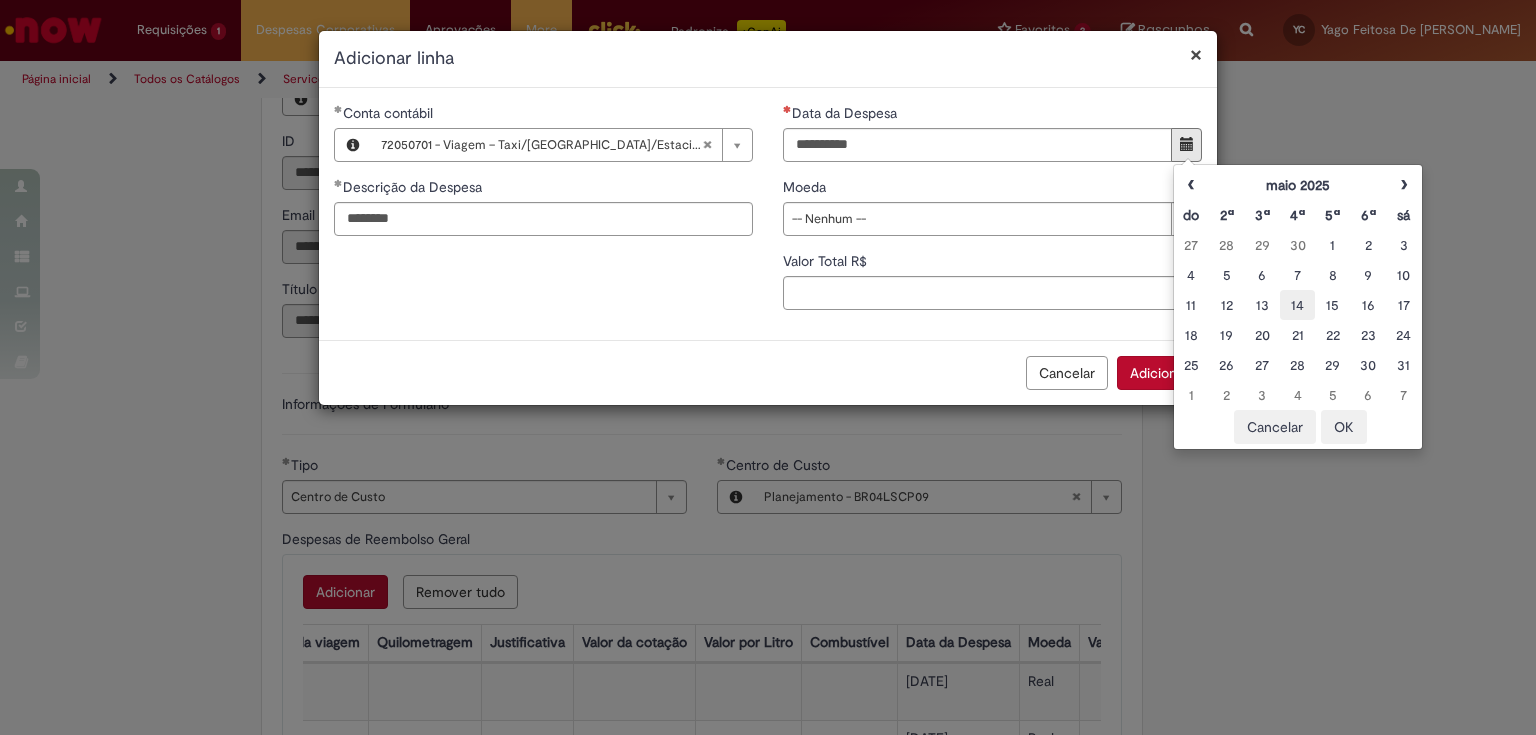 click on "14" at bounding box center (1297, 305) 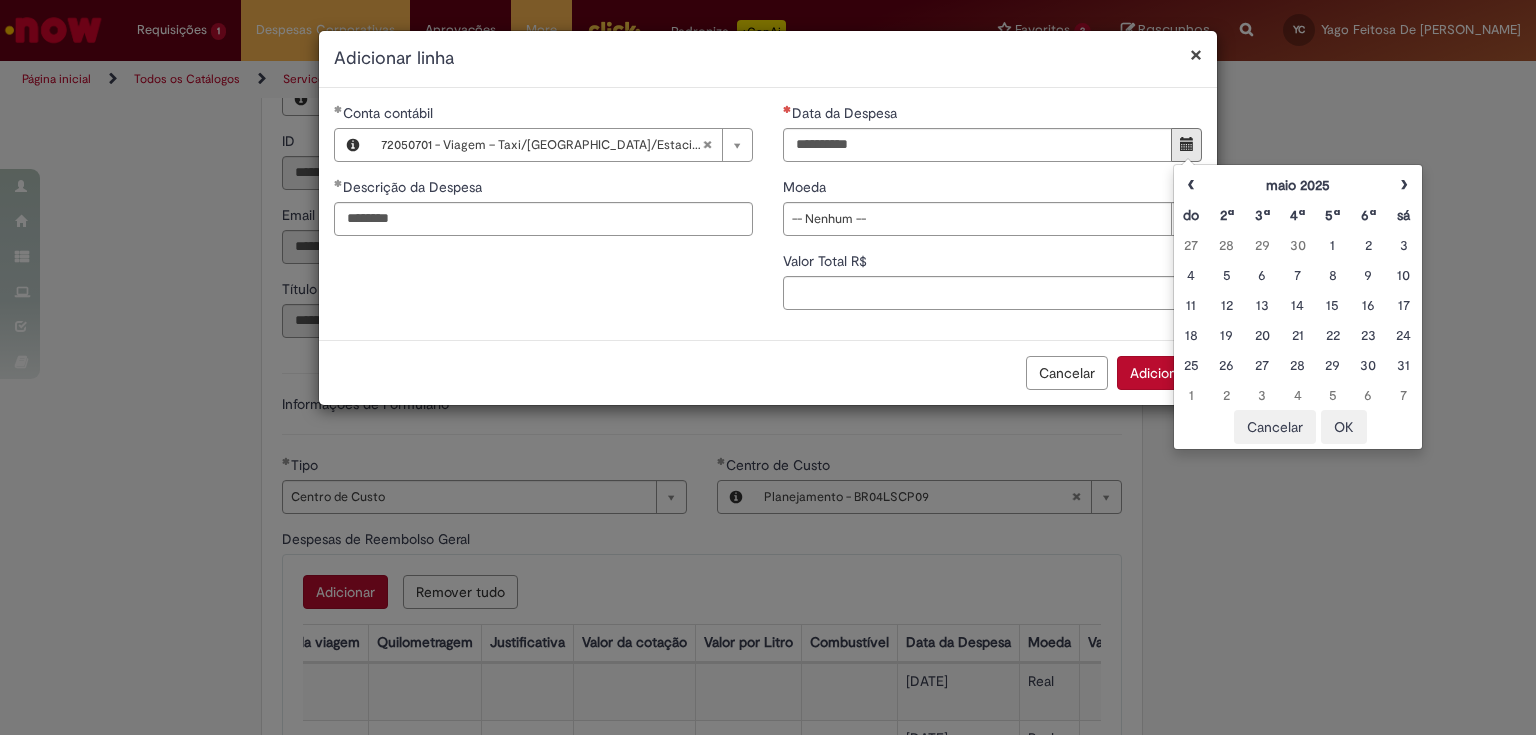 type on "**********" 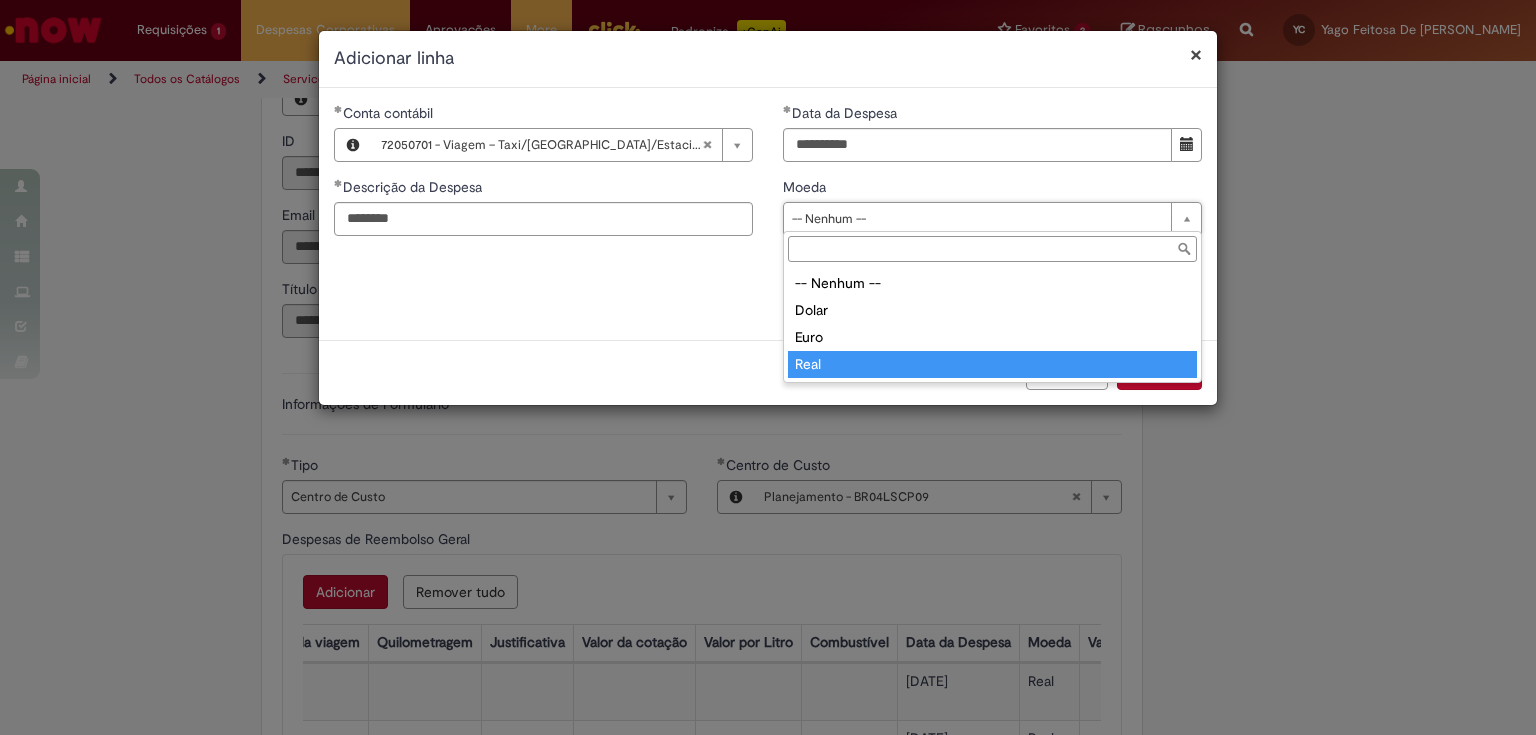 type on "****" 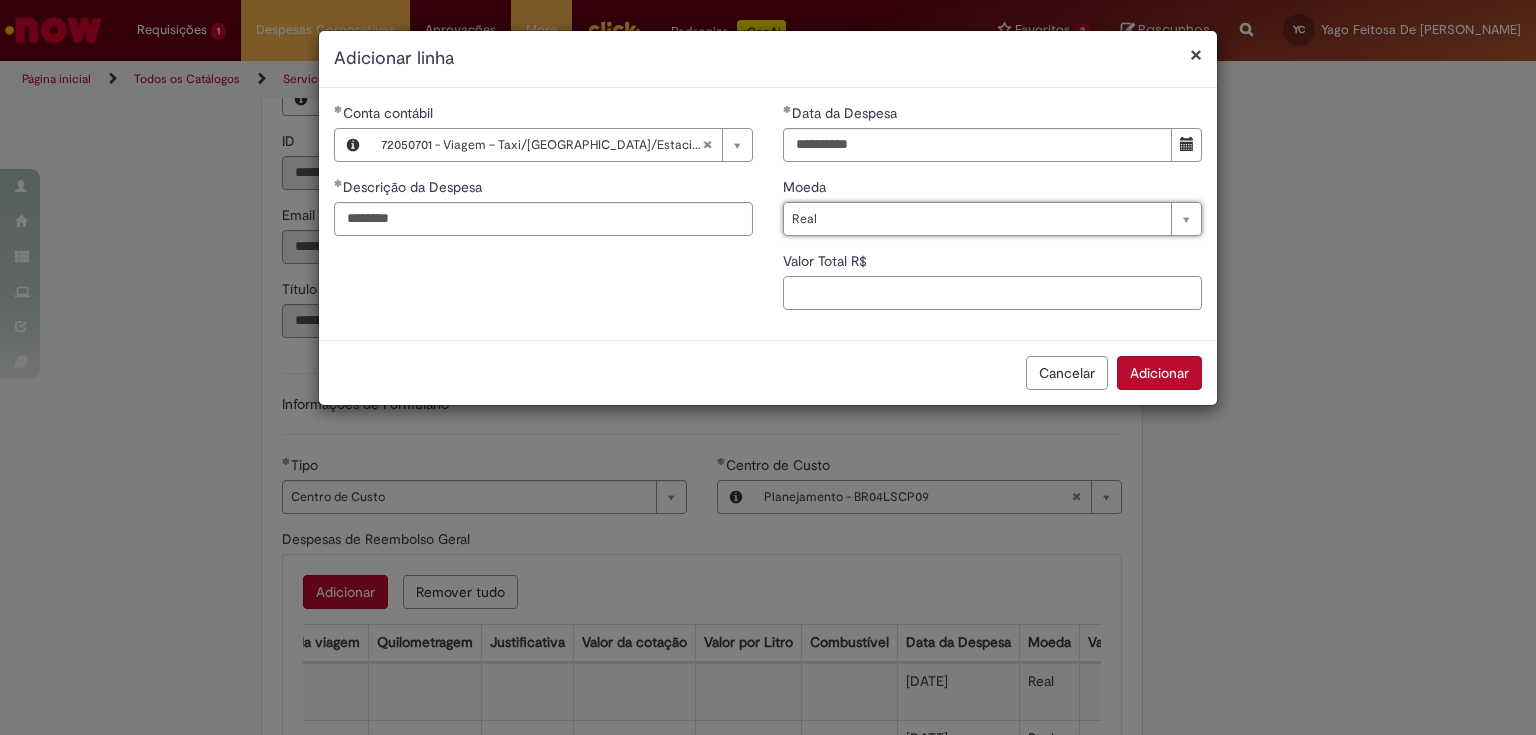 click on "Valor Total R$" at bounding box center [992, 293] 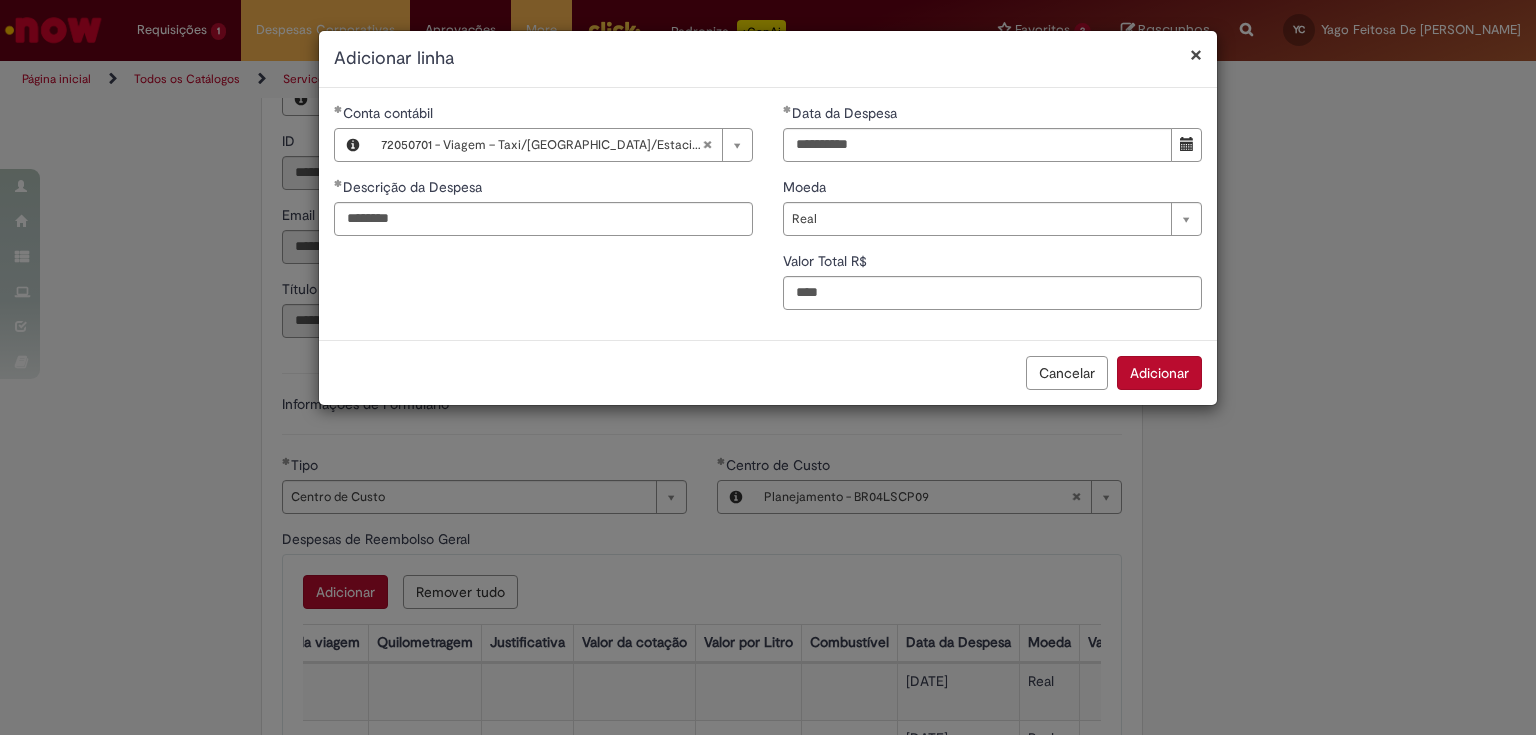type on "*" 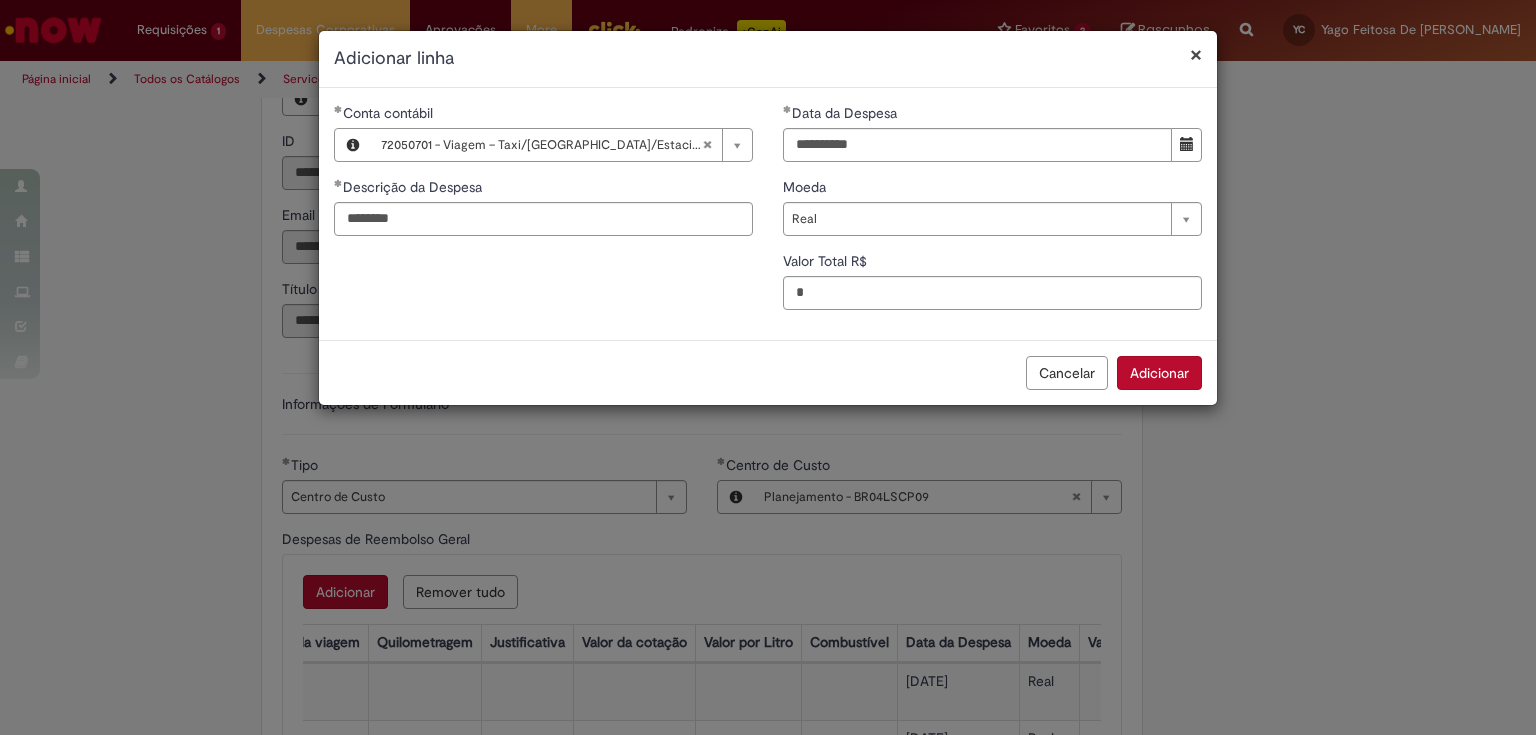 click on "Adicionar" at bounding box center (1159, 373) 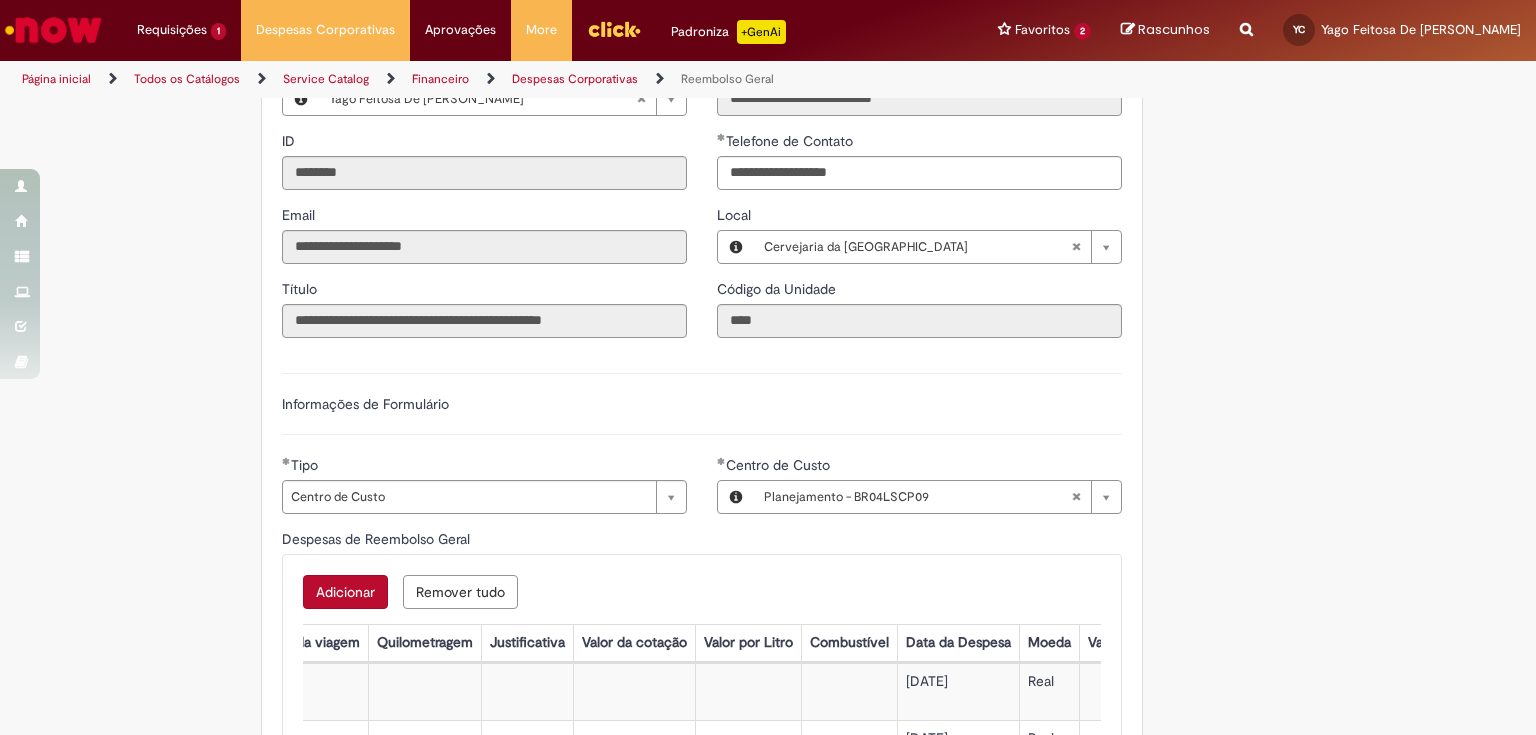 drag, startPoint x: 336, startPoint y: 596, endPoint x: 312, endPoint y: 592, distance: 24.33105 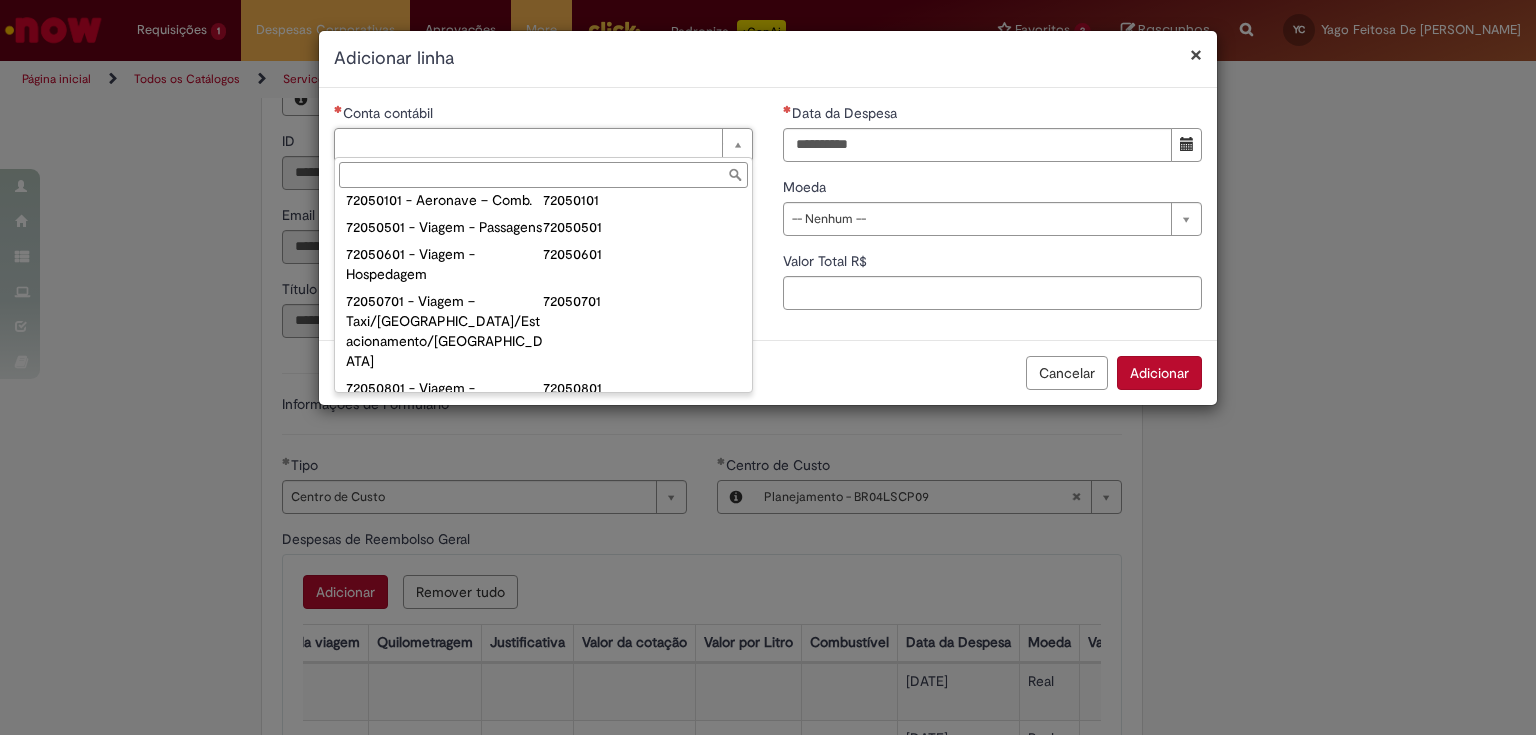 scroll, scrollTop: 1120, scrollLeft: 0, axis: vertical 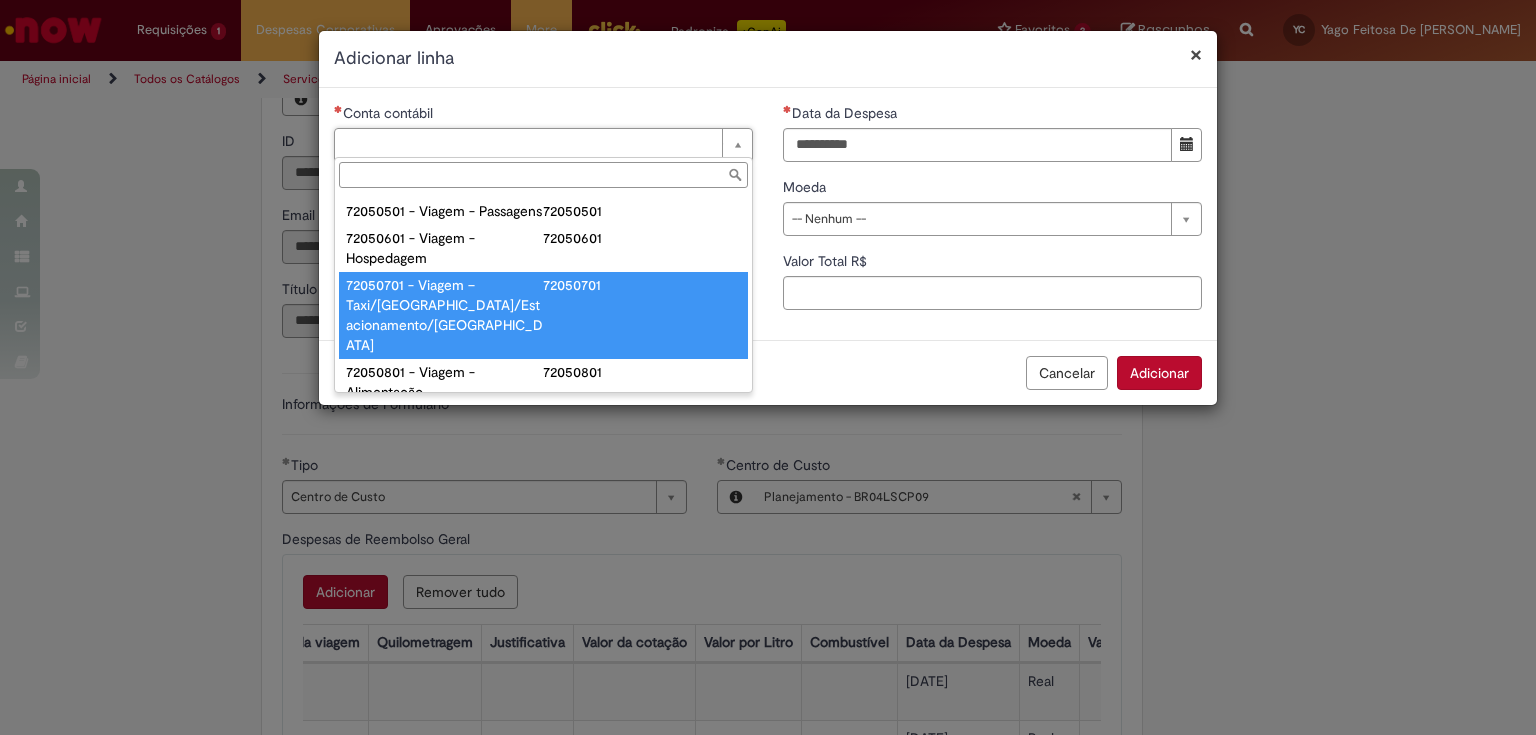 type on "**********" 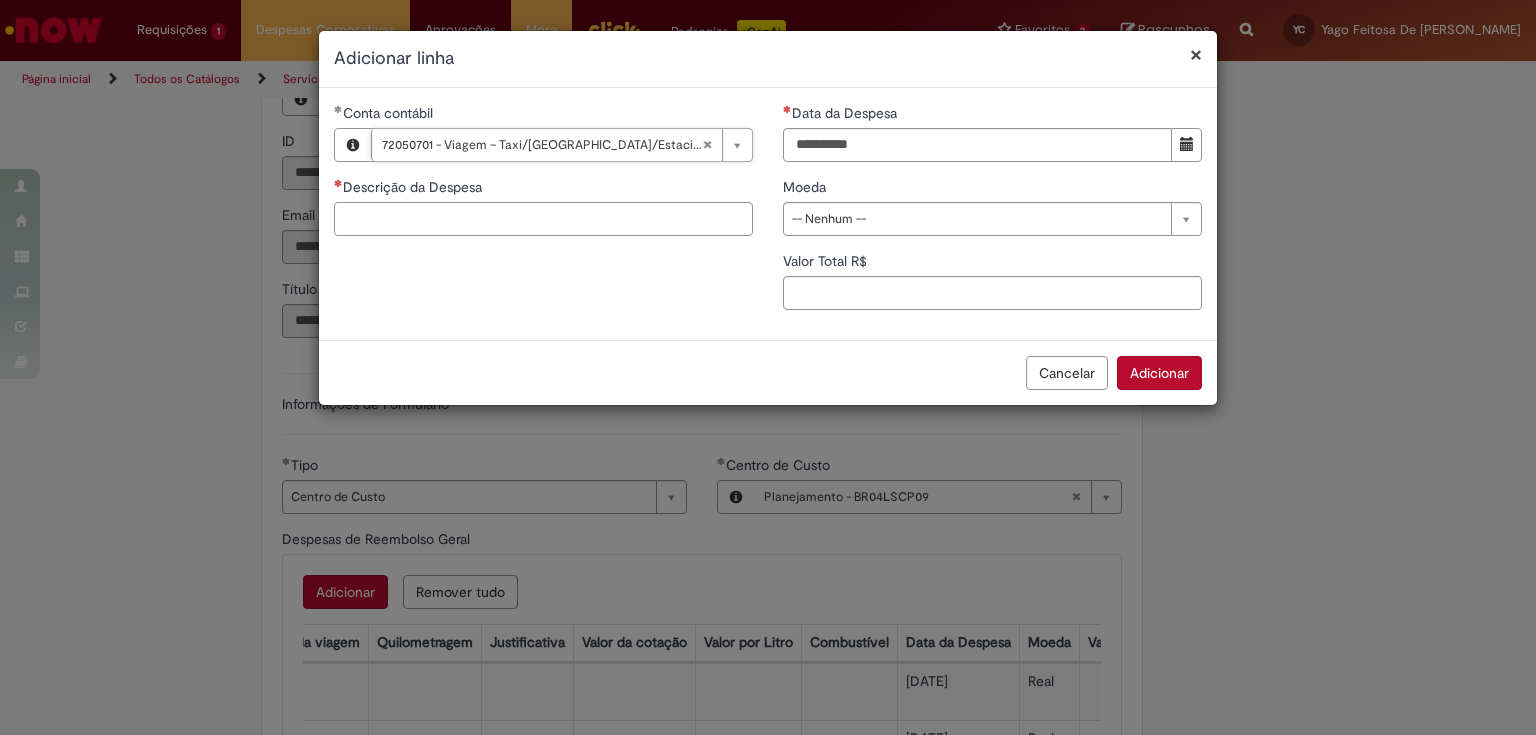 click on "Descrição da Despesa" at bounding box center (543, 219) 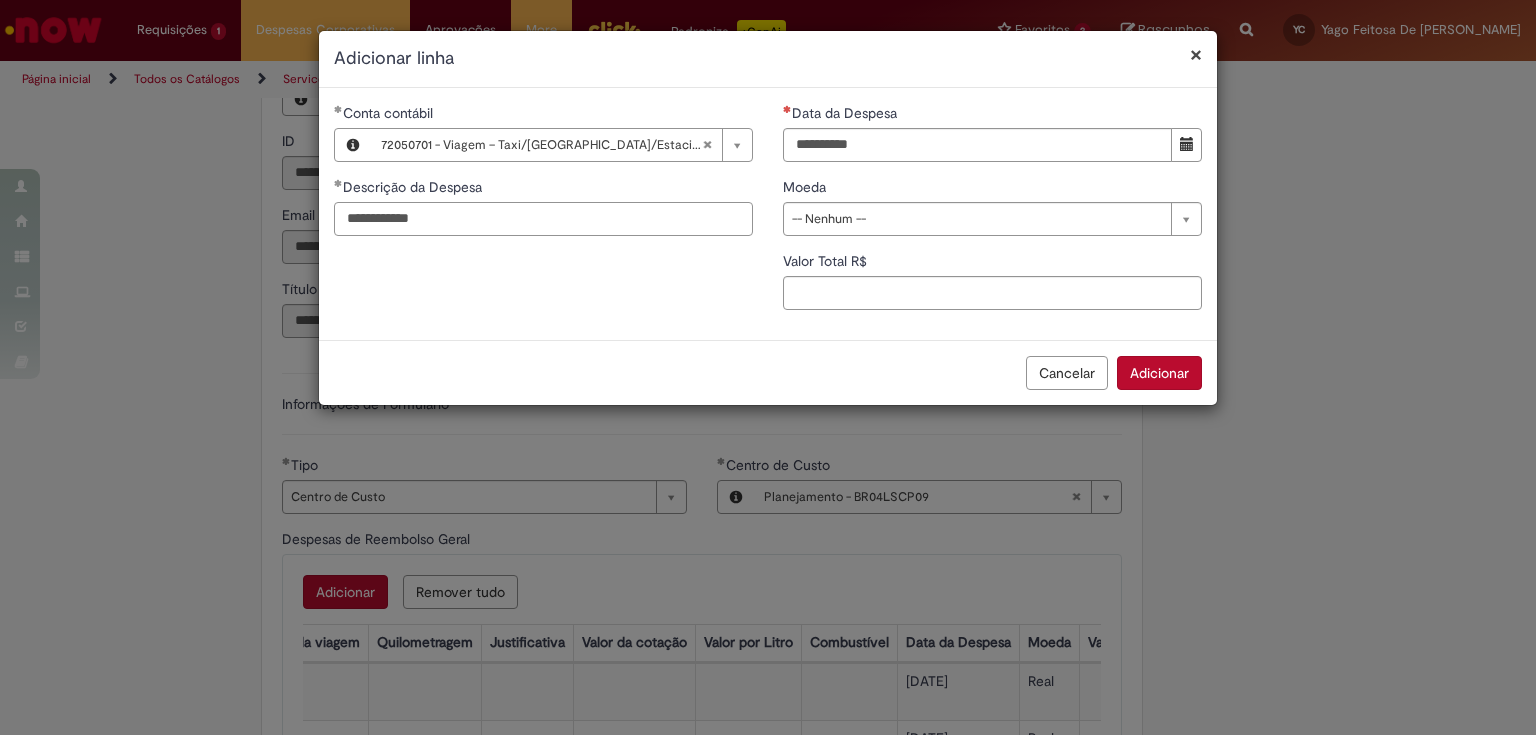 type on "**********" 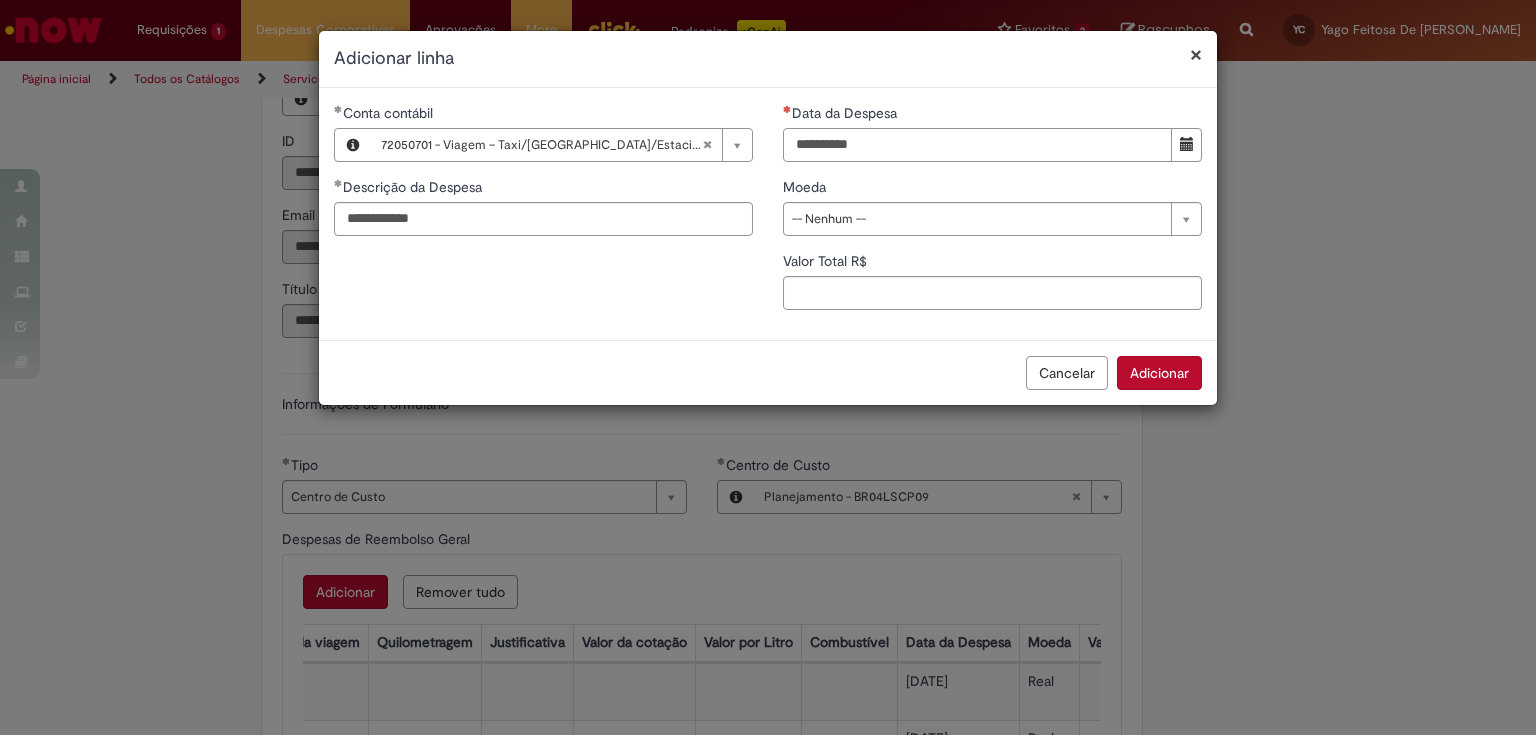 click on "Data da Despesa" at bounding box center [977, 145] 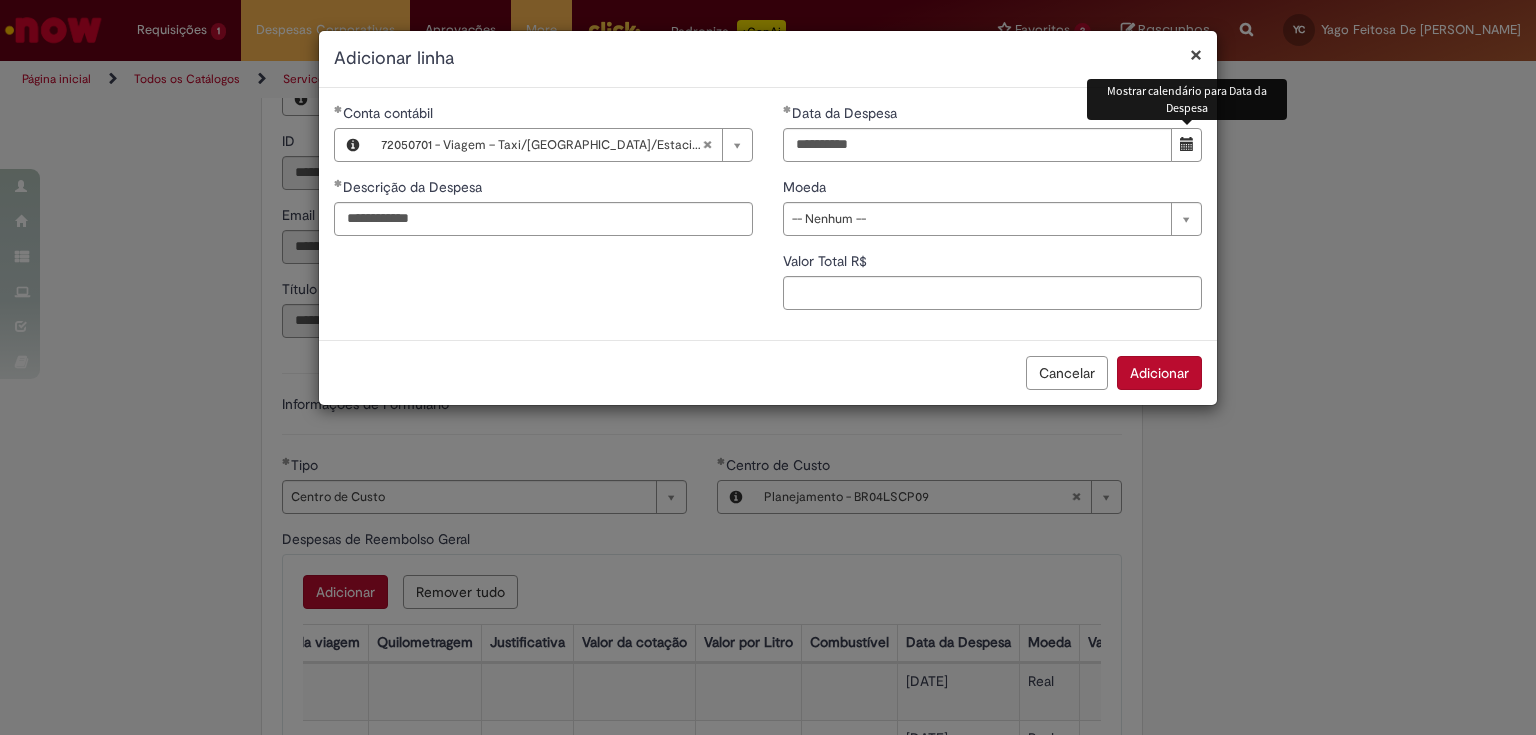 click at bounding box center [1187, 144] 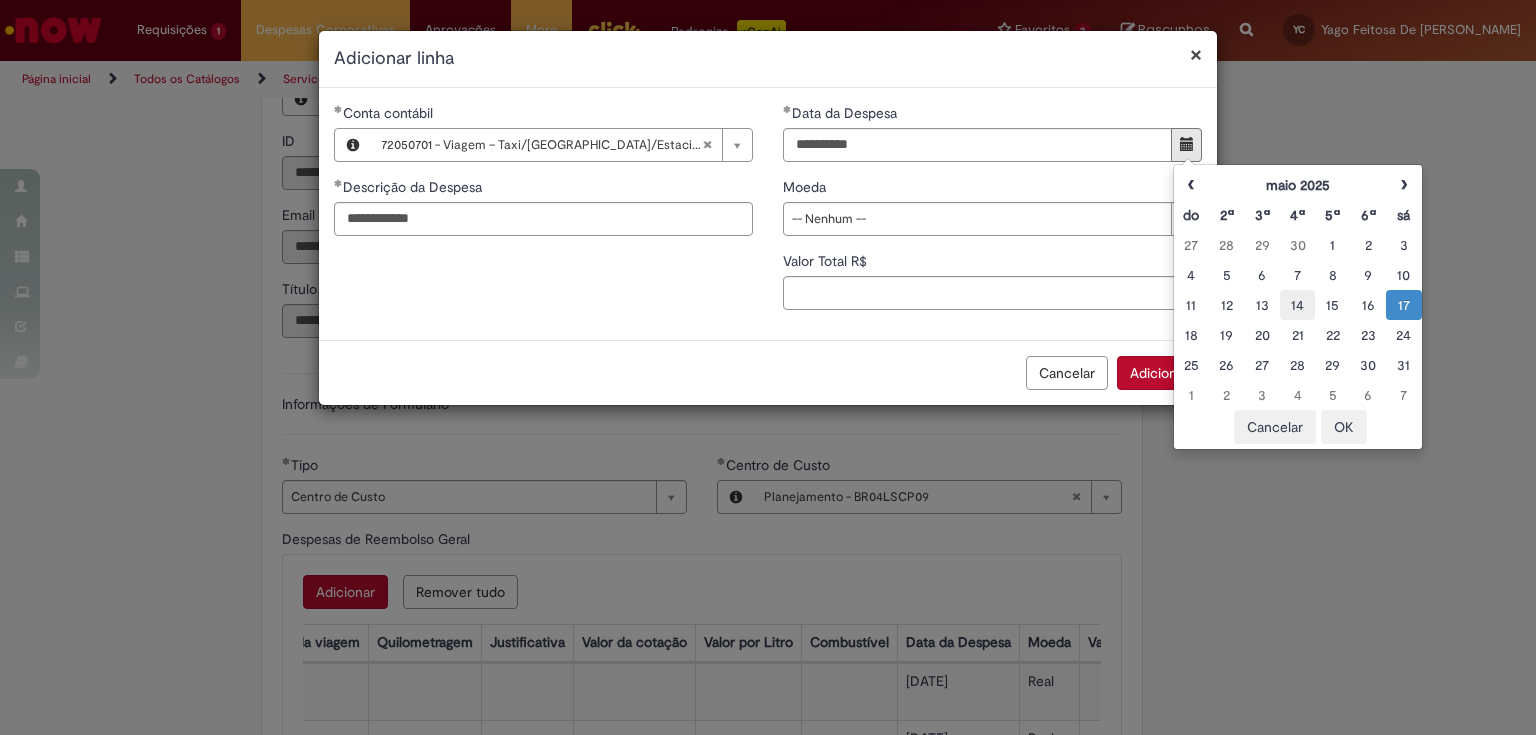 click on "14" at bounding box center [1297, 305] 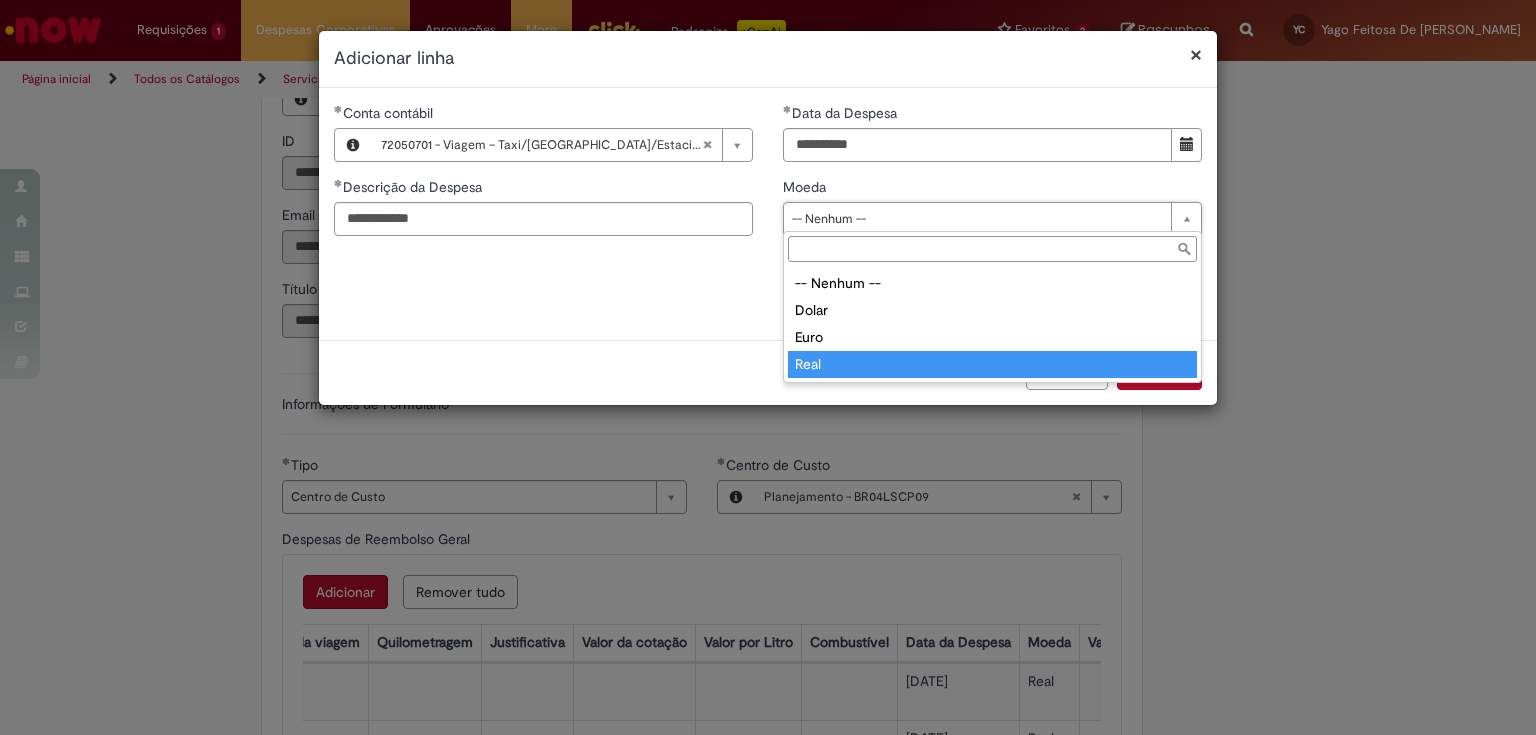 type on "****" 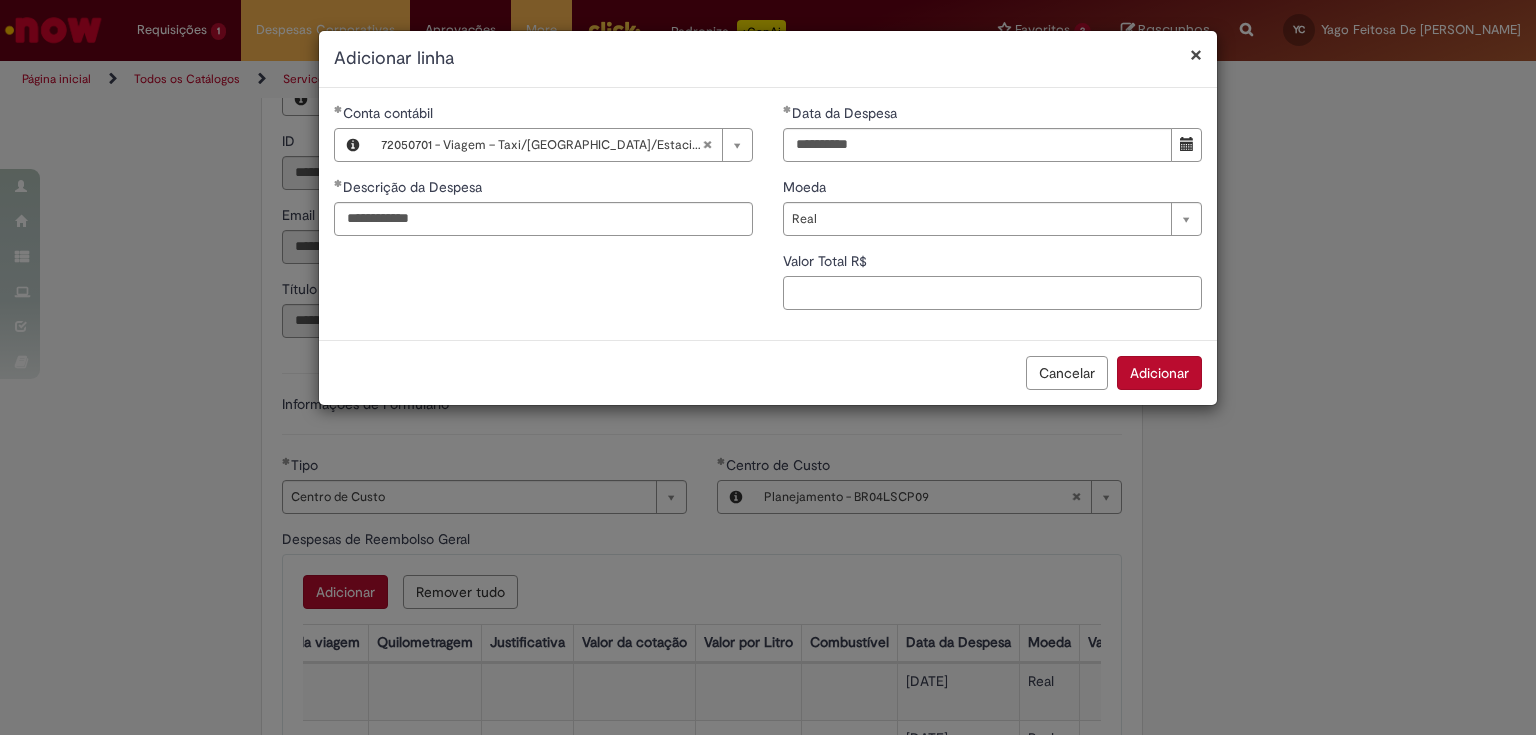 click on "Valor Total R$" at bounding box center (992, 293) 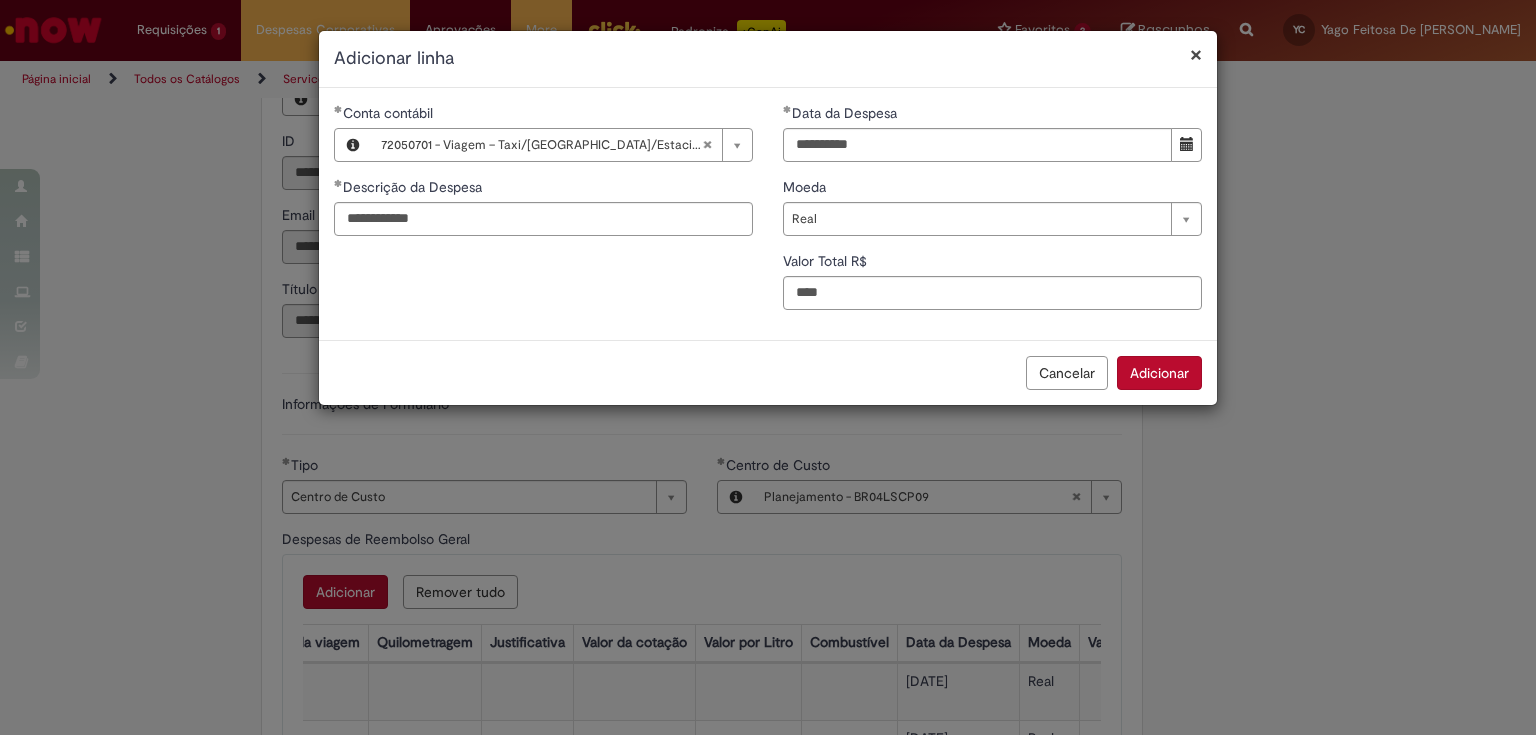 type on "*" 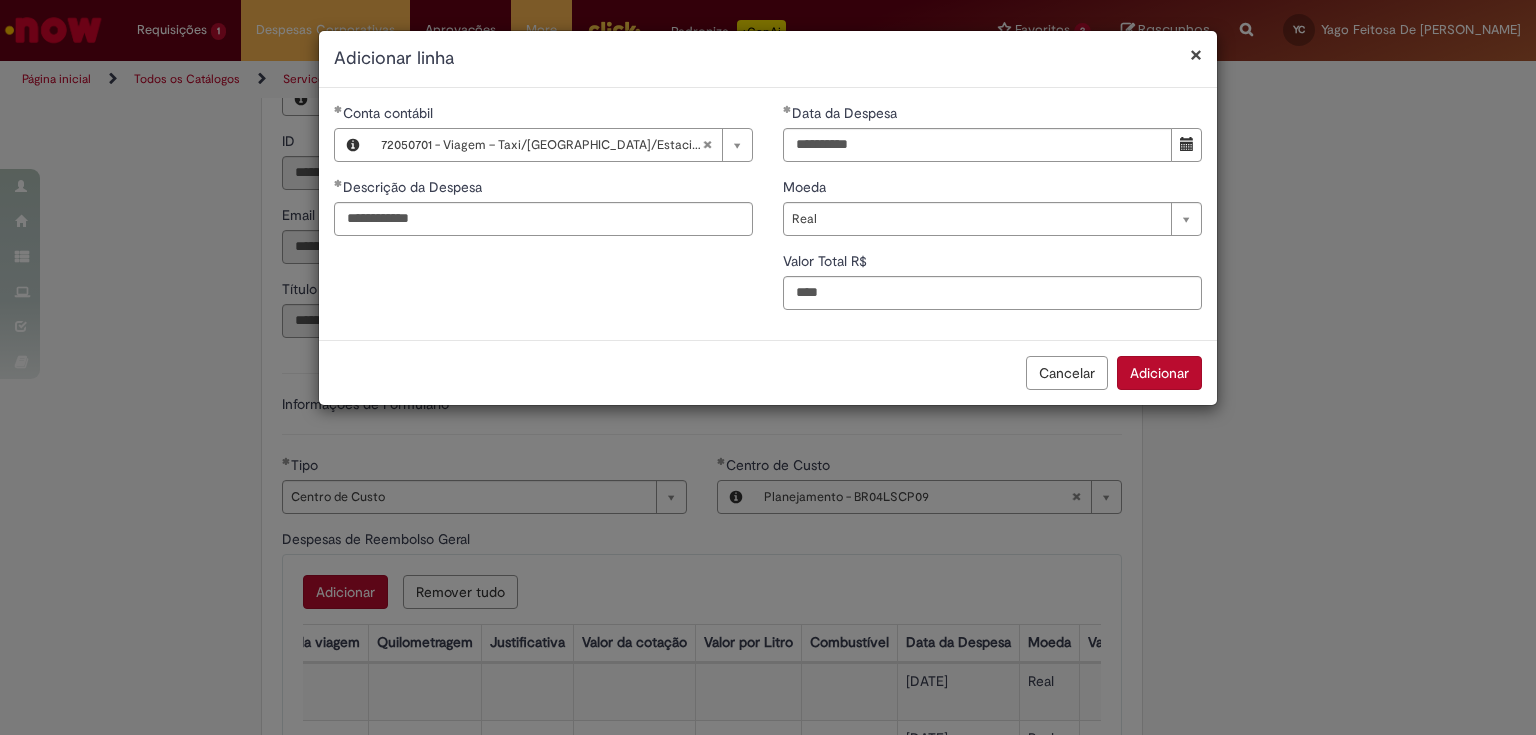 click on "Adicionar" at bounding box center (1159, 373) 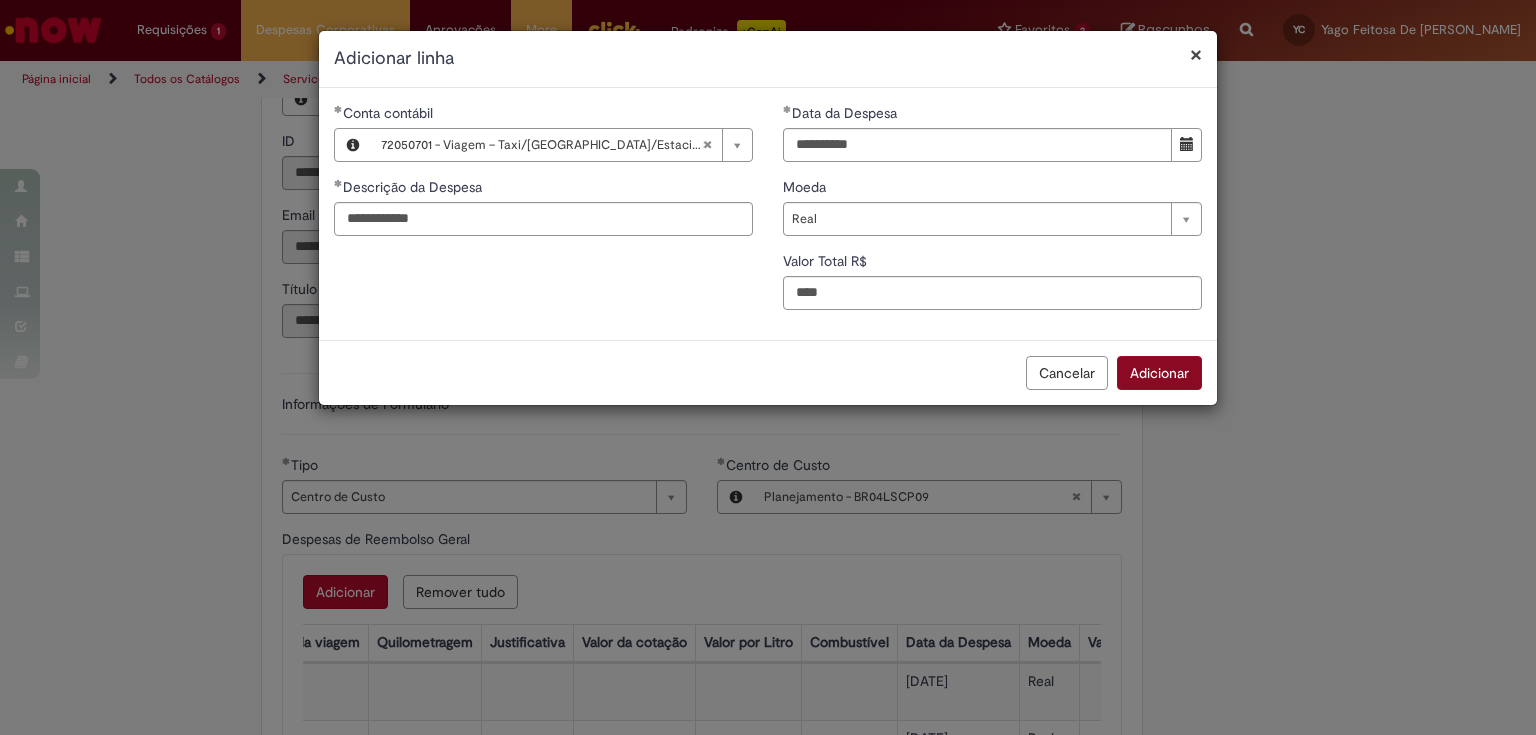 type on "***" 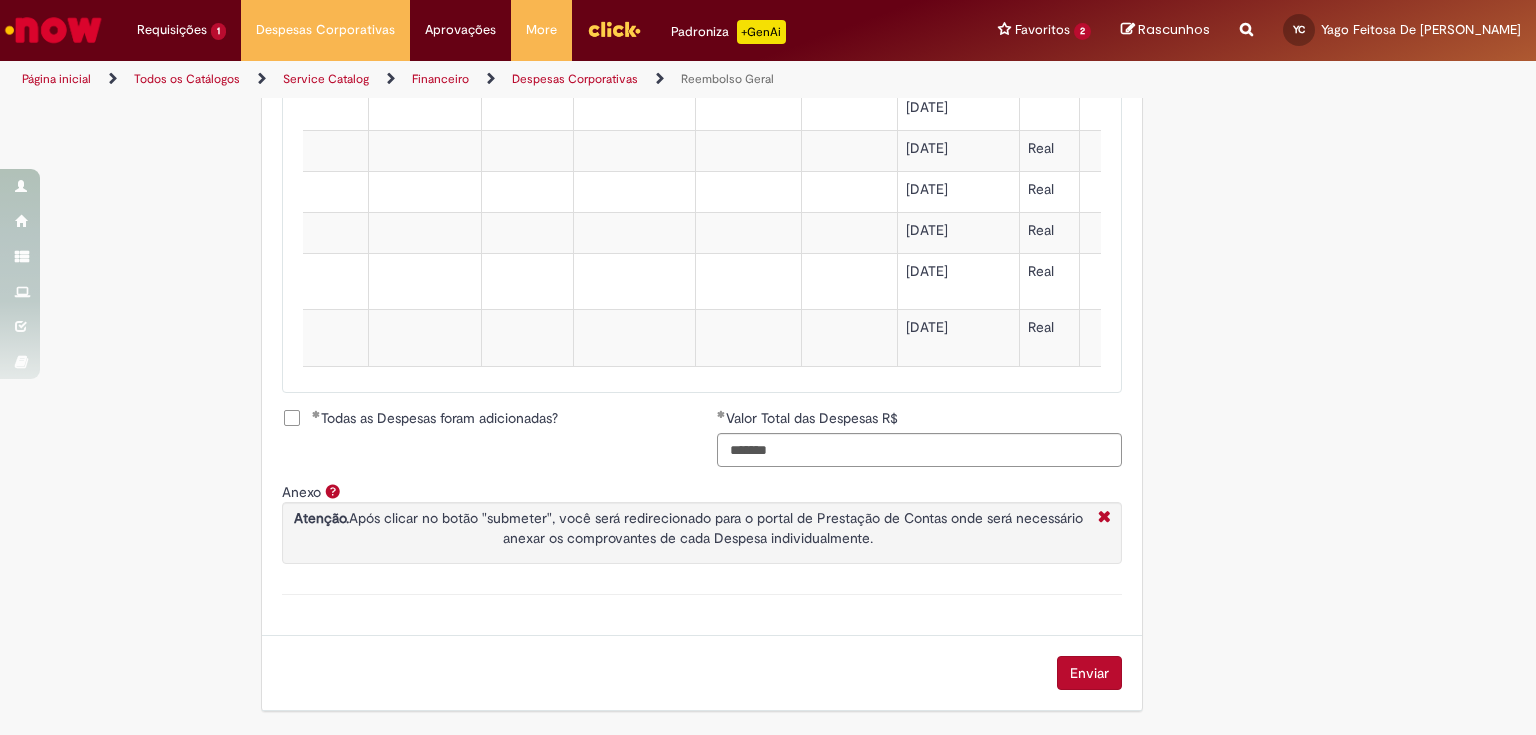 scroll, scrollTop: 2547, scrollLeft: 0, axis: vertical 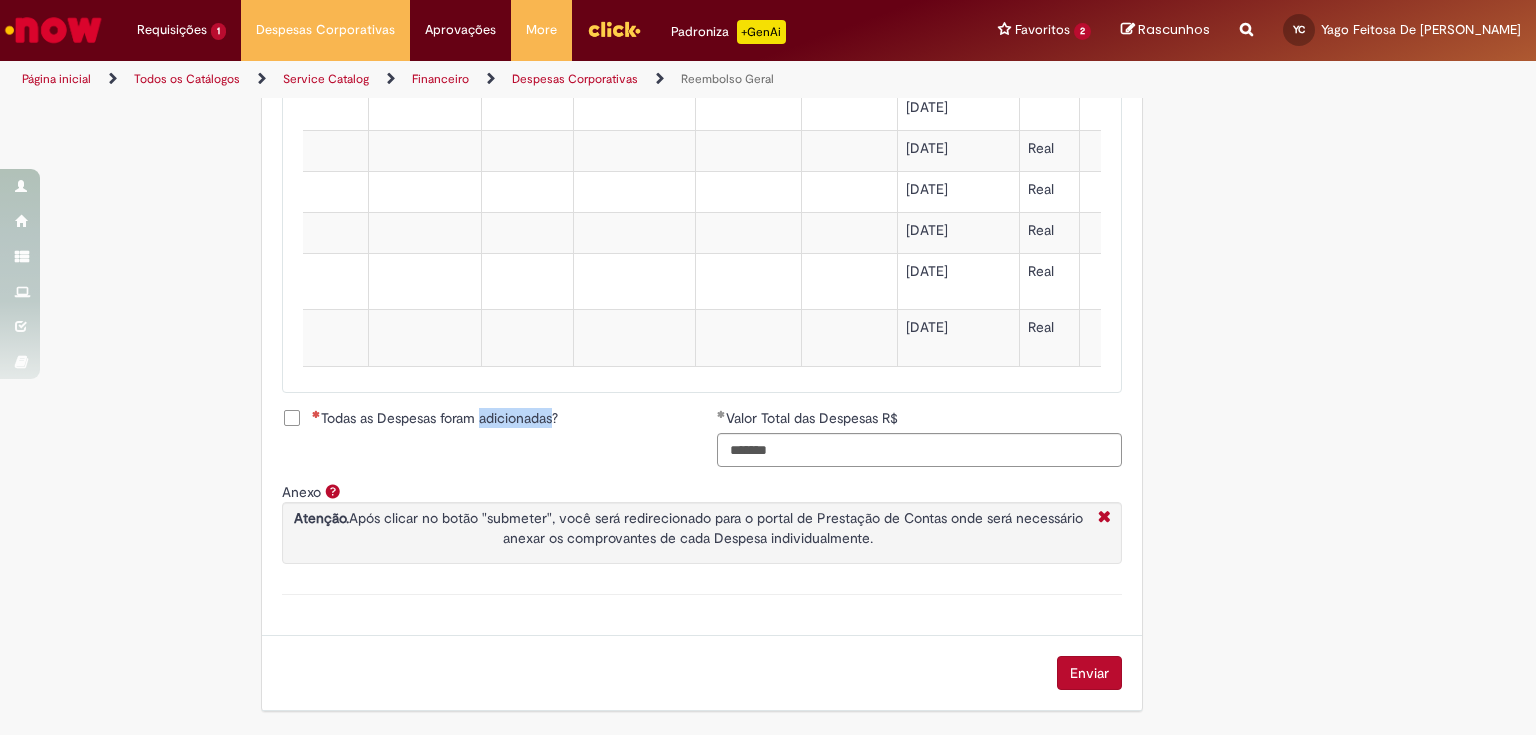 click on "Todas as Despesas foram adicionadas?" at bounding box center (435, 418) 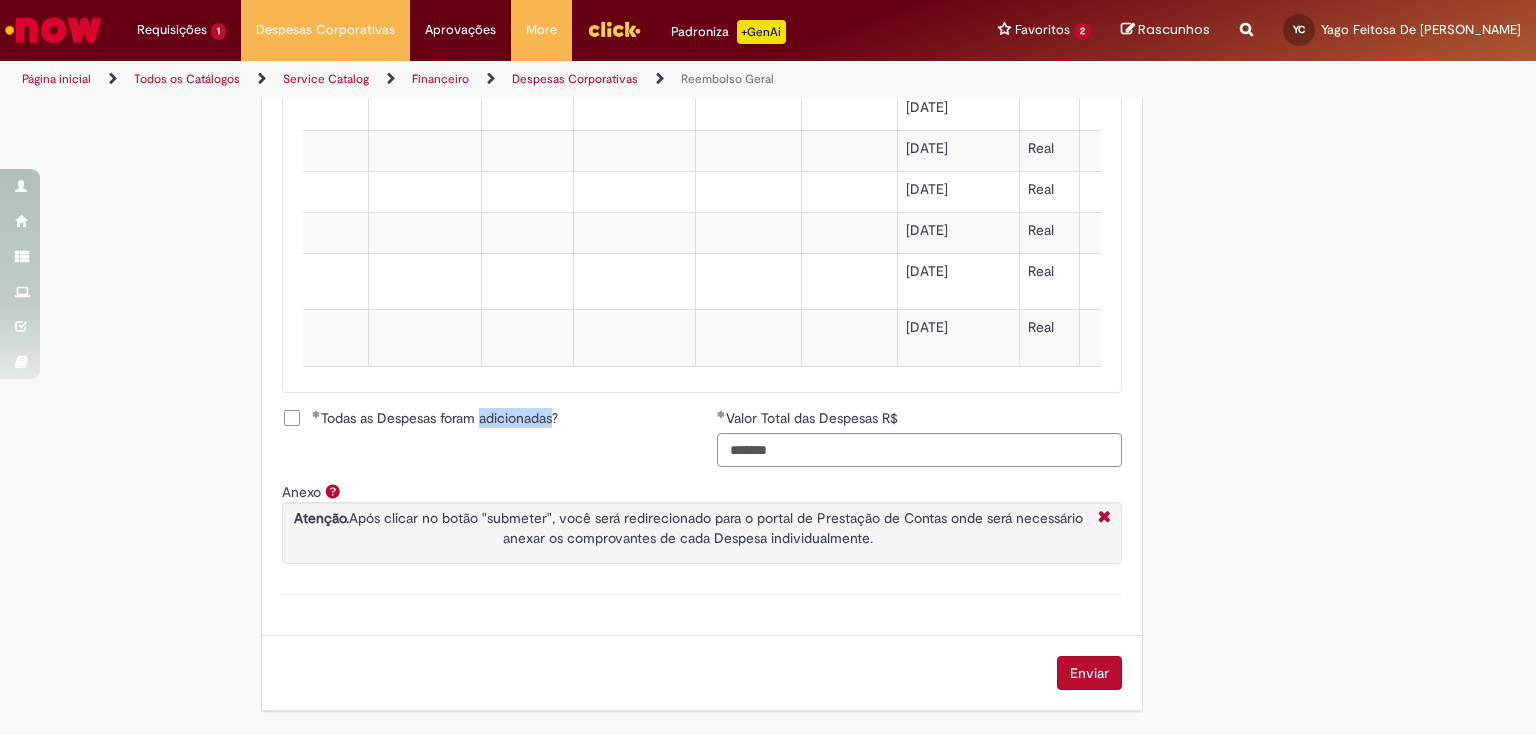 scroll, scrollTop: 2547, scrollLeft: 0, axis: vertical 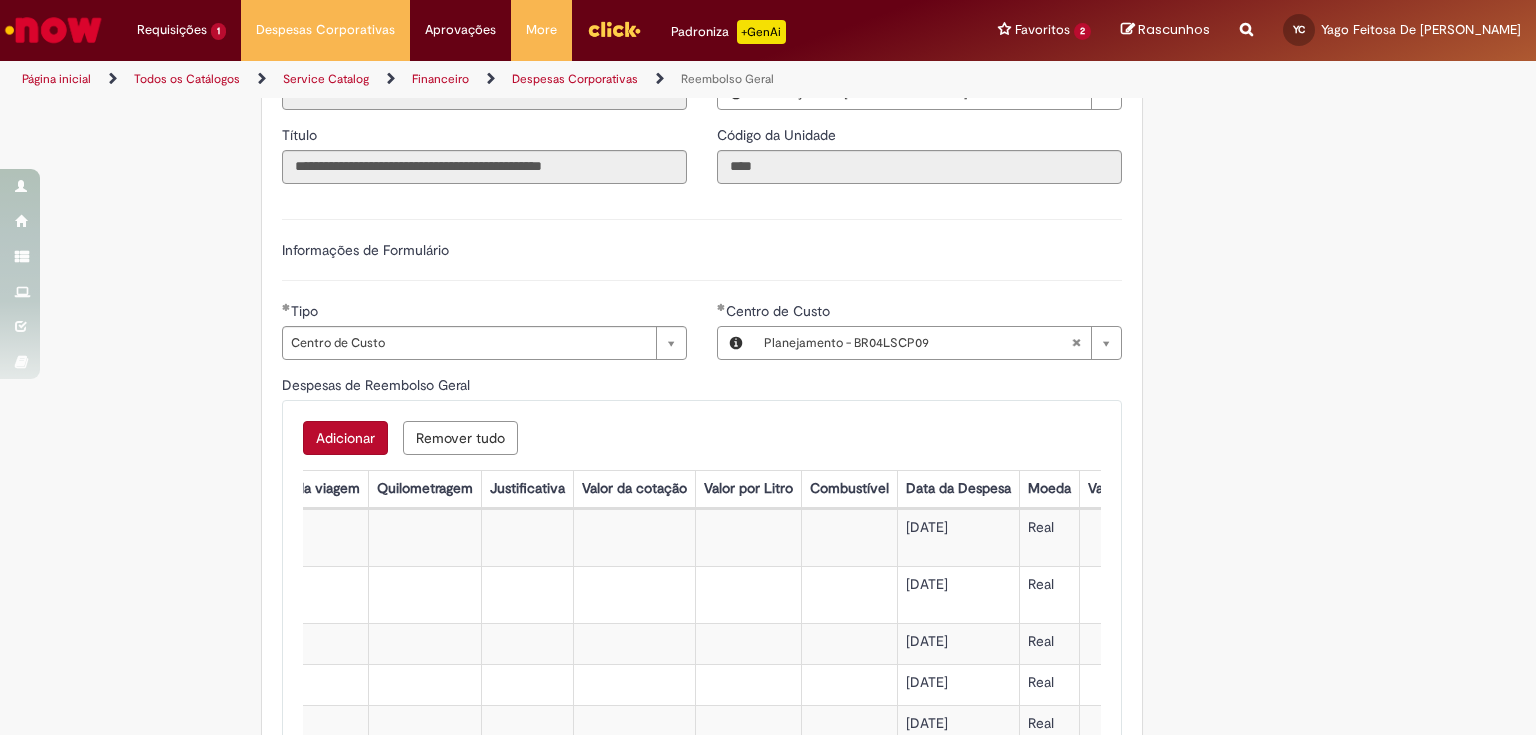 click on "Adicionar" at bounding box center (345, 438) 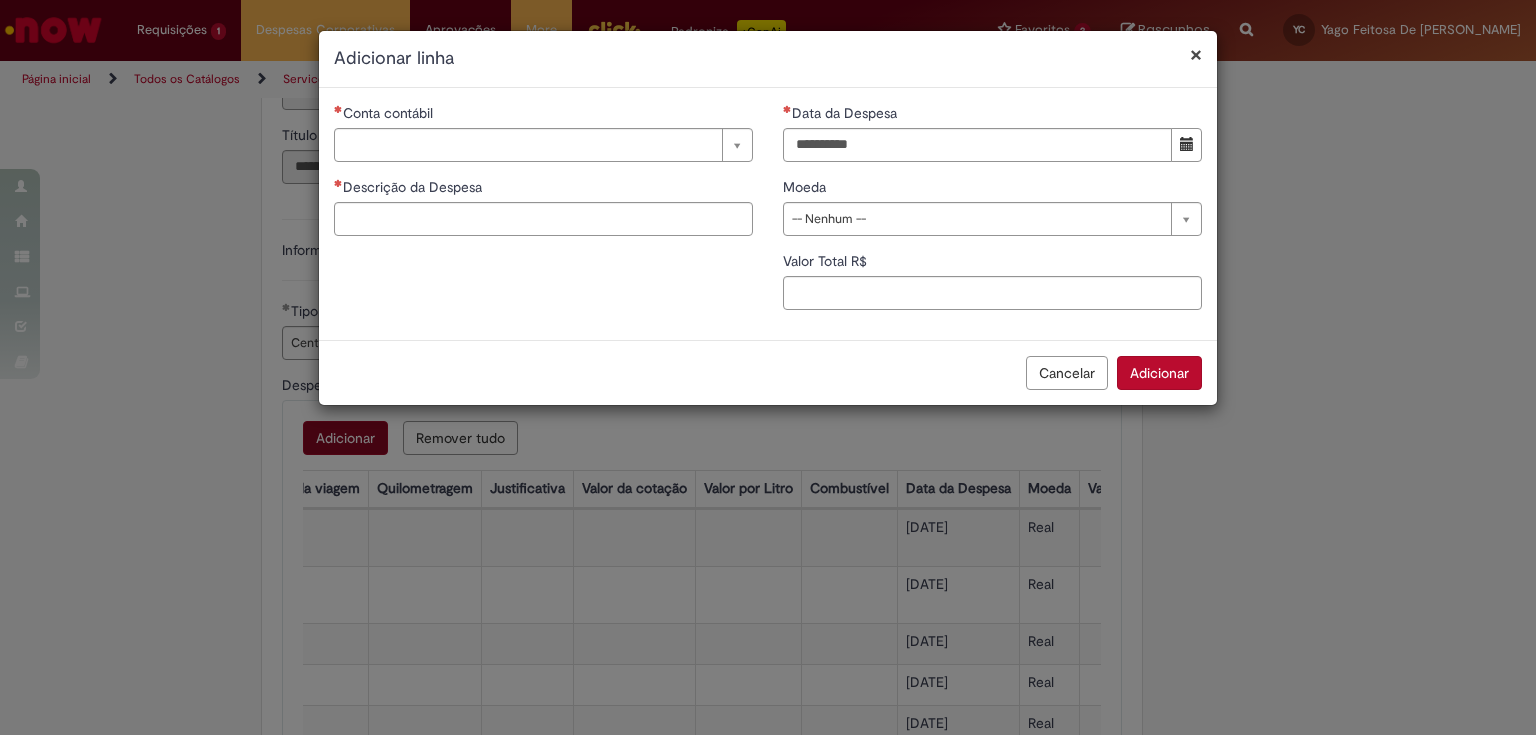 type 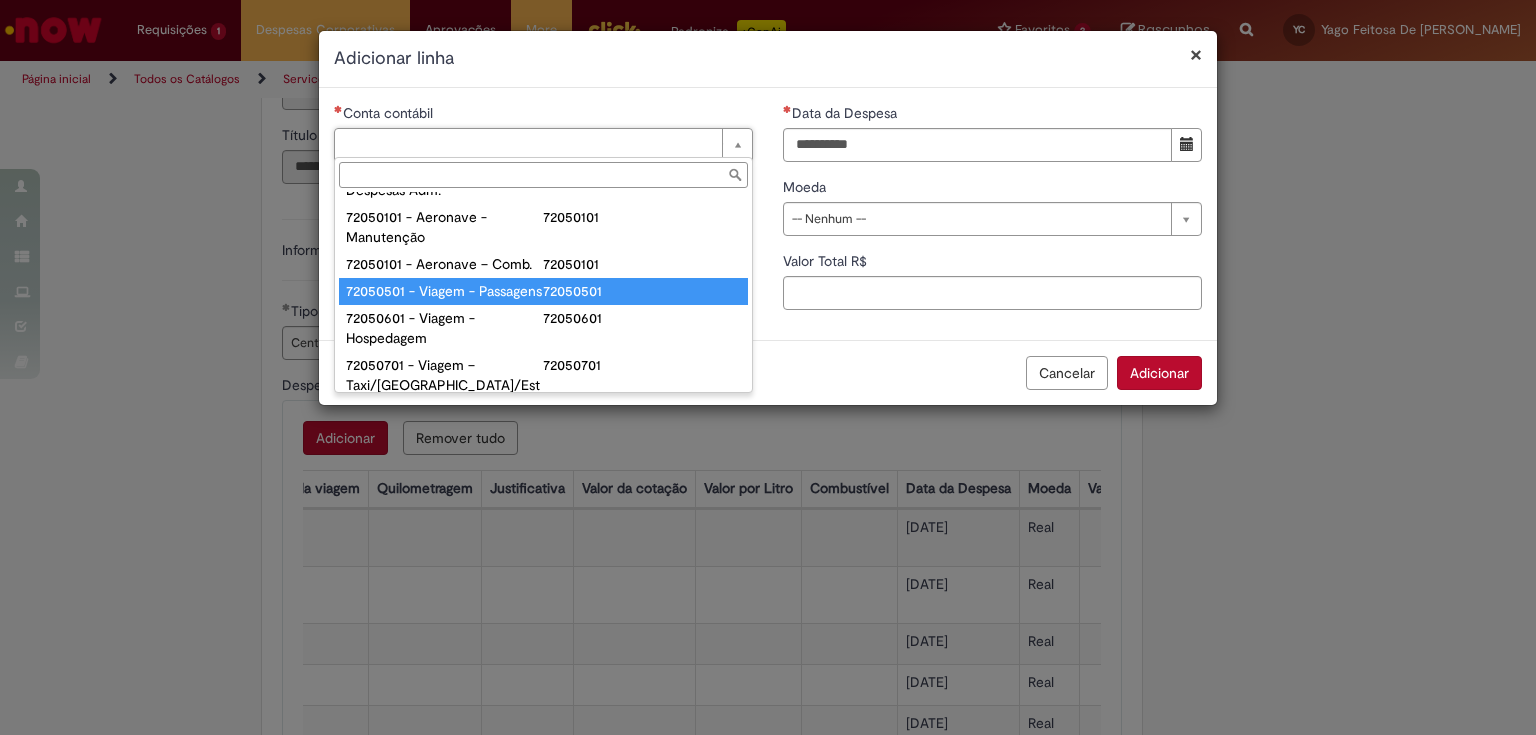 scroll, scrollTop: 1120, scrollLeft: 0, axis: vertical 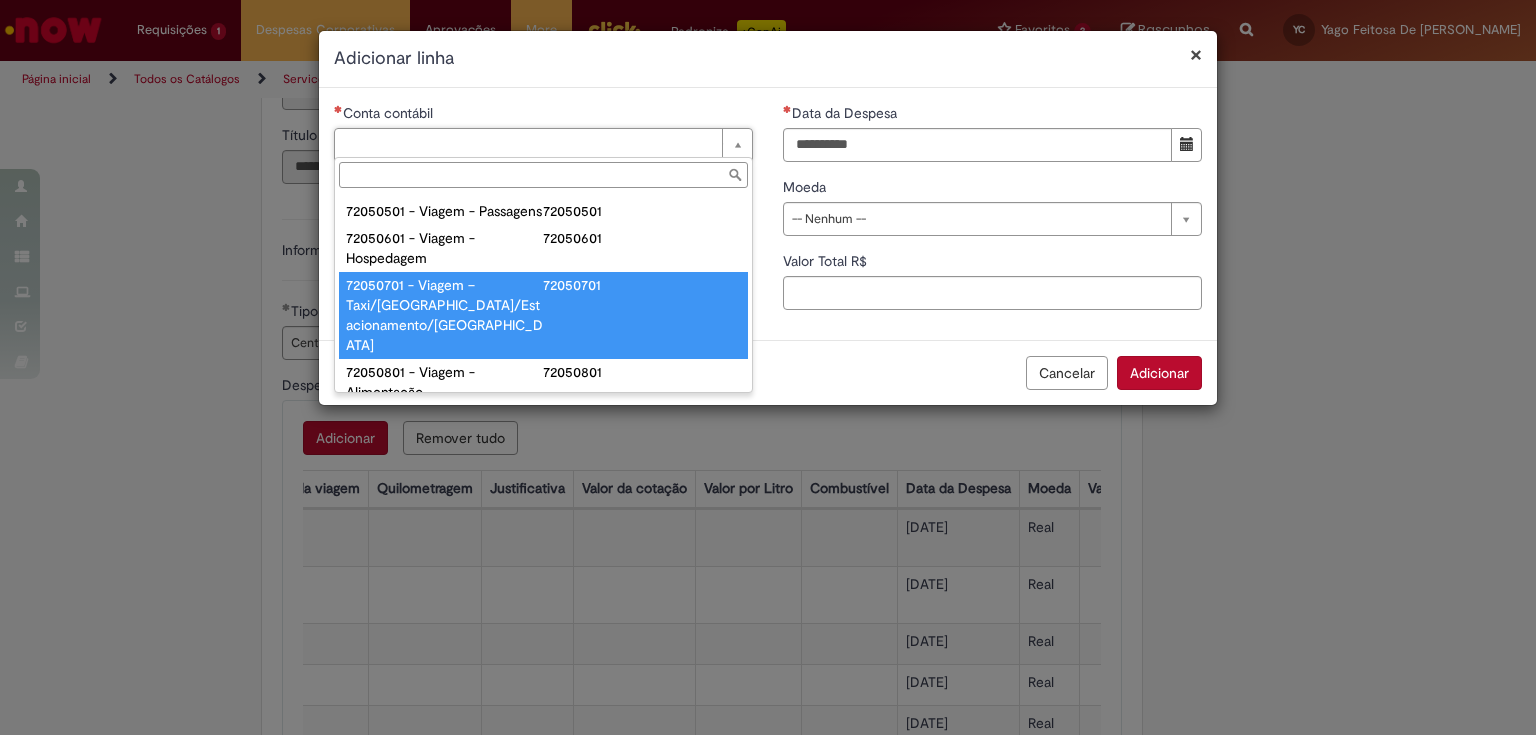 type on "**********" 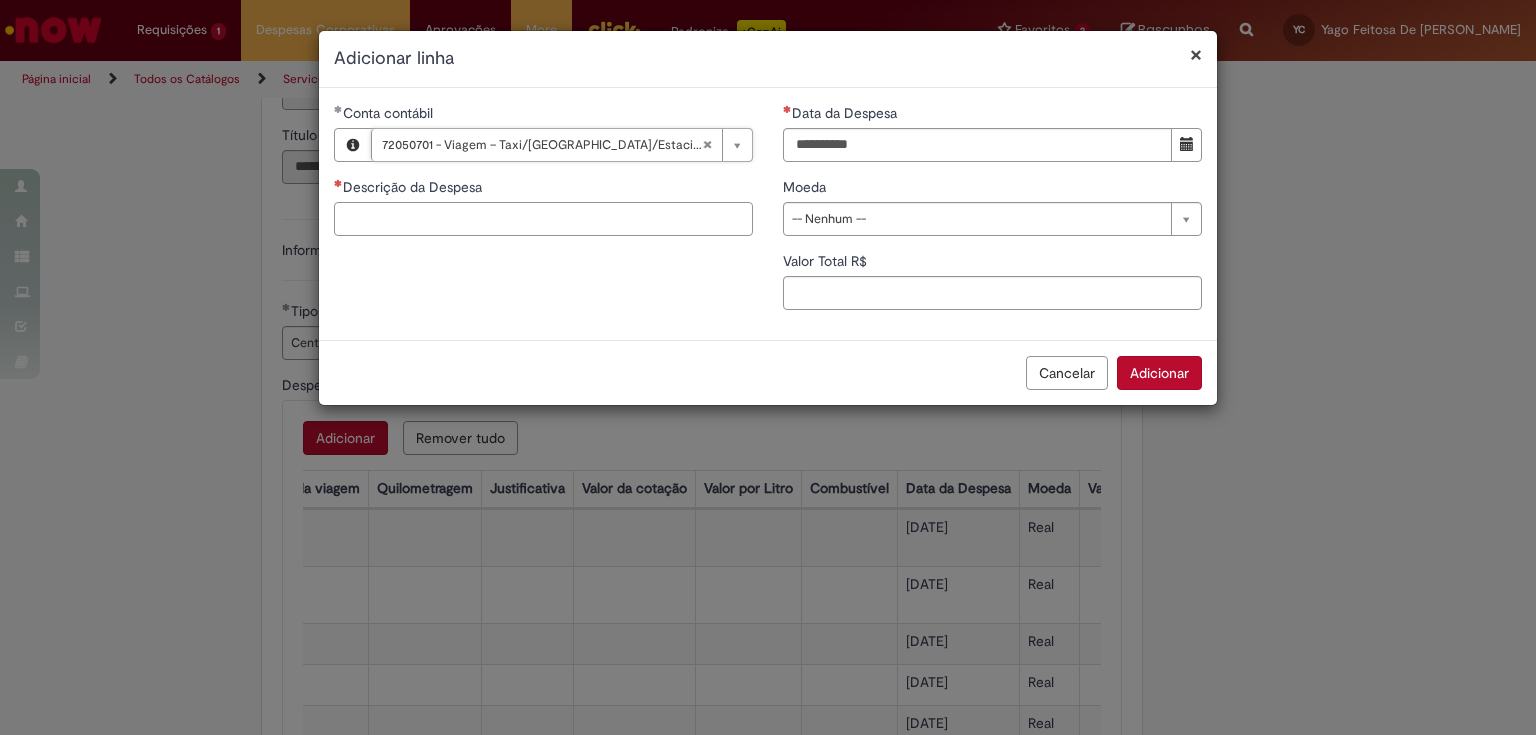 click on "Descrição da Despesa" at bounding box center [543, 219] 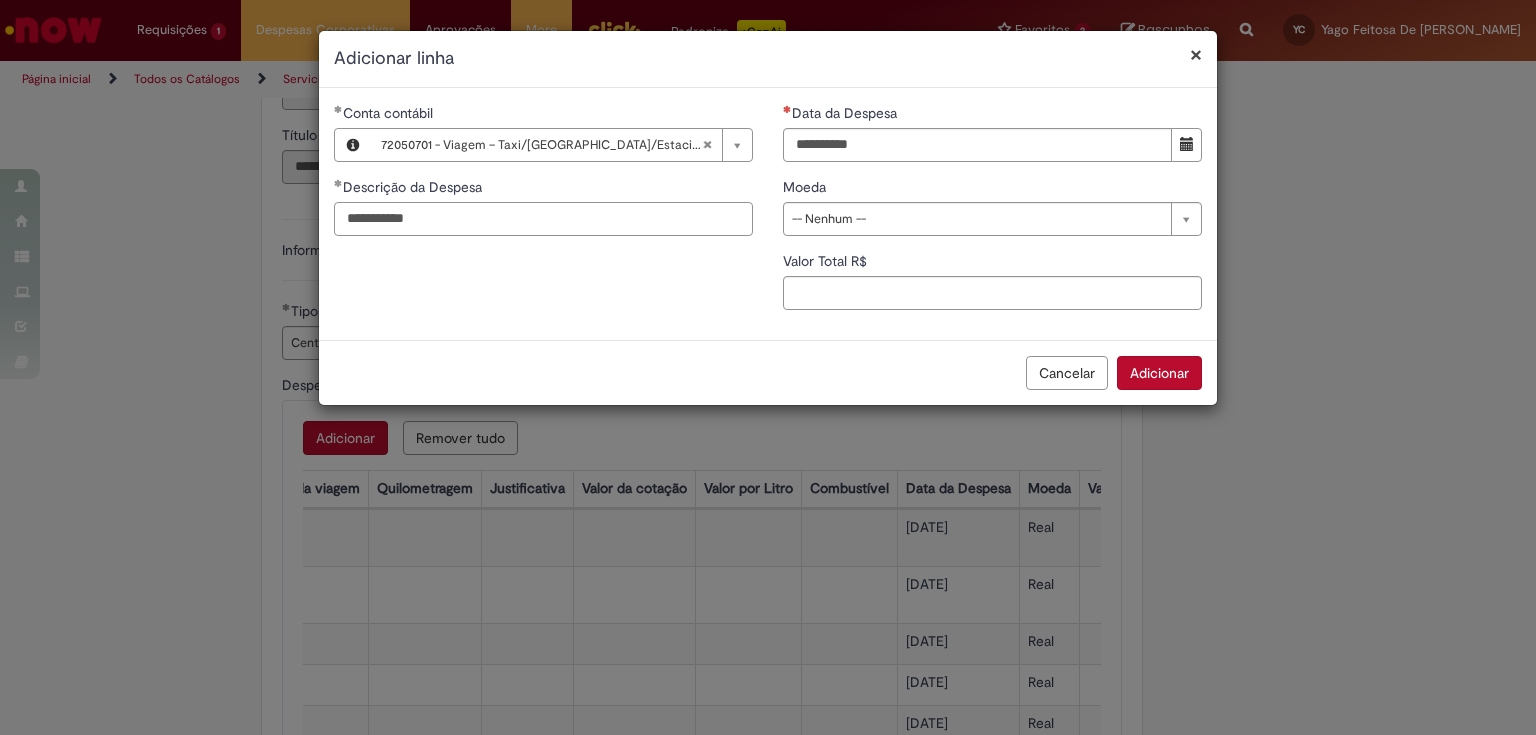type on "**********" 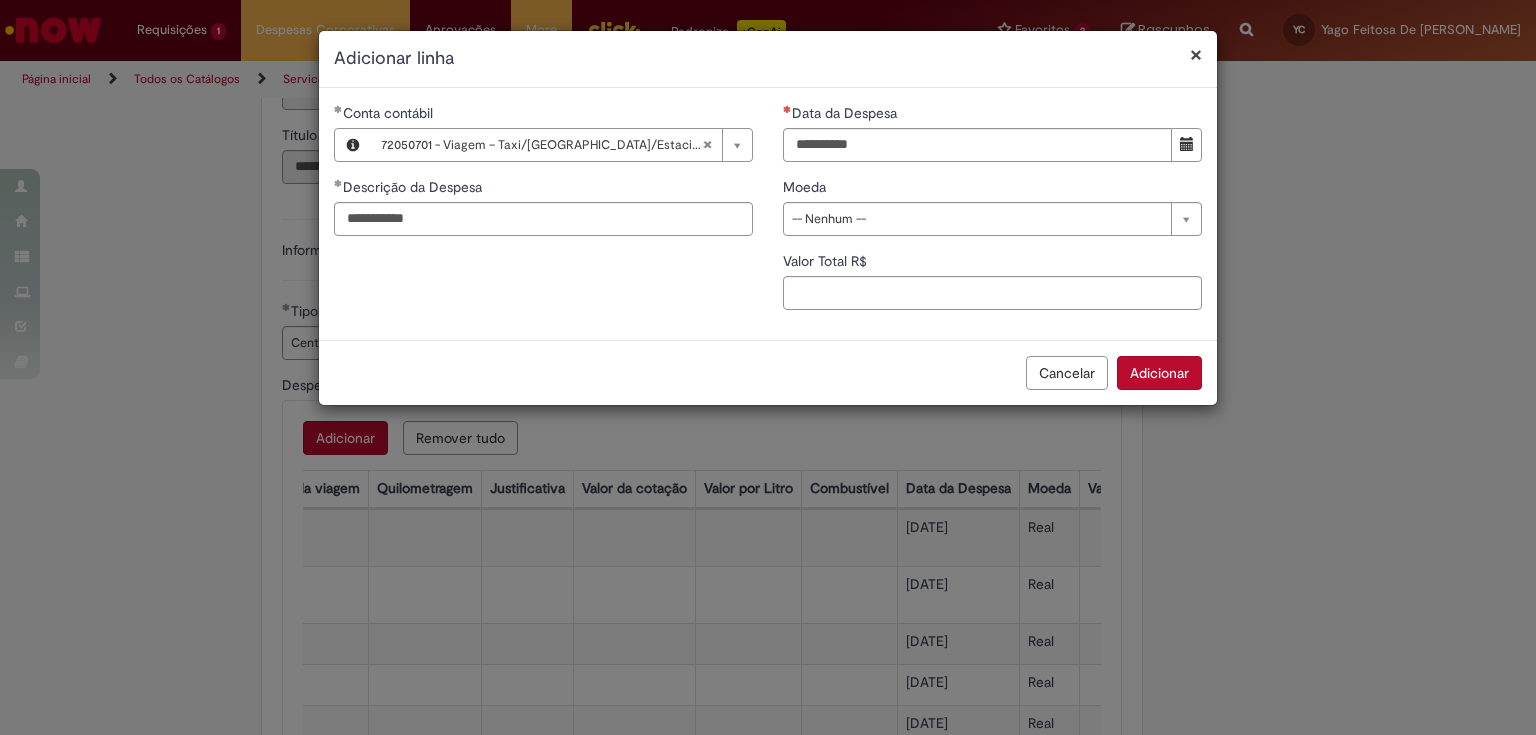 type 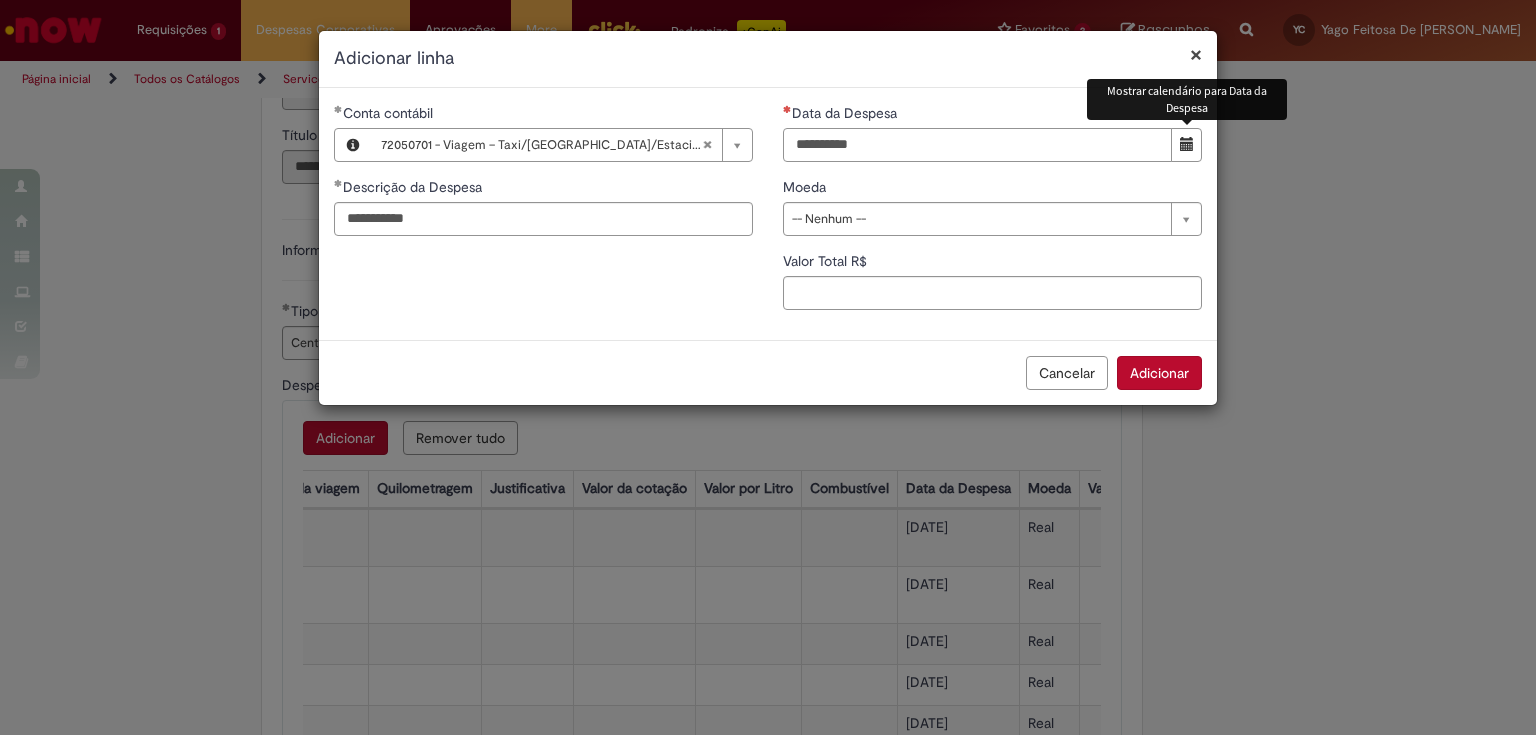 click on "Data da Despesa" at bounding box center (977, 145) 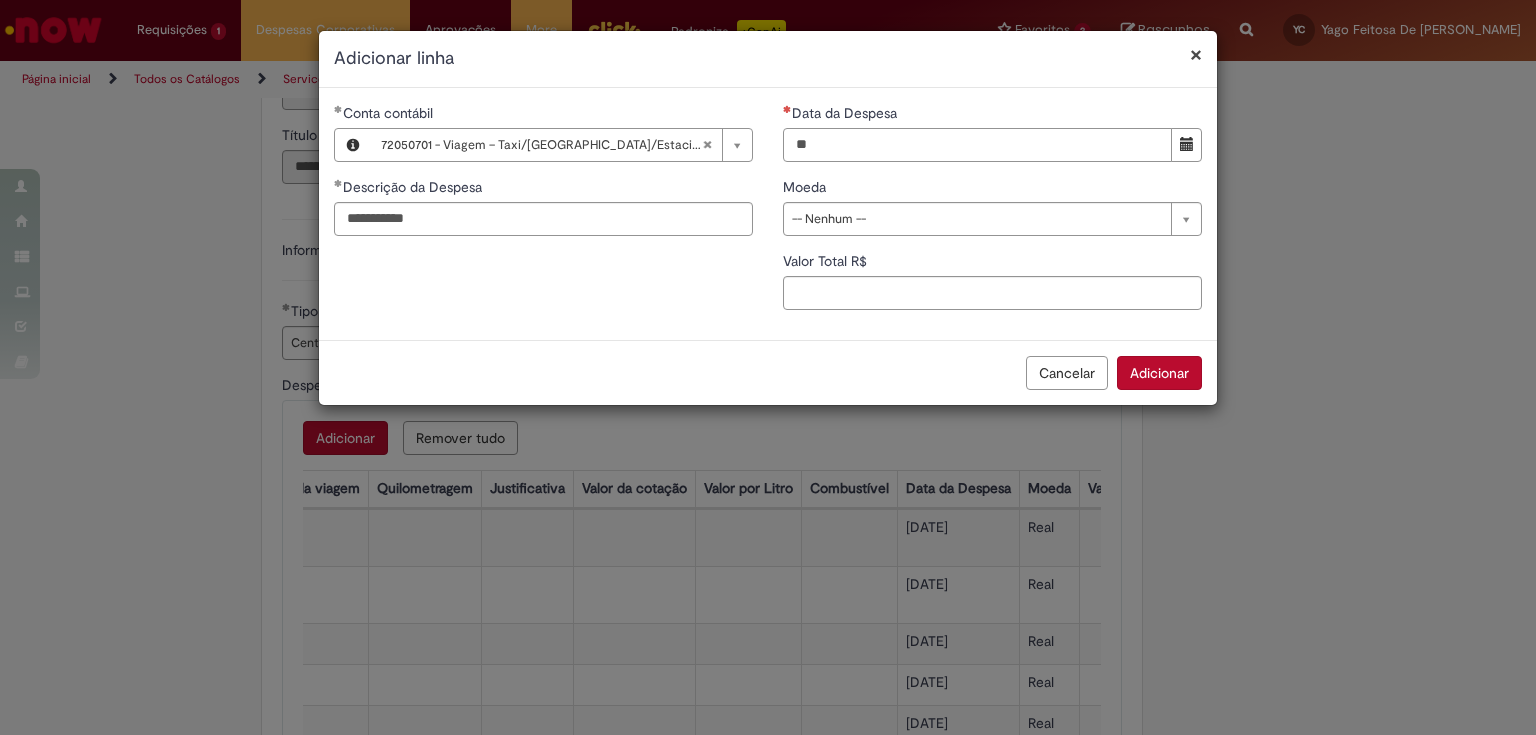 type on "**********" 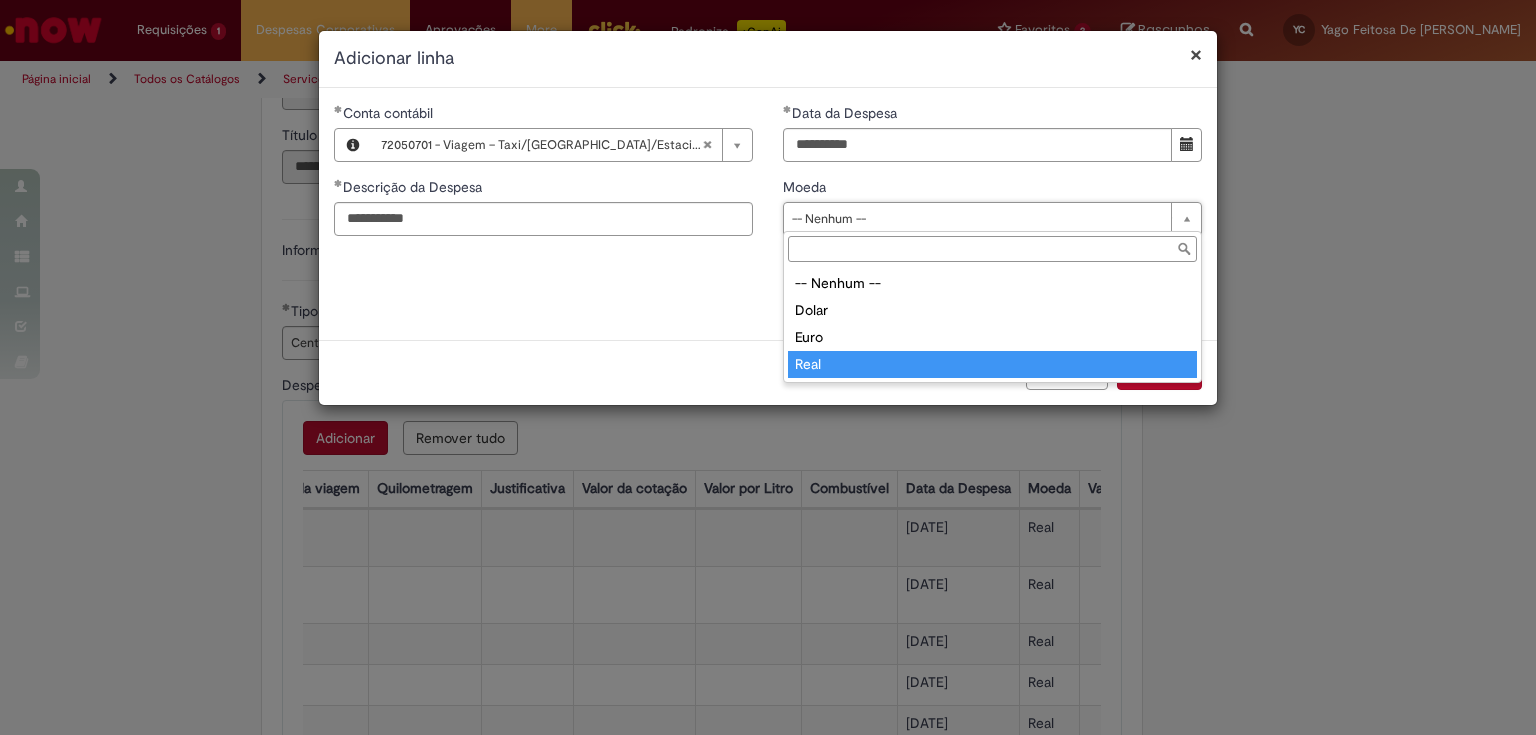 type on "****" 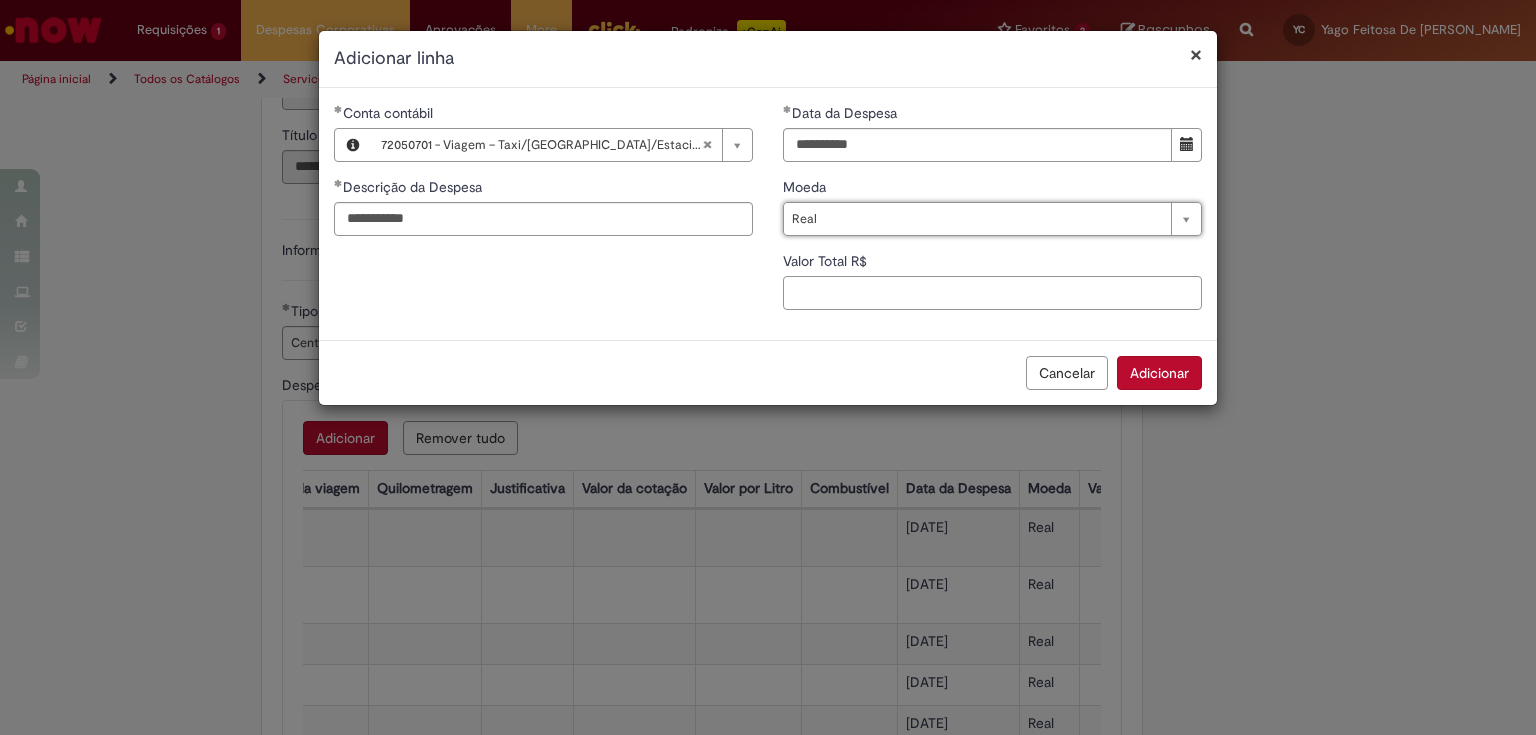 click on "Valor Total R$" at bounding box center (992, 293) 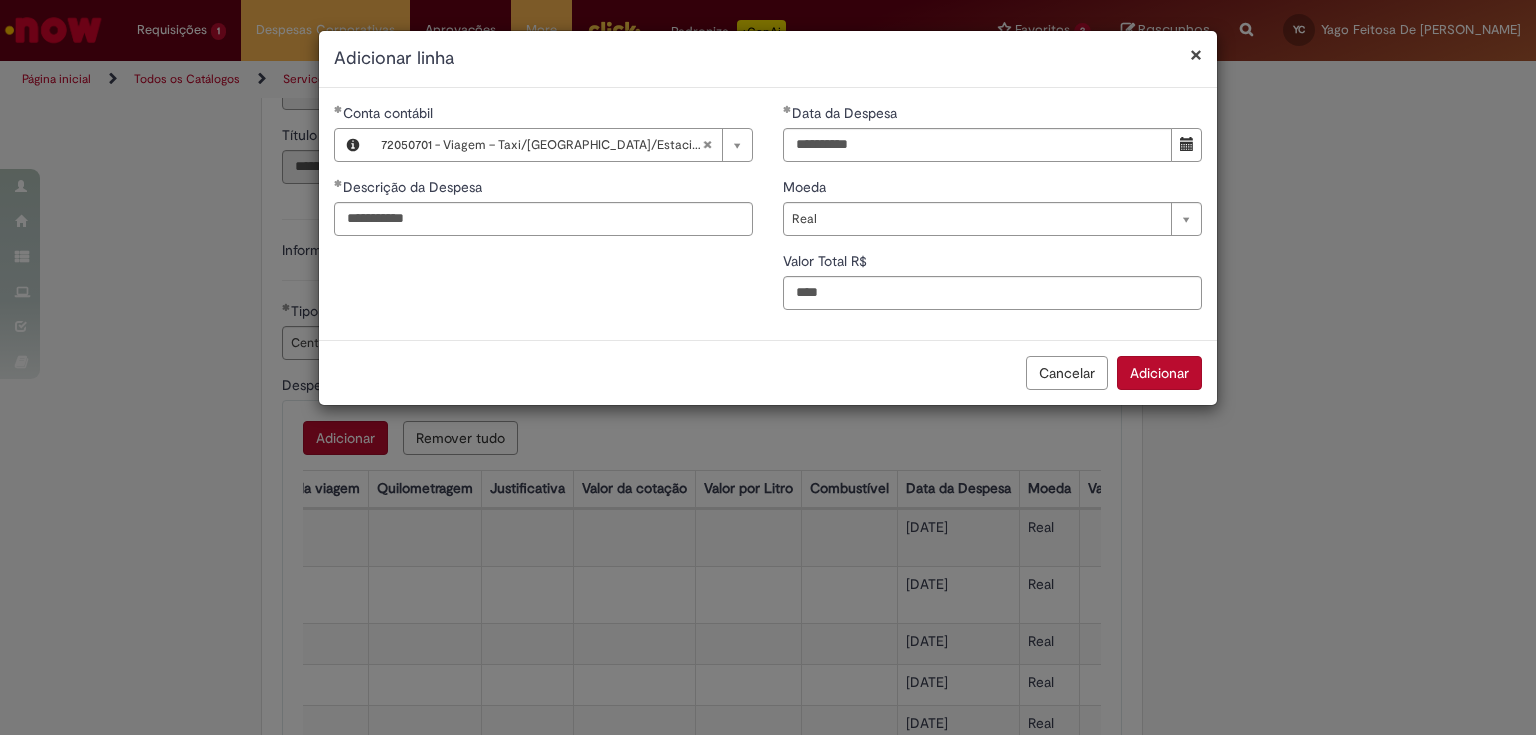 click on "Adicionar" at bounding box center (1159, 373) 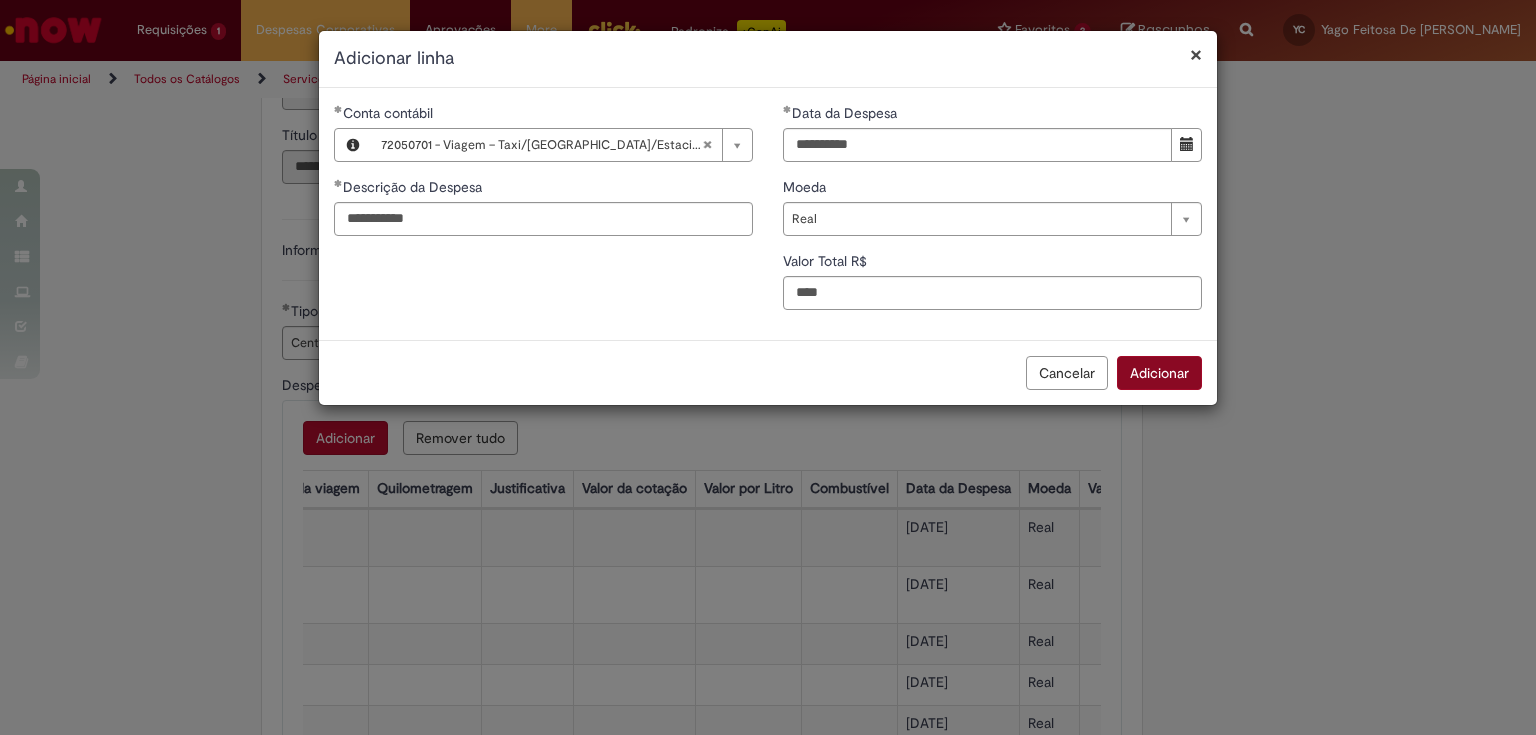 type on "***" 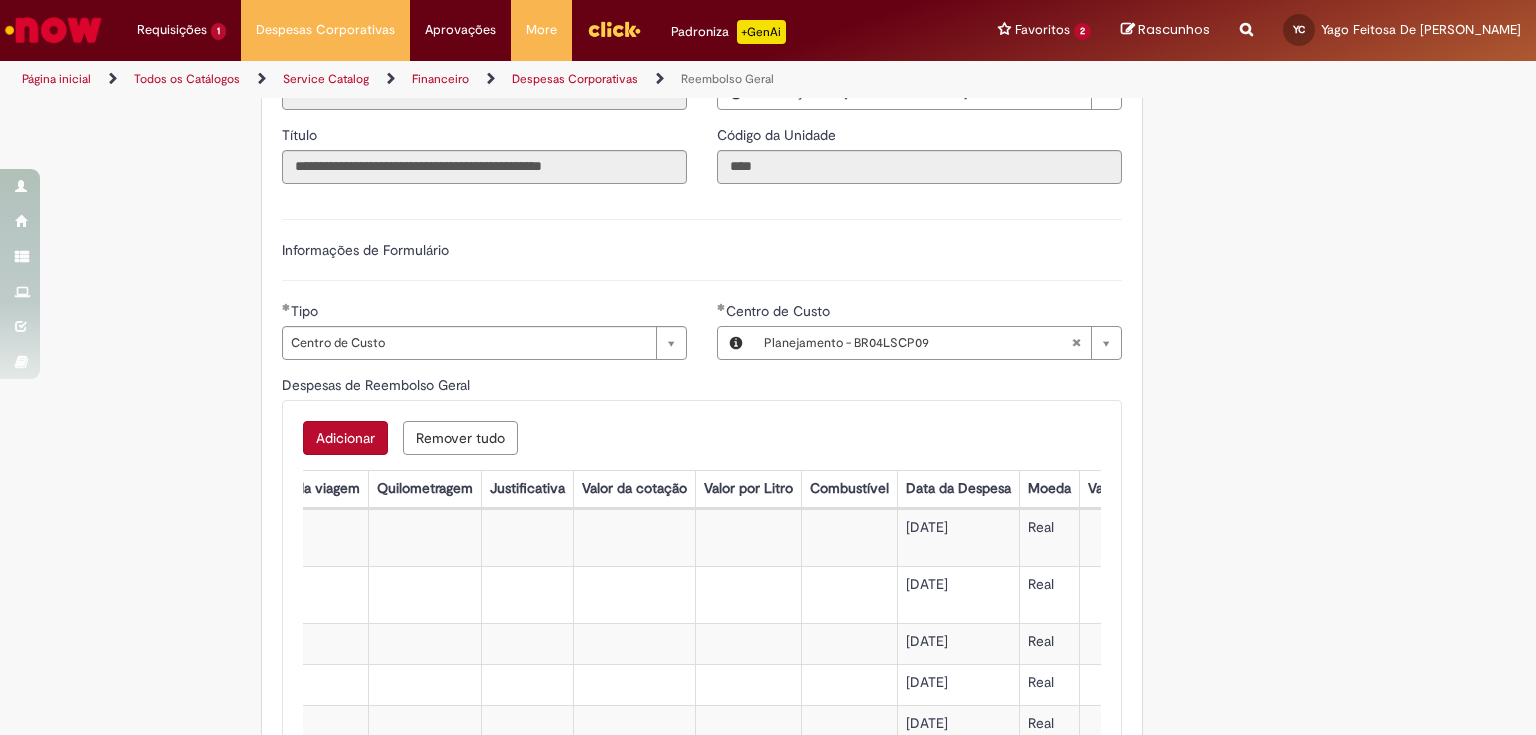 click on "Adicionar" at bounding box center [345, 438] 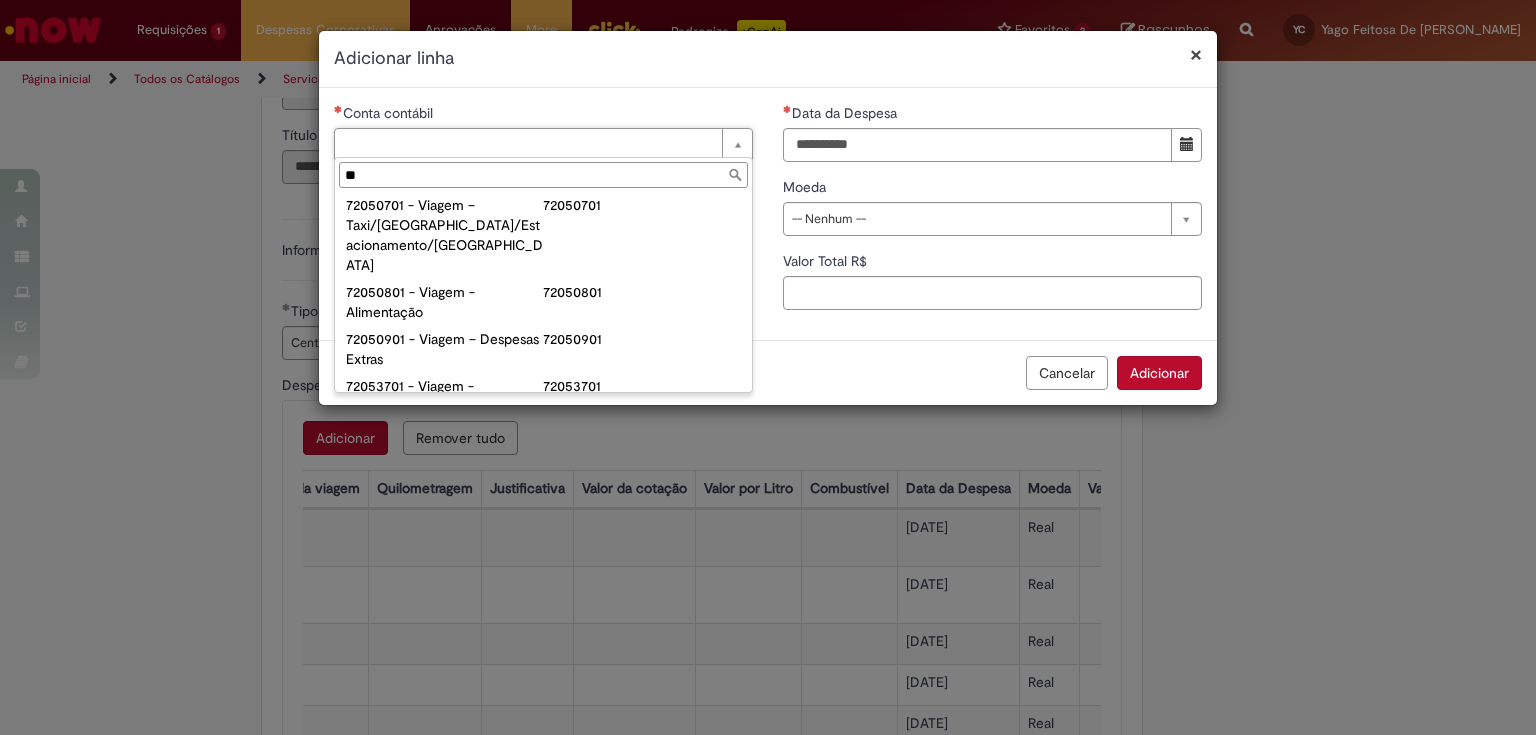 scroll, scrollTop: 0, scrollLeft: 0, axis: both 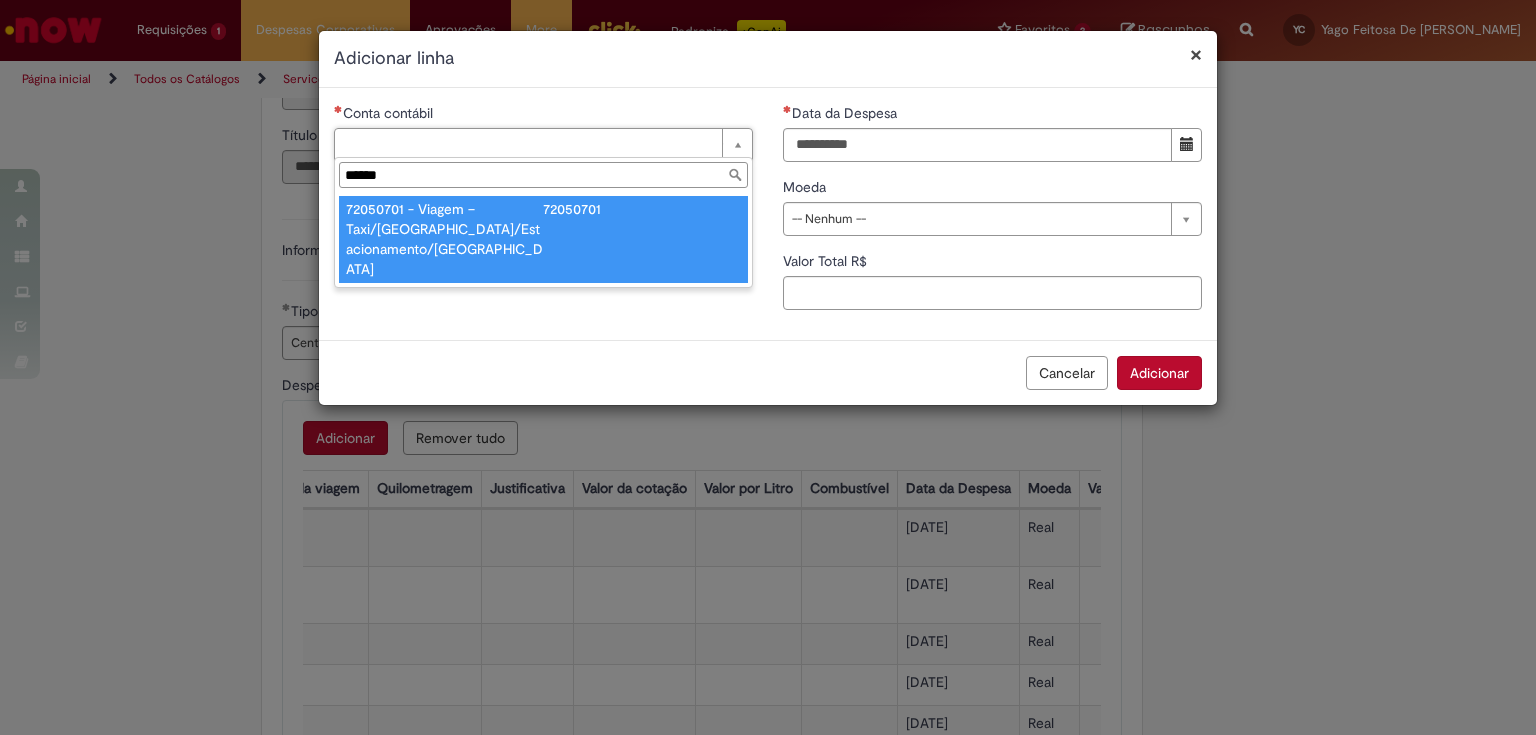 type on "******" 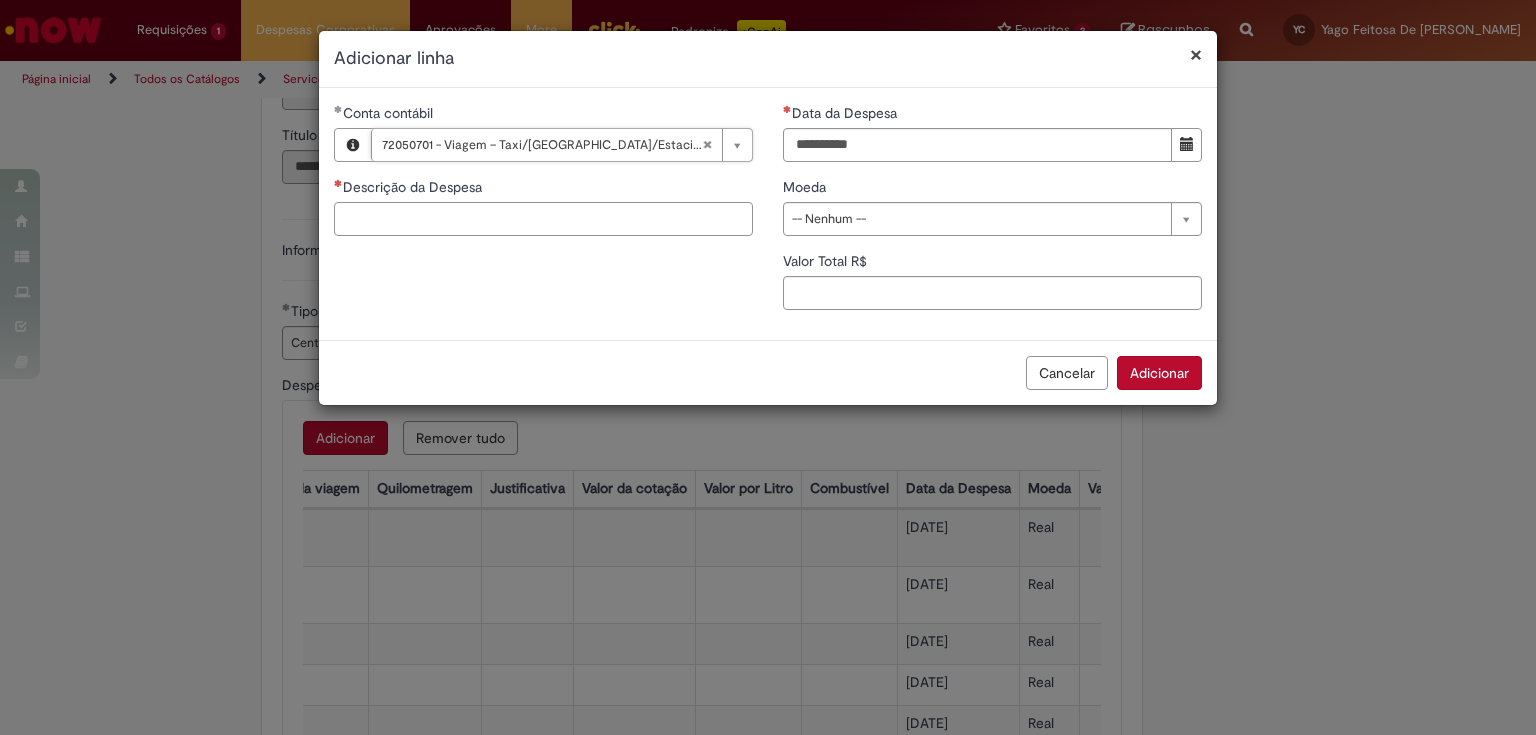 click on "Descrição da Despesa" at bounding box center [543, 219] 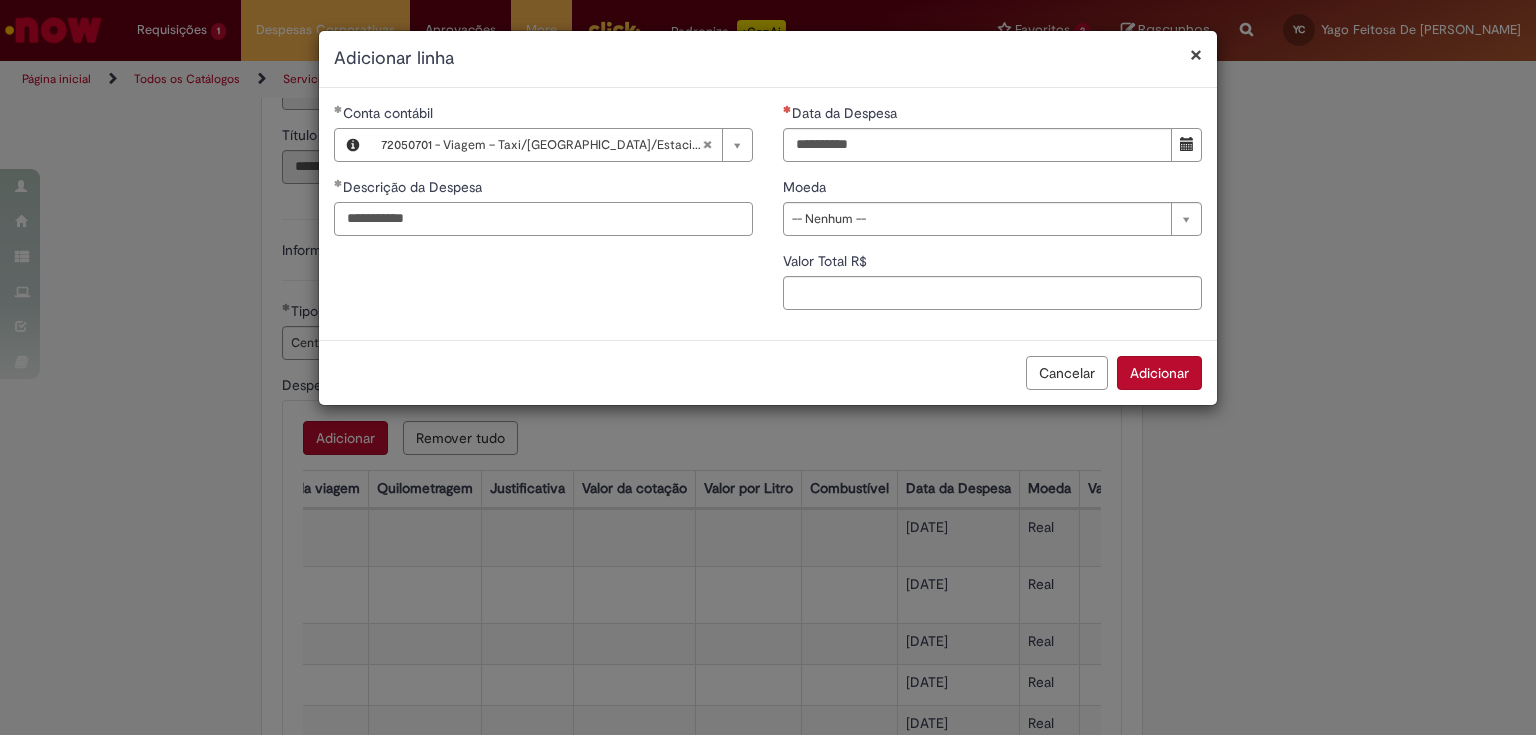 type on "**********" 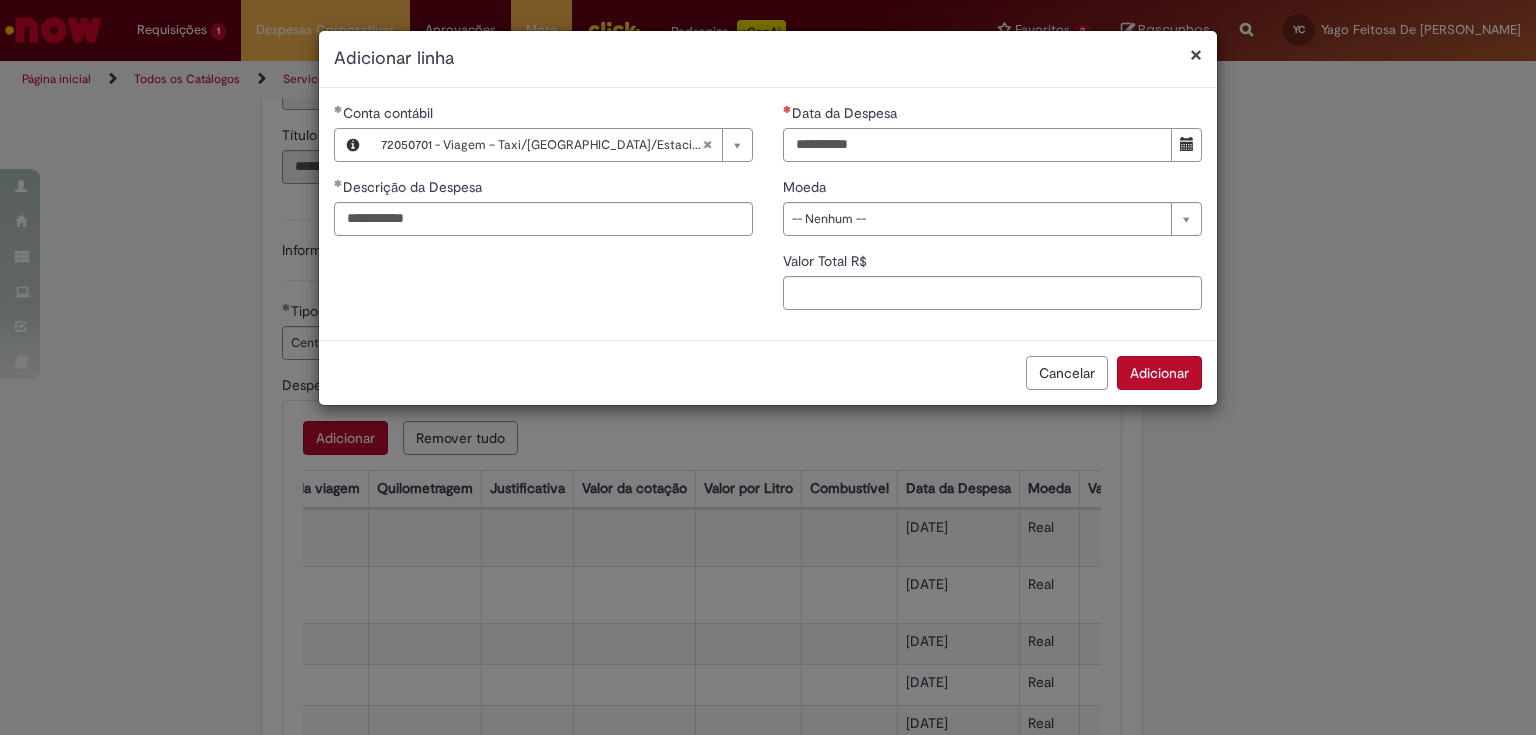 type on "**********" 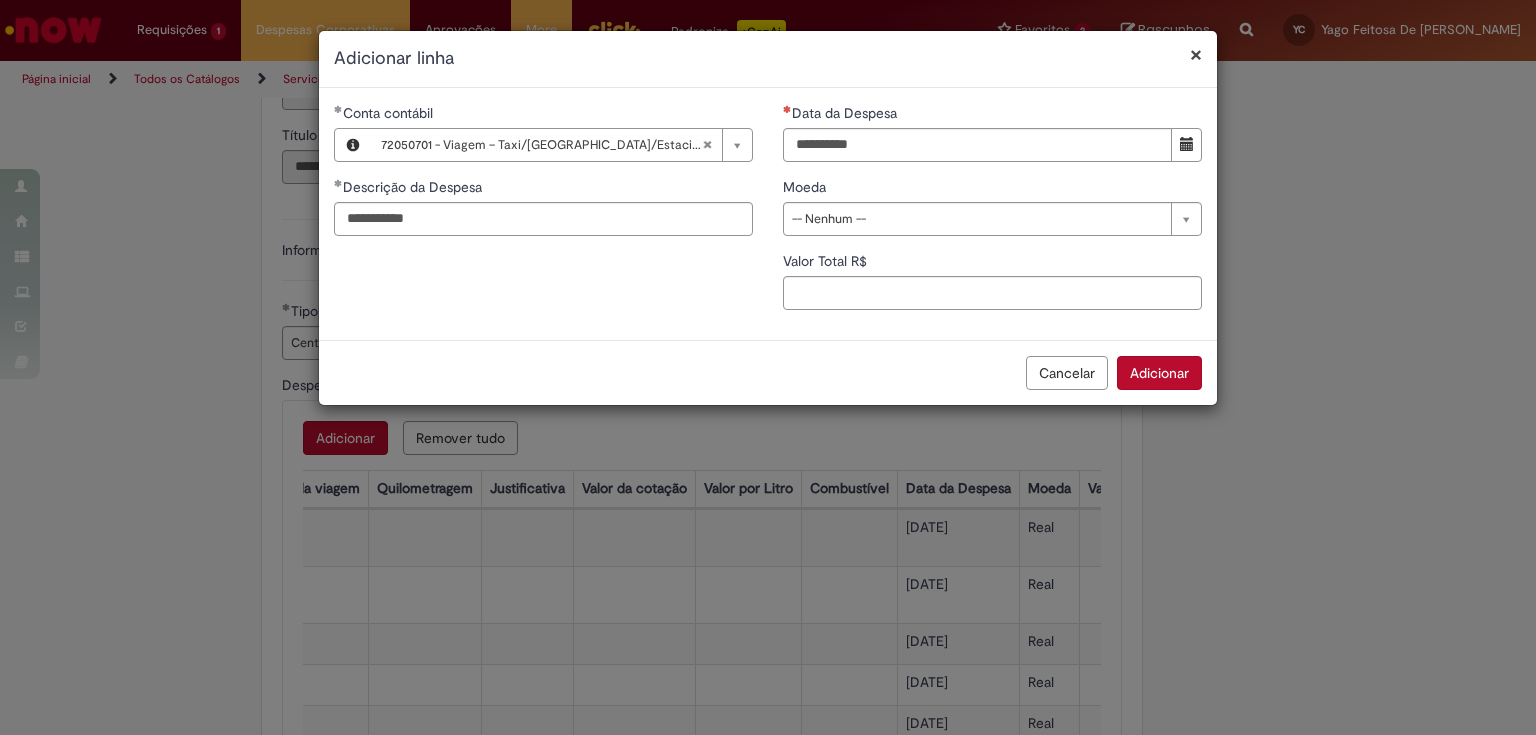 type 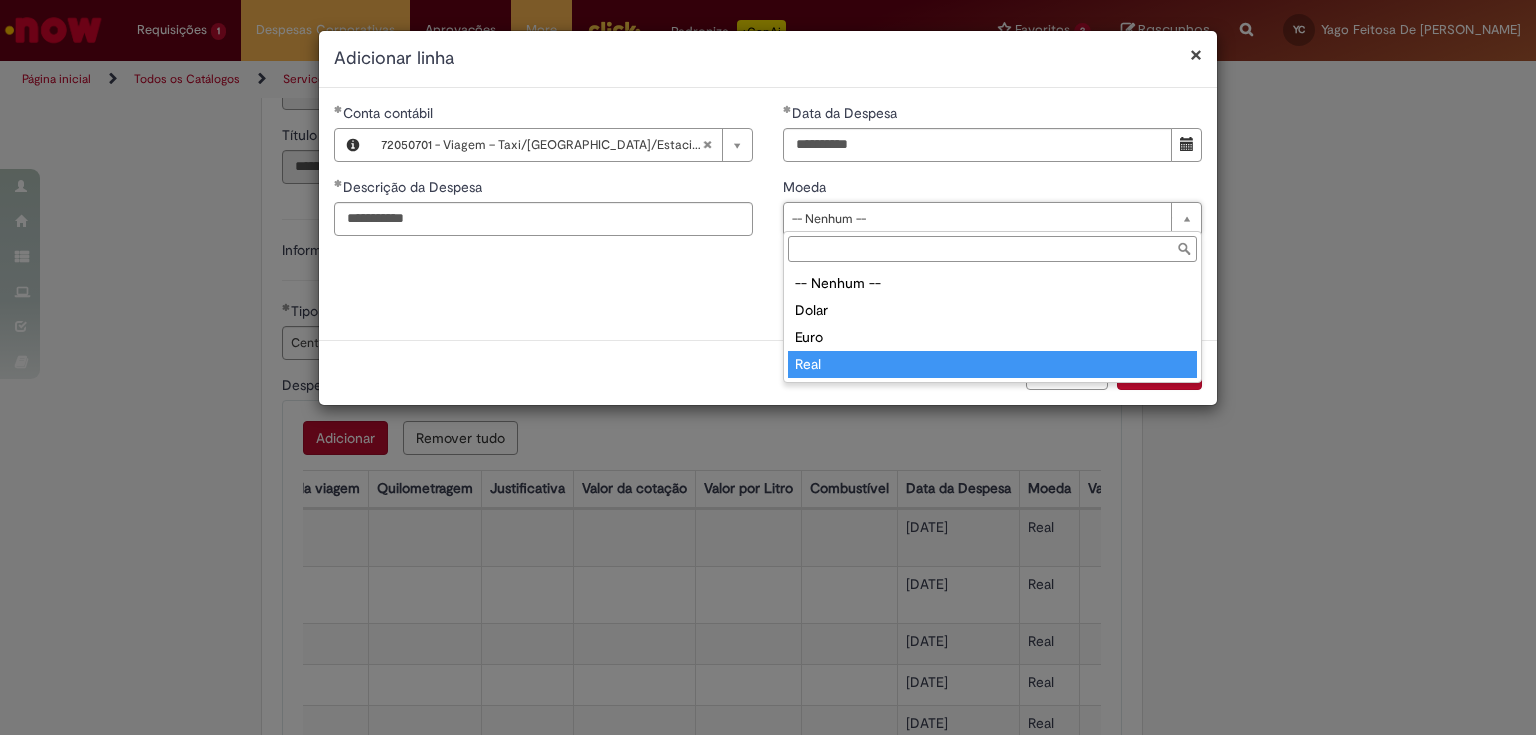 type on "****" 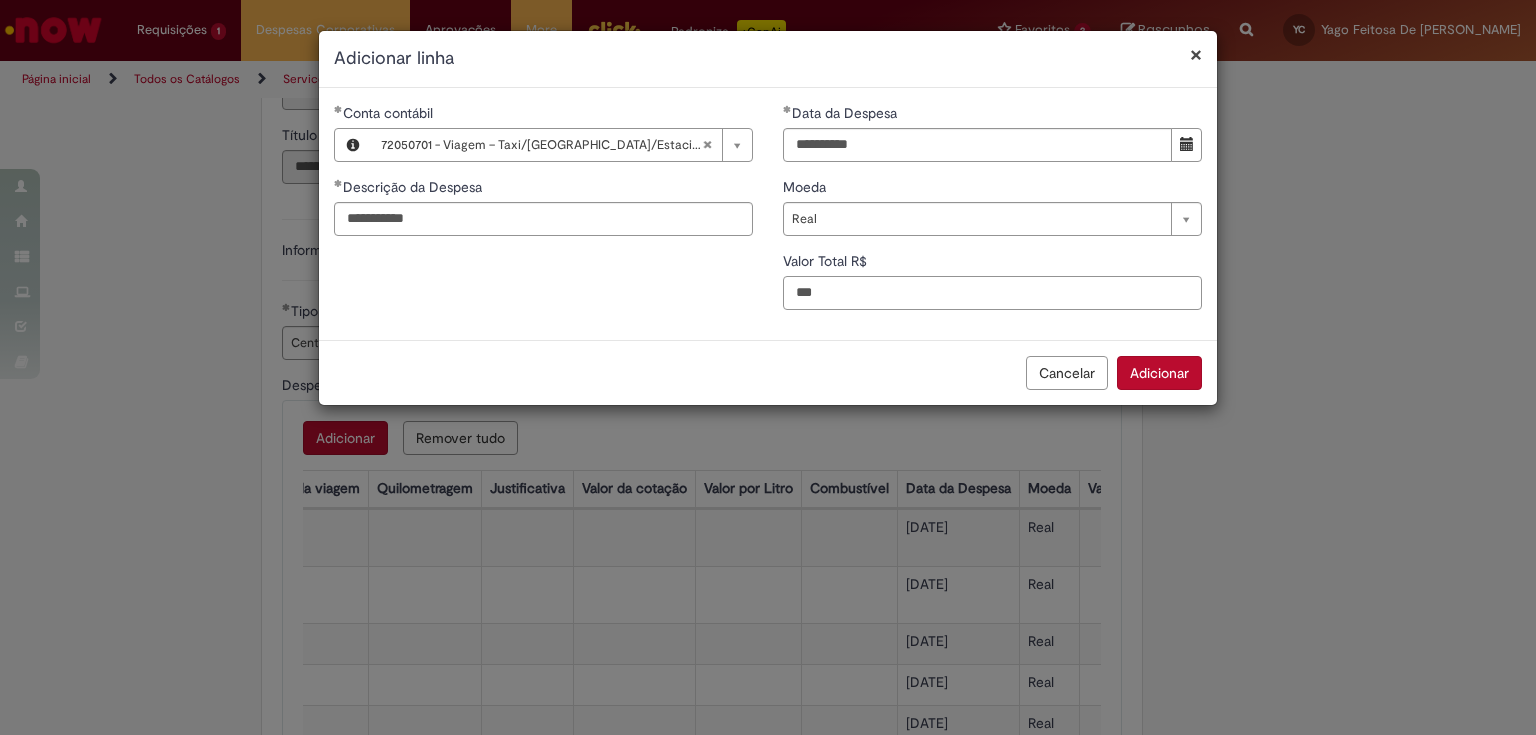 type on "***" 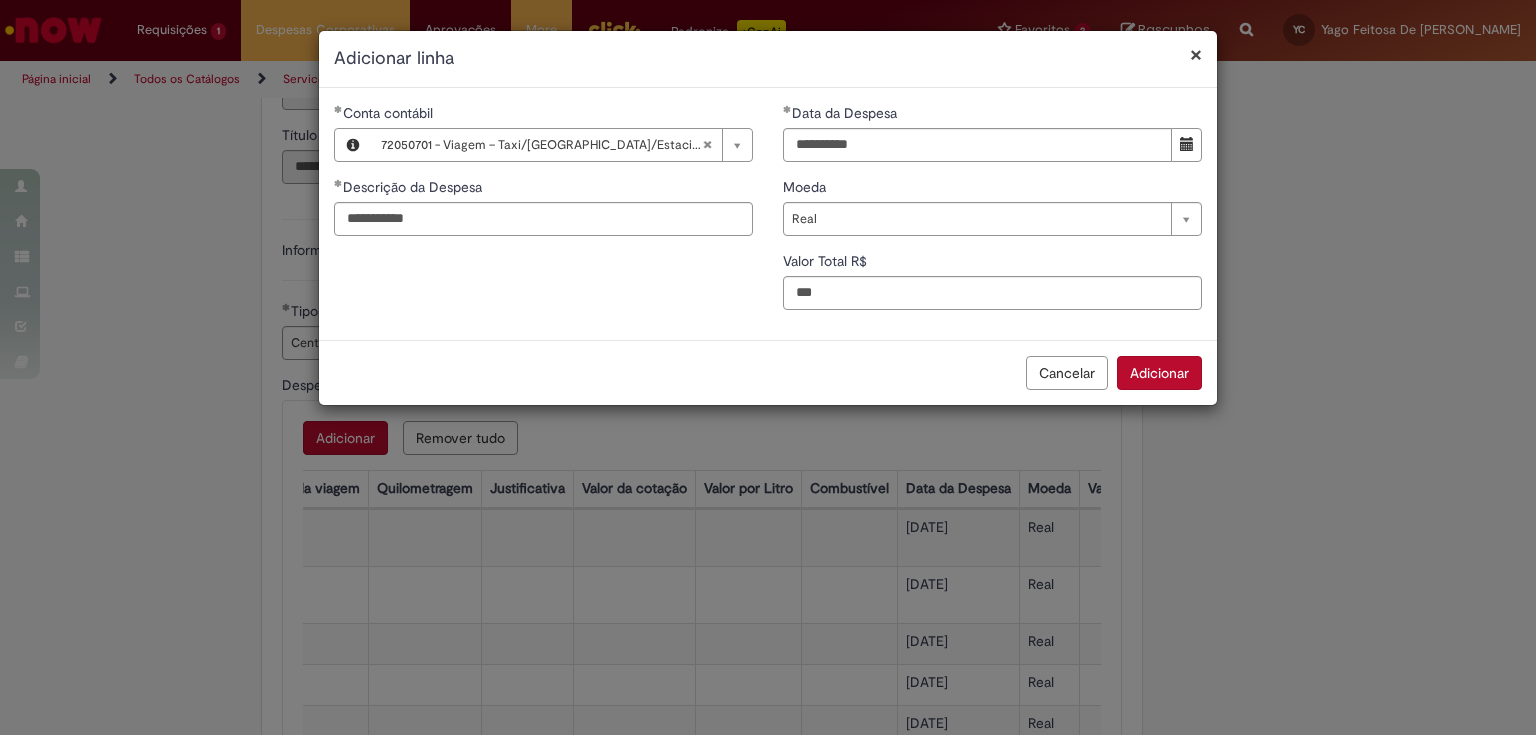 type 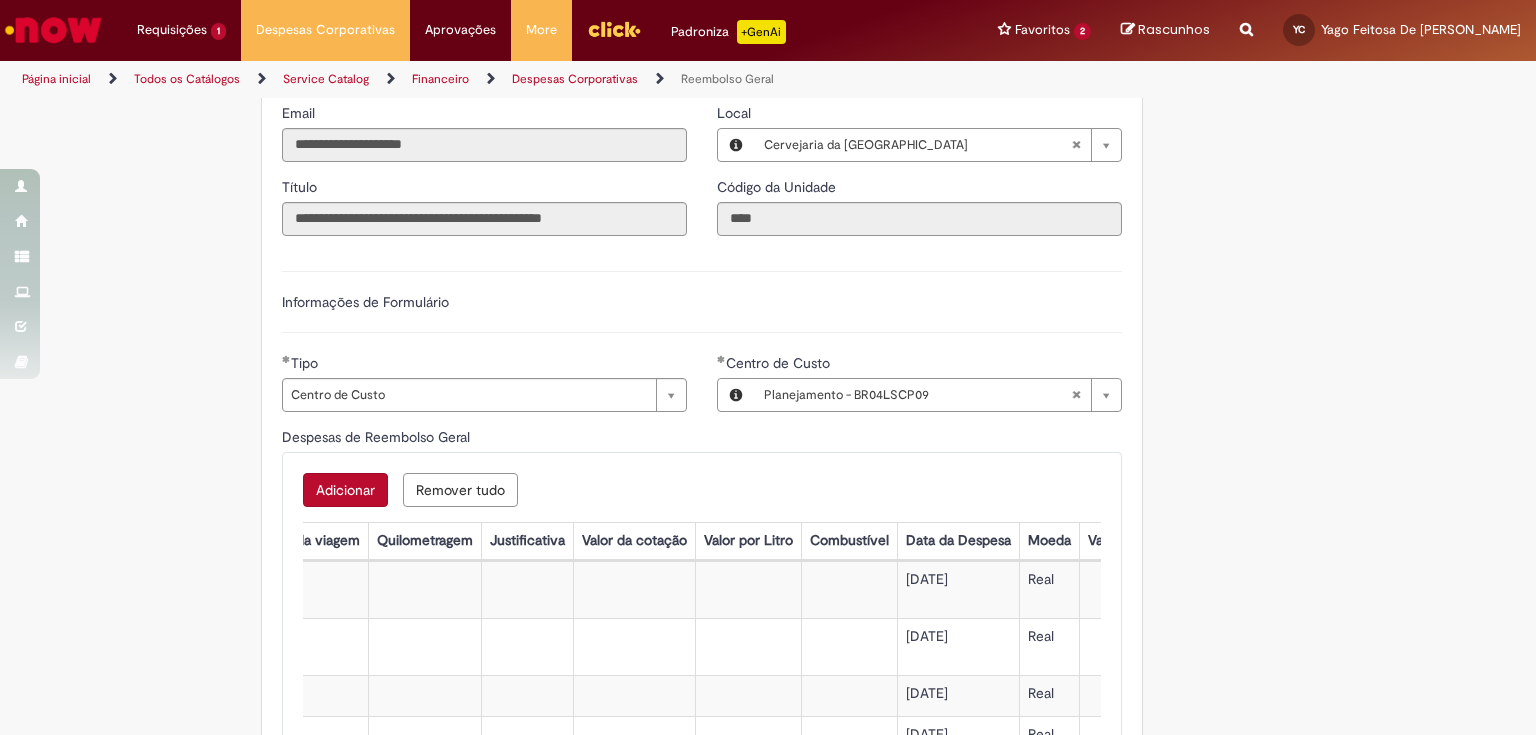 scroll, scrollTop: 467, scrollLeft: 0, axis: vertical 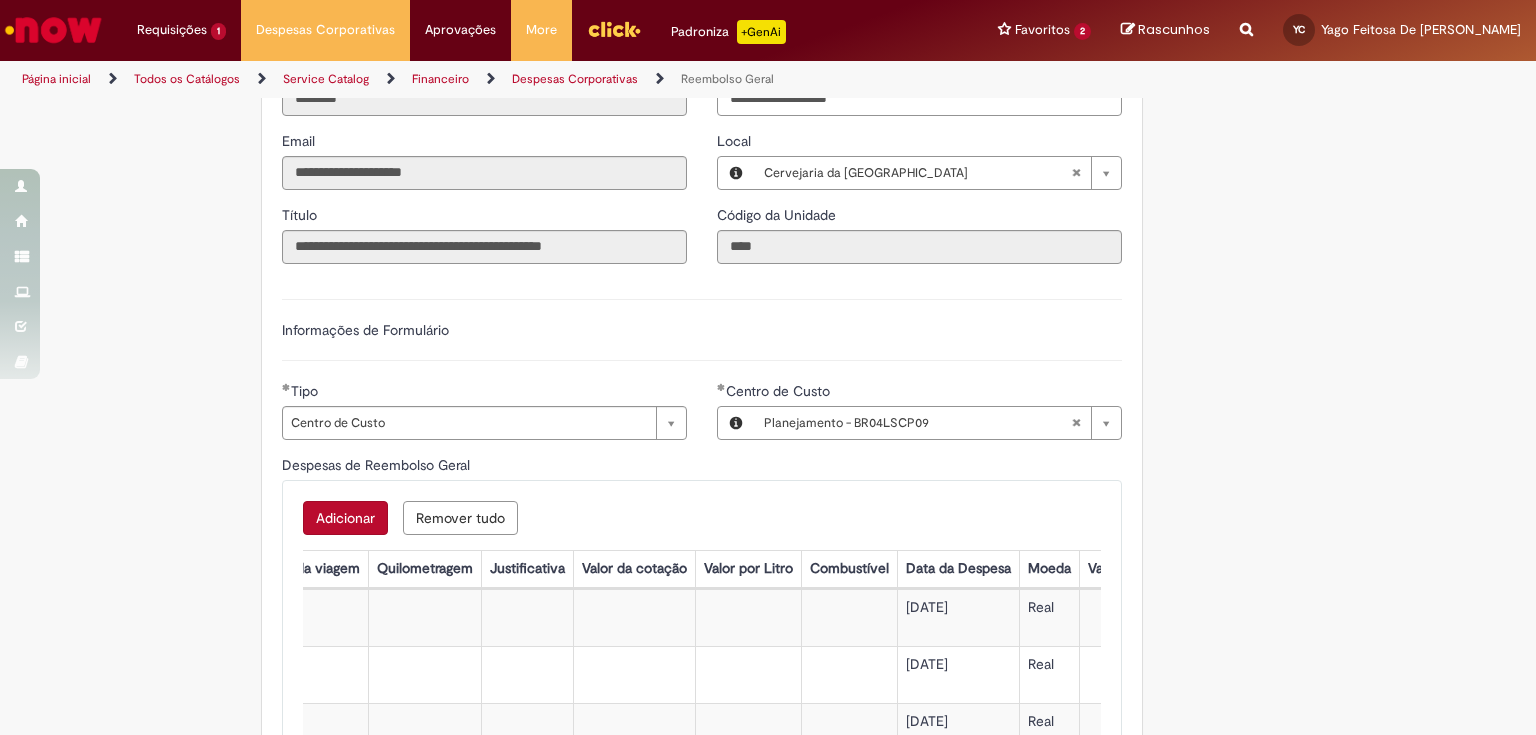 click on "Adicionar" at bounding box center (345, 518) 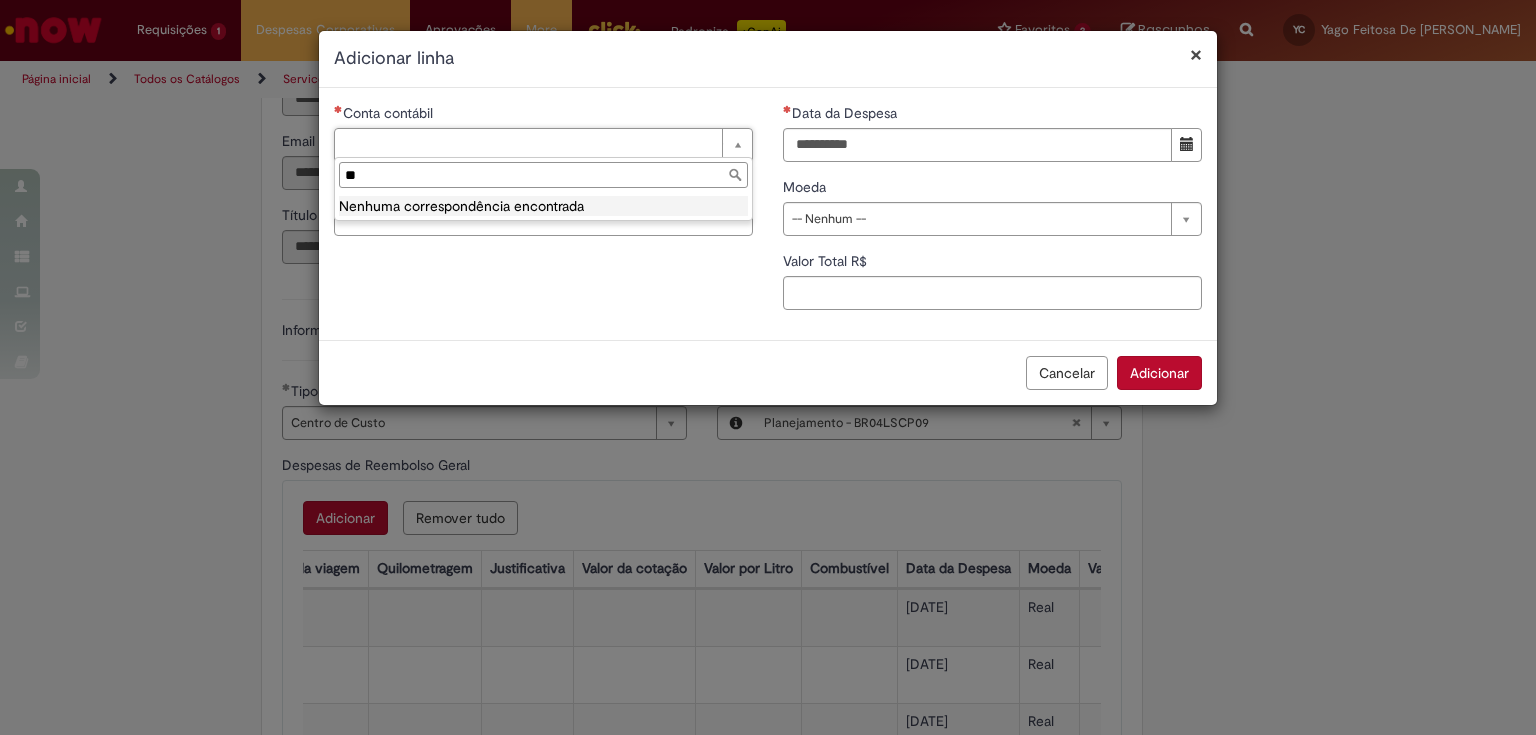 type on "*" 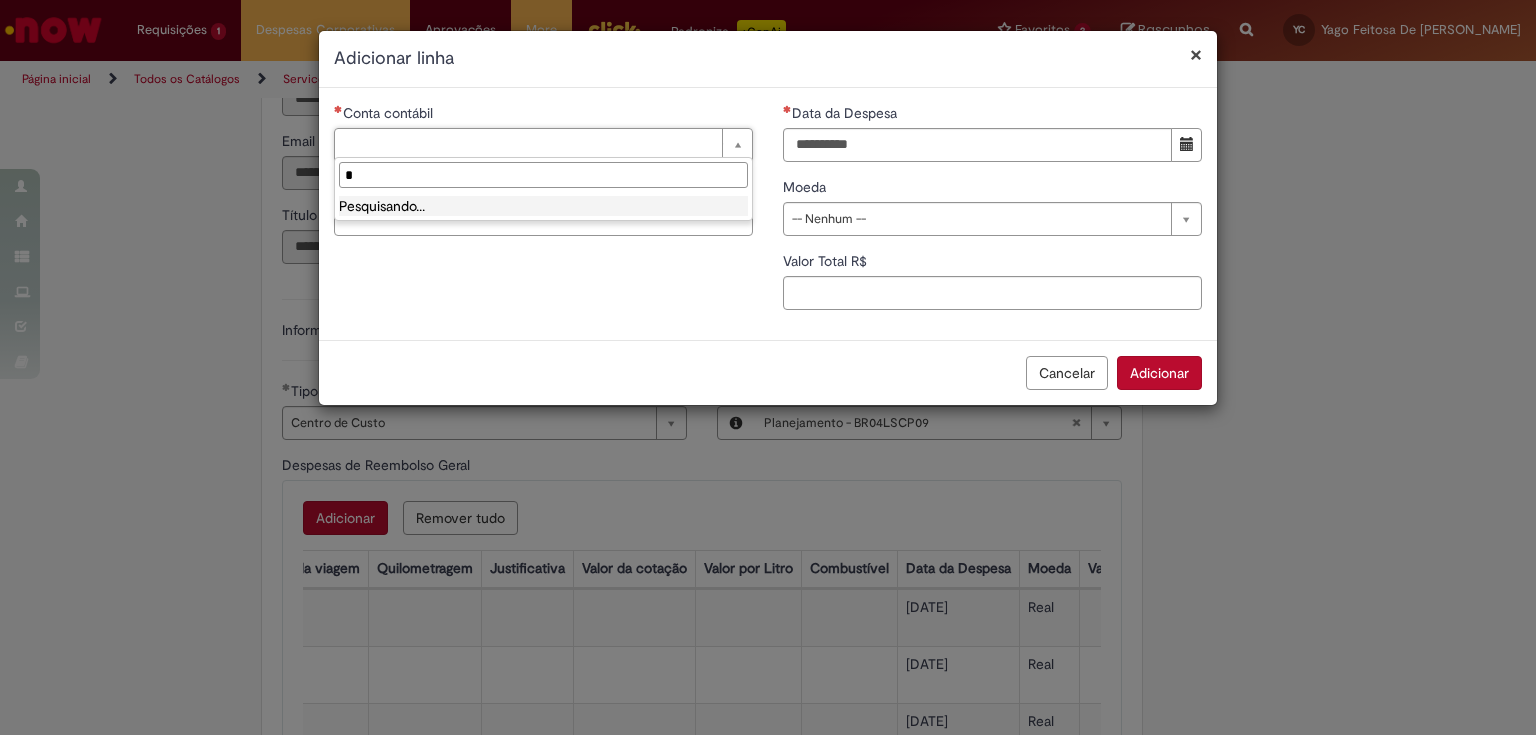 type 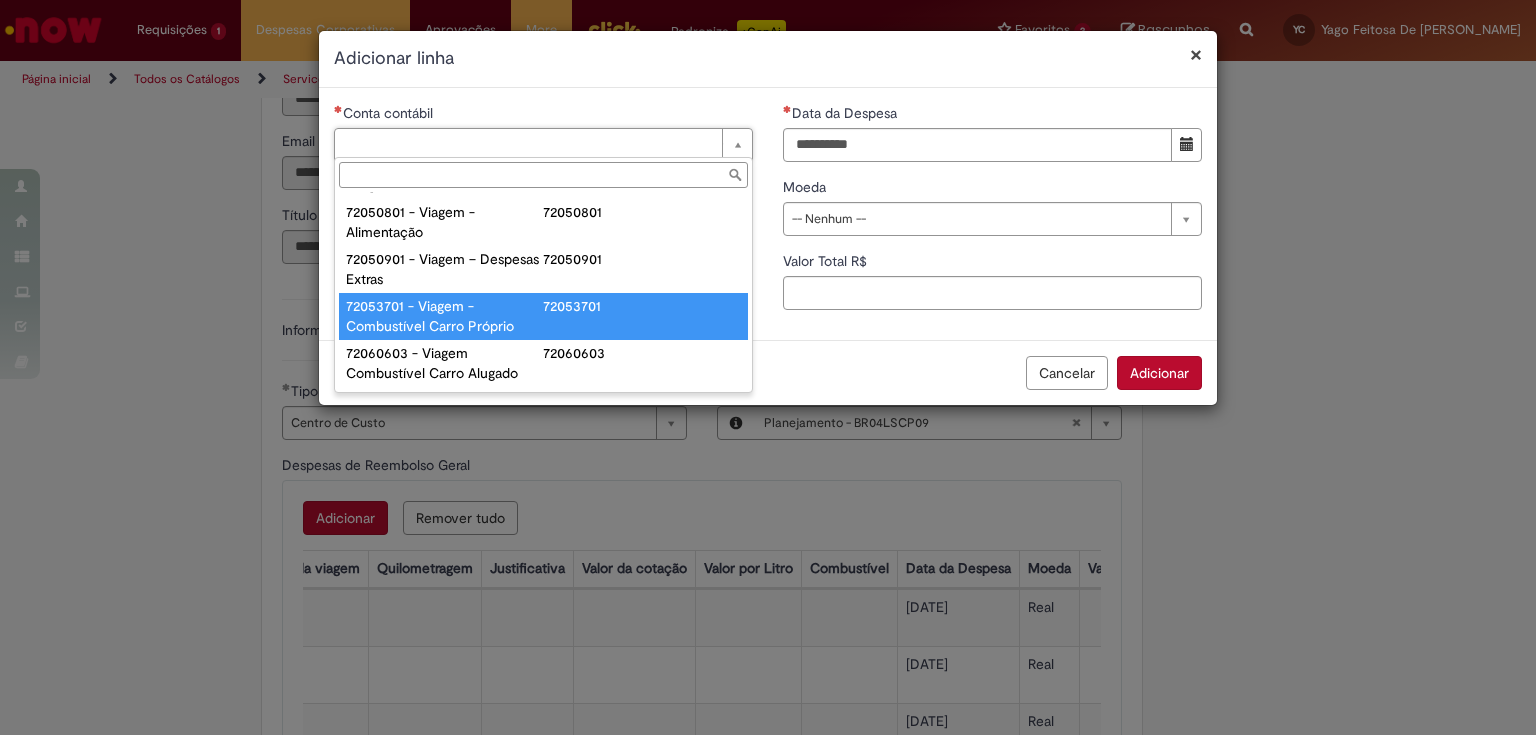 scroll, scrollTop: 1200, scrollLeft: 0, axis: vertical 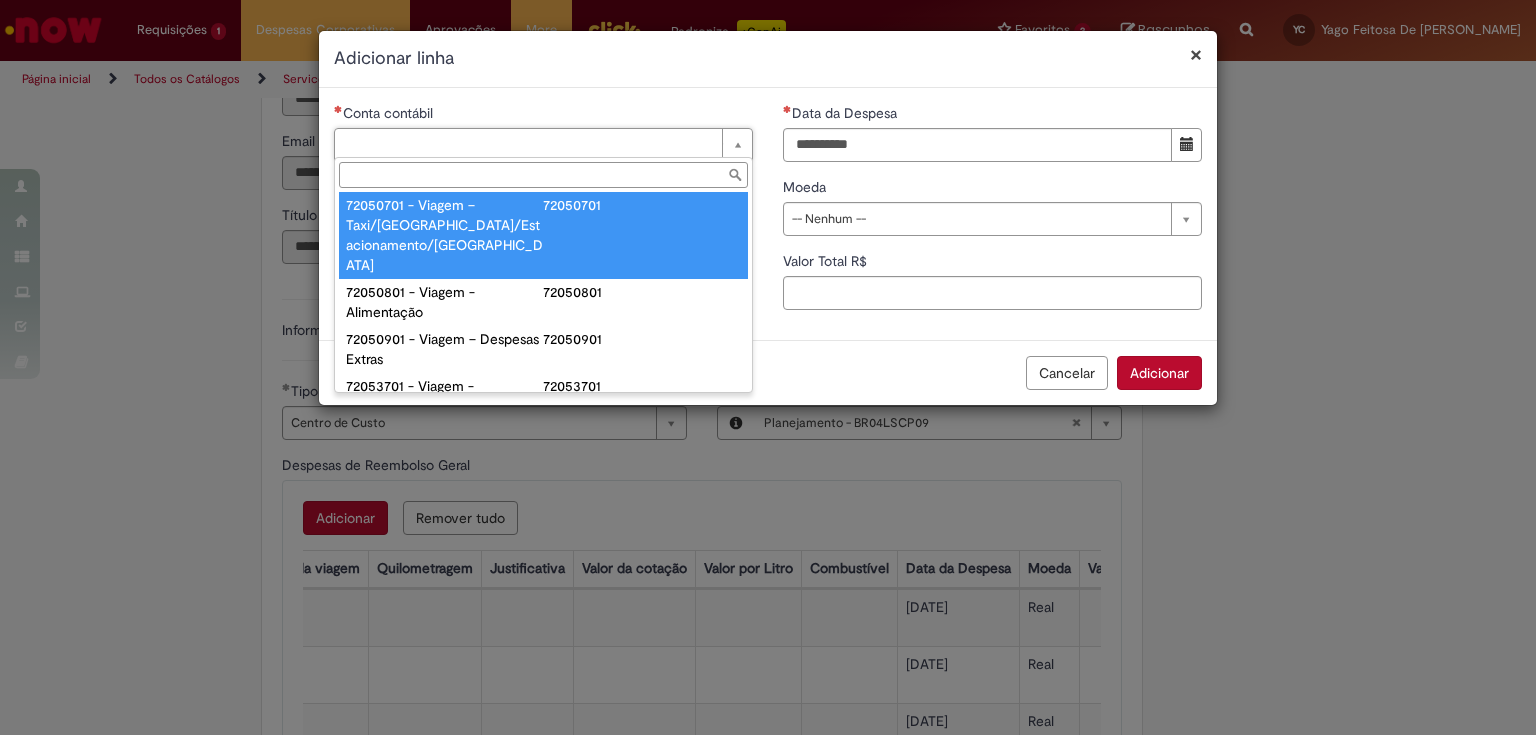 type on "**********" 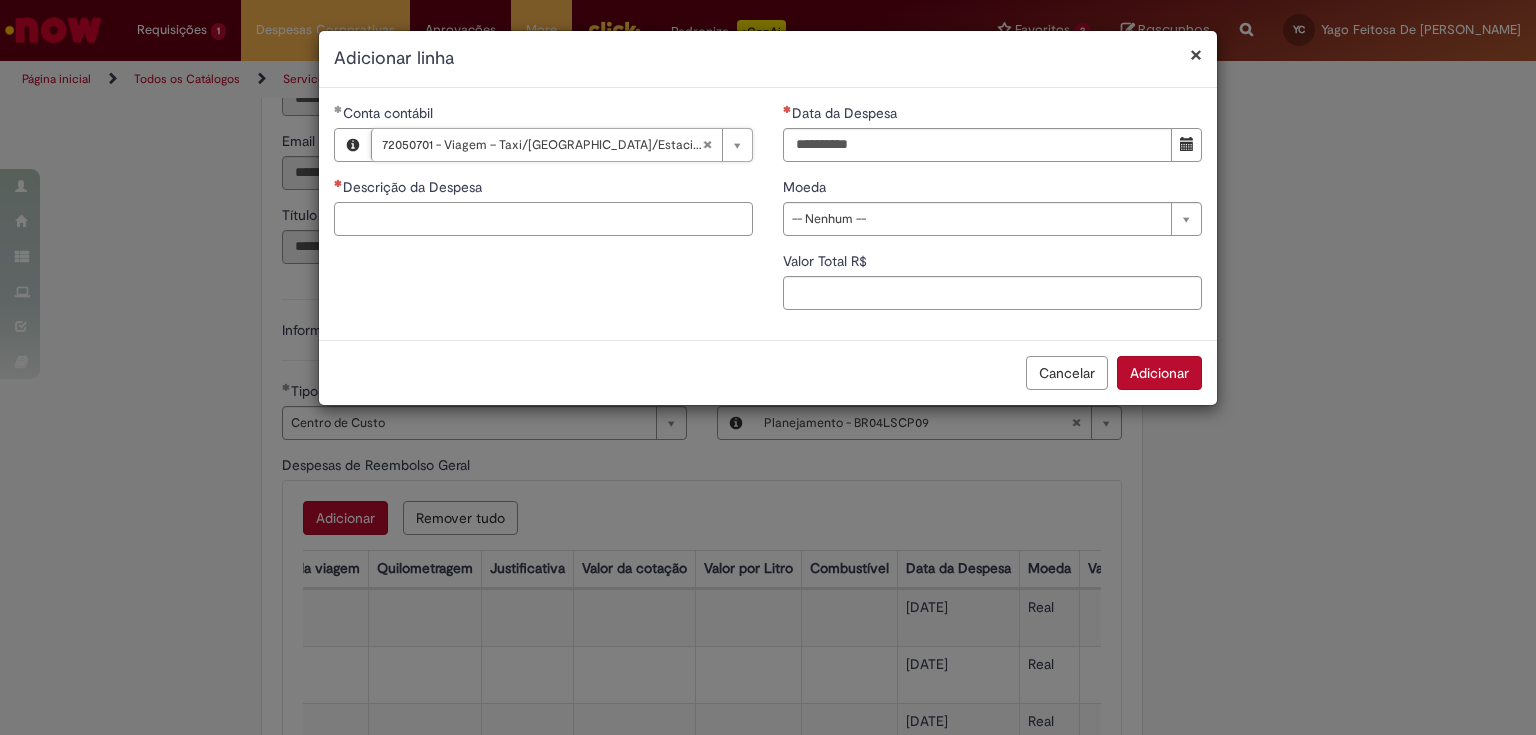 click on "Descrição da Despesa" at bounding box center [543, 219] 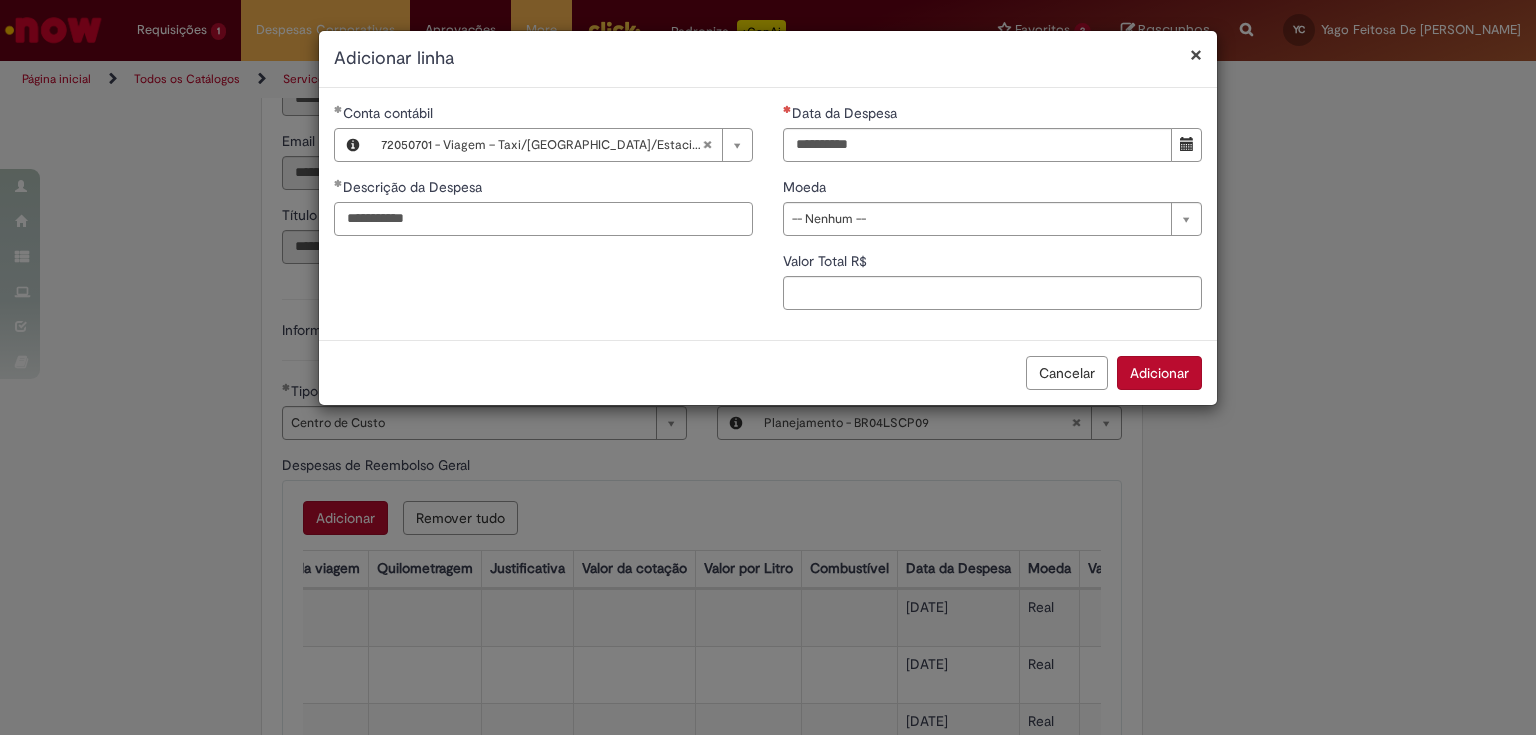 type on "**********" 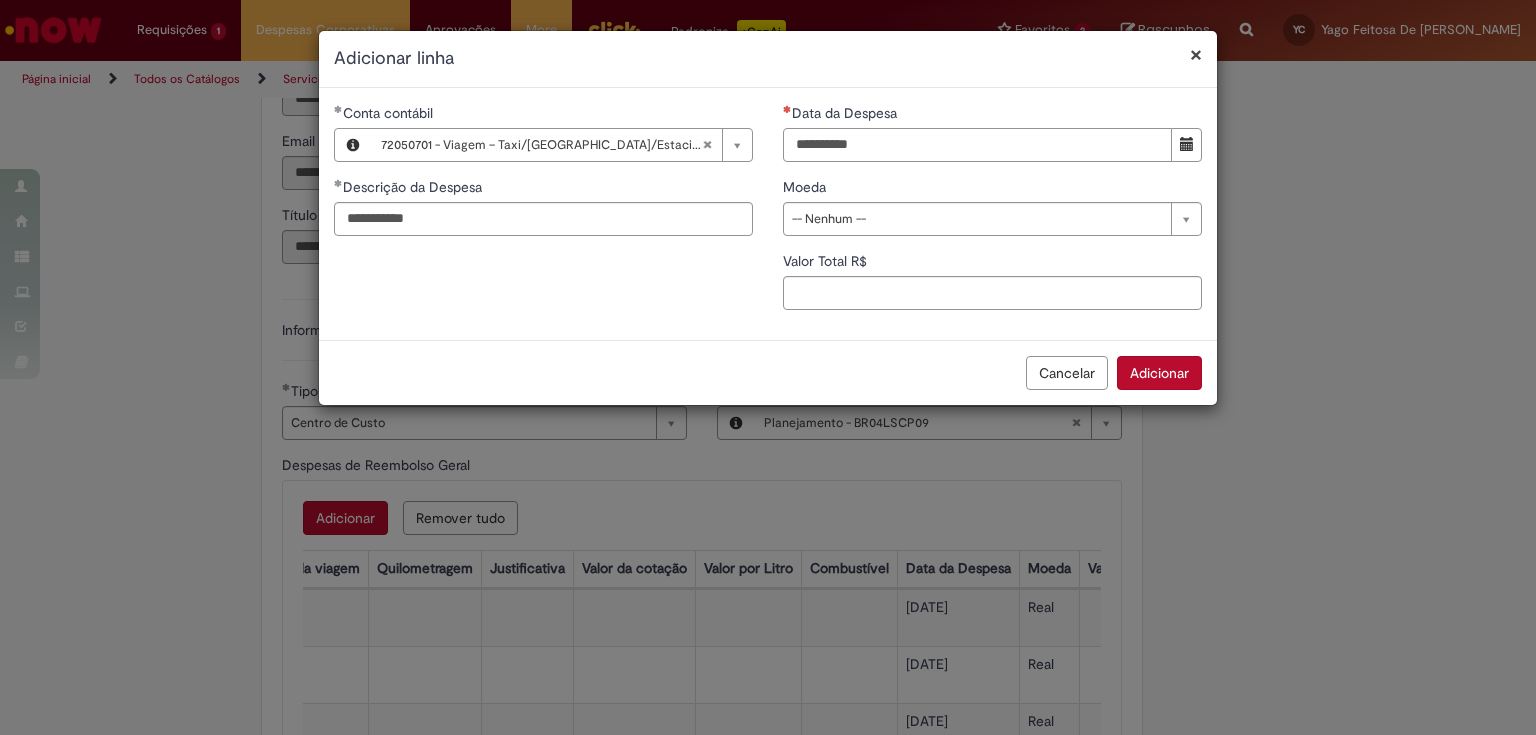 click on "Data da Despesa" at bounding box center (977, 145) 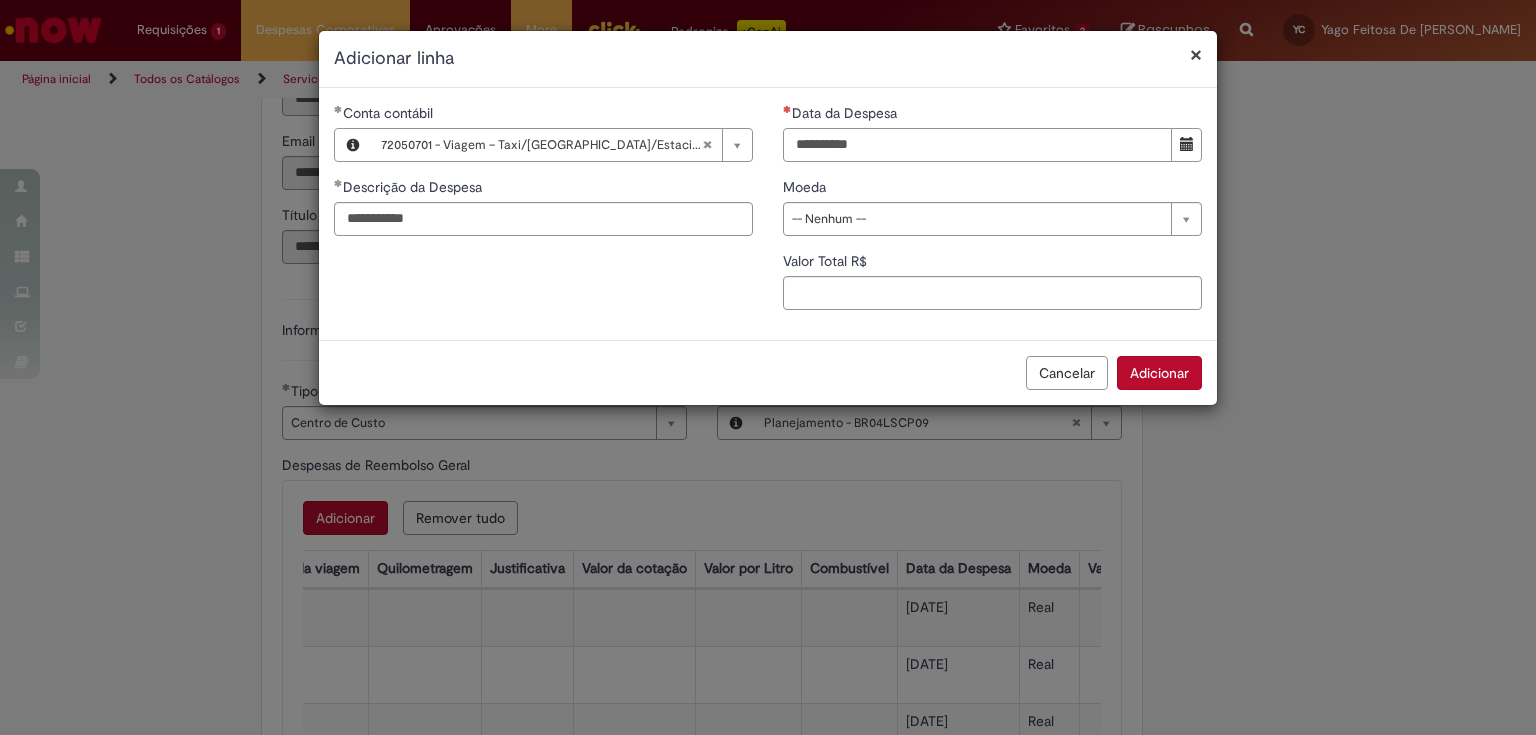 type on "**********" 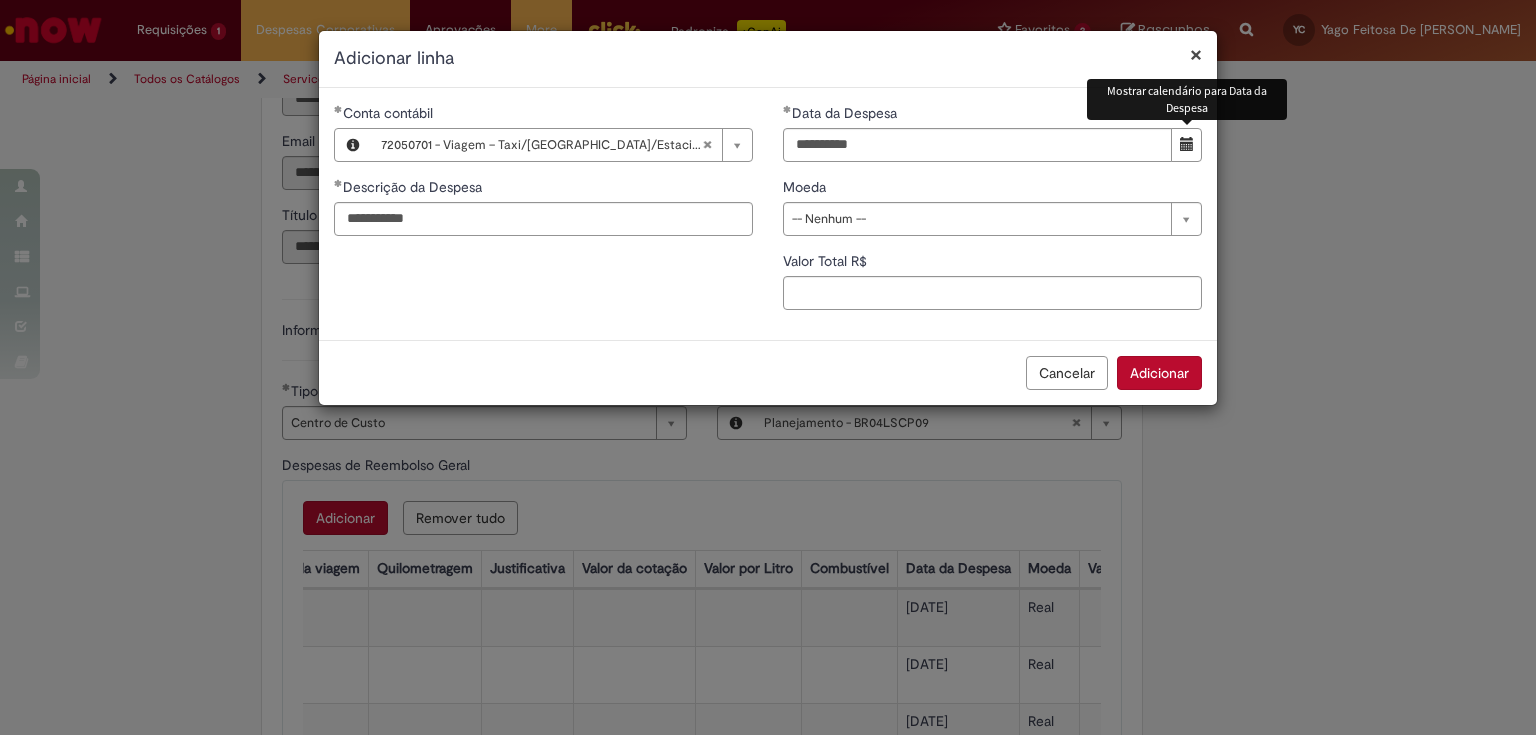 type 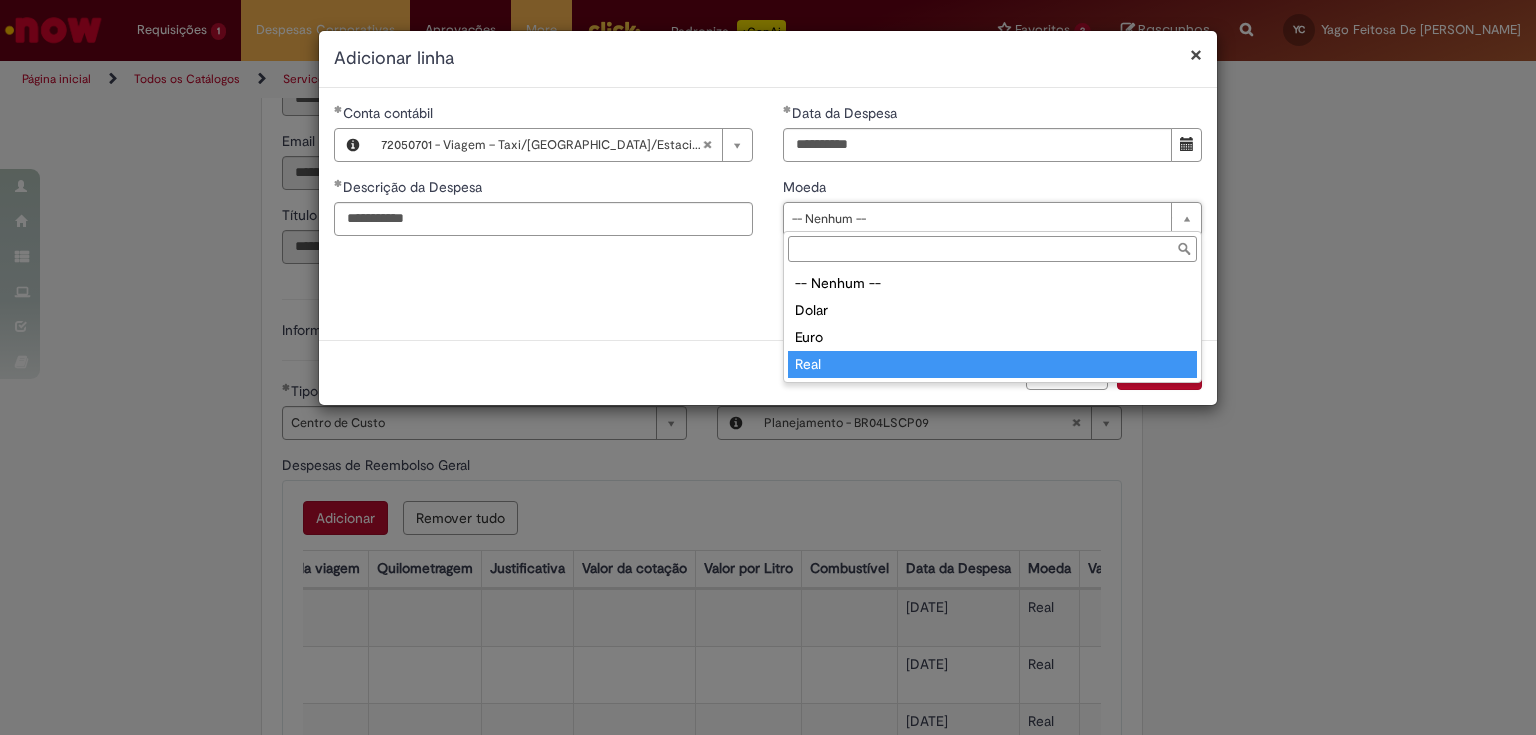 type on "****" 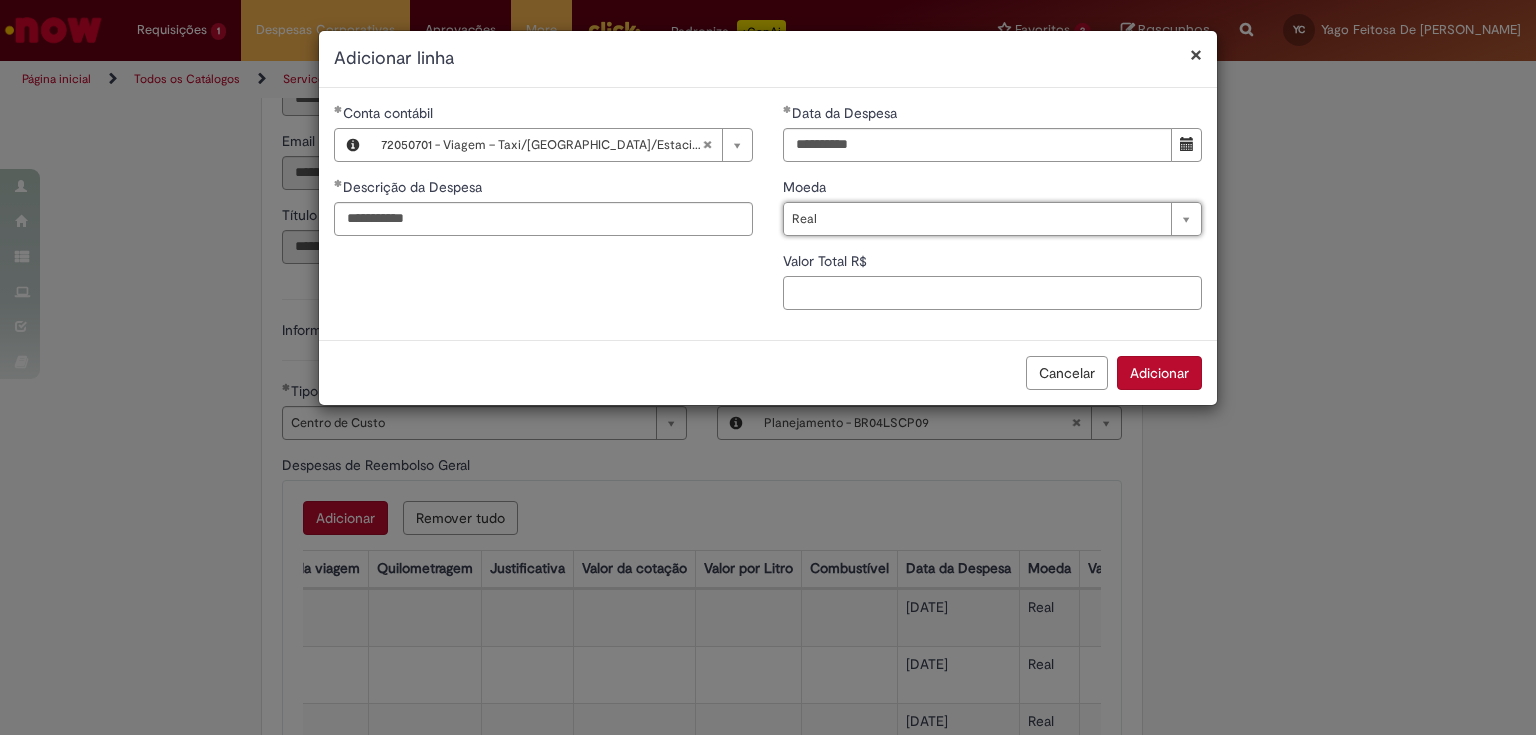 click on "Valor Total R$" at bounding box center (992, 293) 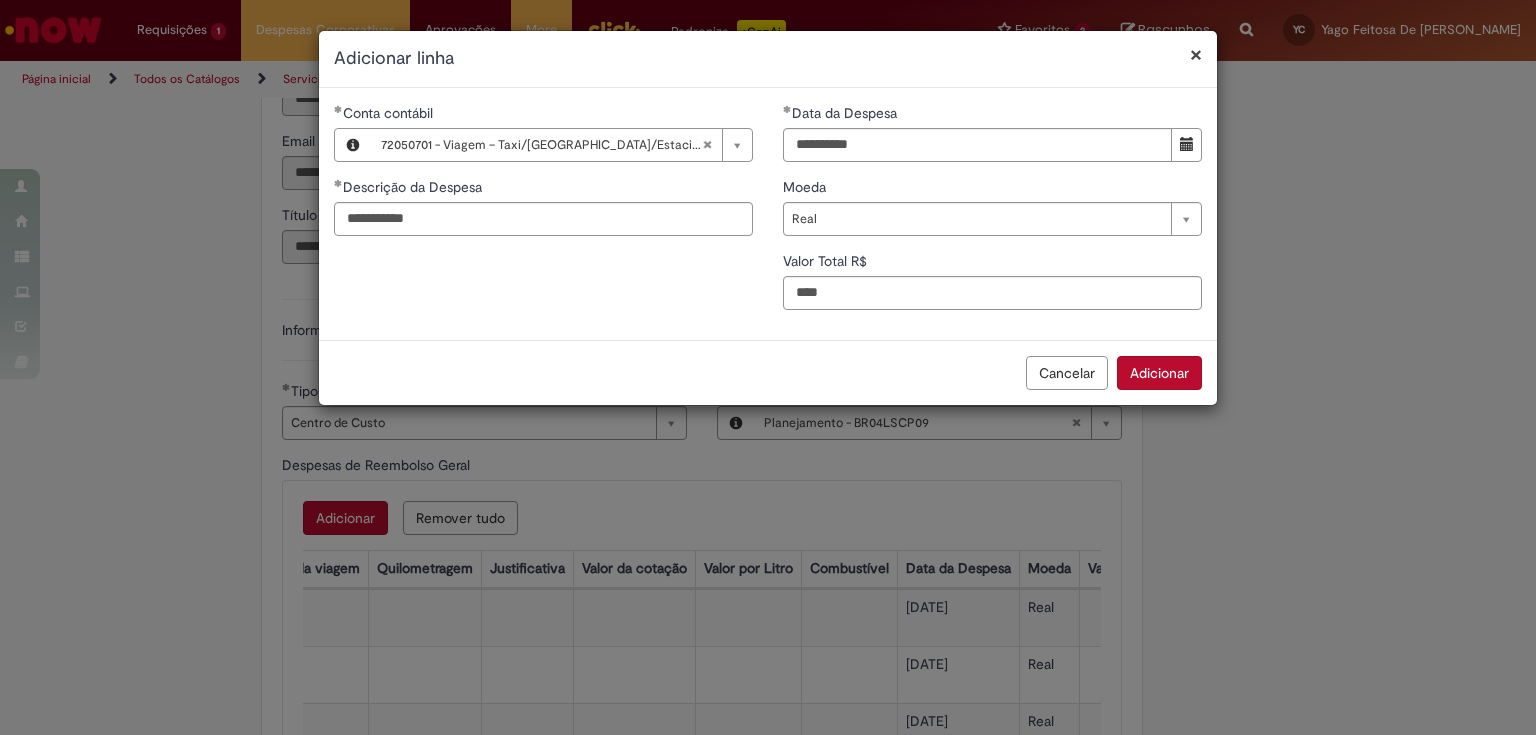 click on "Adicionar" at bounding box center (1159, 373) 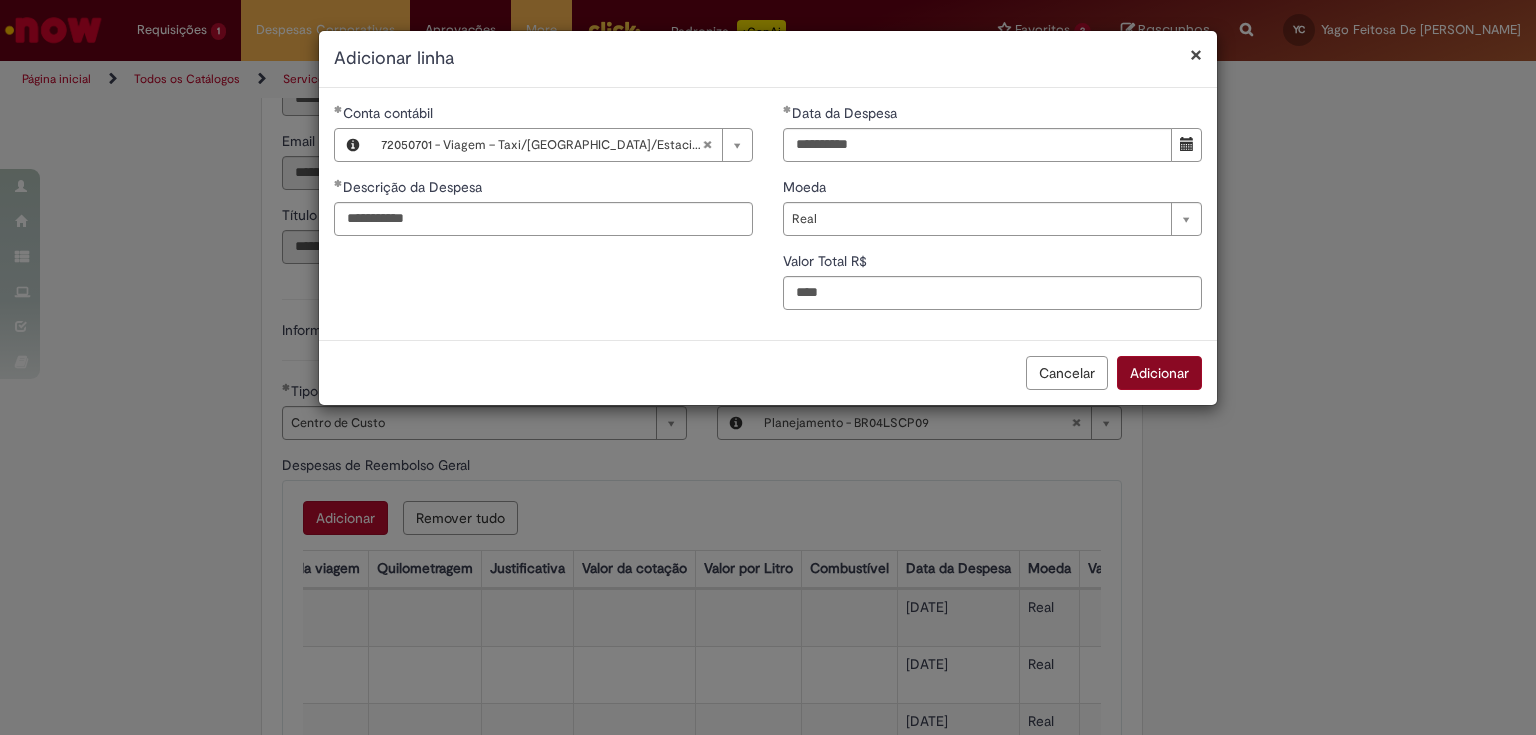 type on "*" 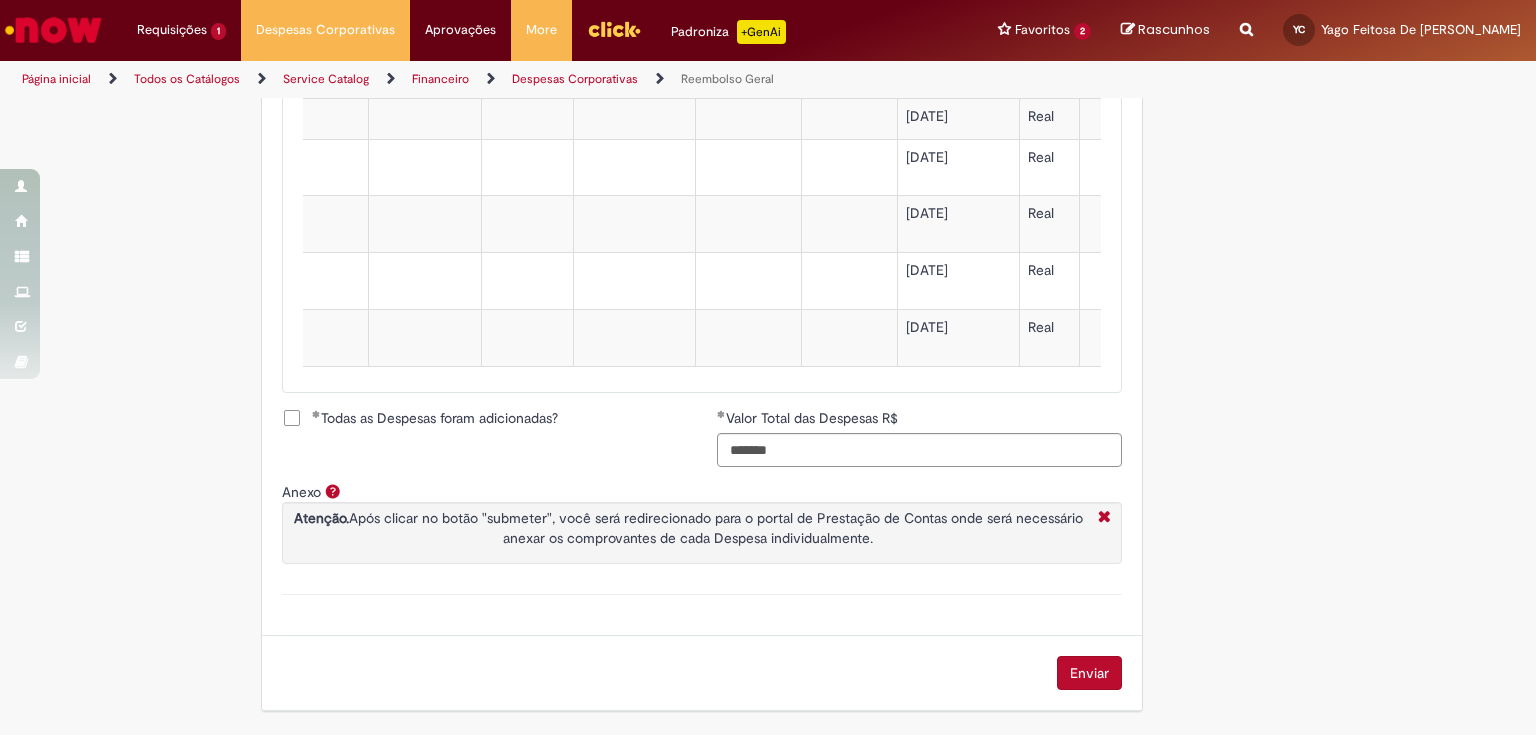 scroll, scrollTop: 2620, scrollLeft: 0, axis: vertical 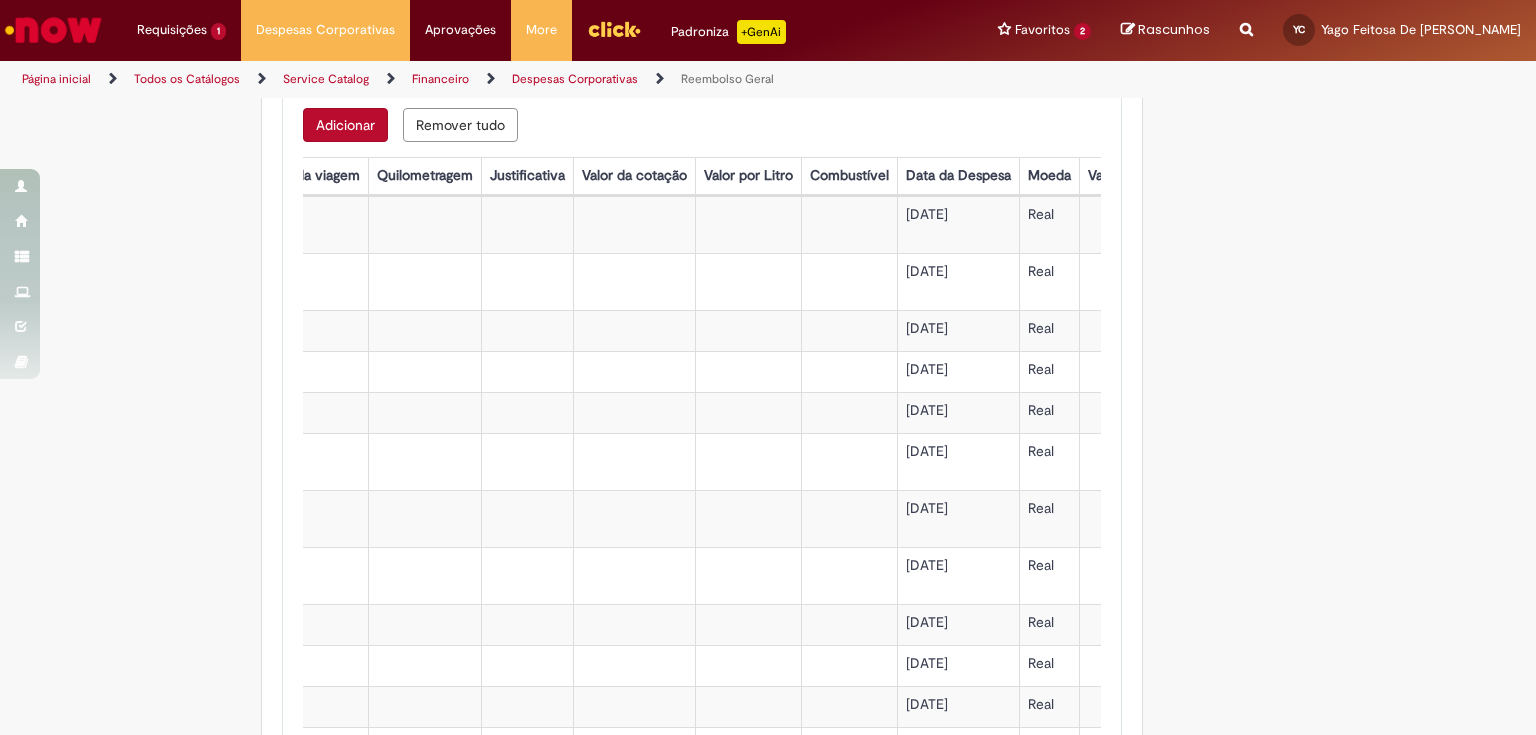 click on "Adicionar" at bounding box center [345, 125] 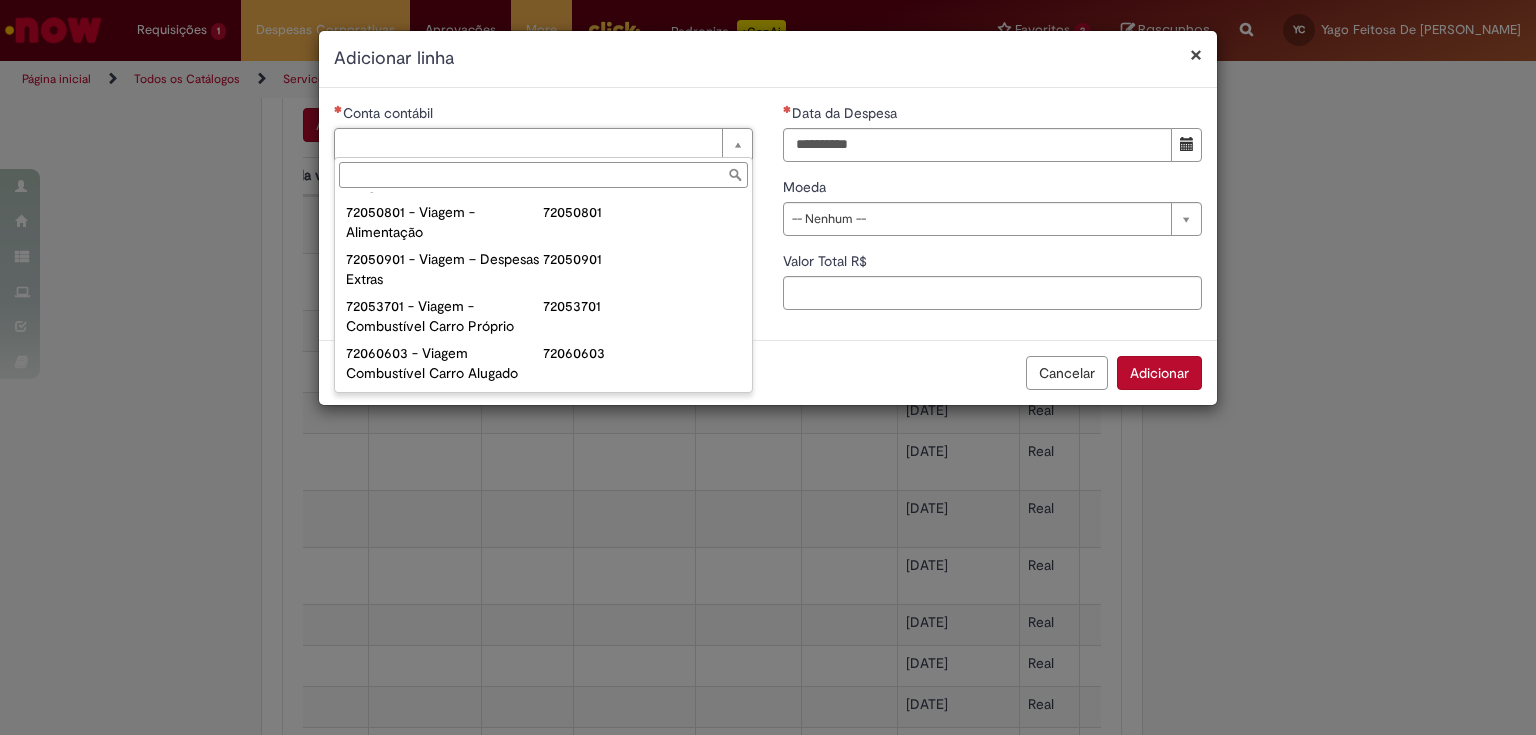 scroll, scrollTop: 1200, scrollLeft: 0, axis: vertical 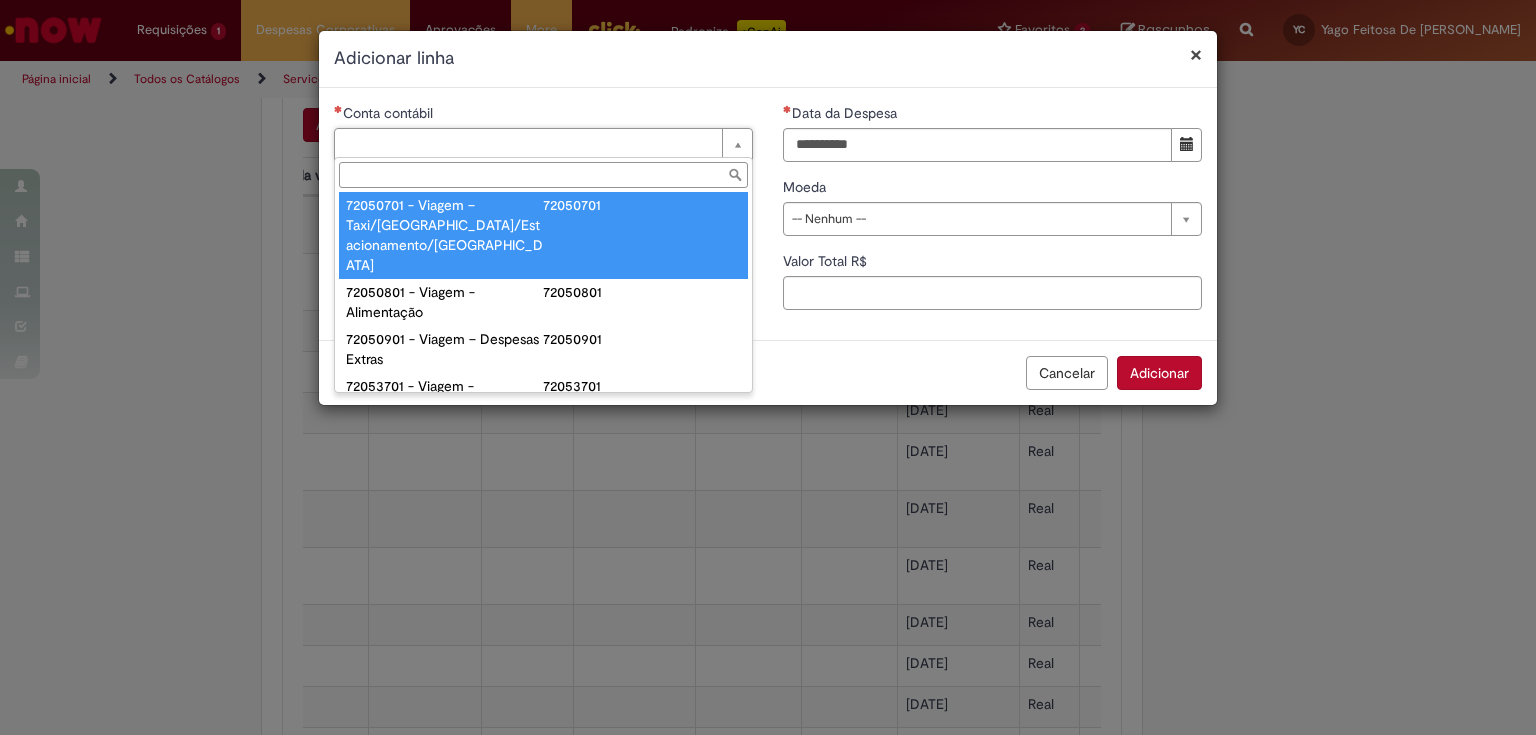 type on "**********" 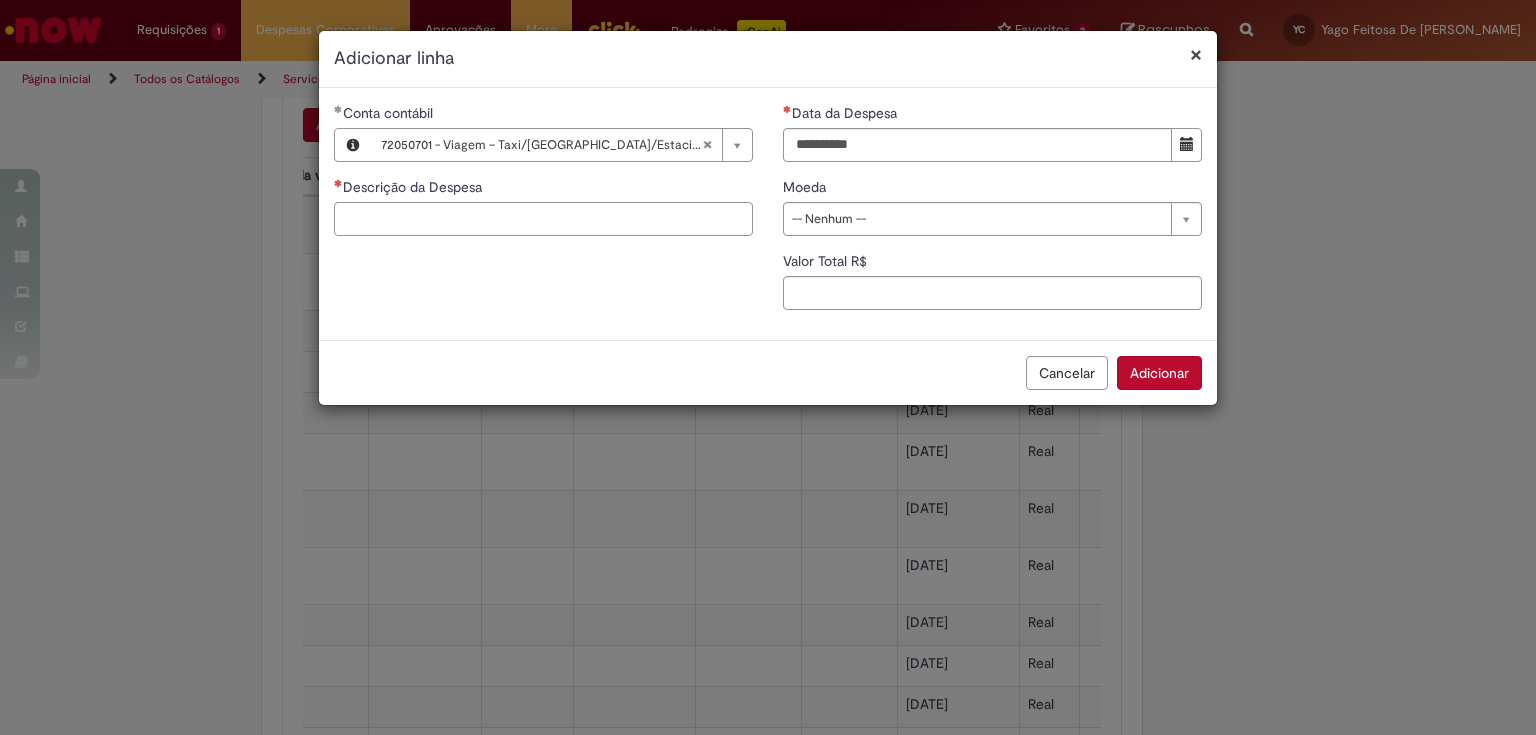 click on "Descrição da Despesa" at bounding box center [543, 219] 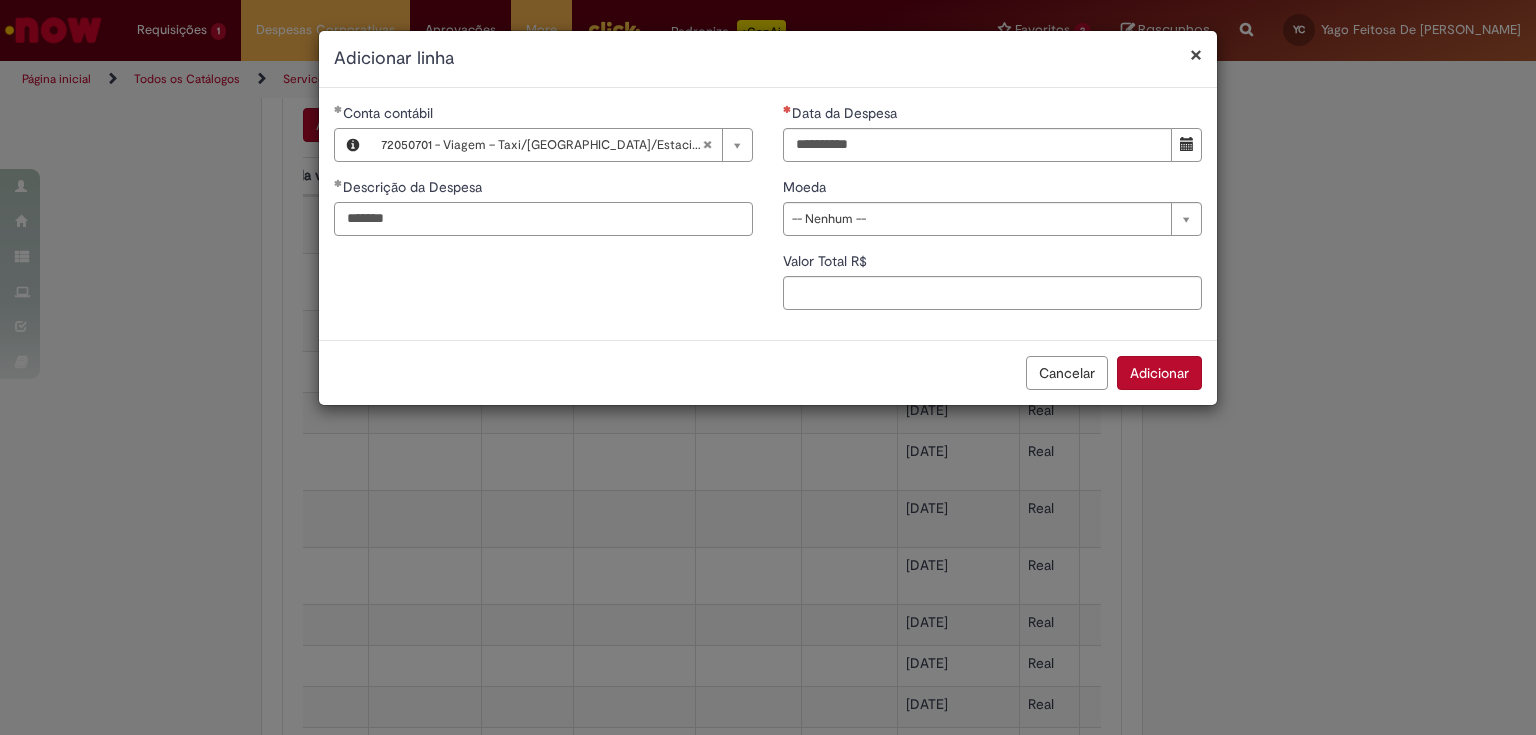 type on "*******" 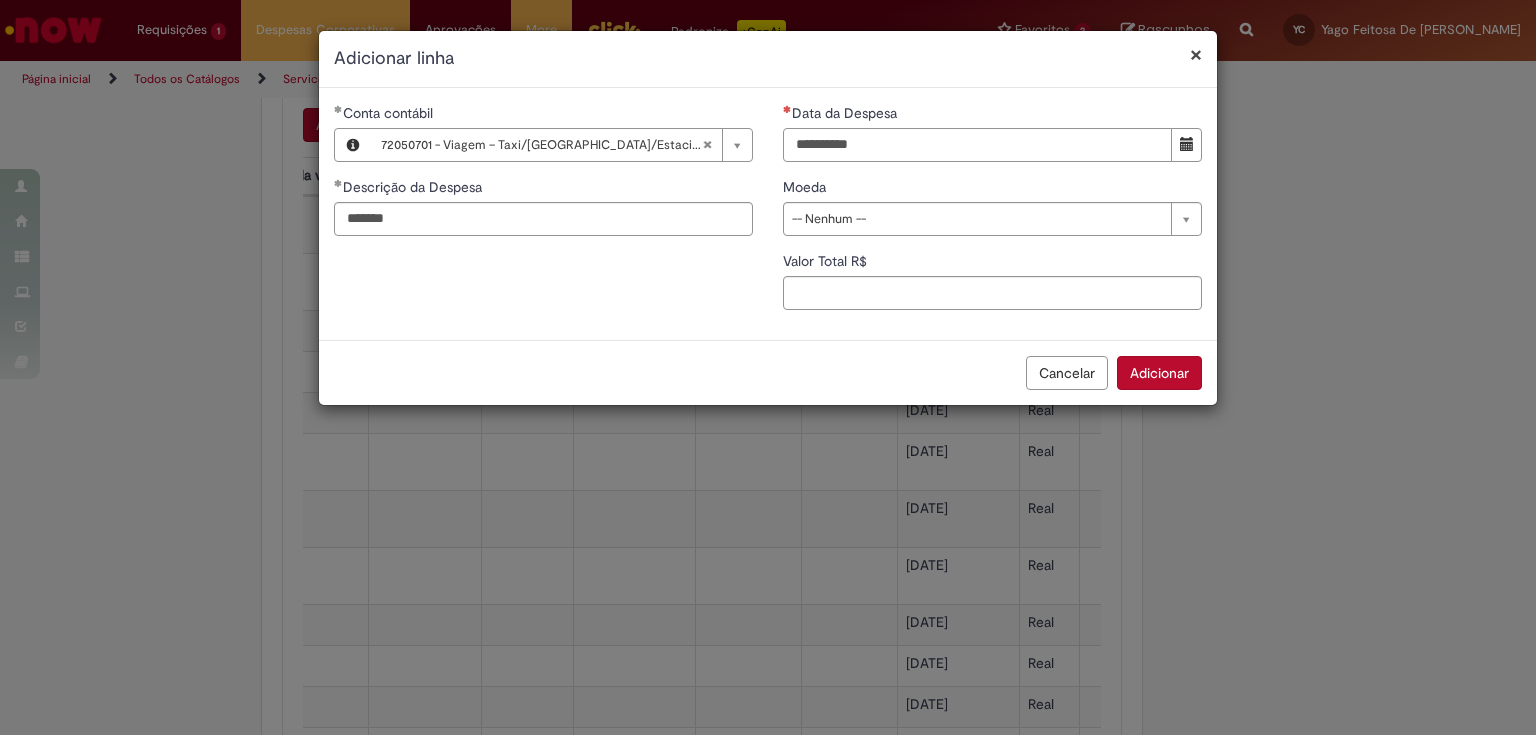 type on "**********" 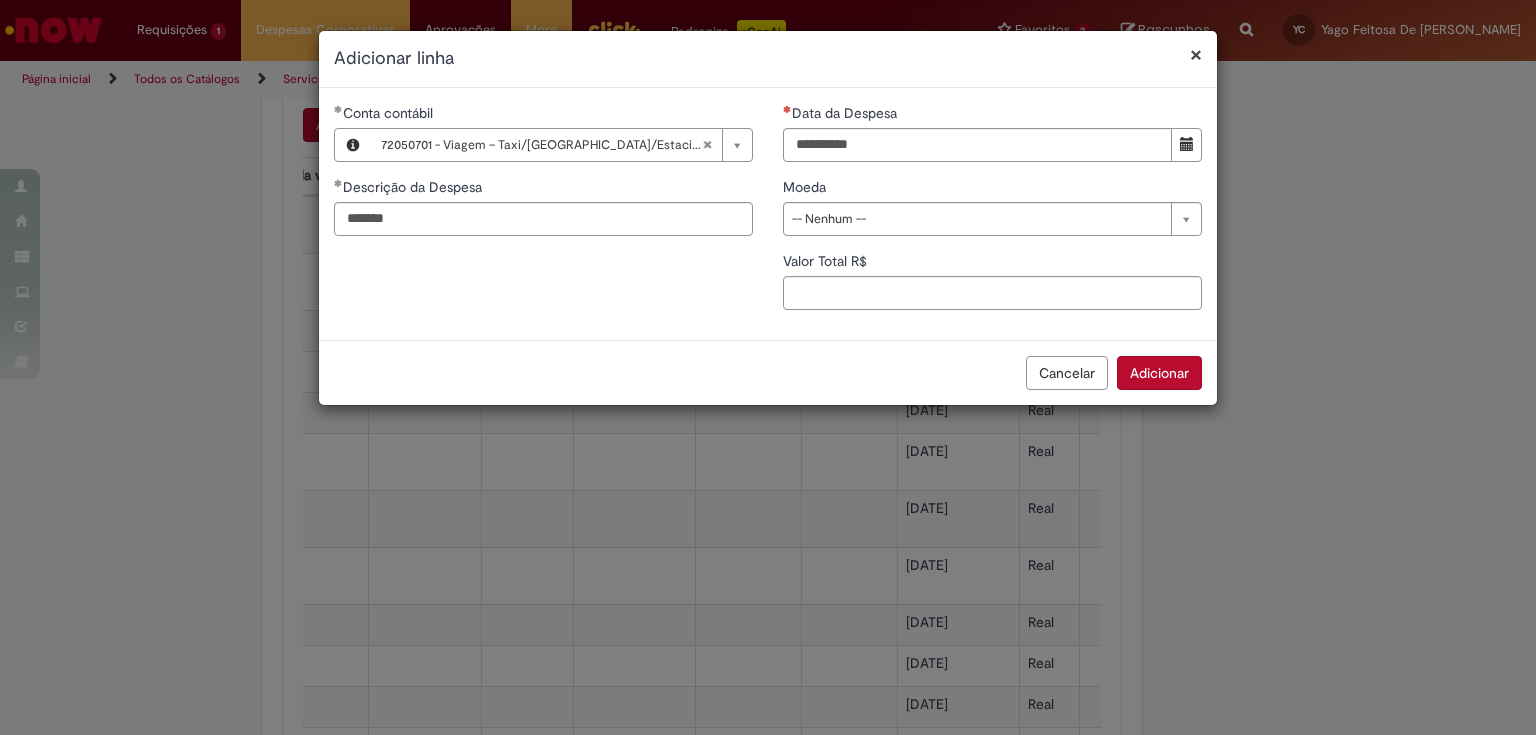 type 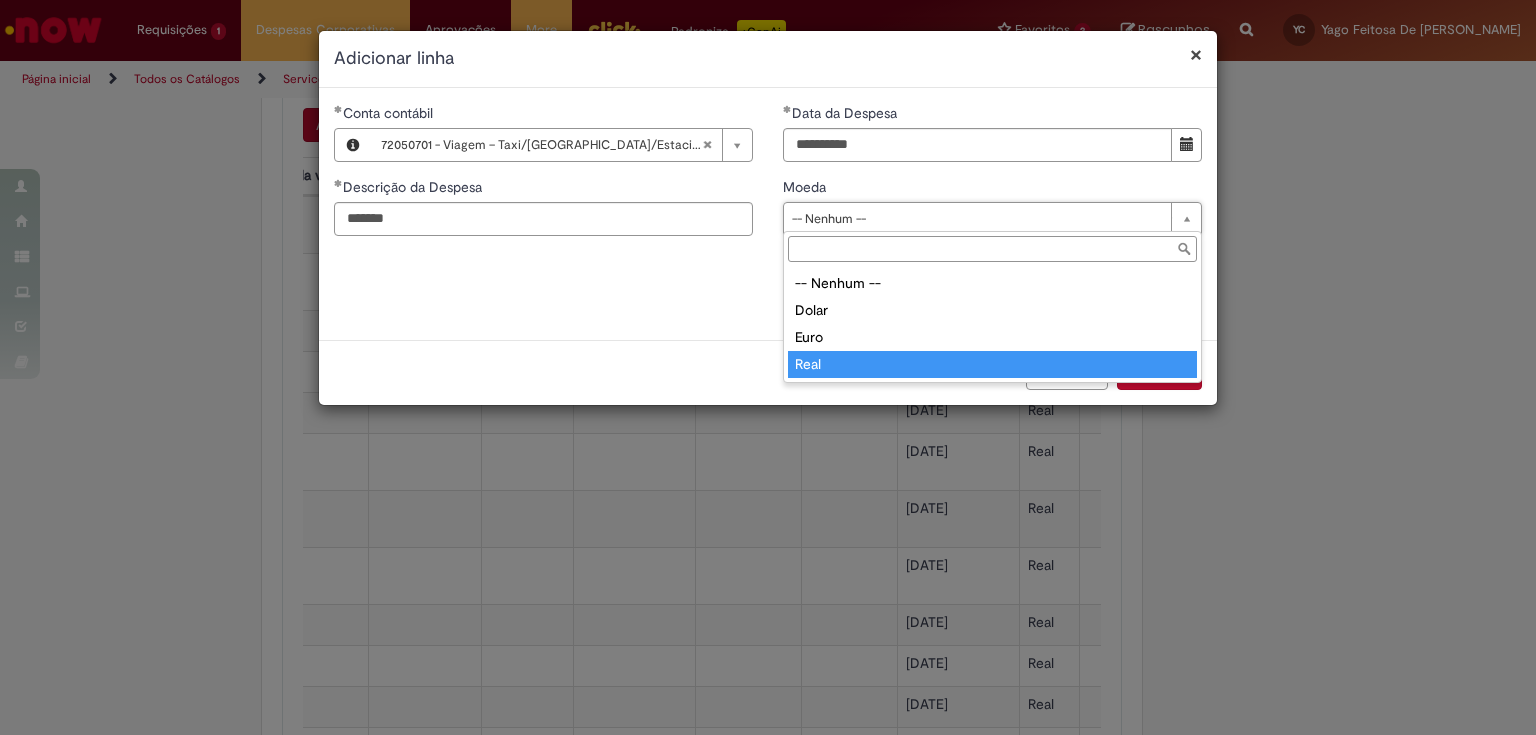 type on "****" 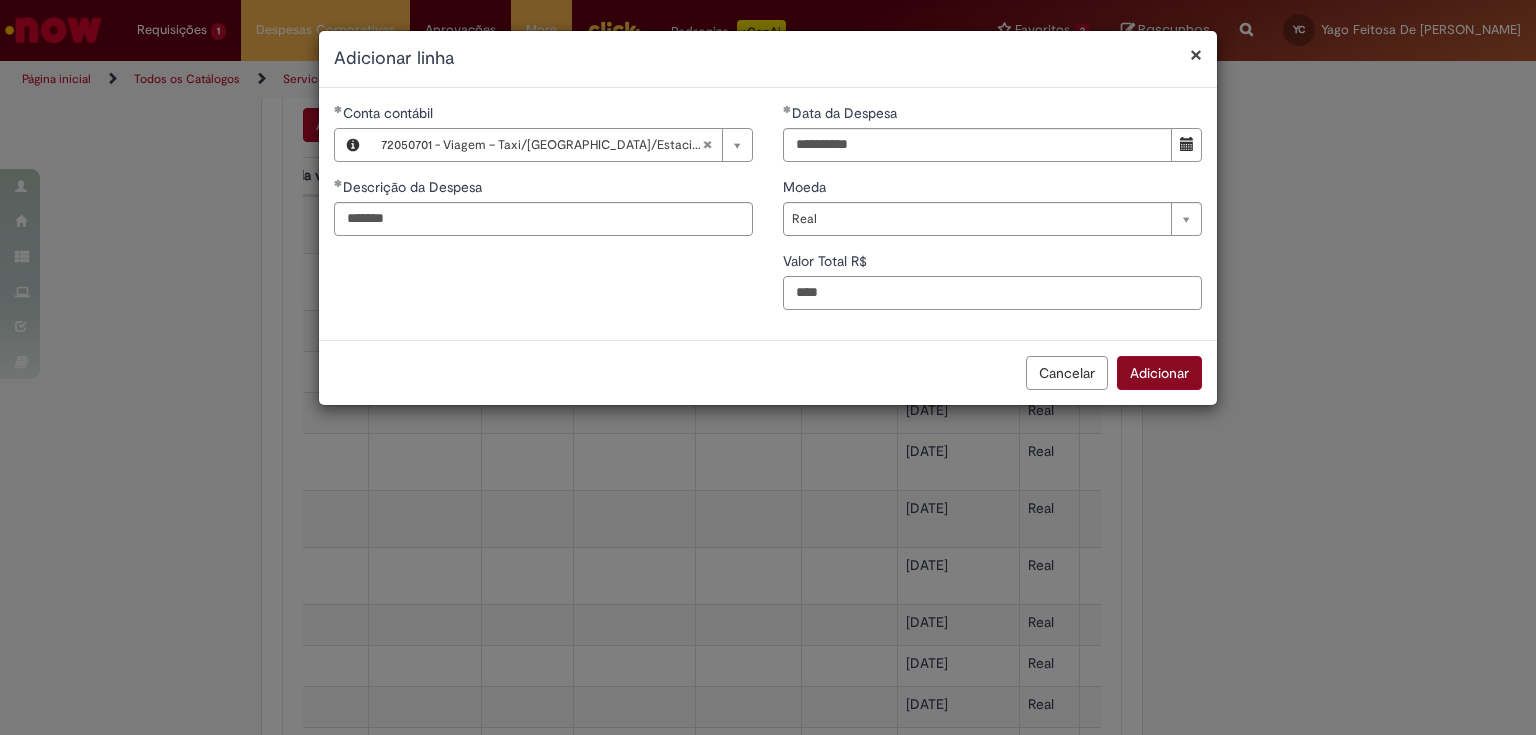 type on "****" 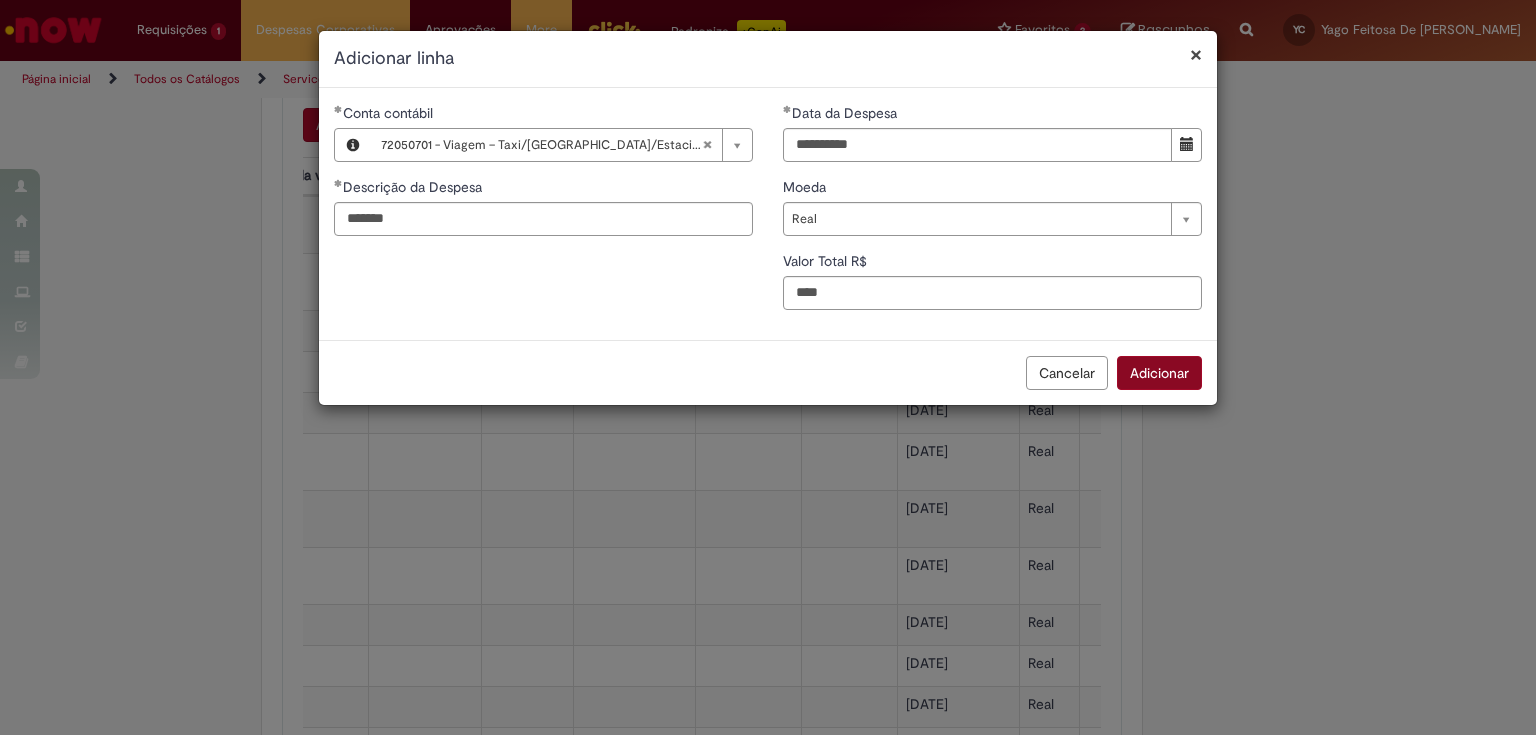 type 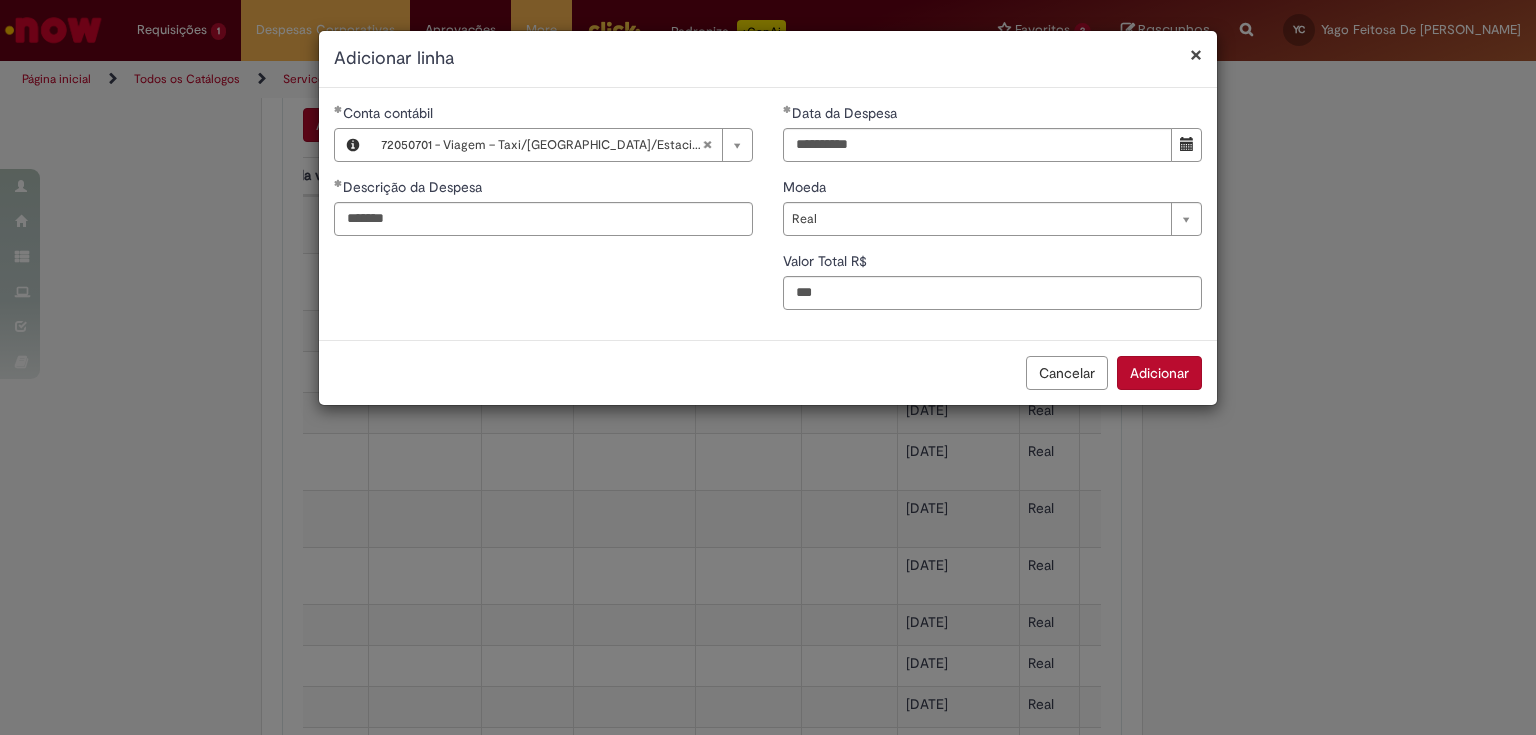 click on "Adicionar" at bounding box center [1159, 373] 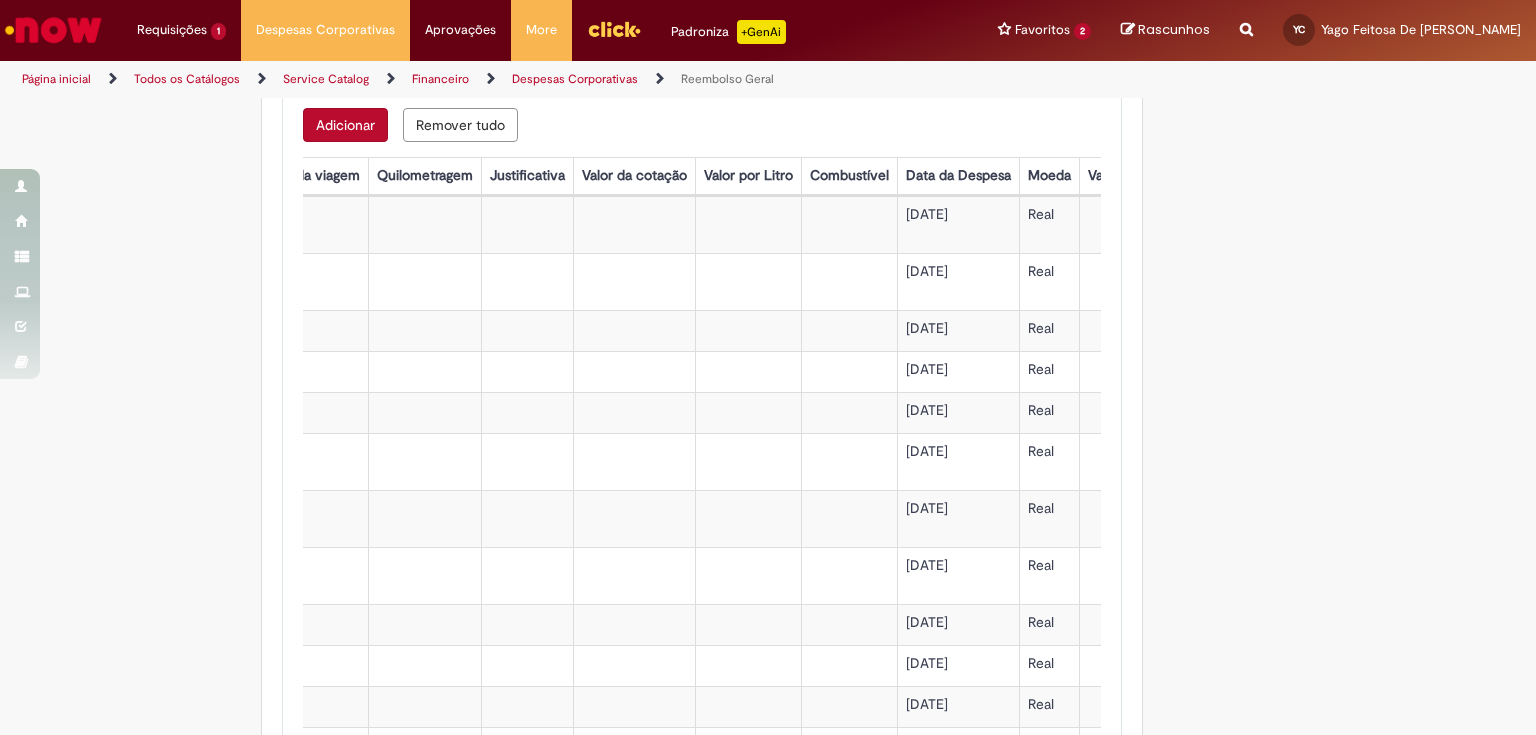 click on "Adicionar" at bounding box center (345, 125) 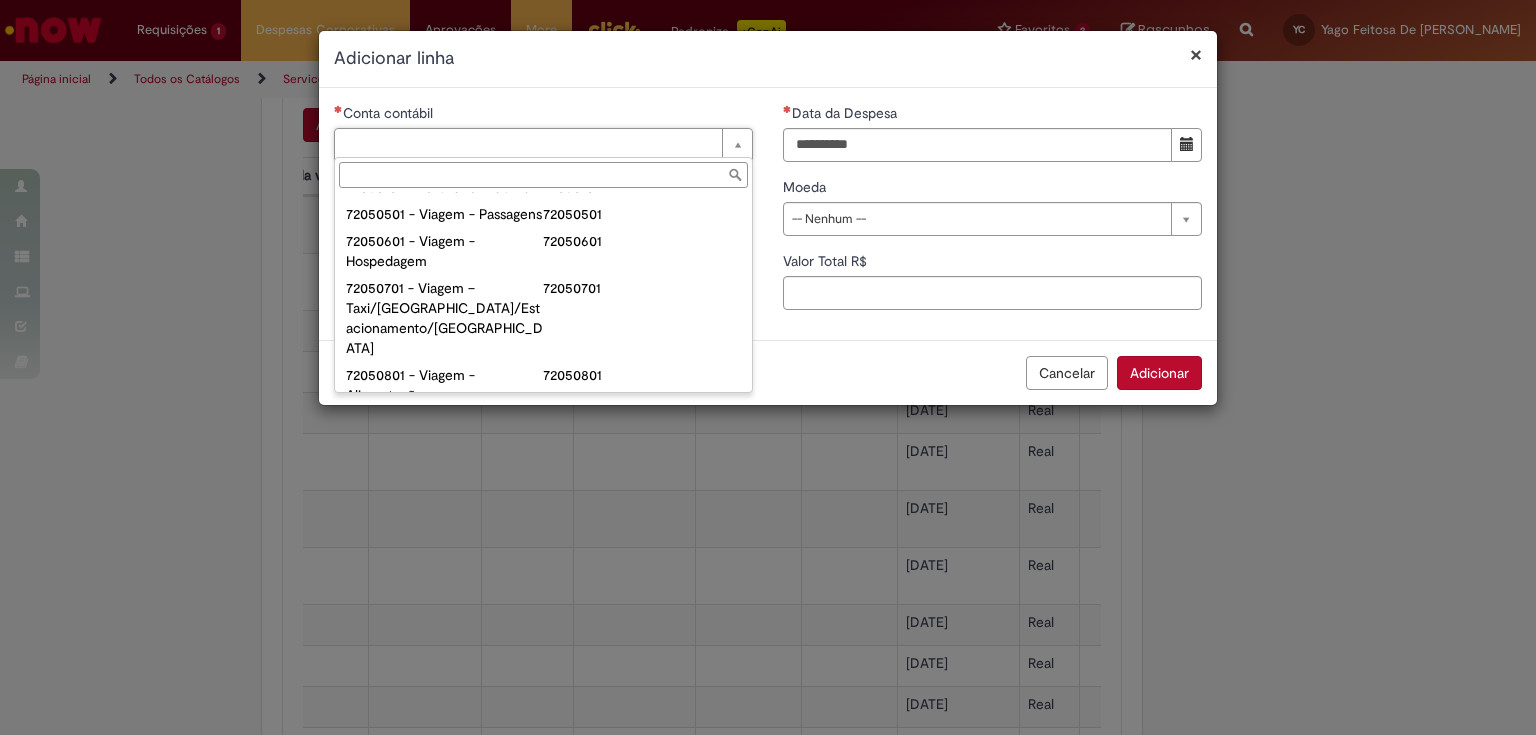 scroll, scrollTop: 1120, scrollLeft: 0, axis: vertical 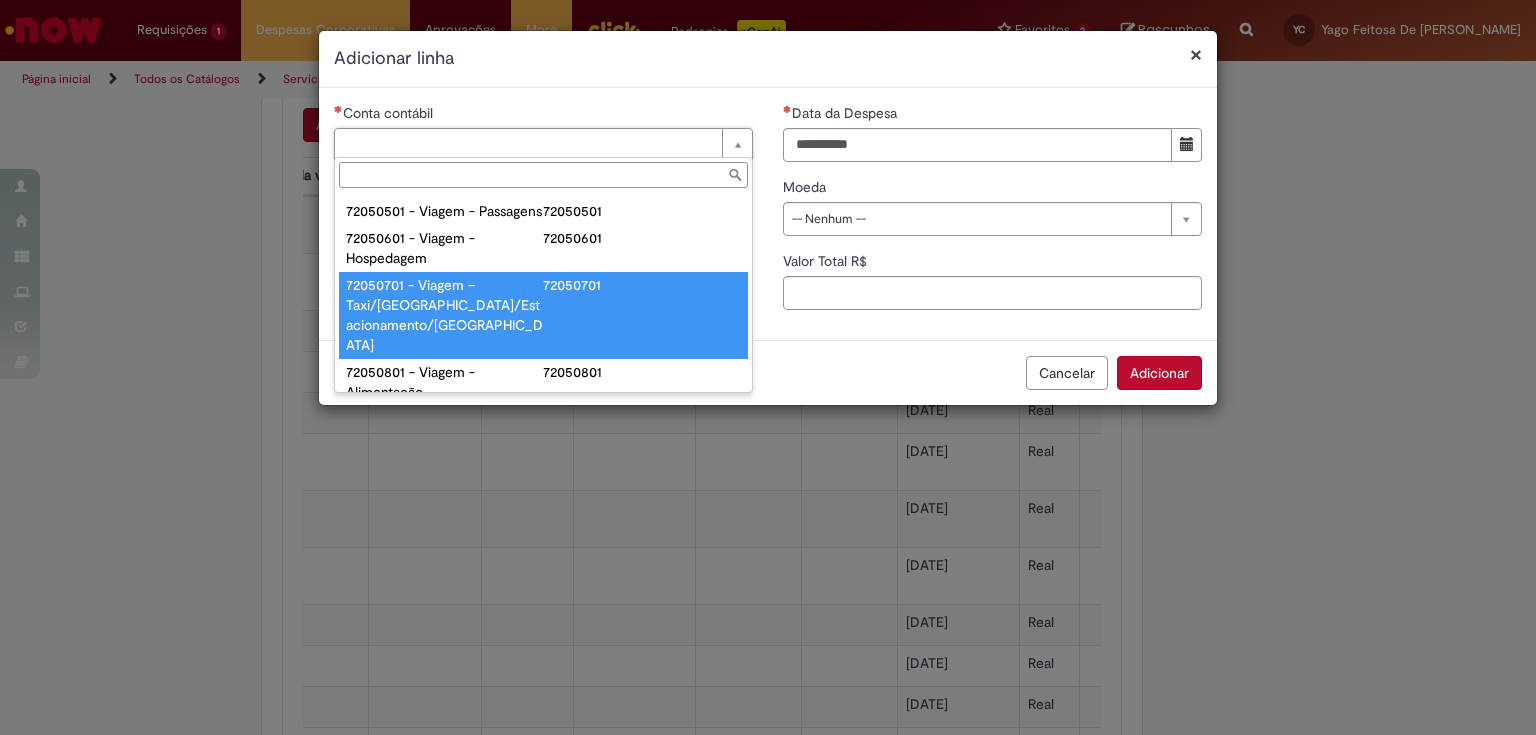type on "**********" 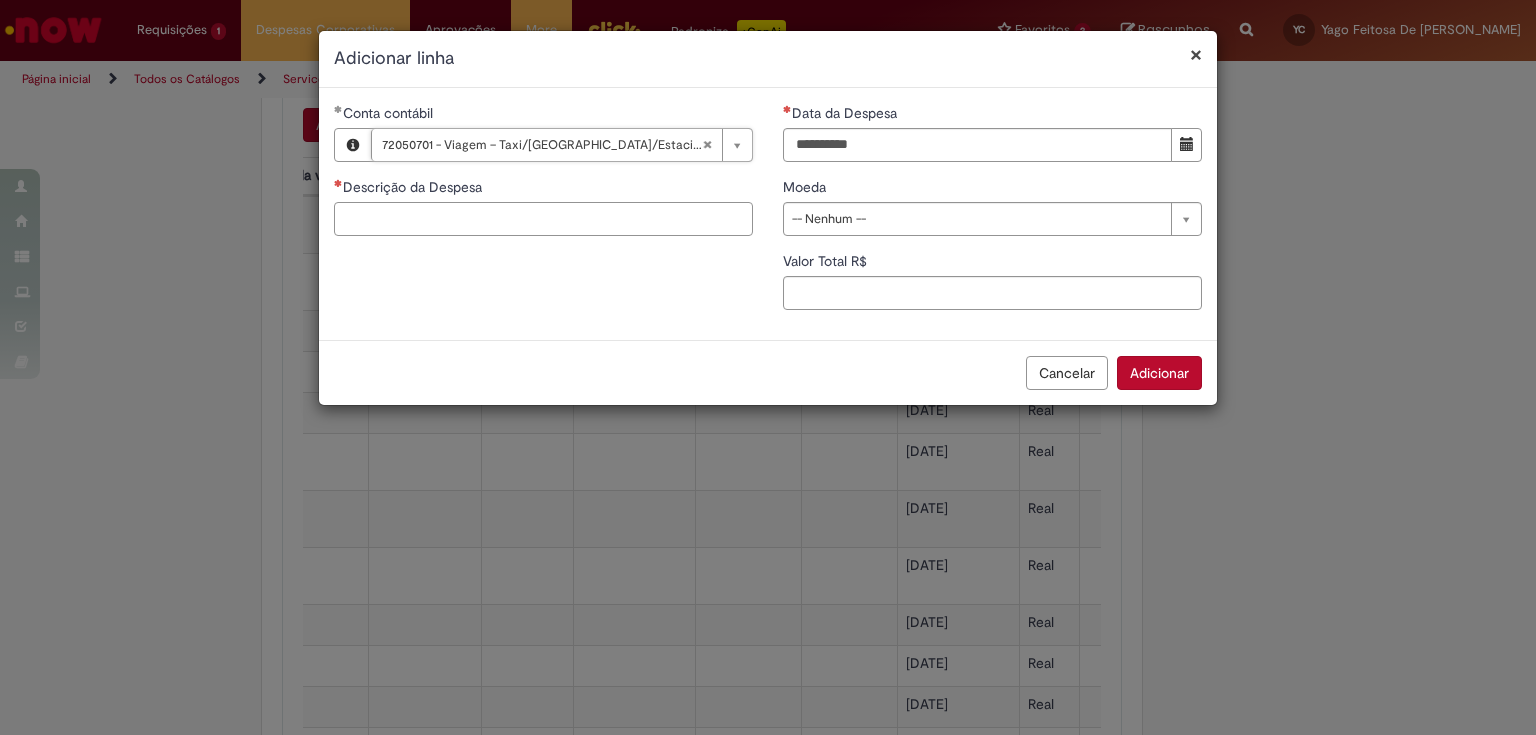 click on "Descrição da Despesa" at bounding box center [543, 219] 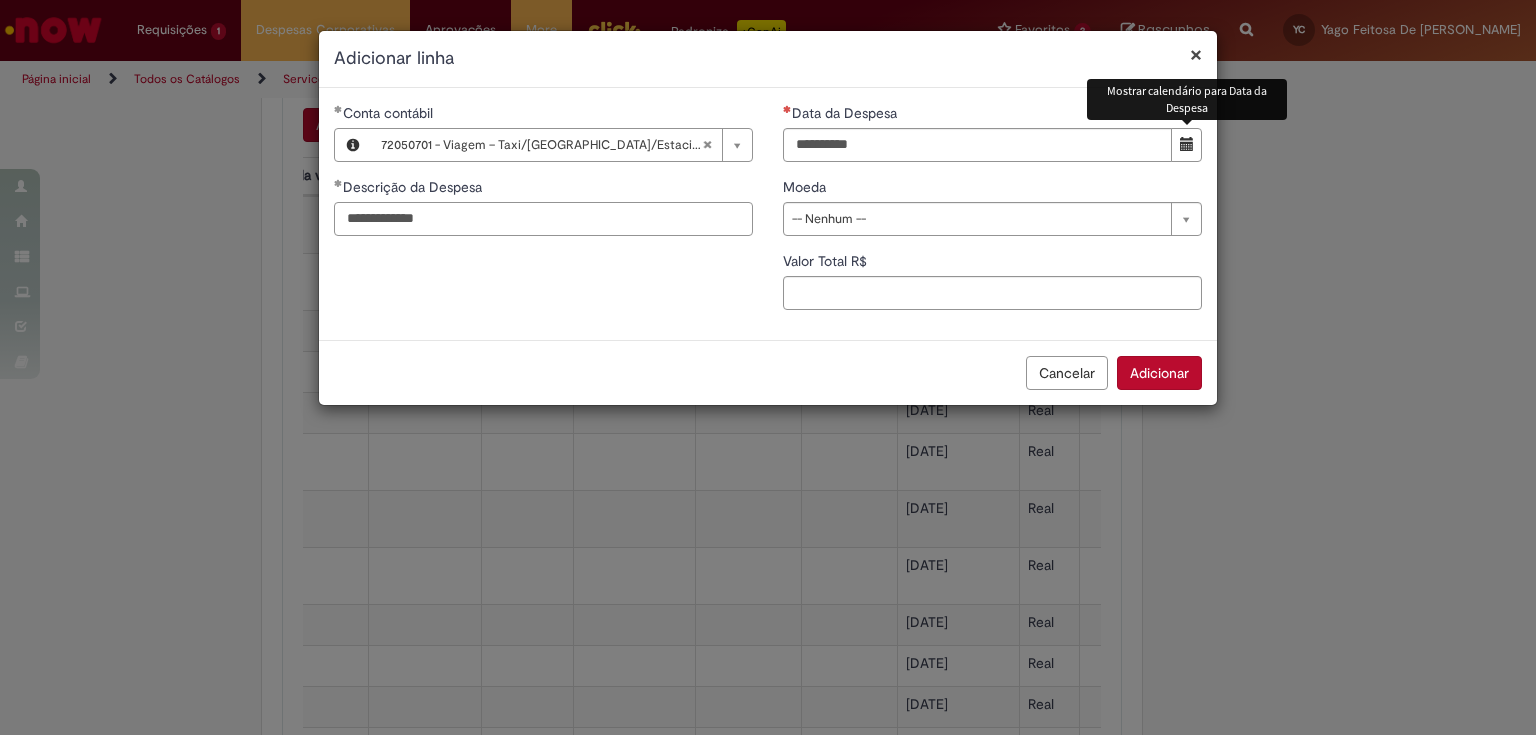 type on "**********" 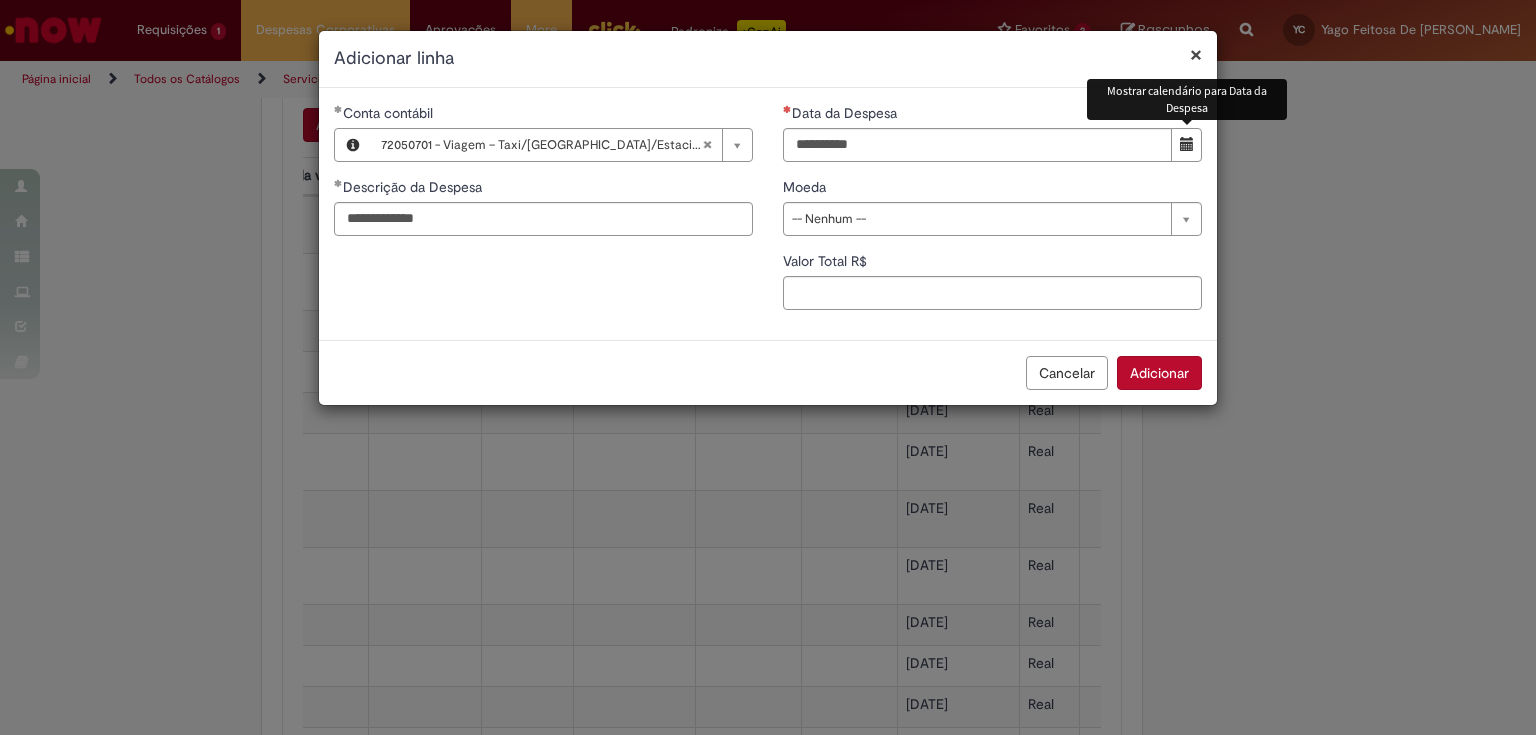 click at bounding box center (1186, 145) 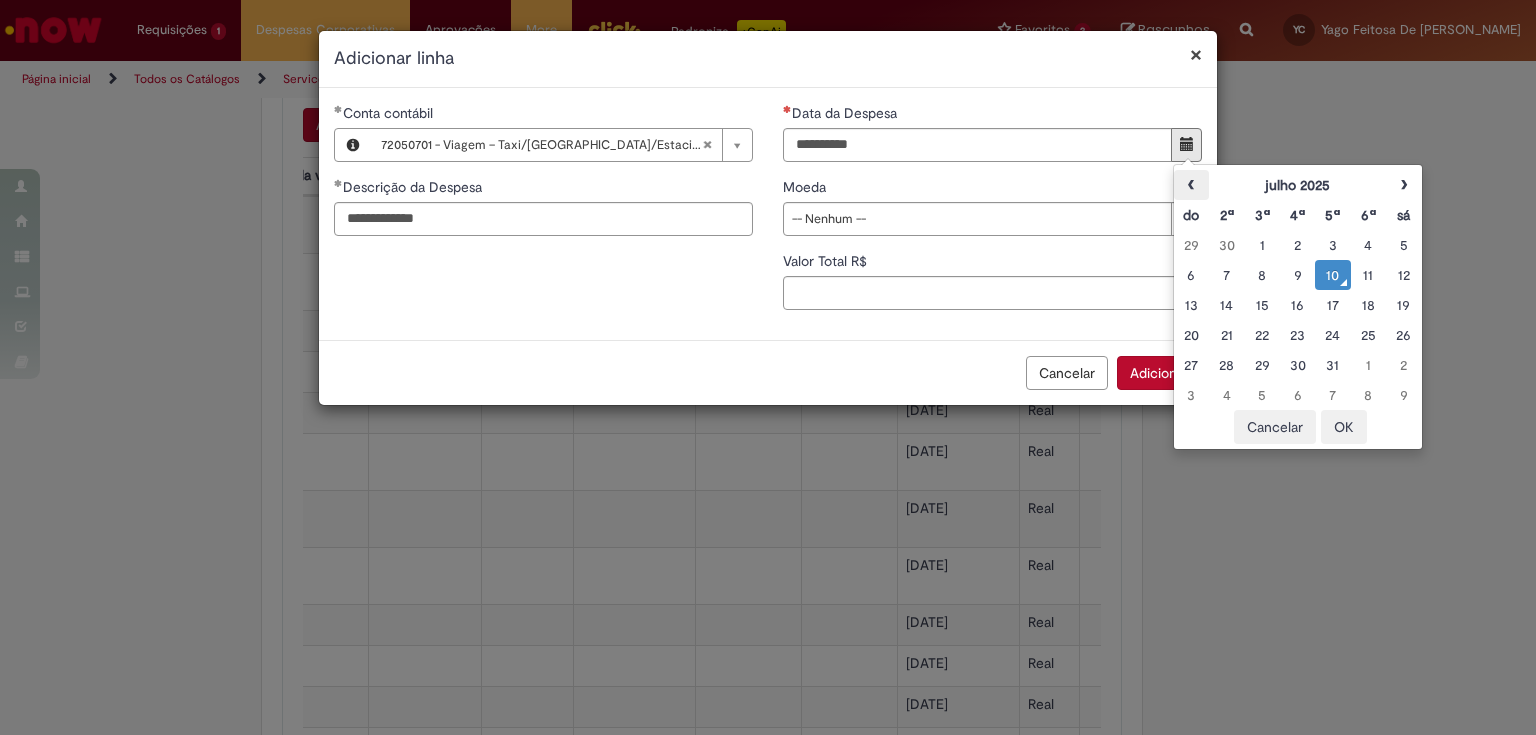 click on "‹" at bounding box center [1191, 185] 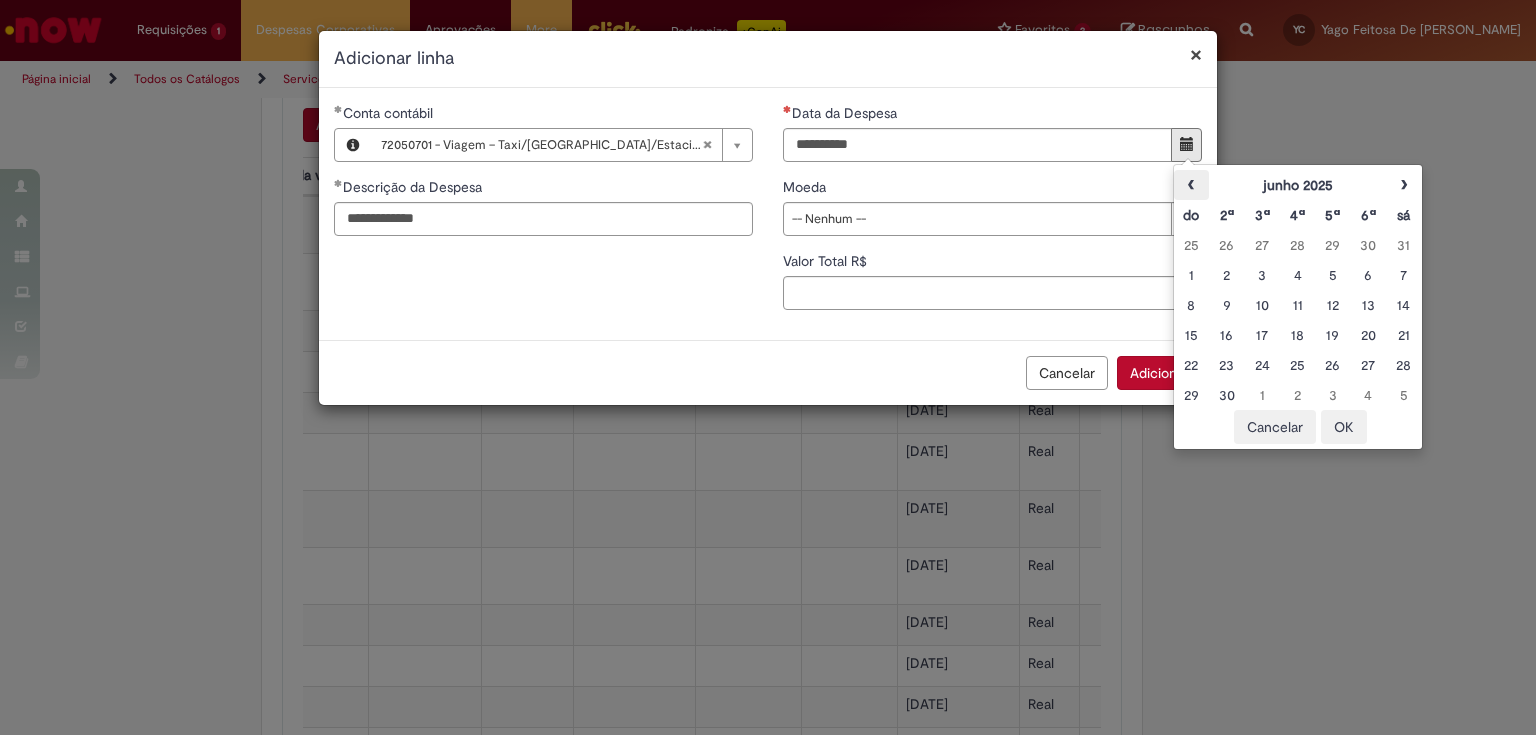 click on "‹" at bounding box center [1191, 185] 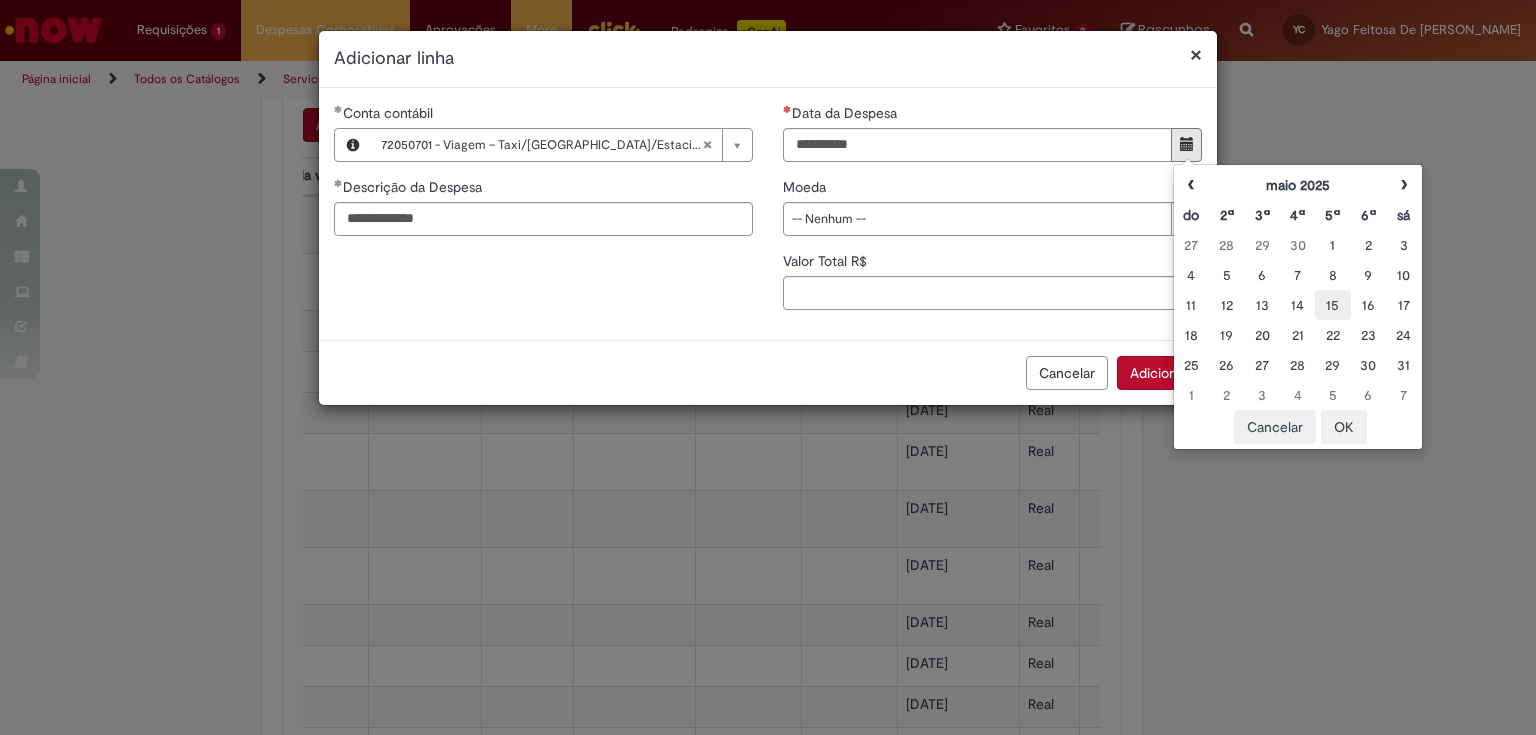 click on "15" at bounding box center [1332, 305] 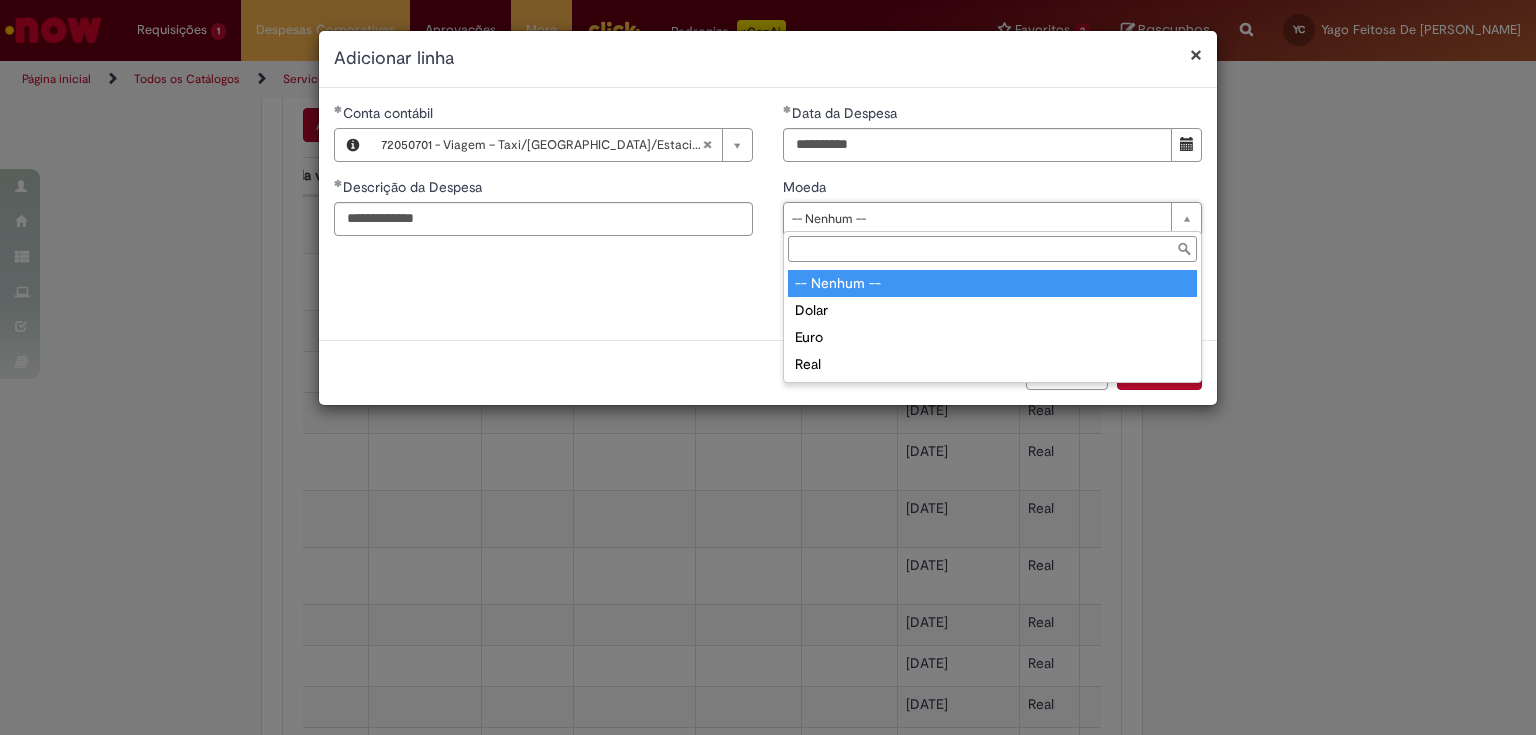 type on "****" 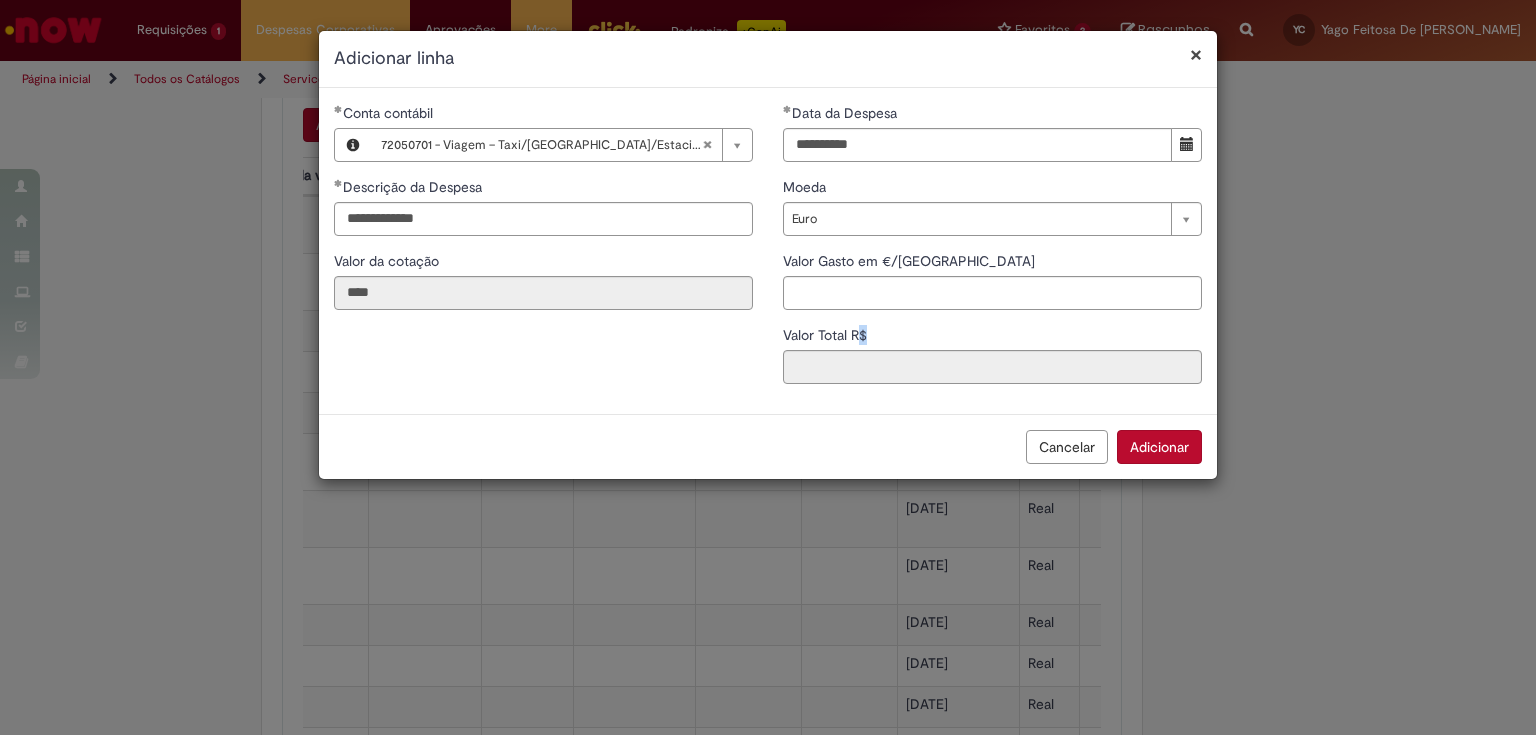 click on "Valor Total R$" at bounding box center (992, 337) 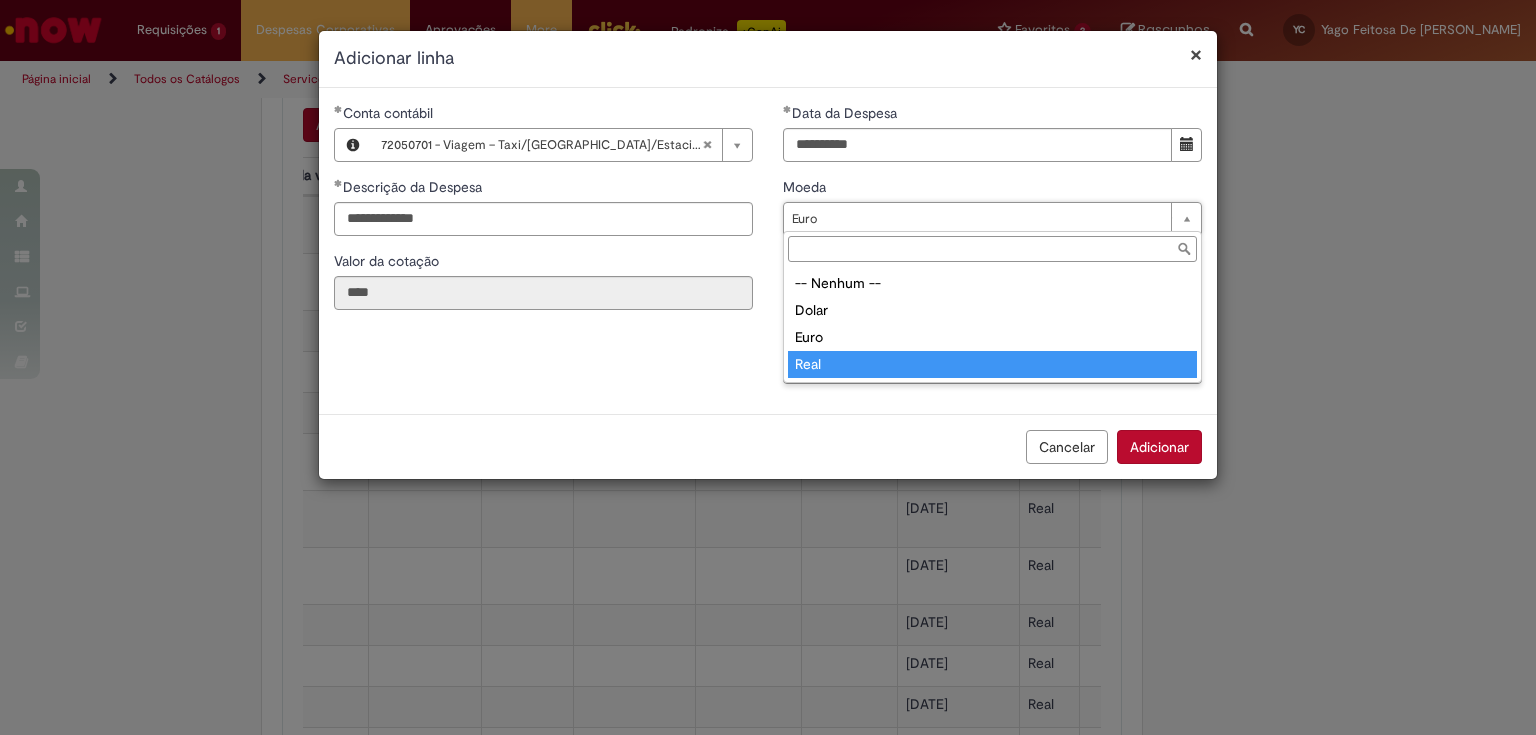 type on "****" 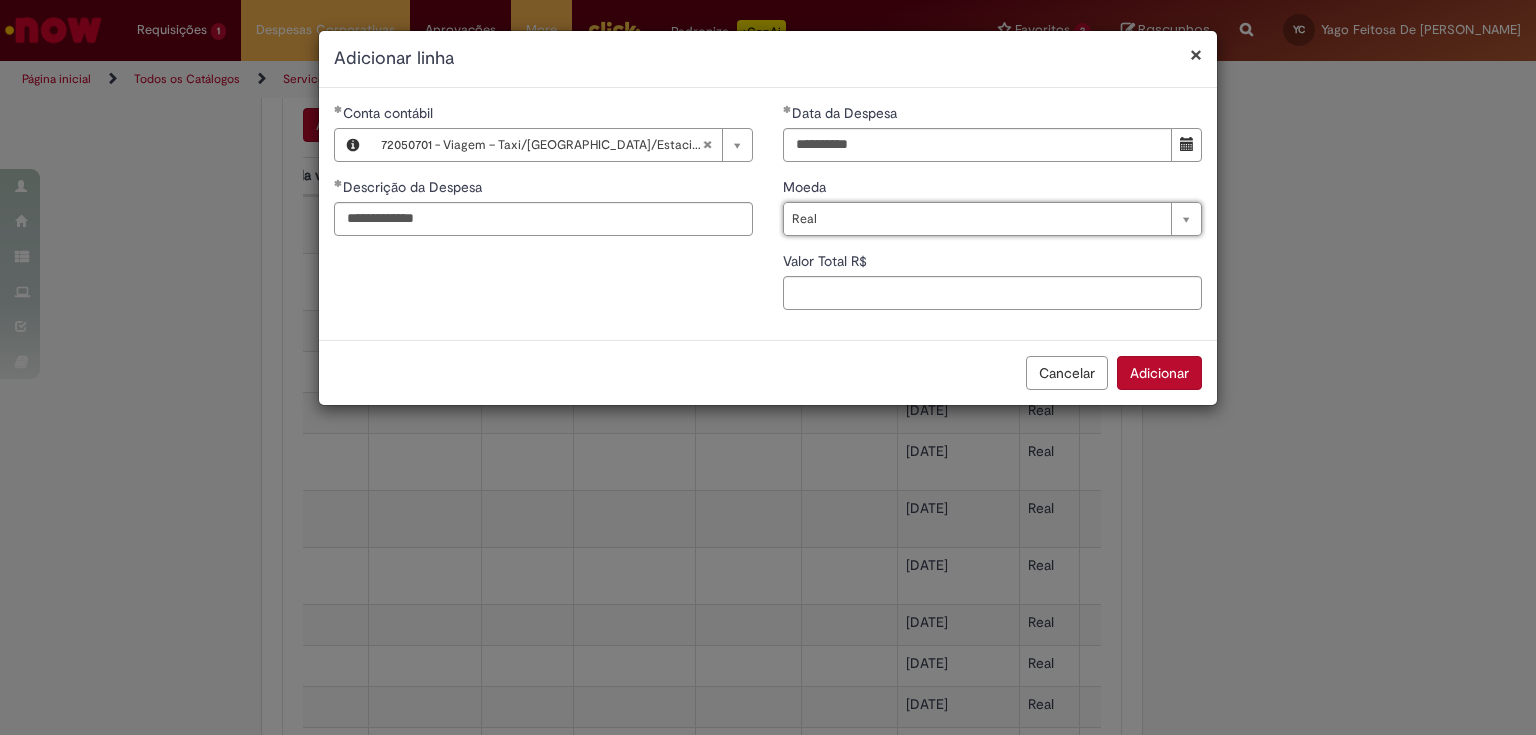 scroll, scrollTop: 0, scrollLeft: 25, axis: horizontal 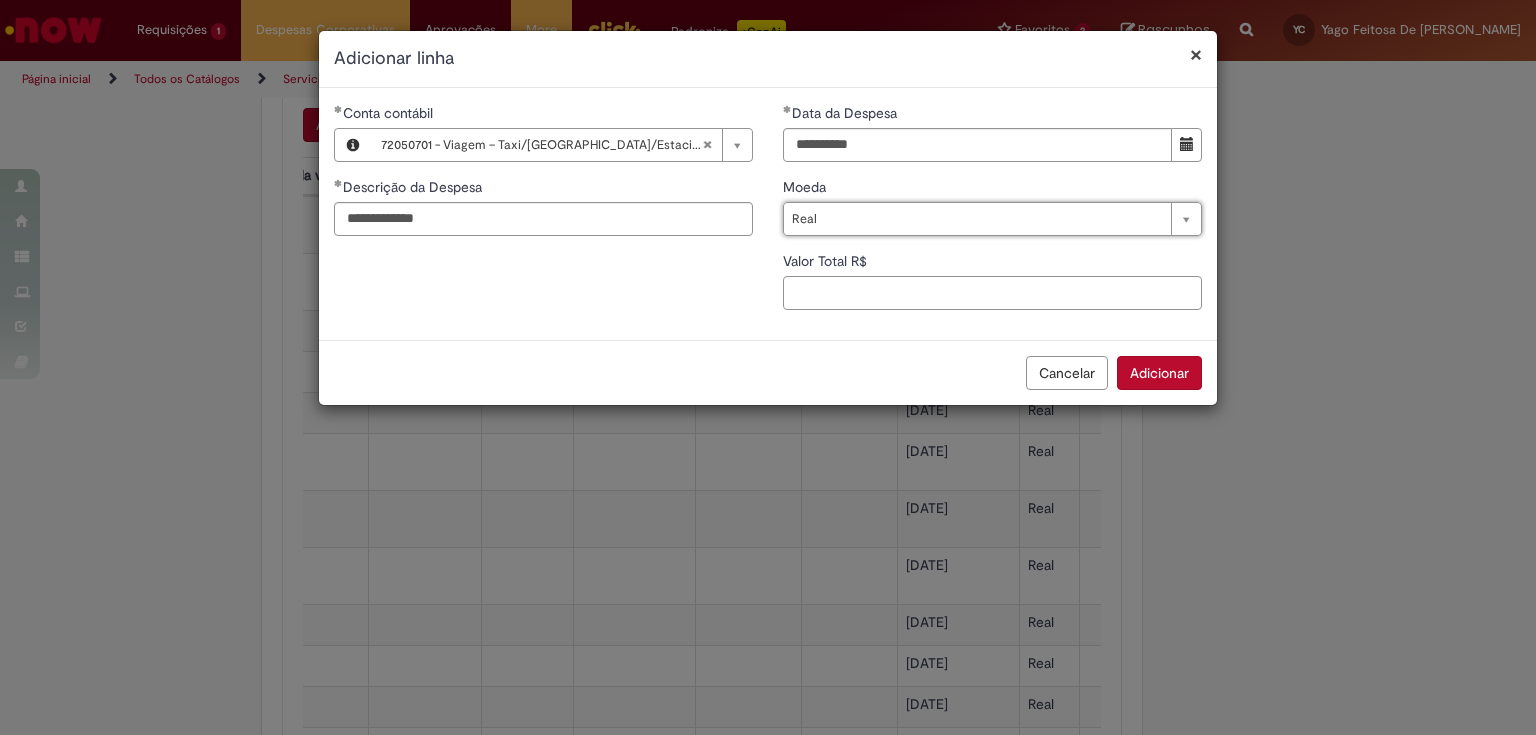 click on "Valor Total R$" at bounding box center [992, 293] 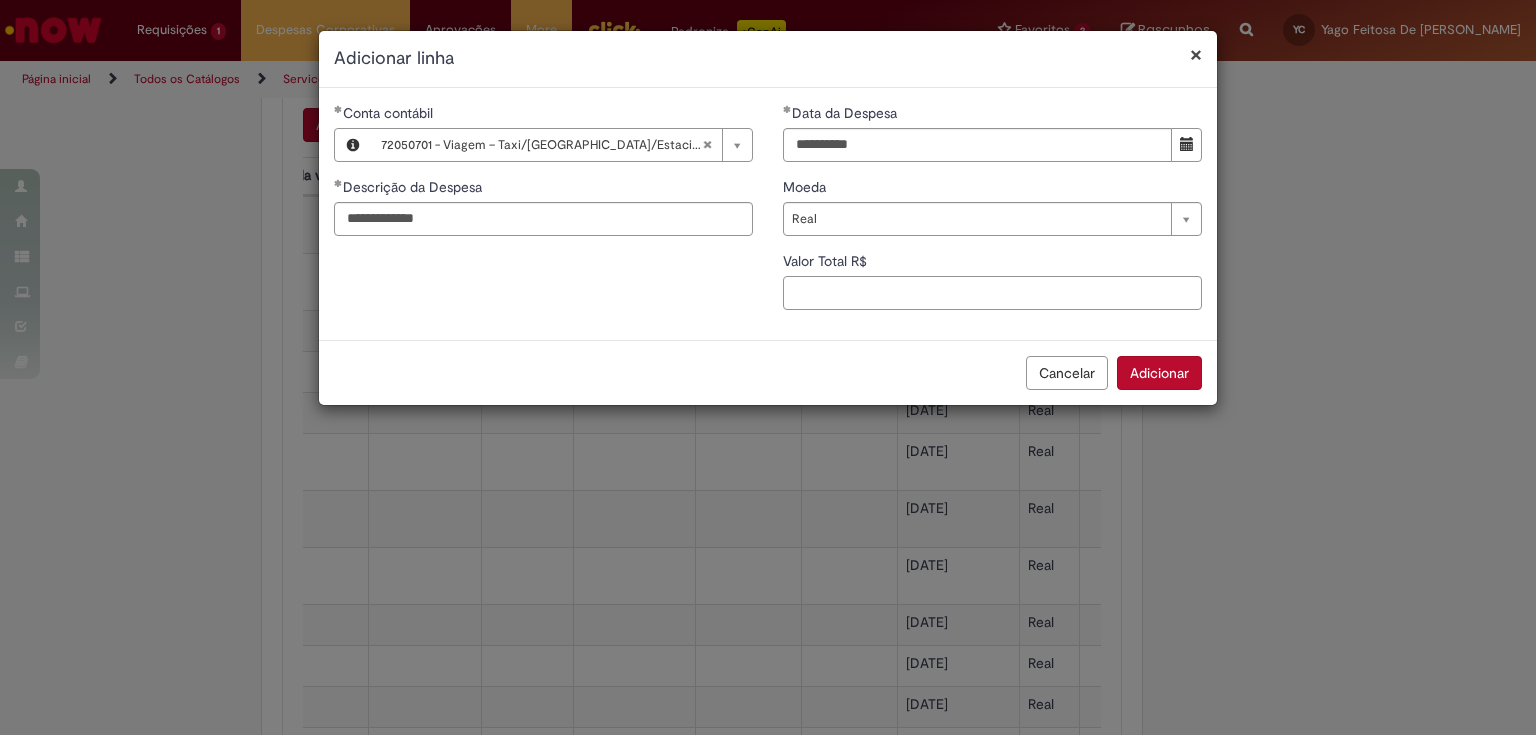 scroll, scrollTop: 0, scrollLeft: 0, axis: both 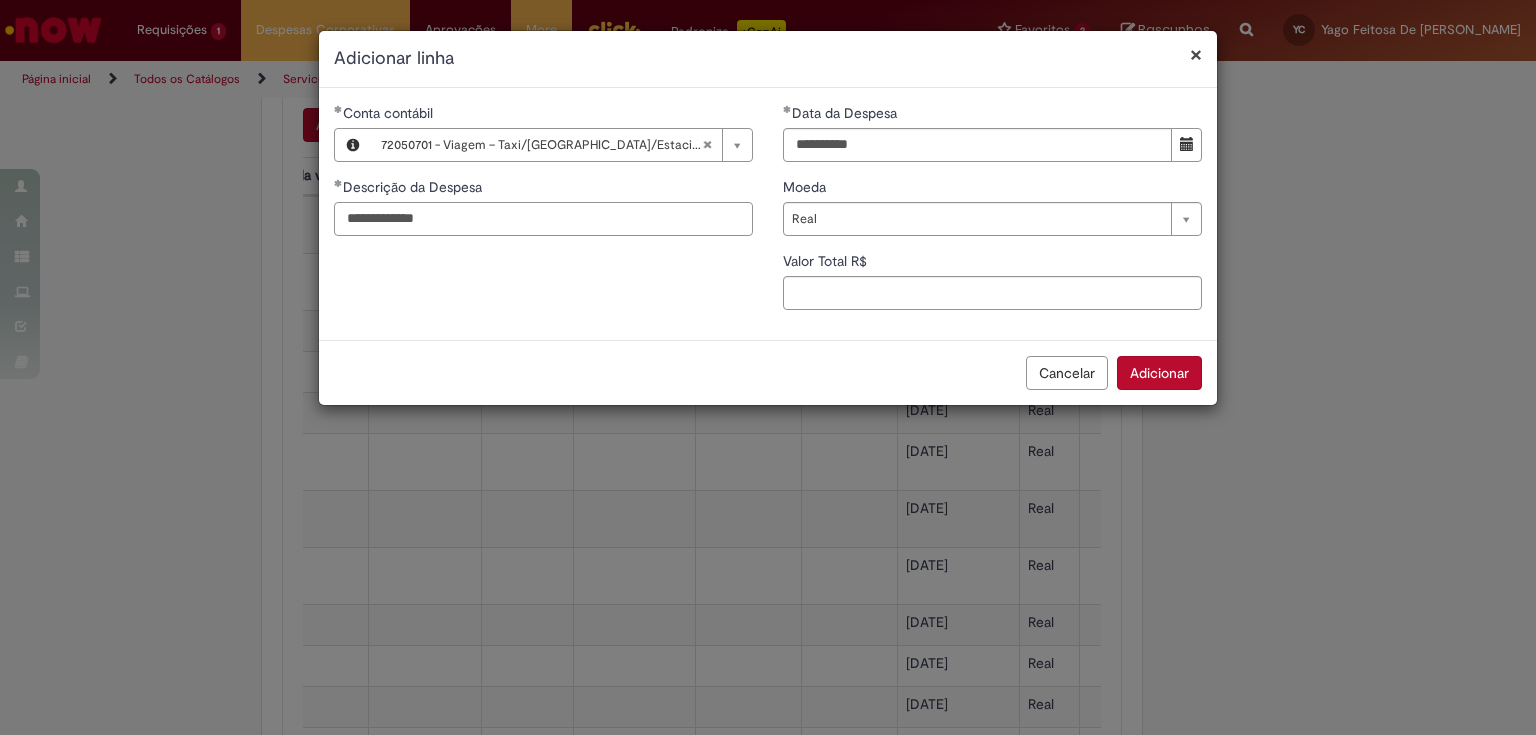 click on "**********" at bounding box center (543, 219) 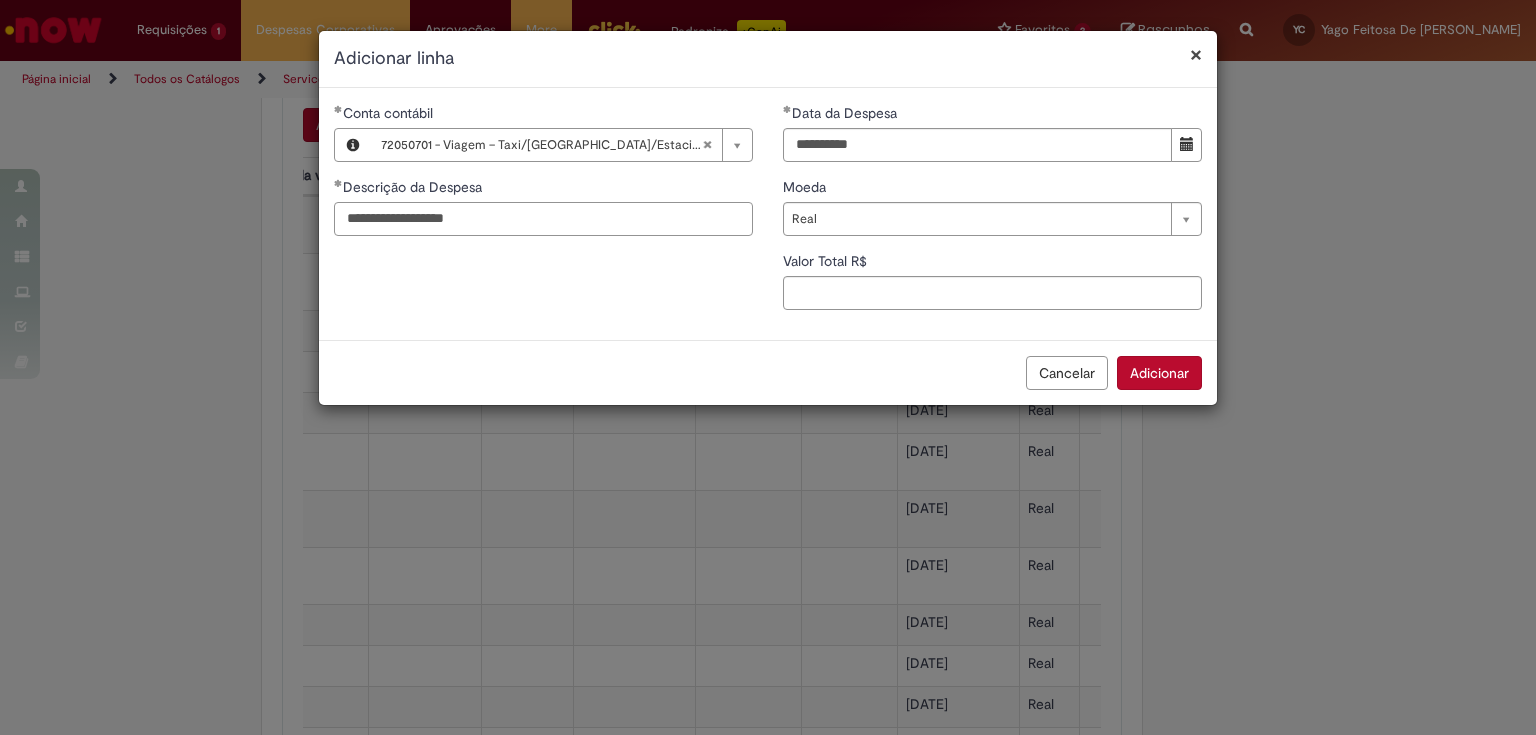 type on "**********" 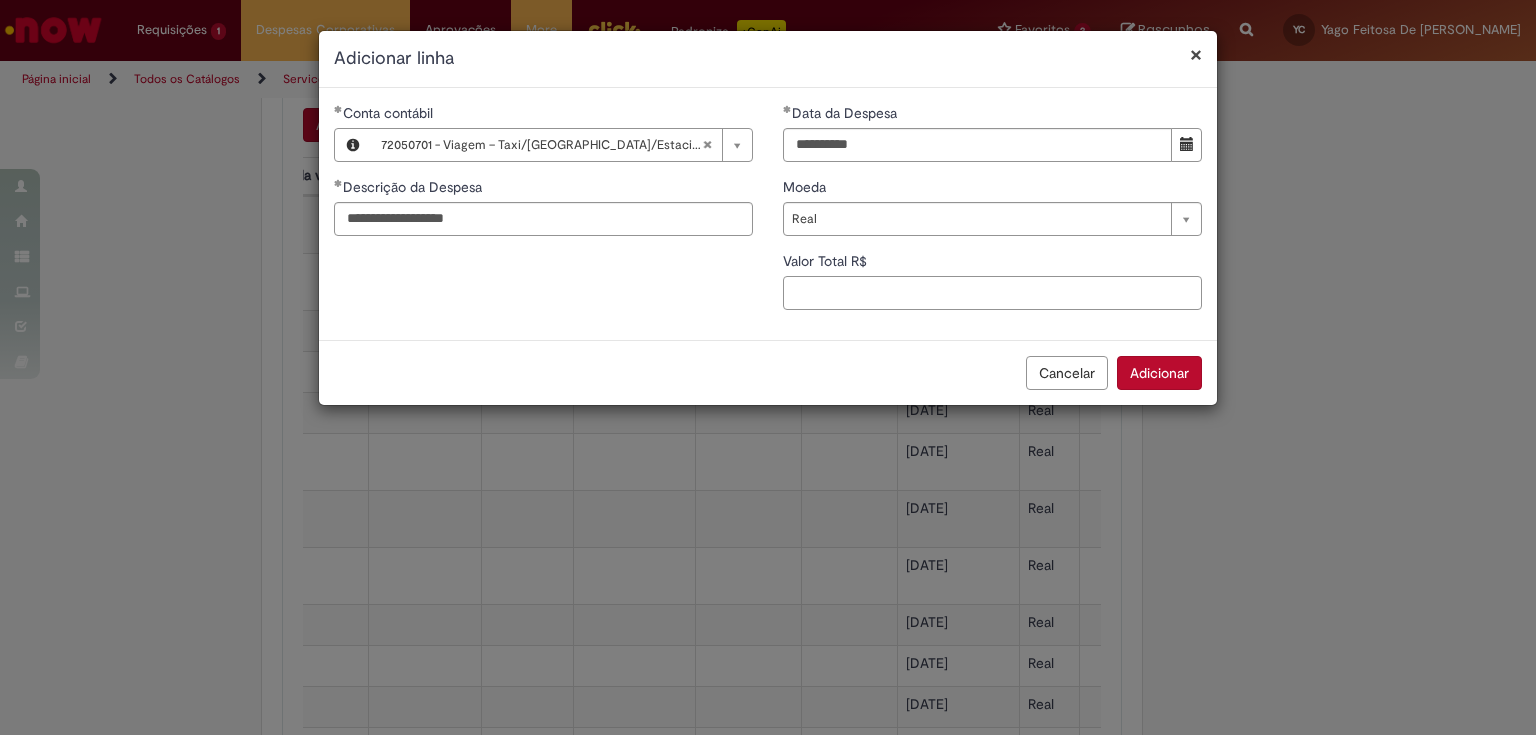 click on "Valor Total R$" at bounding box center [992, 293] 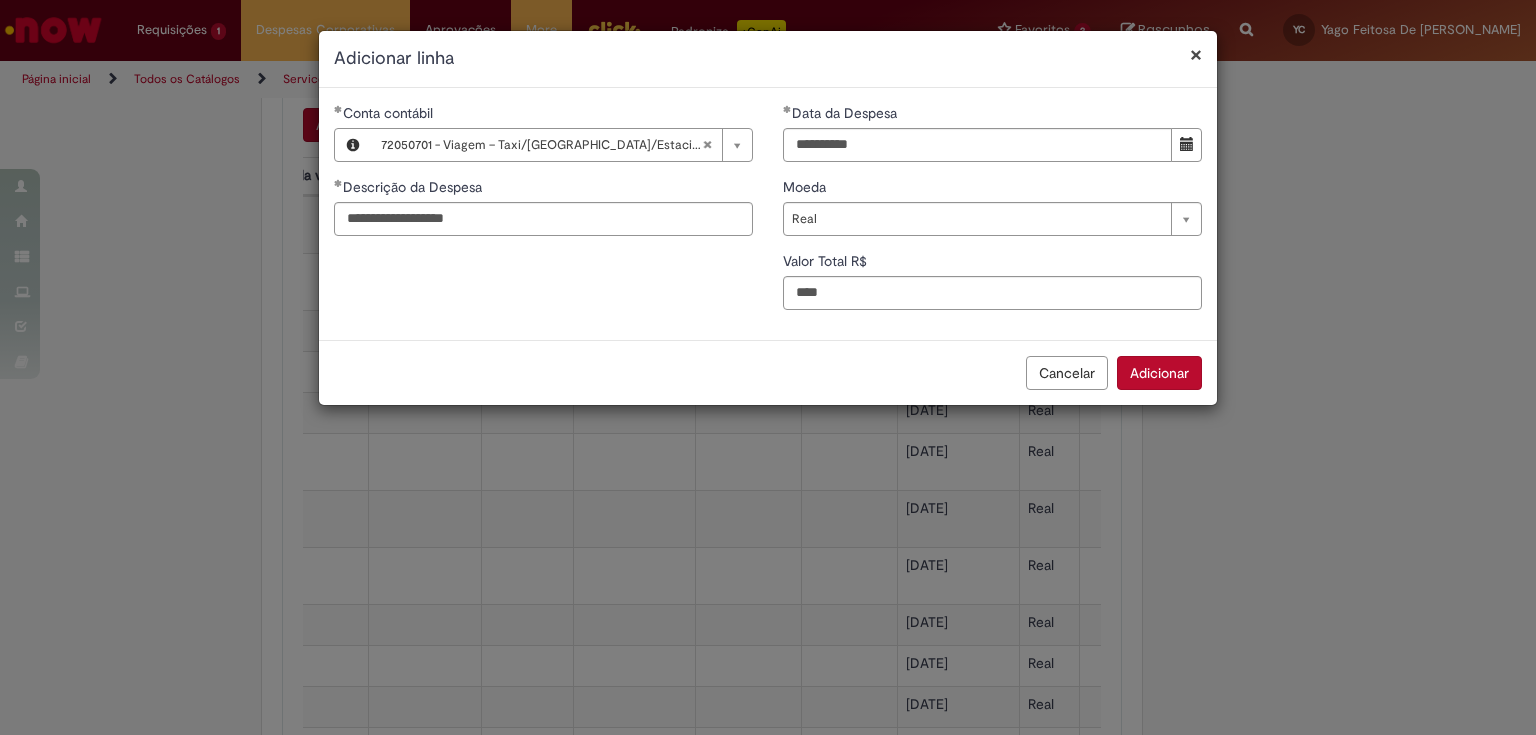 type on "*" 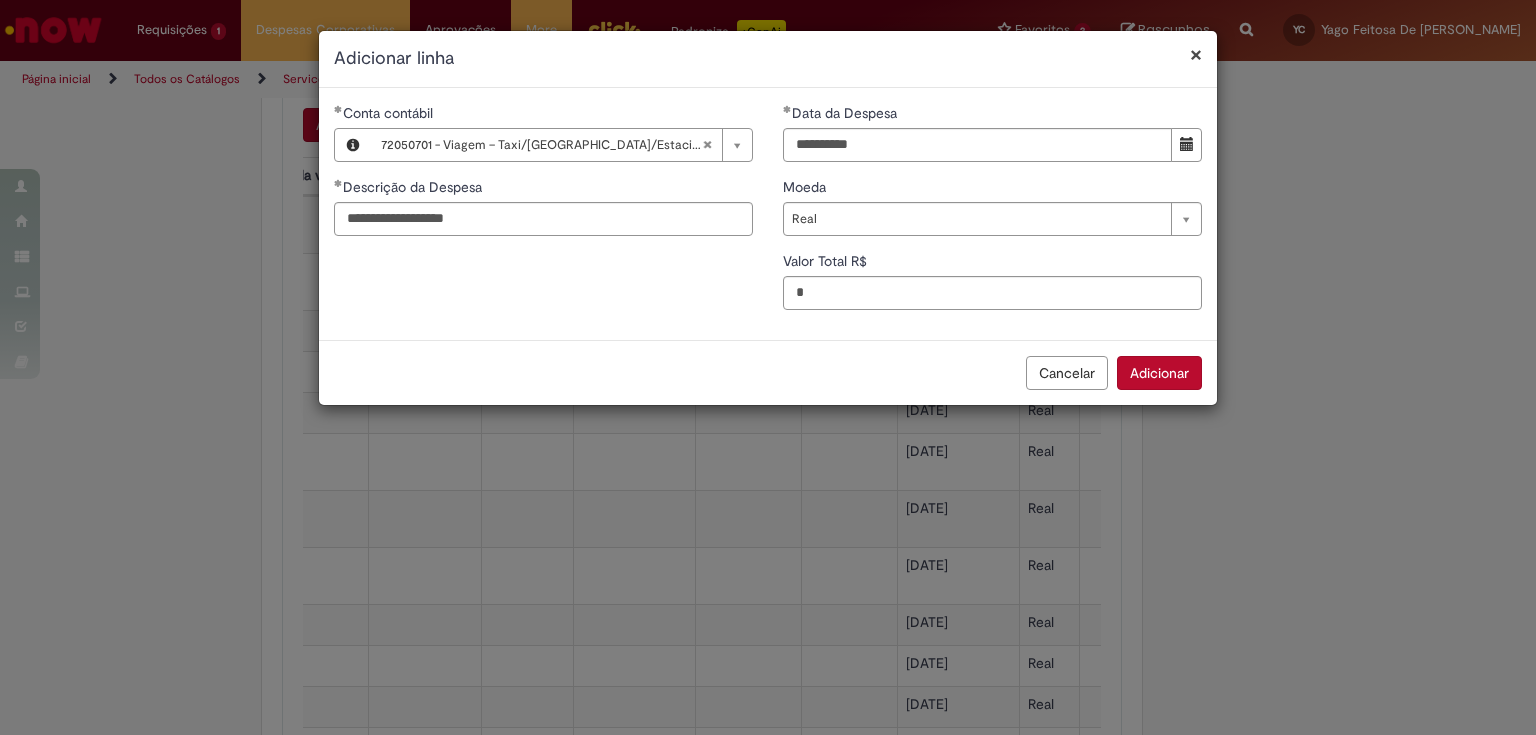 click on "Adicionar" at bounding box center (1159, 373) 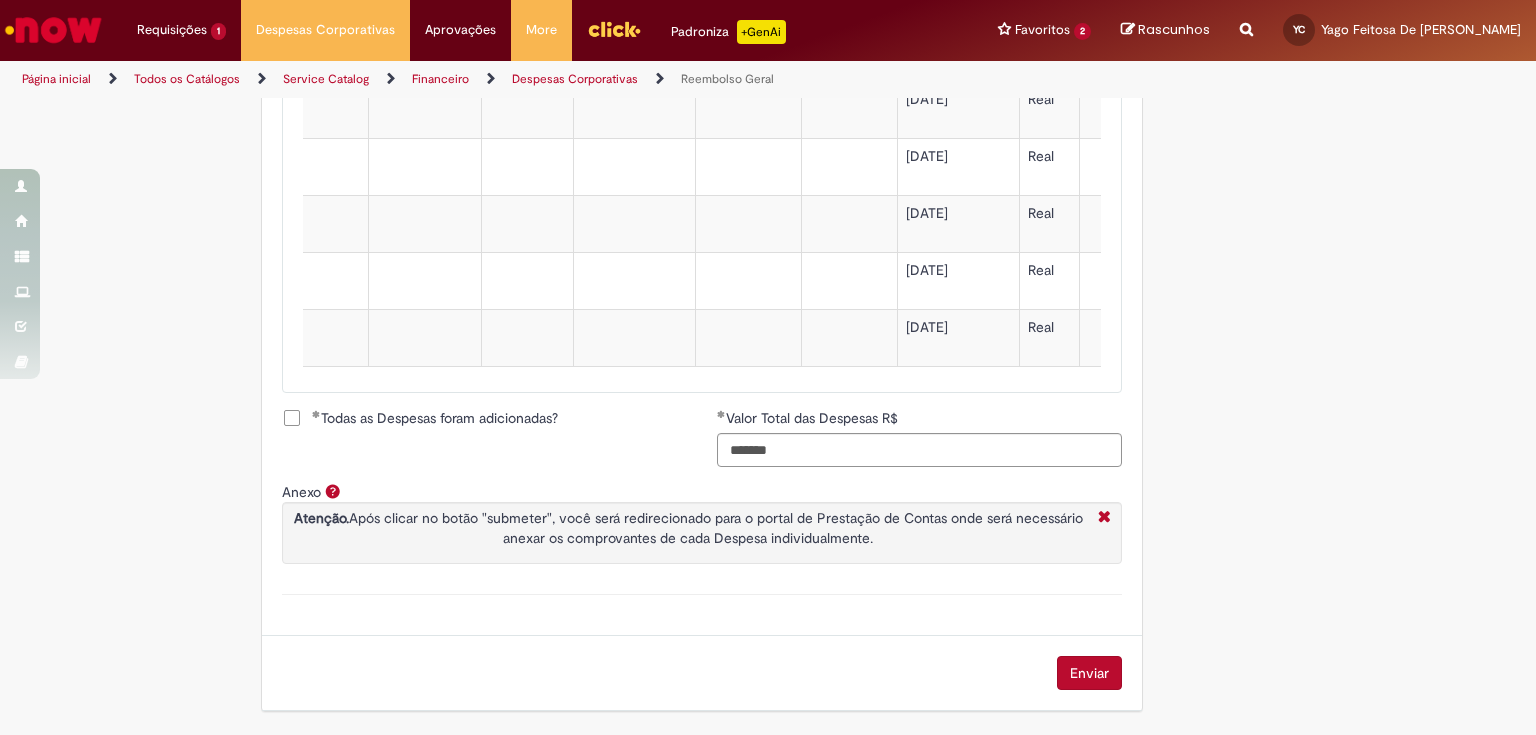 scroll, scrollTop: 2854, scrollLeft: 0, axis: vertical 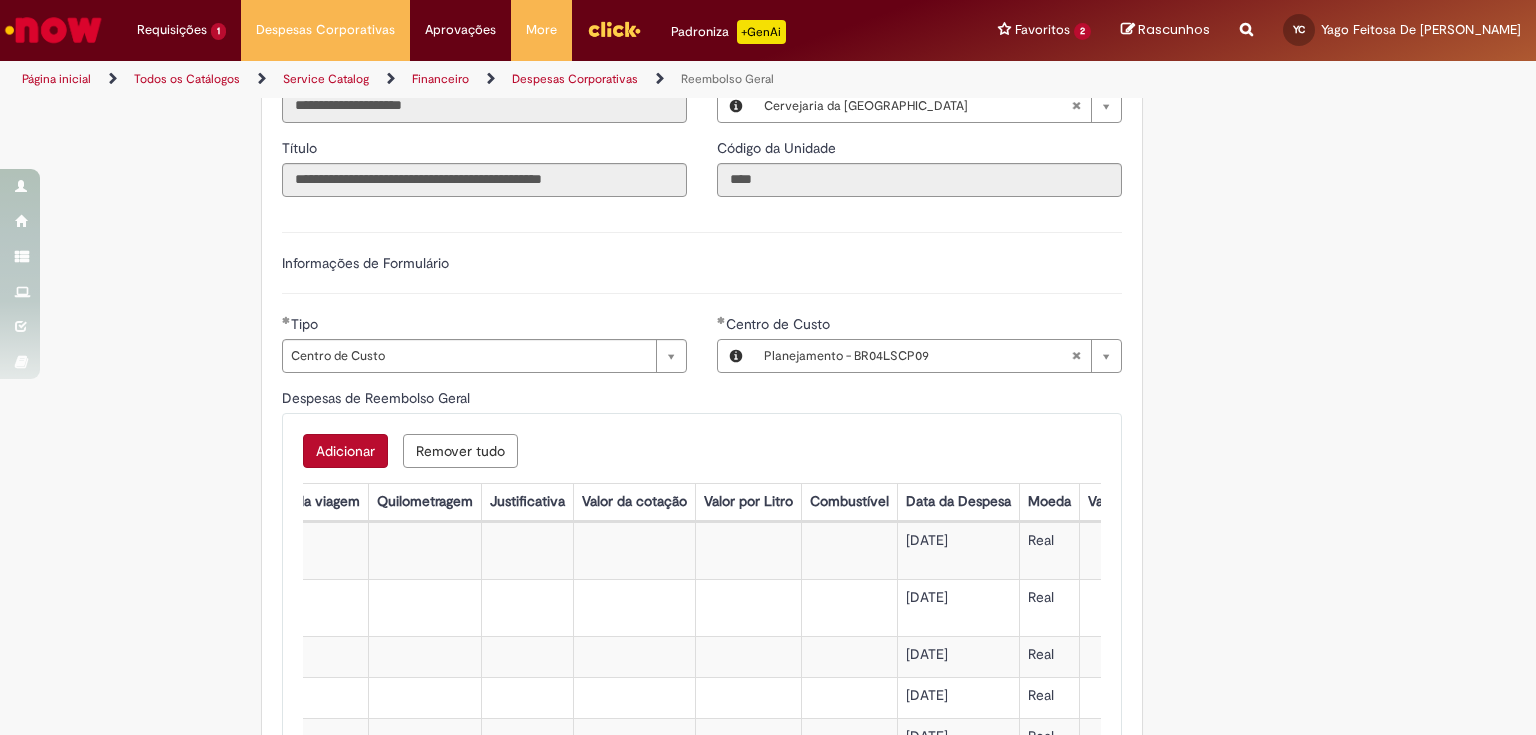 click on "Adicionar" at bounding box center (345, 451) 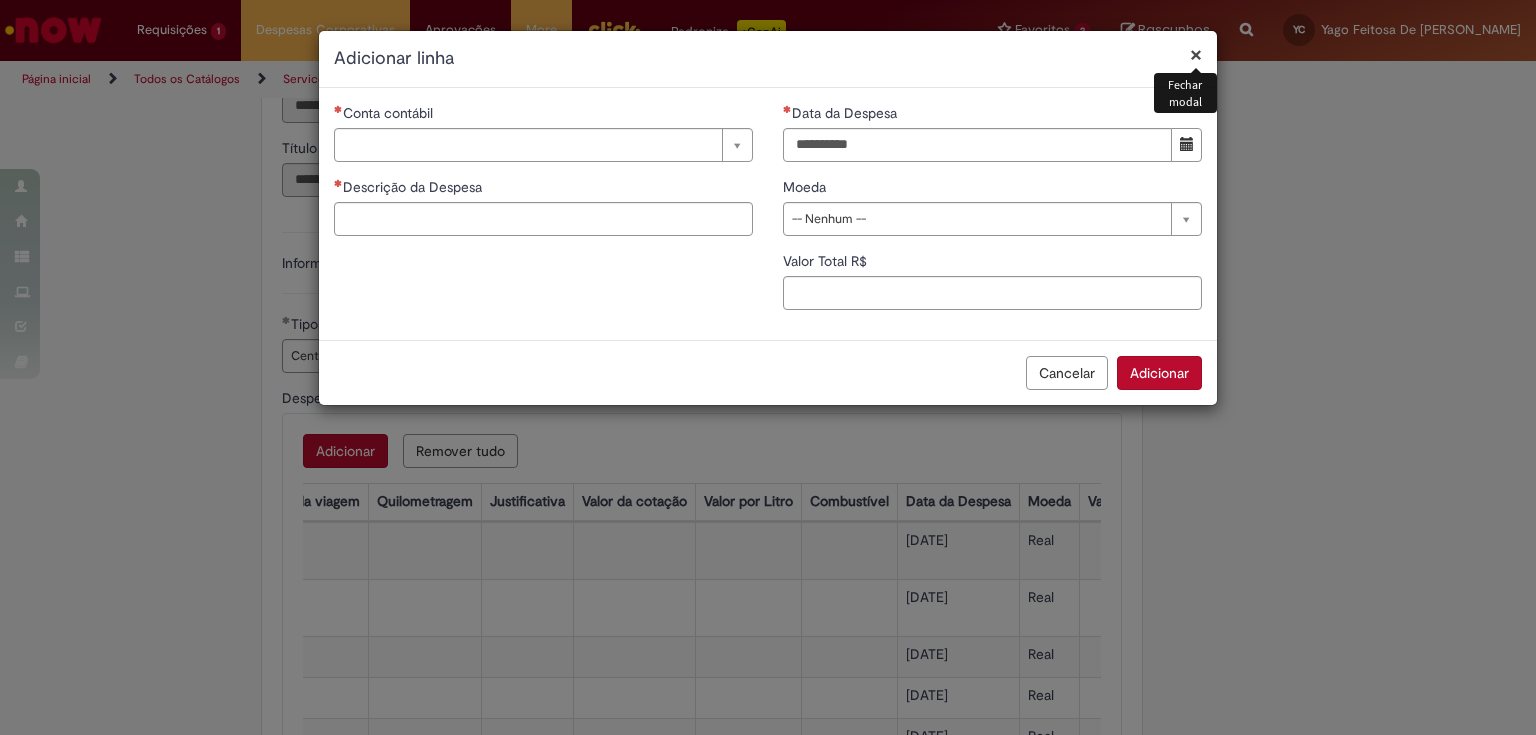 drag, startPoint x: 585, startPoint y: 34, endPoint x: 559, endPoint y: 90, distance: 61.741398 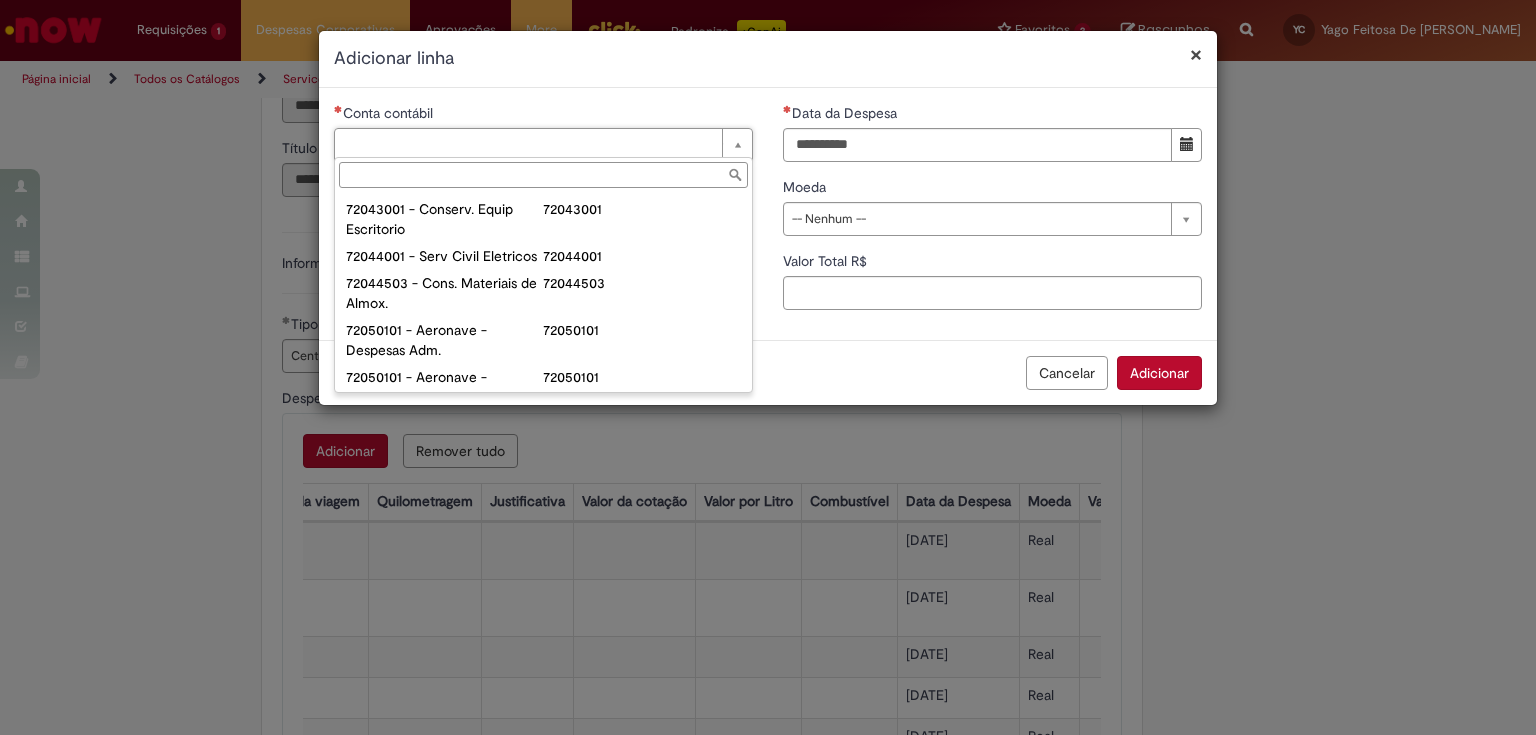 scroll, scrollTop: 1120, scrollLeft: 0, axis: vertical 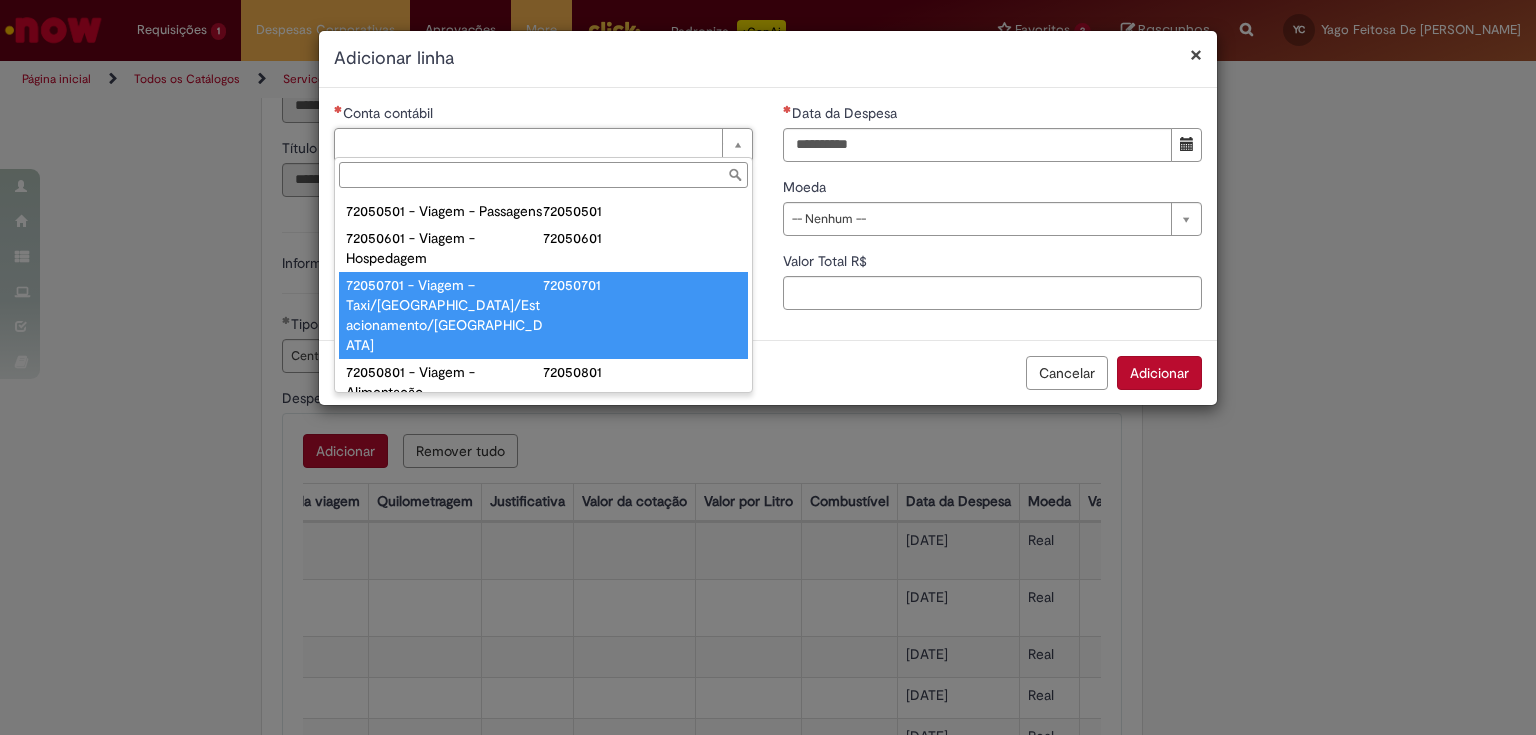 type on "**********" 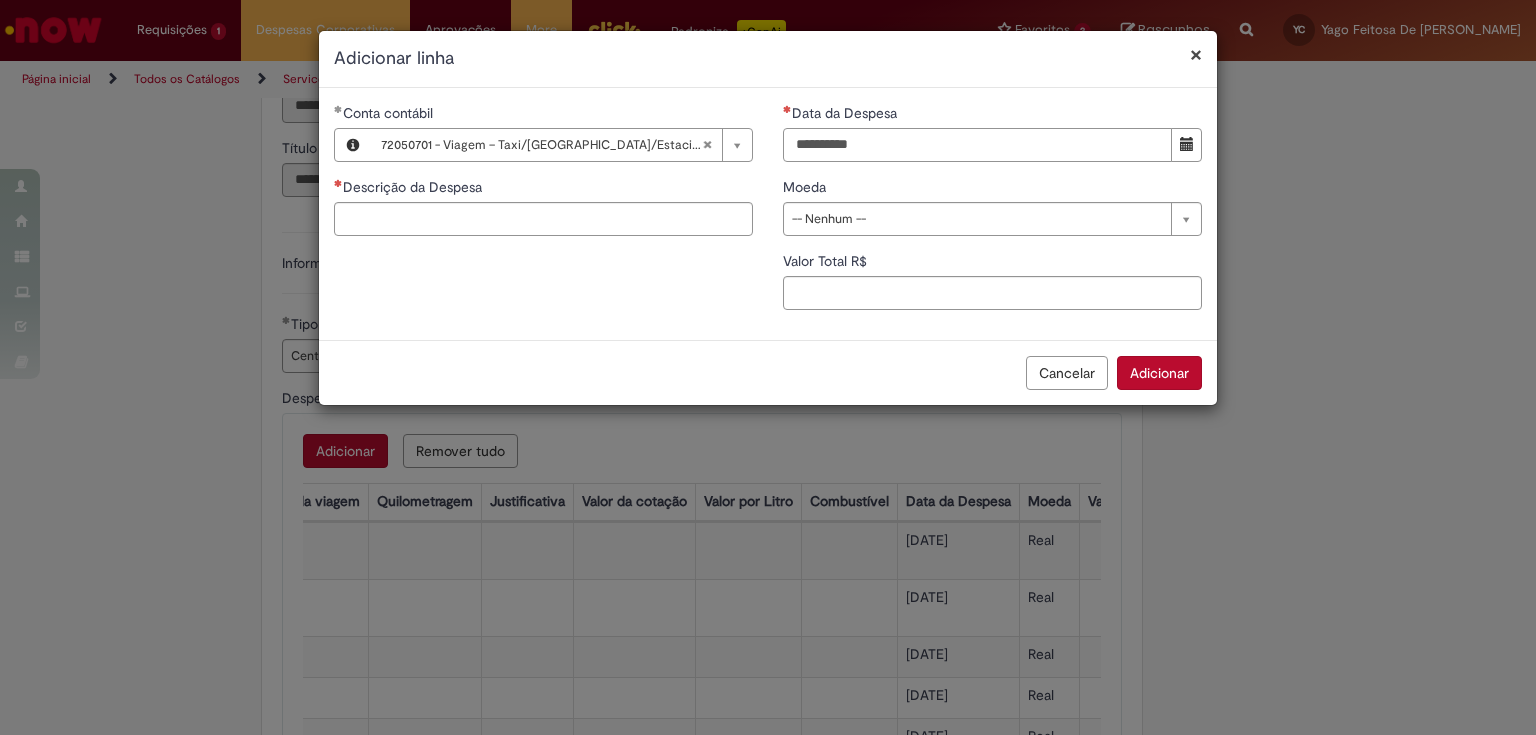 click on "Data da Despesa" at bounding box center (977, 145) 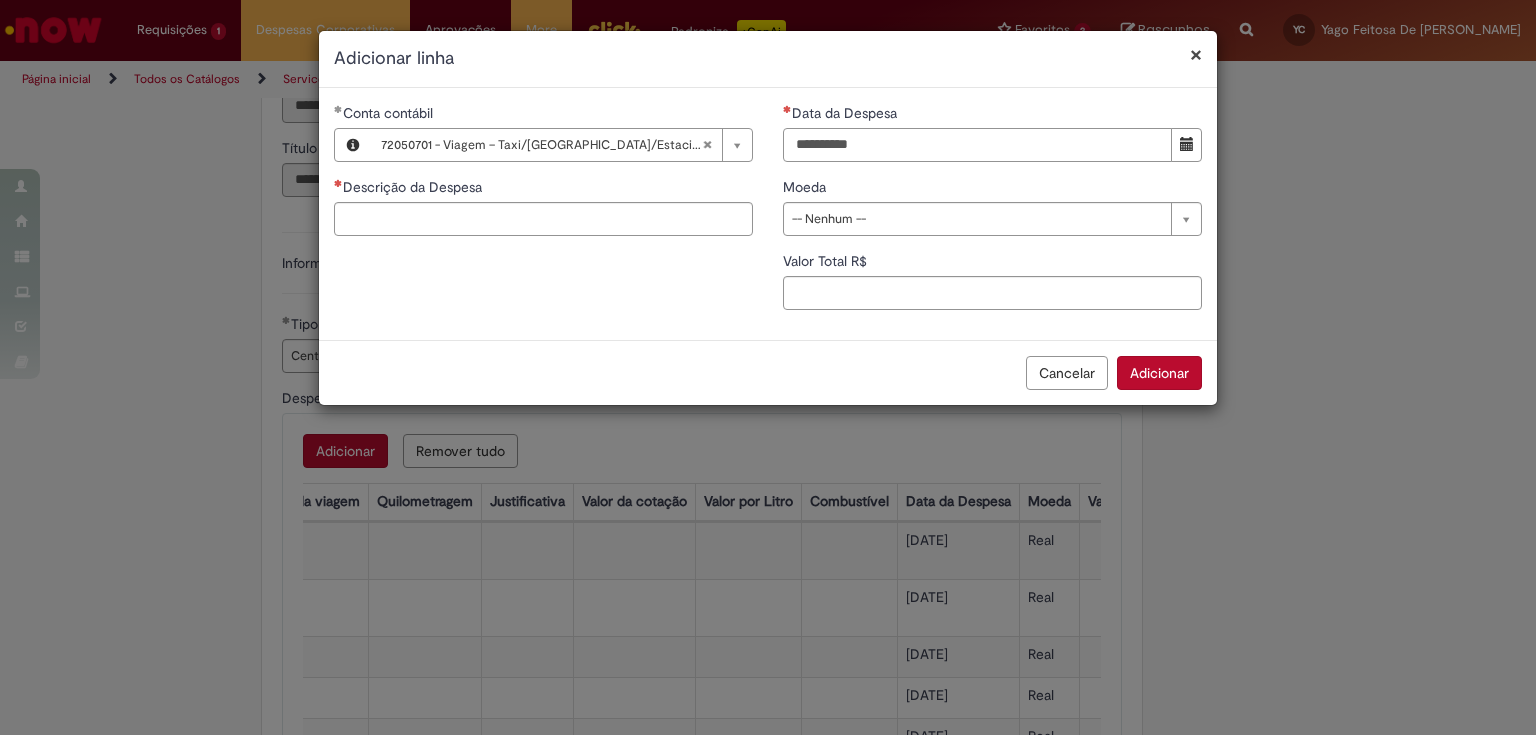 type on "**********" 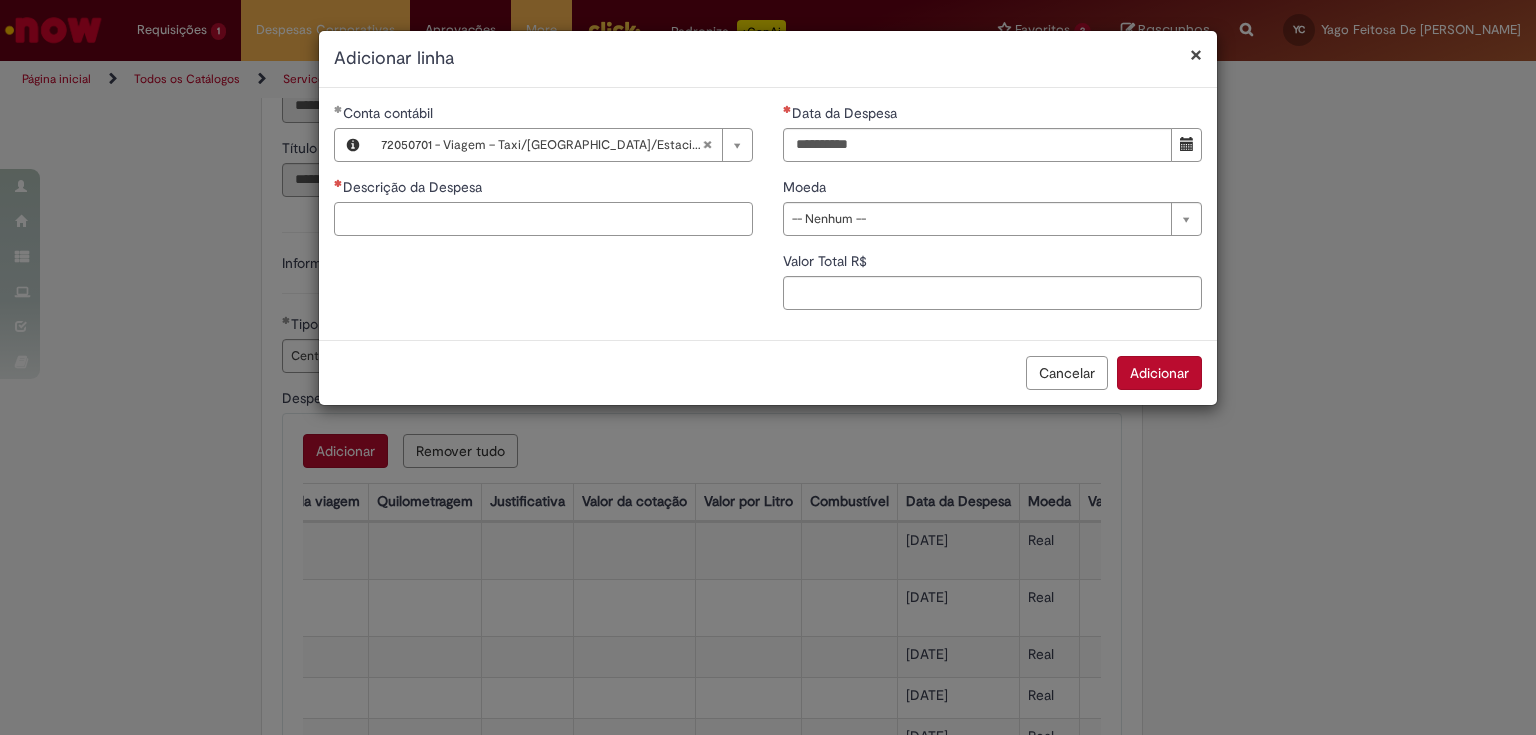 click on "Descrição da Despesa" at bounding box center (543, 219) 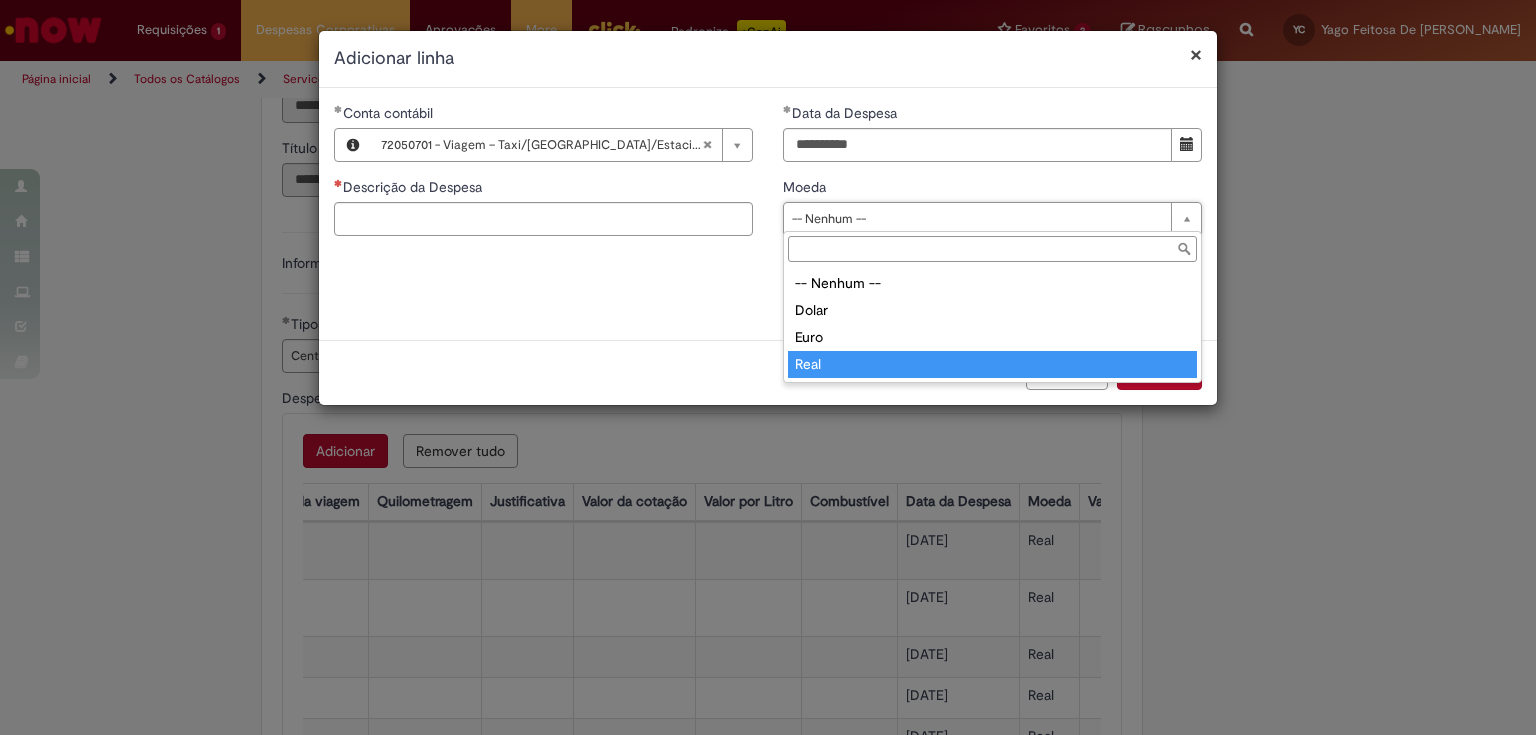 type on "****" 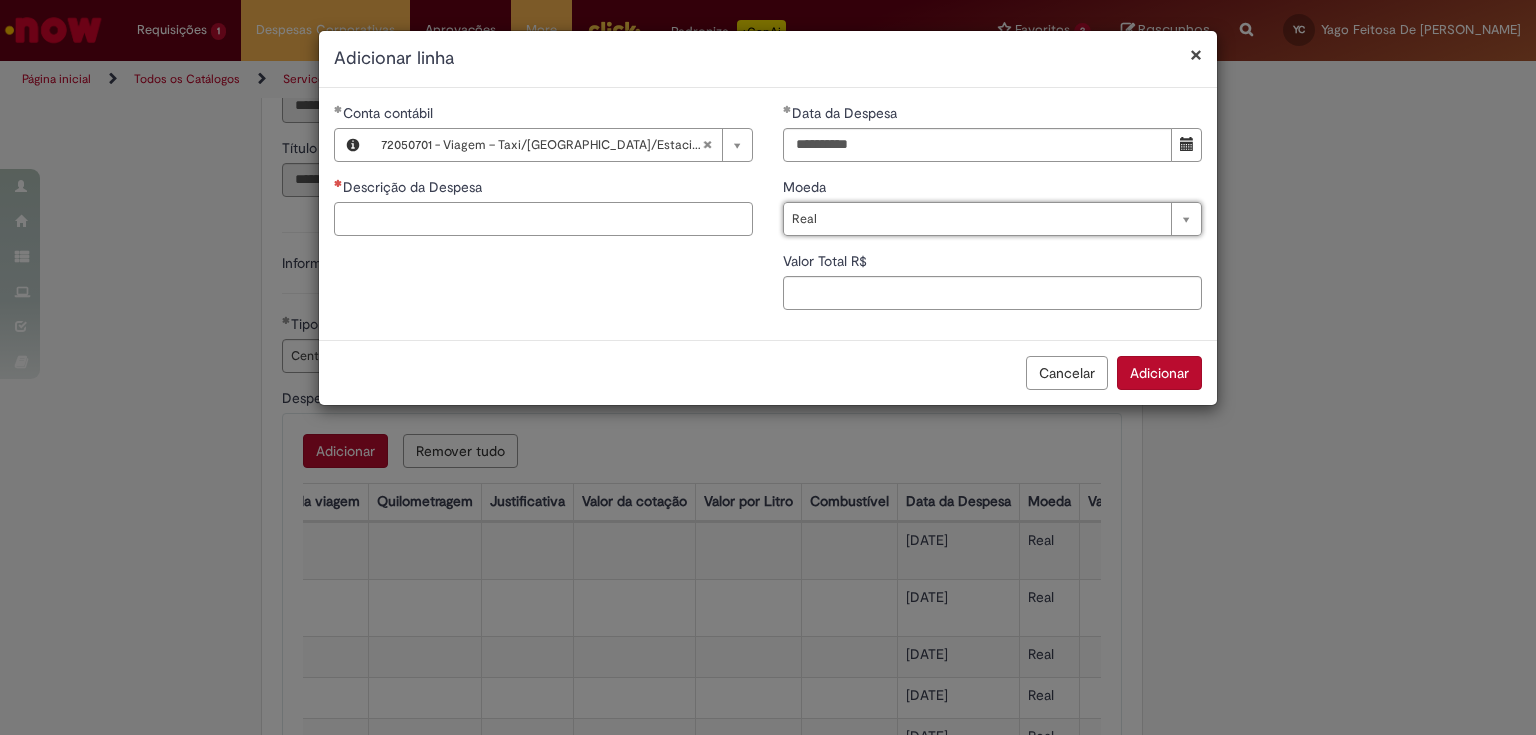 click on "Descrição da Despesa" at bounding box center [543, 219] 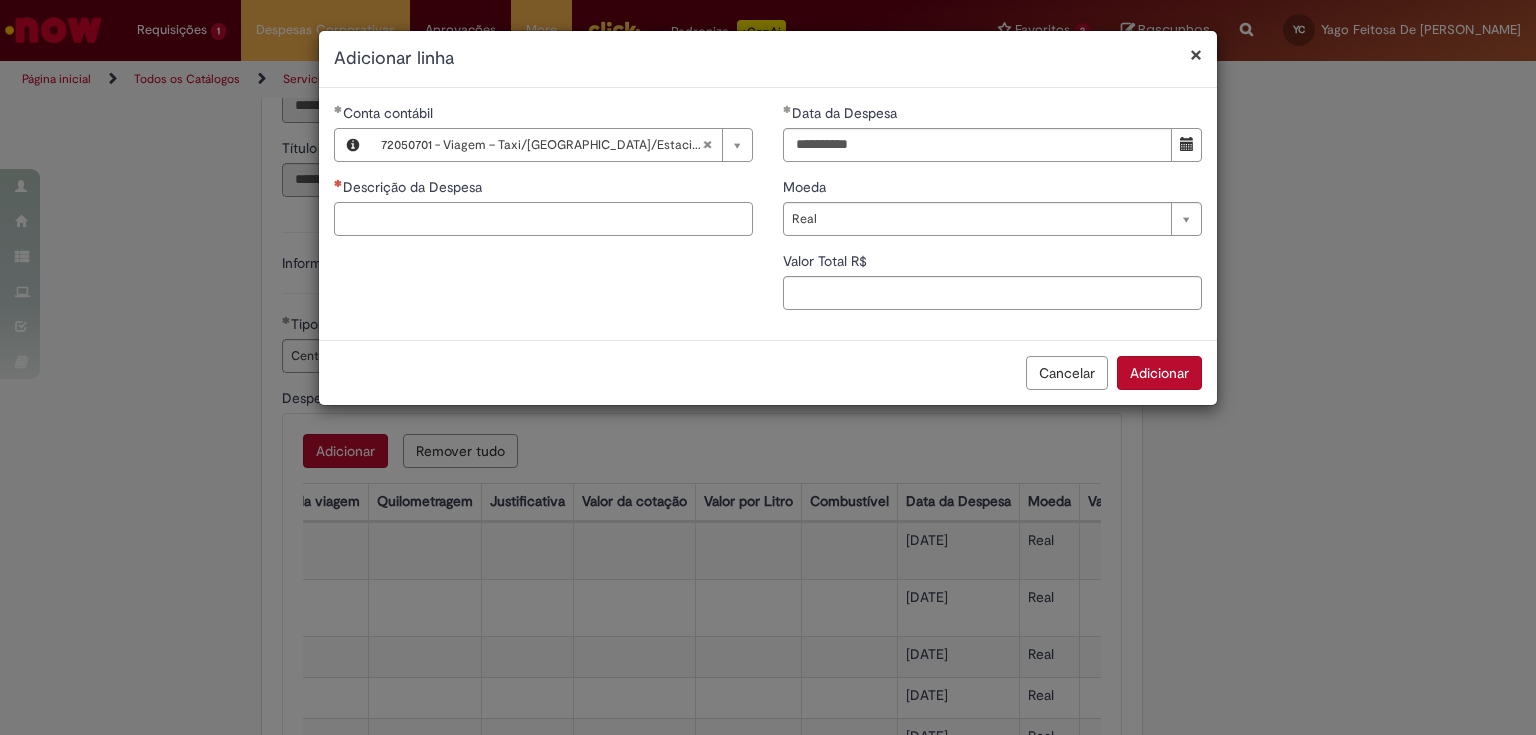 click on "Descrição da Despesa" at bounding box center (543, 219) 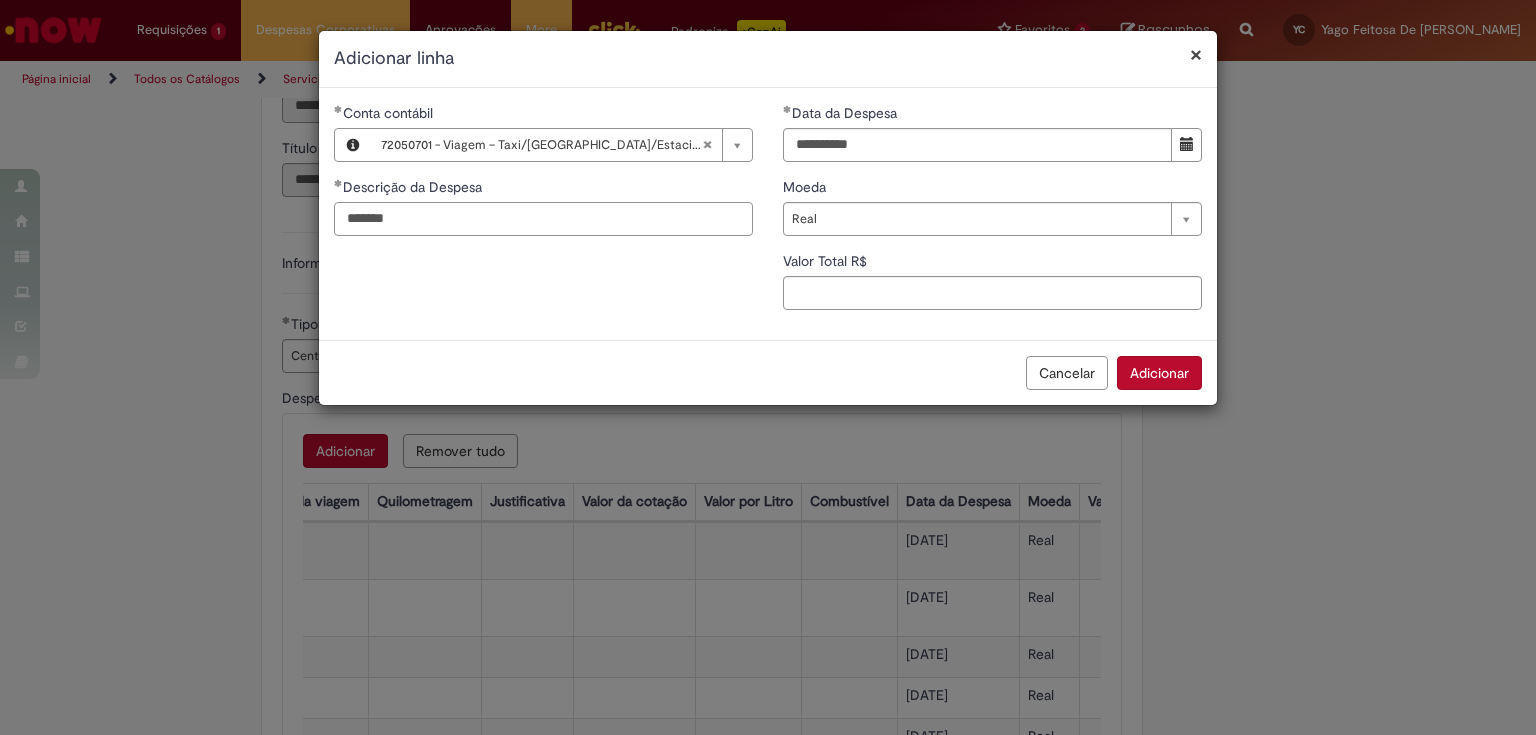 type on "*******" 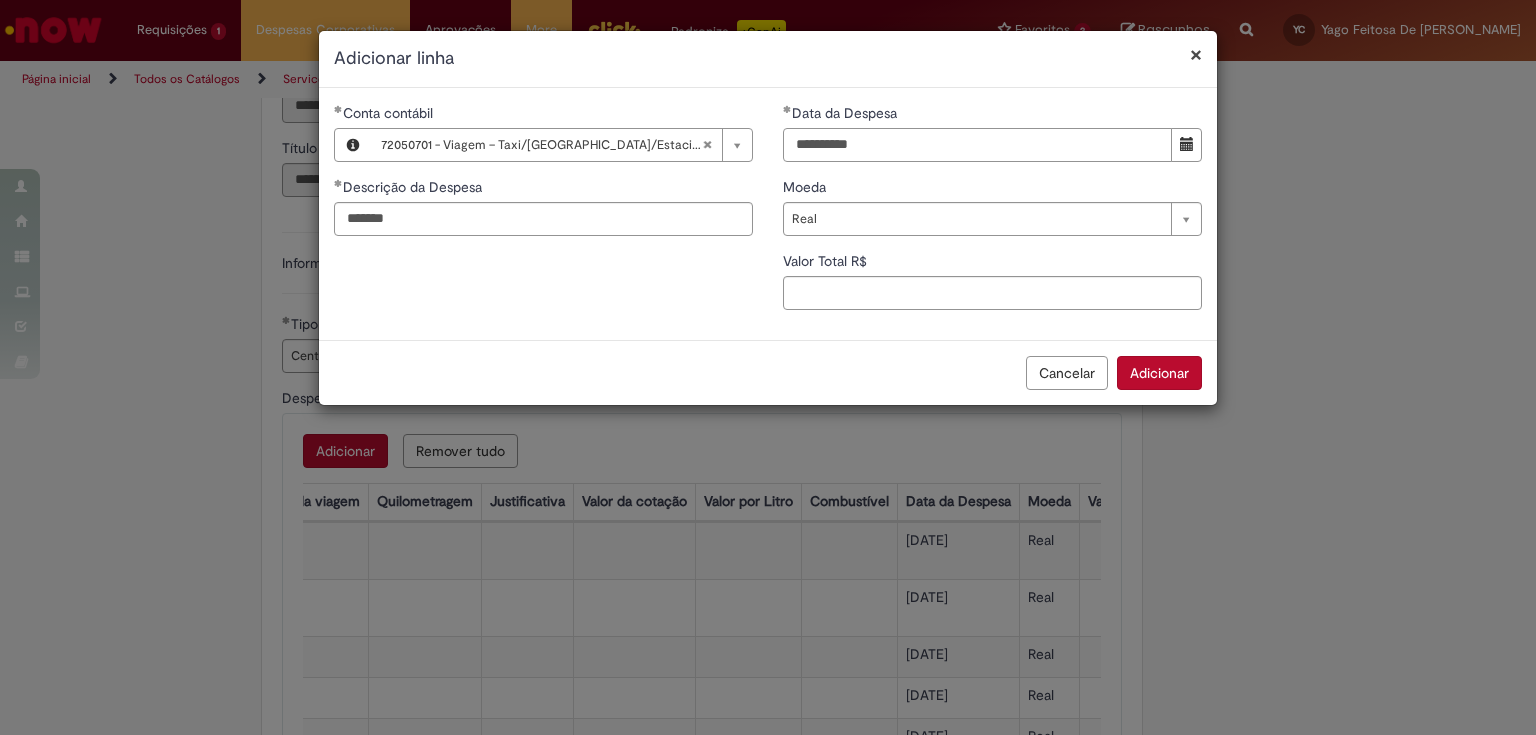 click on "**********" at bounding box center (977, 145) 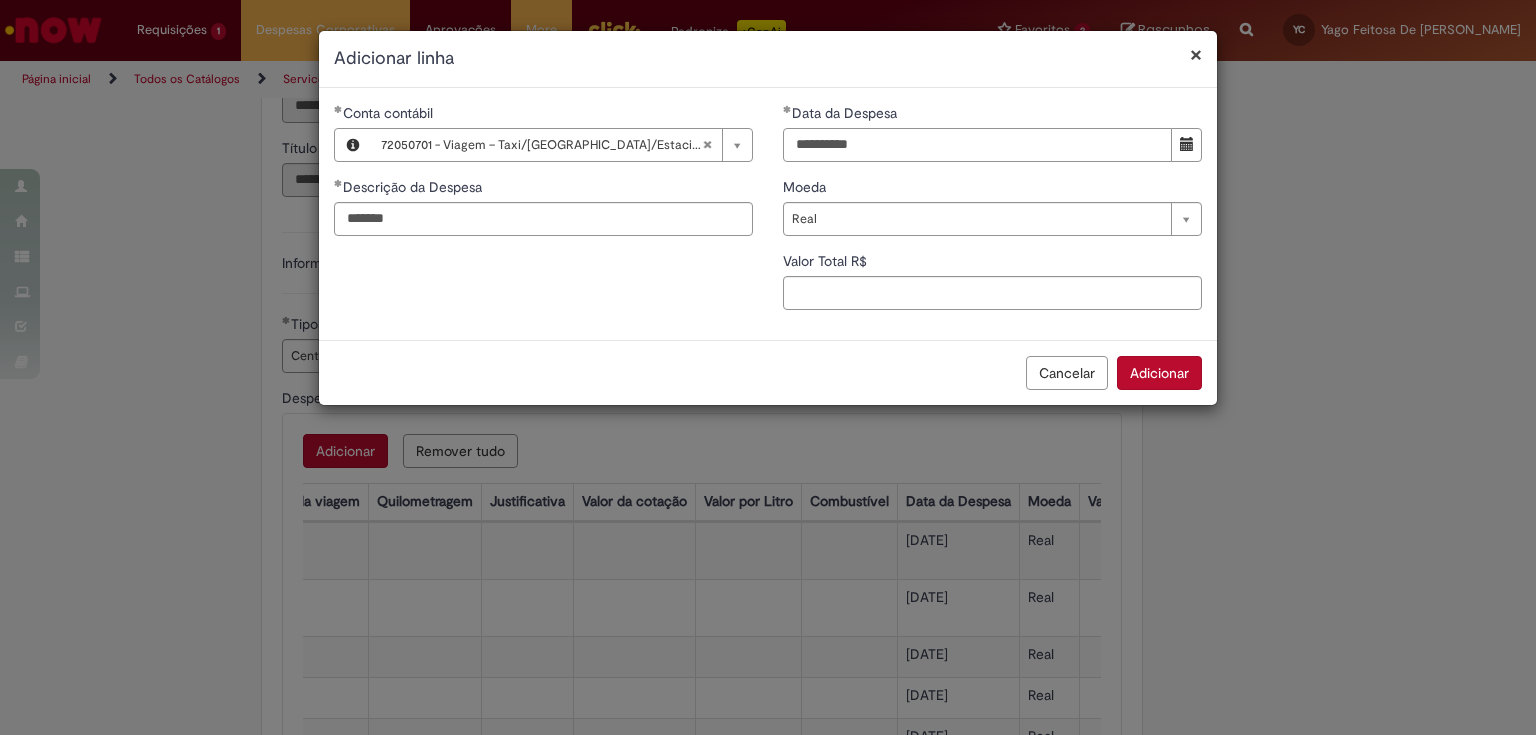 type on "**********" 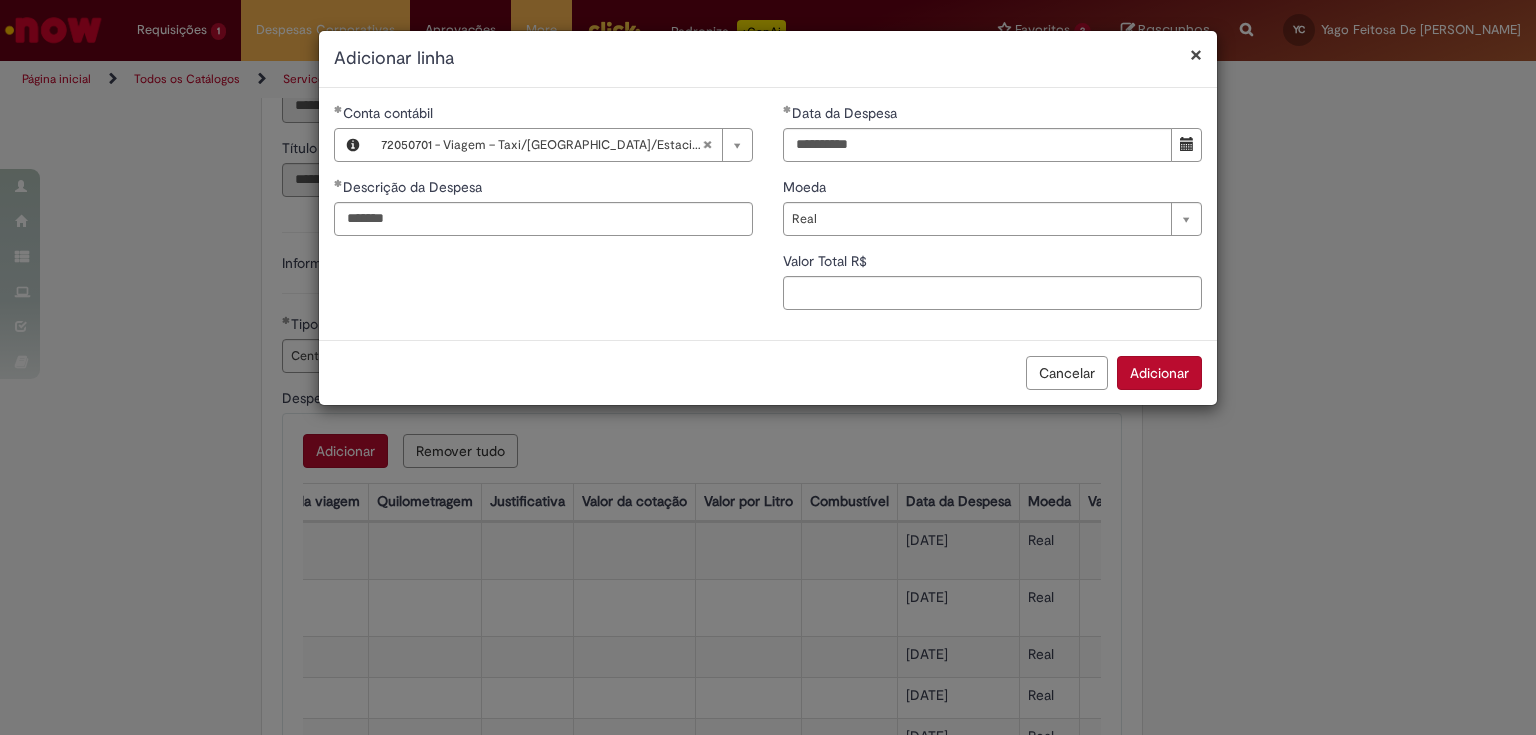 click on "**********" at bounding box center (992, 214) 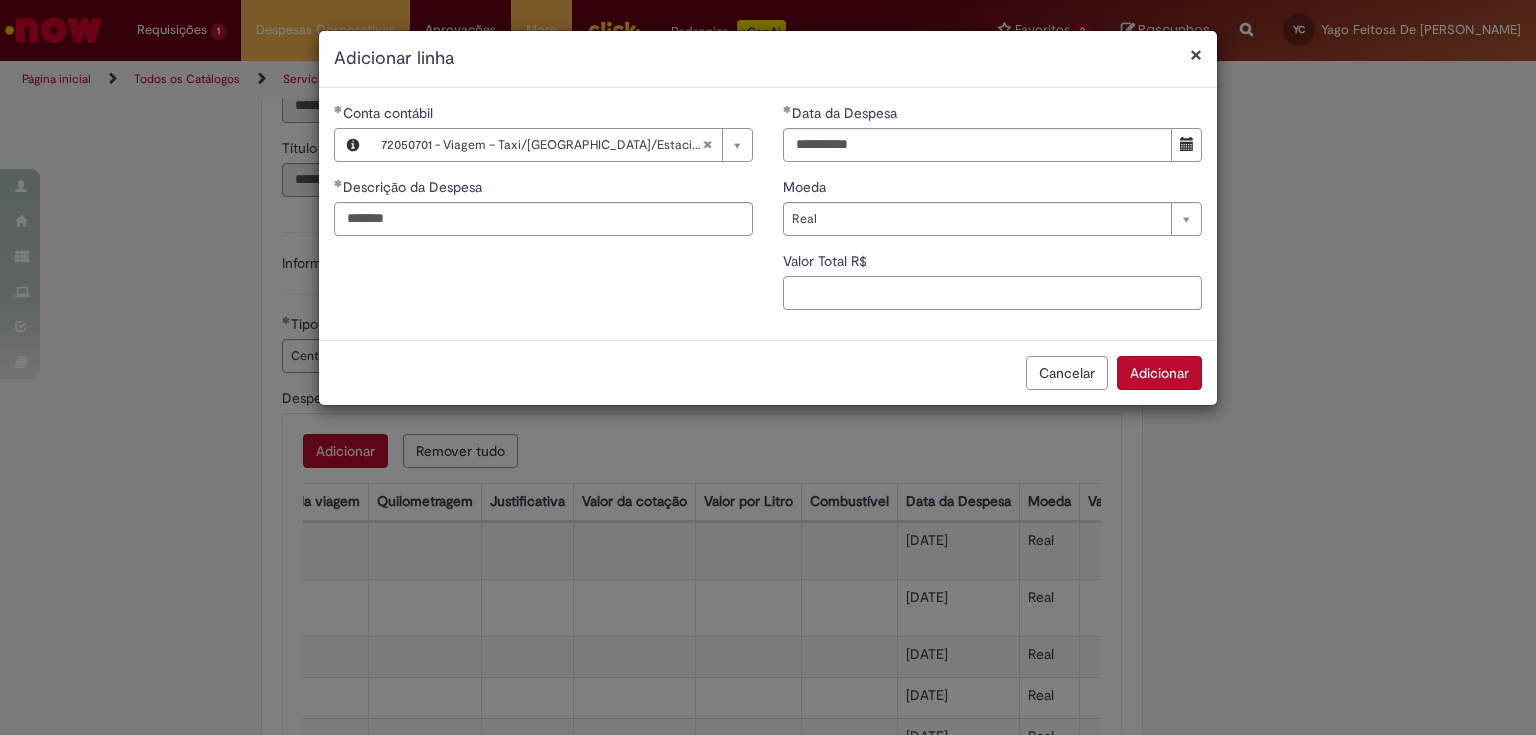 click on "Valor Total R$" at bounding box center (992, 293) 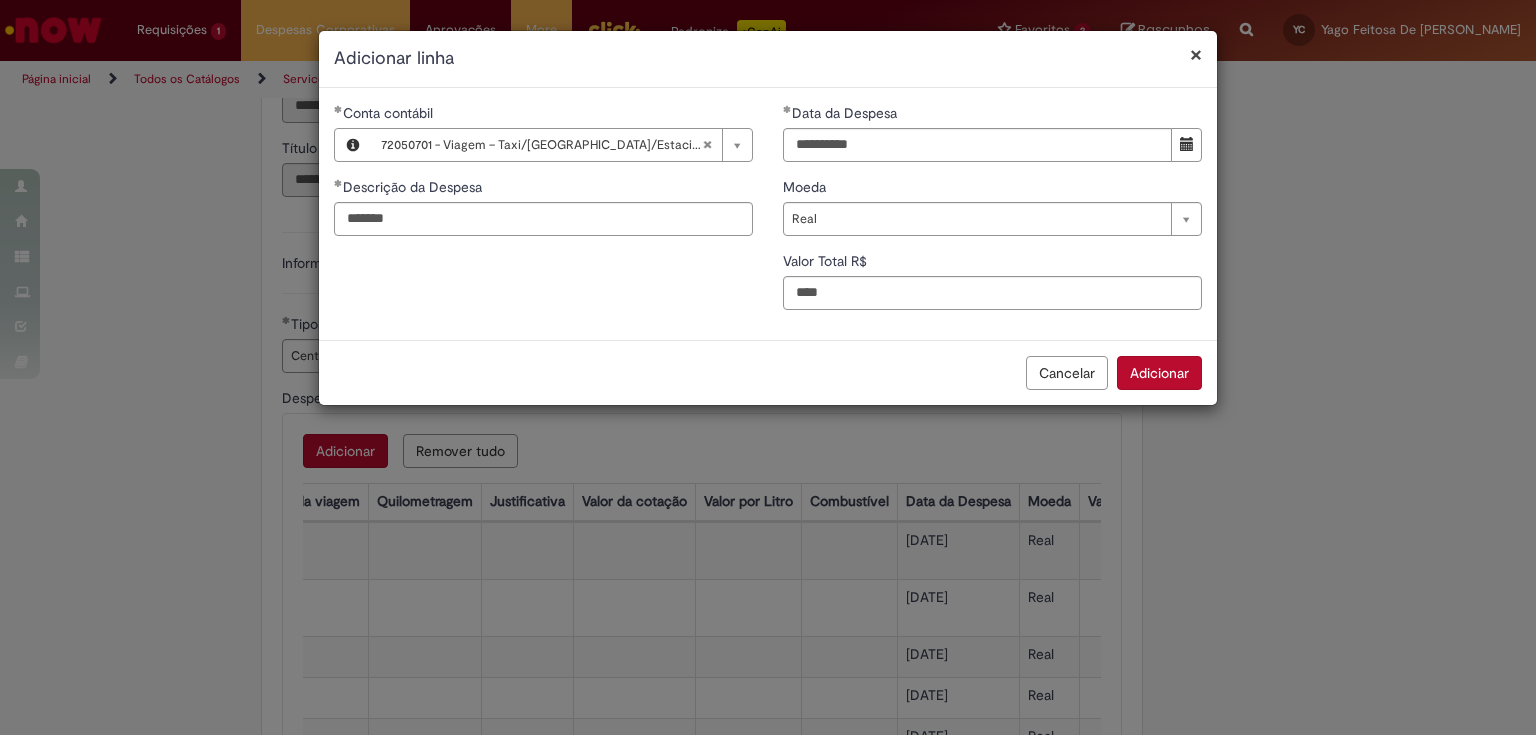 type on "*" 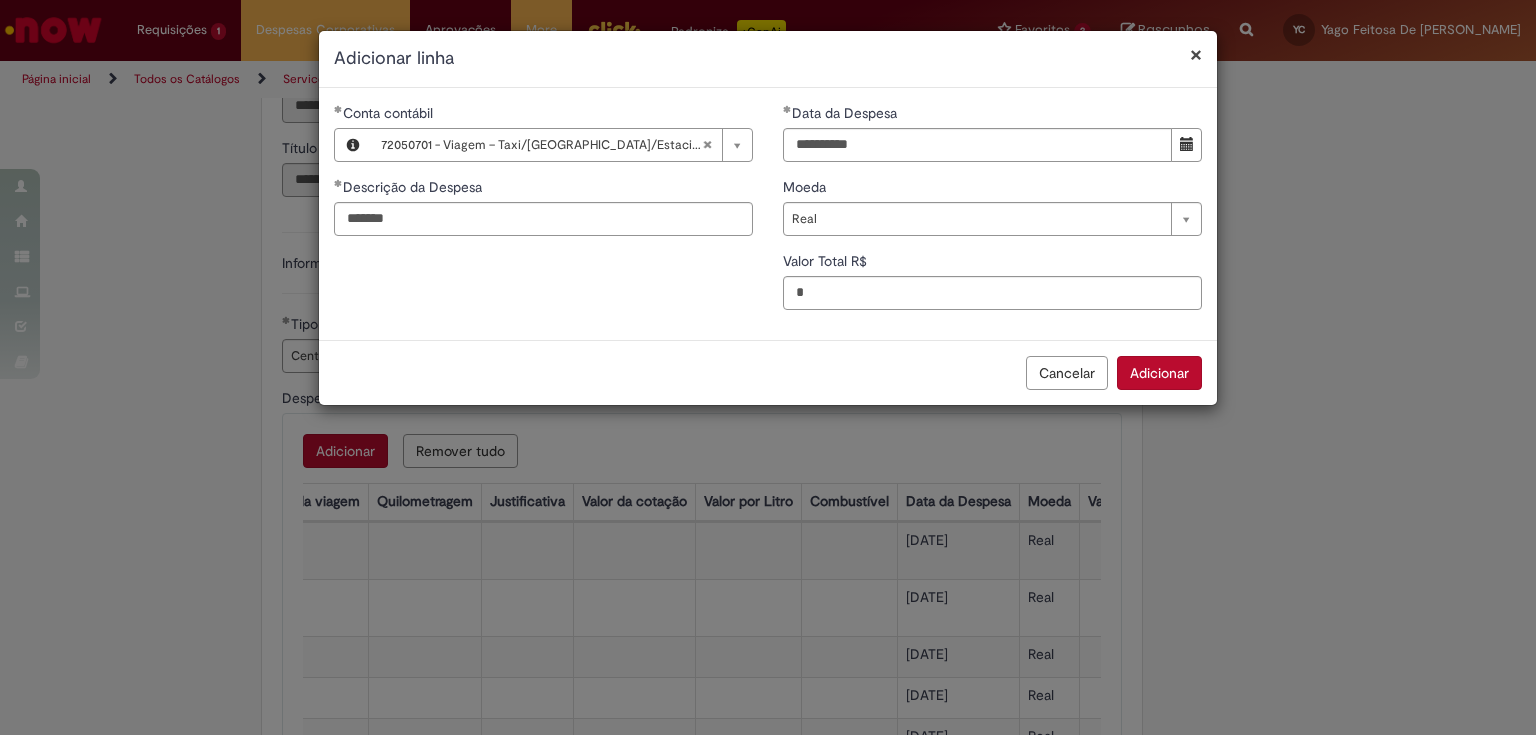 click on "Adicionar" at bounding box center [1159, 373] 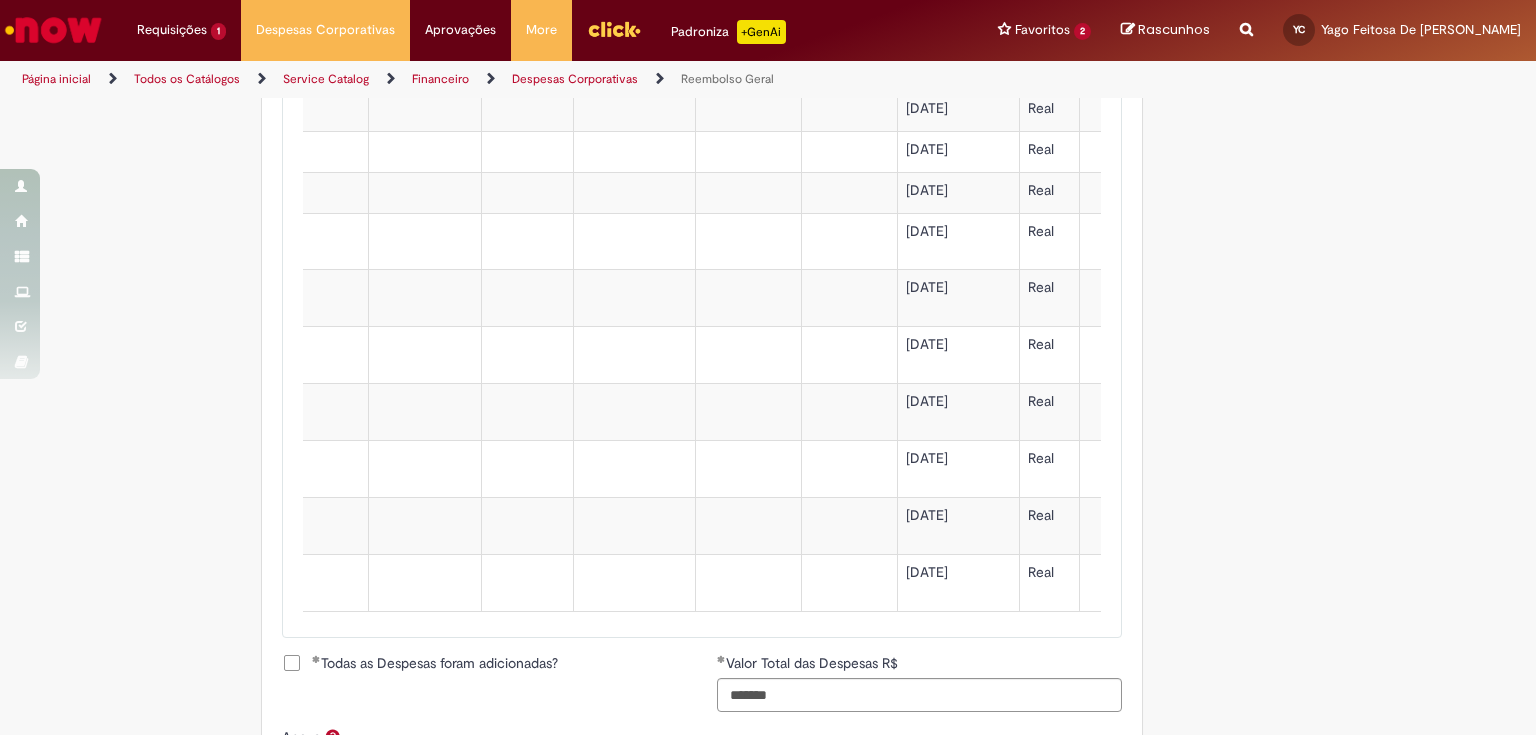scroll, scrollTop: 2694, scrollLeft: 0, axis: vertical 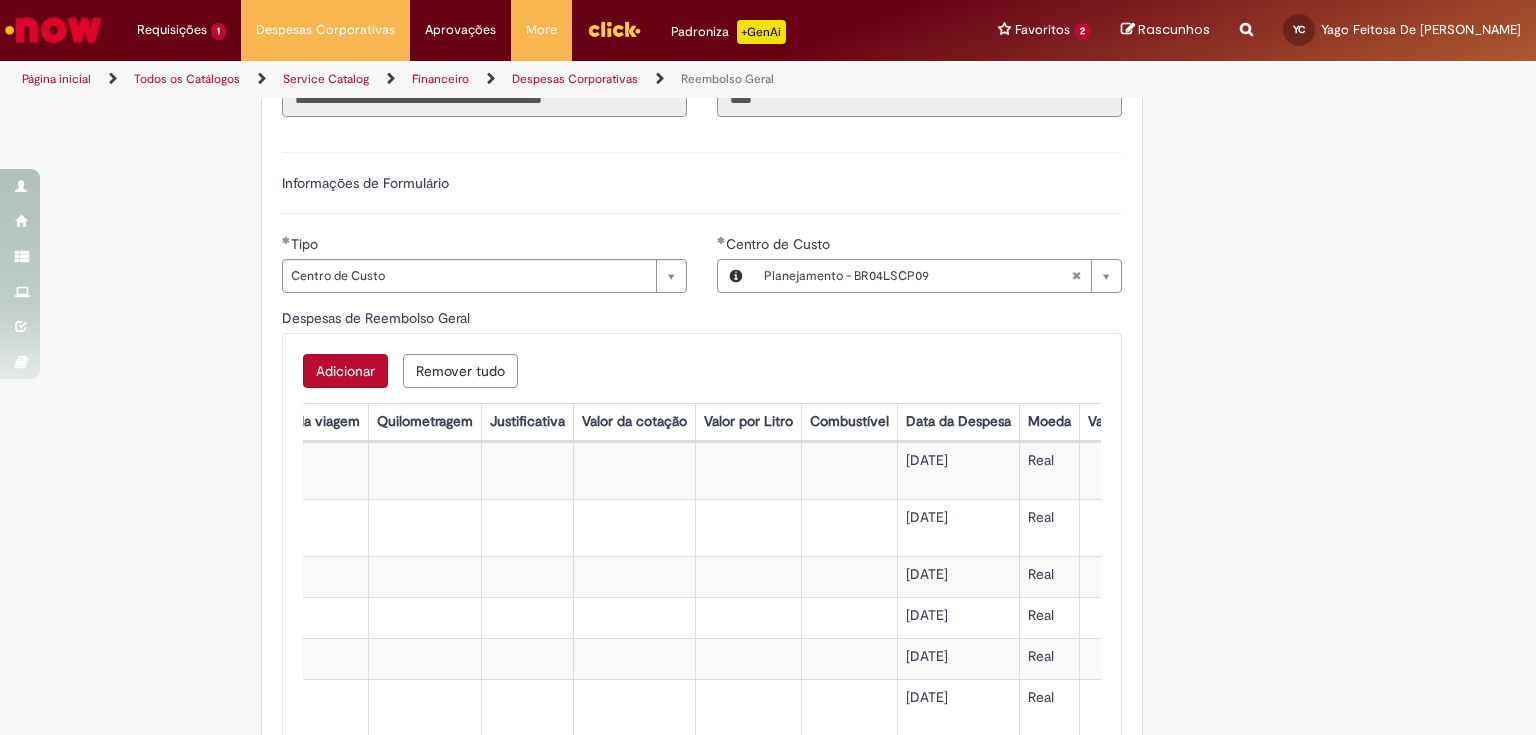 click on "Adicionar" at bounding box center [345, 371] 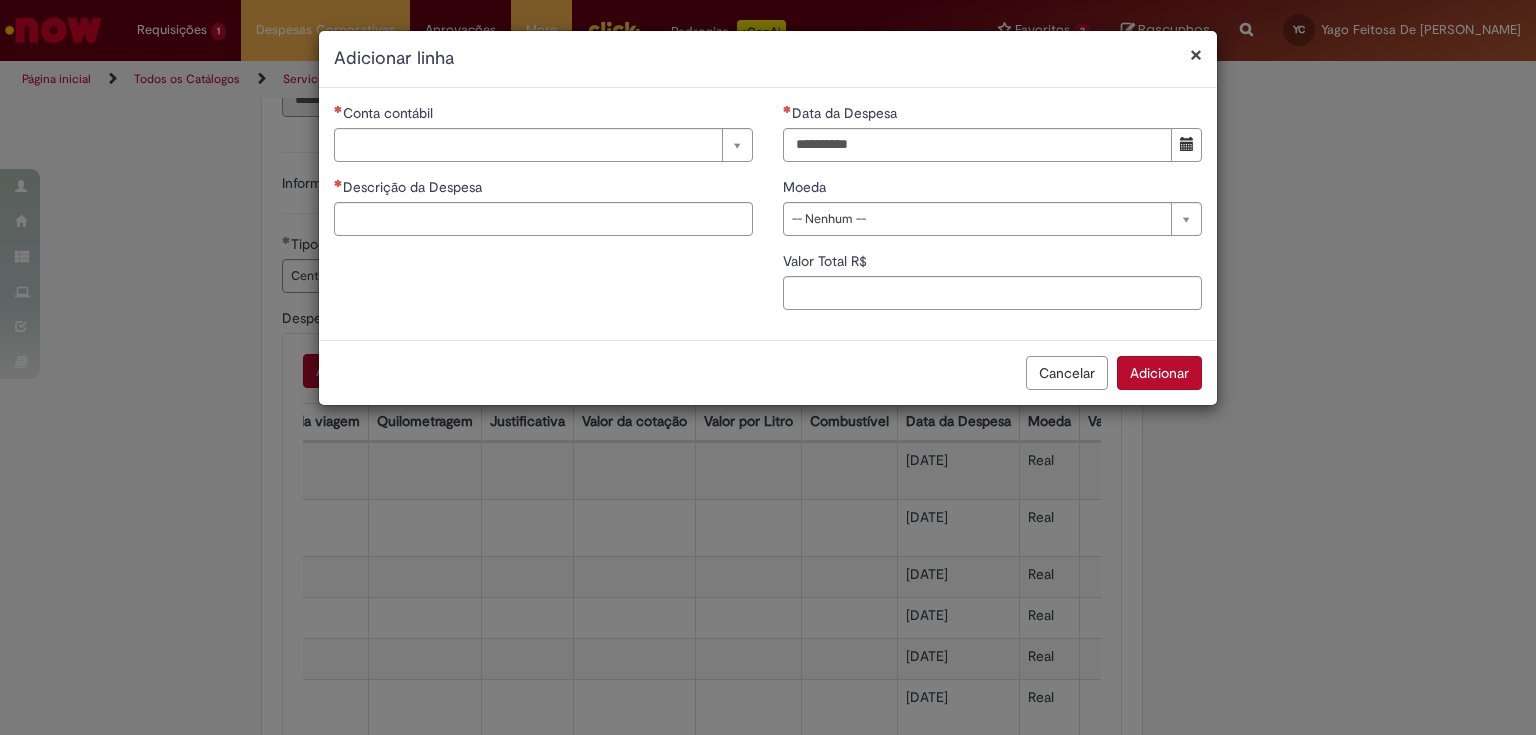 paste on "********" 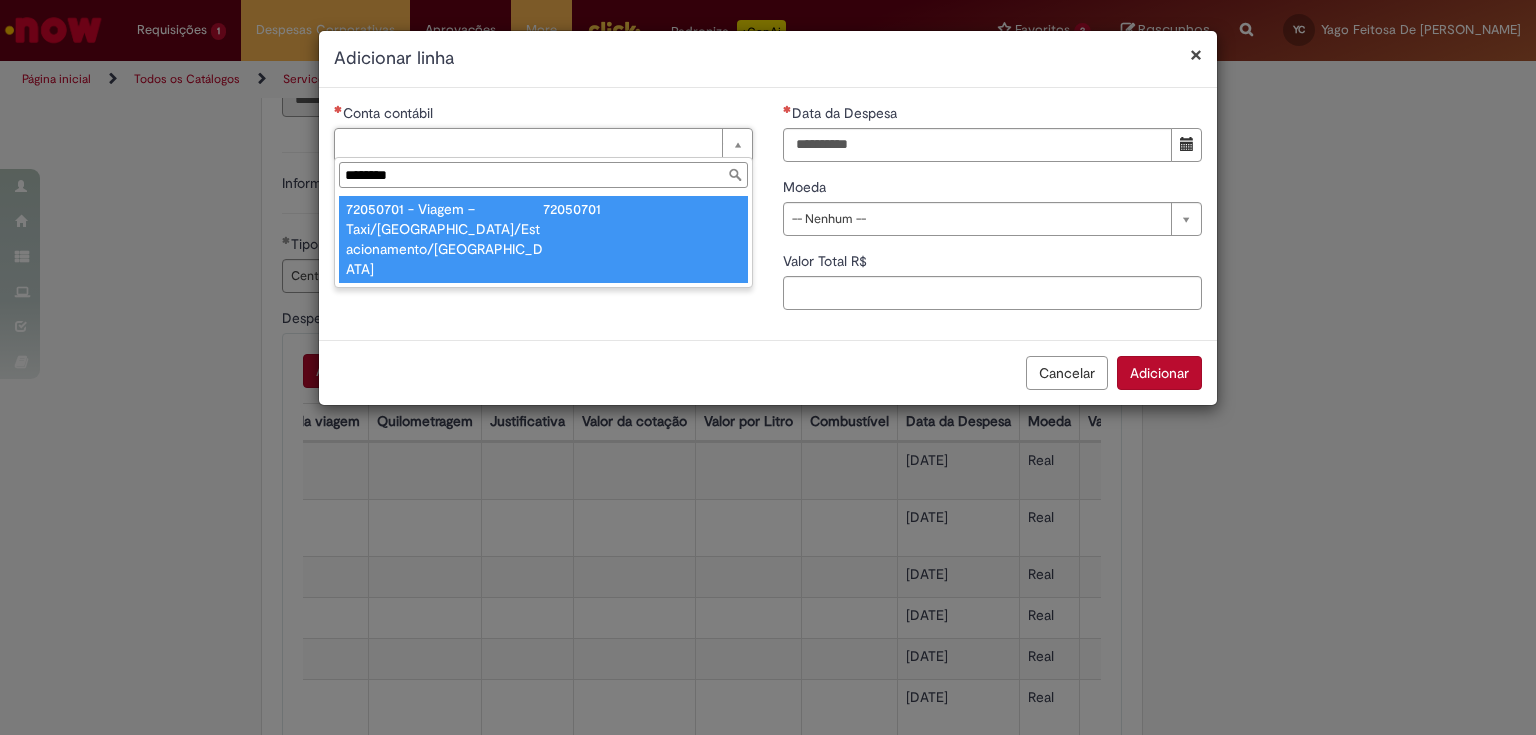 type on "********" 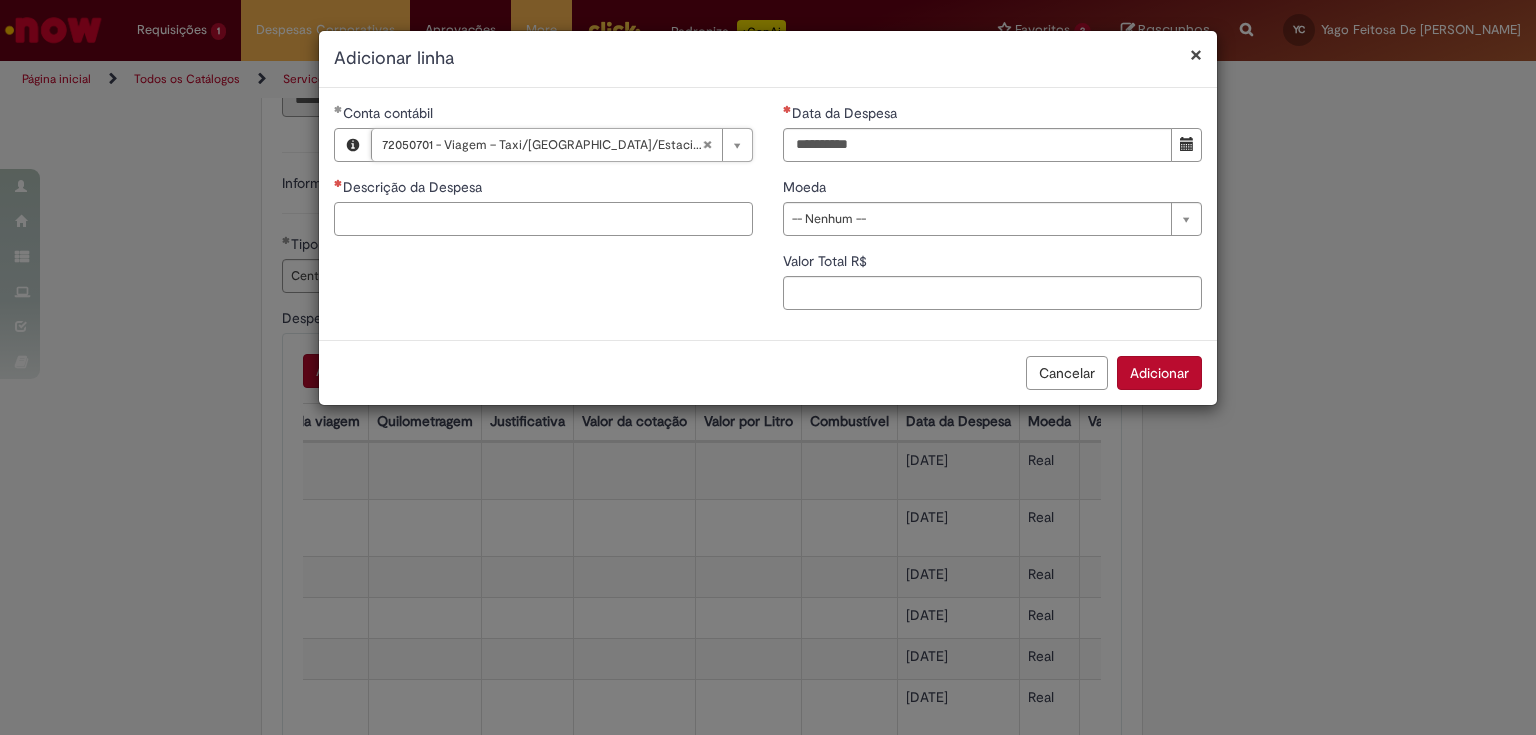 click on "Descrição da Despesa" at bounding box center (543, 219) 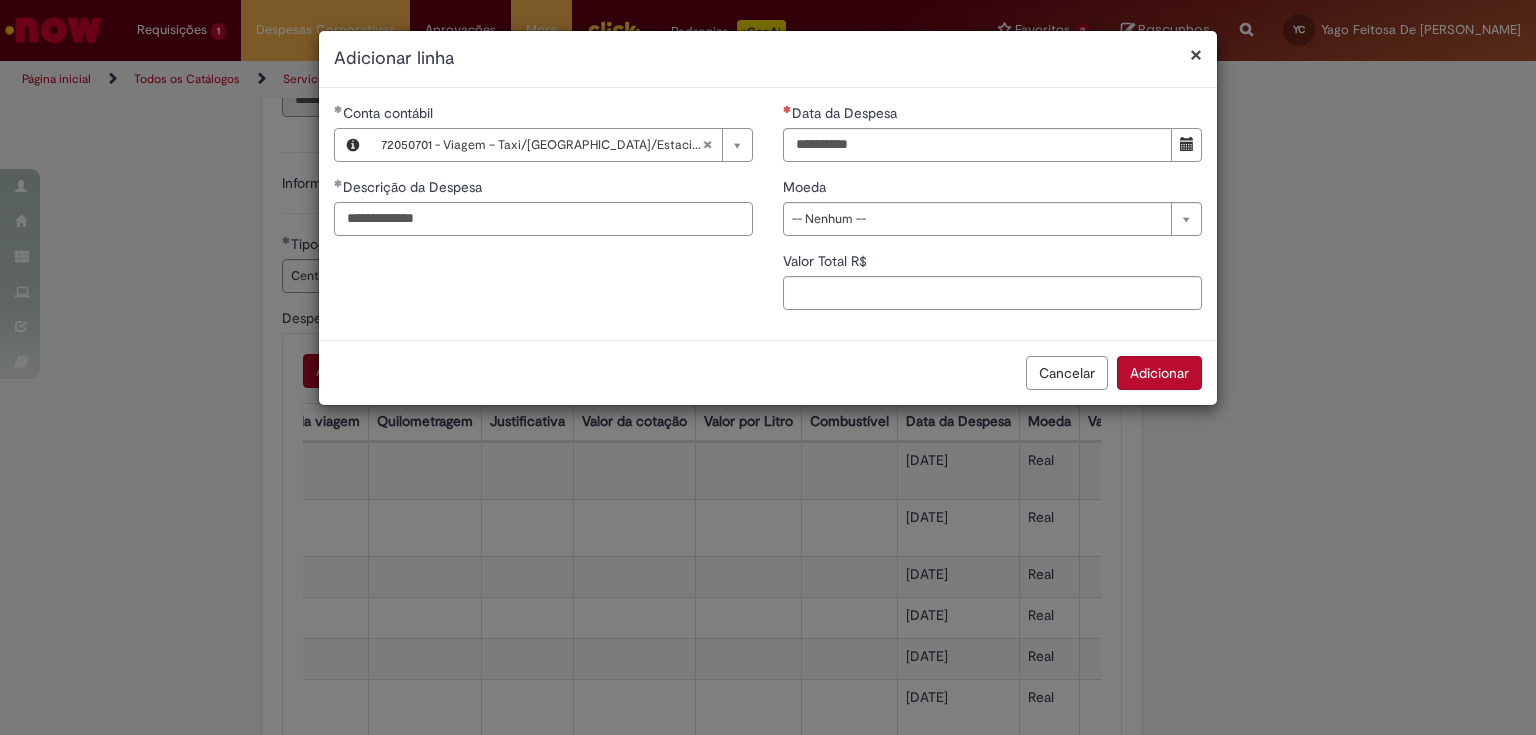 type on "**********" 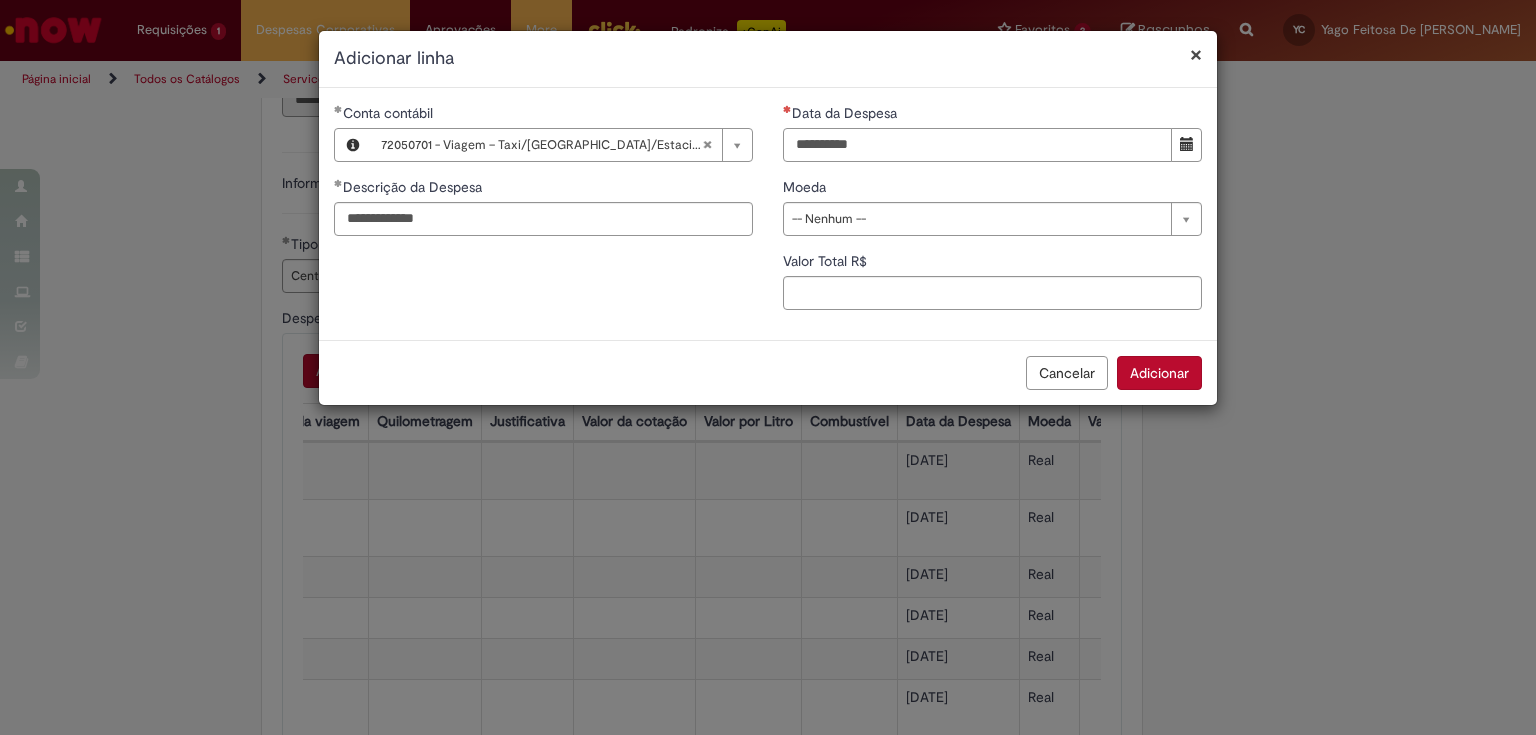 type on "**********" 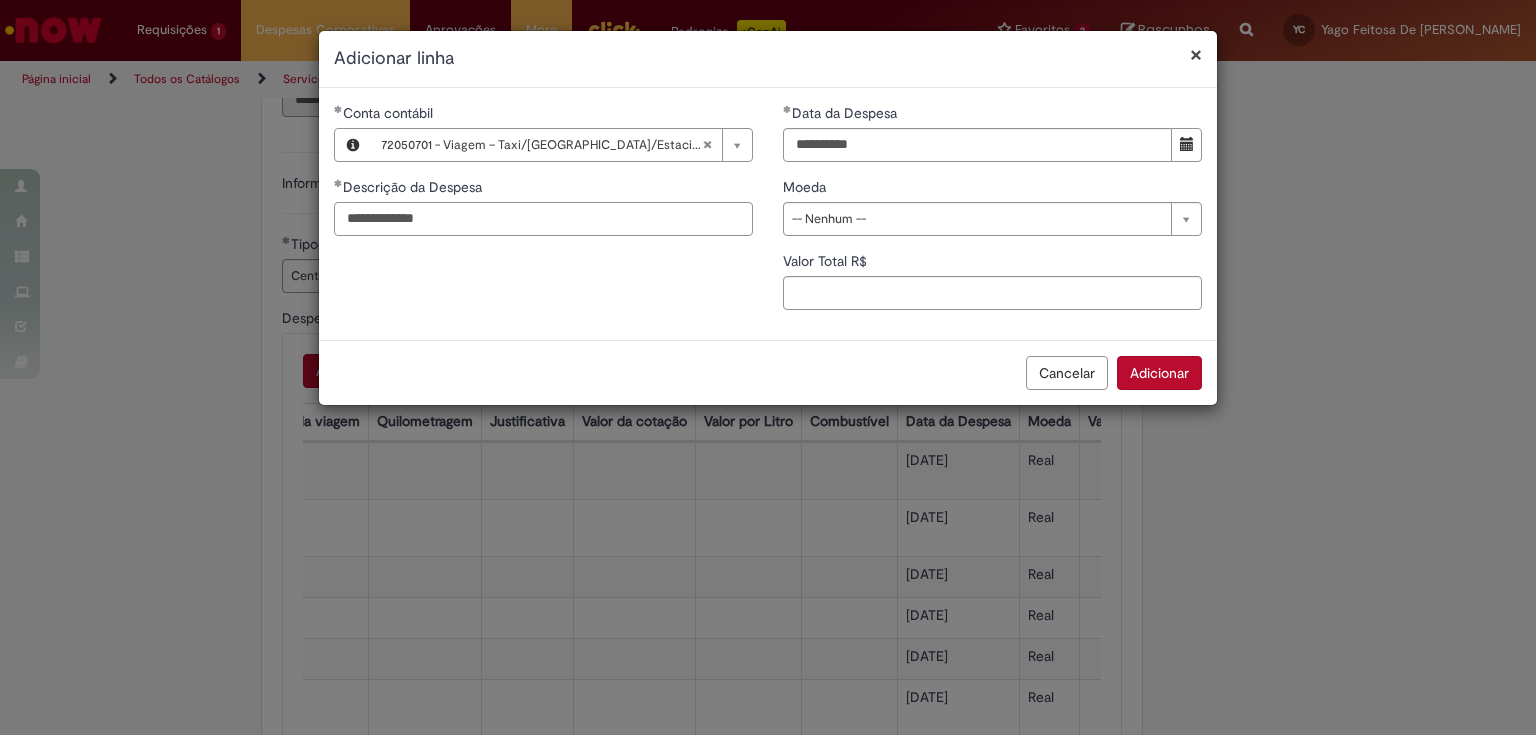 click on "**********" at bounding box center (543, 219) 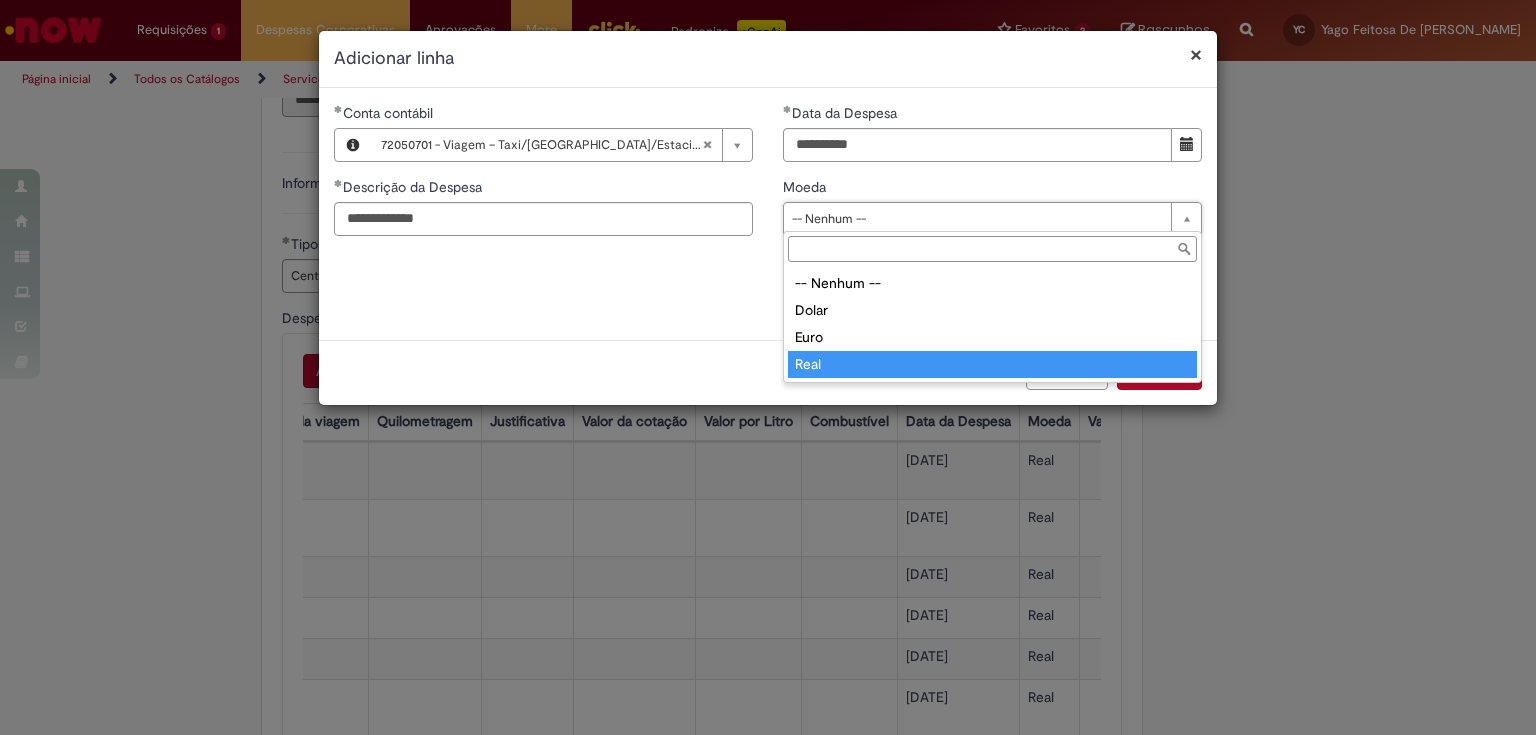 drag, startPoint x: 857, startPoint y: 375, endPoint x: 855, endPoint y: 337, distance: 38.052597 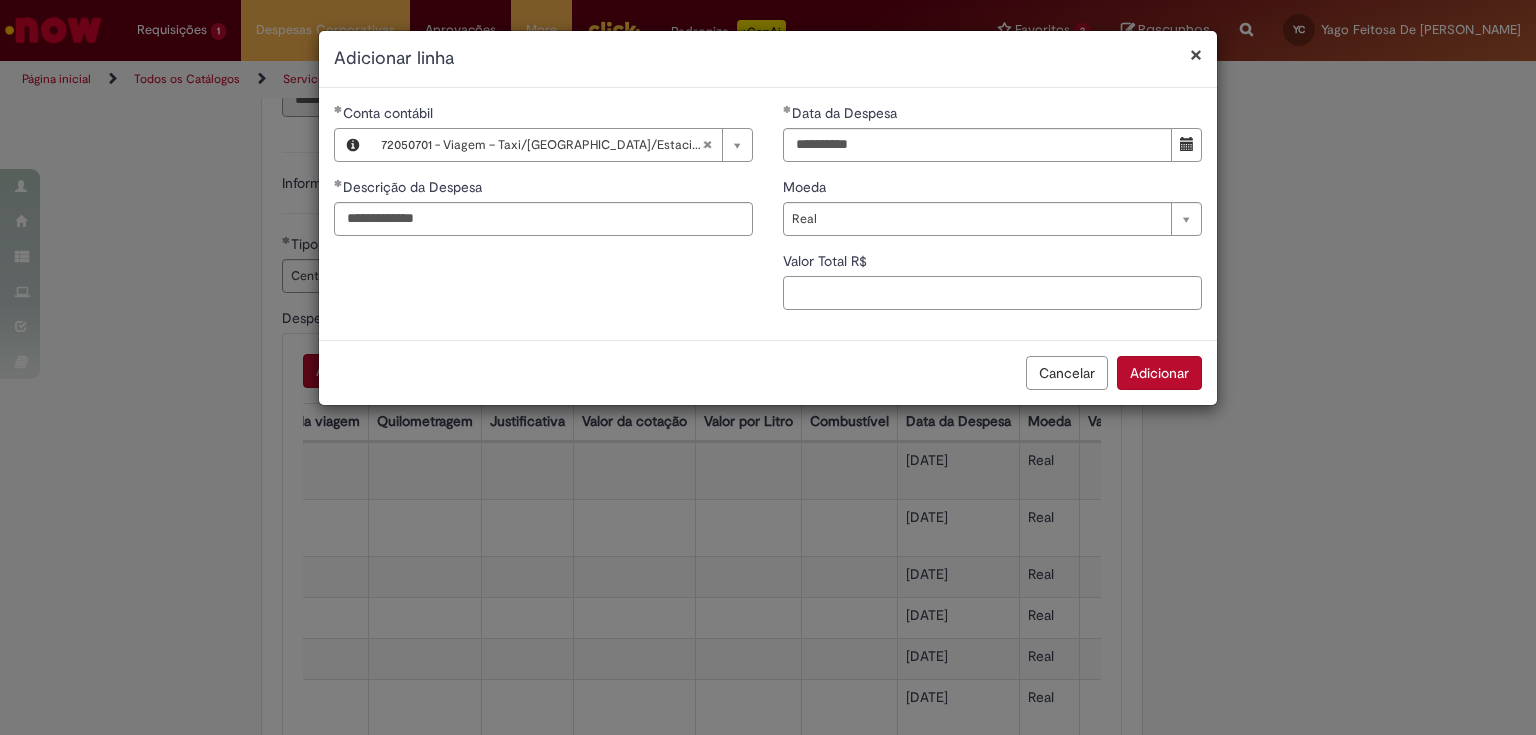 click on "Valor Total R$" at bounding box center (992, 293) 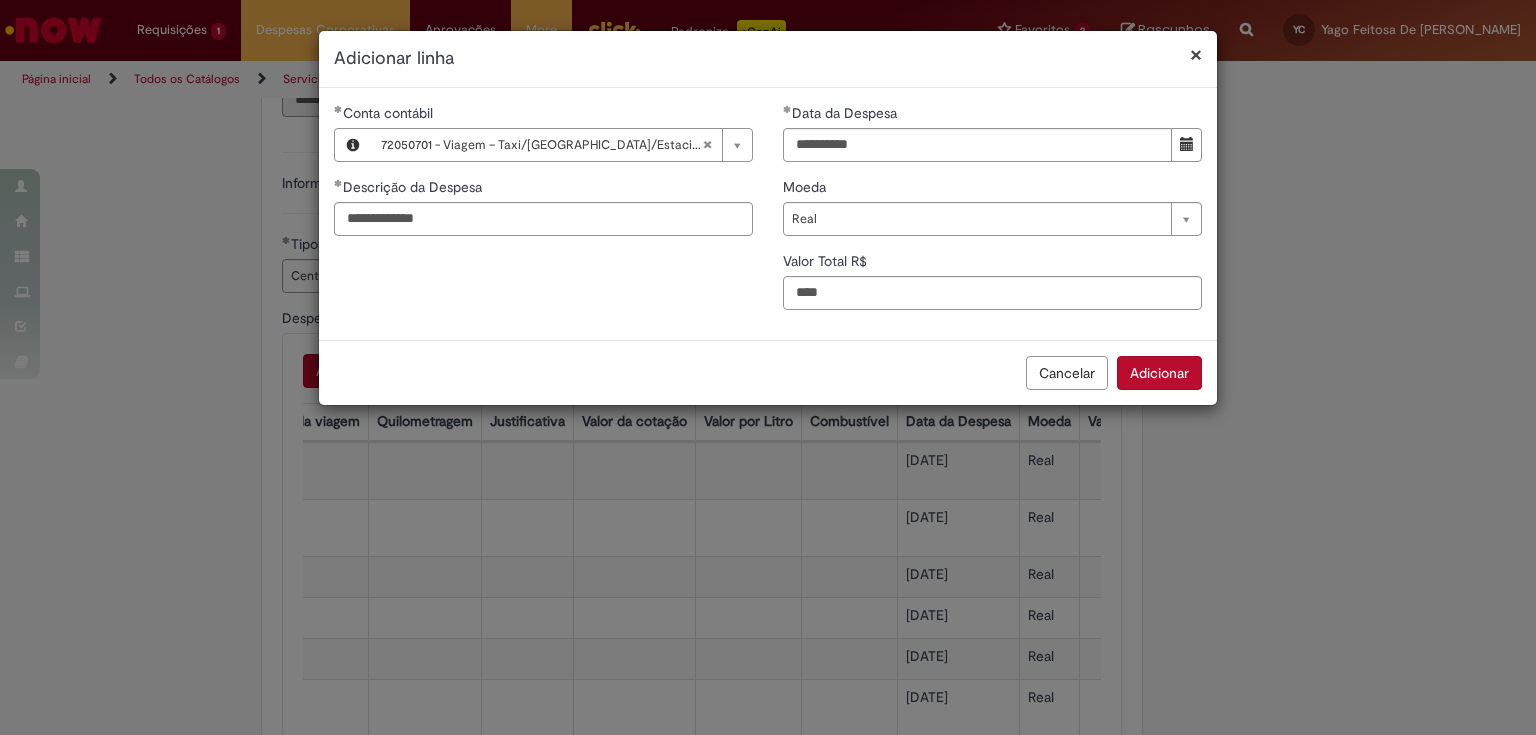 click on "Adicionar" at bounding box center [1159, 373] 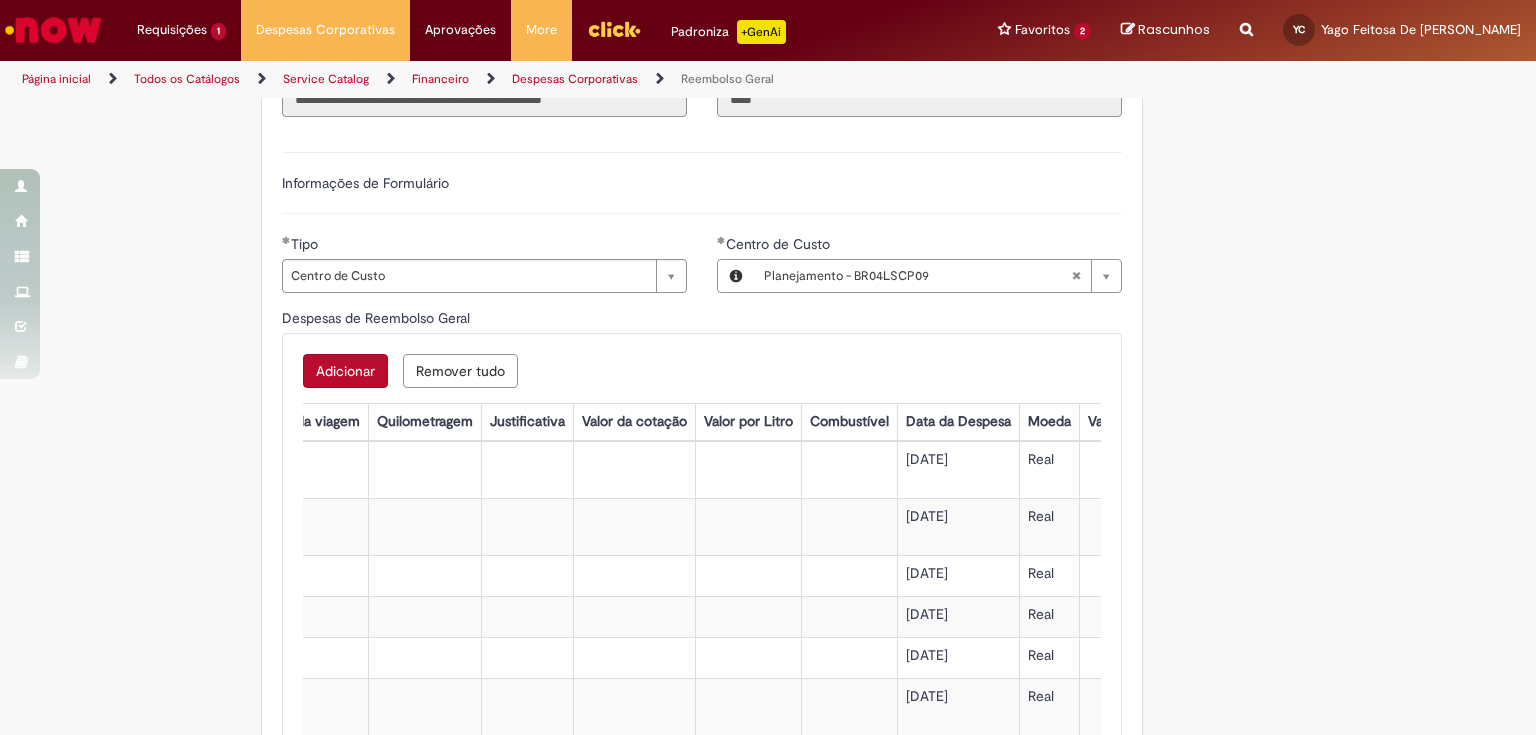 type on "*" 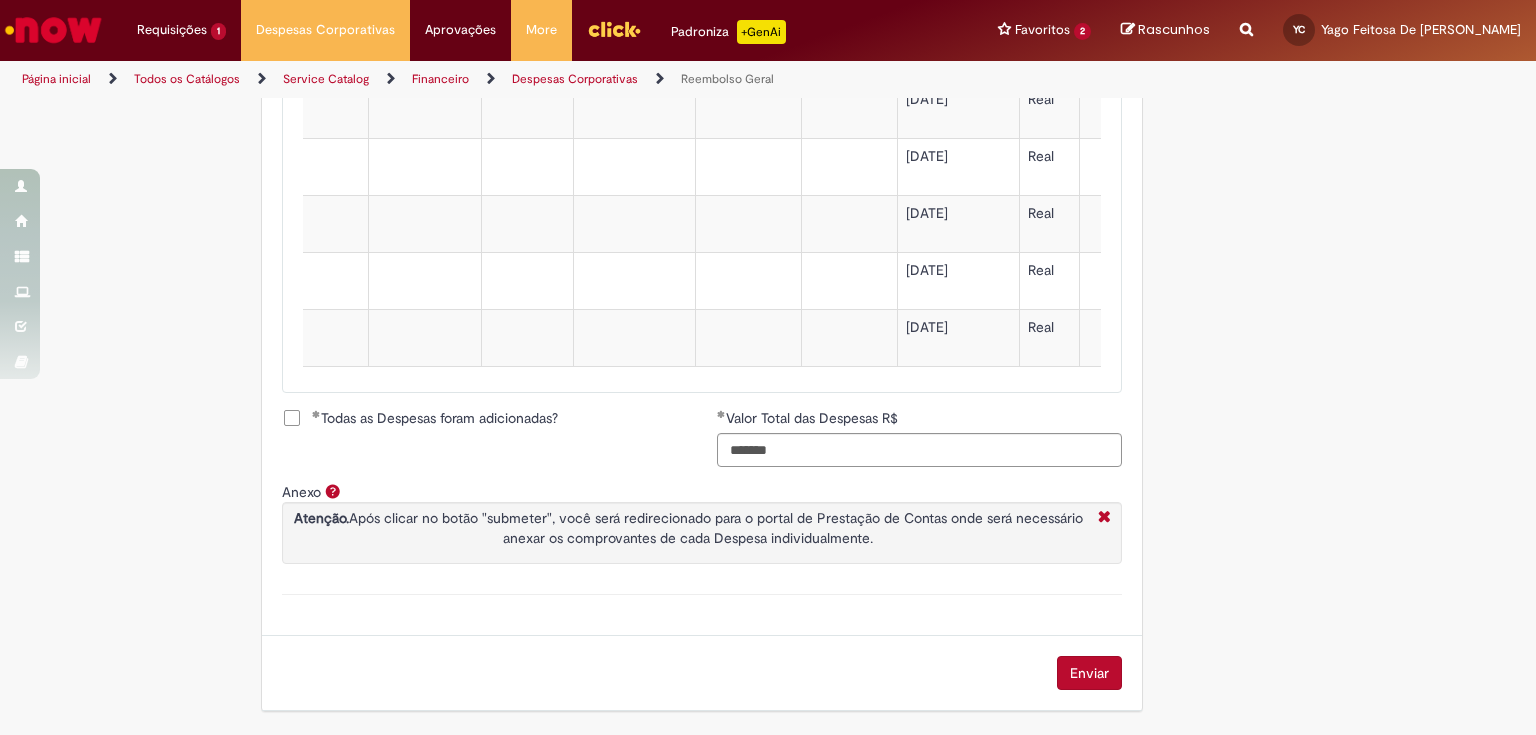 scroll, scrollTop: 2928, scrollLeft: 0, axis: vertical 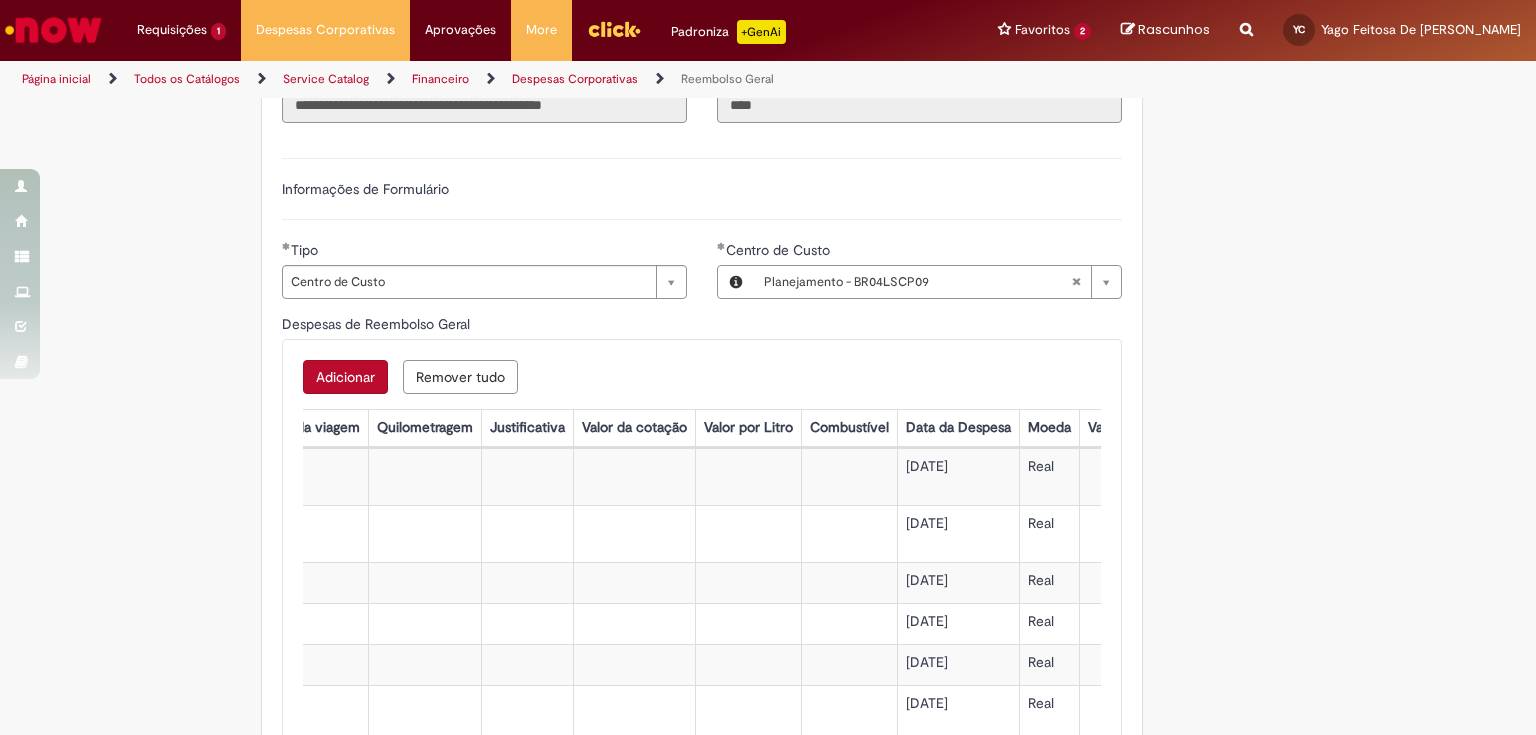 click on "Adicionar" at bounding box center (345, 377) 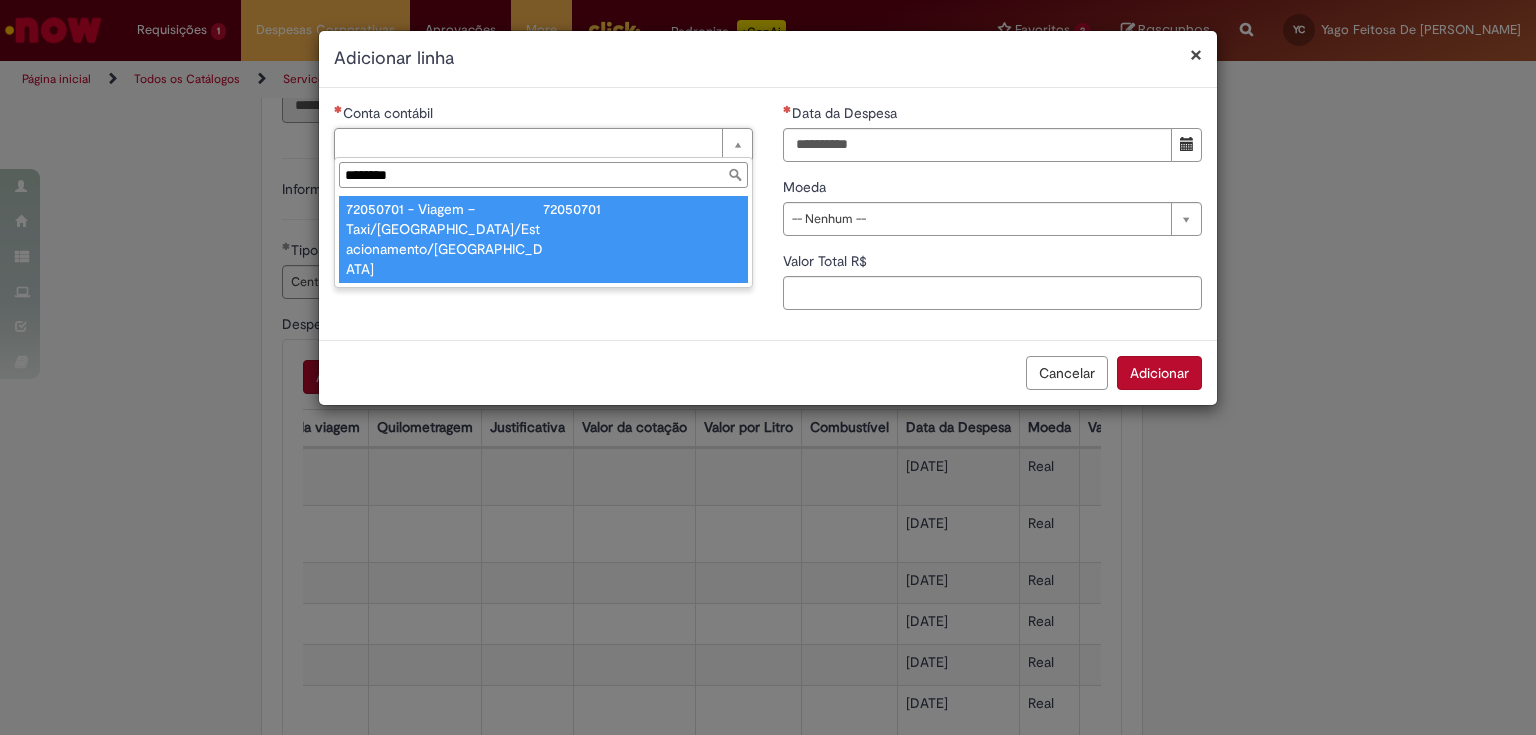 type on "********" 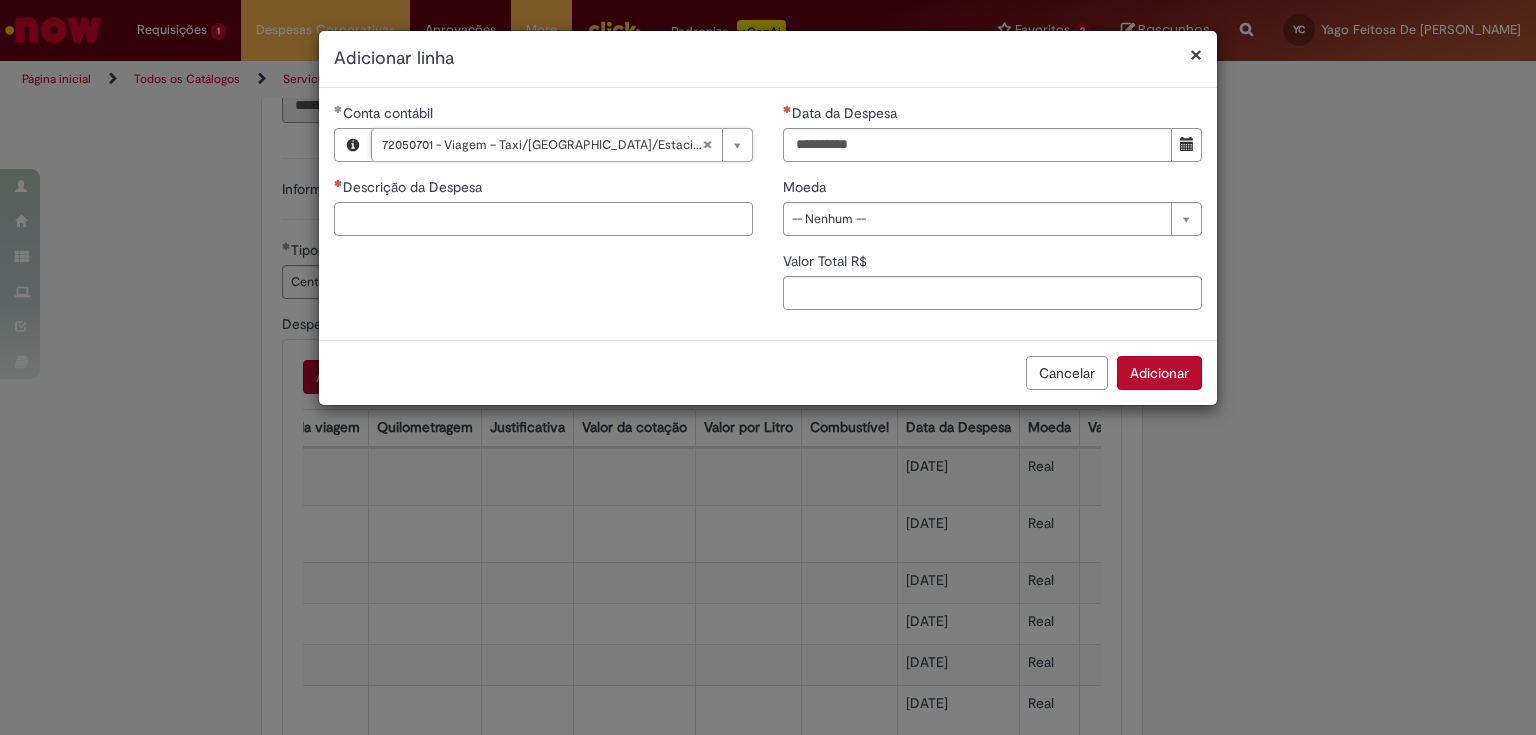 click on "Descrição da Despesa" at bounding box center (543, 219) 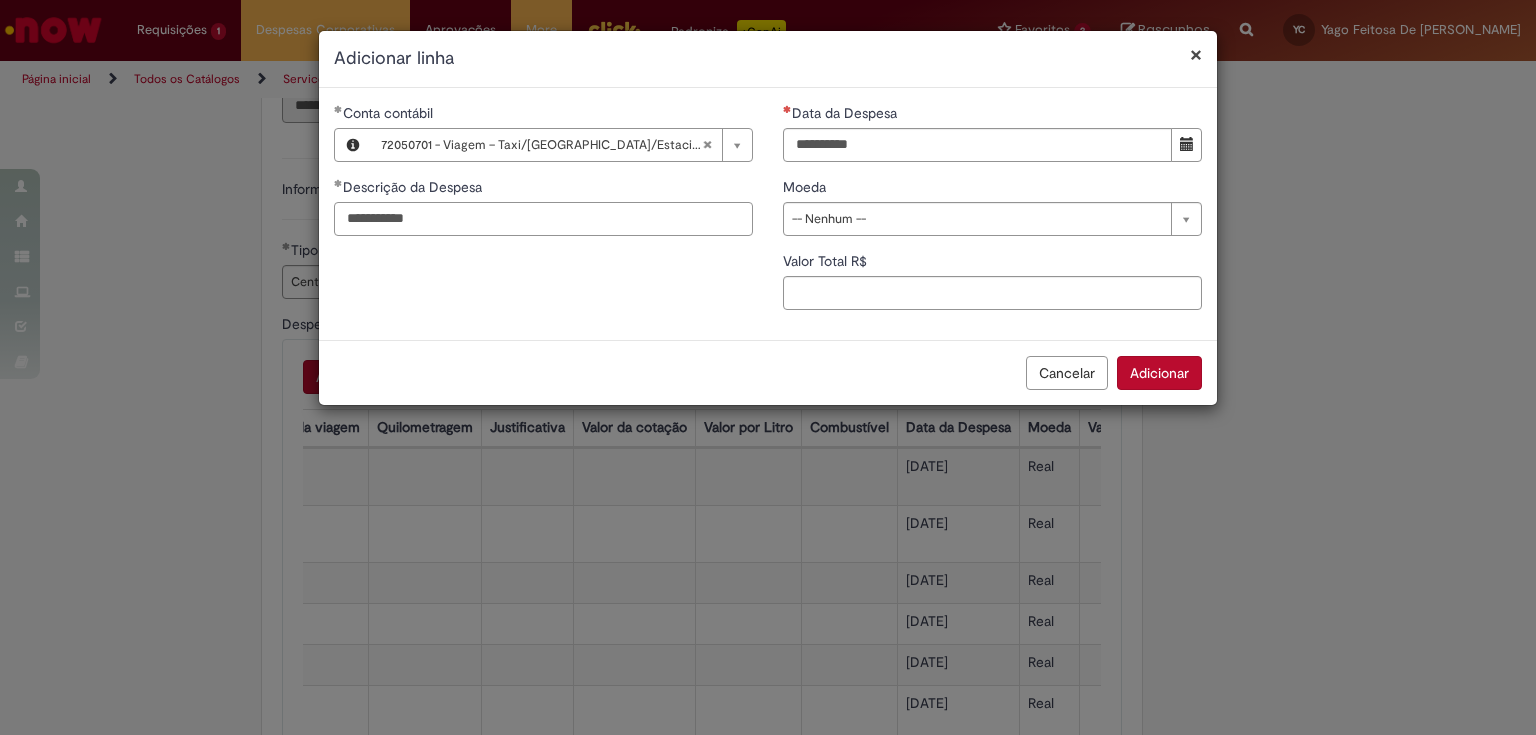 type on "**********" 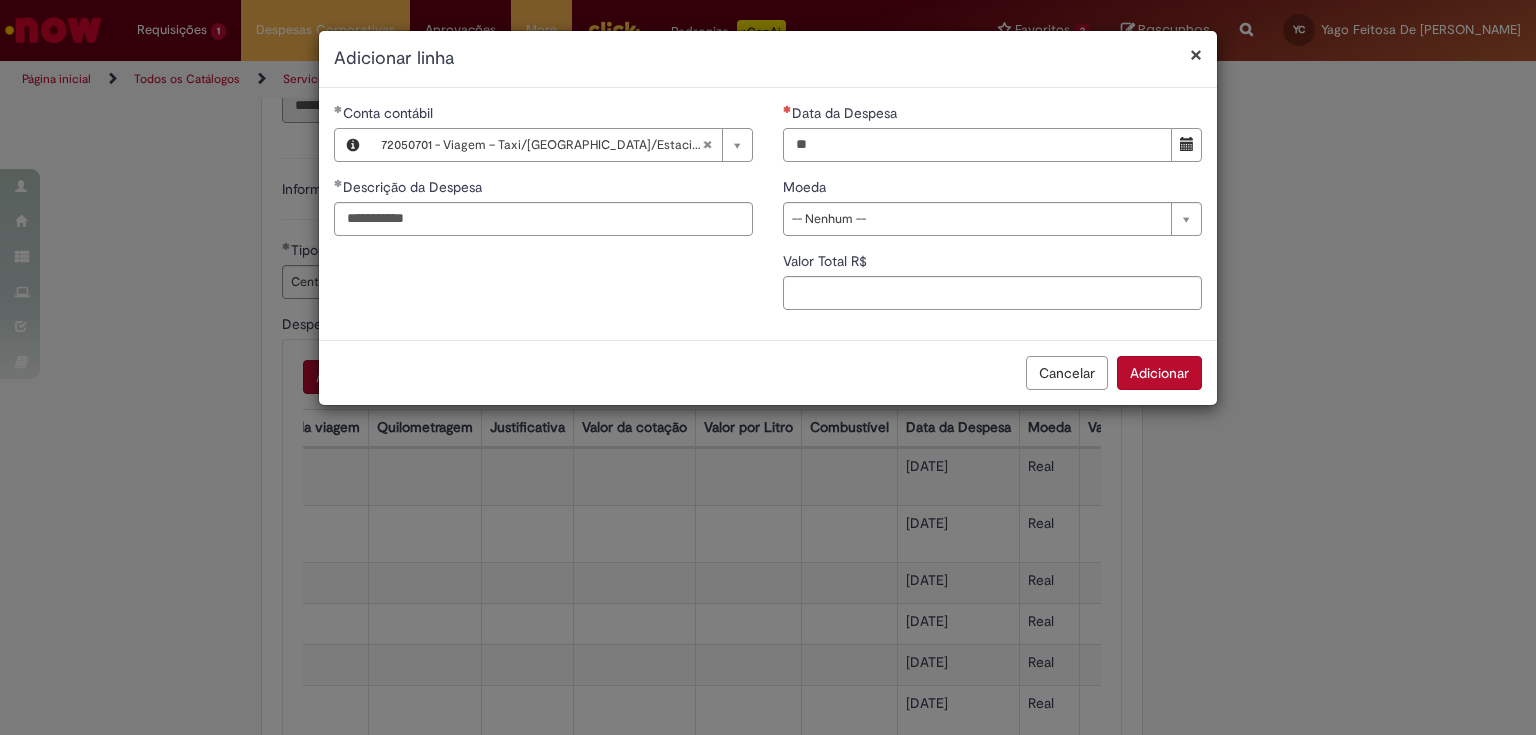 type on "**********" 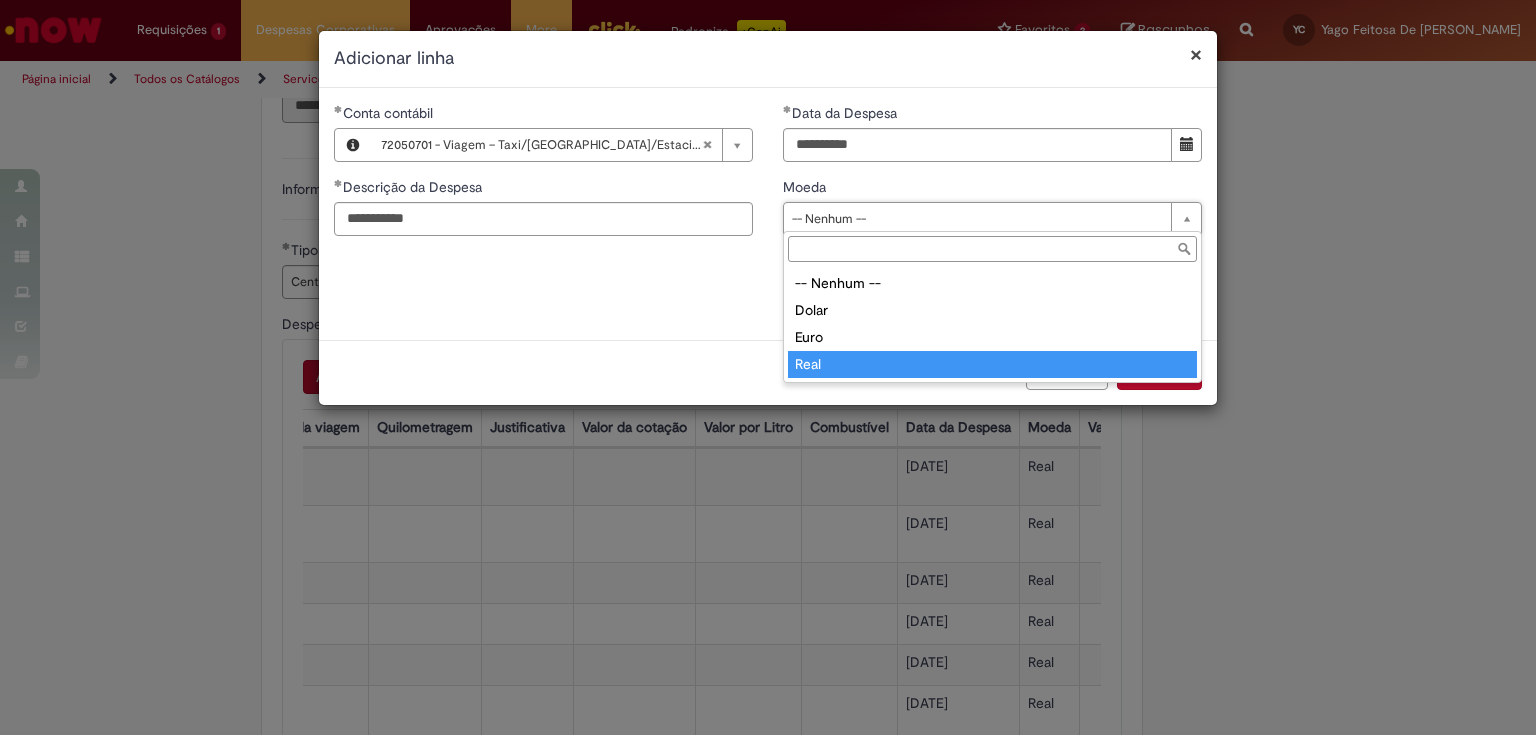type on "****" 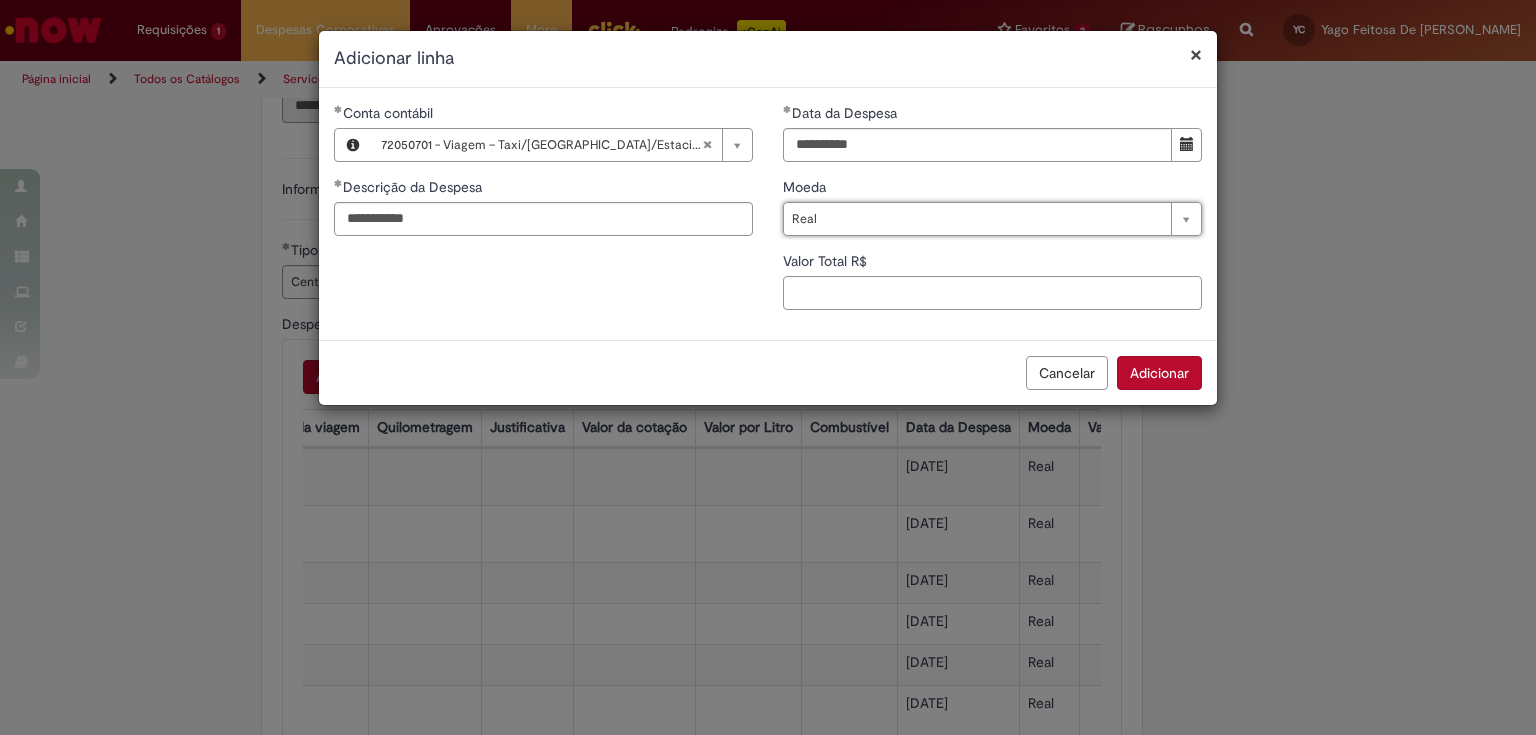 click on "Valor Total R$" at bounding box center [992, 293] 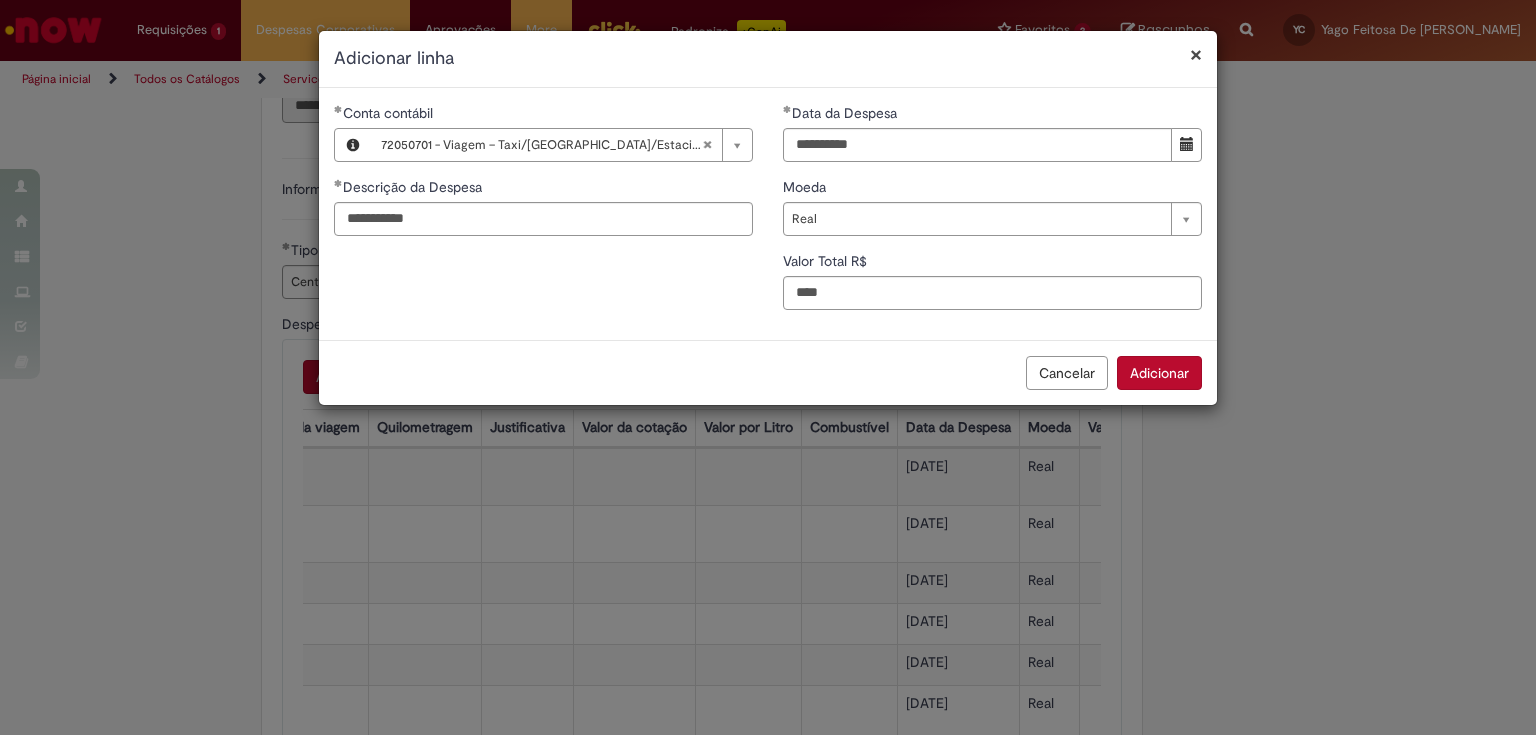 type on "*" 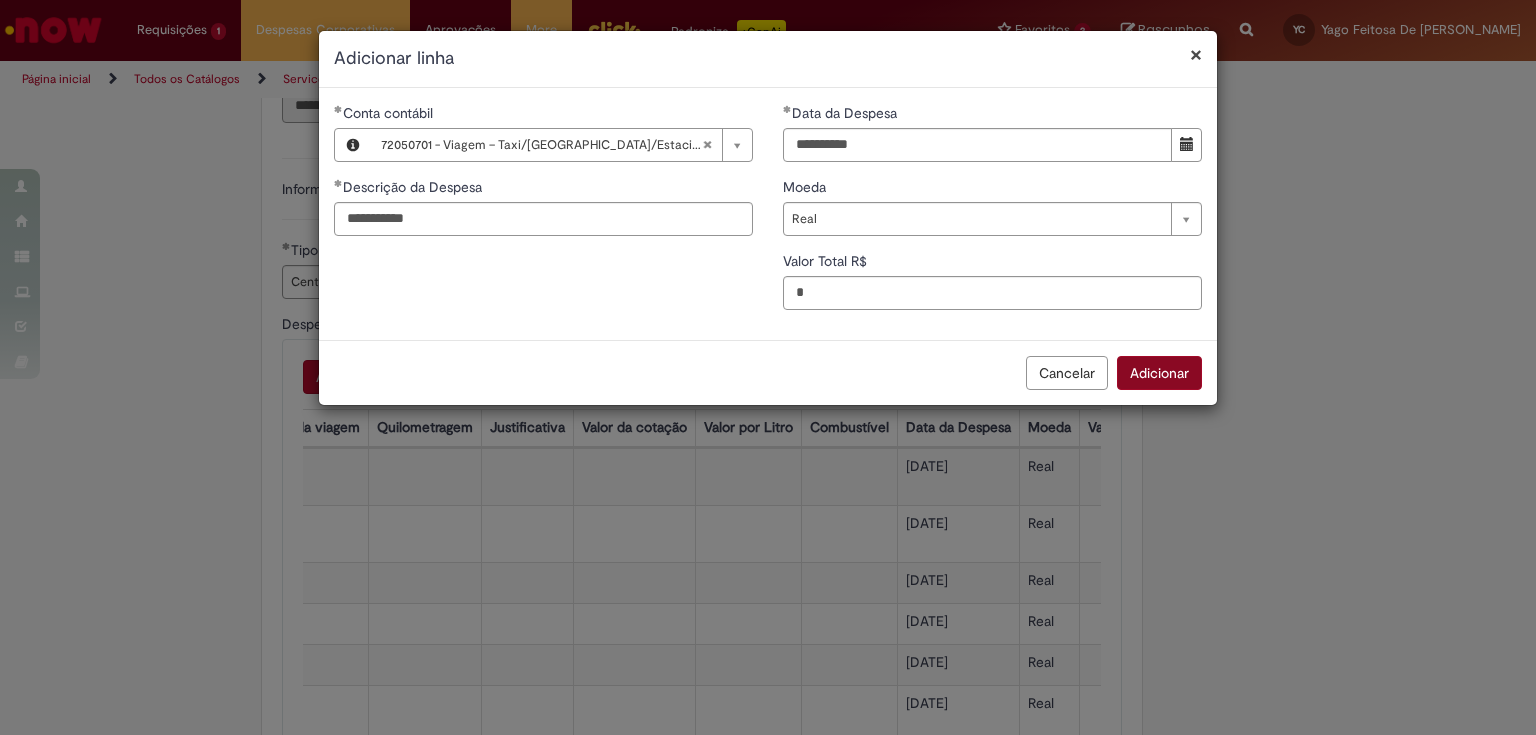 click on "Cancelar   Adicionar" at bounding box center [768, 372] 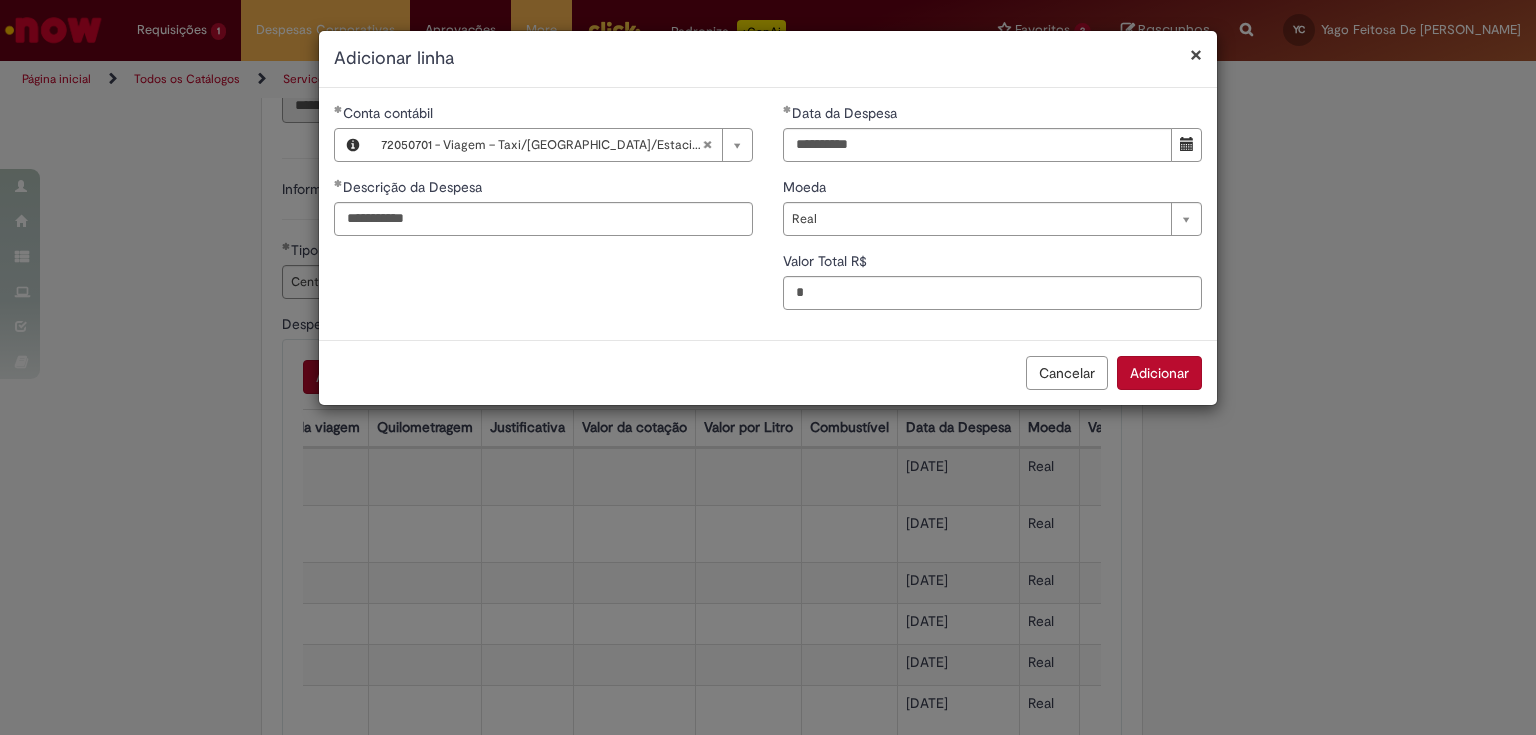 click on "Adicionar" at bounding box center [1159, 373] 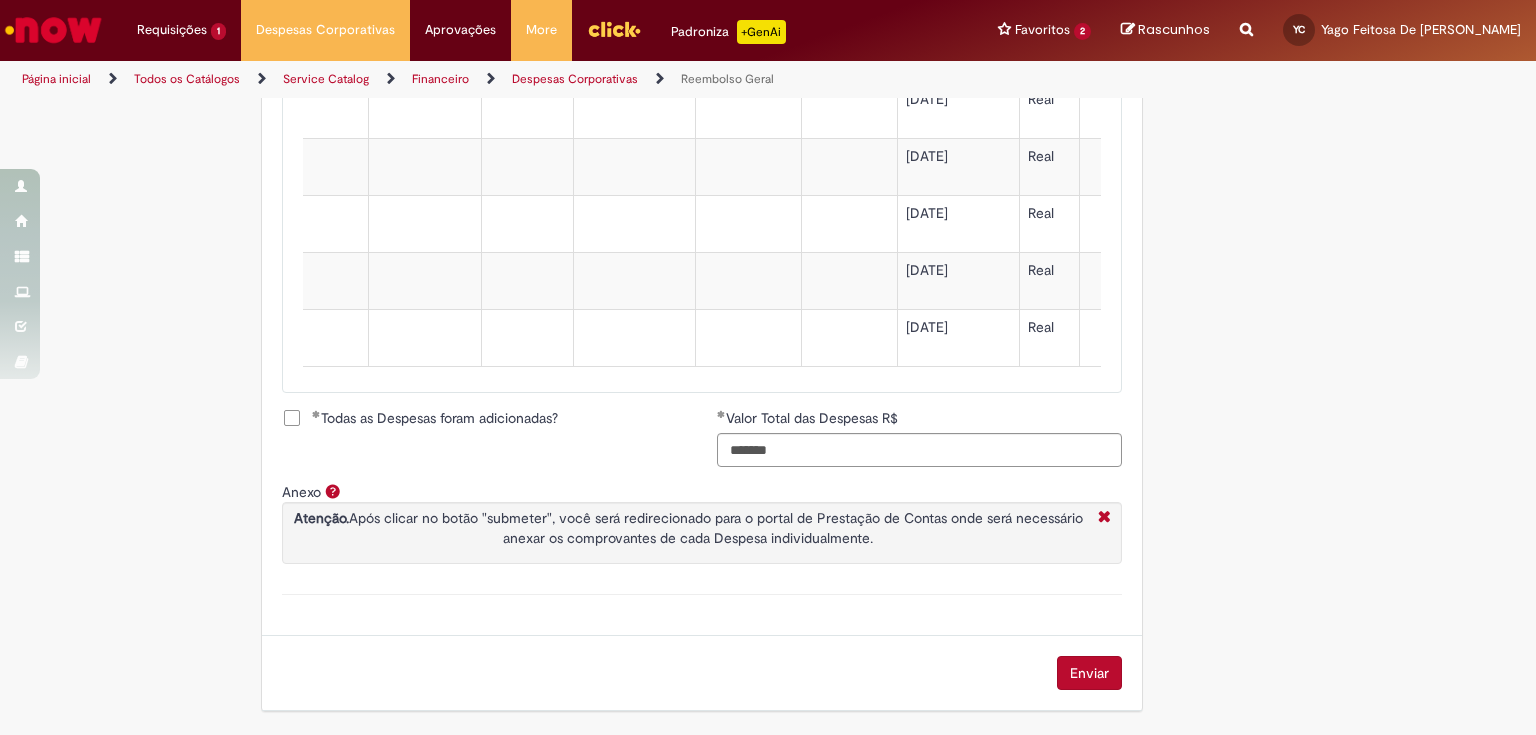 scroll, scrollTop: 2928, scrollLeft: 0, axis: vertical 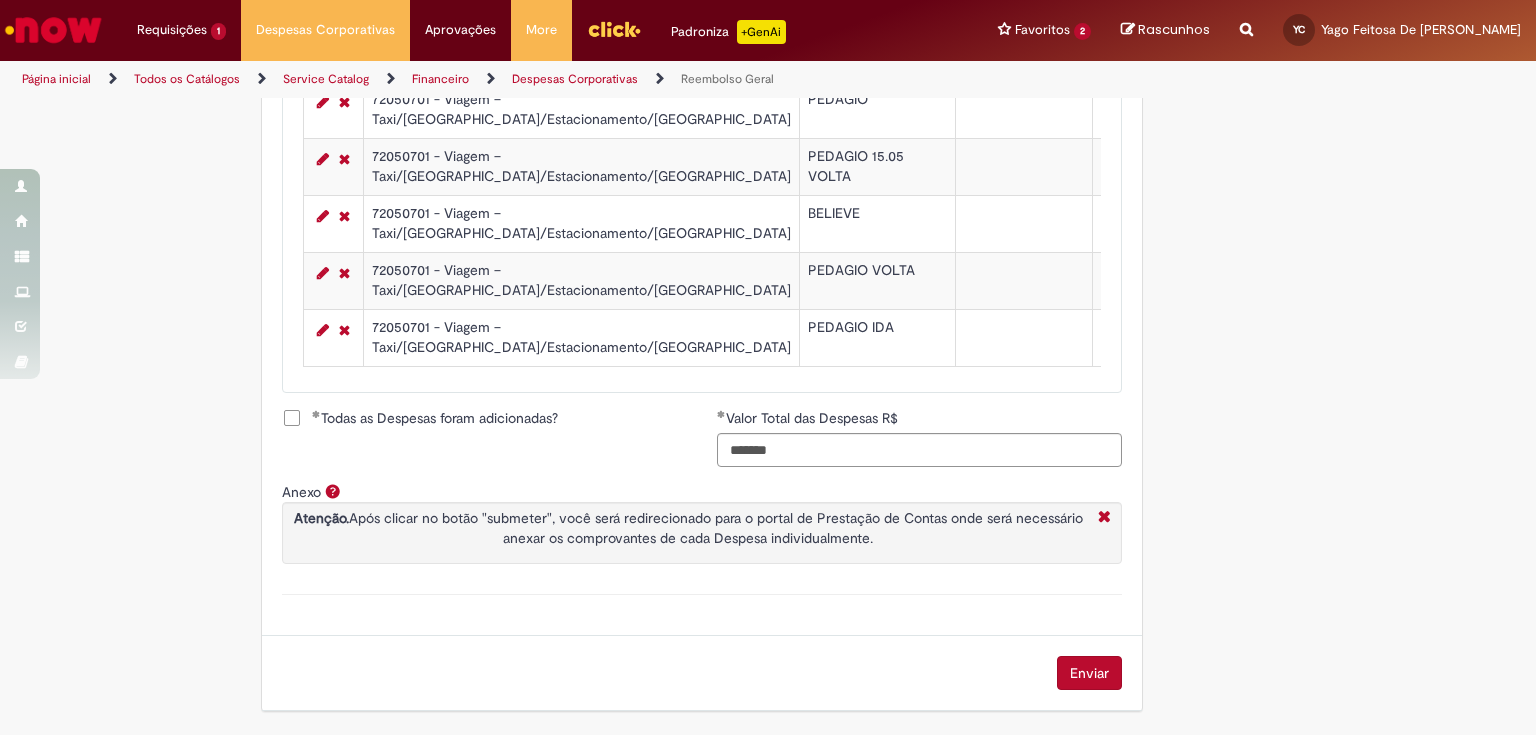 click on "Enviar" at bounding box center [1089, 673] 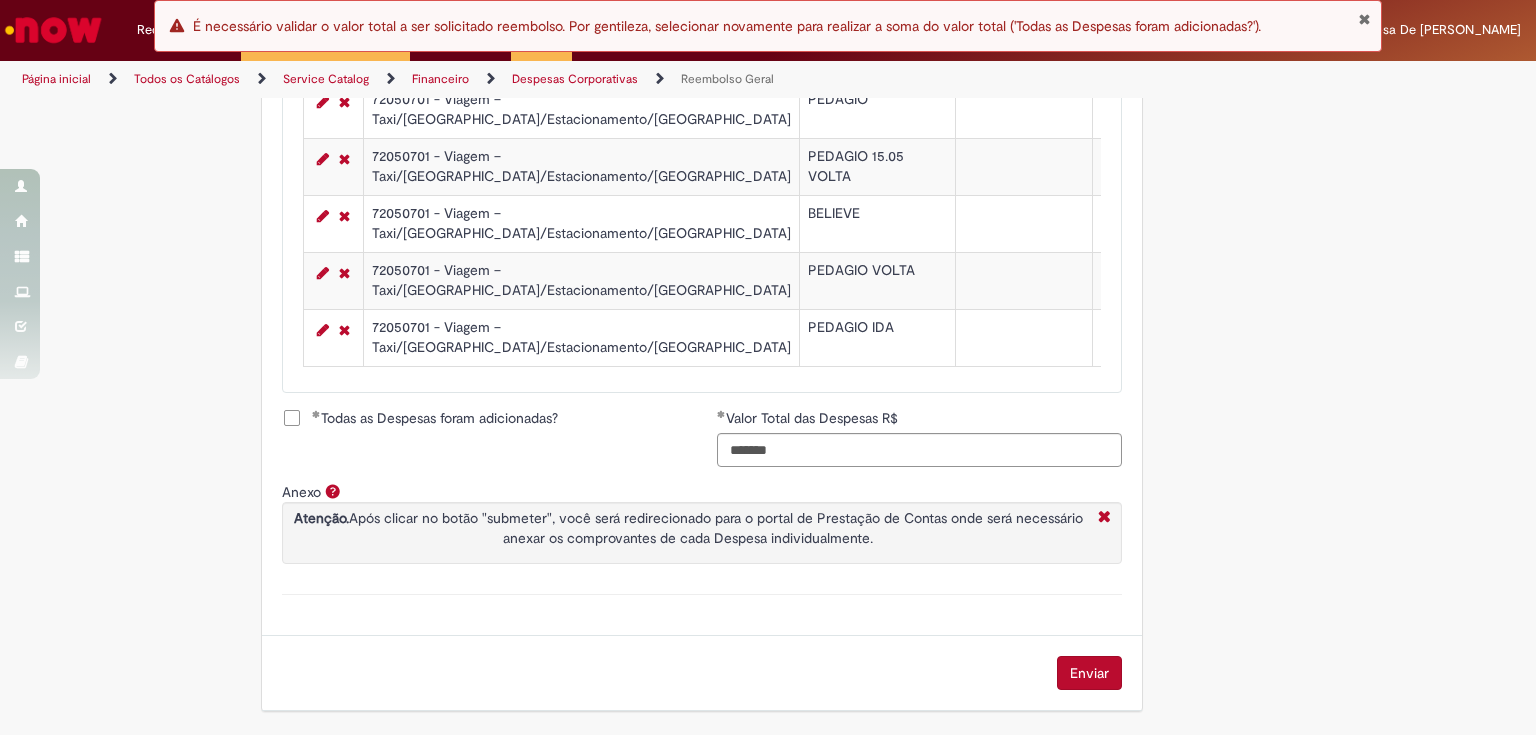 click on "Todas as Despesas foram adicionadas?" at bounding box center (435, 418) 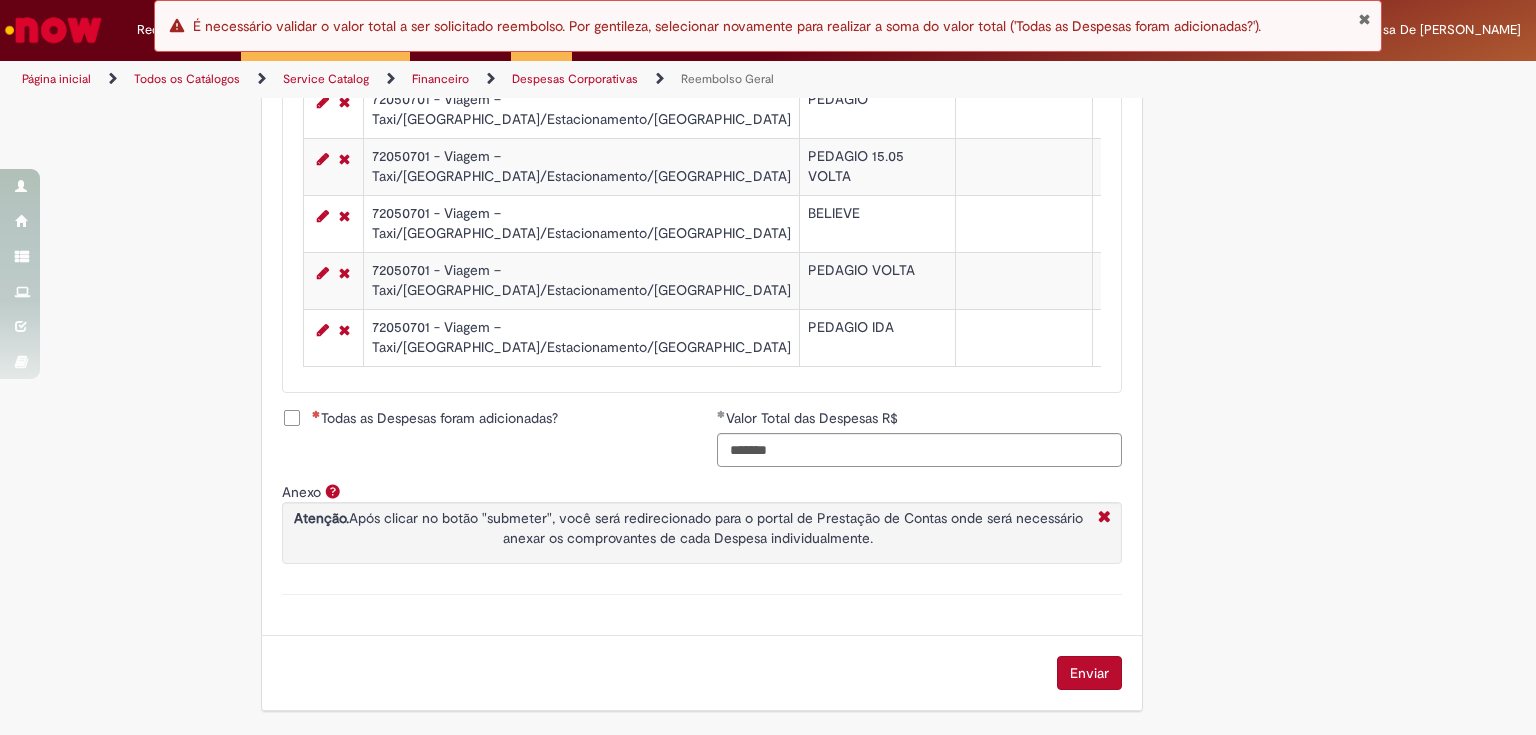 click on "Todas as Despesas foram adicionadas?" at bounding box center (435, 418) 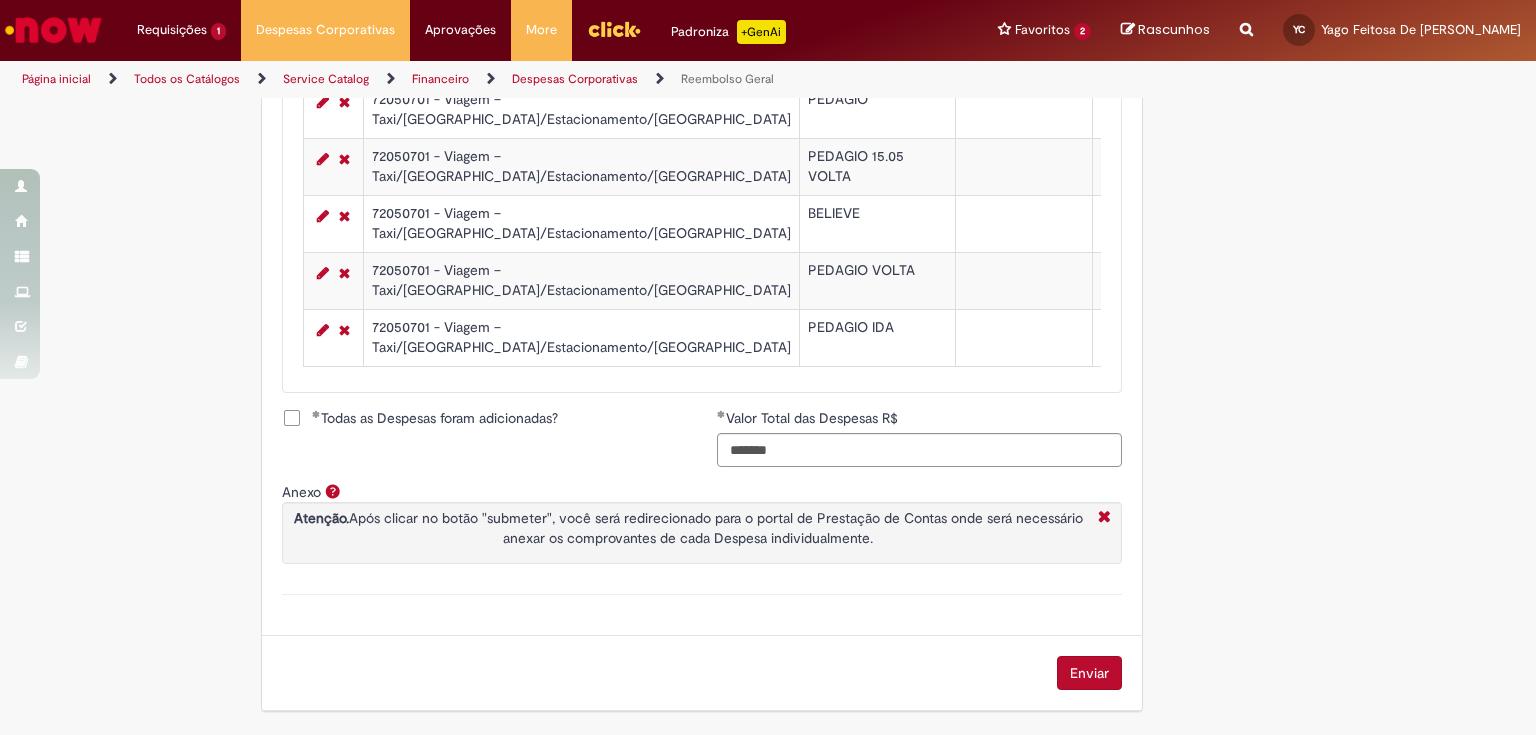 click on "Enviar" at bounding box center (1089, 673) 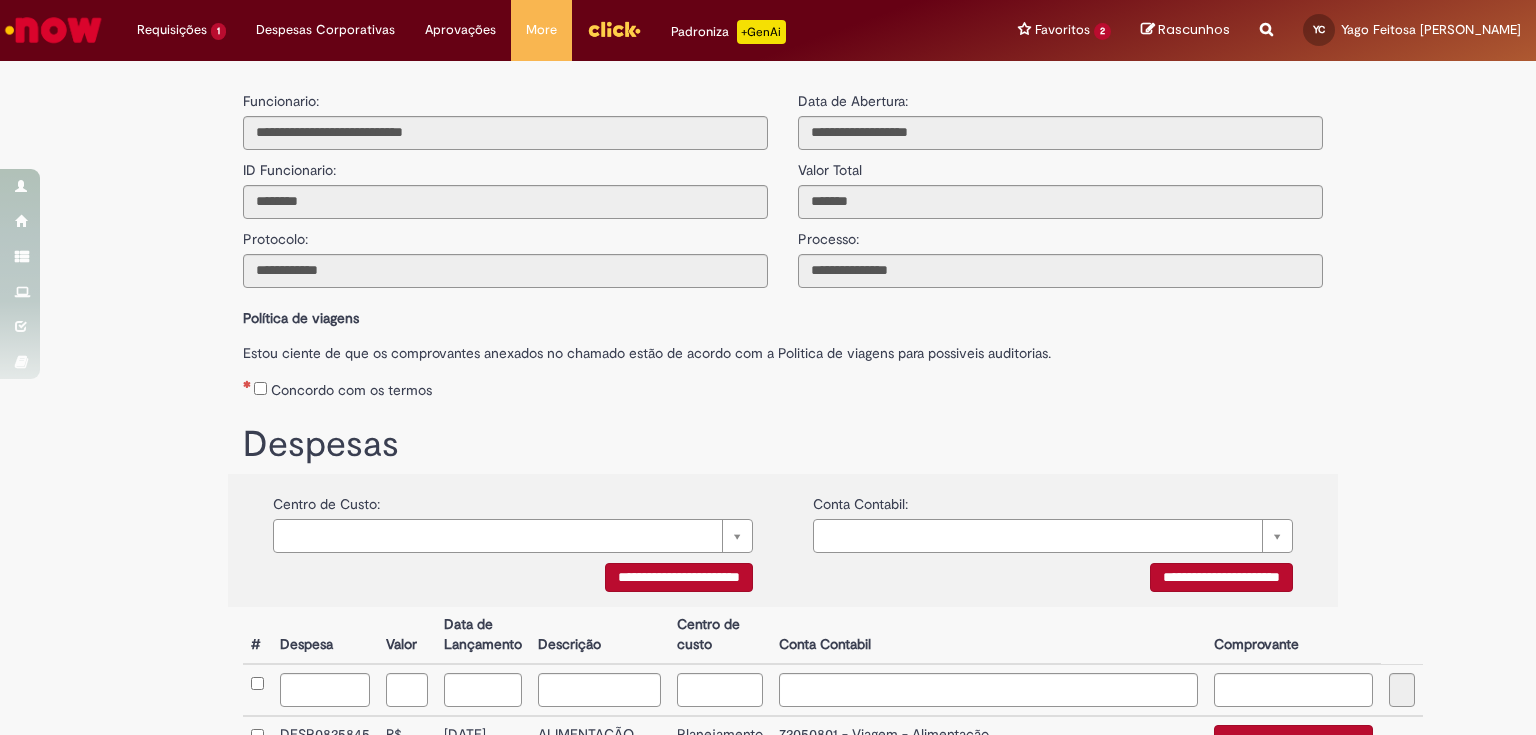 scroll, scrollTop: 0, scrollLeft: 0, axis: both 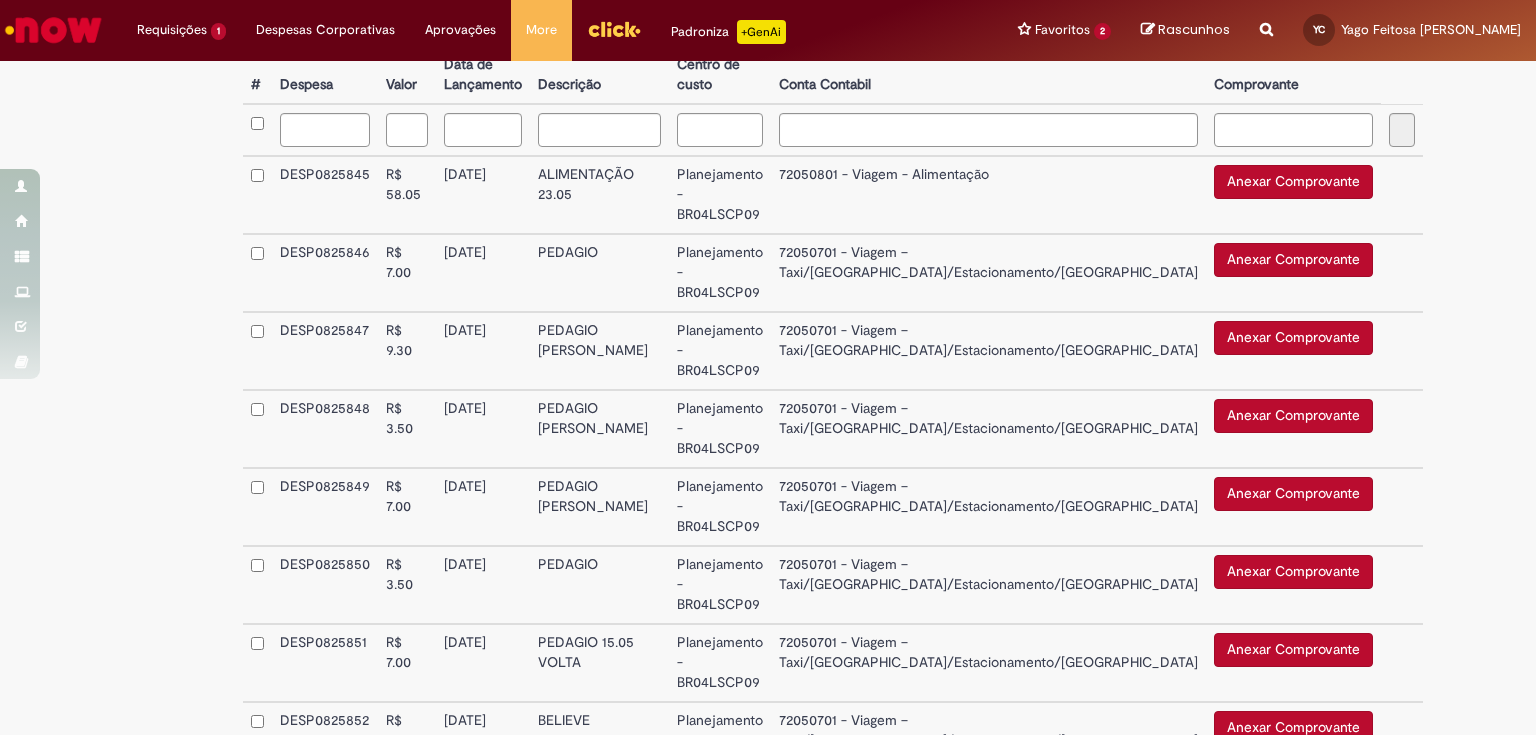 click on "Anexar Comprovante" at bounding box center [1293, 182] 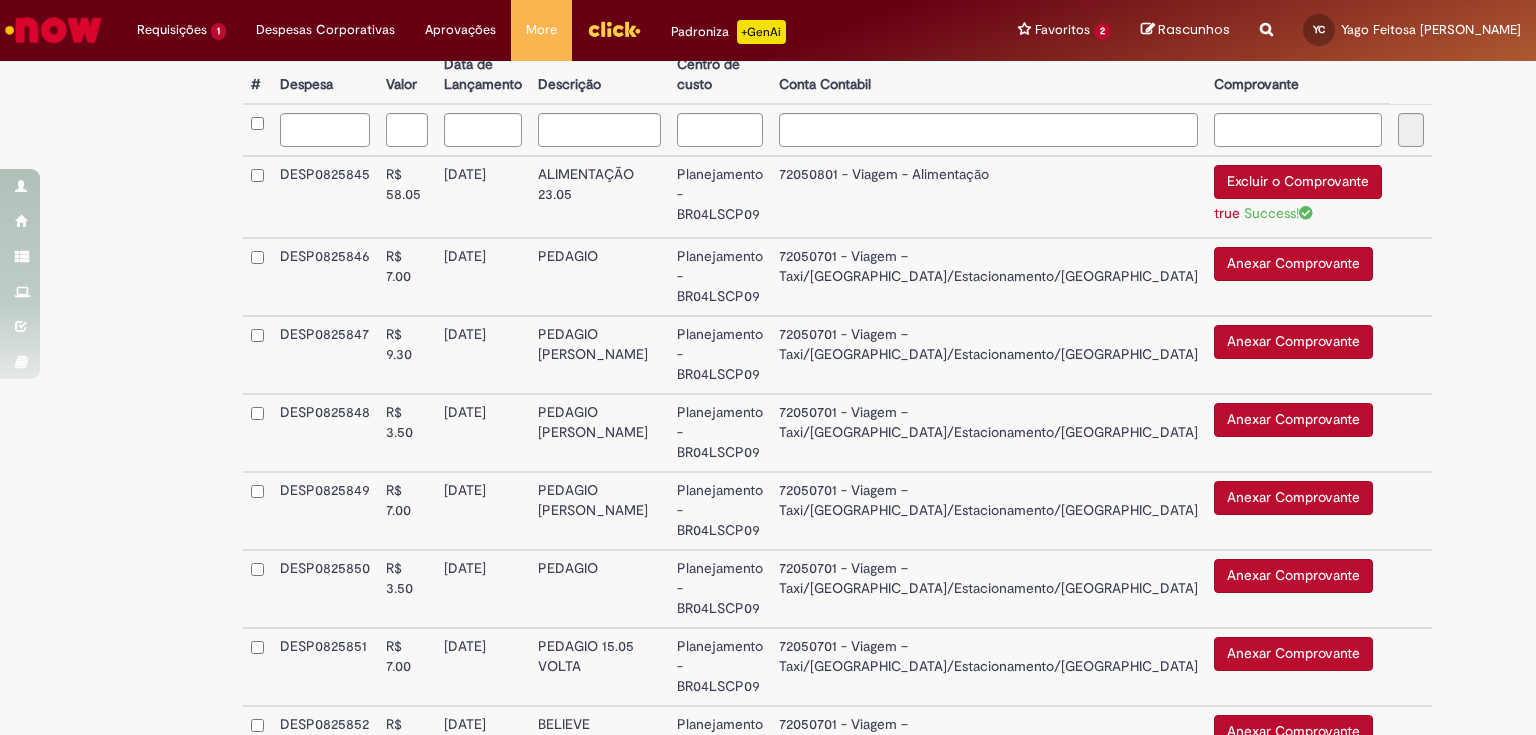 click on "Anexar Comprovante" at bounding box center (1293, 264) 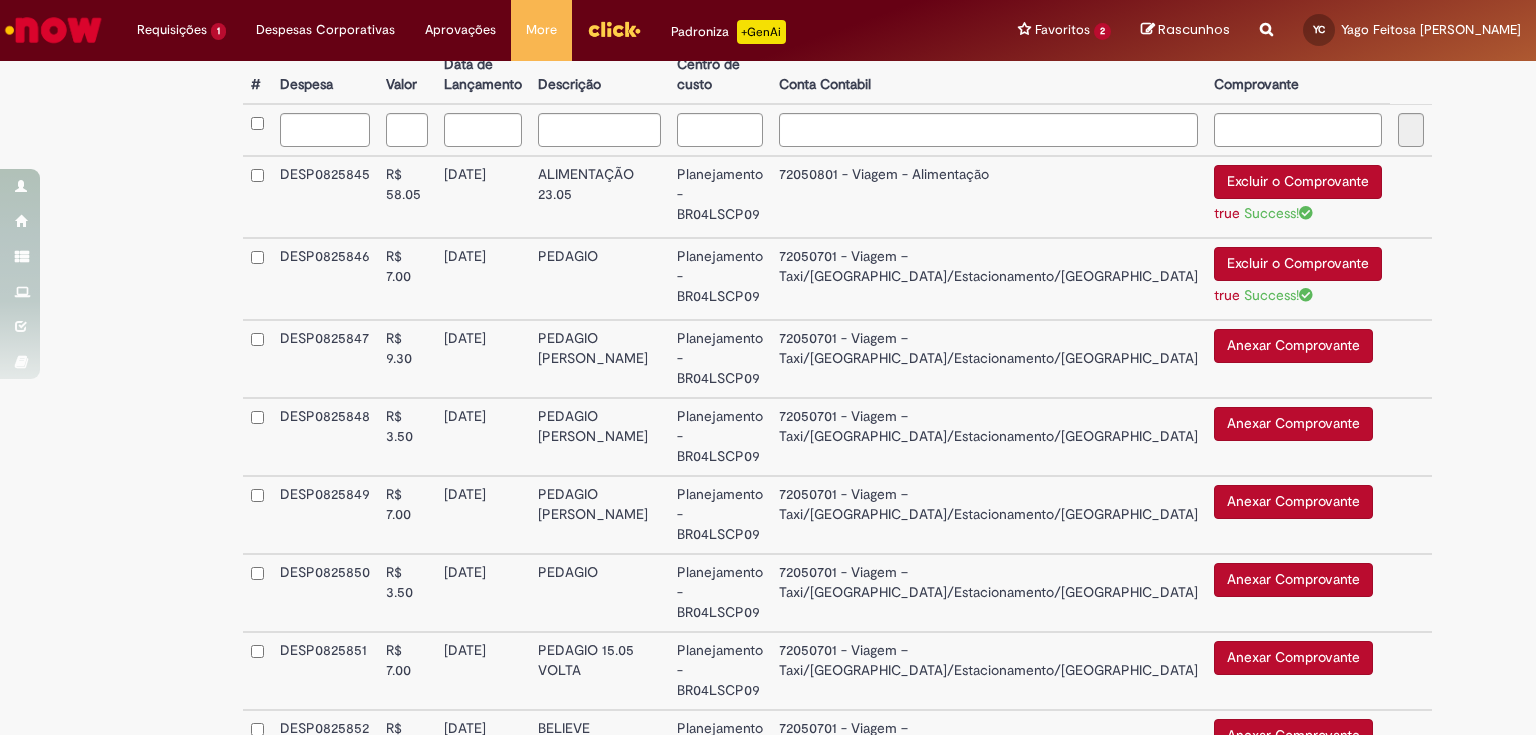 click on "Anexar Comprovante" at bounding box center [1293, 346] 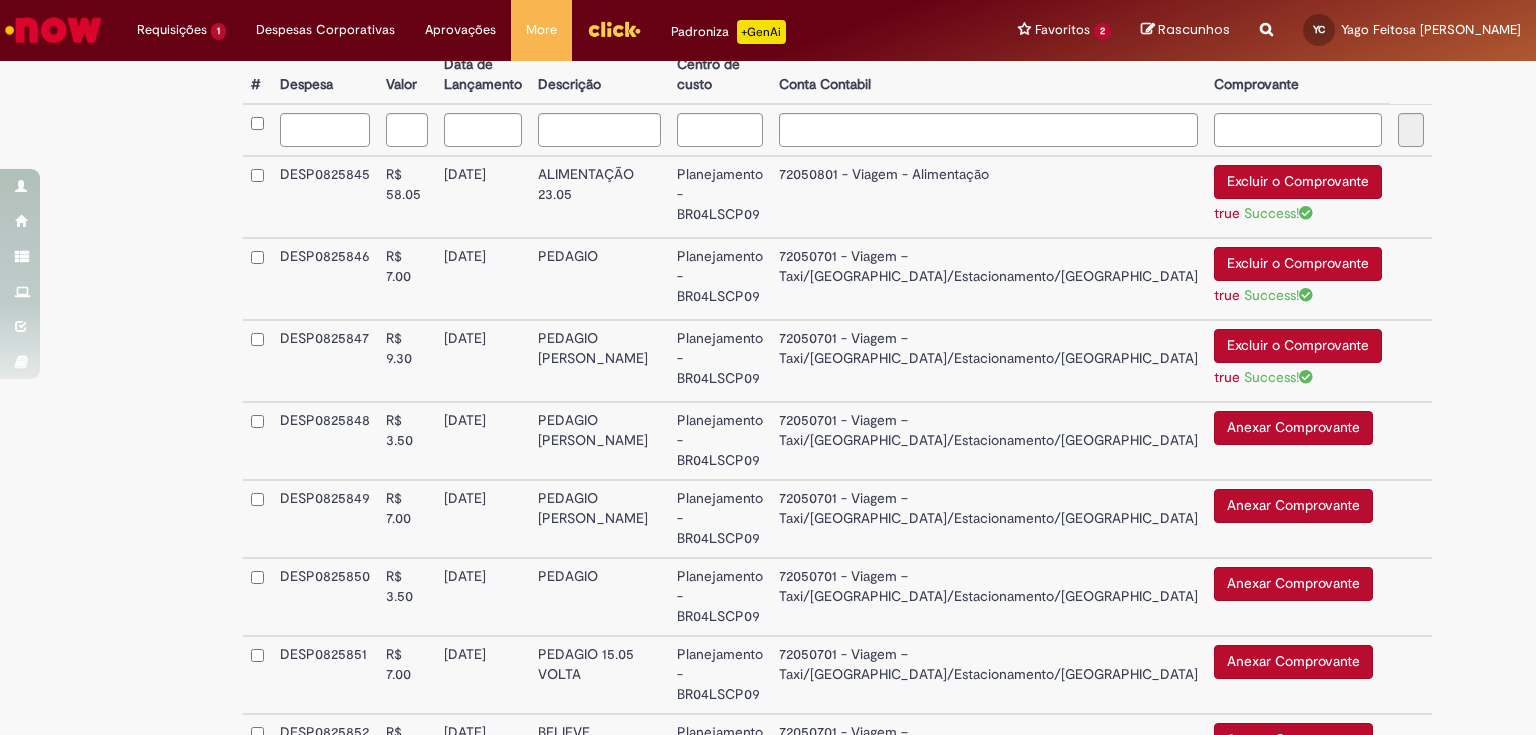 click on "Anexar Comprovante    Excluir o Comprovante" at bounding box center [1298, 441] 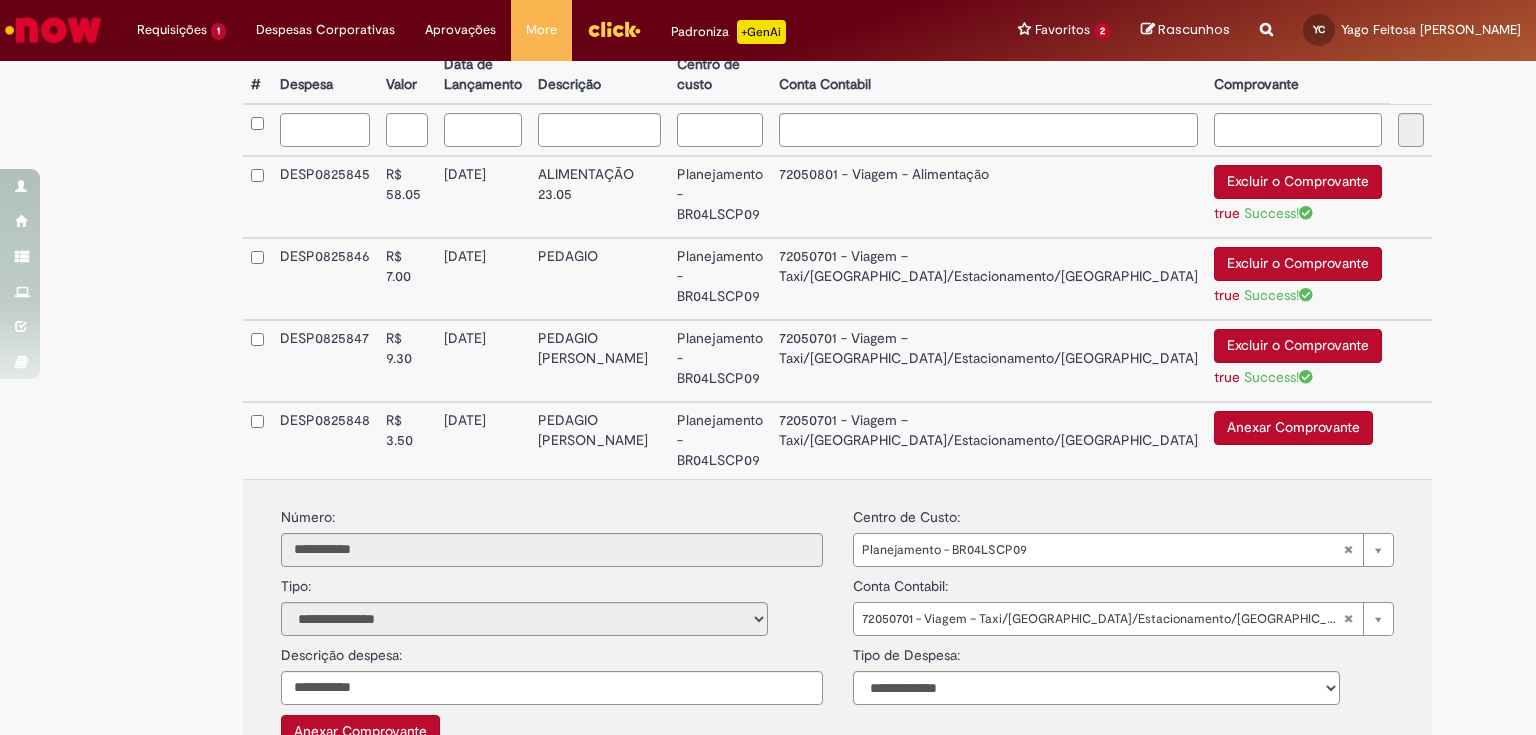 click on "Anexar Comprovante" at bounding box center (1293, 428) 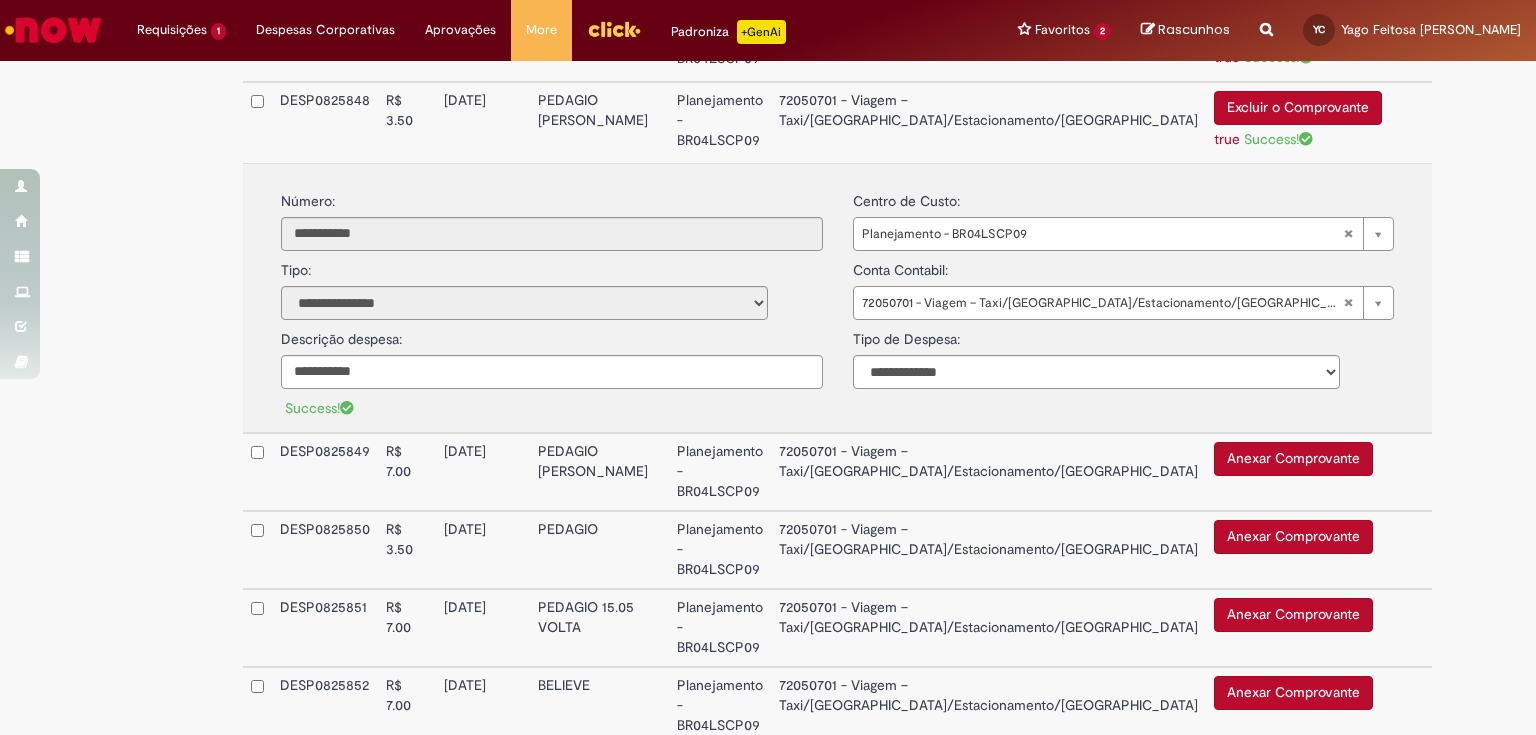 scroll, scrollTop: 1040, scrollLeft: 0, axis: vertical 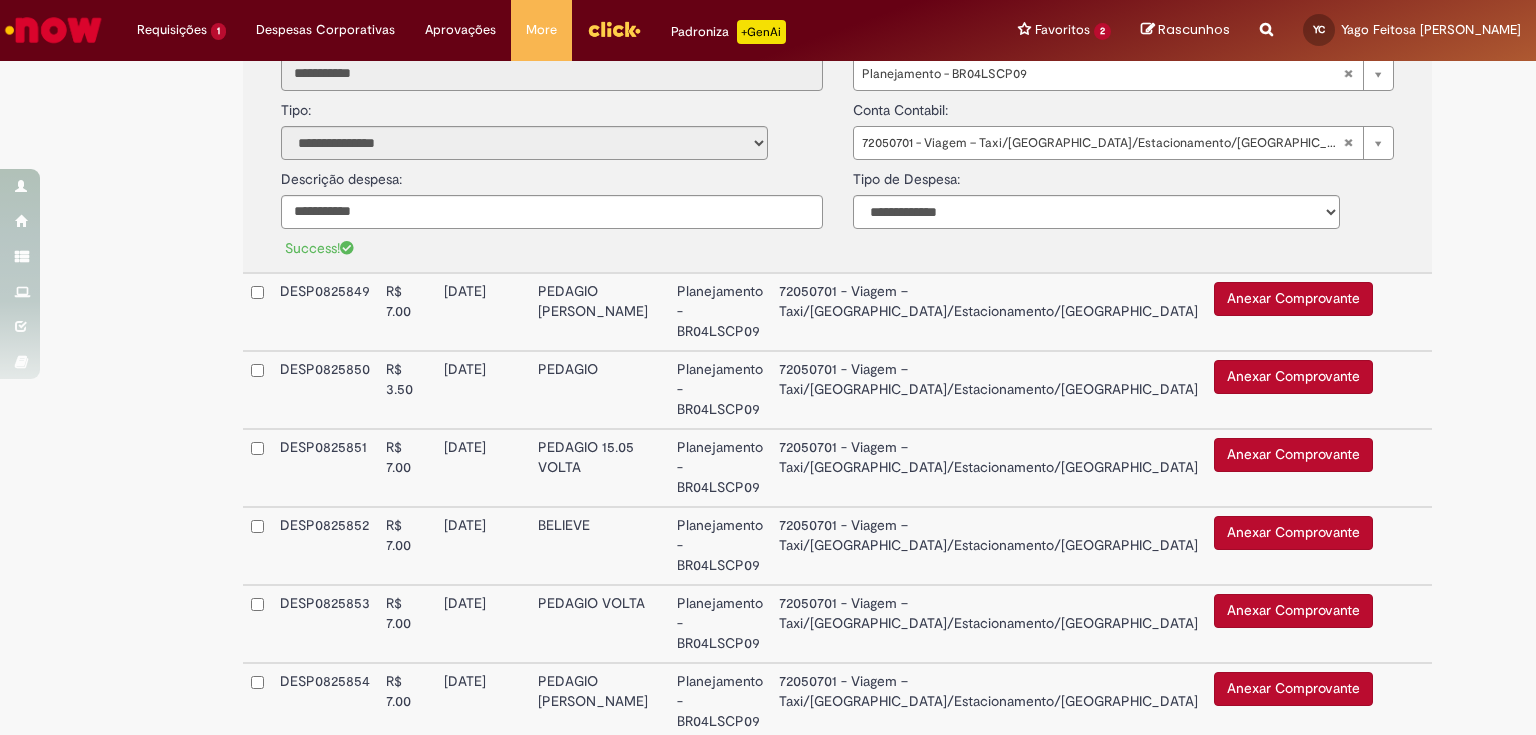 click on "Anexar Comprovante" at bounding box center [1293, 299] 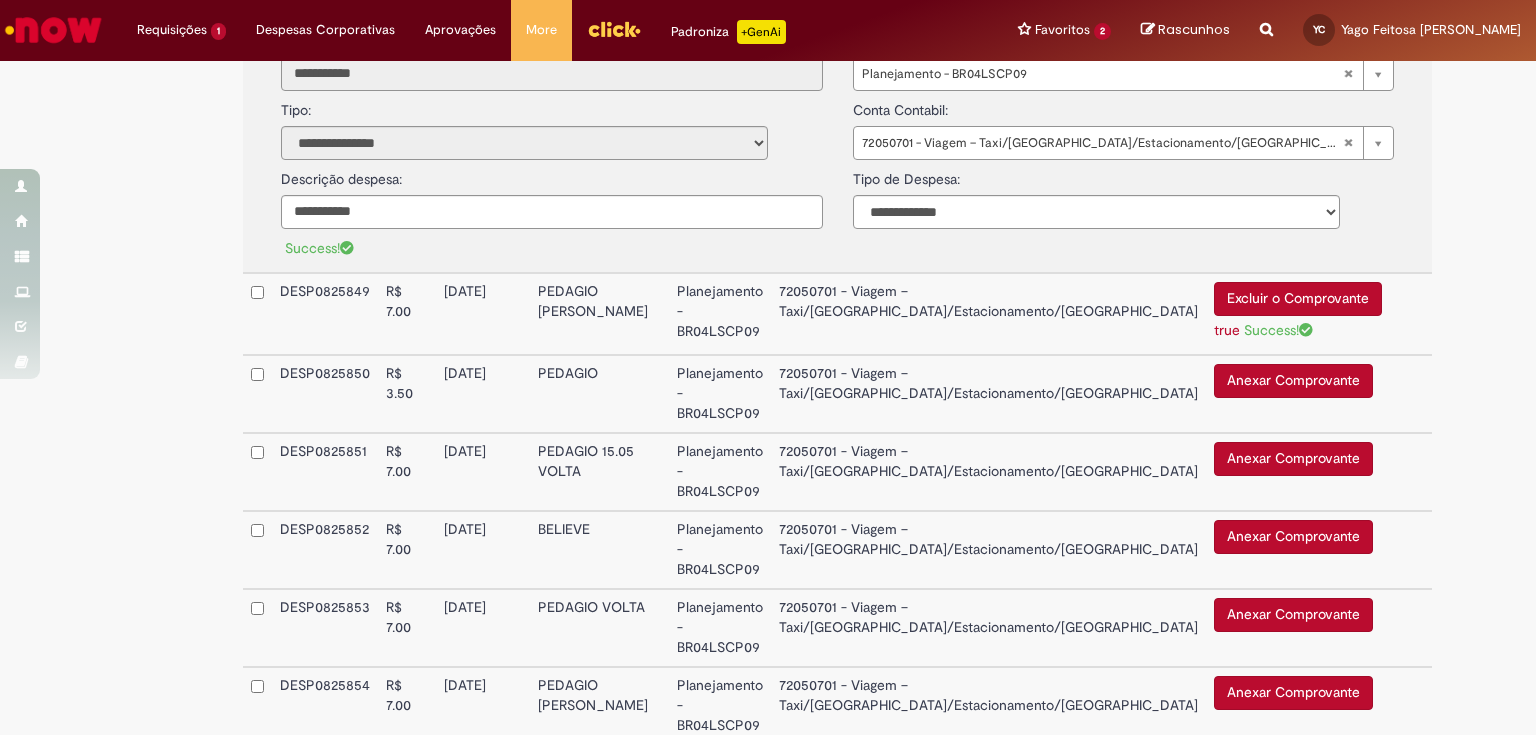 click on "Anexar Comprovante" at bounding box center [1293, 381] 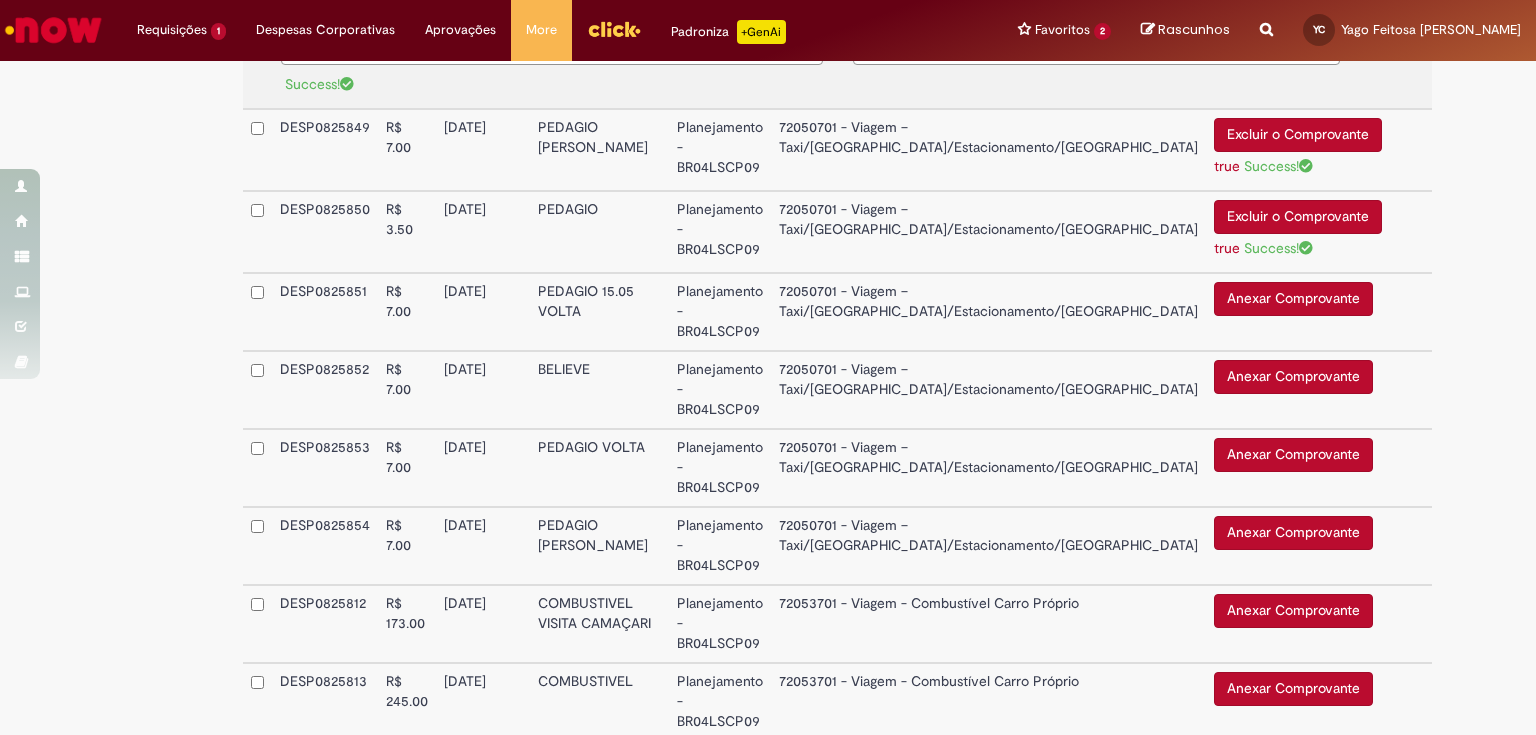 scroll, scrollTop: 1200, scrollLeft: 0, axis: vertical 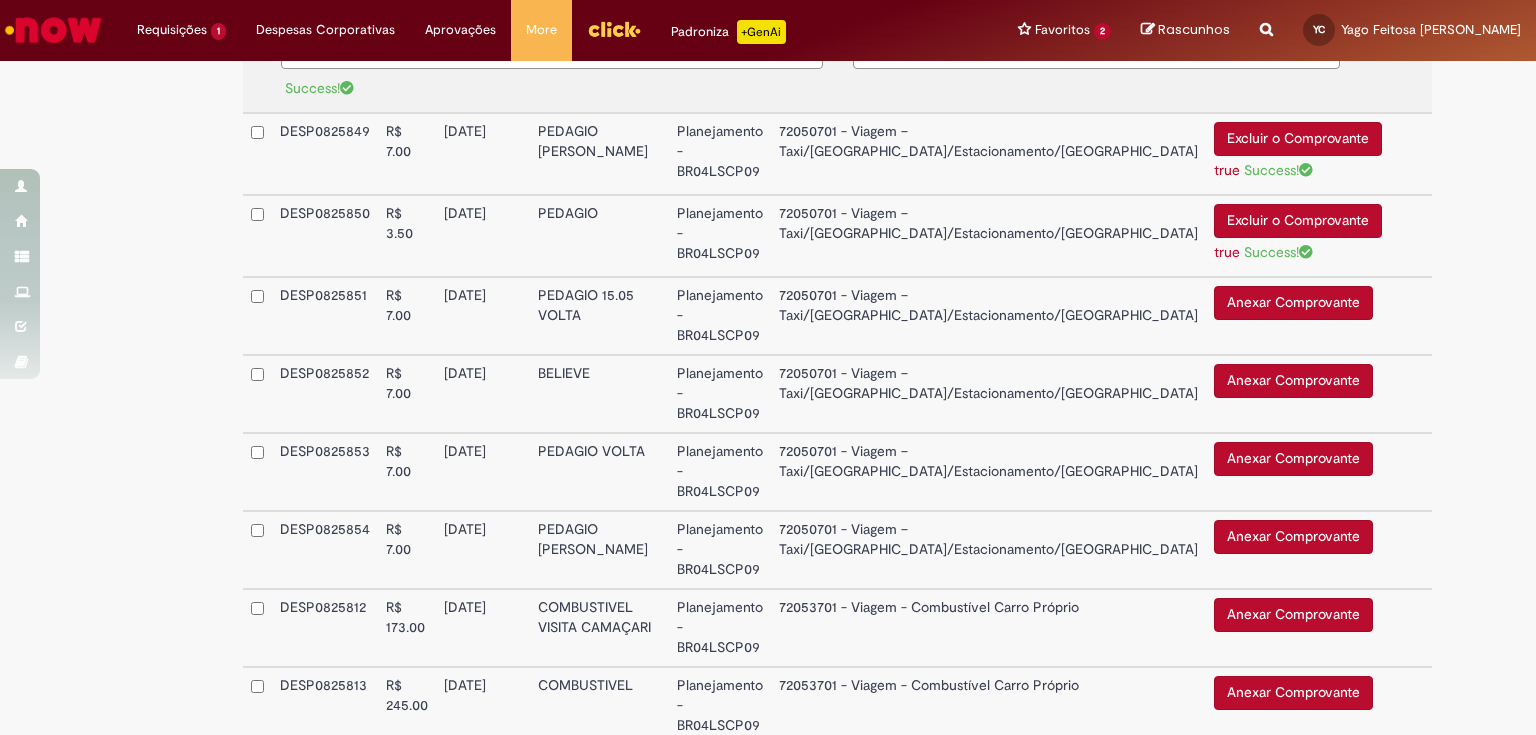 click on "Anexar Comprovante" at bounding box center [1293, 303] 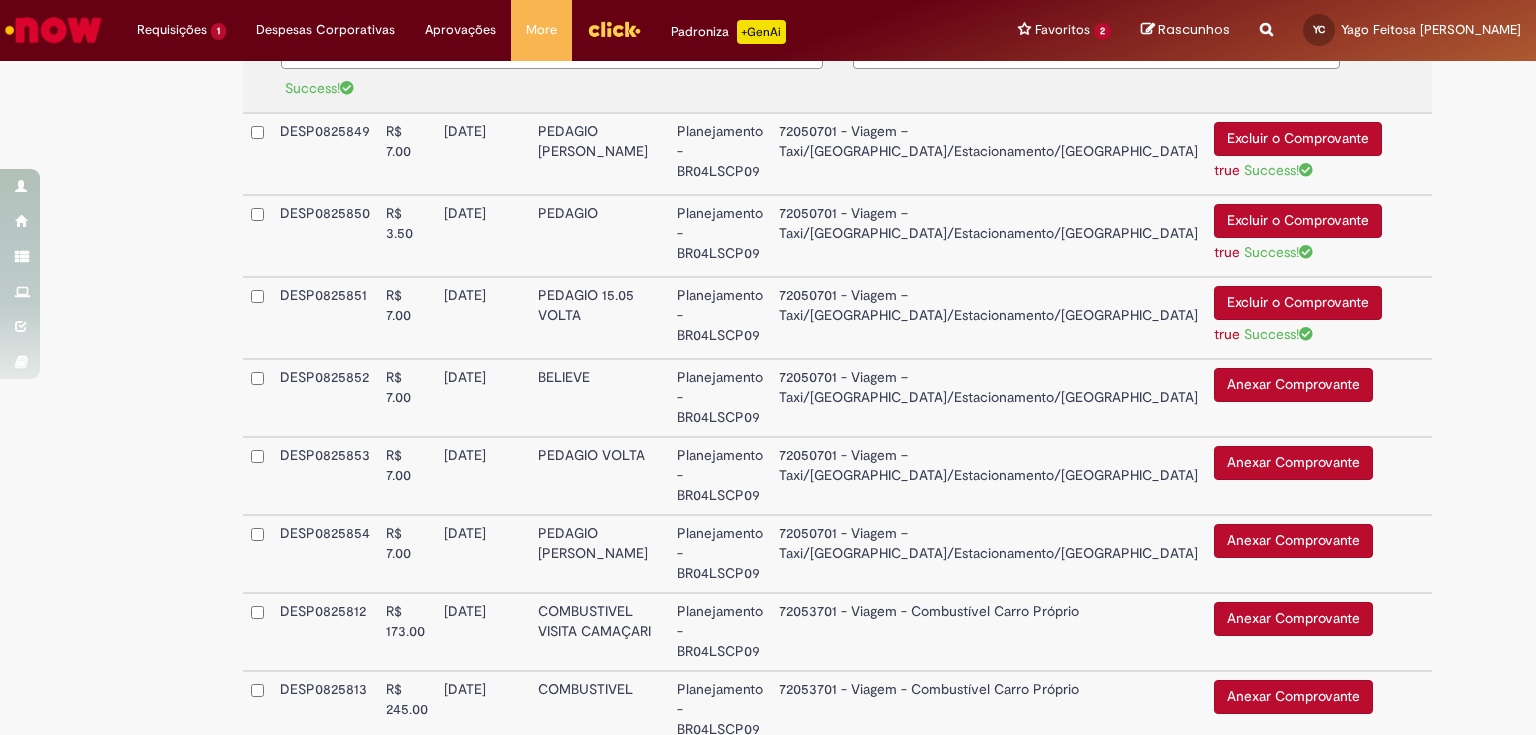 click on "Anexar Comprovante" at bounding box center (1293, 385) 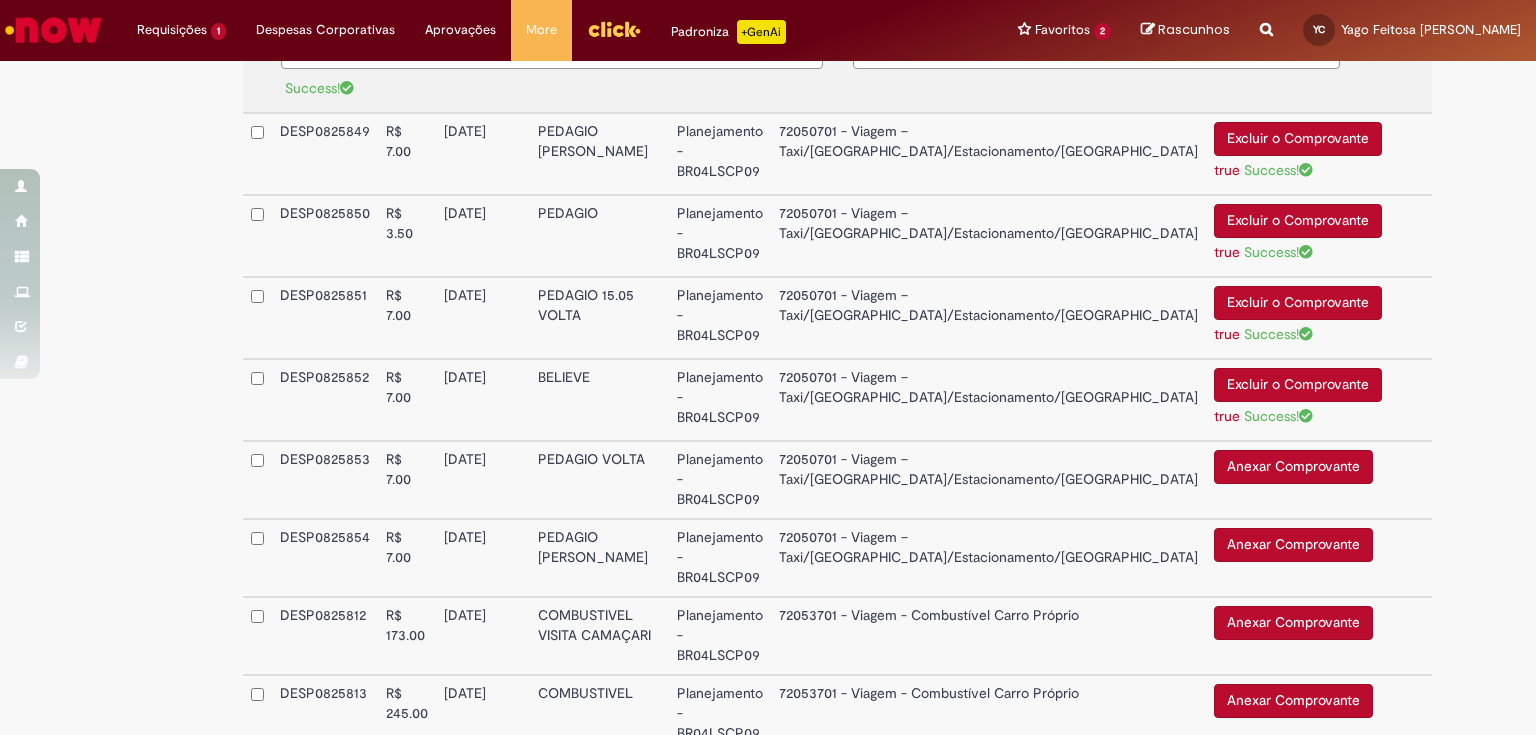 click on "Anexar Comprovante" at bounding box center [1293, 467] 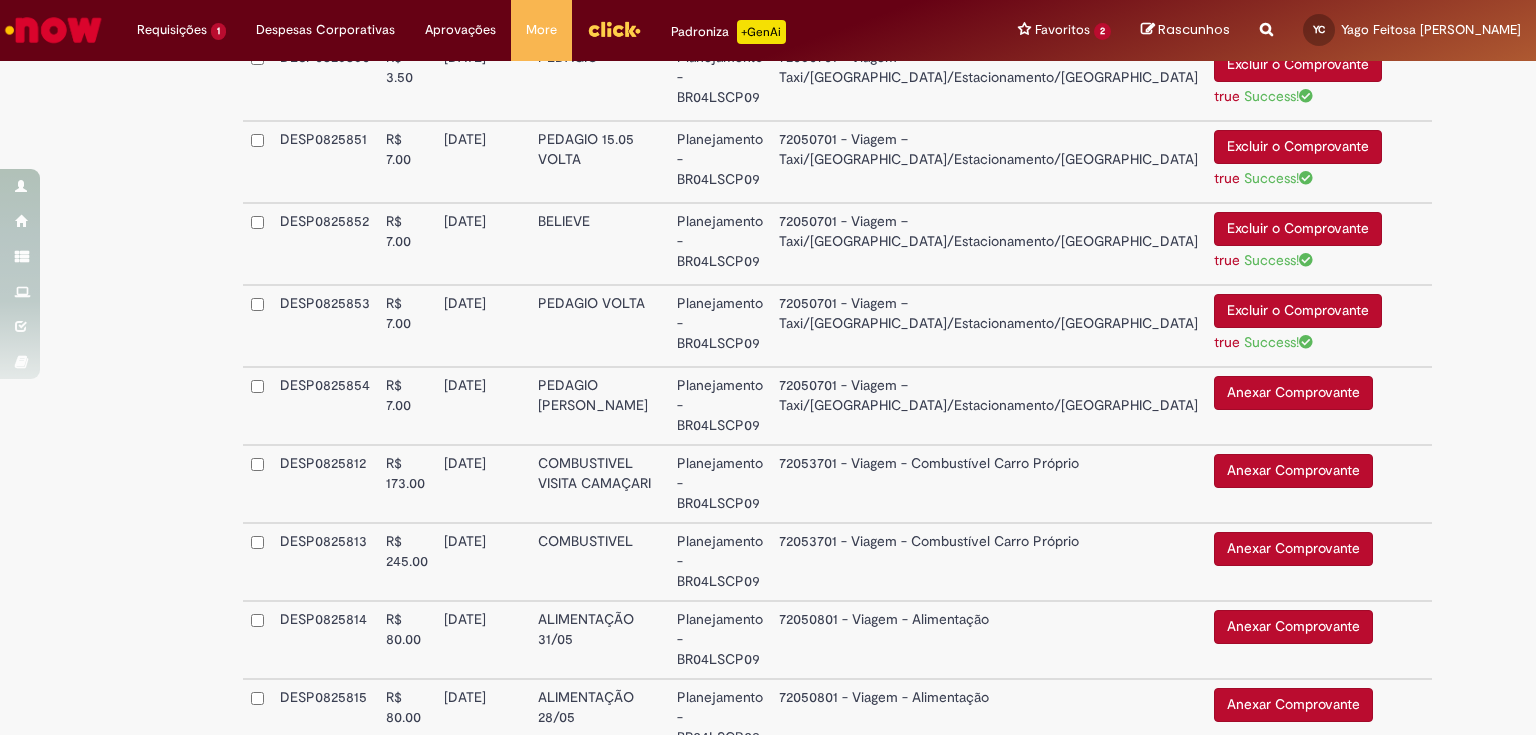 scroll, scrollTop: 1360, scrollLeft: 0, axis: vertical 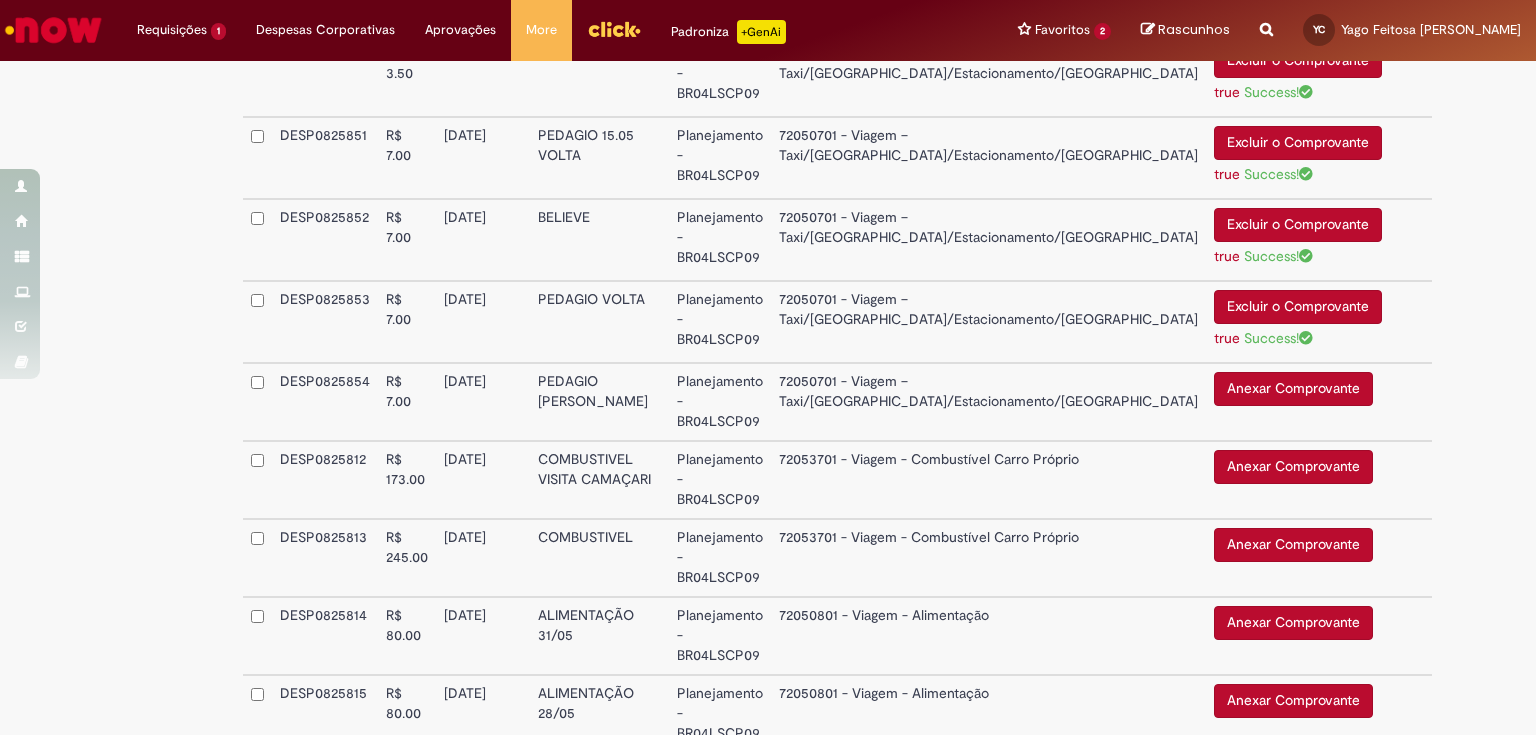 click on "Anexar Comprovante" at bounding box center (1293, 389) 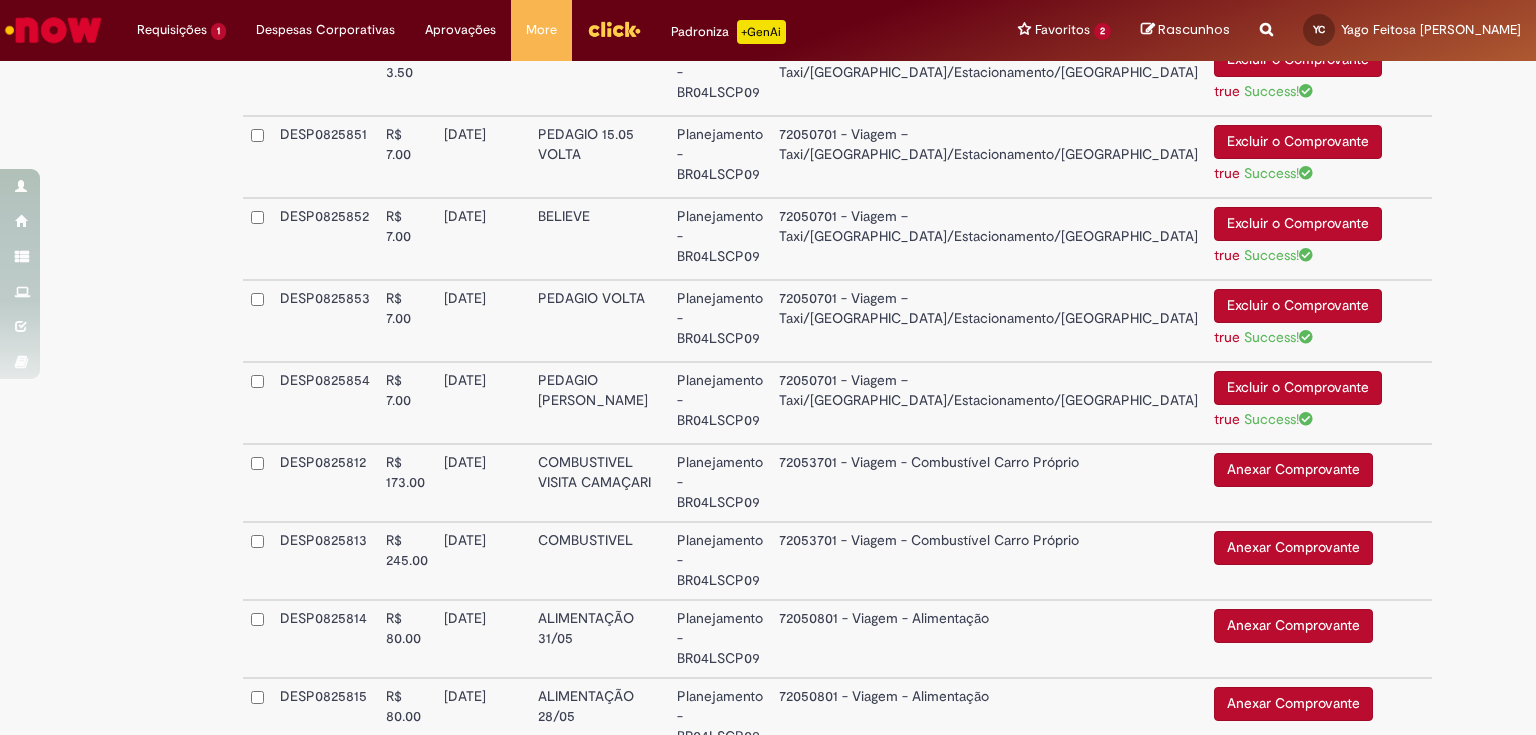 scroll, scrollTop: 1360, scrollLeft: 0, axis: vertical 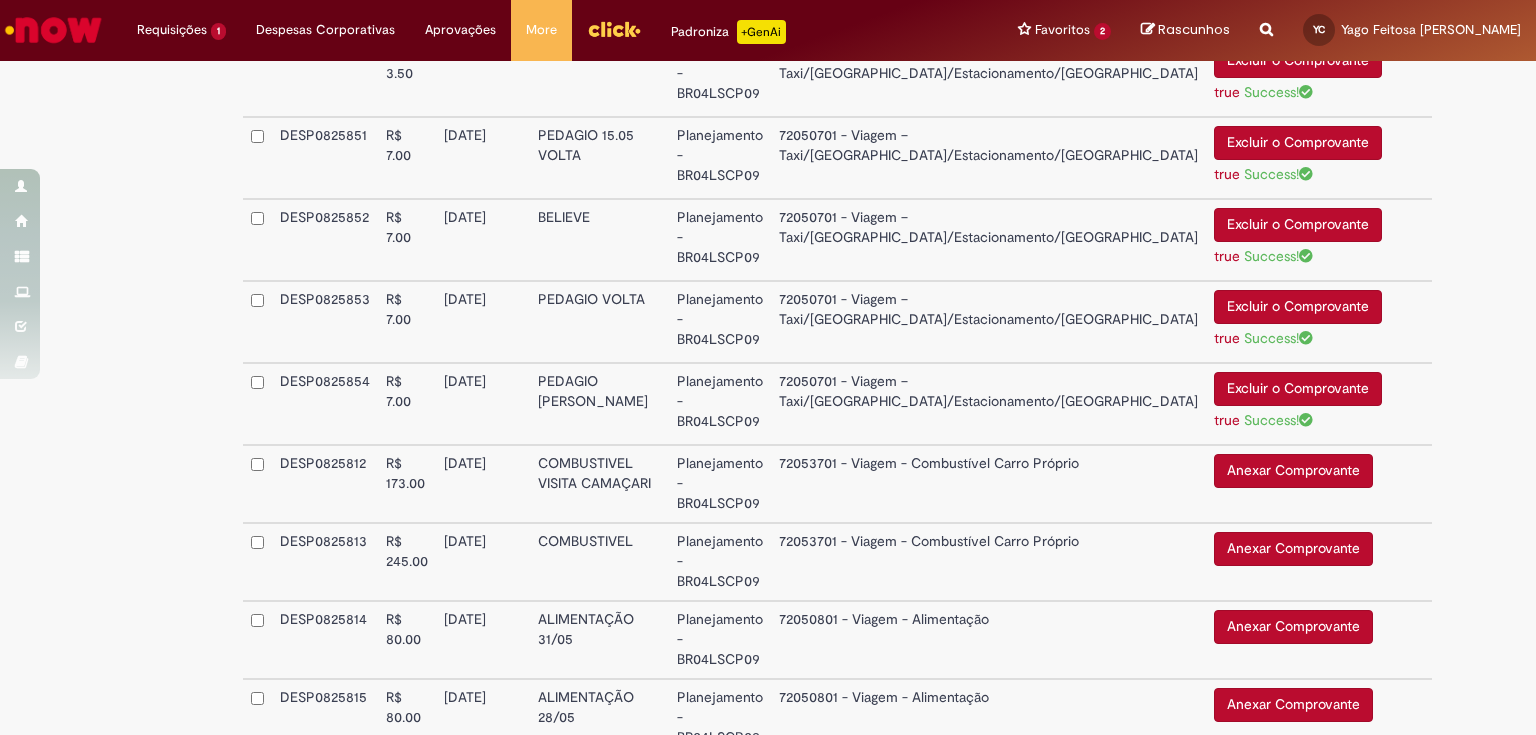 click on "Anexar Comprovante" at bounding box center (1293, 471) 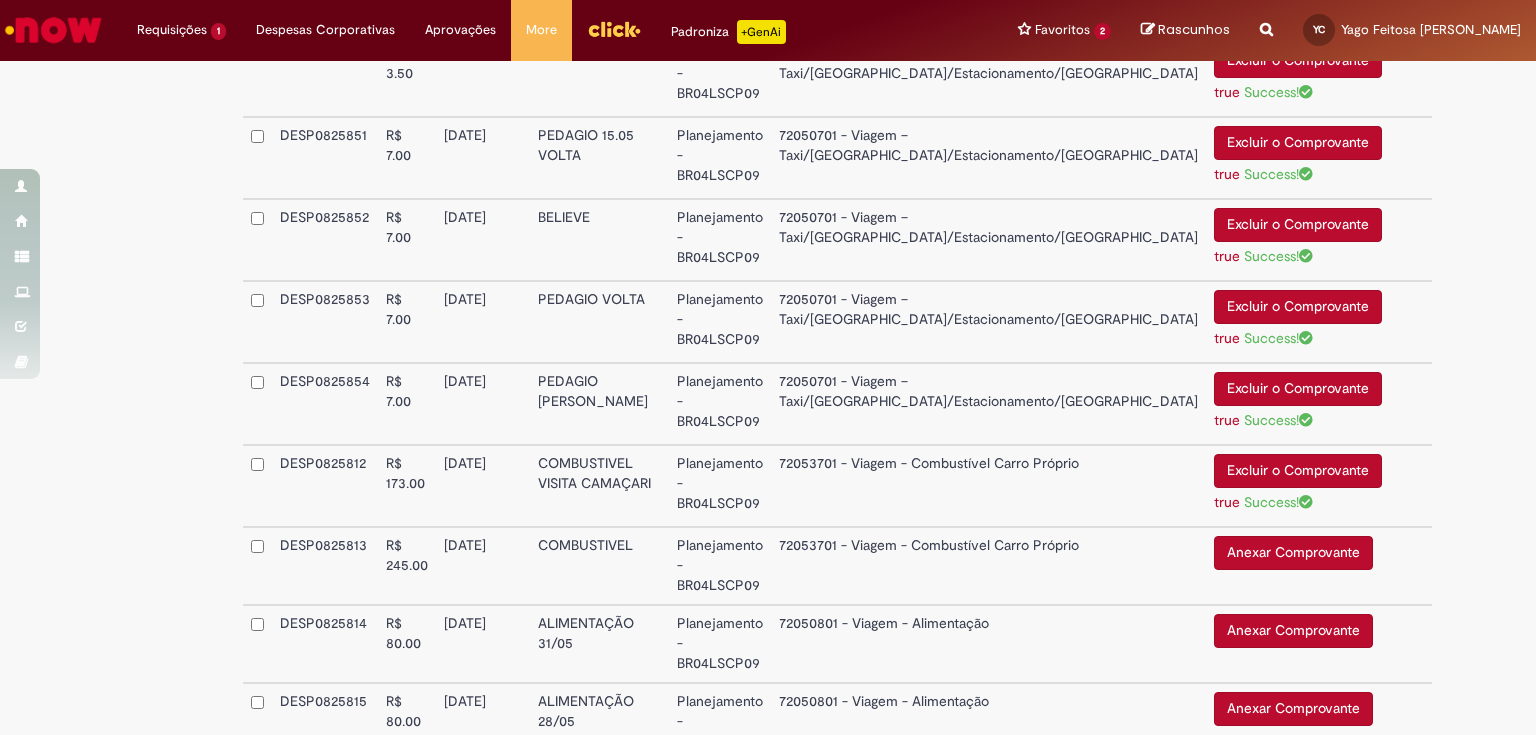 scroll, scrollTop: 1600, scrollLeft: 0, axis: vertical 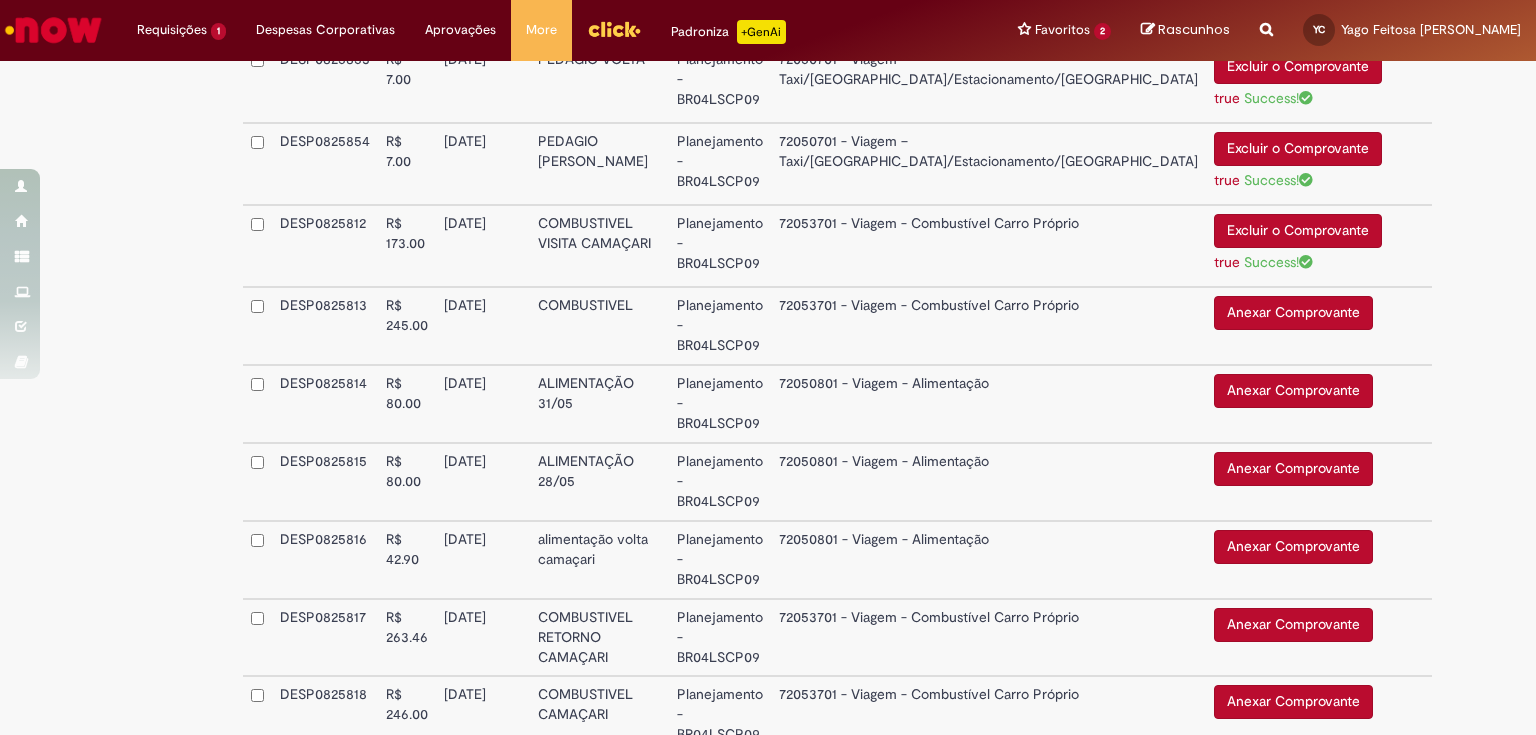 click on "Anexar Comprovante" at bounding box center [1293, 313] 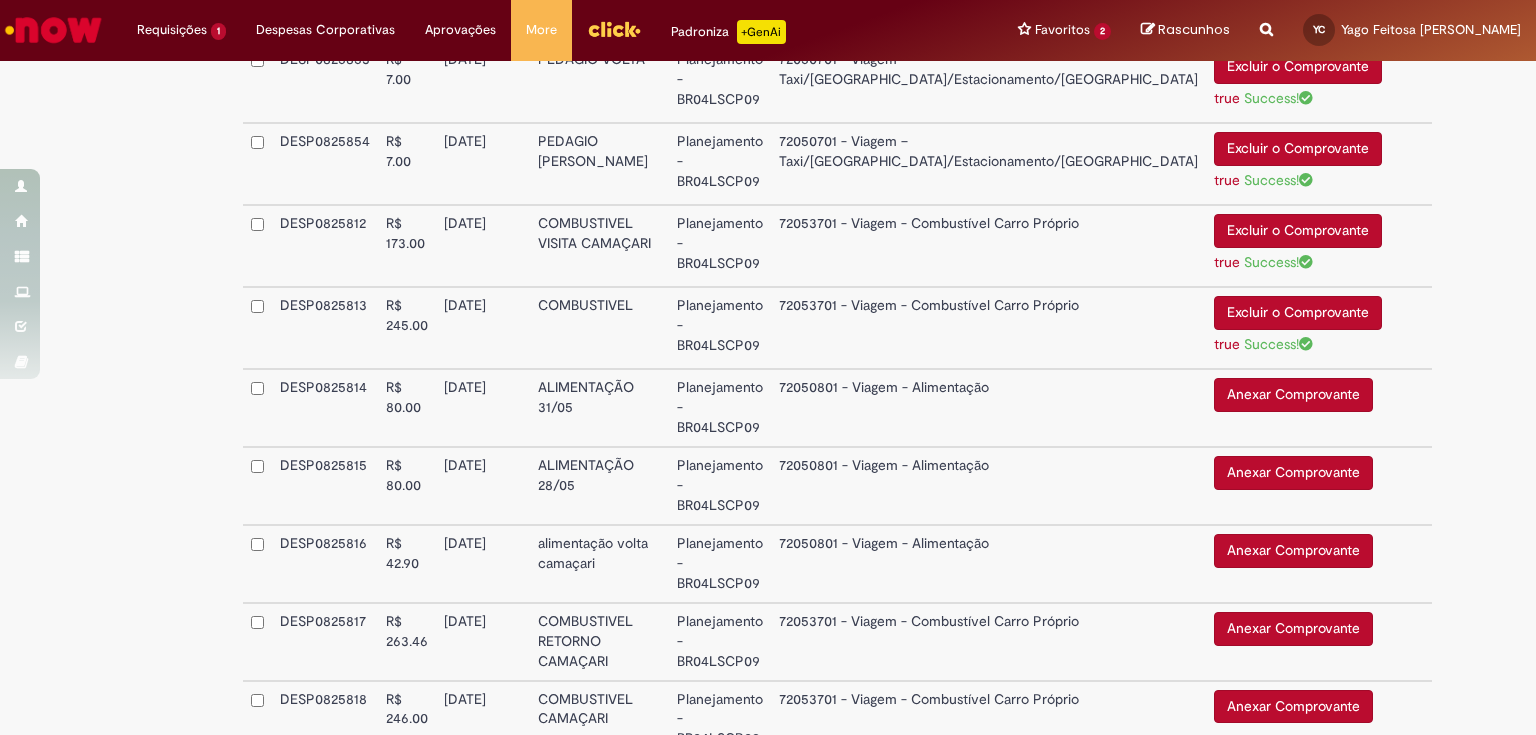 click on "Anexar Comprovante" at bounding box center (1293, 395) 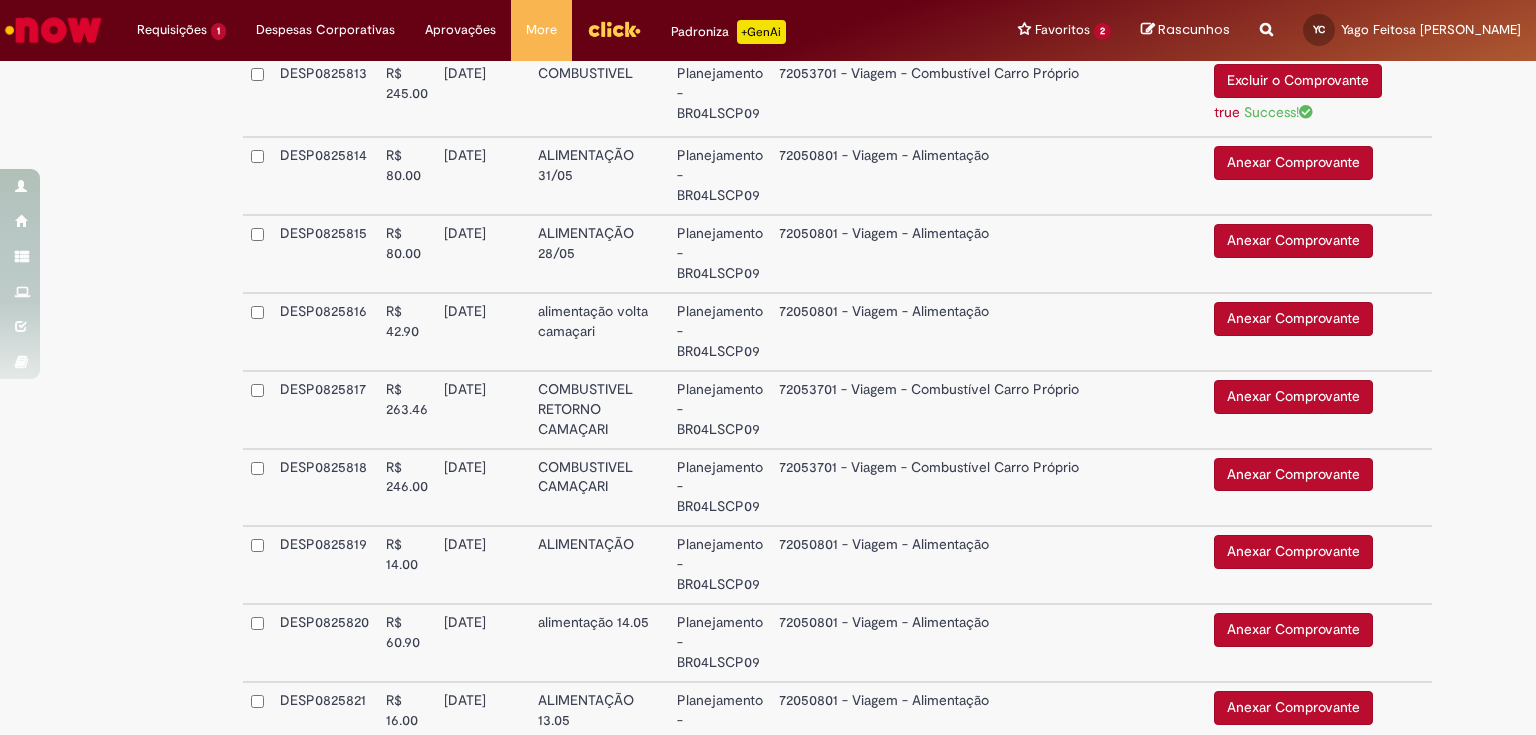 scroll, scrollTop: 1840, scrollLeft: 0, axis: vertical 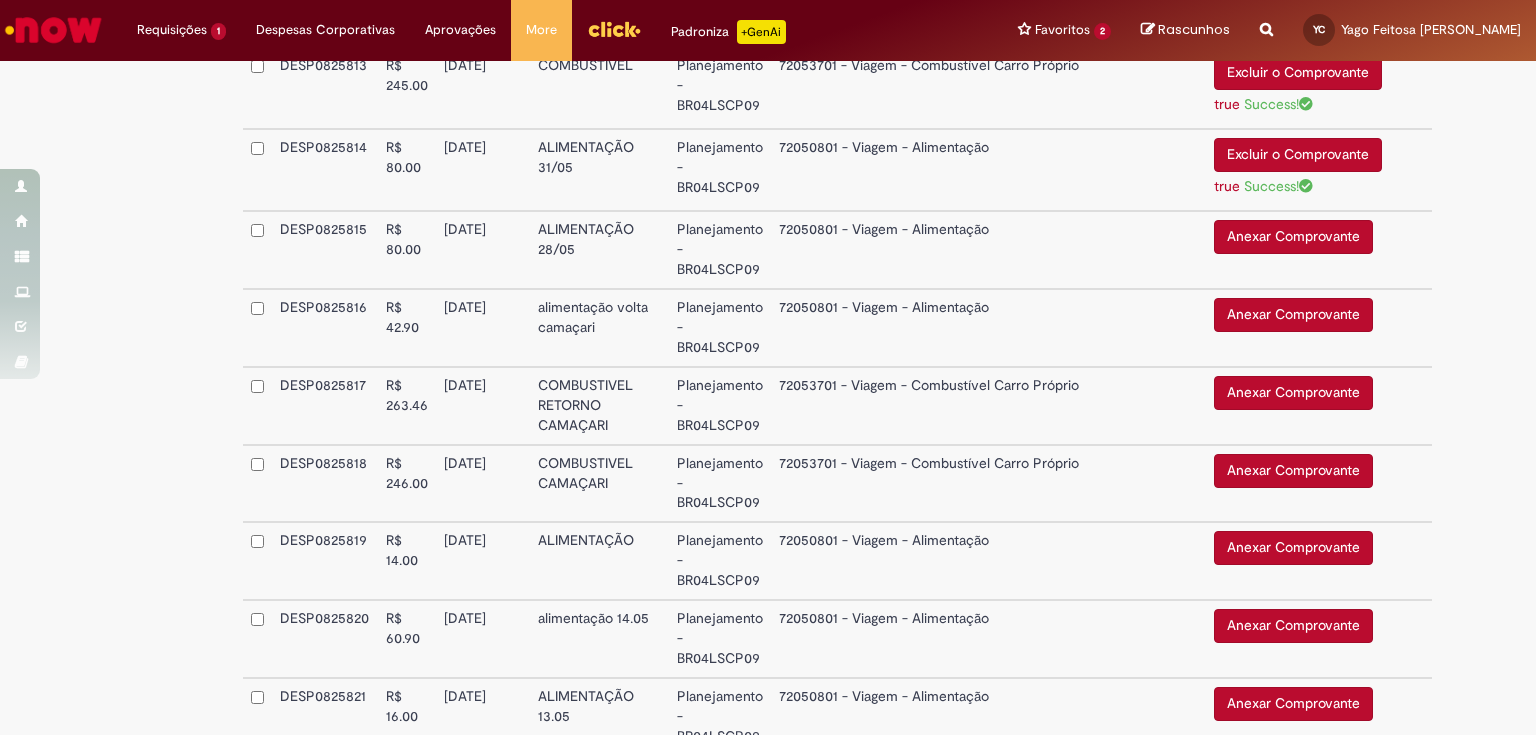 click on "Anexar Comprovante" at bounding box center [1293, 237] 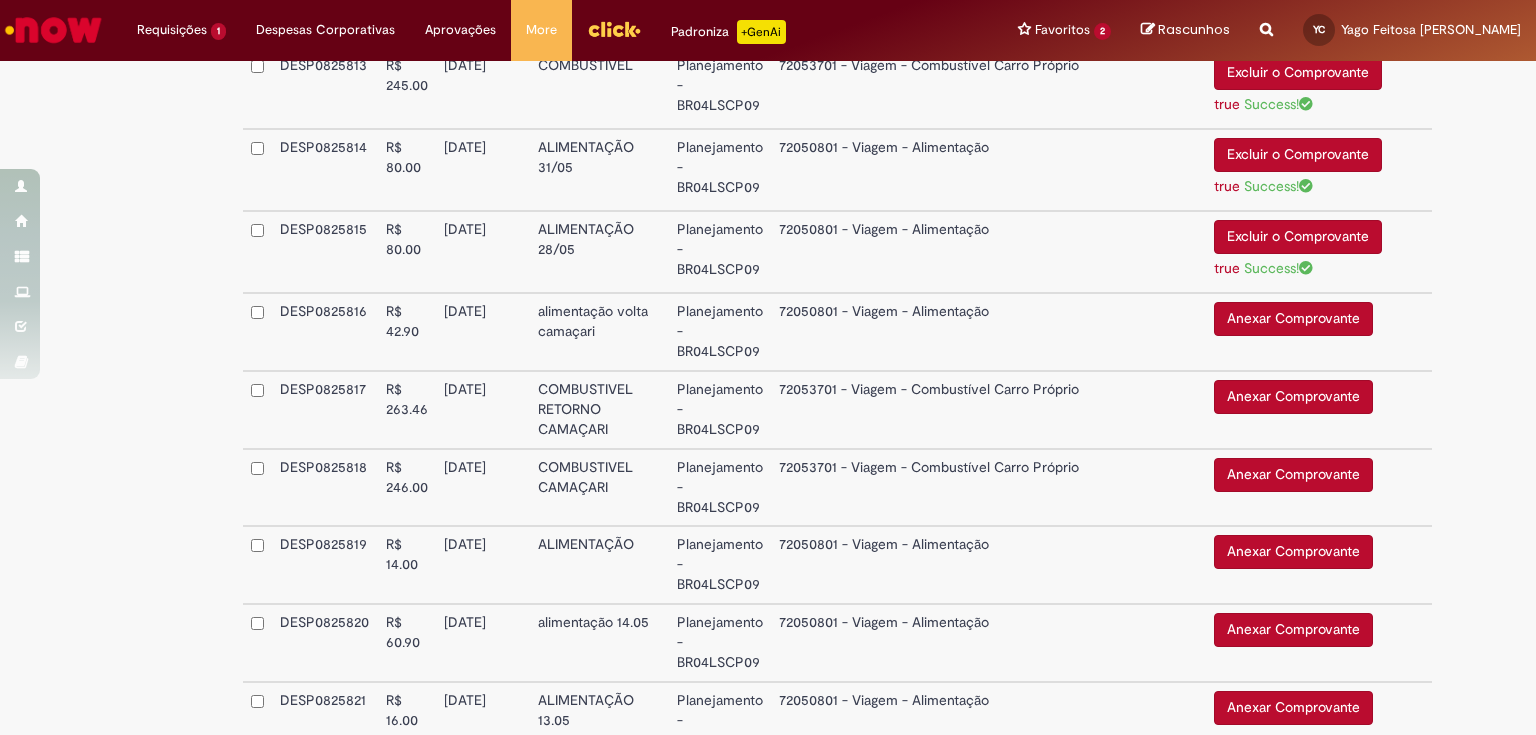 click on "Anexar Comprovante" at bounding box center [1293, 319] 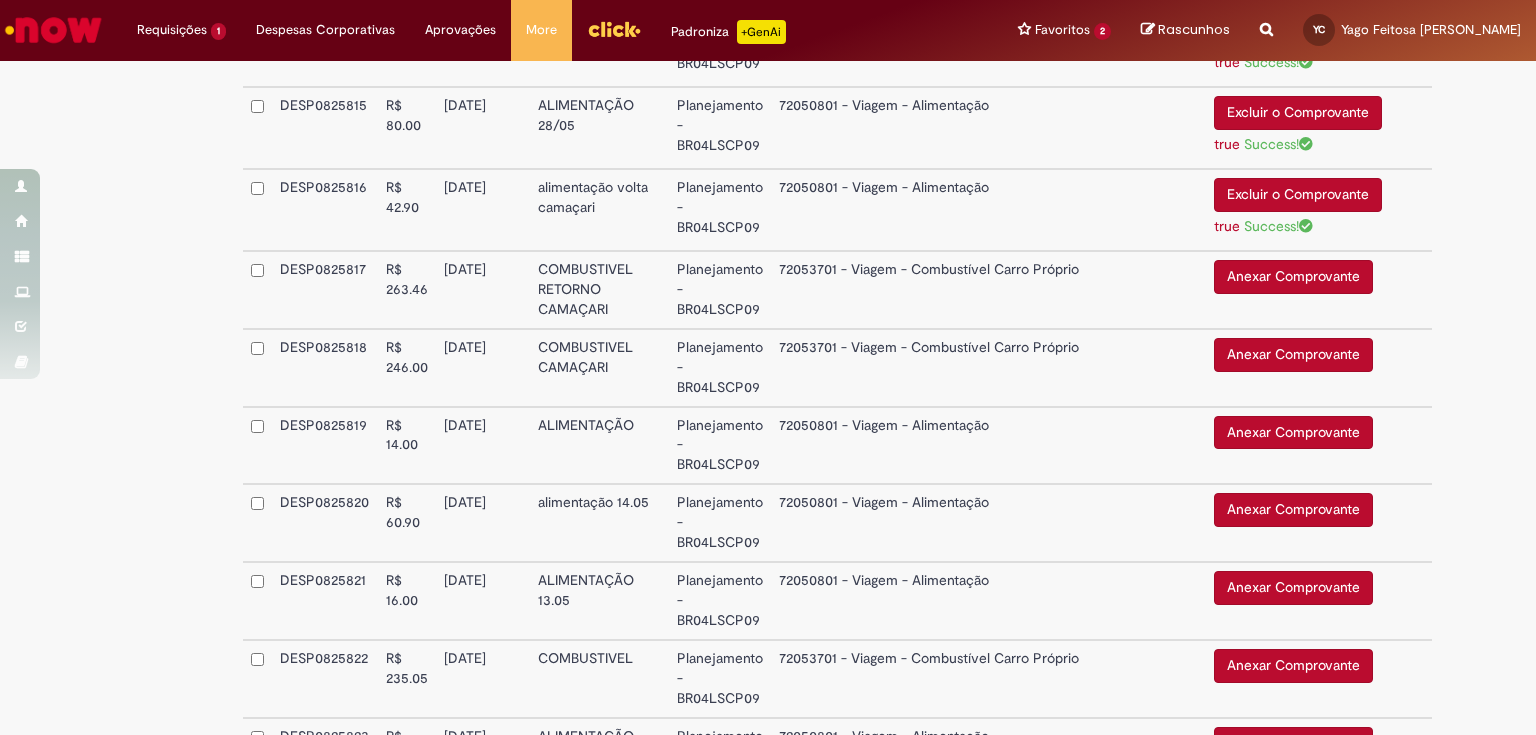 scroll, scrollTop: 2000, scrollLeft: 0, axis: vertical 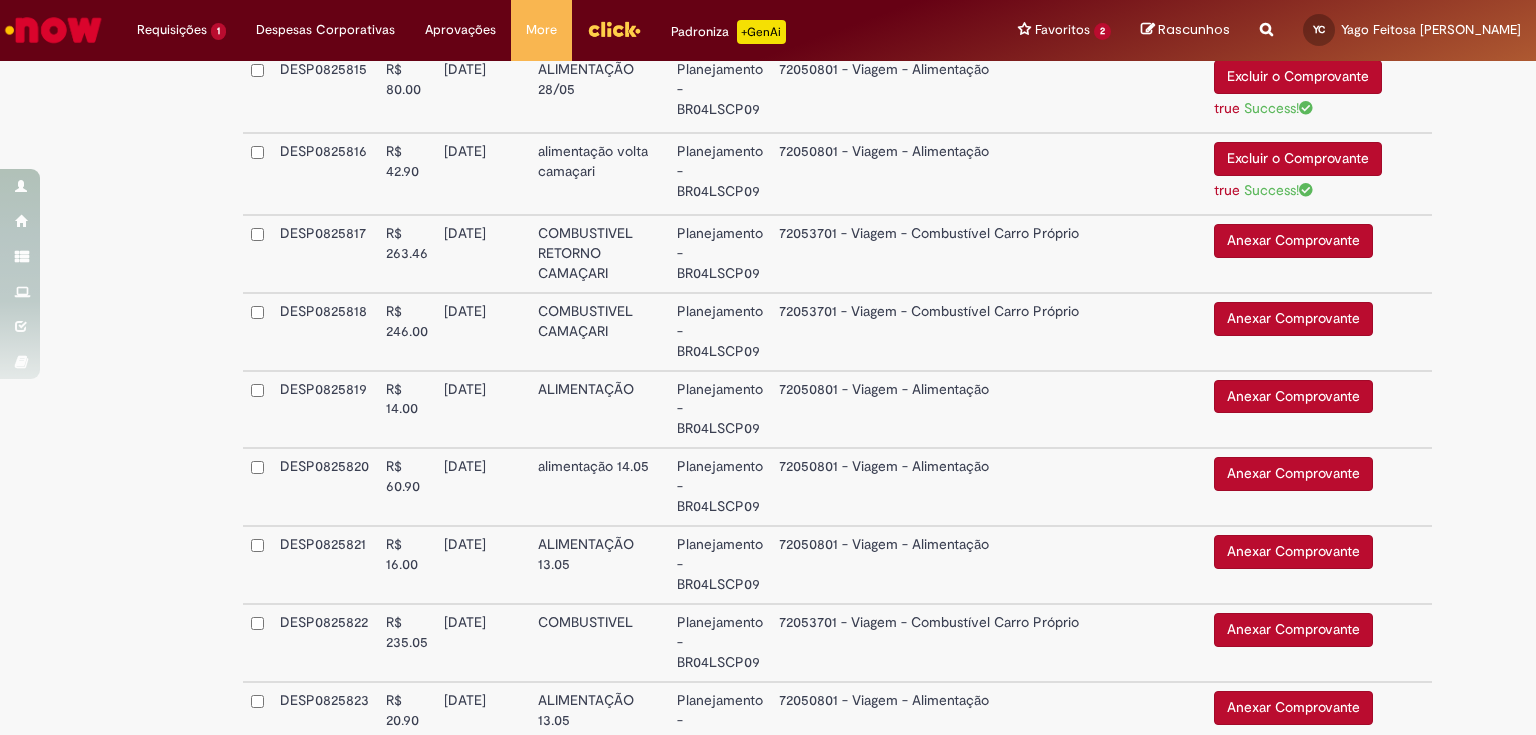 click on "[DATE]" at bounding box center (483, 174) 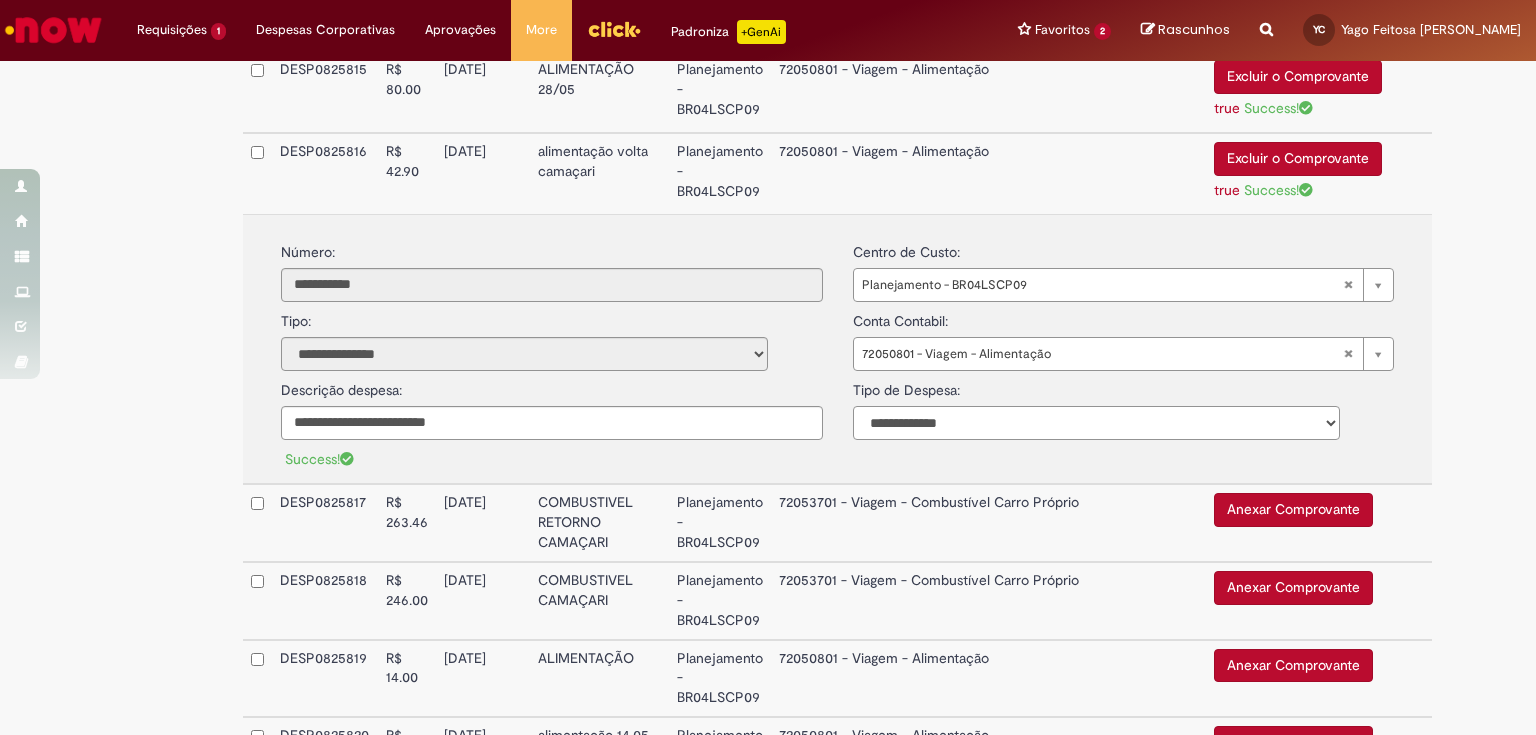click on "**********" at bounding box center (1096, 423) 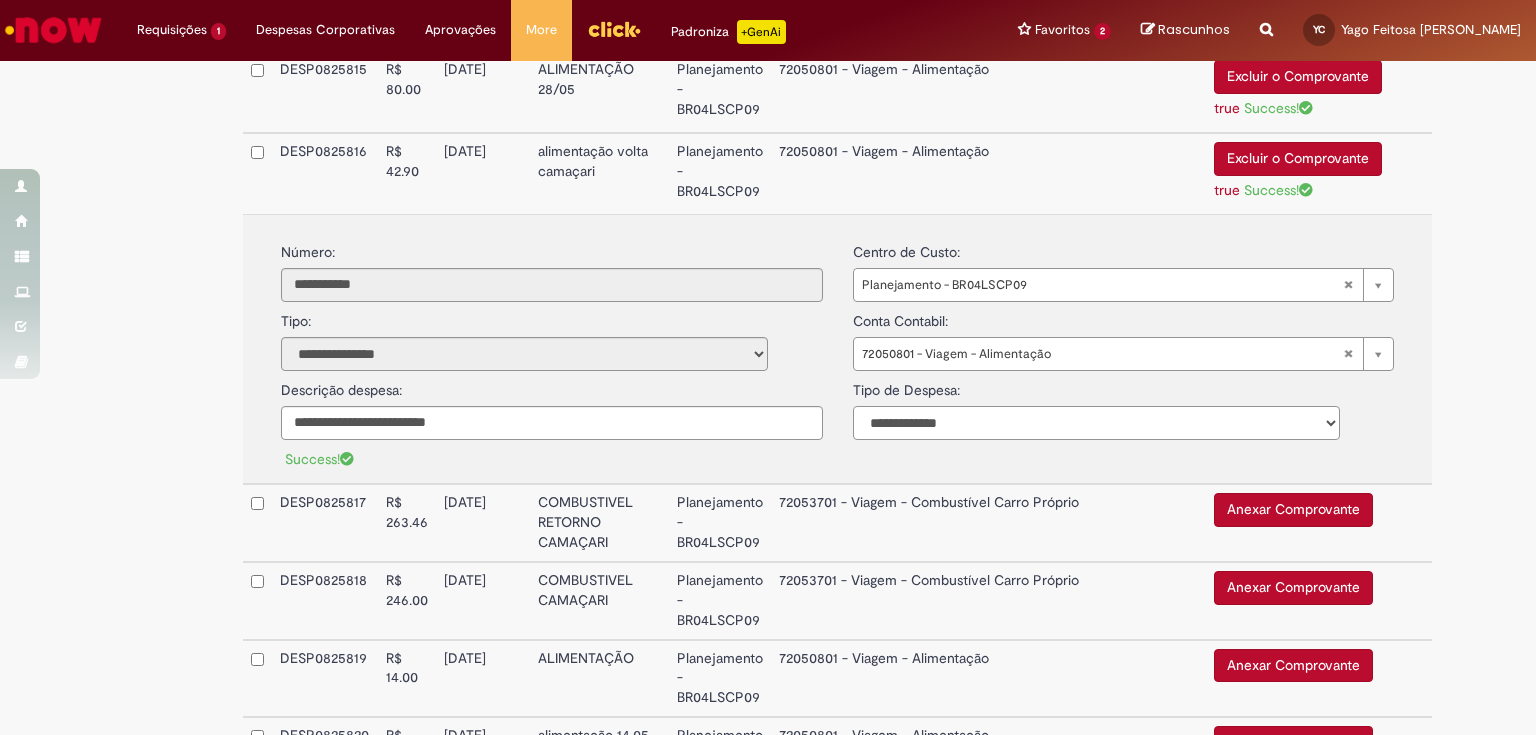 select on "*" 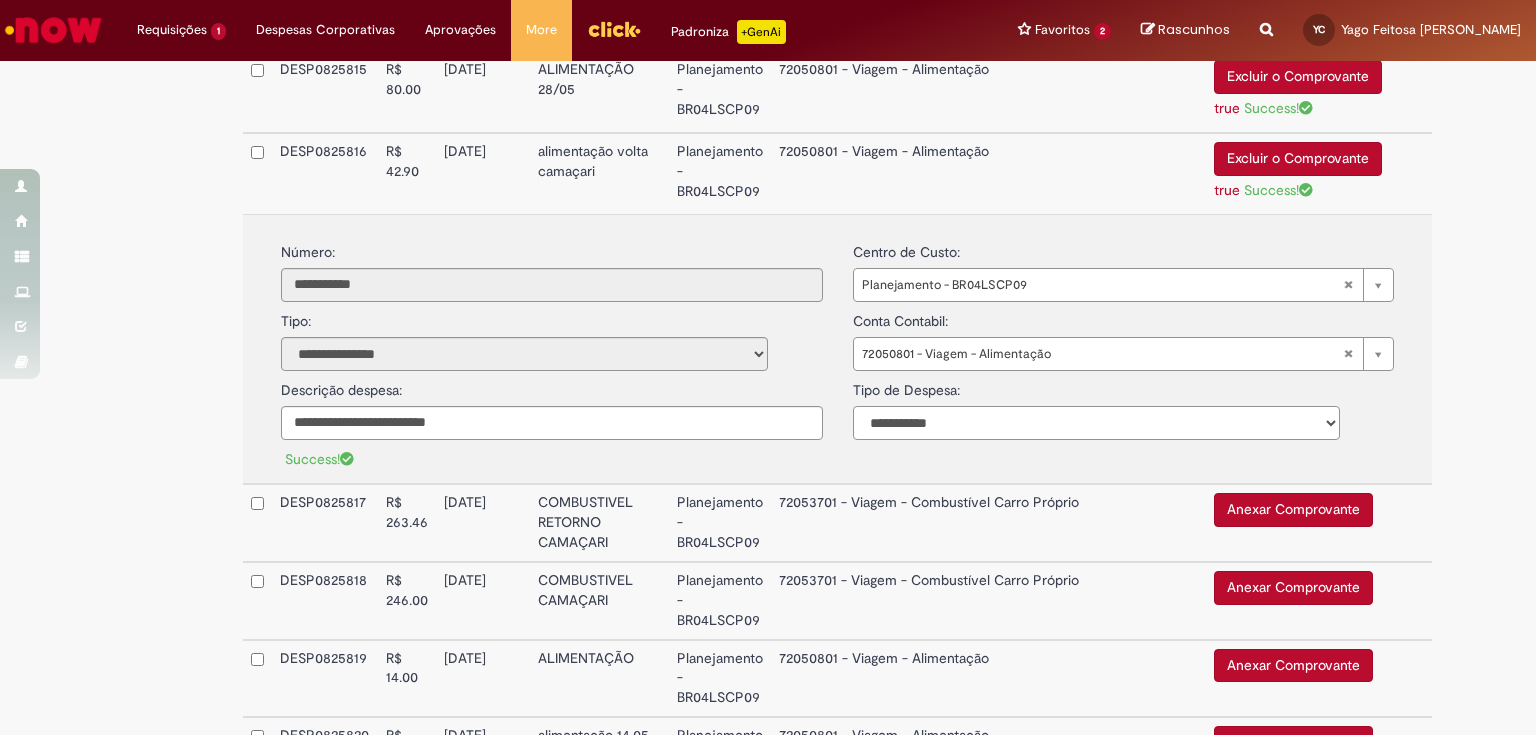 click on "**********" at bounding box center (1096, 423) 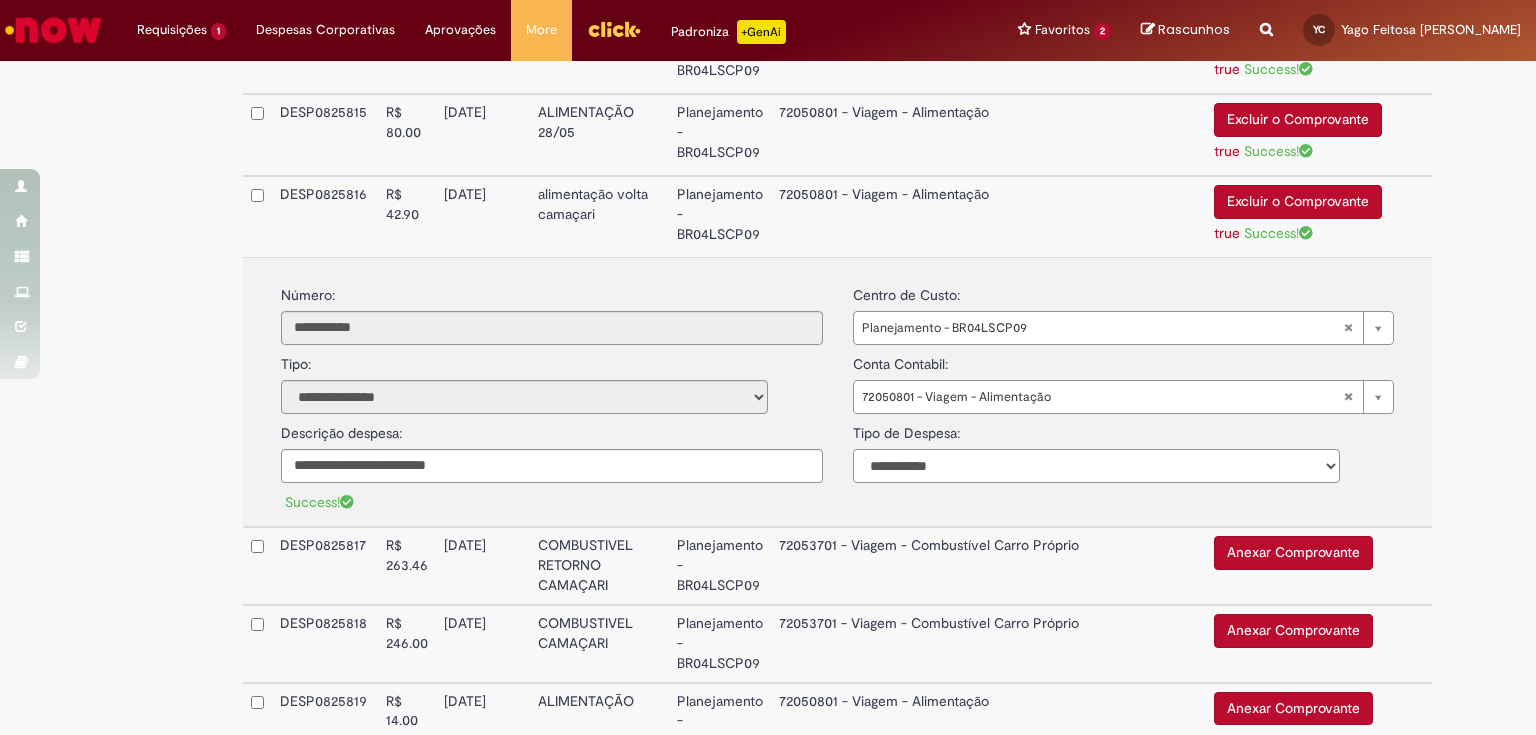 scroll, scrollTop: 1651, scrollLeft: 0, axis: vertical 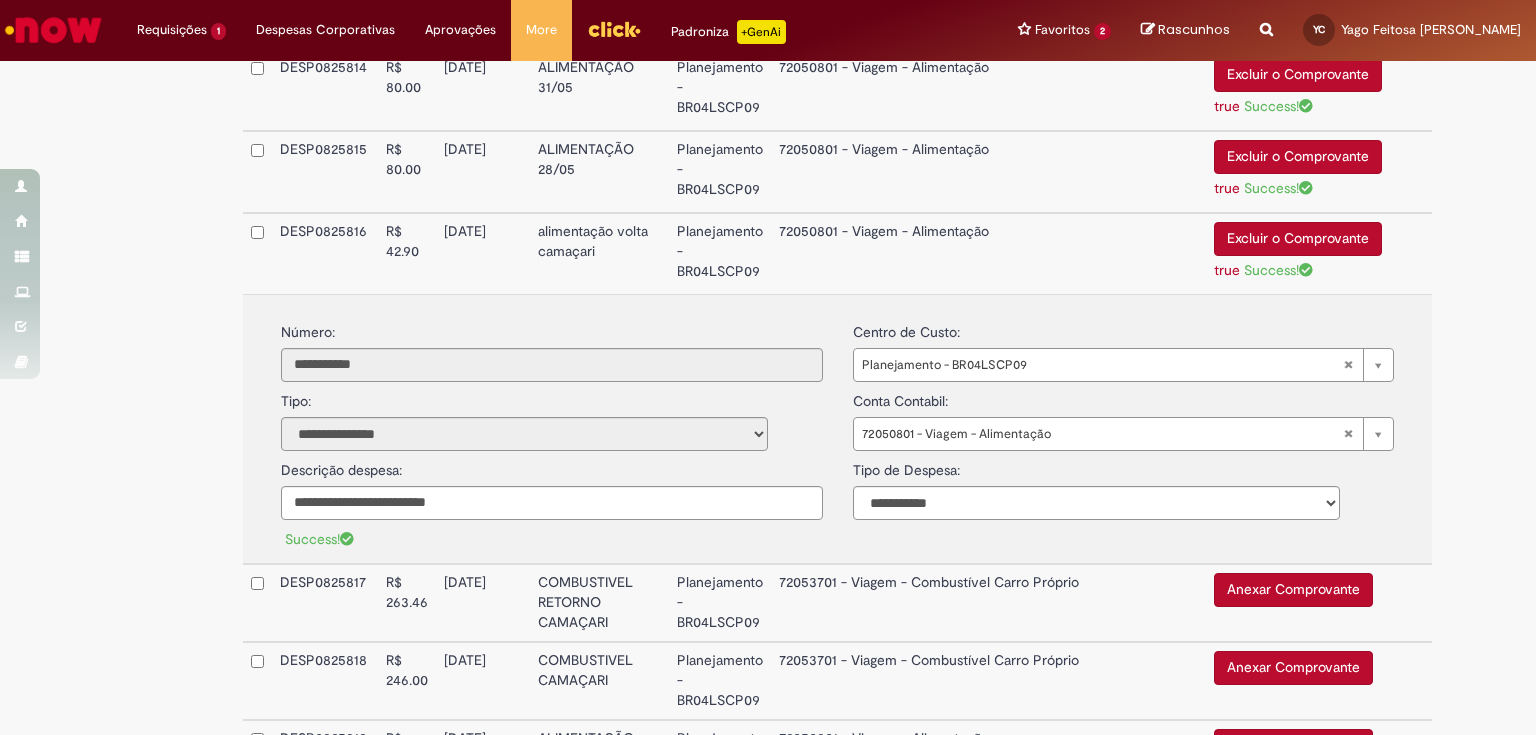 click on "72050801 -  Viagem  -  Alimentação" at bounding box center [988, 172] 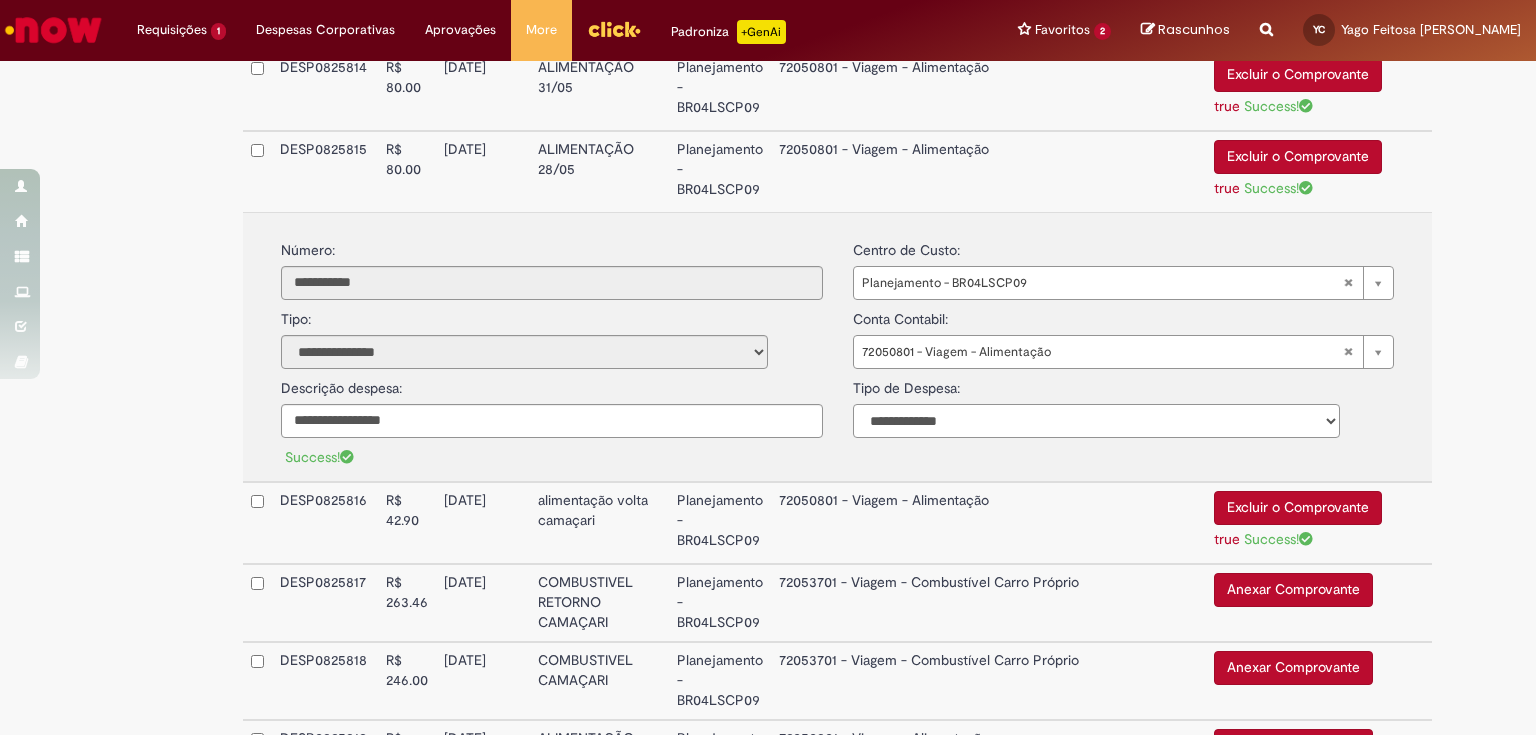 click on "**********" at bounding box center [1096, 421] 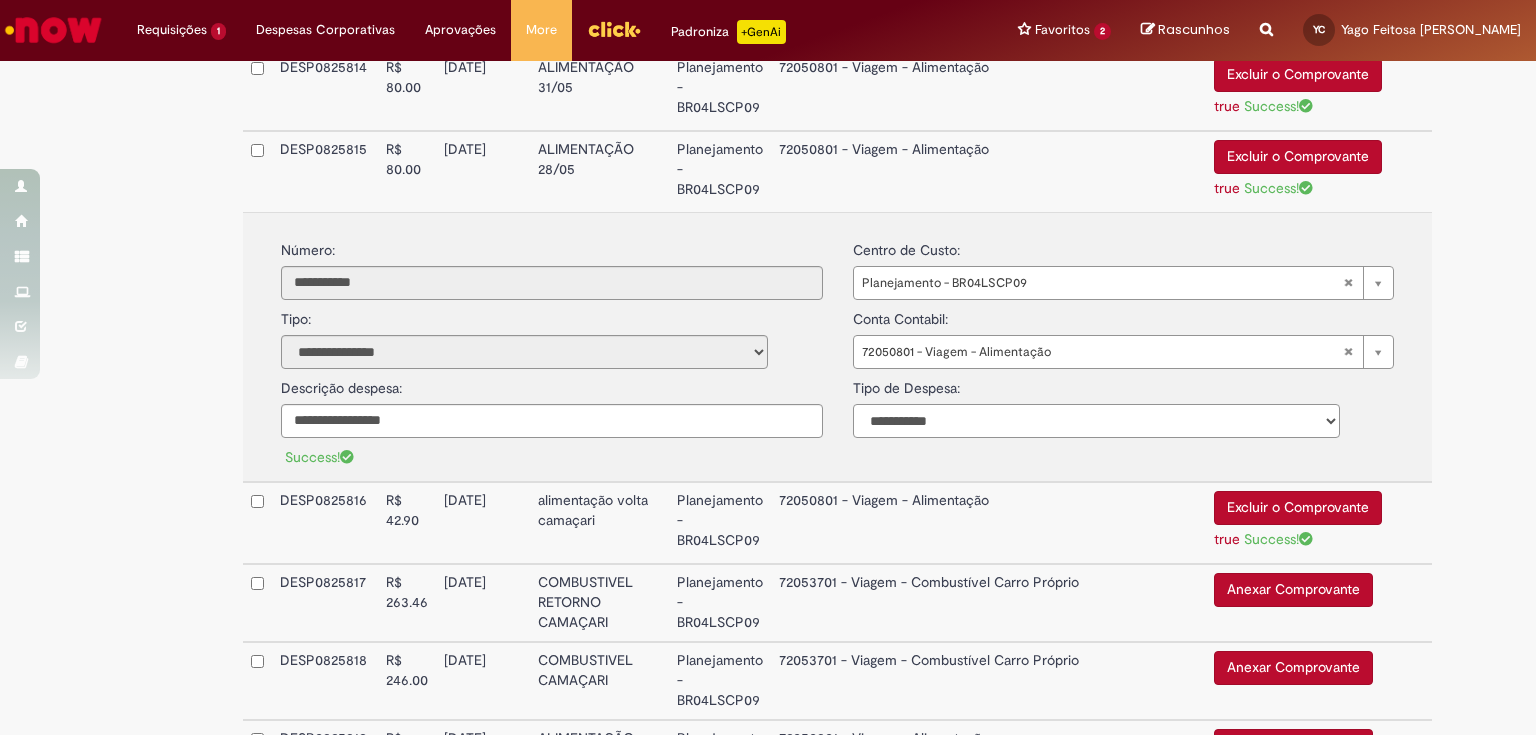 click on "**********" at bounding box center [1096, 421] 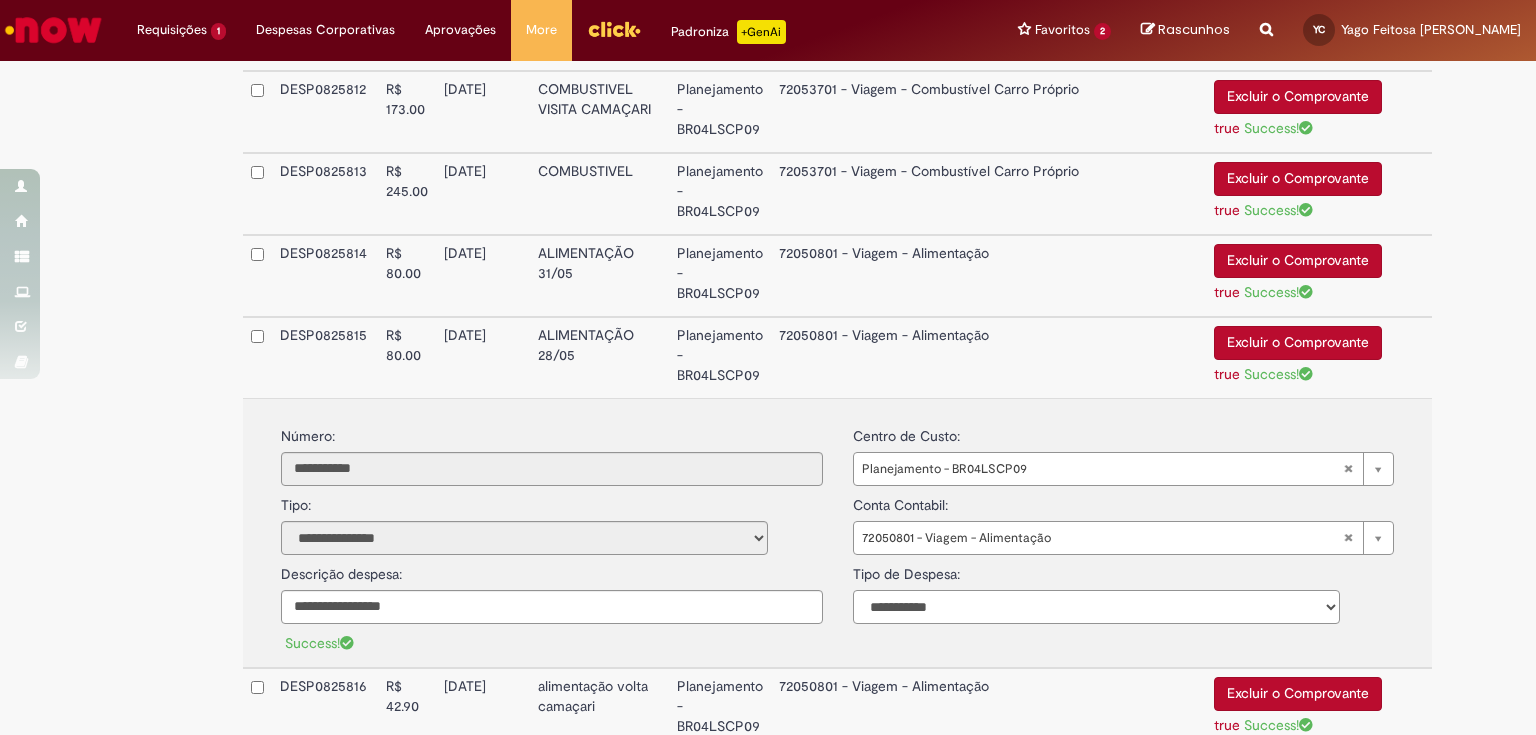 scroll, scrollTop: 1411, scrollLeft: 0, axis: vertical 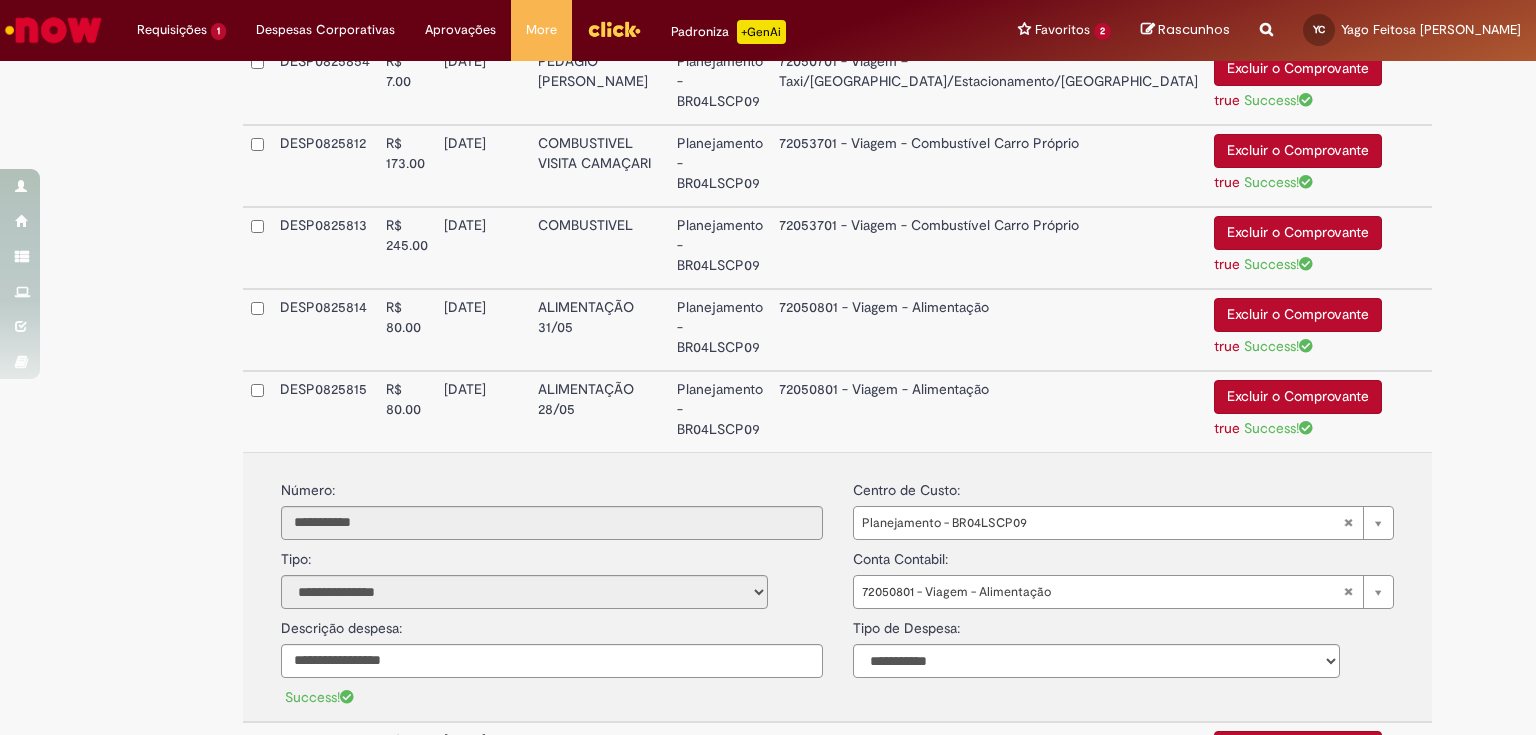 click on "72050801 -  Viagem  -  Alimentação" at bounding box center [988, 330] 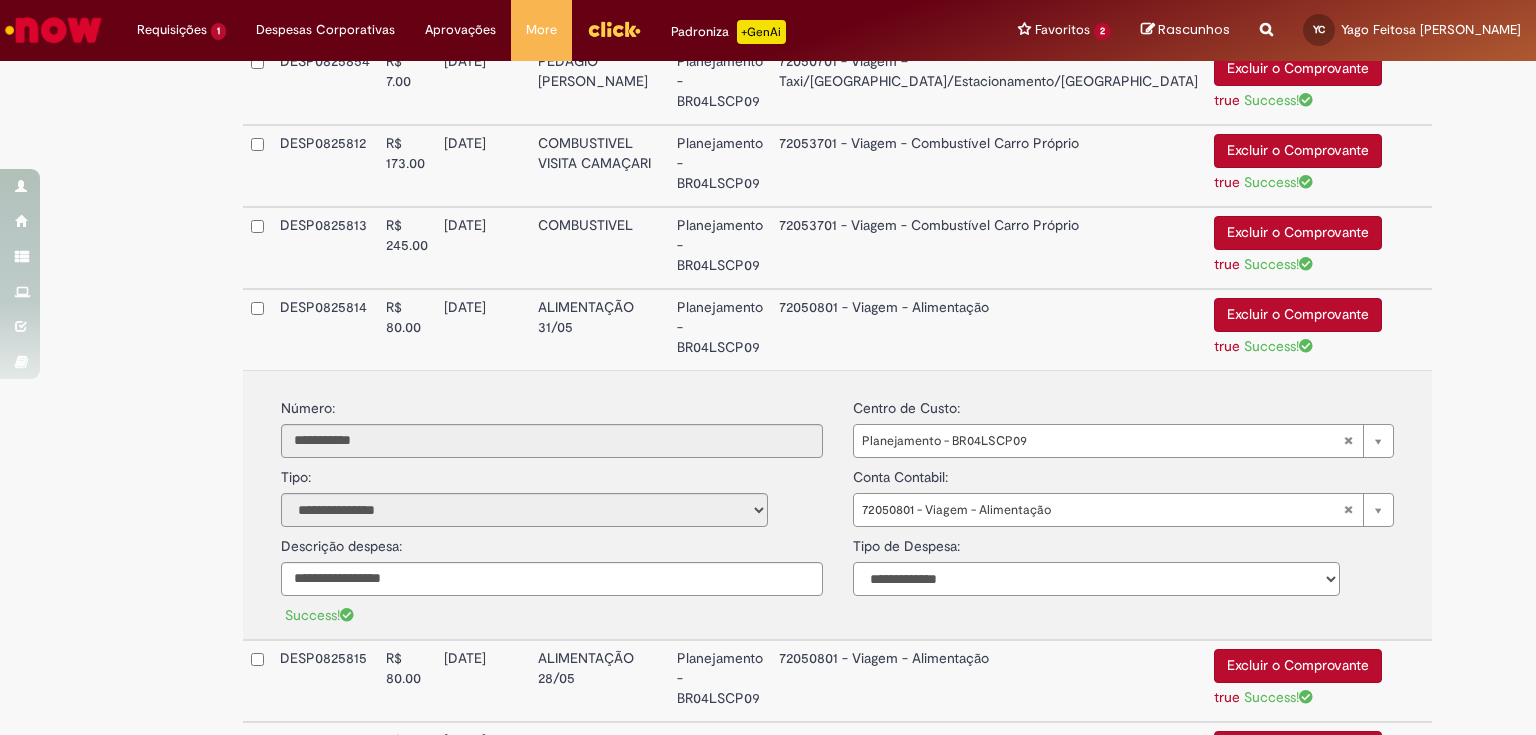click on "**********" at bounding box center (1096, 579) 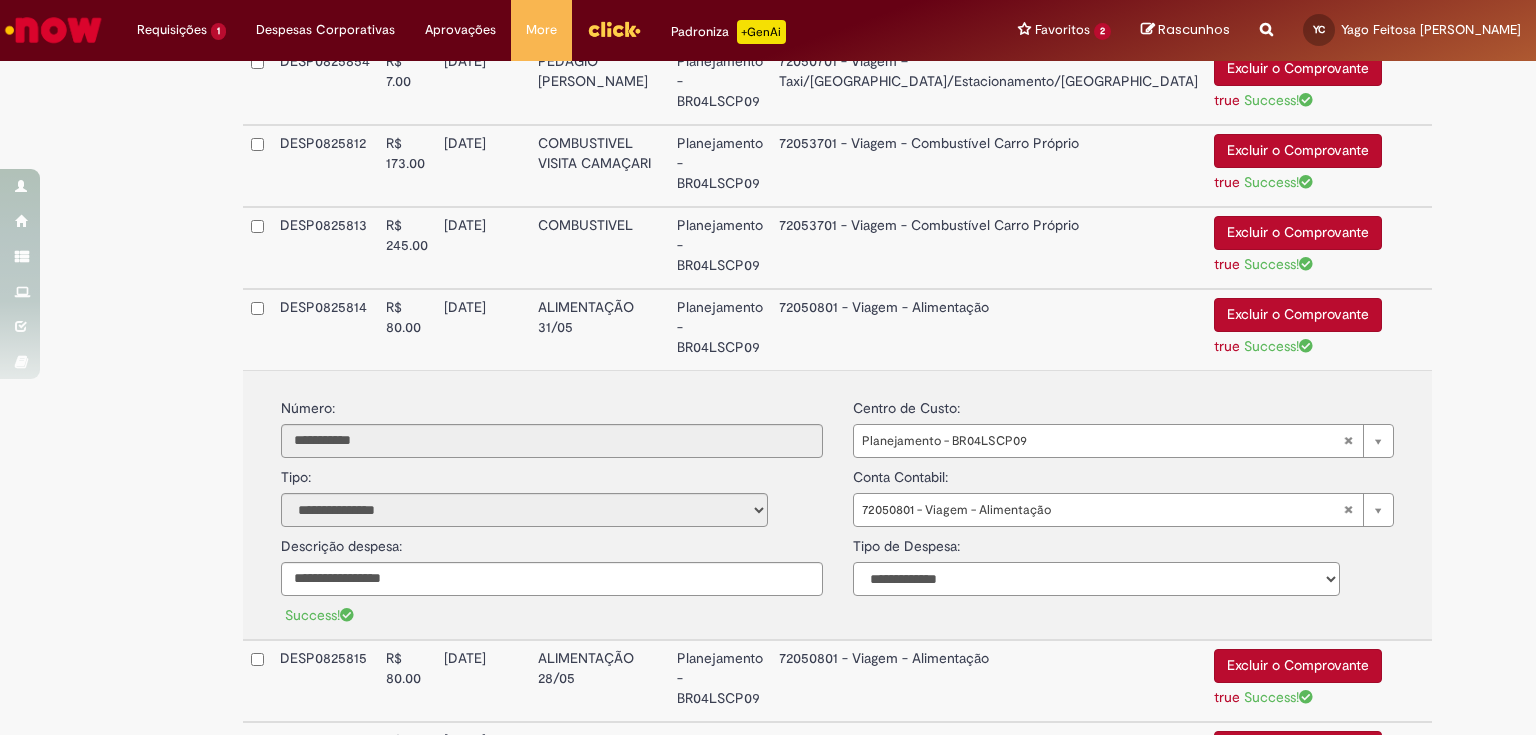select on "*" 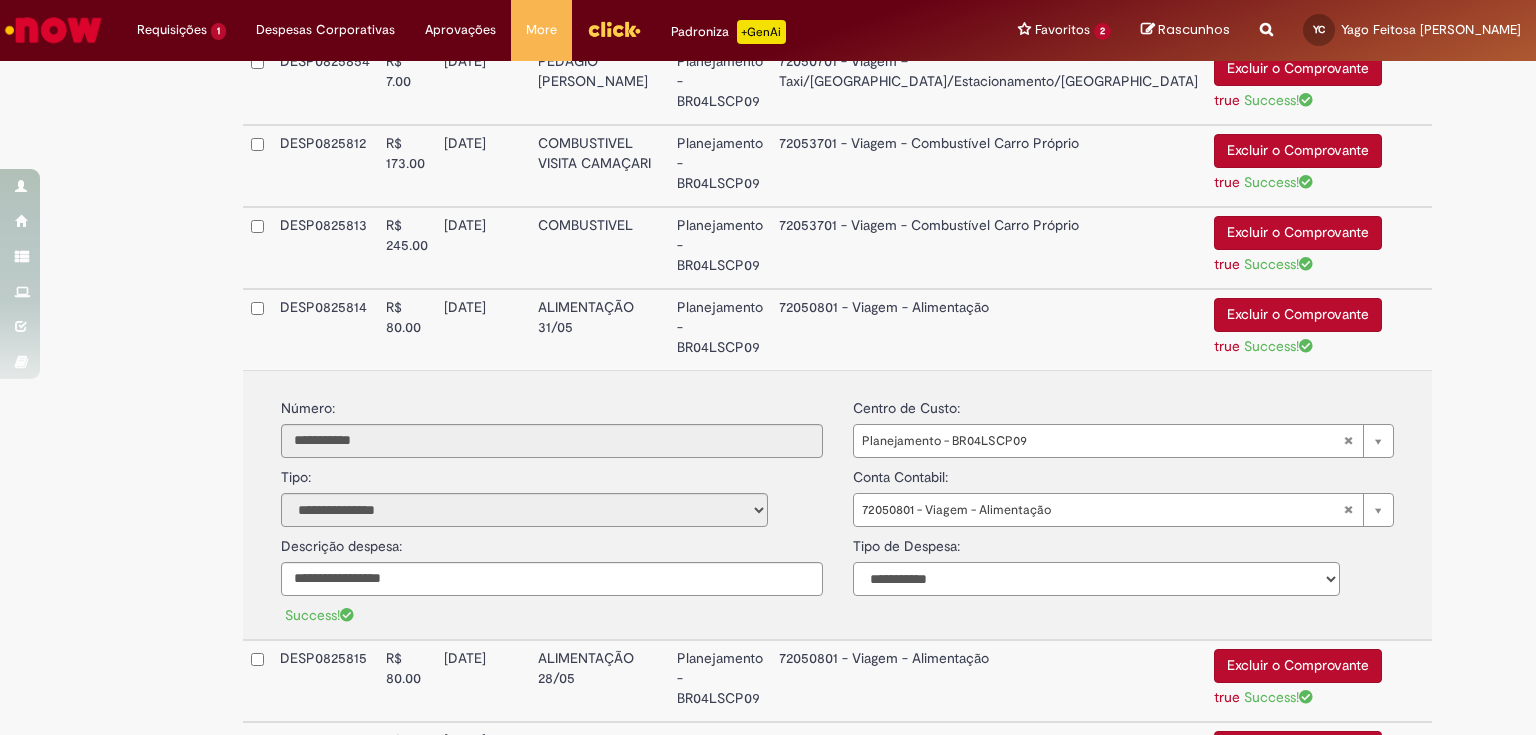 click on "**********" at bounding box center (1096, 579) 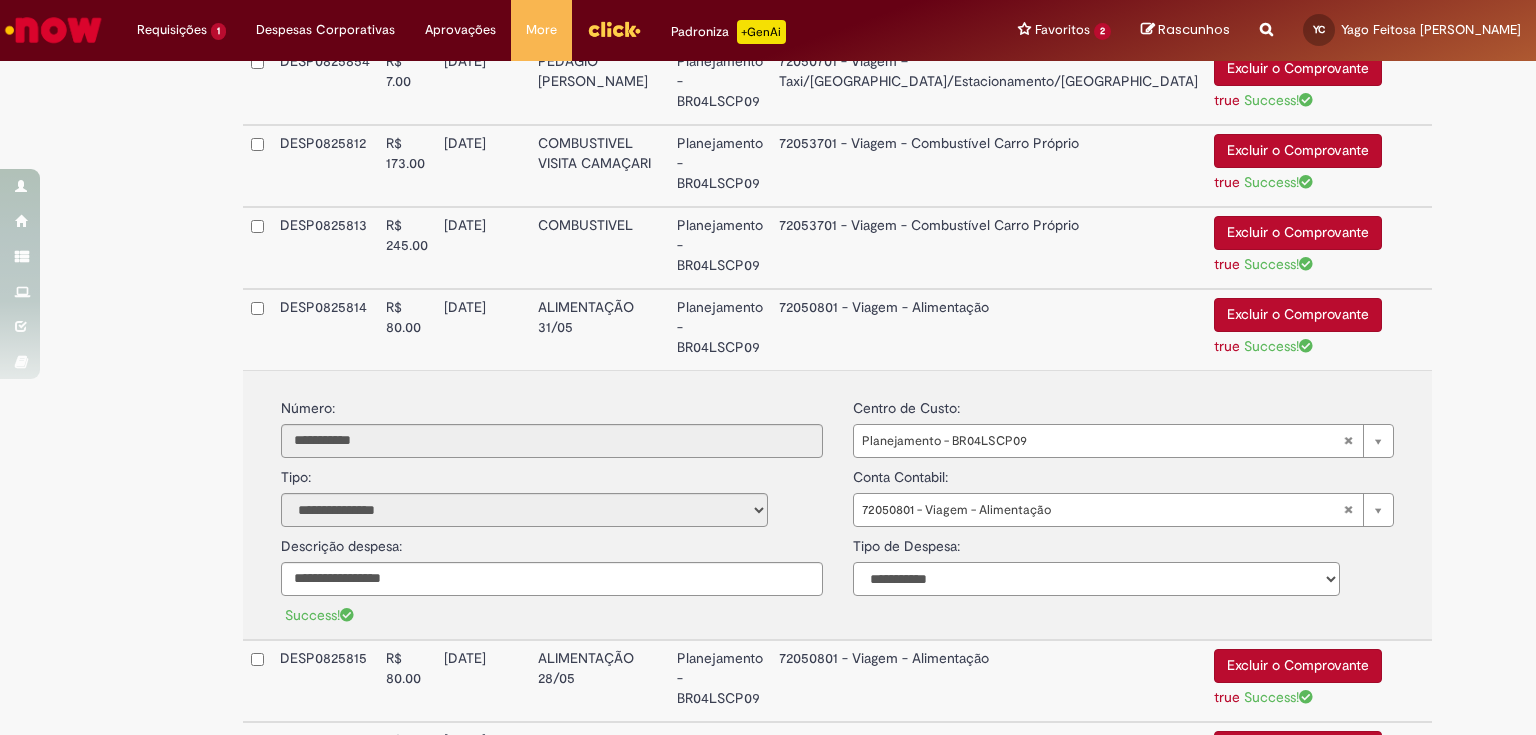 scroll, scrollTop: 1331, scrollLeft: 0, axis: vertical 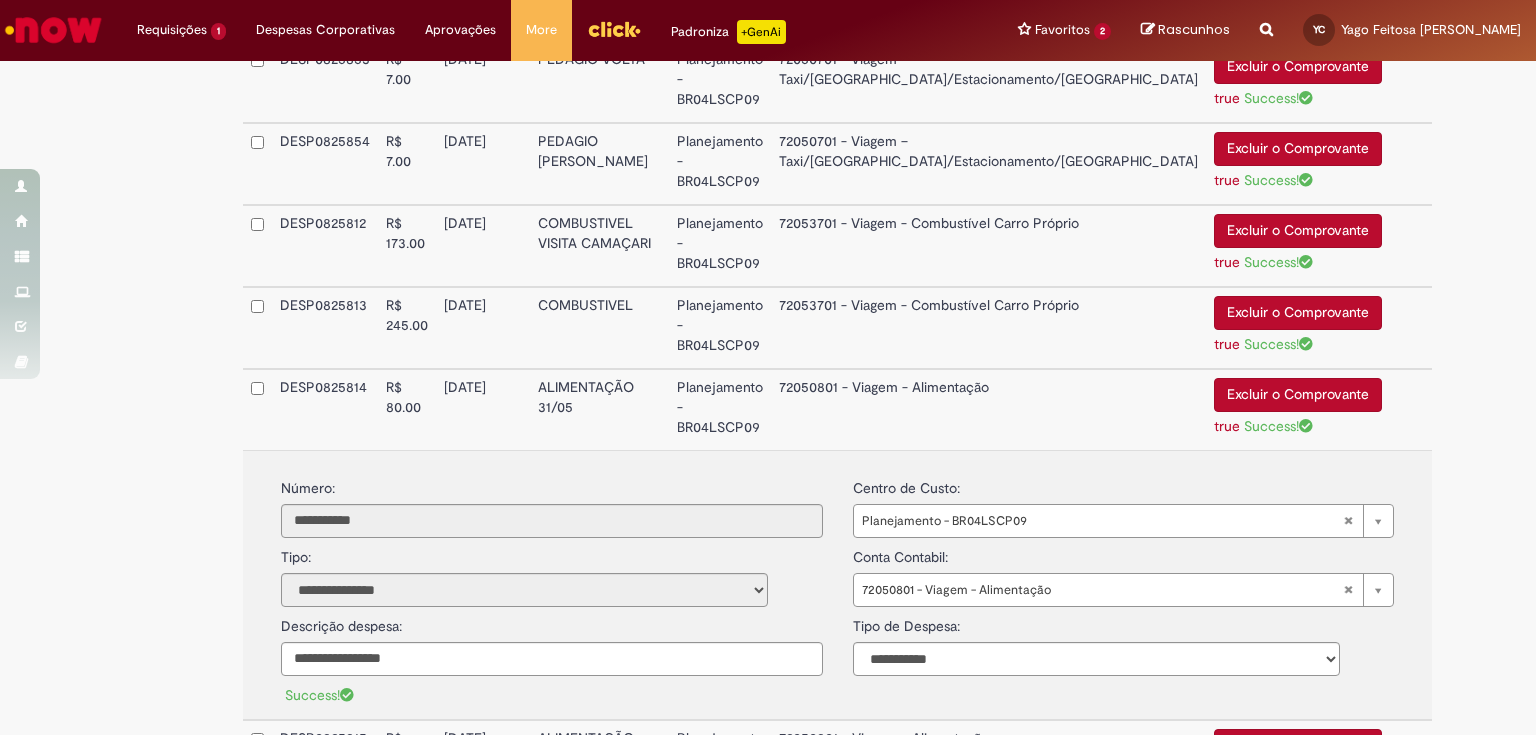 click on "72053701 -  Viagem  -  Combustível Carro Próprio" at bounding box center (988, 328) 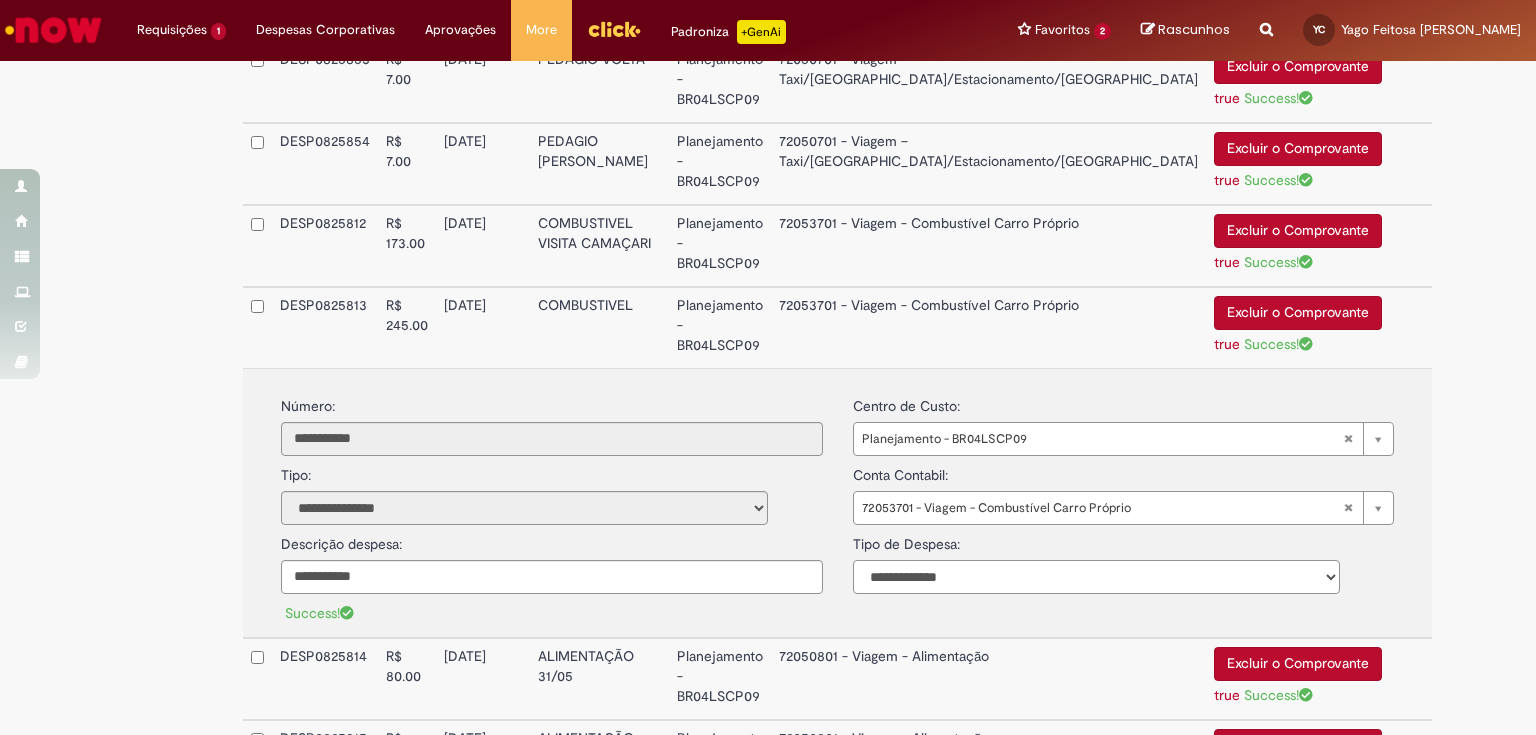 click on "**********" at bounding box center (1096, 577) 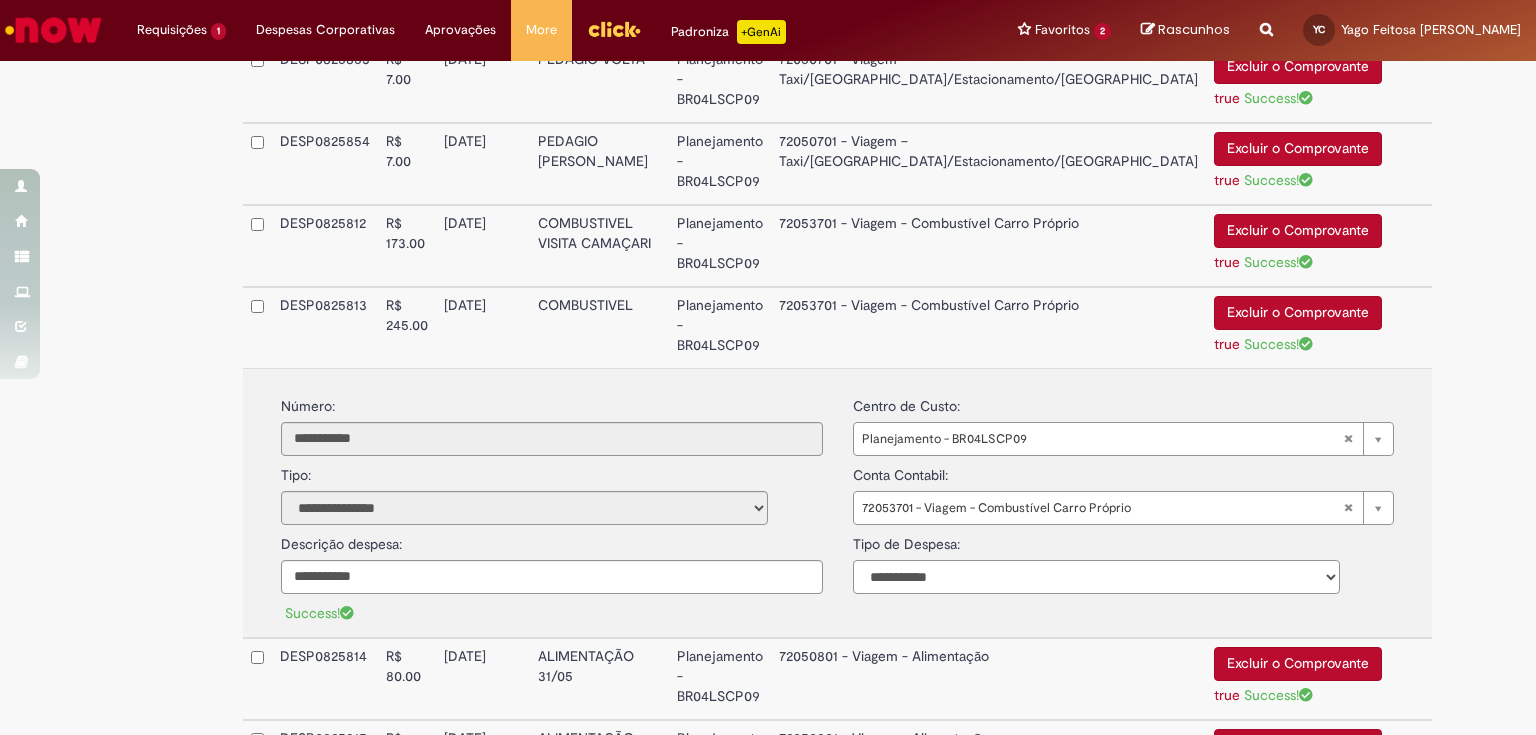 click on "**********" at bounding box center [1096, 577] 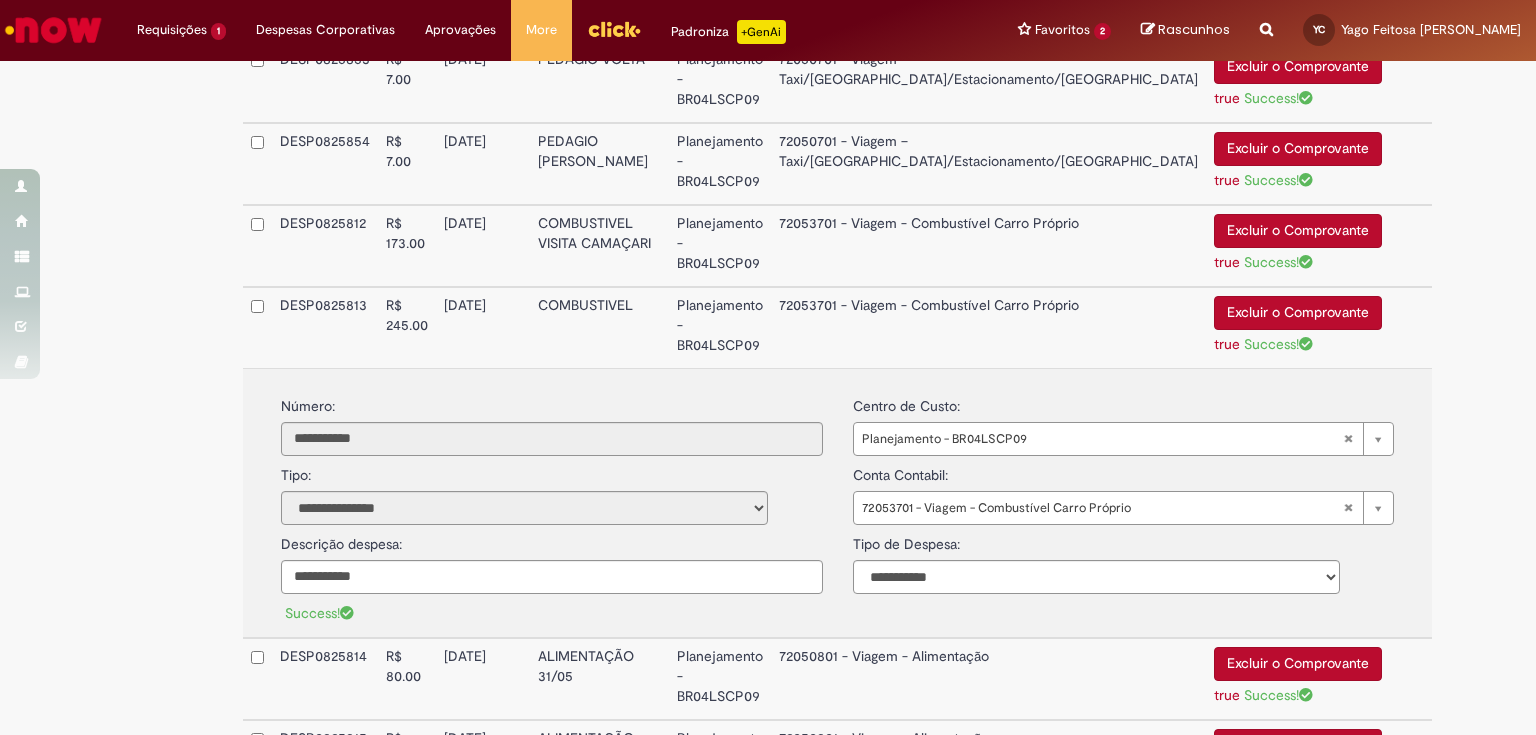 click on "72053701 -  Viagem  -  Combustível Carro Próprio" at bounding box center [988, 246] 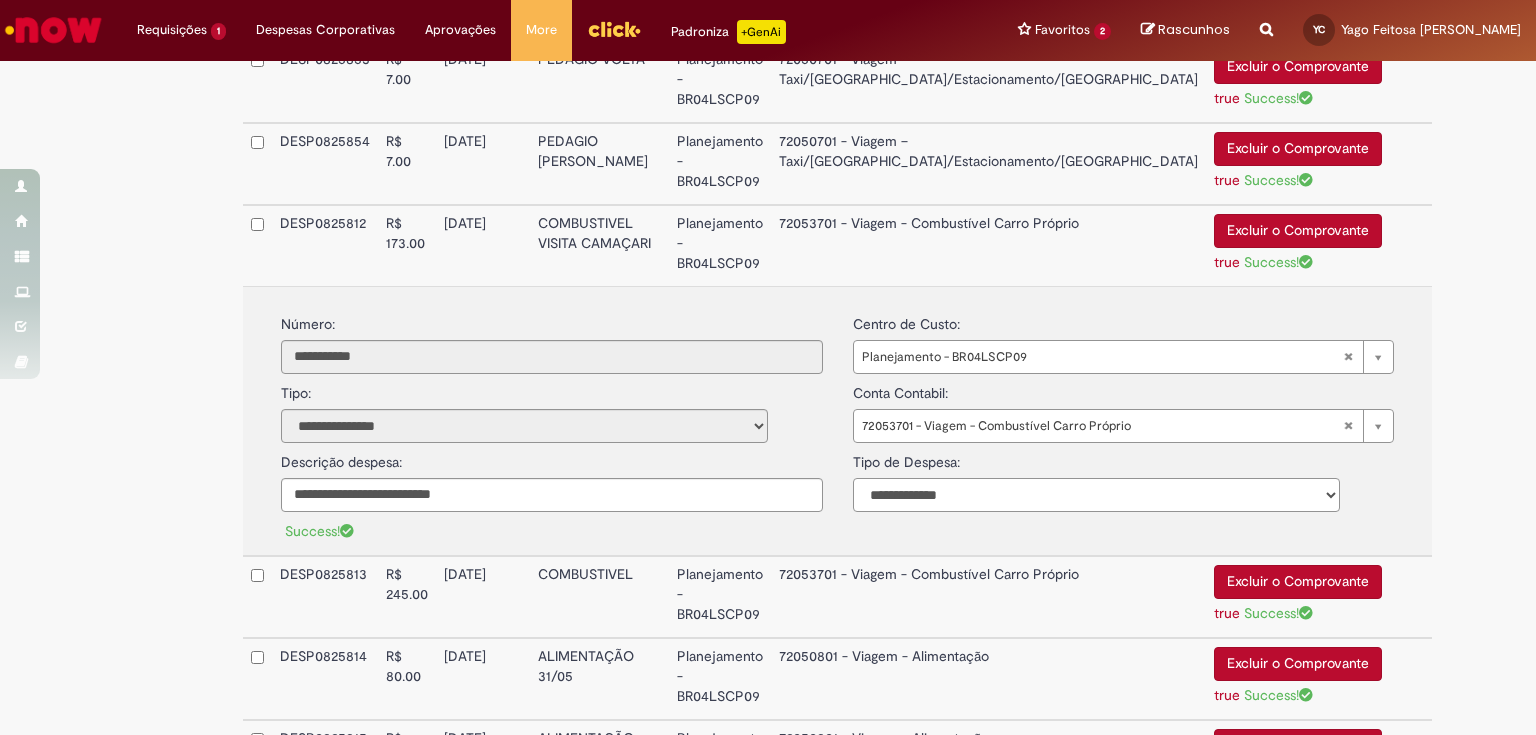 click on "**********" at bounding box center (1096, 495) 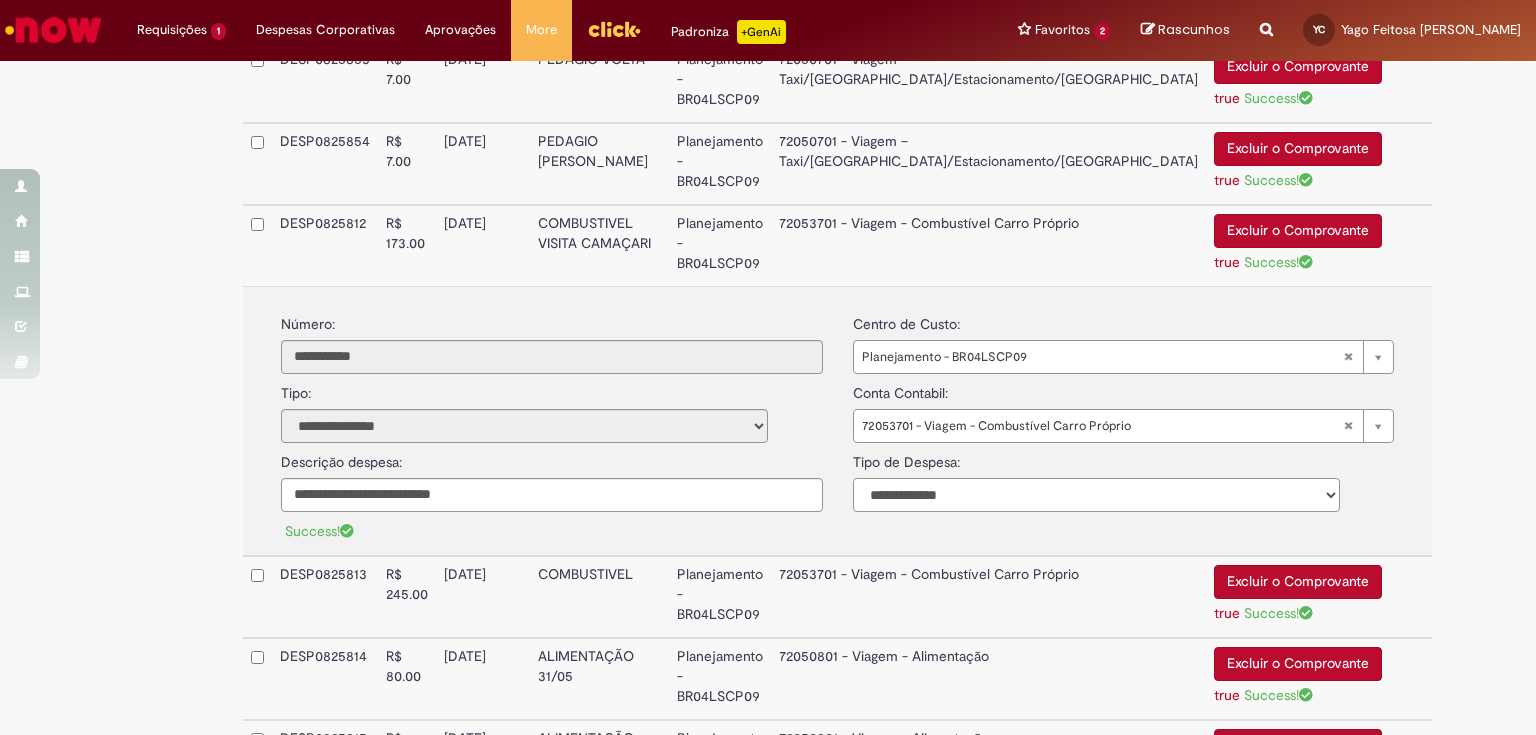select on "*" 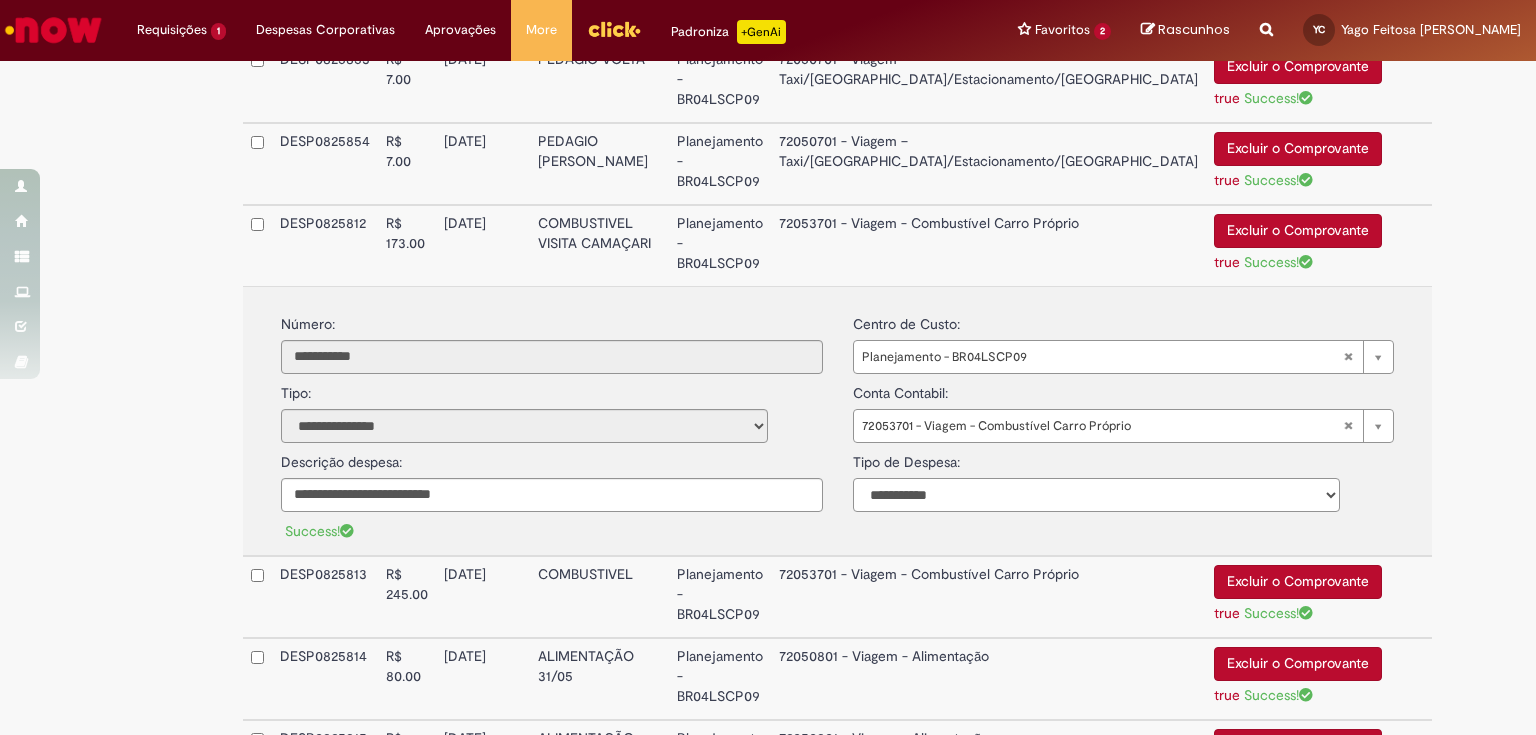 click on "**********" at bounding box center [1096, 495] 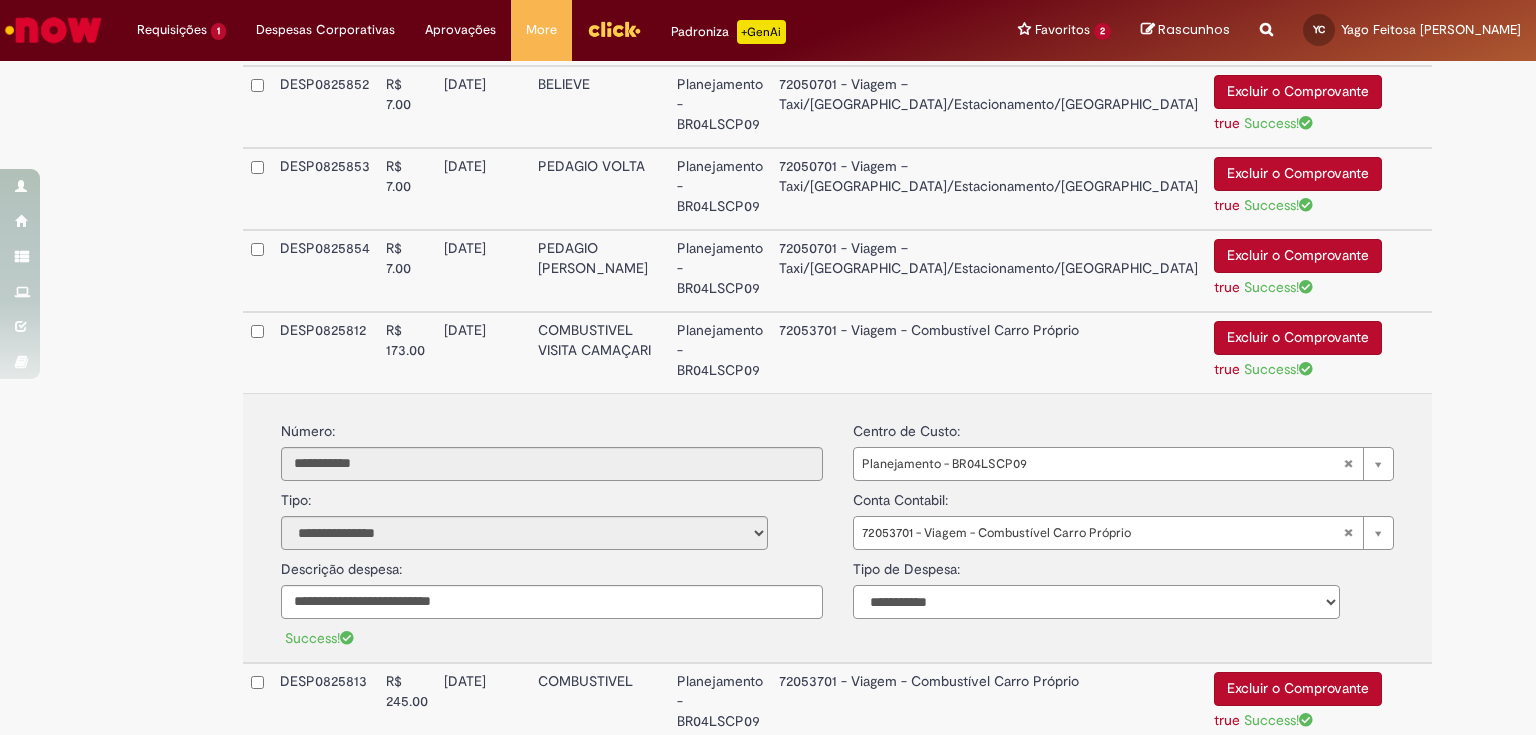 scroll, scrollTop: 1171, scrollLeft: 0, axis: vertical 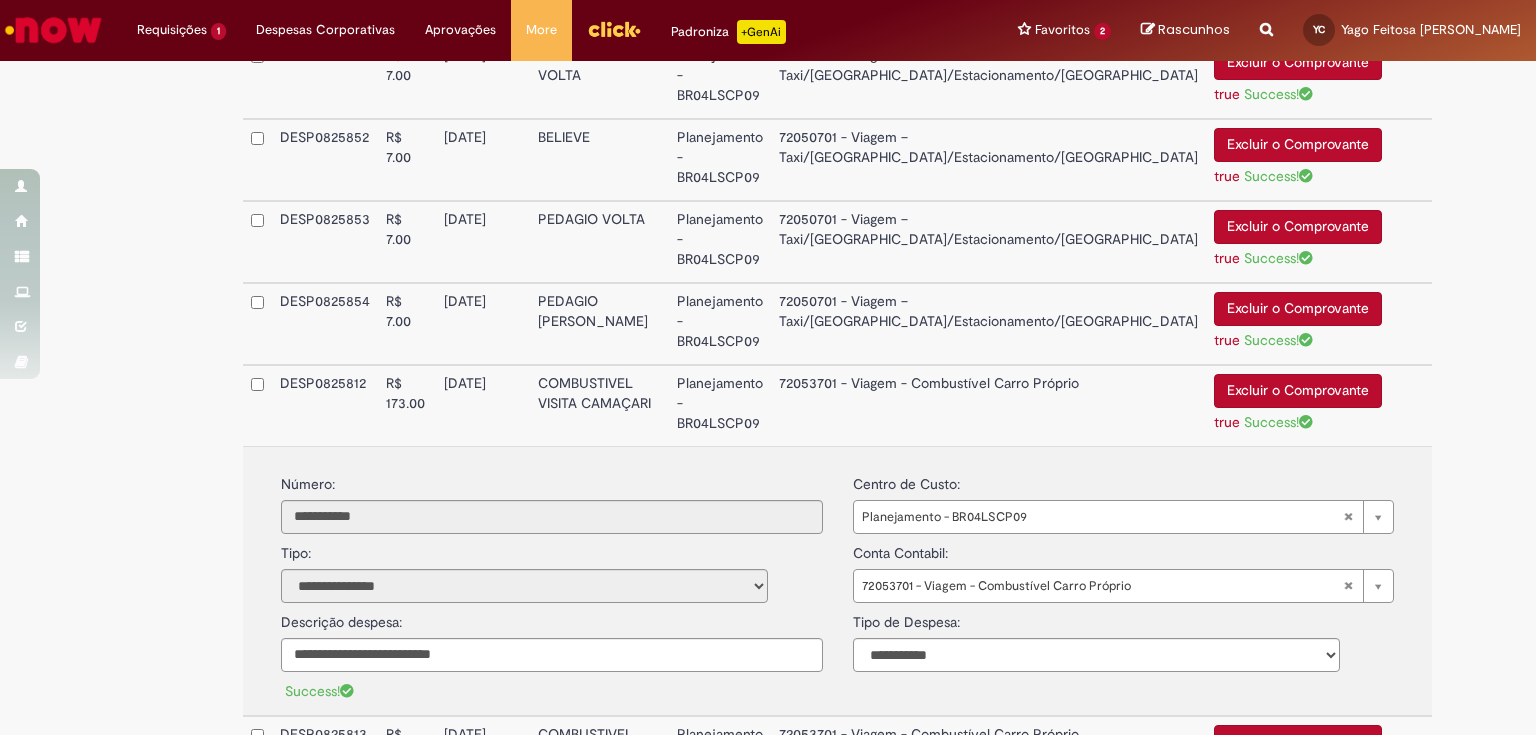 click on "72050701 -  Viagem – Taxi/[GEOGRAPHIC_DATA]/Estacionamento/[GEOGRAPHIC_DATA]" at bounding box center [988, 324] 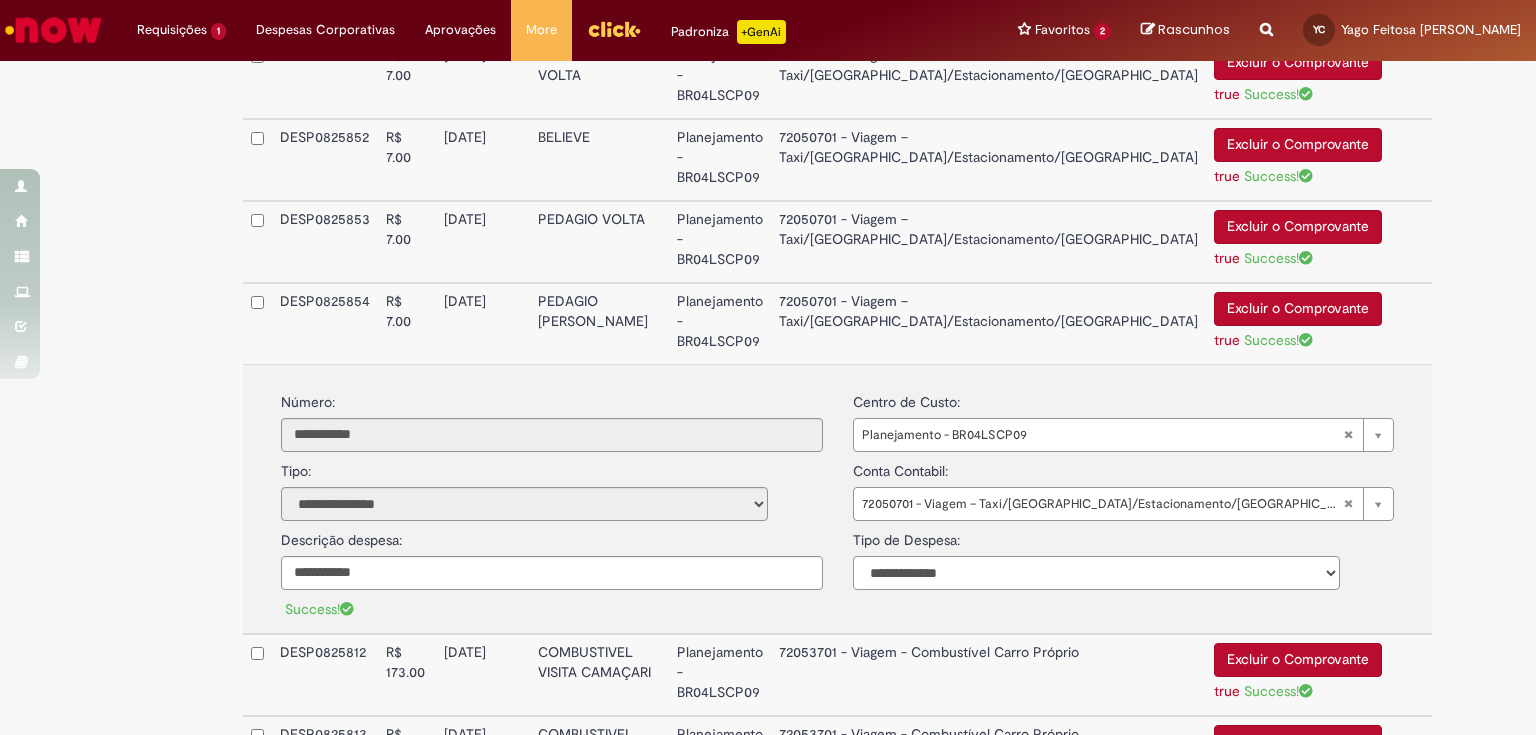 click on "**********" at bounding box center (1096, 573) 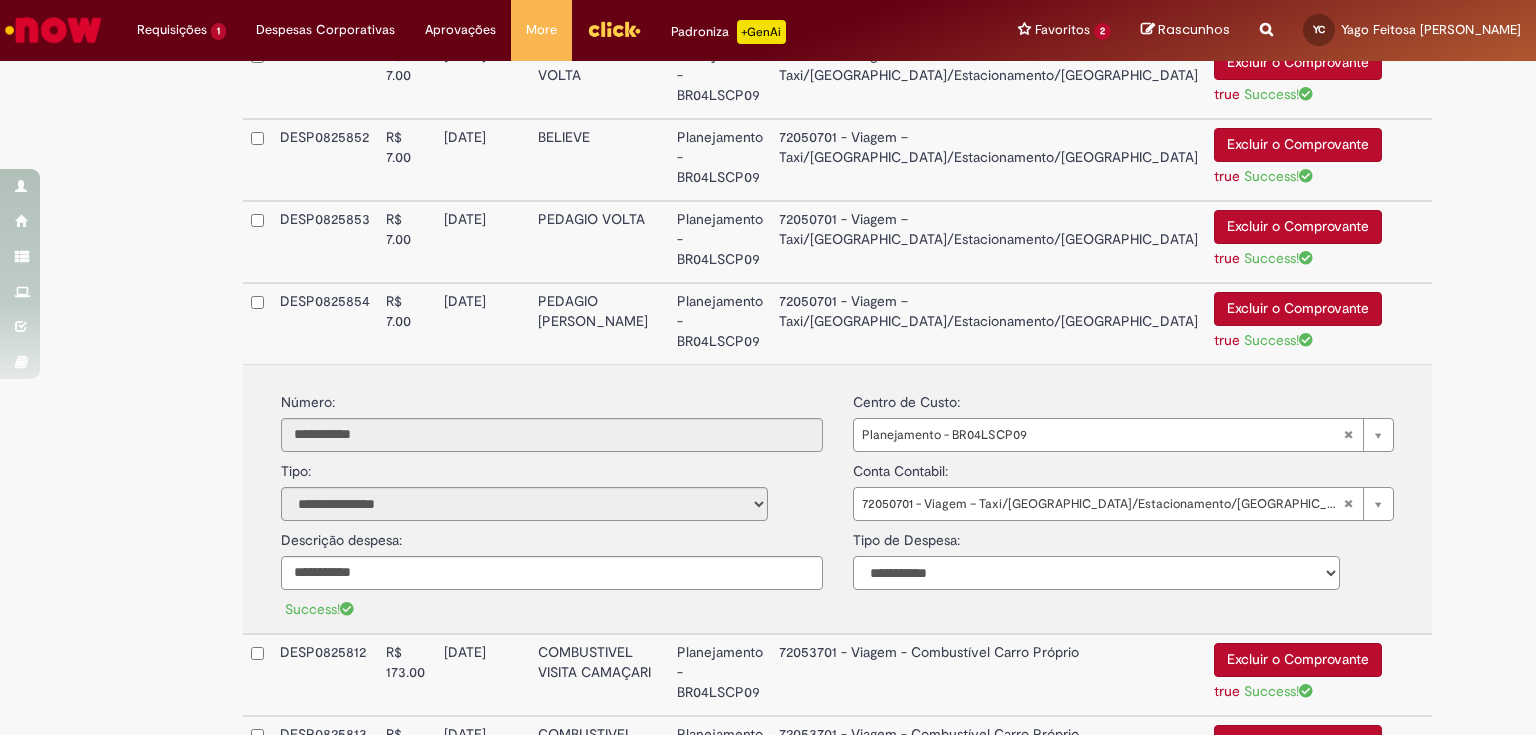 click on "**********" at bounding box center [1096, 573] 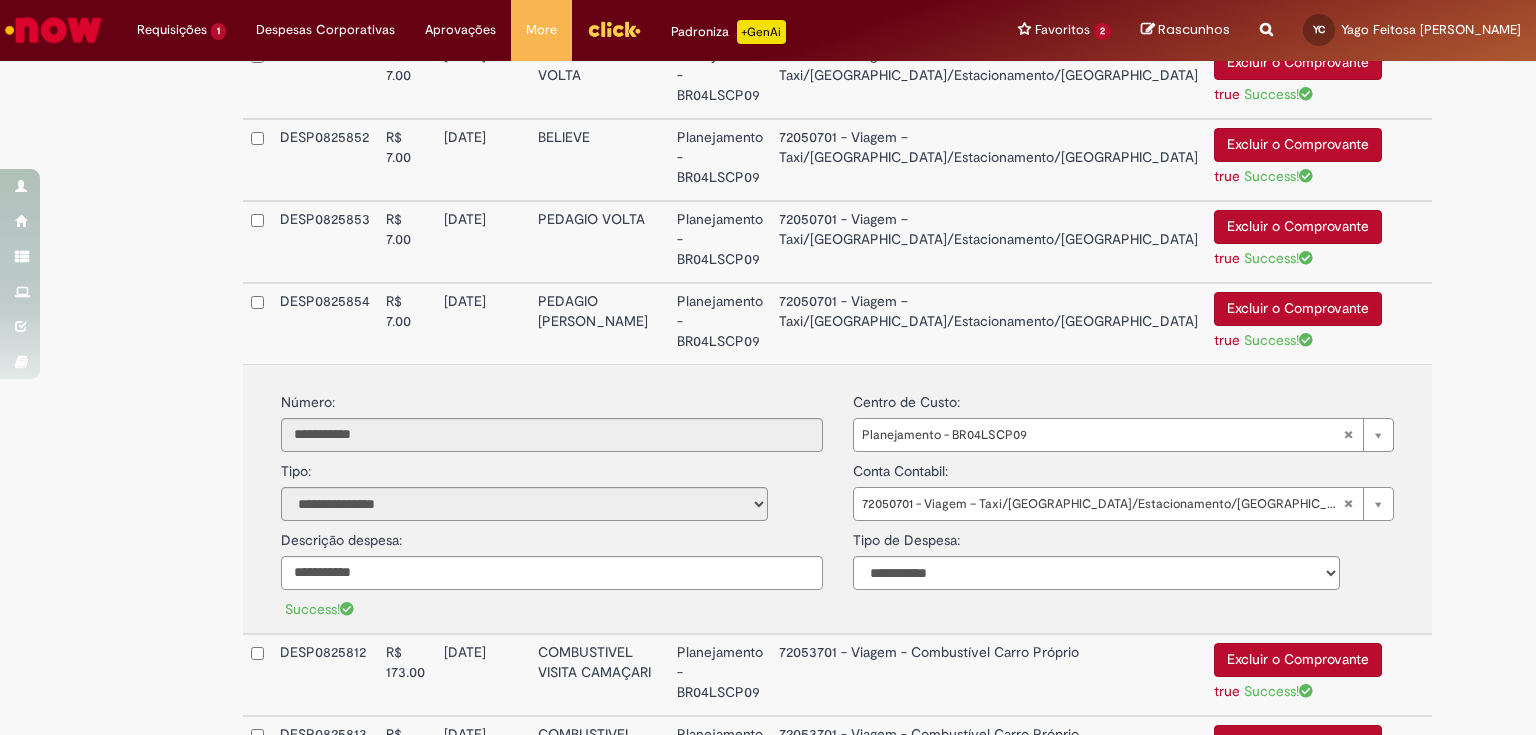 click on "72050701 -  Viagem – Taxi/[GEOGRAPHIC_DATA]/Estacionamento/[GEOGRAPHIC_DATA]" at bounding box center [988, 242] 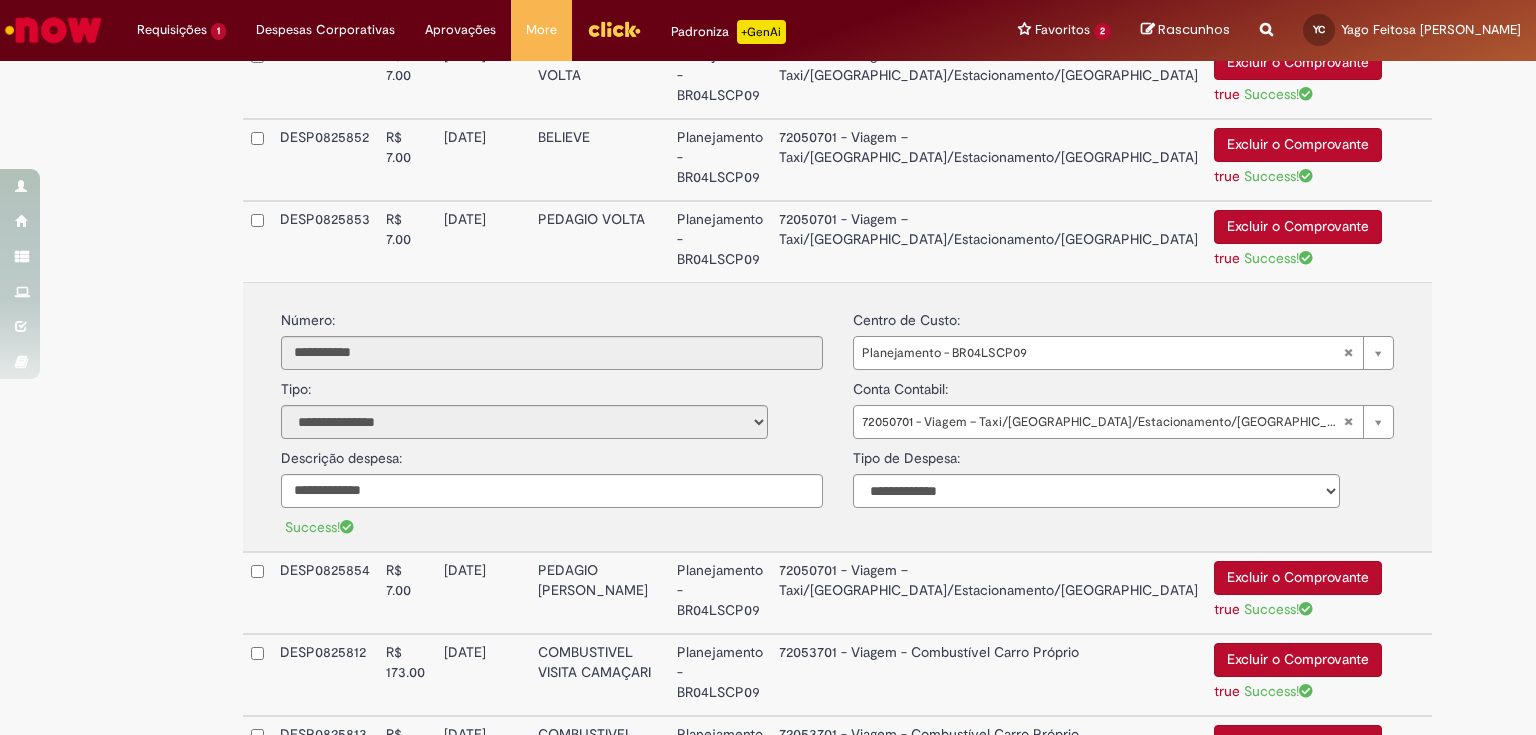 drag, startPoint x: 879, startPoint y: 468, endPoint x: 882, endPoint y: 484, distance: 16.27882 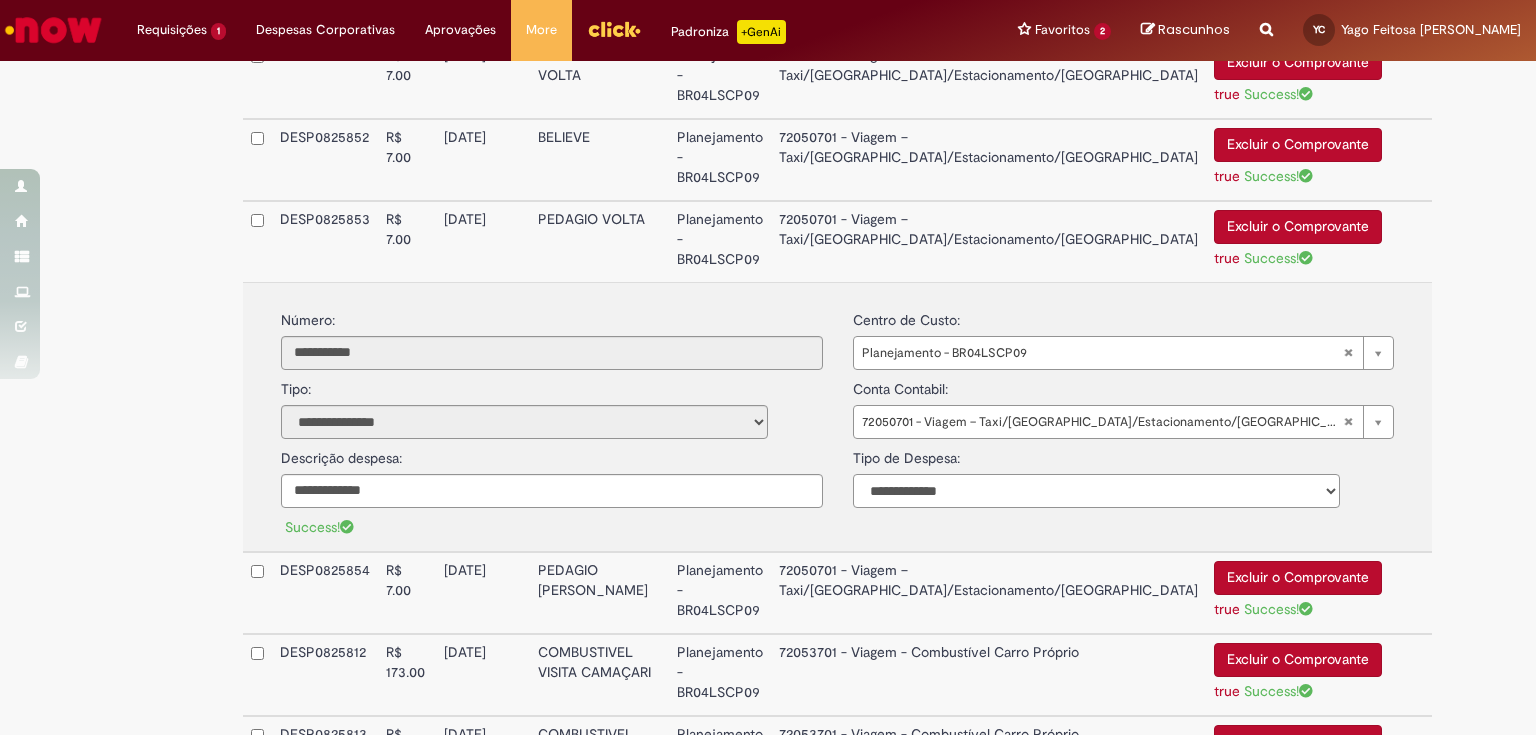 click on "**********" at bounding box center [1096, 491] 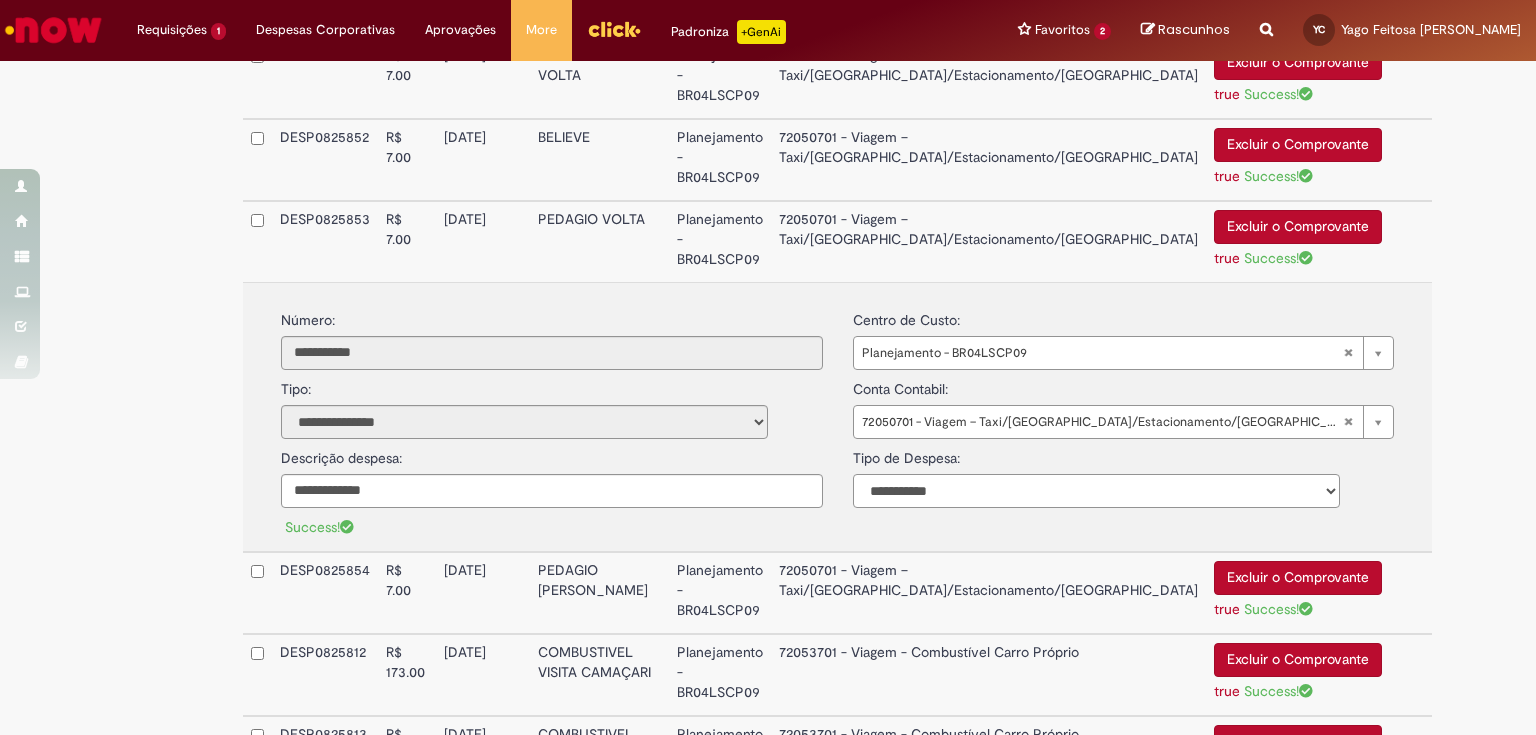 click on "**********" at bounding box center [1096, 491] 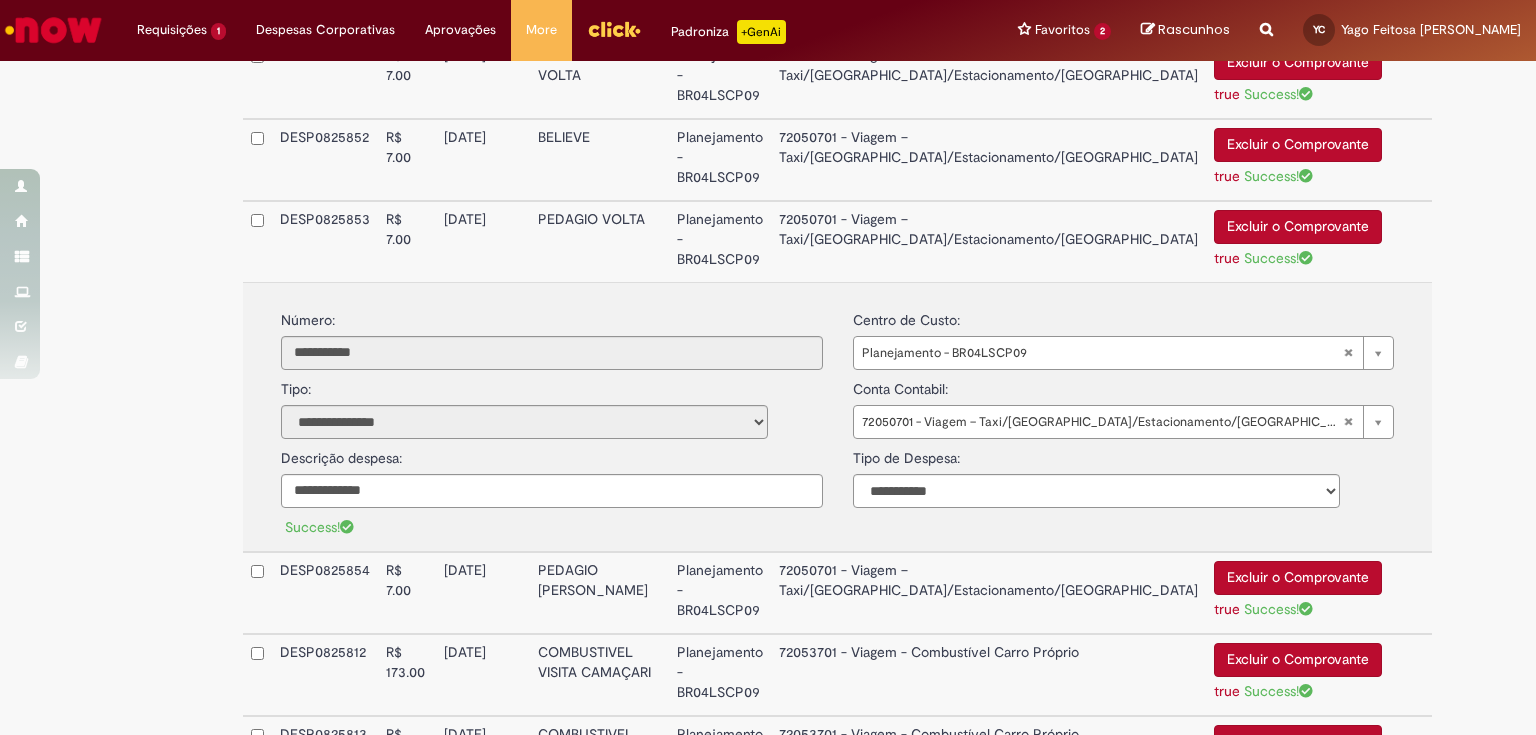 click on "**********" at bounding box center (837, 416) 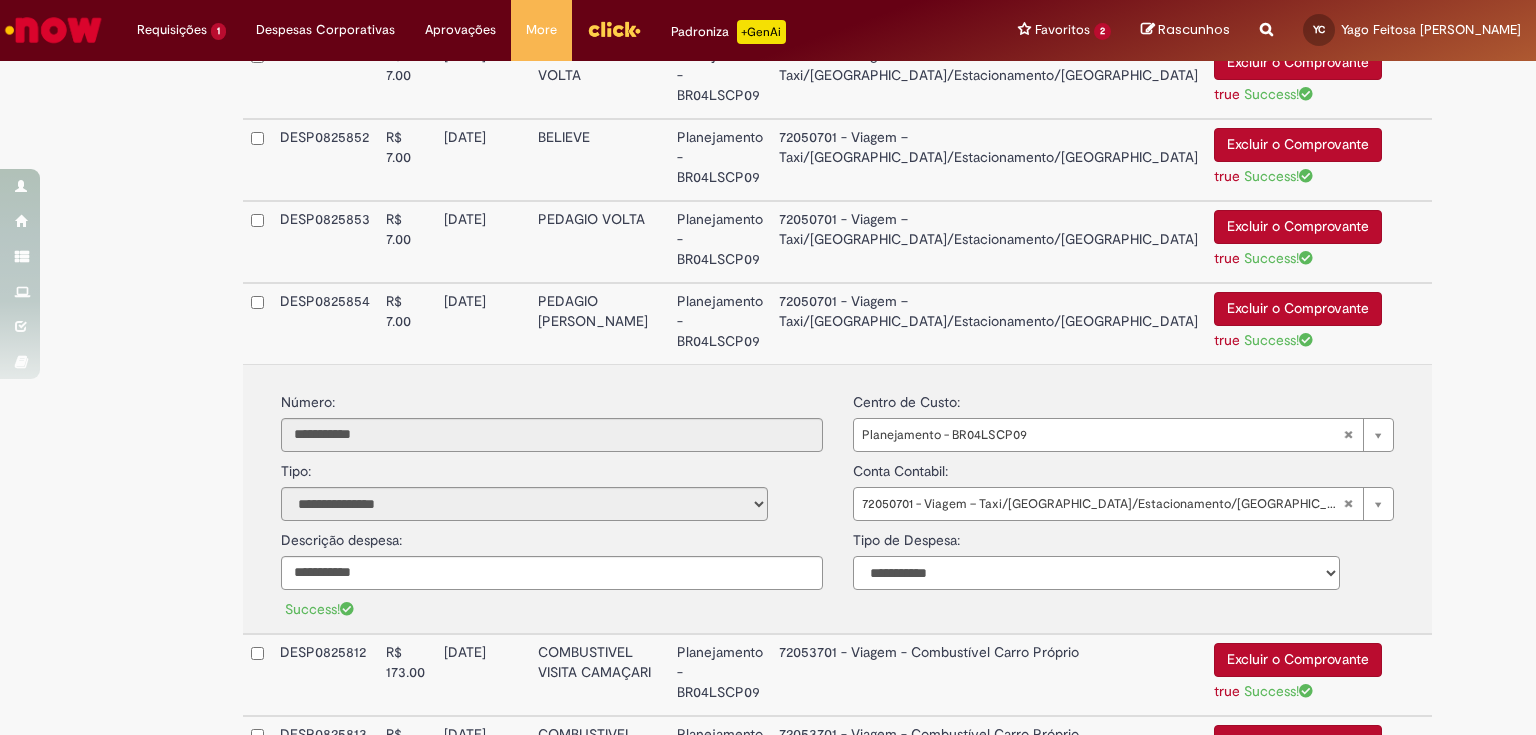 click on "**********" at bounding box center (1096, 573) 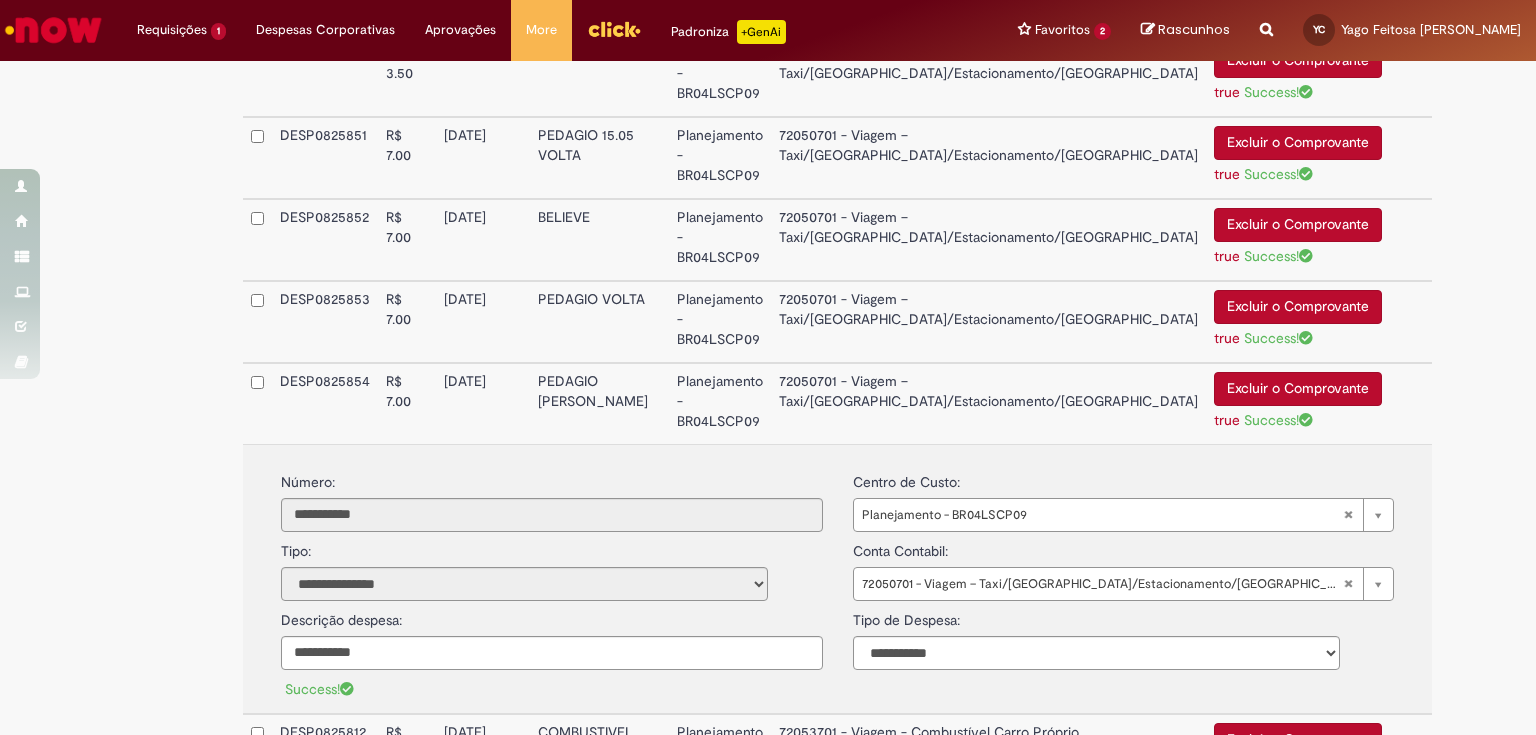 click on "72050701 -  Viagem – Taxi/[GEOGRAPHIC_DATA]/Estacionamento/[GEOGRAPHIC_DATA]" at bounding box center [988, 240] 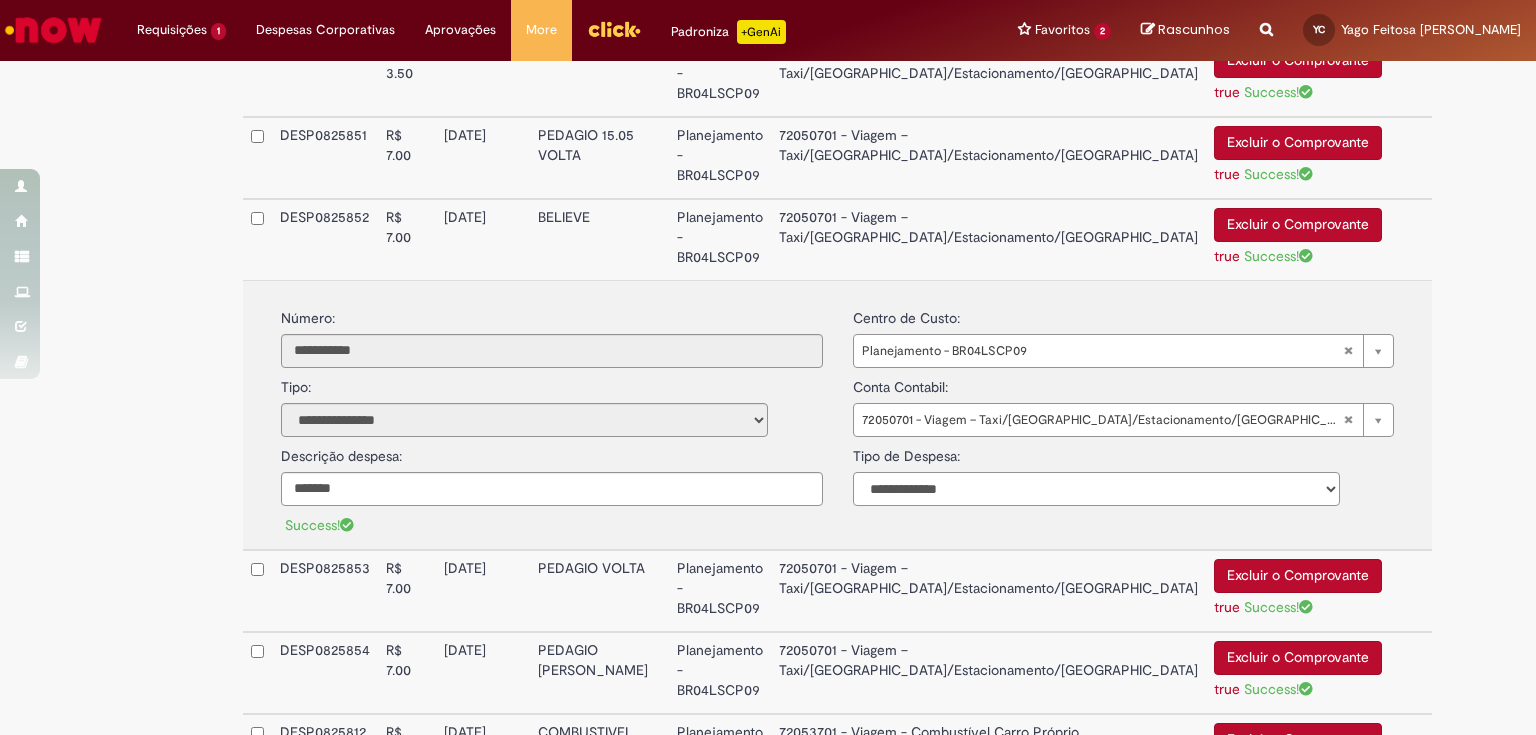click on "**********" at bounding box center (1096, 489) 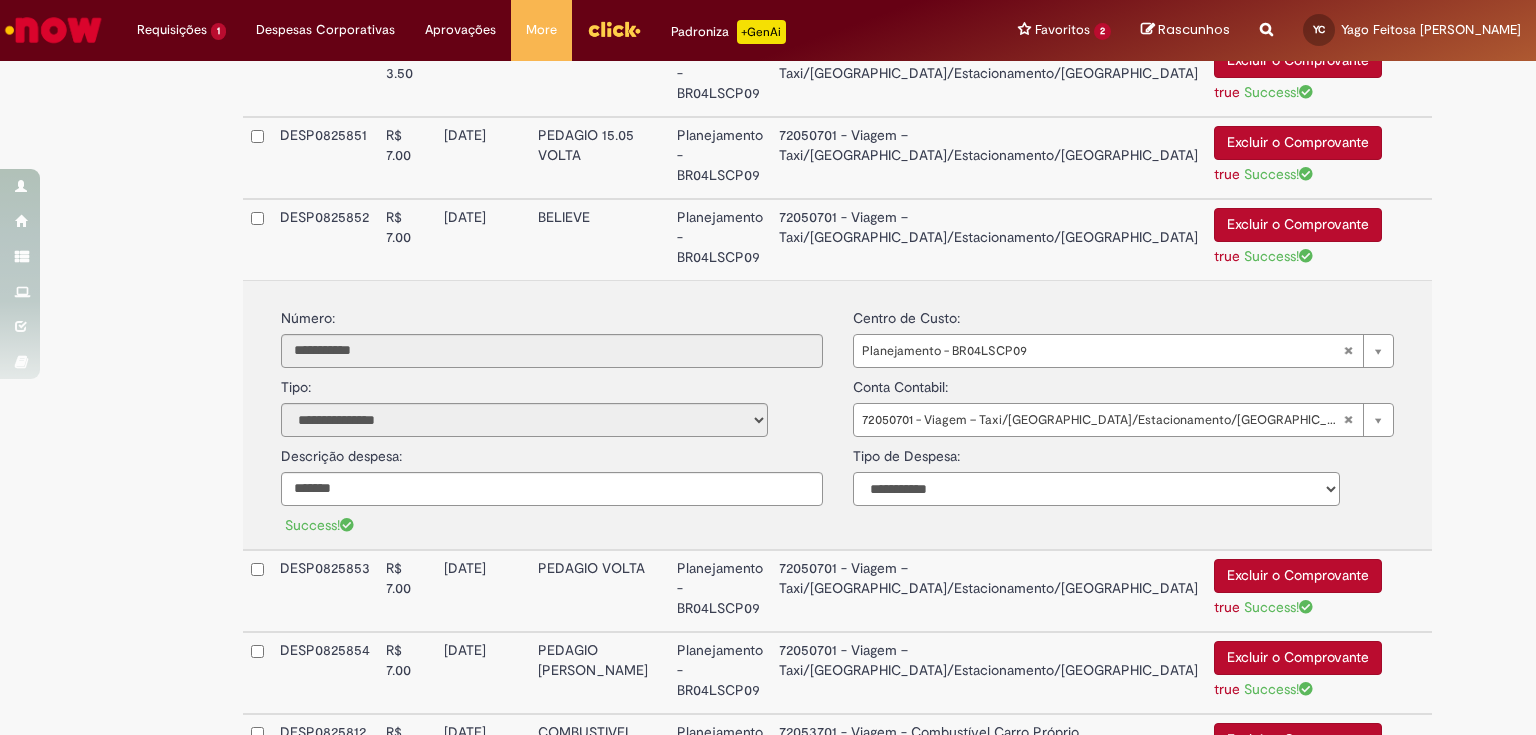 click on "**********" at bounding box center (1096, 489) 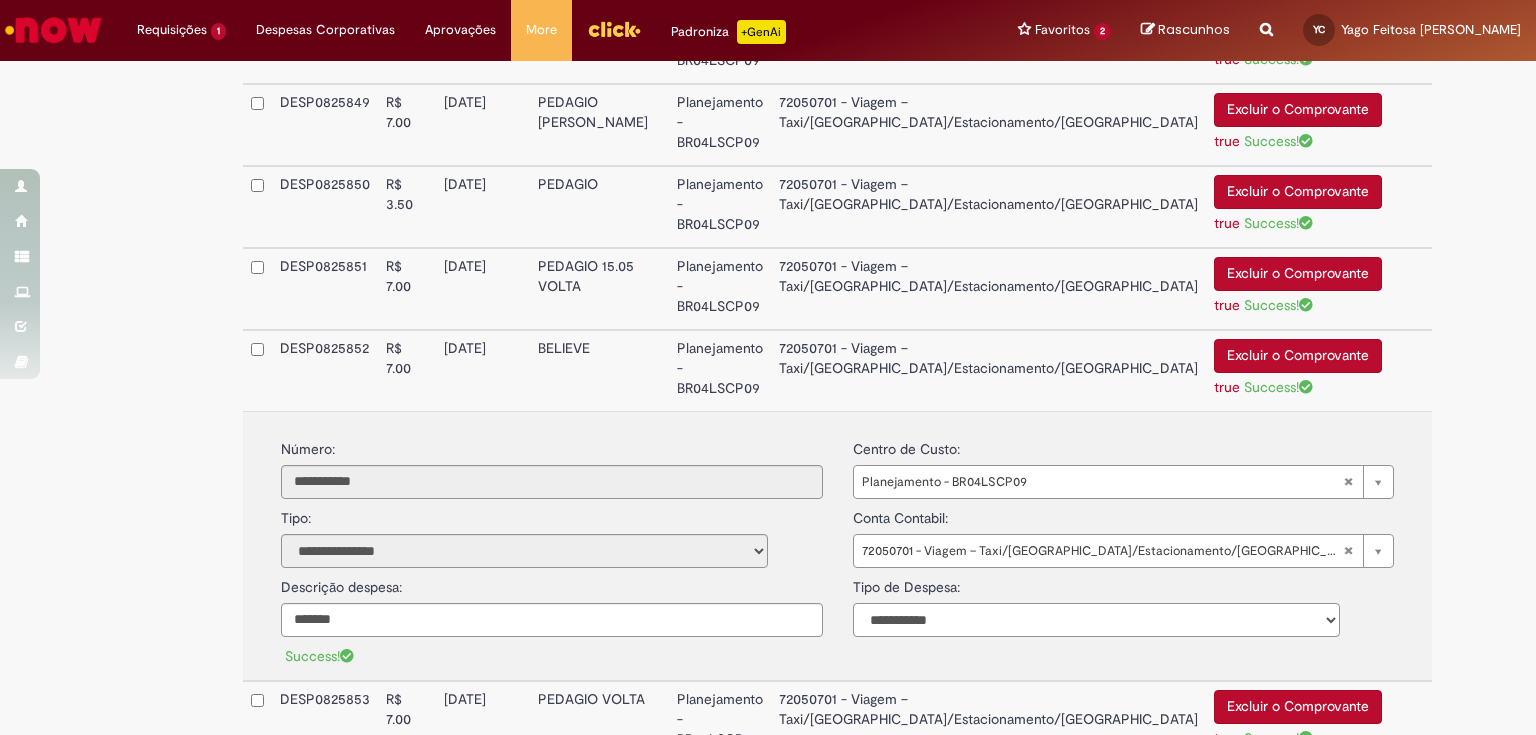 scroll, scrollTop: 931, scrollLeft: 0, axis: vertical 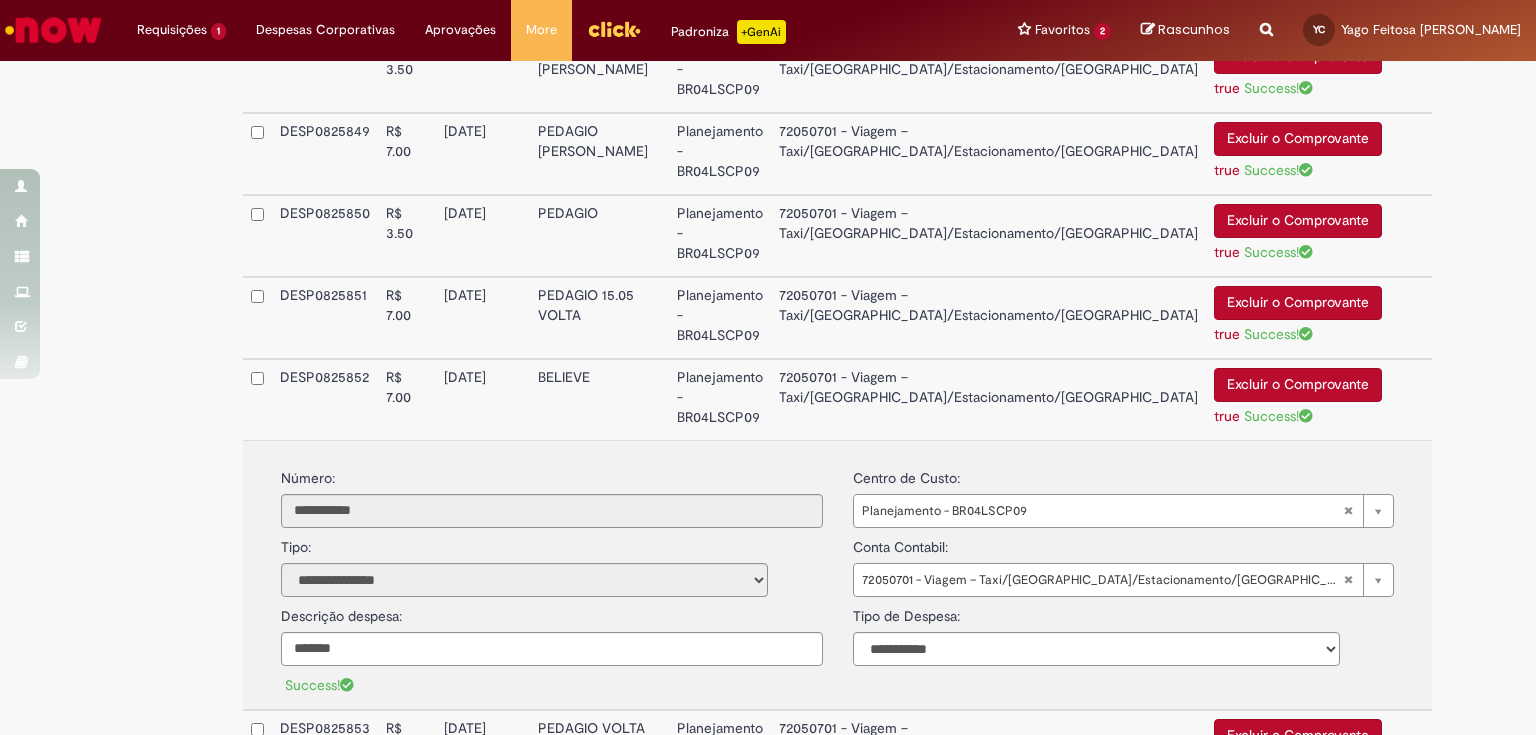 click on "72050701 -  Viagem – Taxi/[GEOGRAPHIC_DATA]/Estacionamento/[GEOGRAPHIC_DATA]" at bounding box center [988, 318] 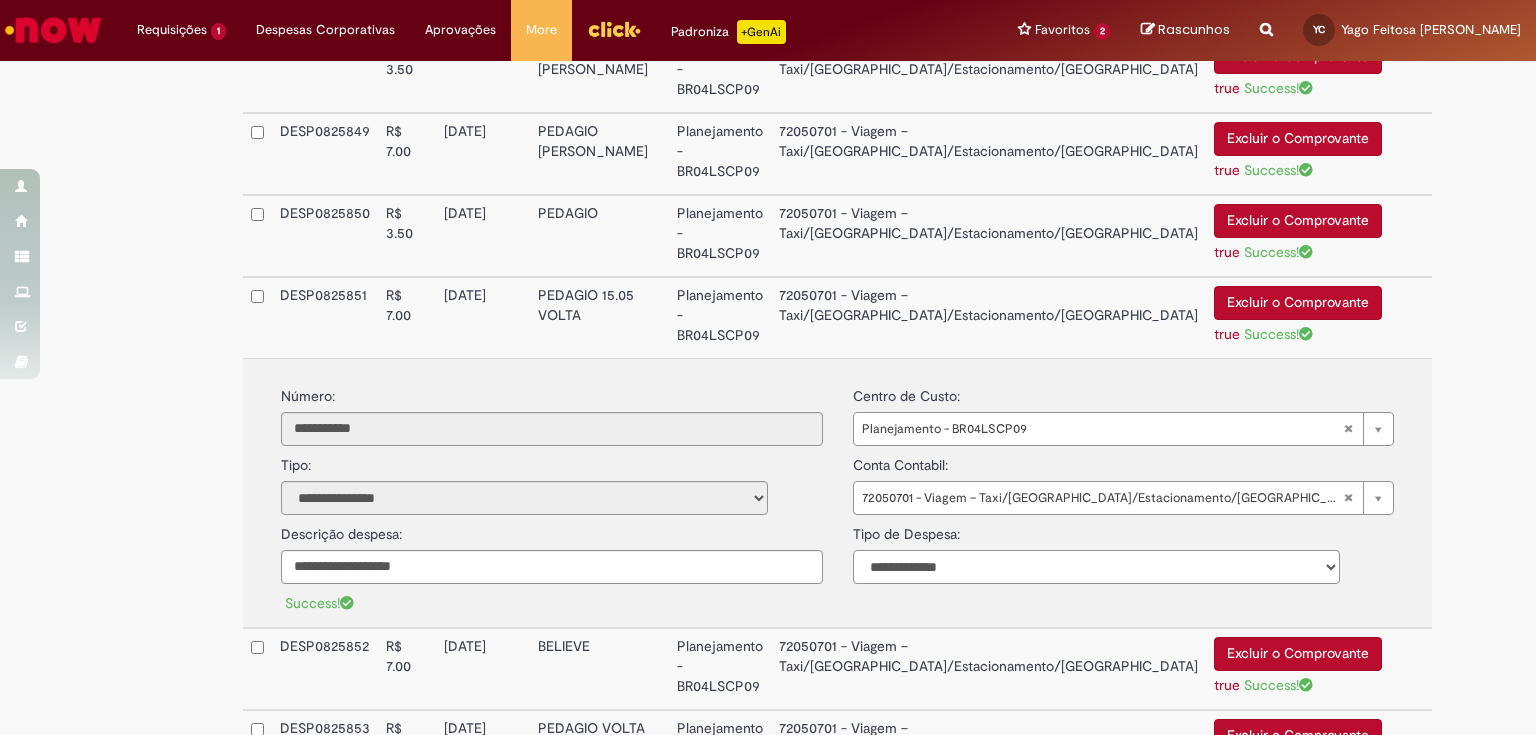 click on "**********" at bounding box center [1096, 567] 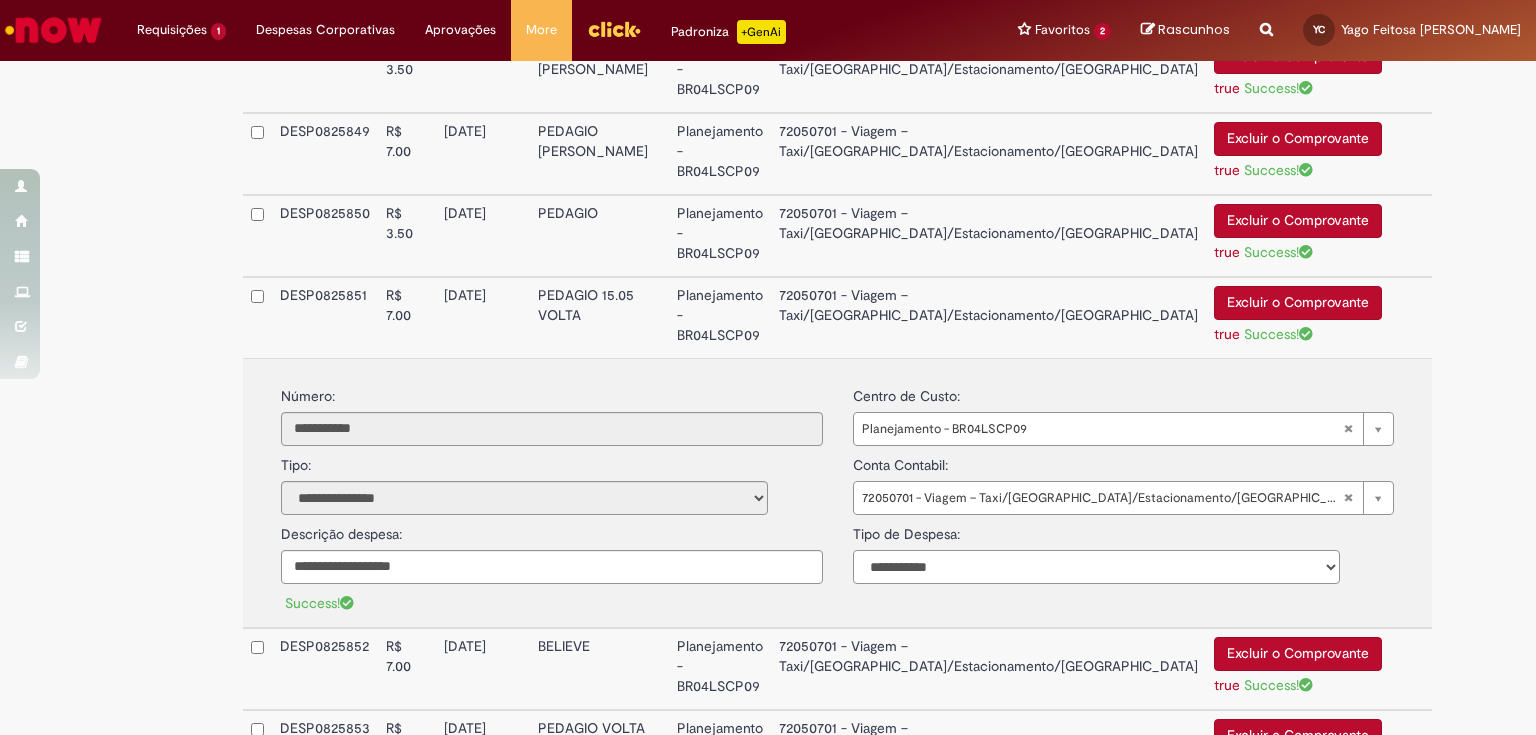 click on "**********" at bounding box center (1096, 567) 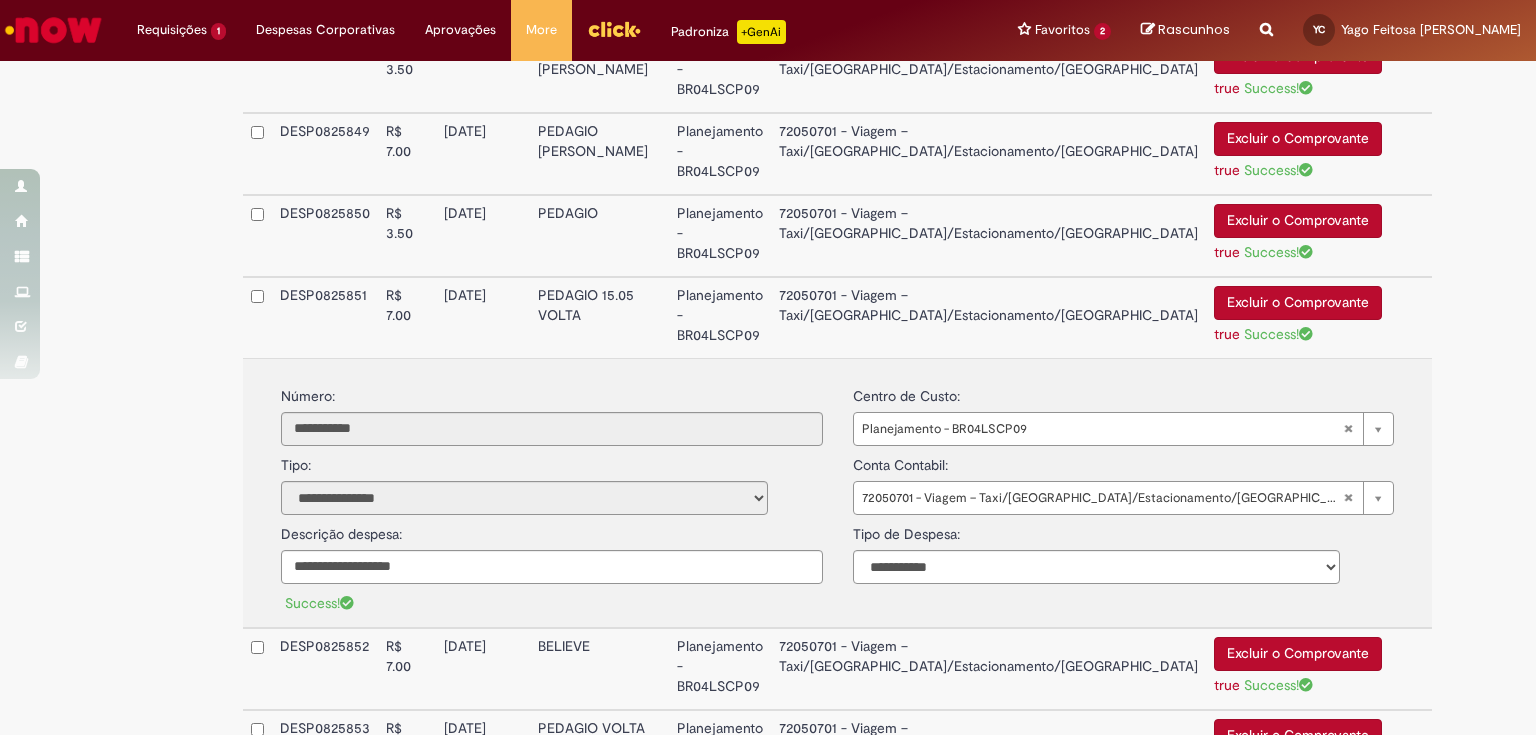 click on "72050701 -  Viagem – Taxi/[GEOGRAPHIC_DATA]/Estacionamento/[GEOGRAPHIC_DATA]" at bounding box center [988, 236] 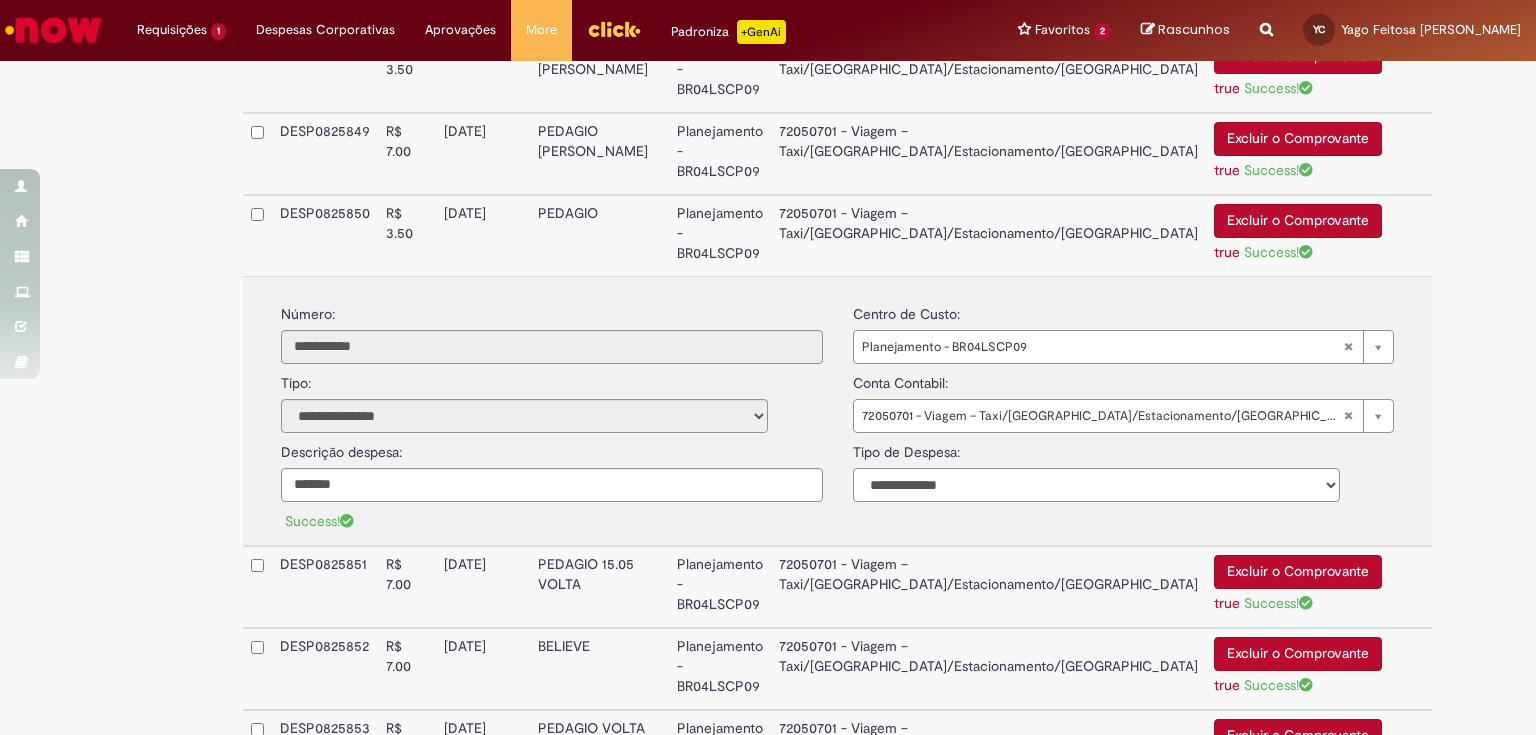 click on "**********" at bounding box center [1096, 485] 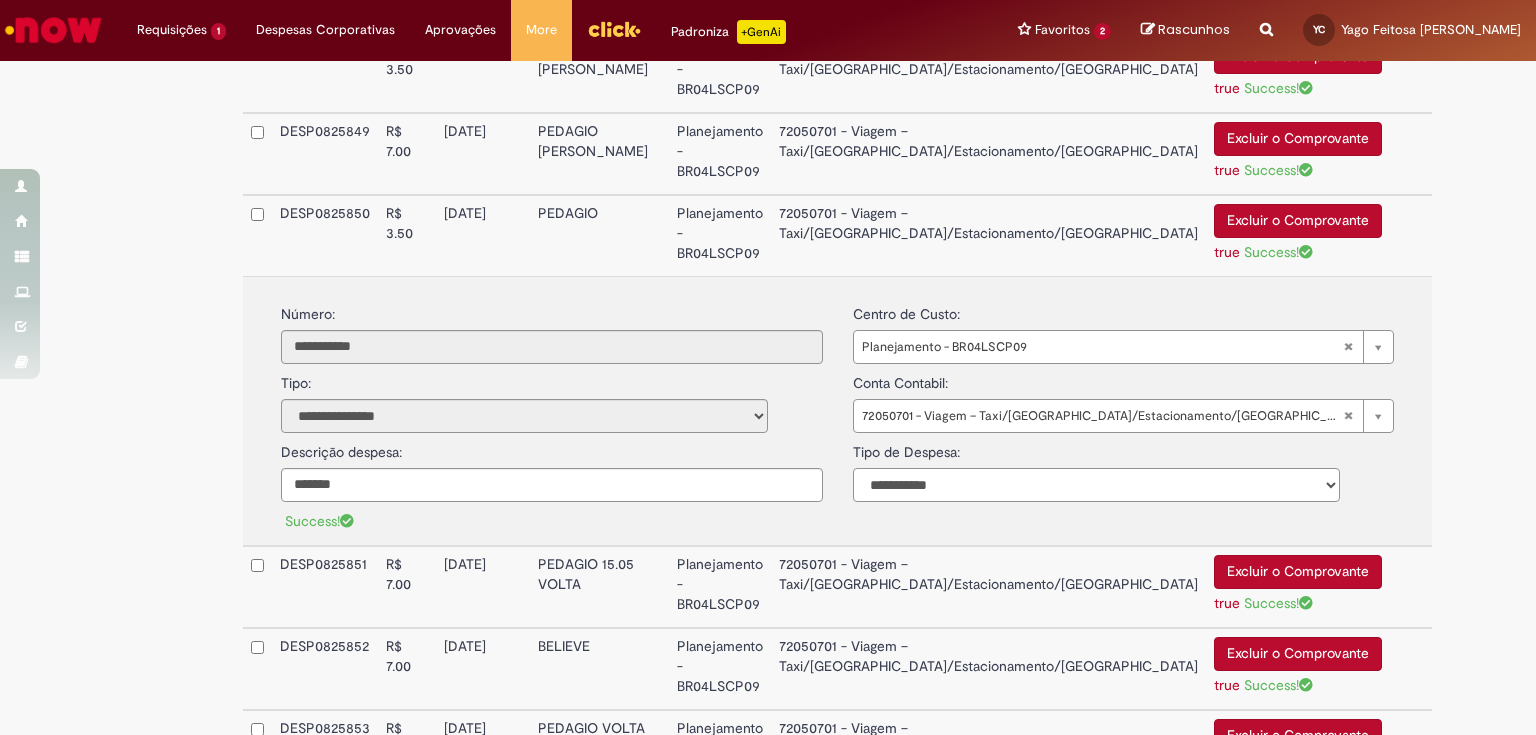 click on "**********" at bounding box center [1096, 485] 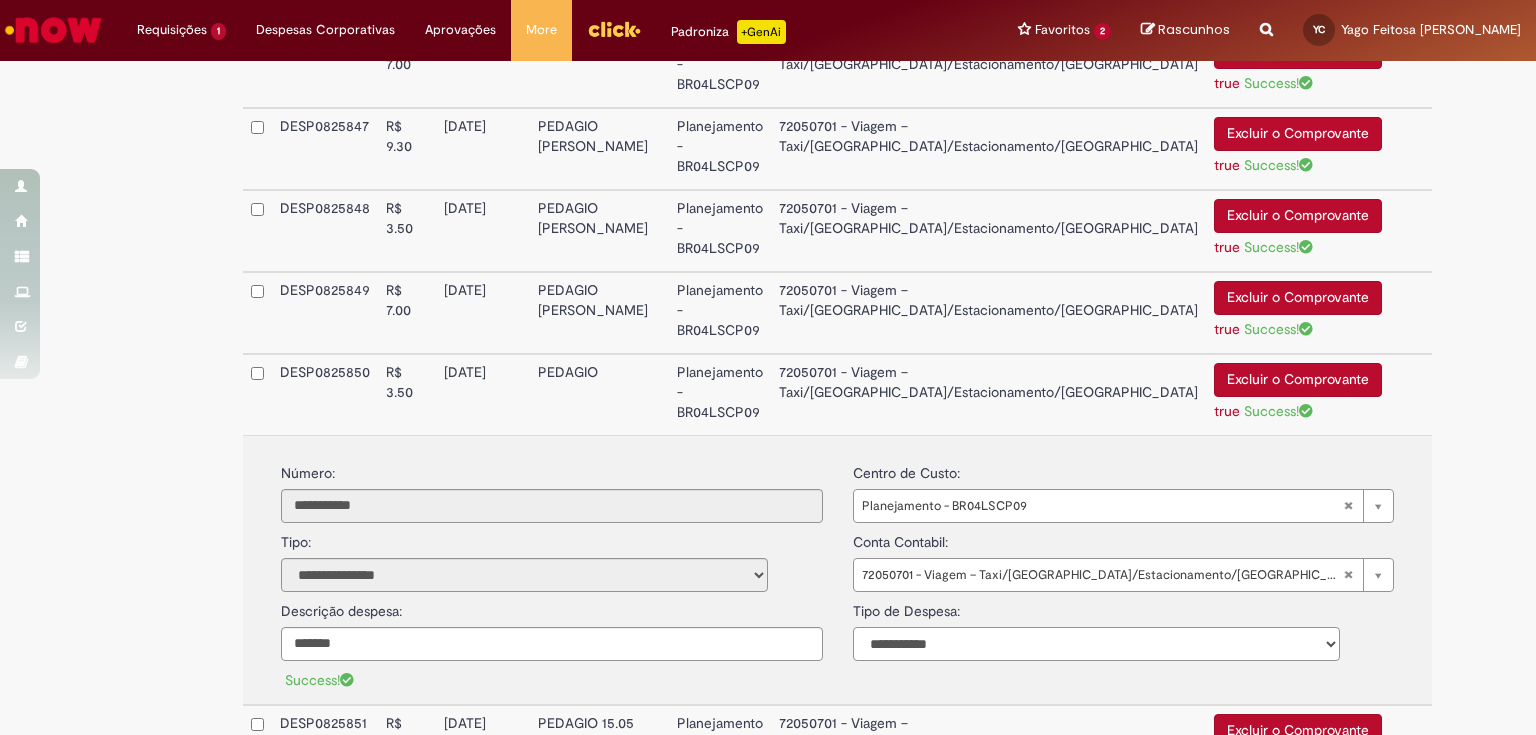 scroll, scrollTop: 771, scrollLeft: 0, axis: vertical 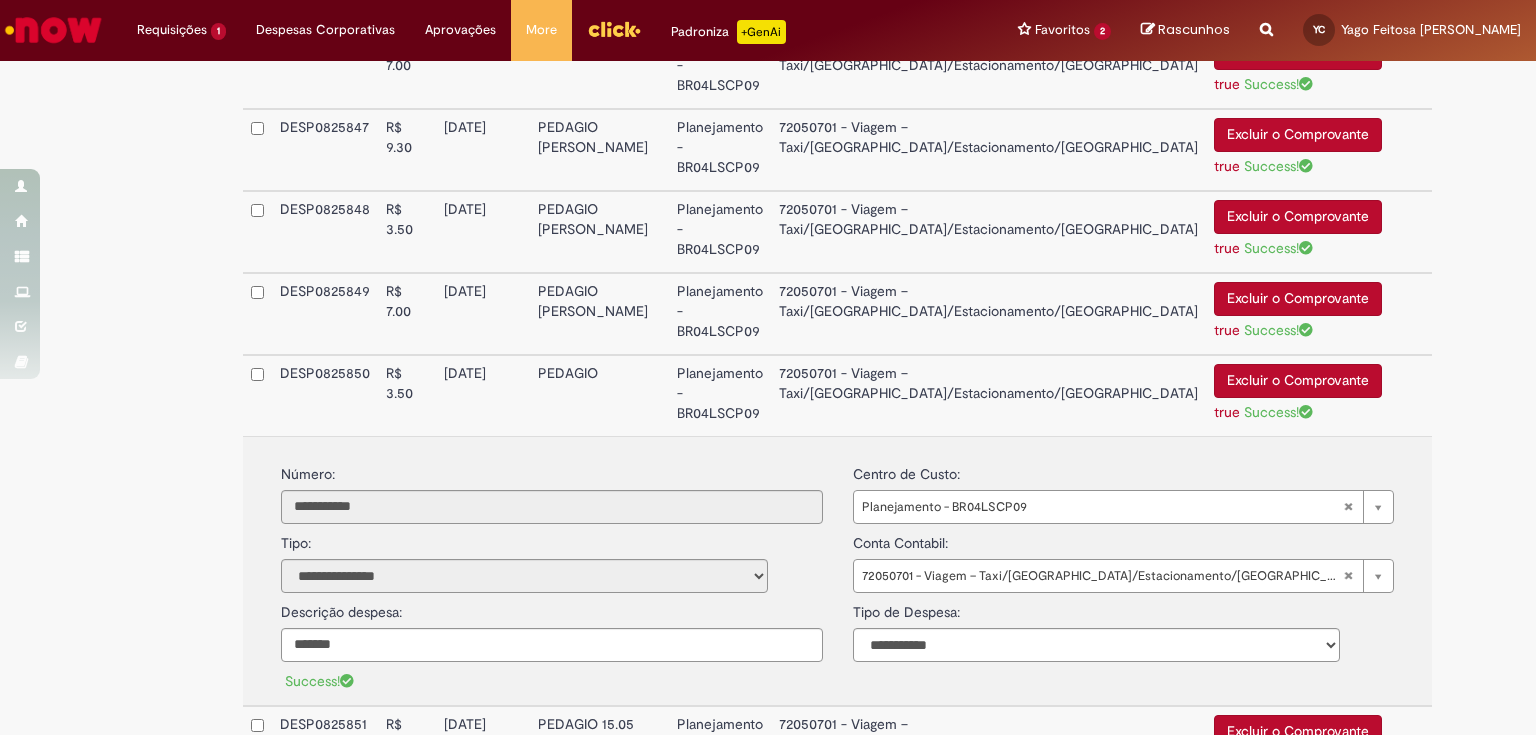 click on "72050701 -  Viagem – Taxi/[GEOGRAPHIC_DATA]/Estacionamento/[GEOGRAPHIC_DATA]" at bounding box center (988, 314) 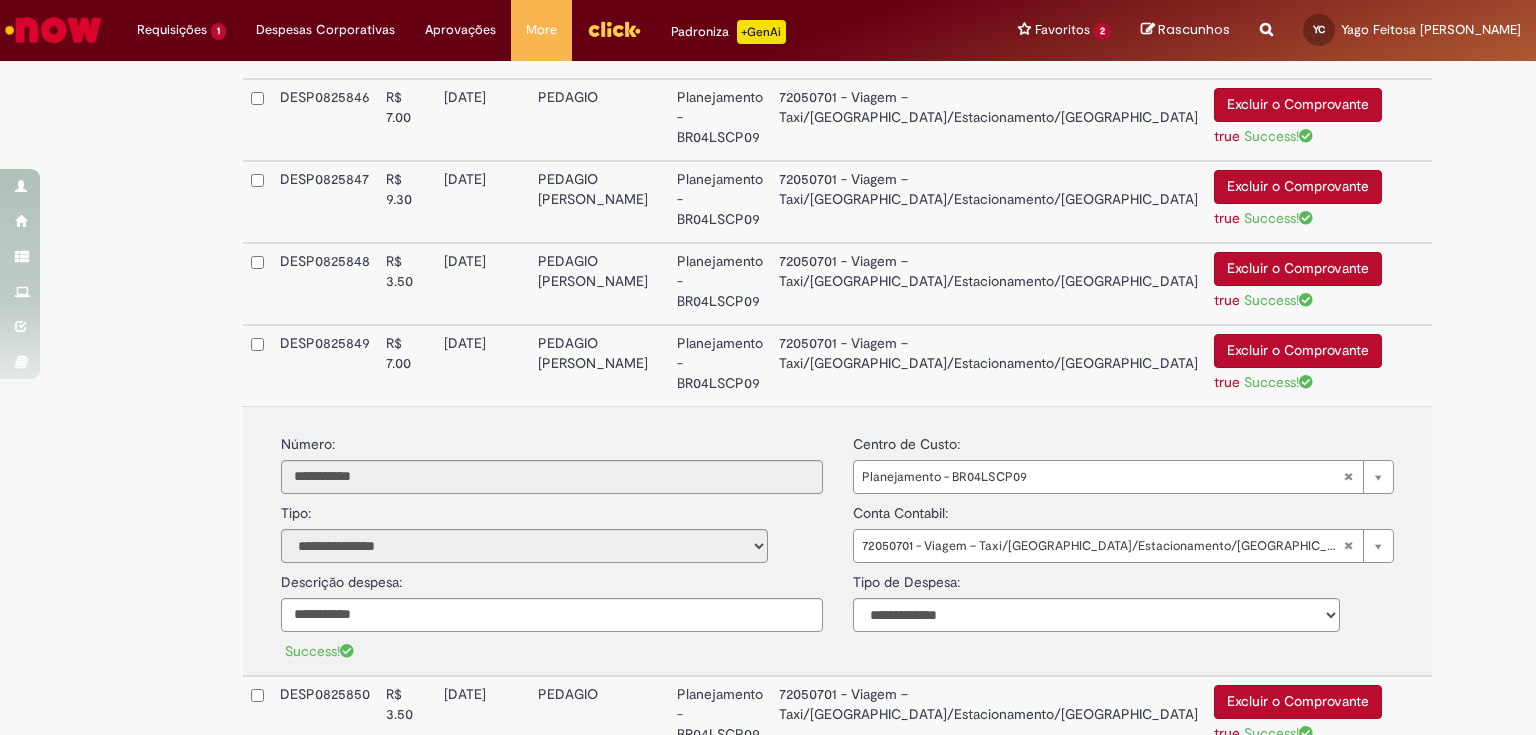 scroll, scrollTop: 691, scrollLeft: 0, axis: vertical 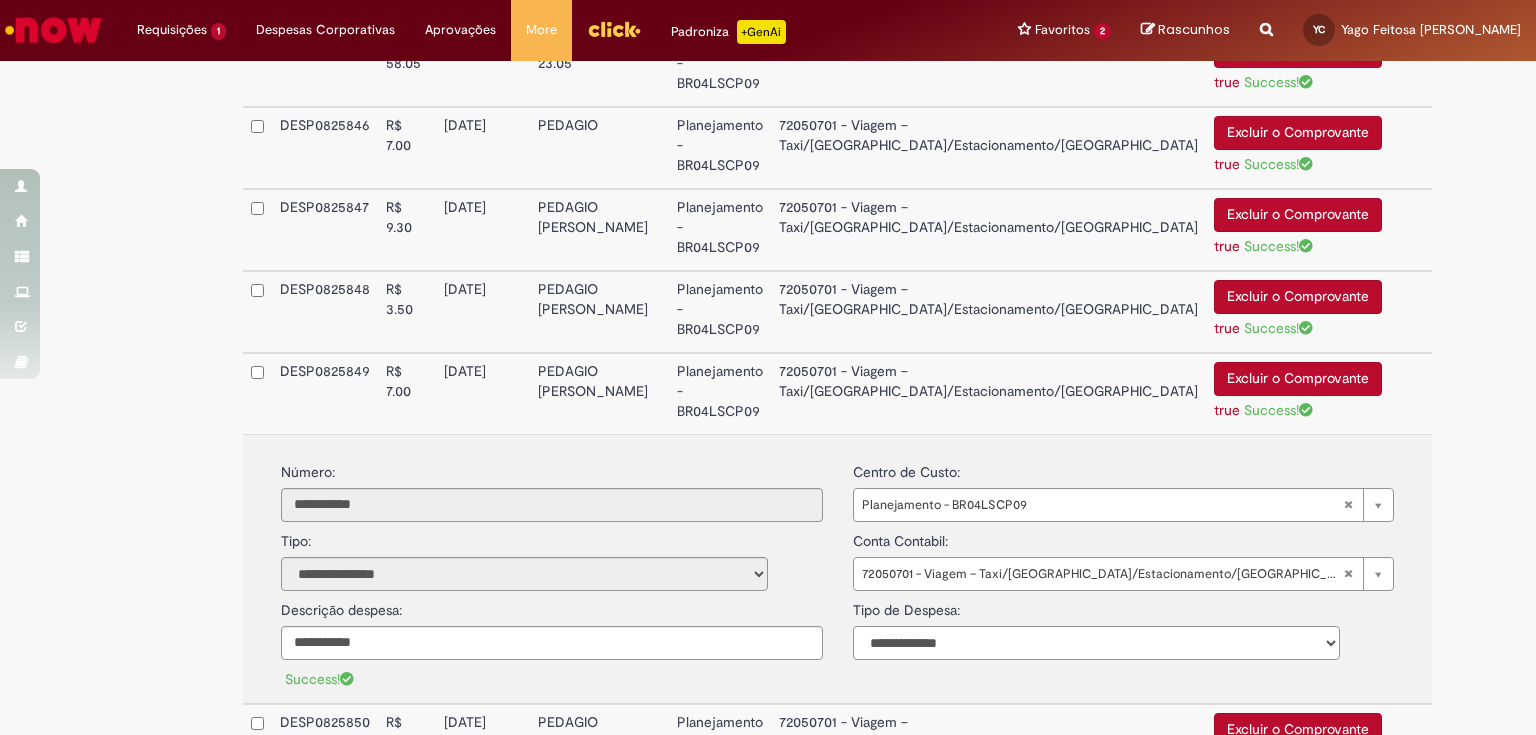 click on "**********" at bounding box center [1096, 643] 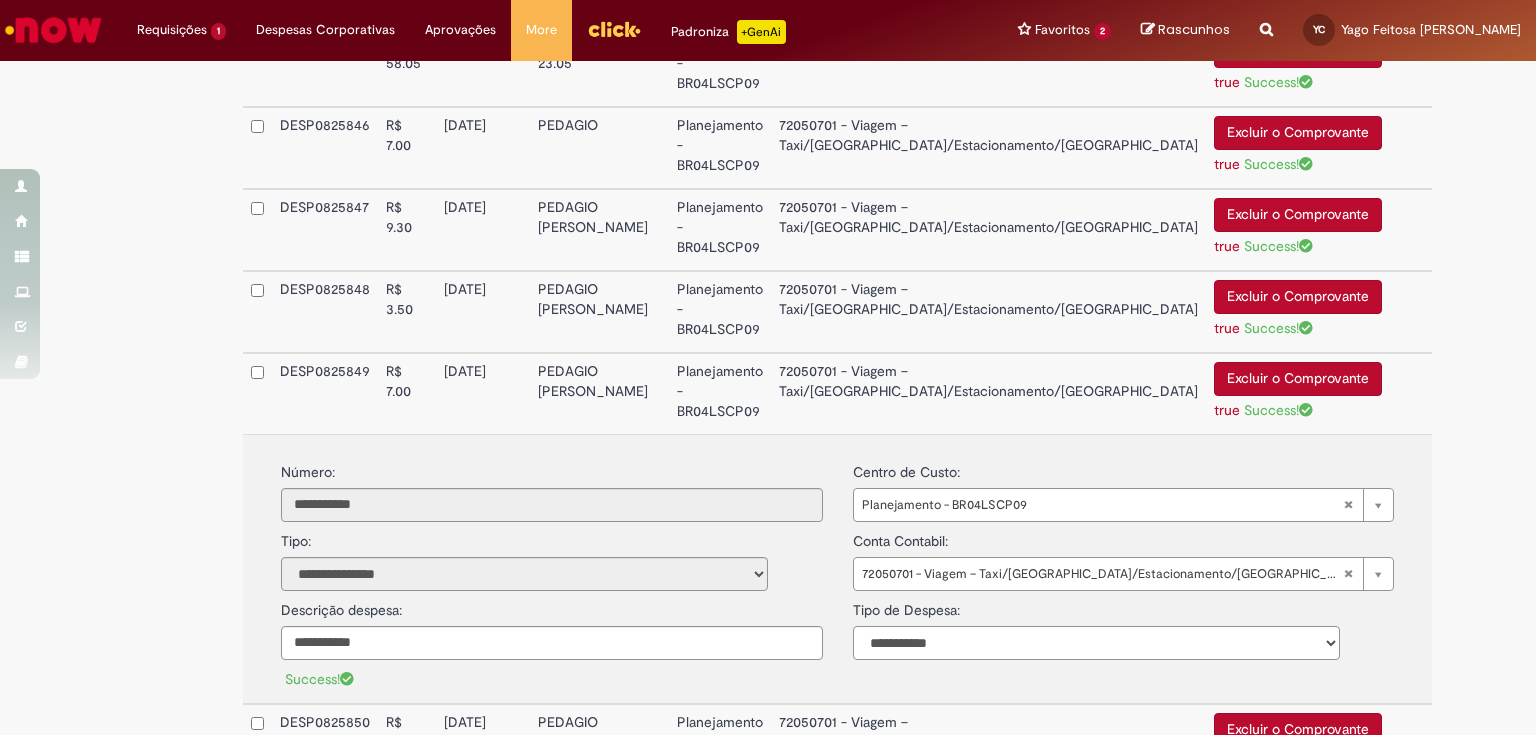 click on "**********" at bounding box center (1096, 643) 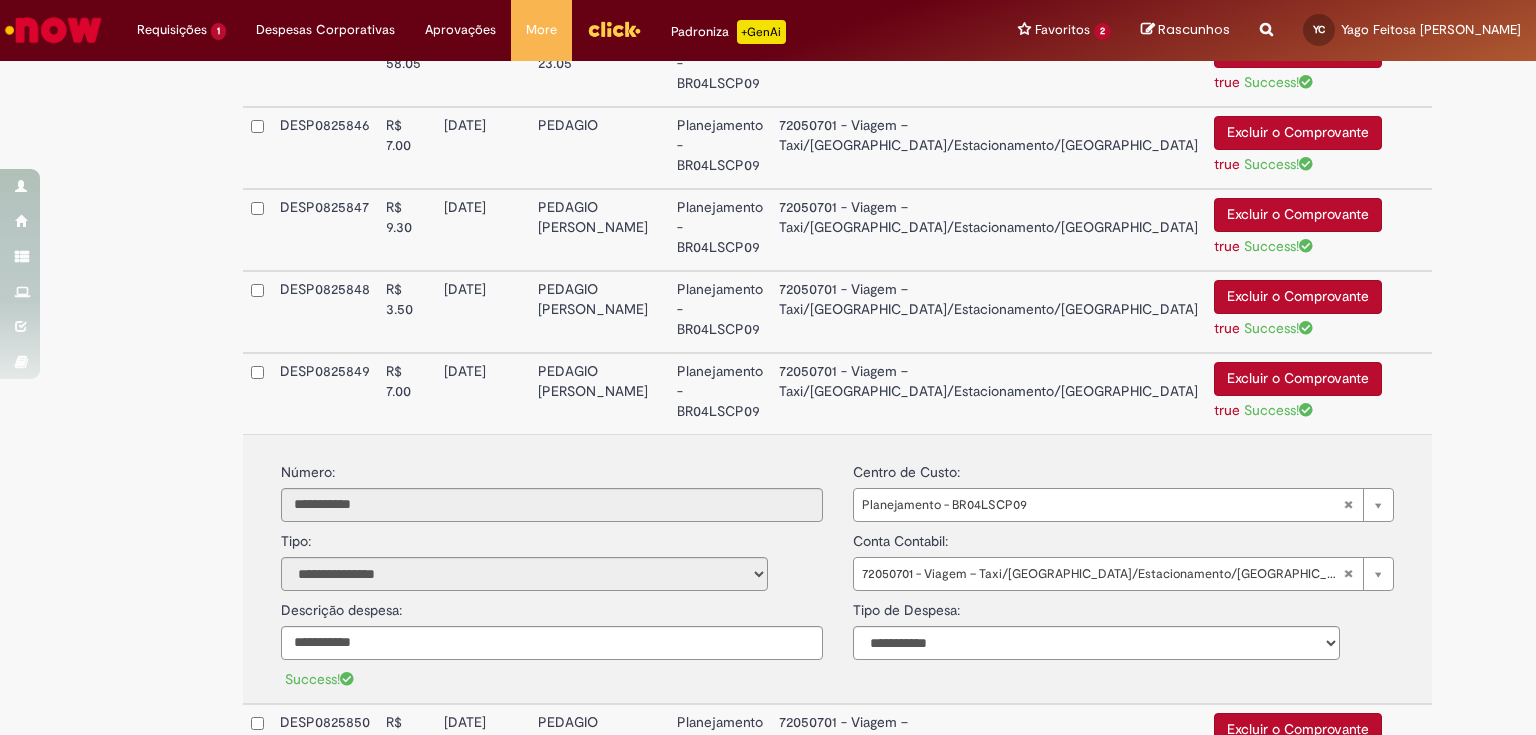 click on "72050701 -  Viagem – Taxi/[GEOGRAPHIC_DATA]/Estacionamento/[GEOGRAPHIC_DATA]" at bounding box center [988, 312] 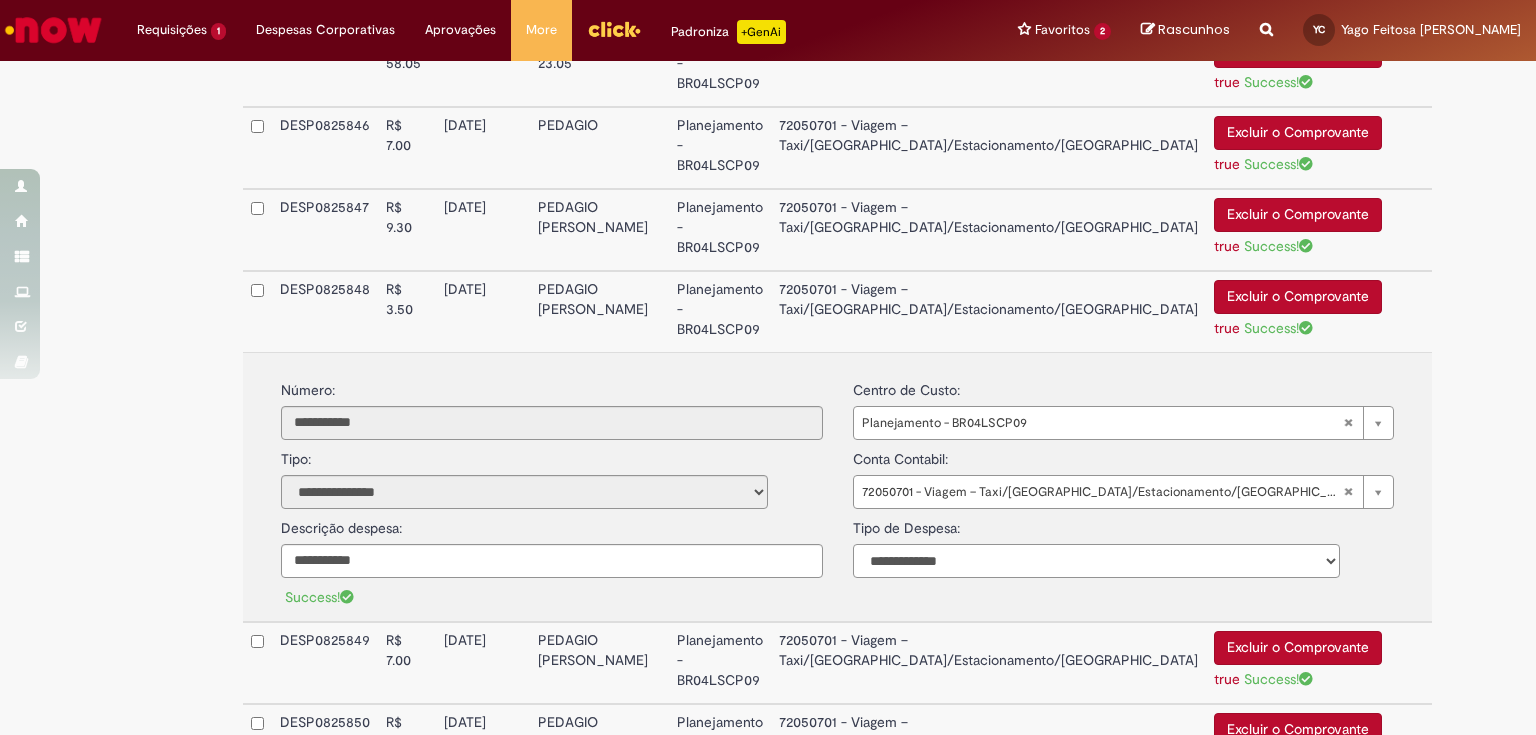 click on "**********" at bounding box center (1096, 561) 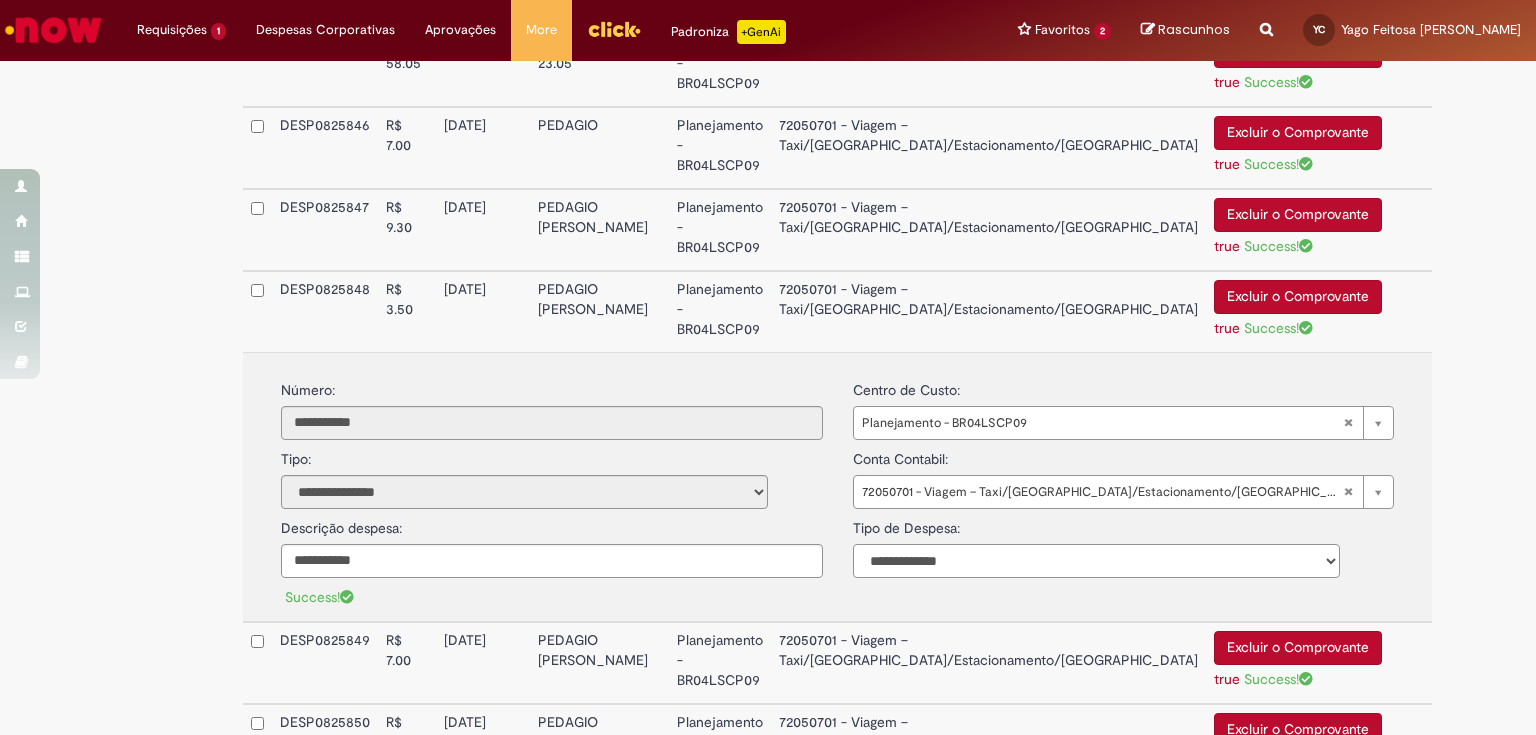 select on "*" 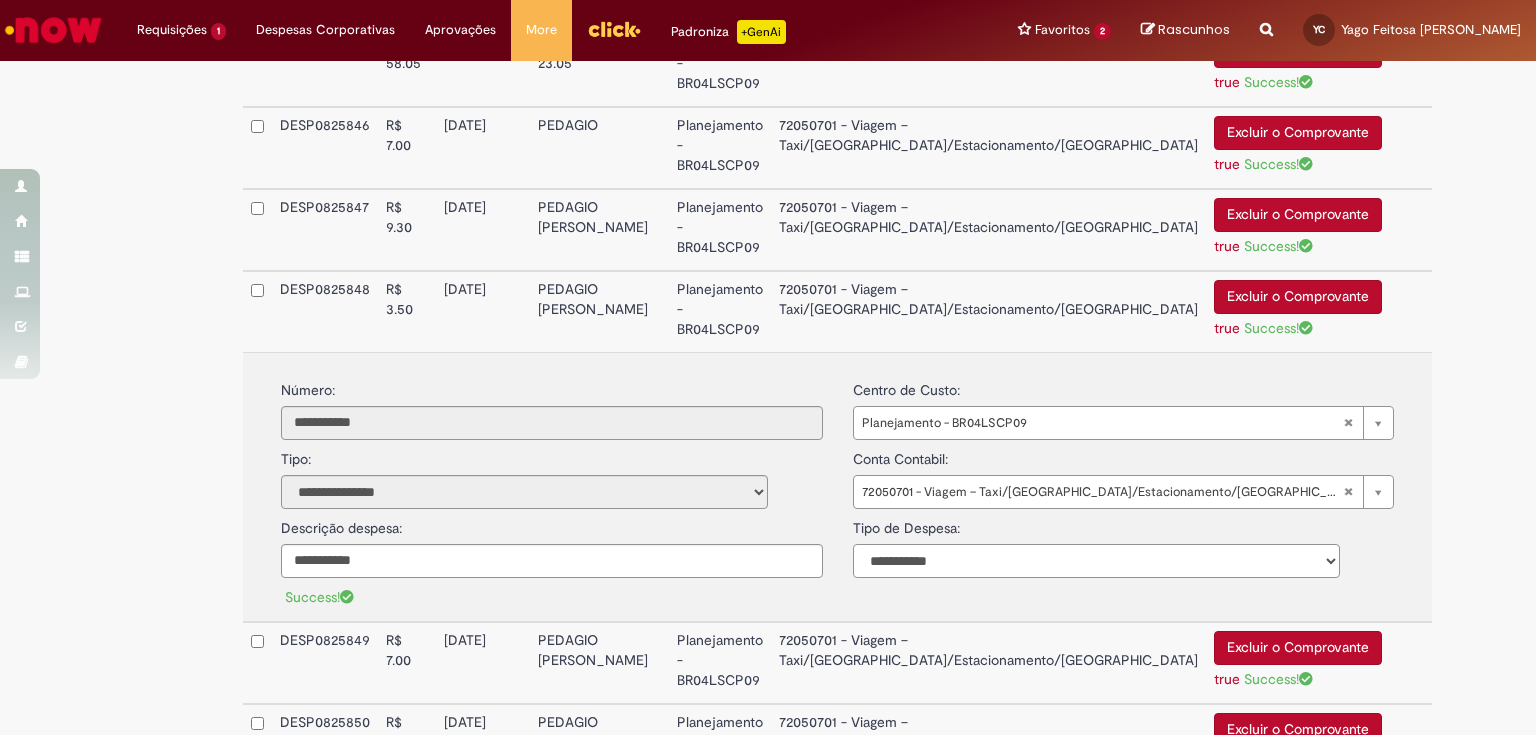 click on "**********" at bounding box center (1096, 561) 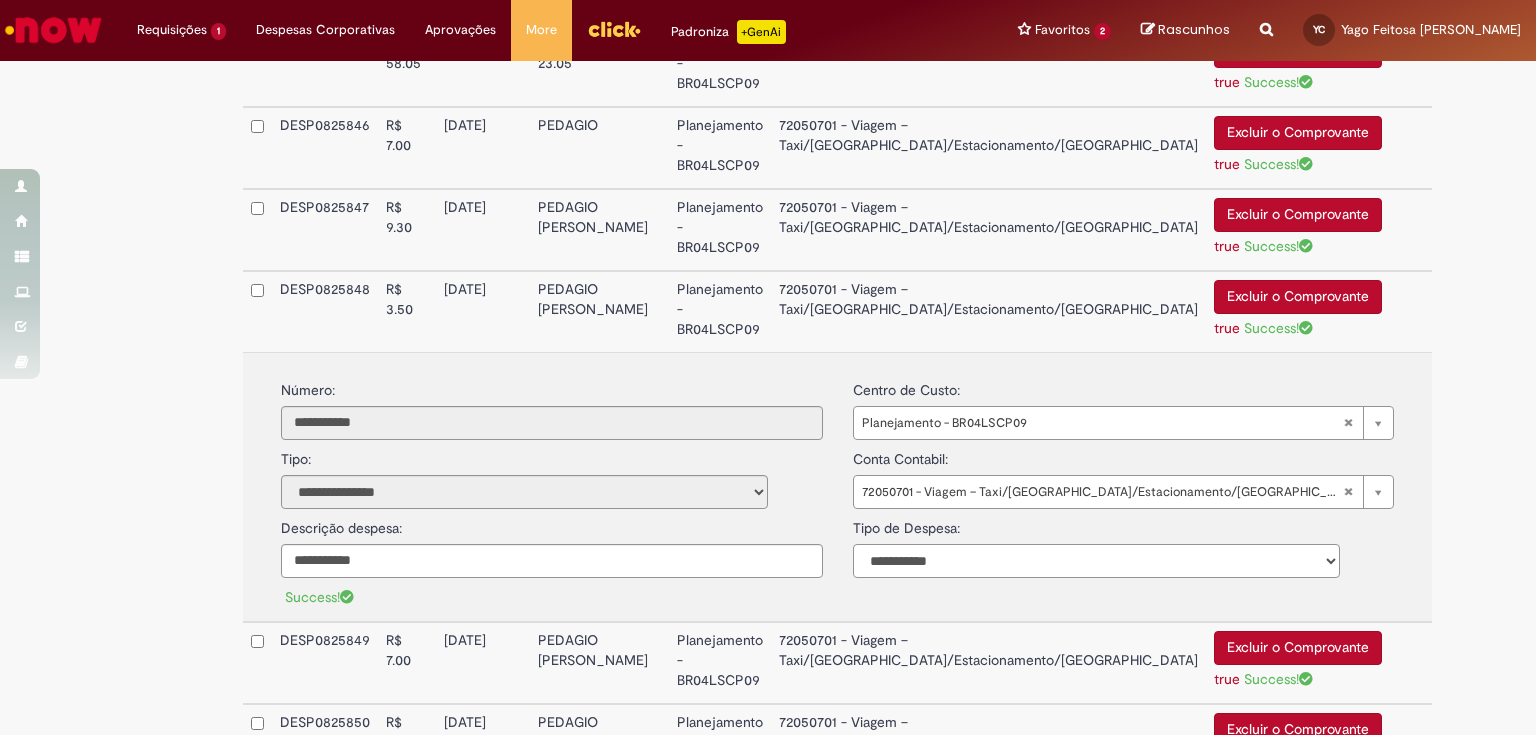 scroll, scrollTop: 531, scrollLeft: 0, axis: vertical 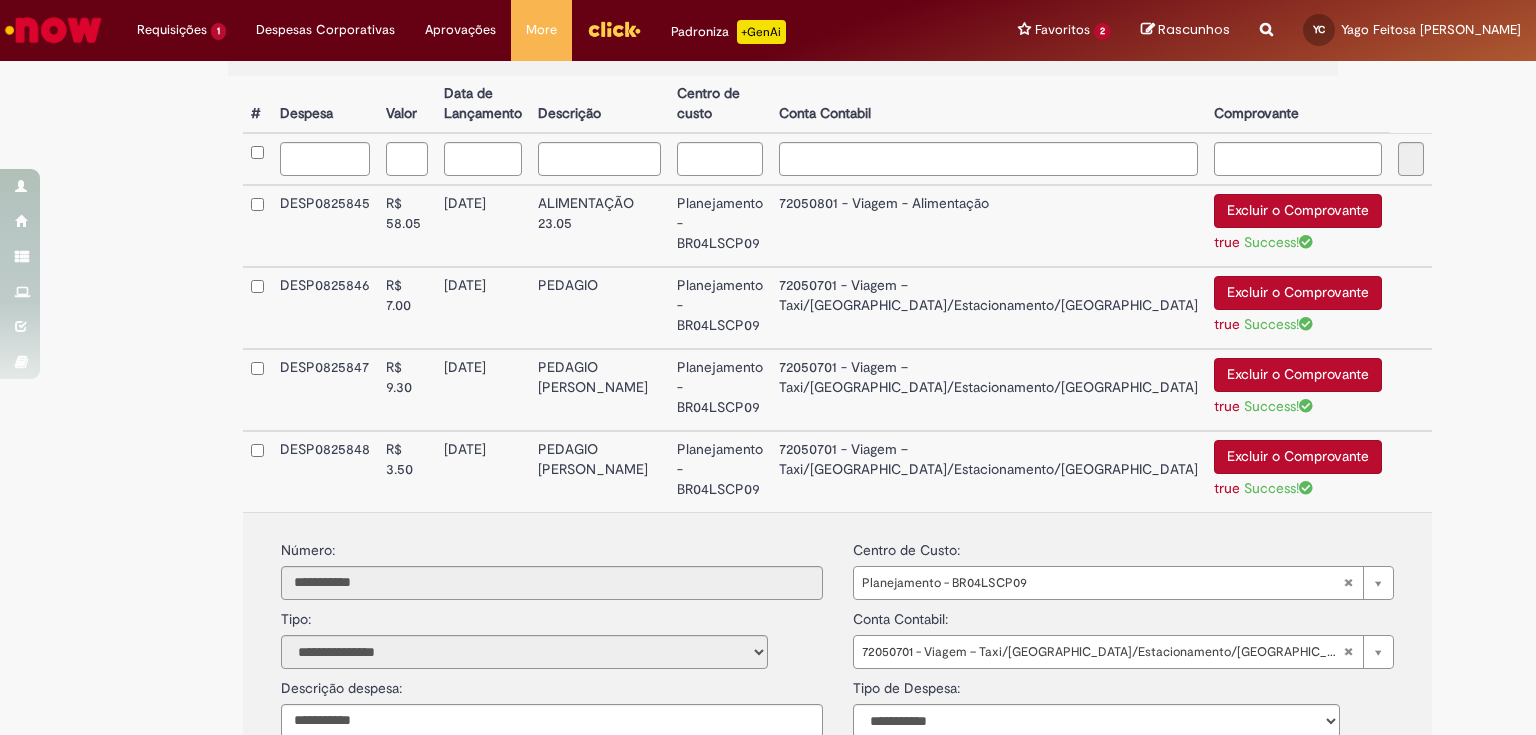 click on "72050701 -  Viagem – Taxi/[GEOGRAPHIC_DATA]/Estacionamento/[GEOGRAPHIC_DATA]" at bounding box center [988, 390] 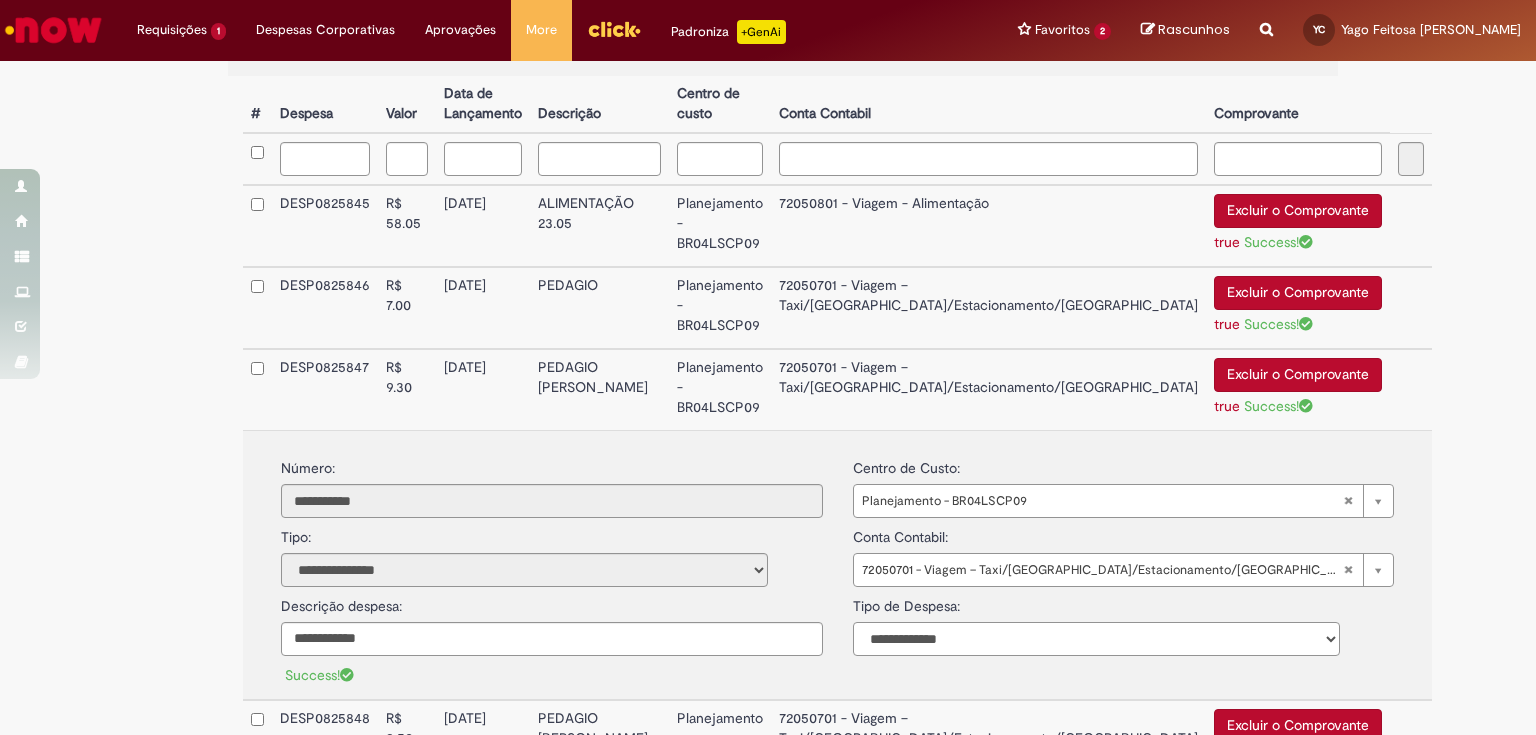 click on "**********" at bounding box center (1096, 639) 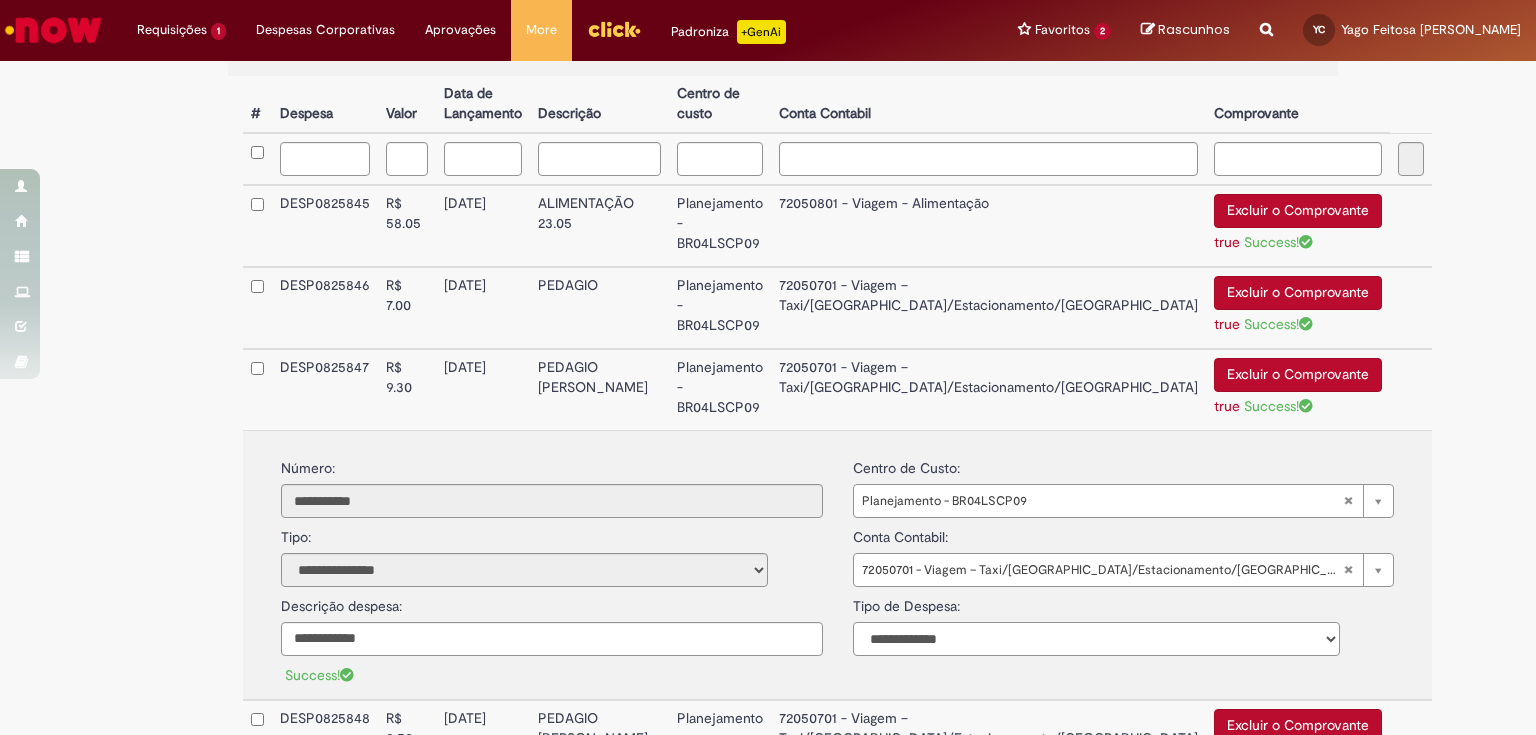 select on "*" 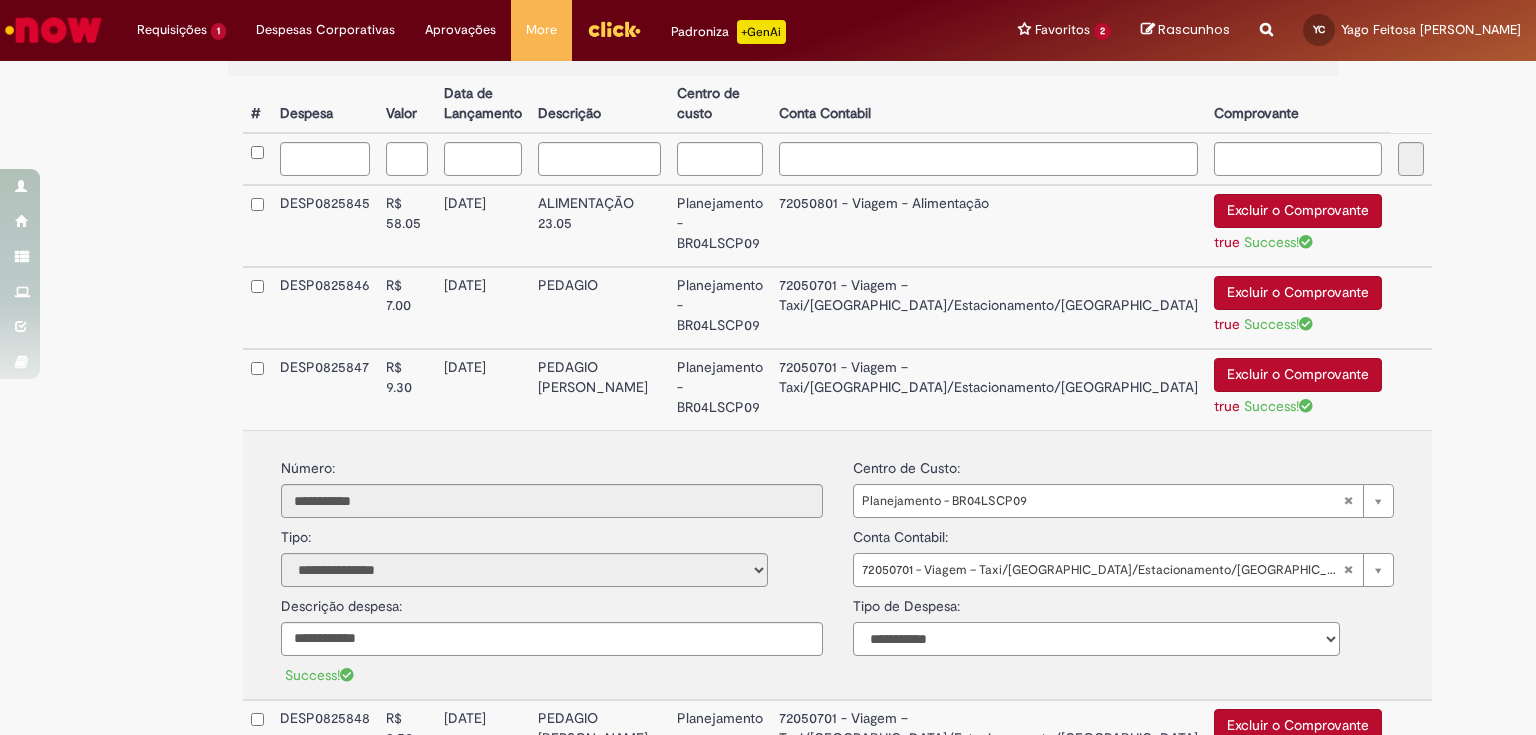 click on "**********" at bounding box center (1096, 639) 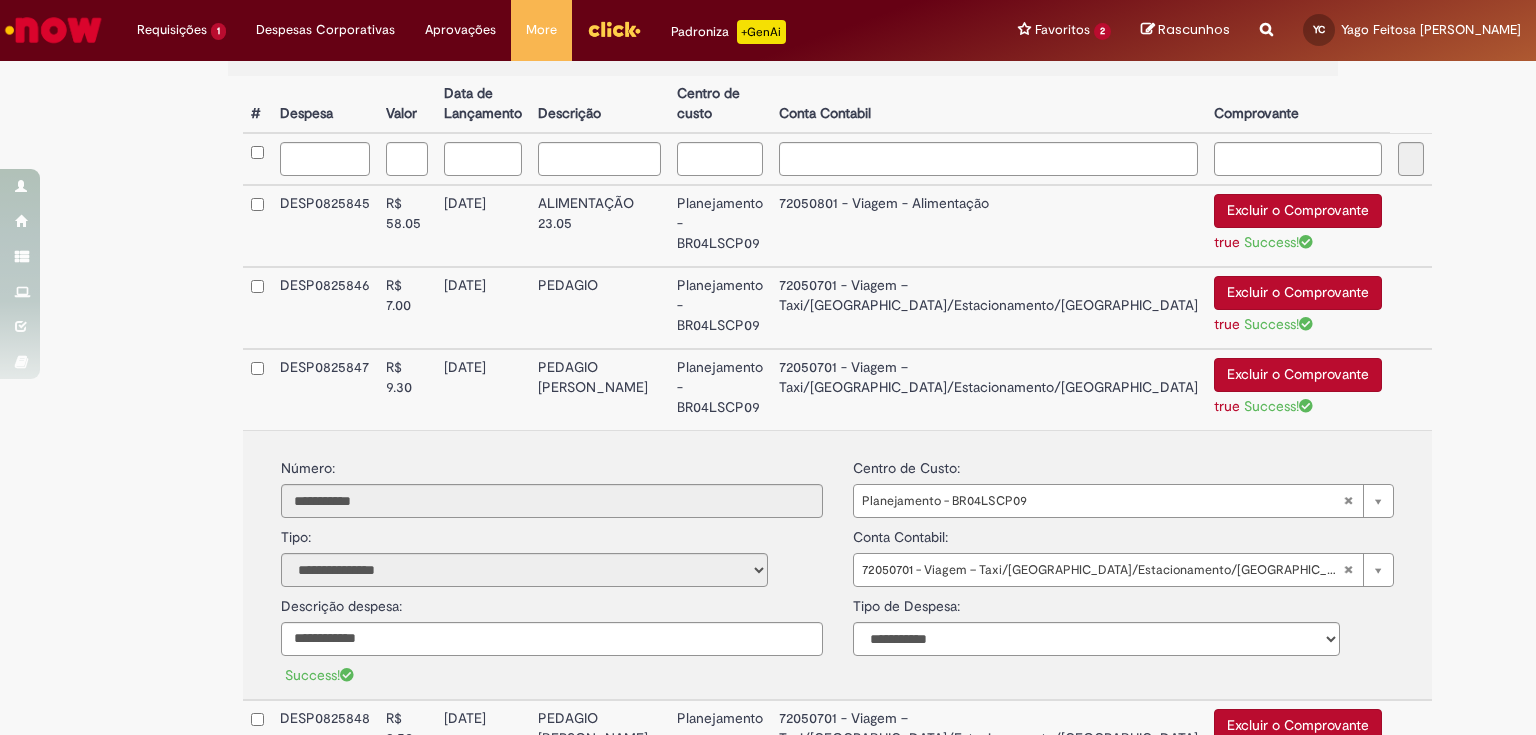 click on "72050701 -  Viagem – Taxi/[GEOGRAPHIC_DATA]/Estacionamento/[GEOGRAPHIC_DATA]" at bounding box center [988, 308] 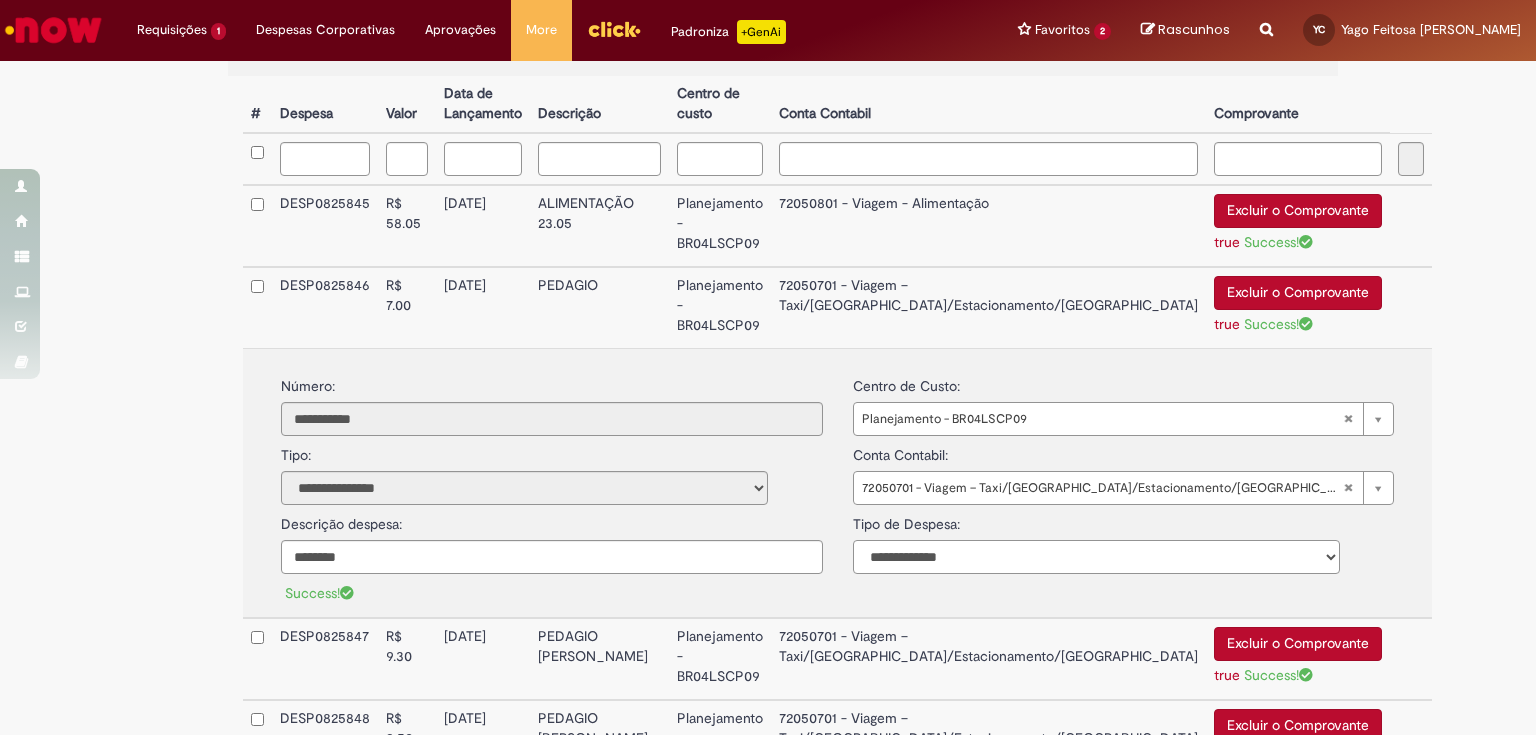 click on "**********" at bounding box center [1096, 557] 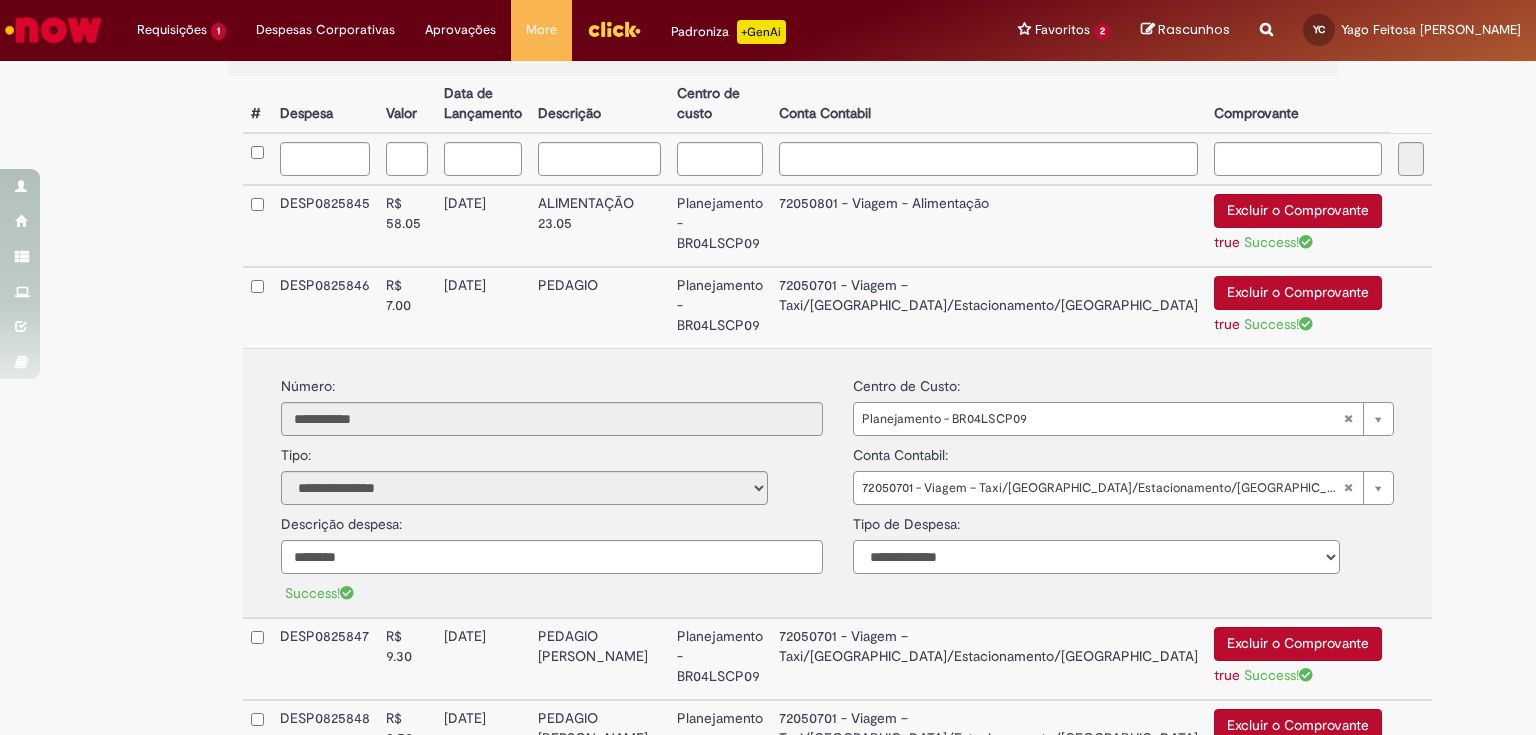 select on "*" 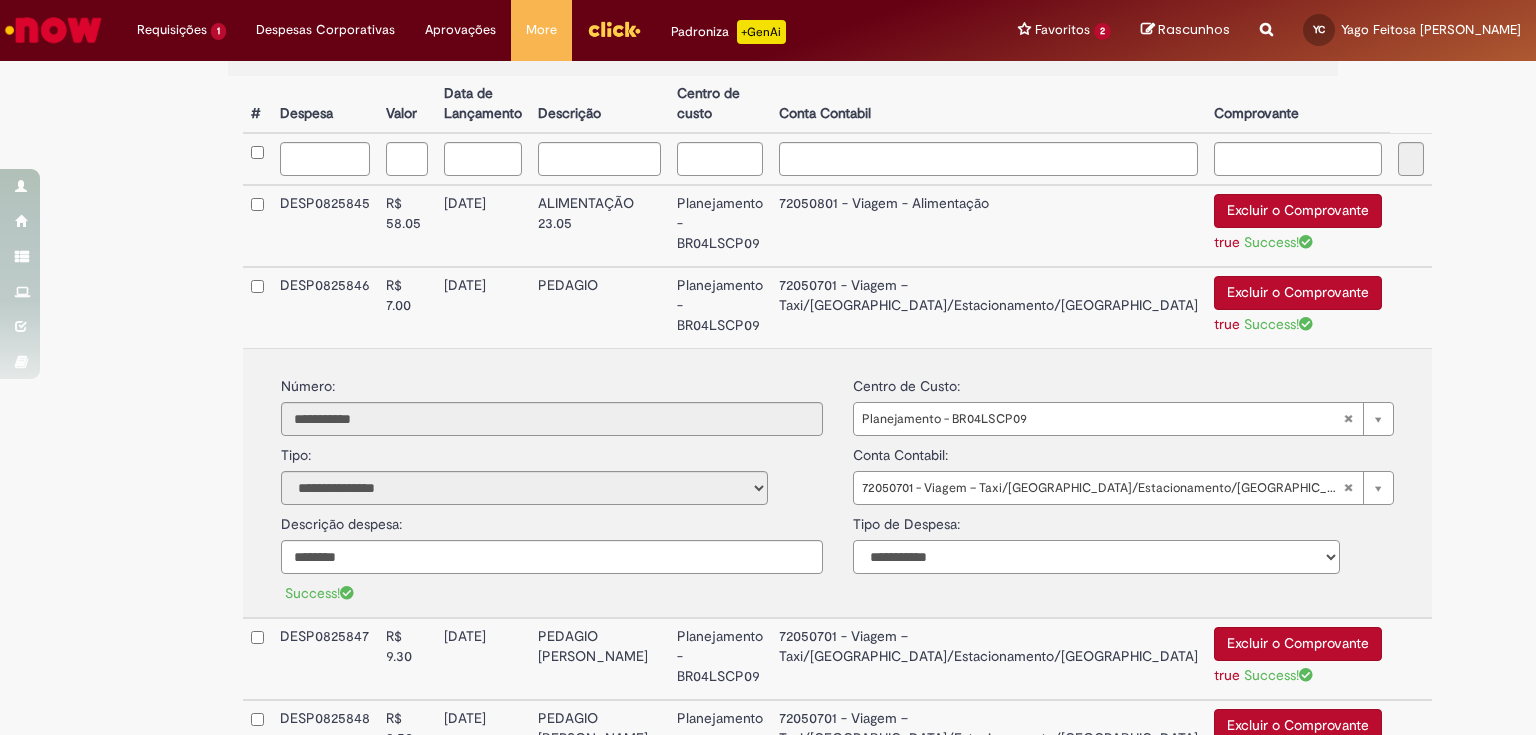 click on "**********" at bounding box center [1096, 557] 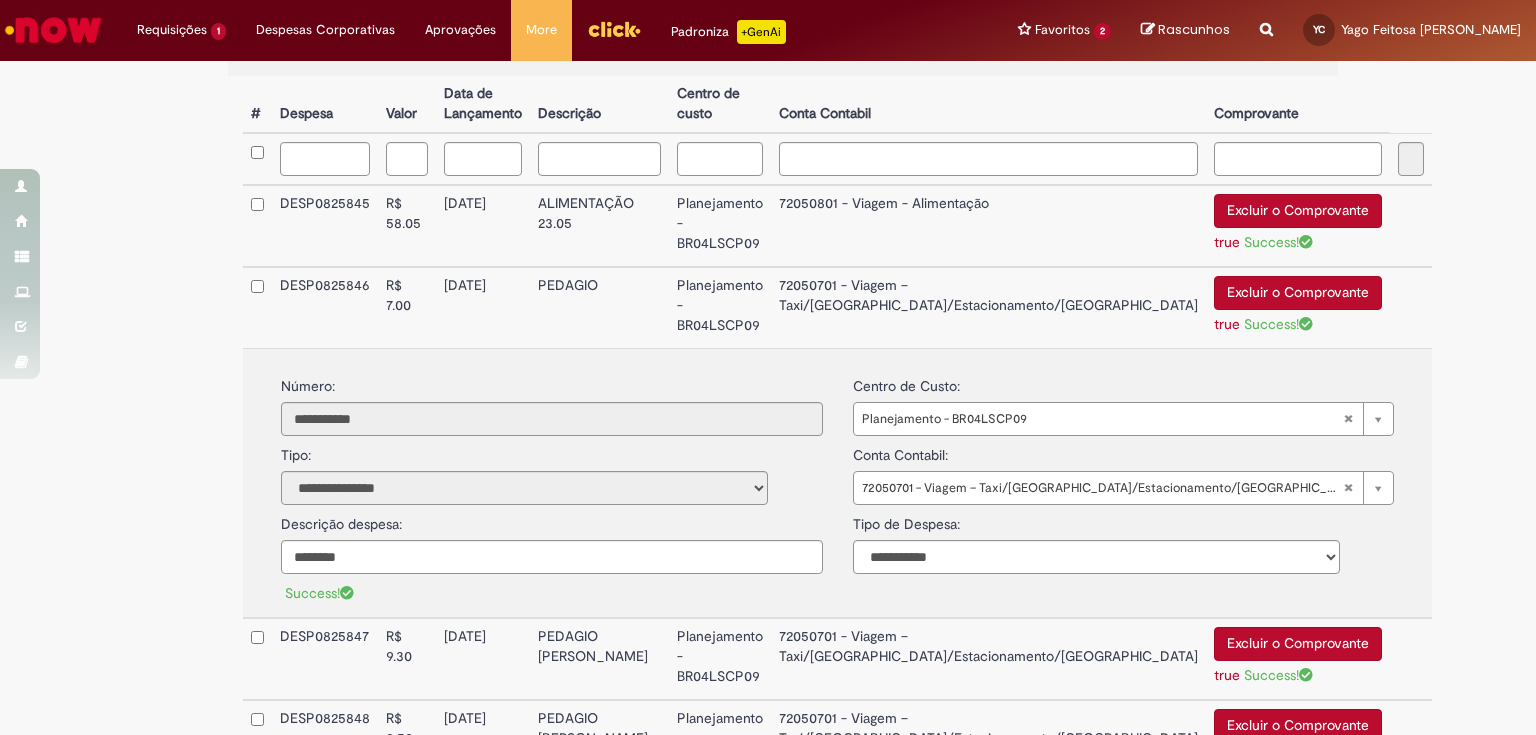 click on "72050801 -  Viagem  -  Alimentação" at bounding box center [988, 226] 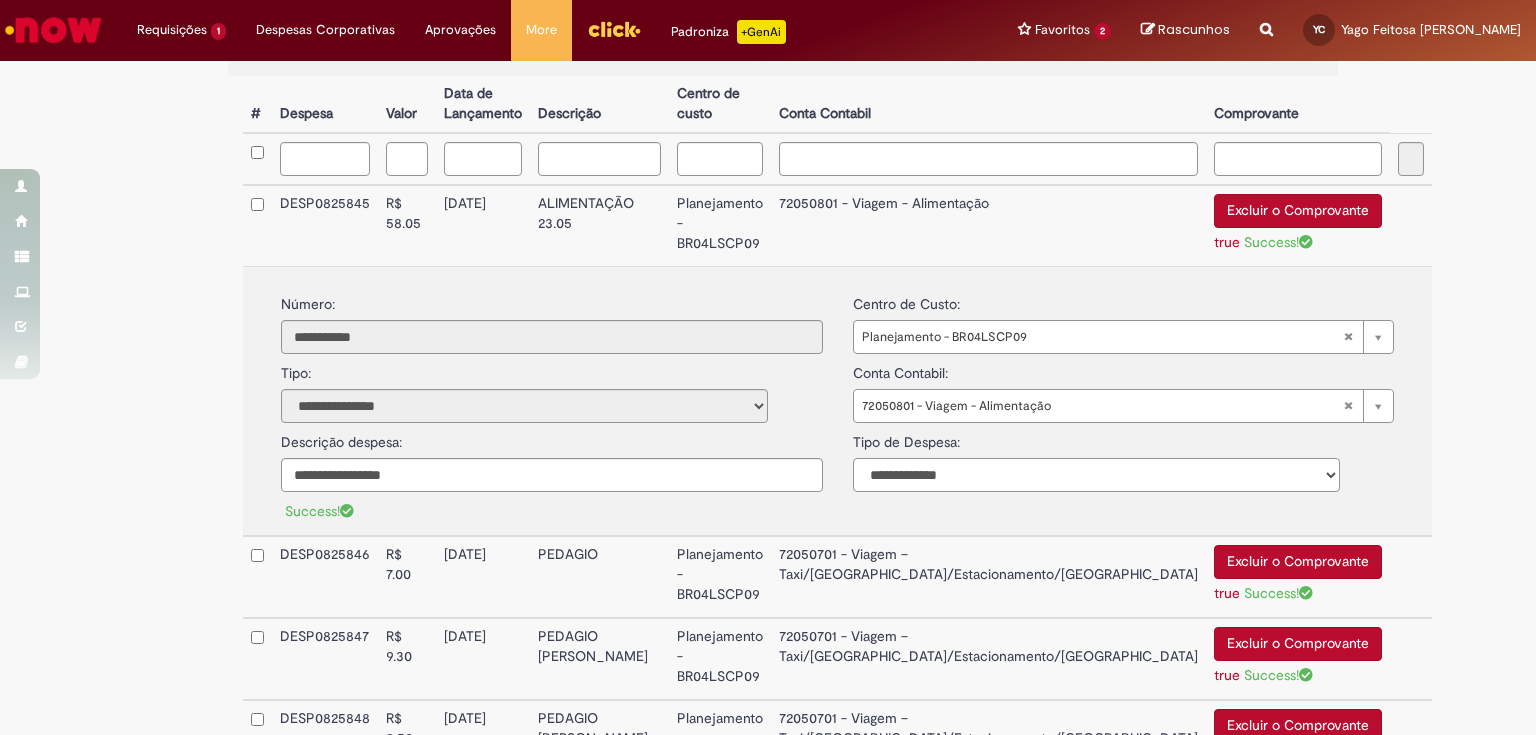 click on "**********" at bounding box center [1096, 475] 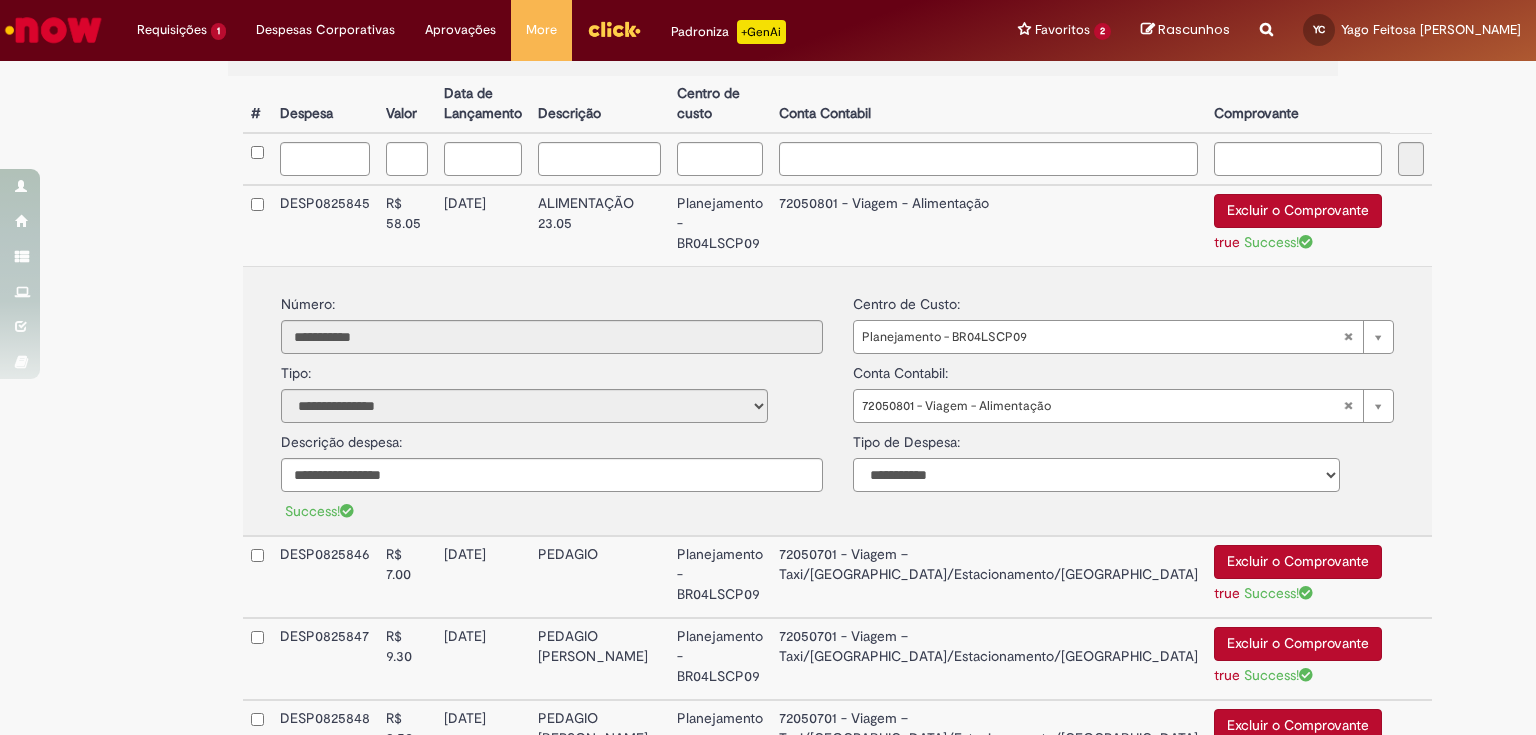 click on "**********" at bounding box center (1096, 475) 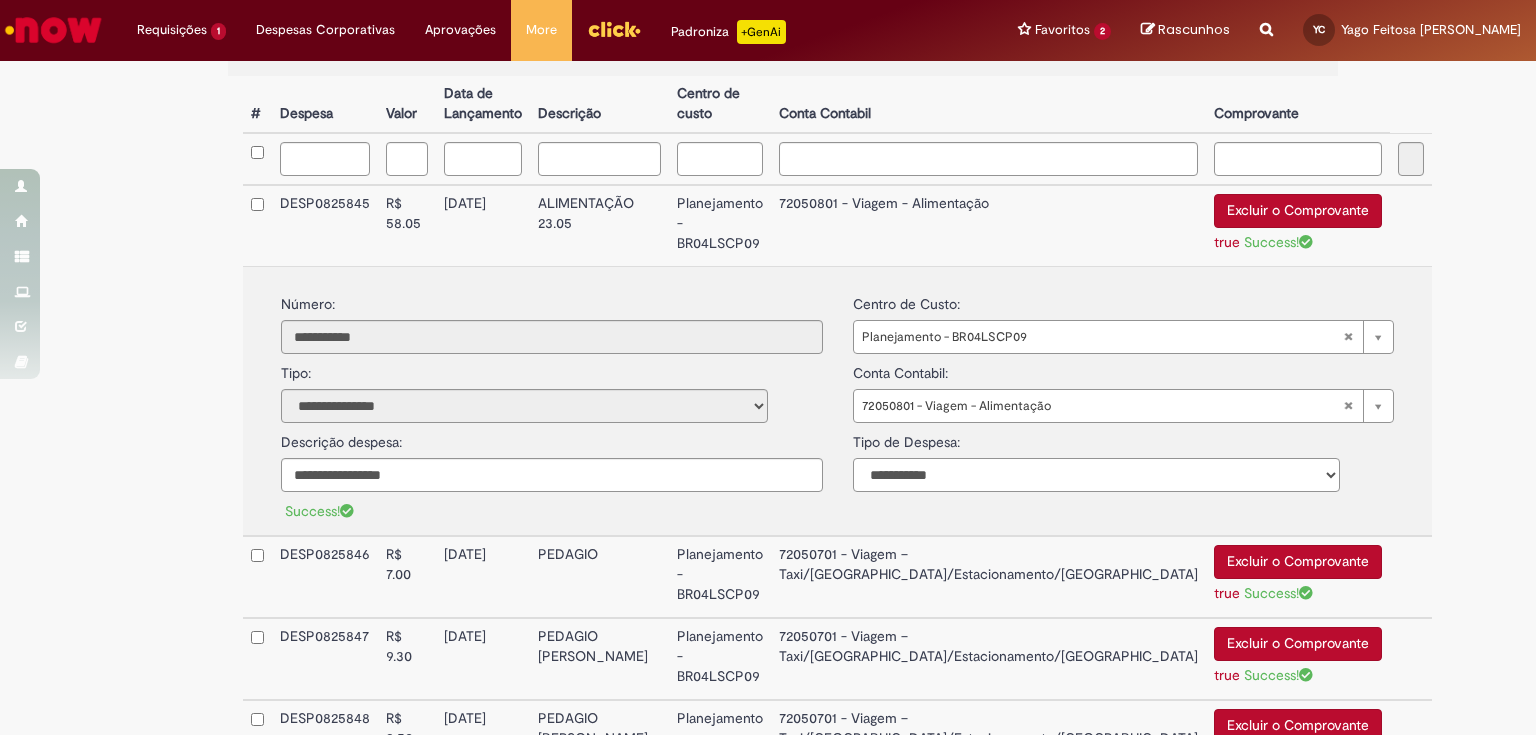 click on "**********" at bounding box center [1096, 475] 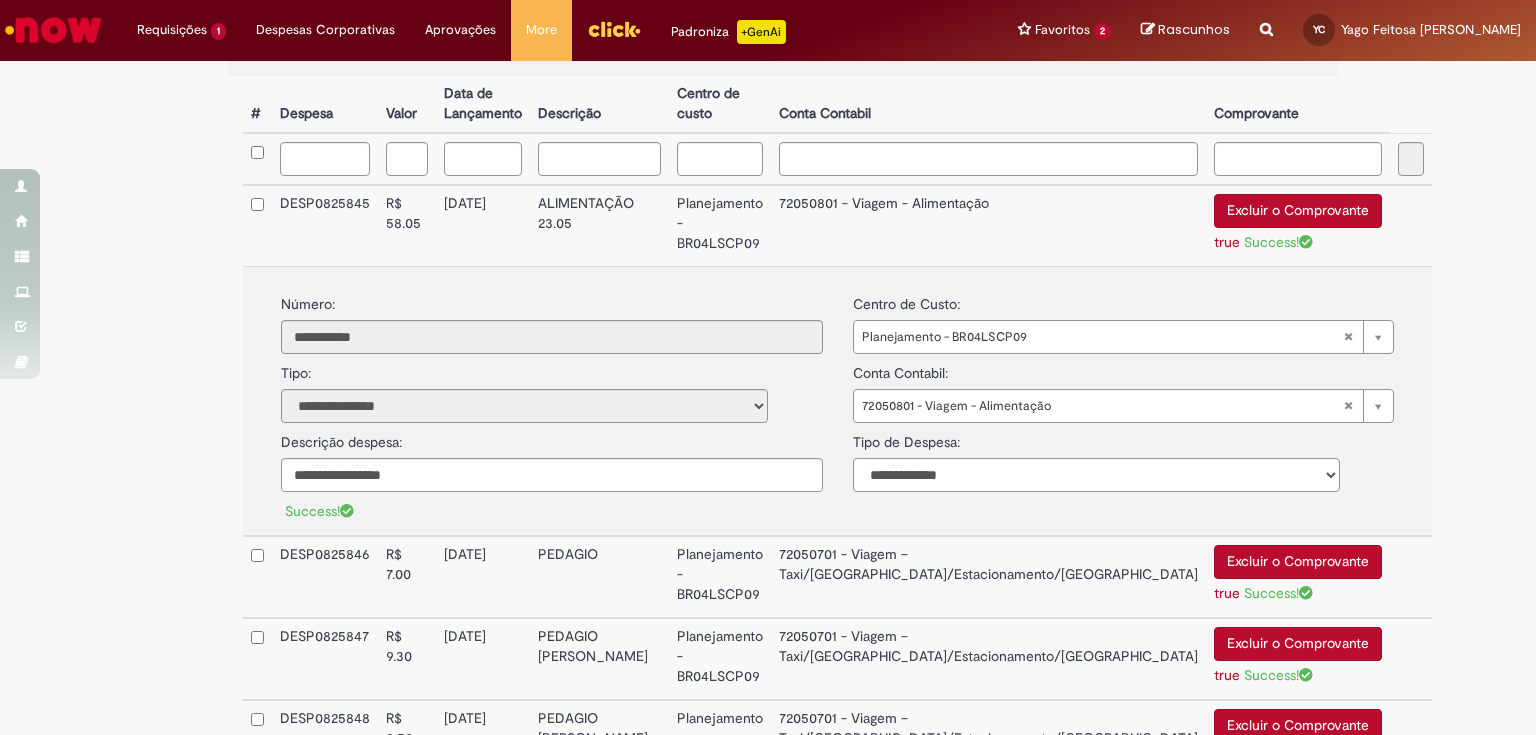 click on "**********" at bounding box center [1096, 475] 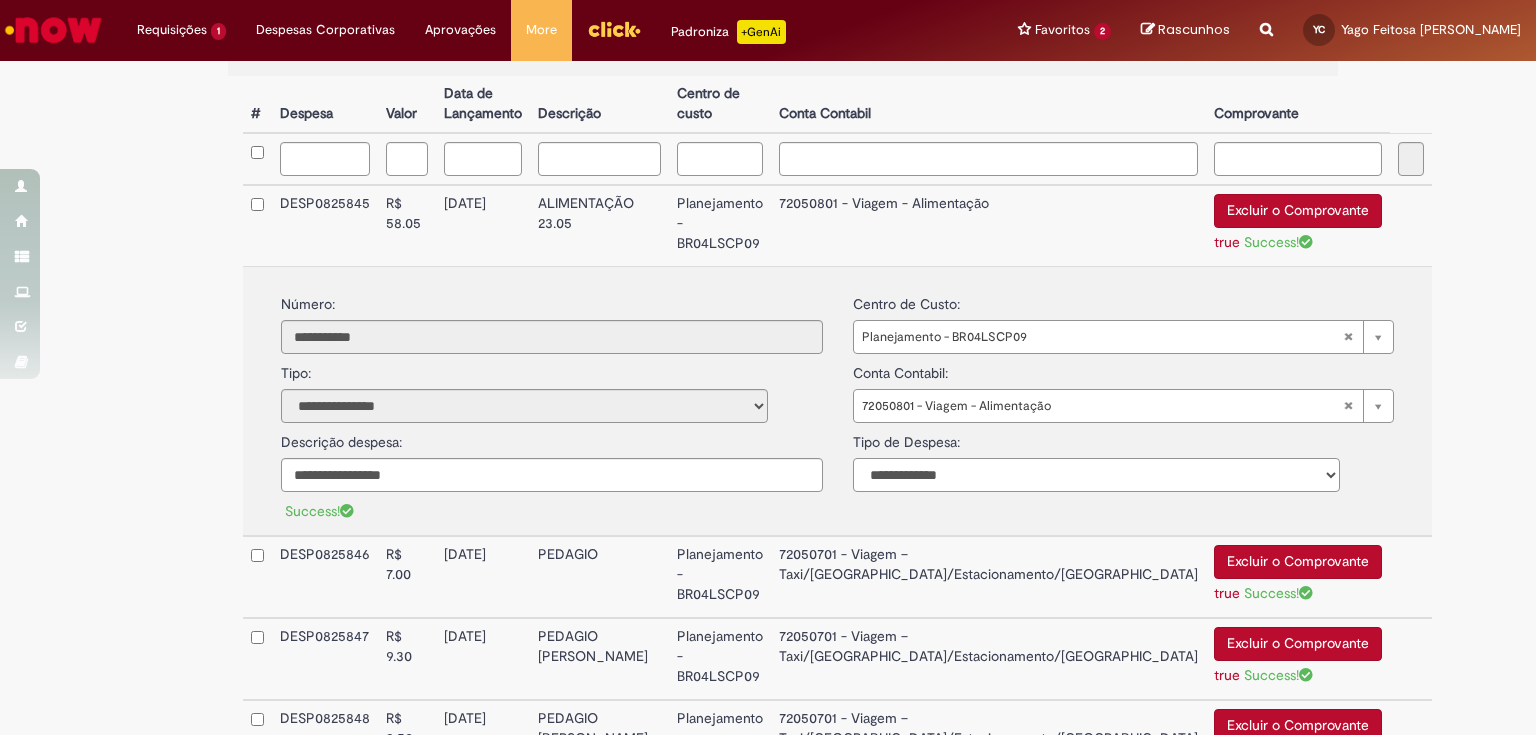 click on "**********" at bounding box center (1096, 475) 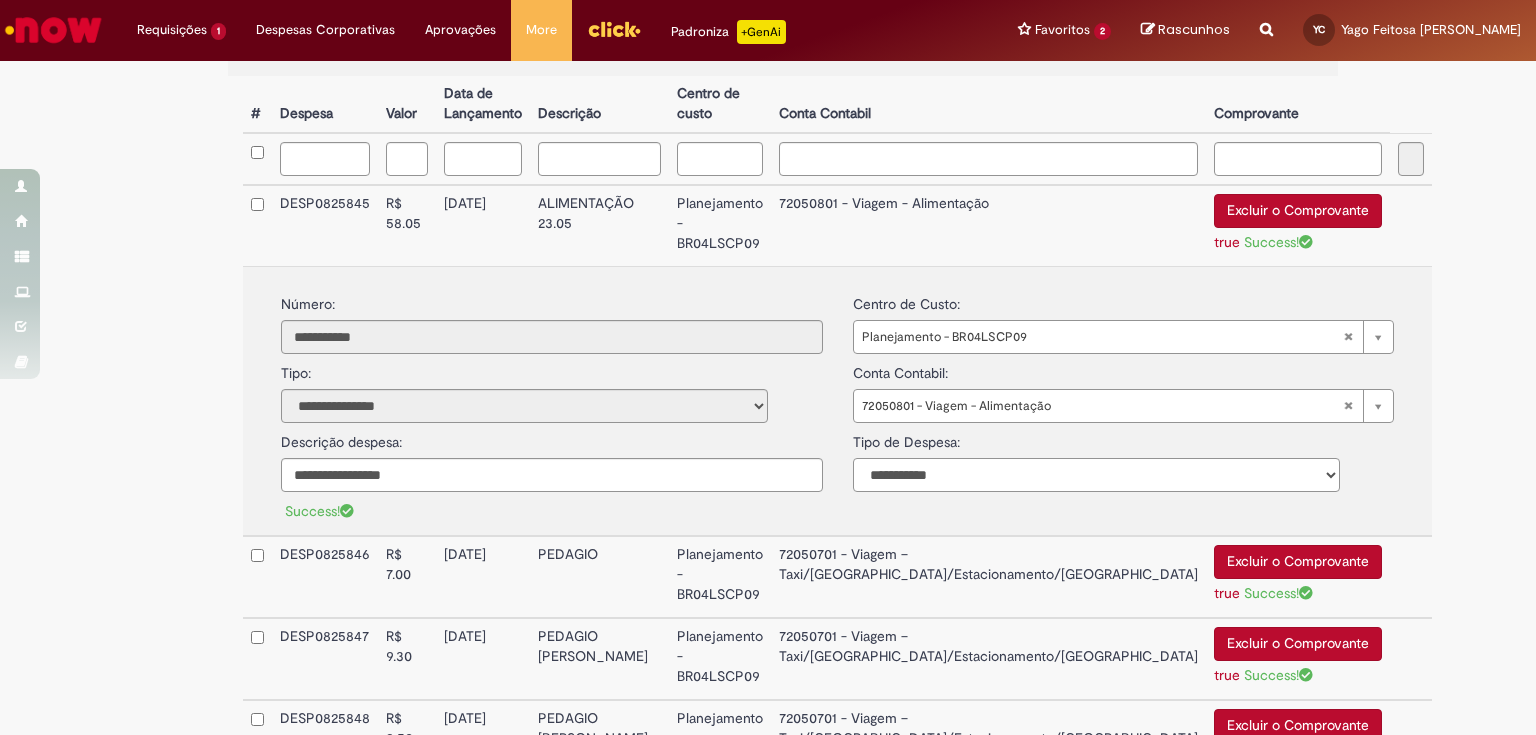 click on "**********" at bounding box center (1096, 475) 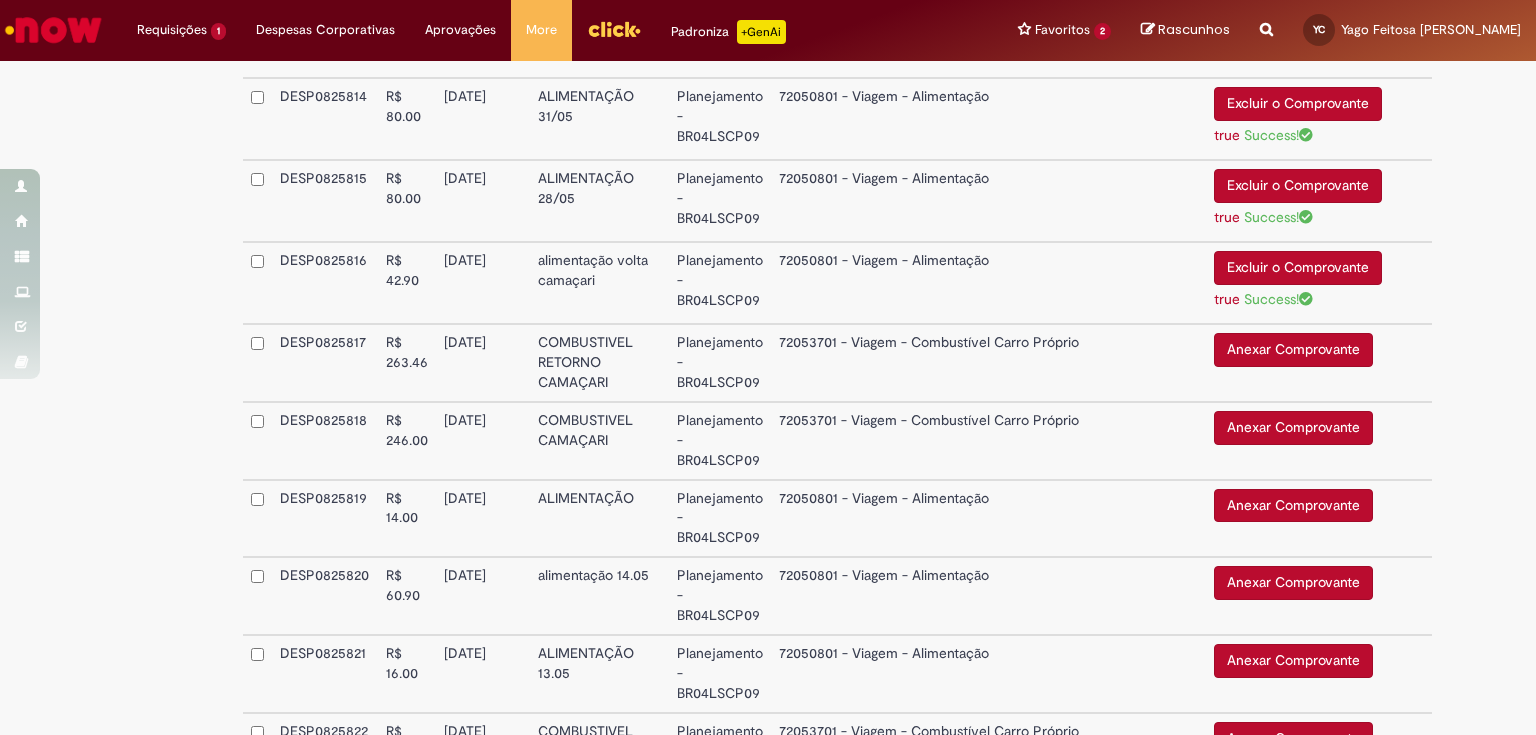 scroll, scrollTop: 2051, scrollLeft: 0, axis: vertical 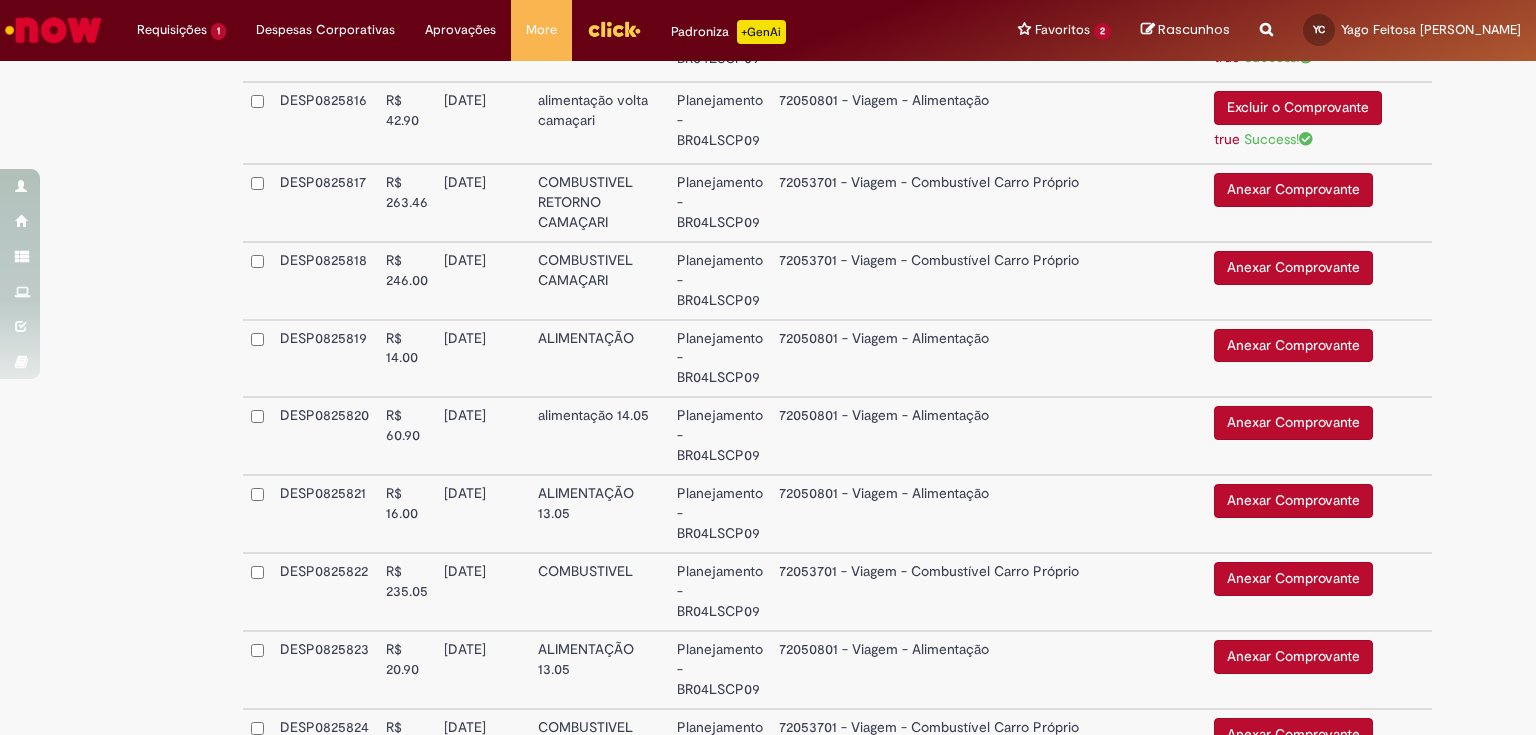 click on "Anexar Comprovante" at bounding box center (1293, 190) 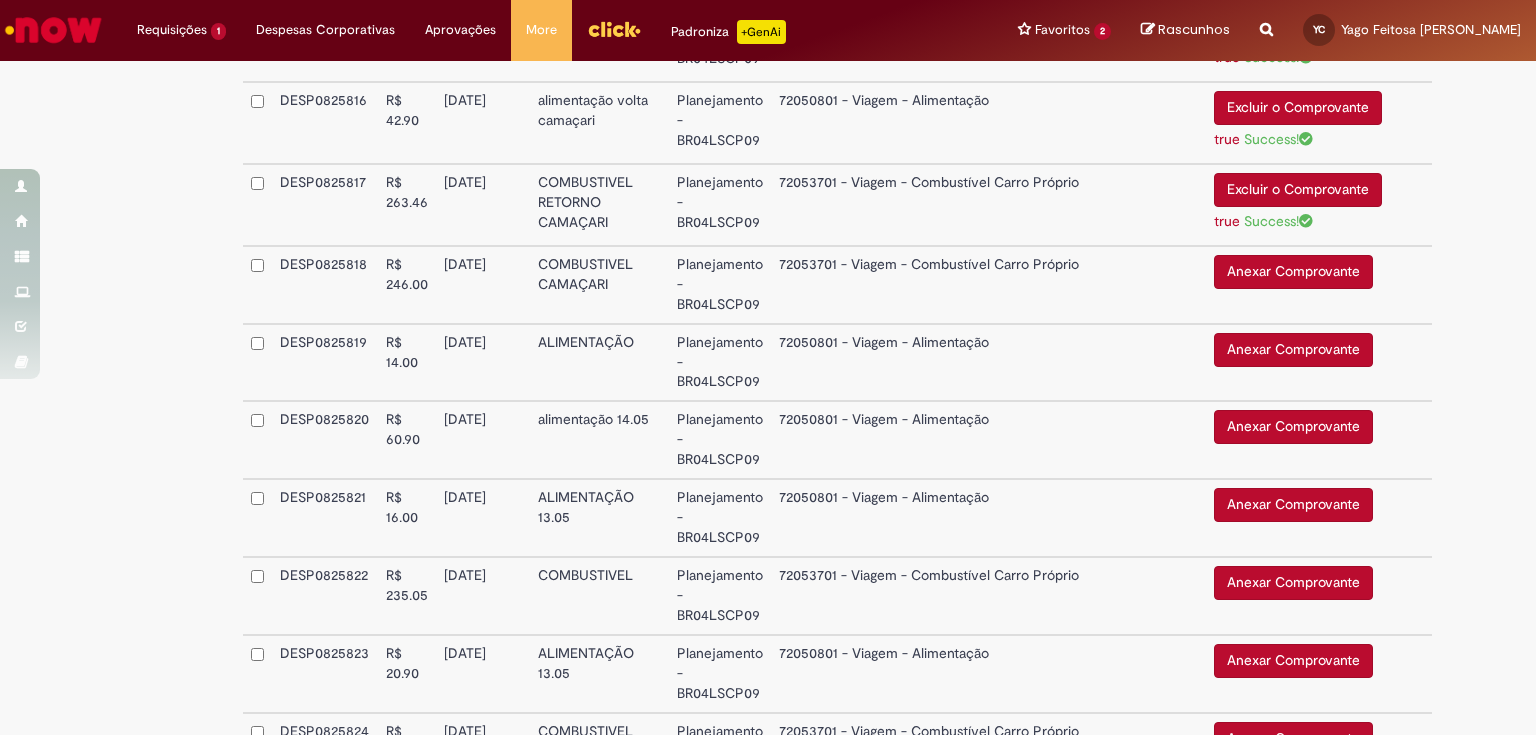 click on "72053701 -  Viagem  -  Combustível Carro Próprio" at bounding box center [988, 205] 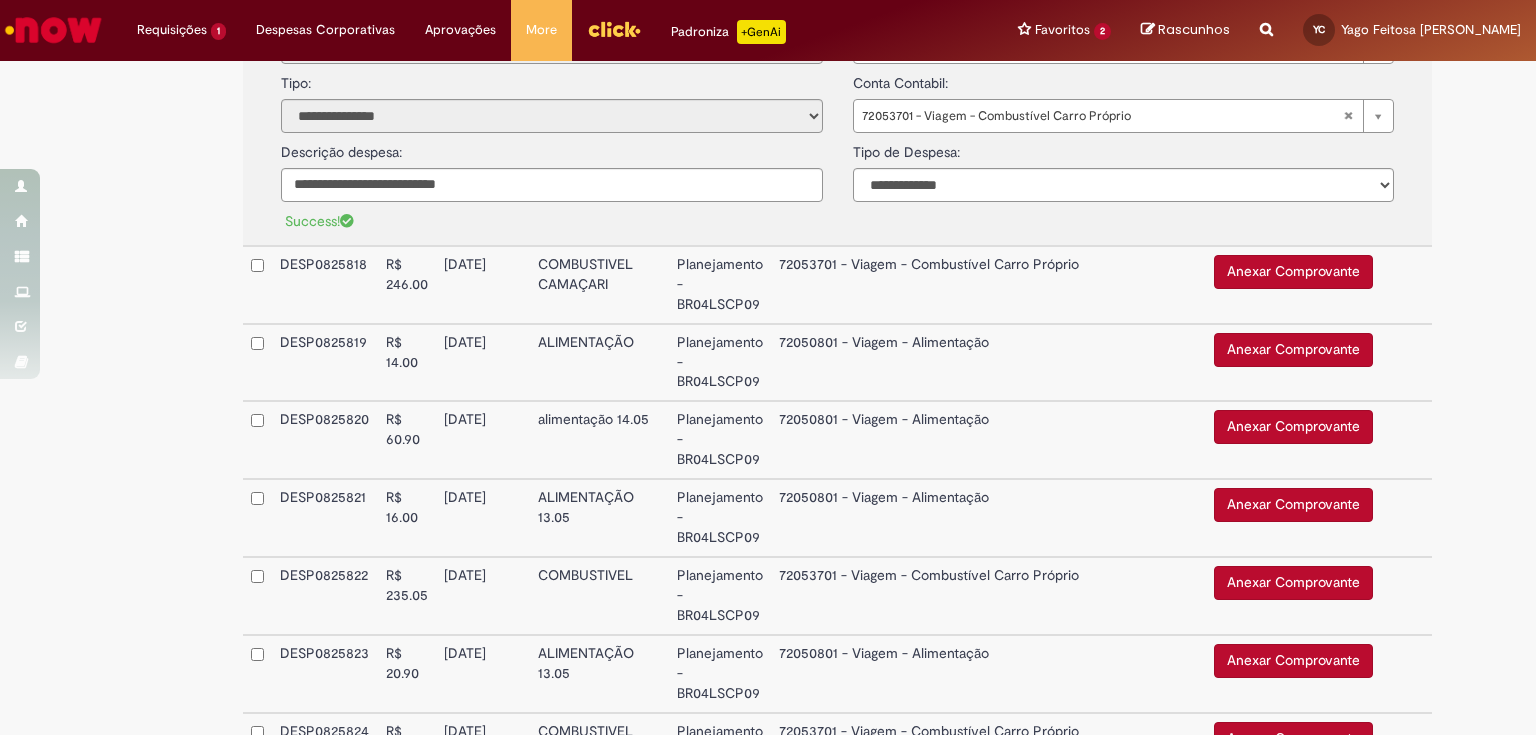 scroll, scrollTop: 1782, scrollLeft: 0, axis: vertical 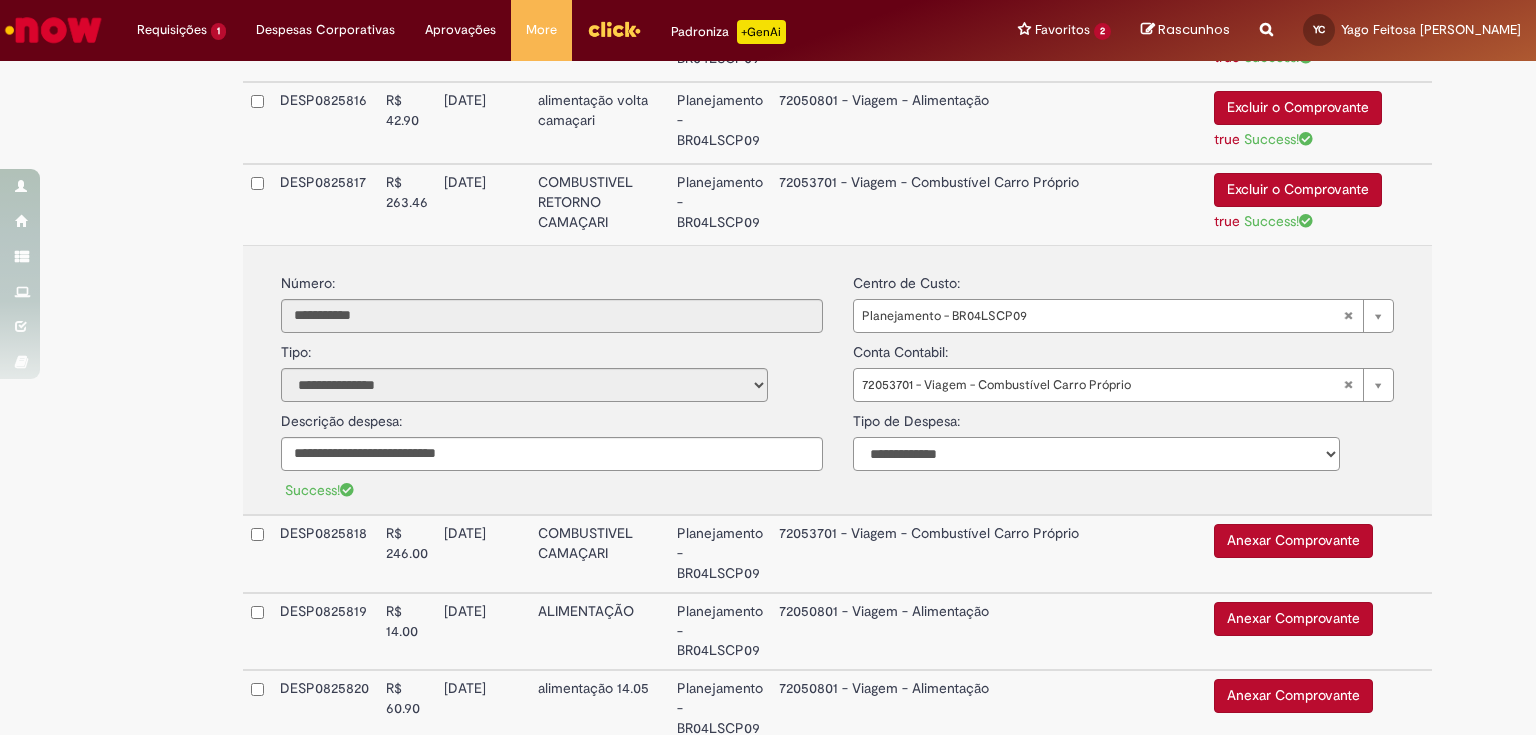 click on "**********" at bounding box center (1096, 454) 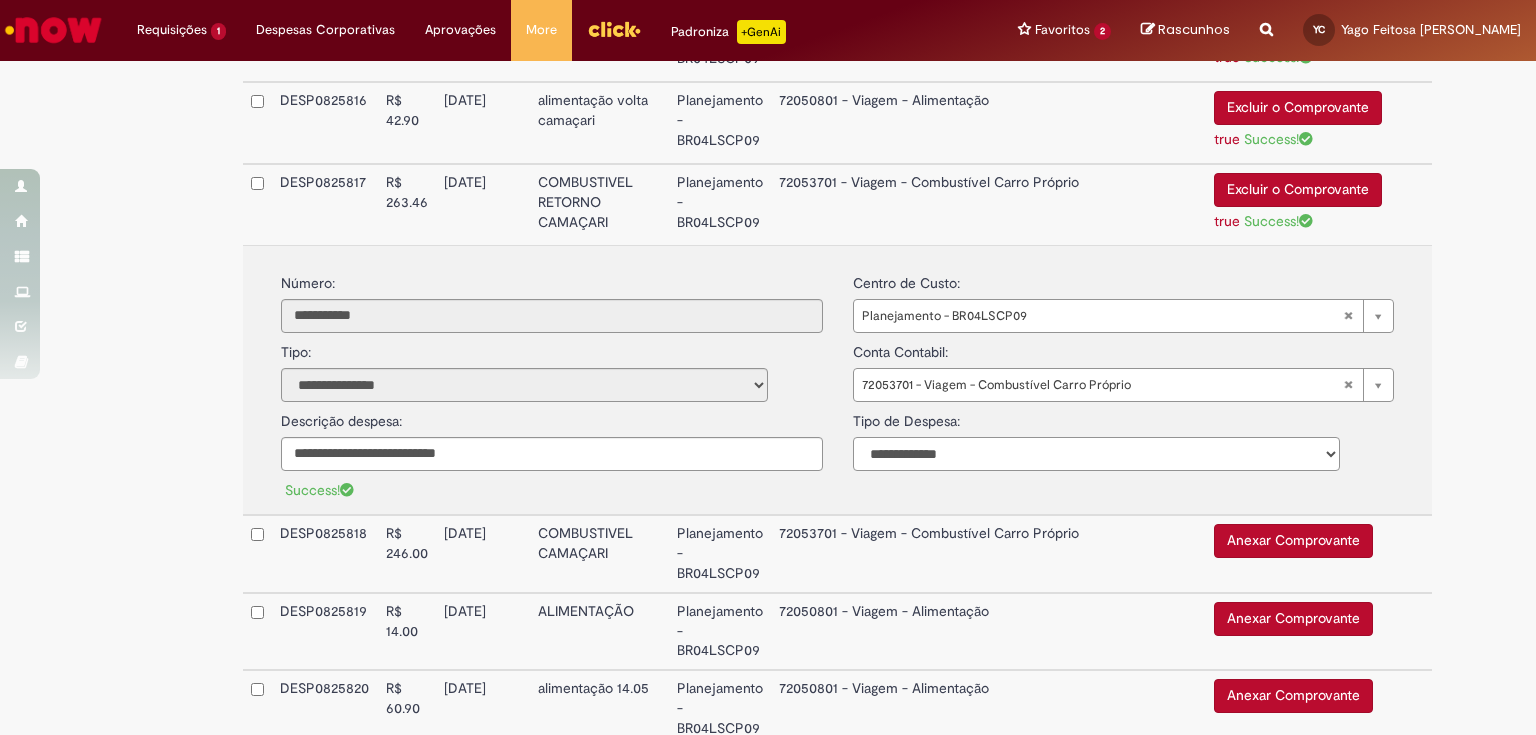 select on "*" 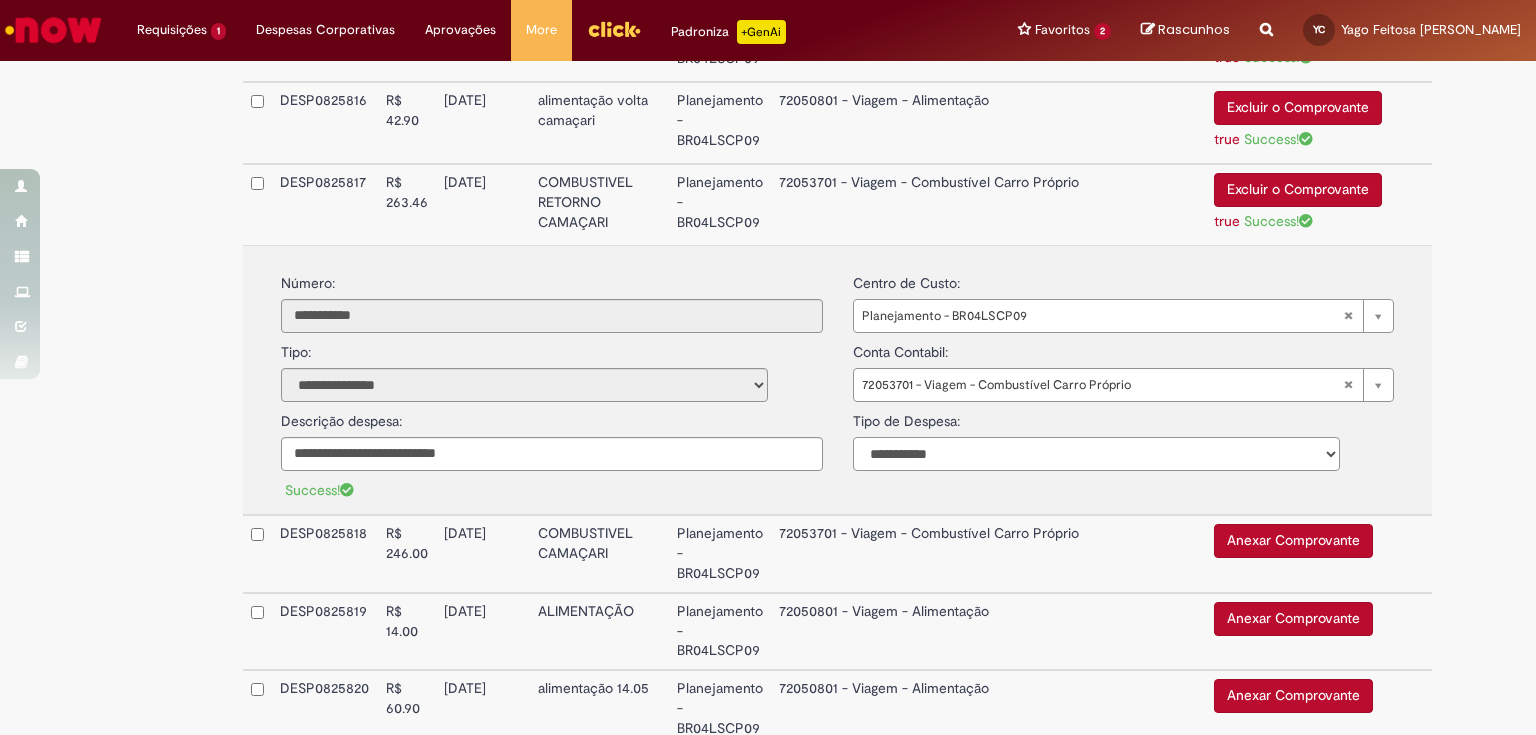 click on "**********" at bounding box center (1096, 454) 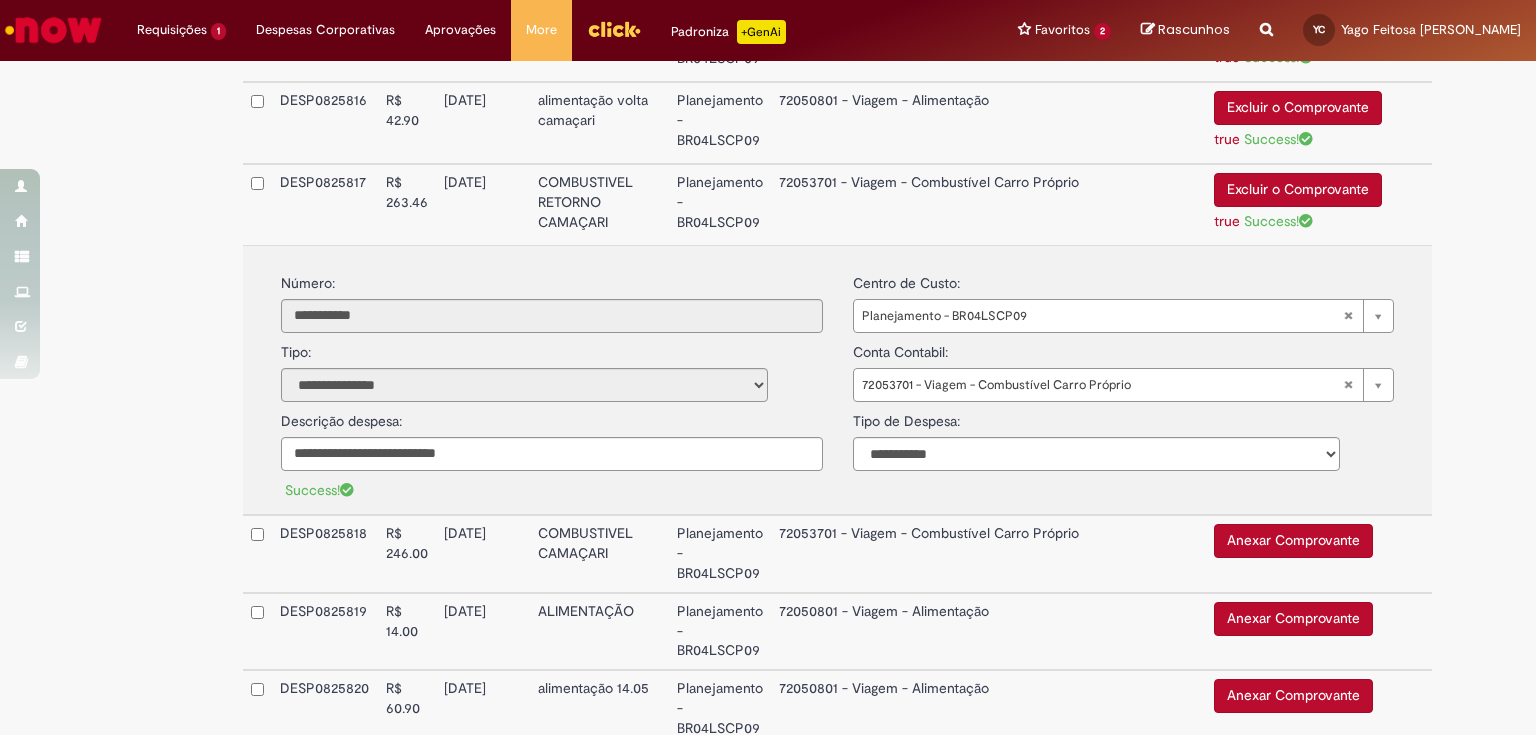 click on "72053701 -  Viagem  -  Combustível Carro Próprio" at bounding box center (988, 554) 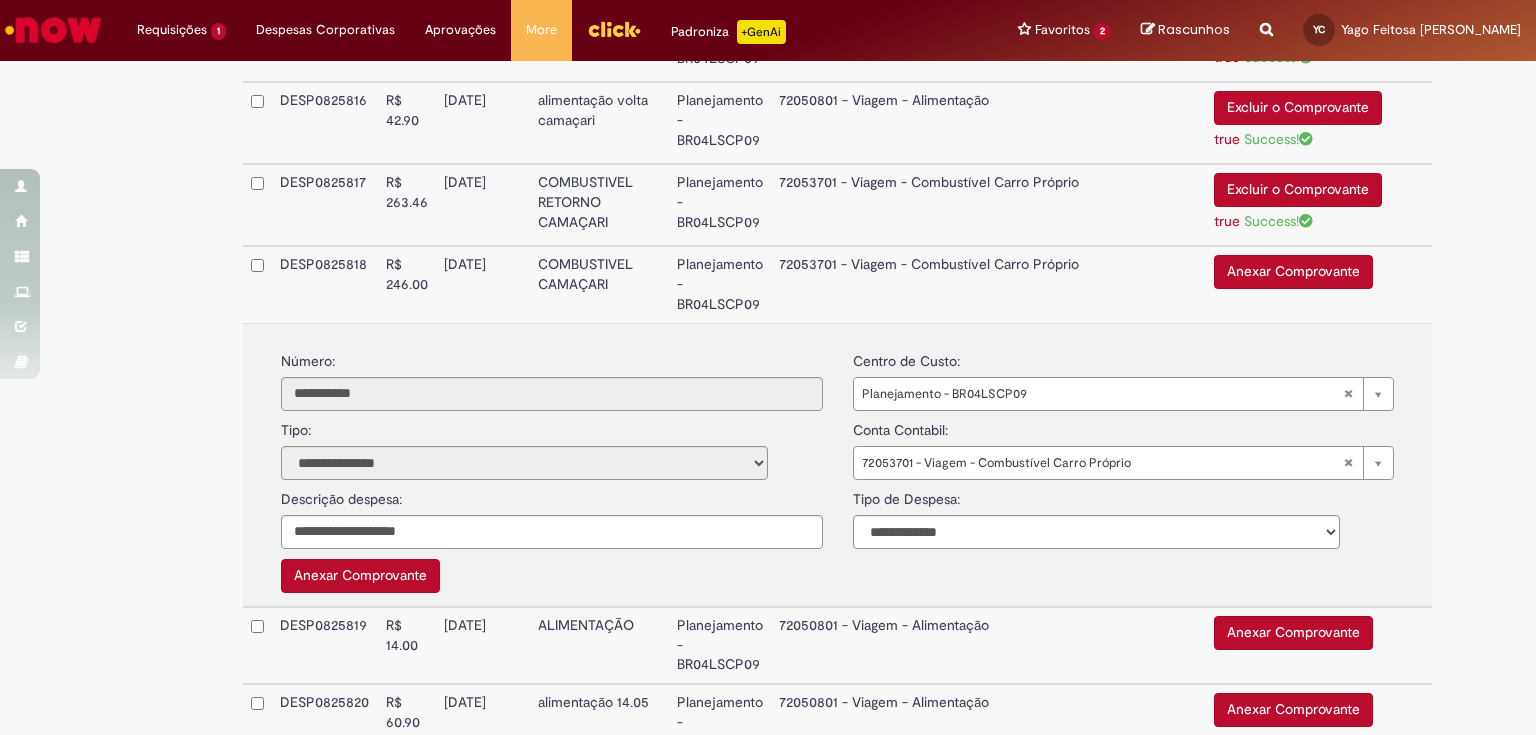 click on "Anexar Comprovante" at bounding box center (1293, 272) 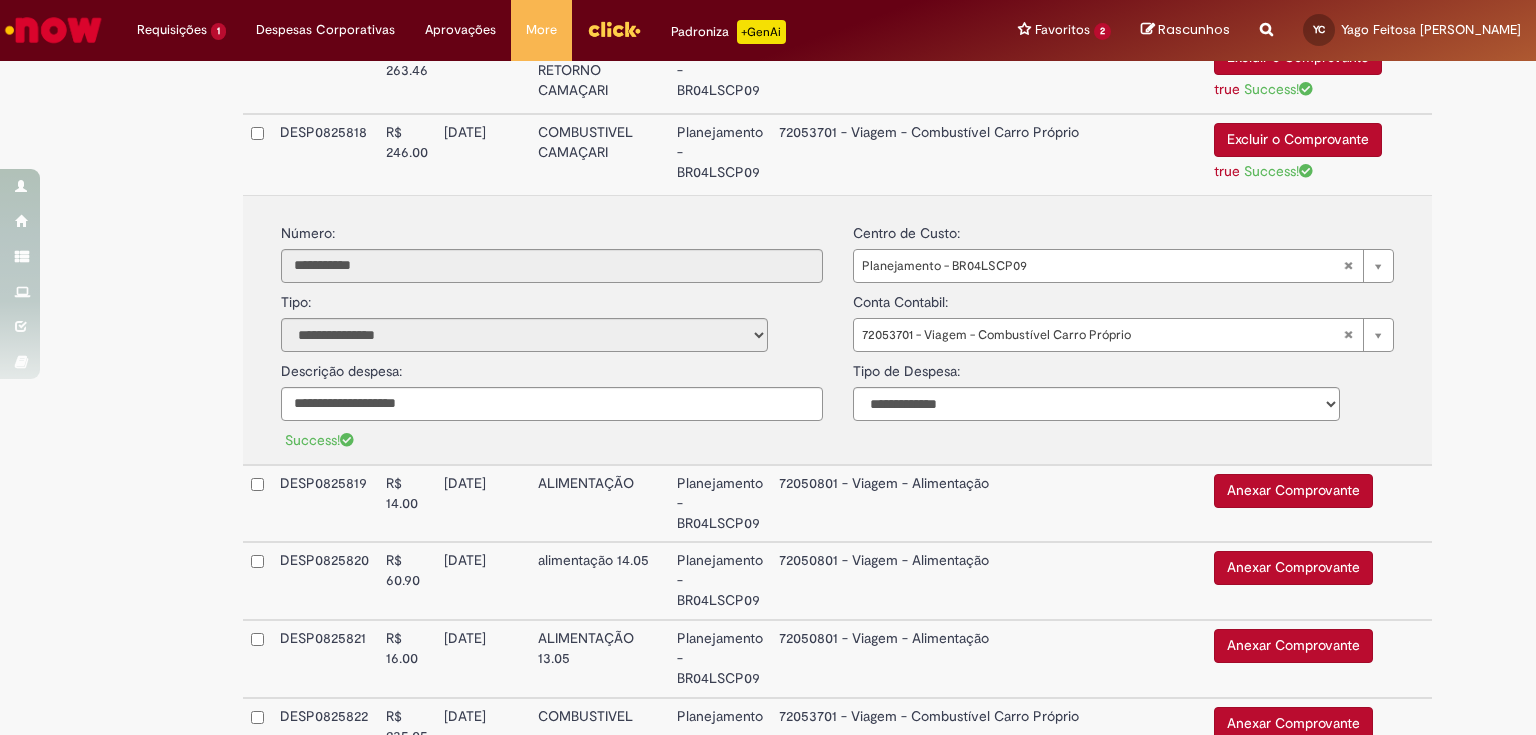 scroll, scrollTop: 1942, scrollLeft: 0, axis: vertical 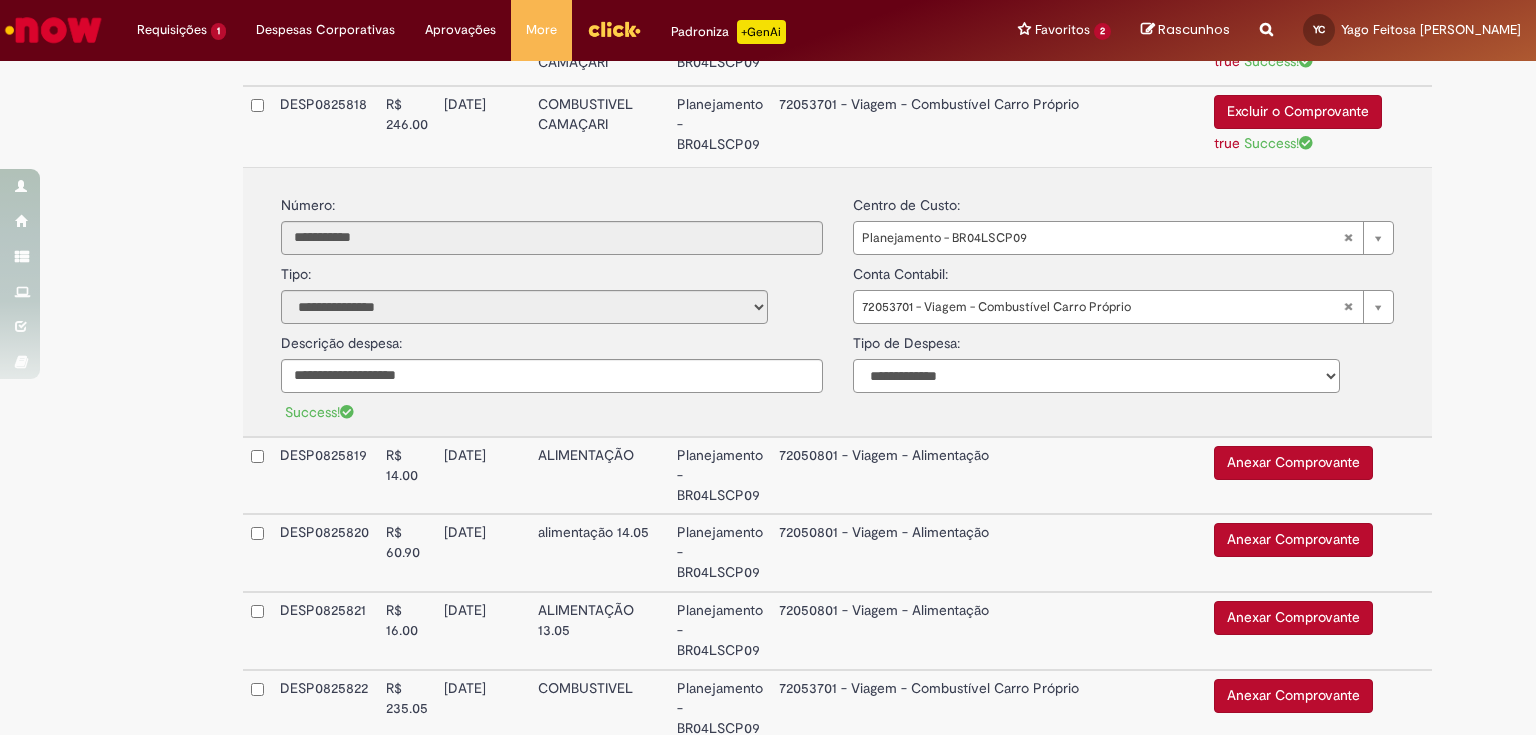 click on "**********" at bounding box center (1096, 376) 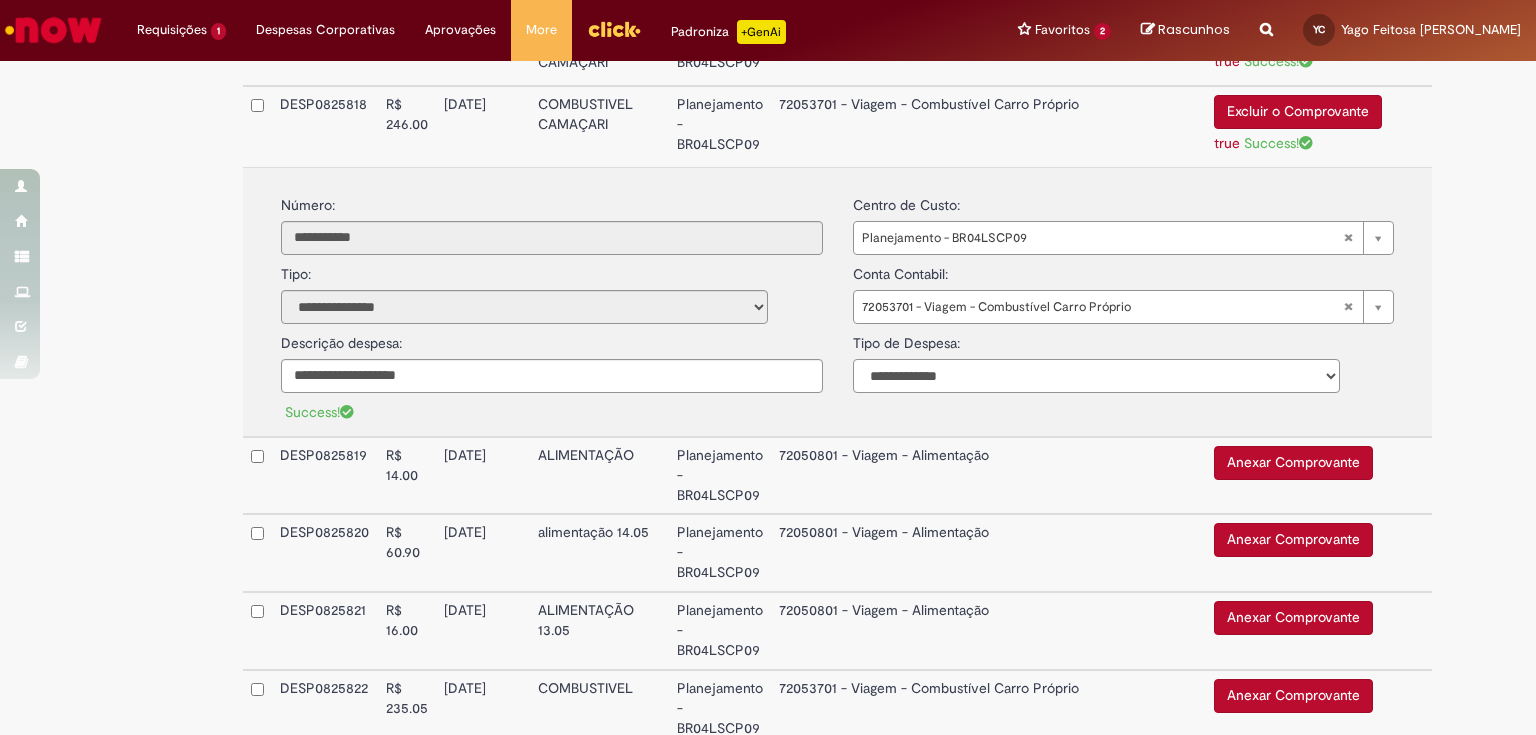 select on "*" 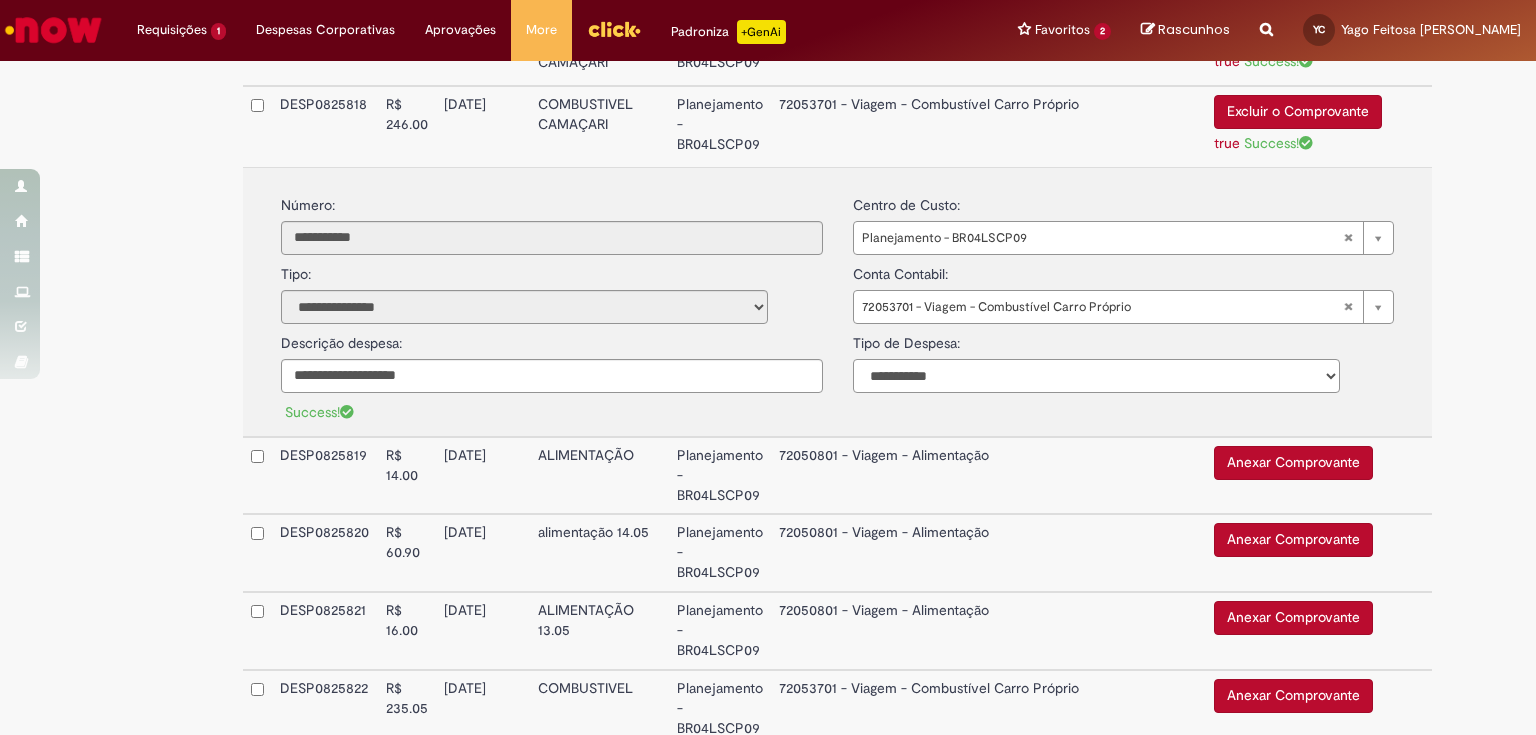 click on "**********" at bounding box center [1096, 376] 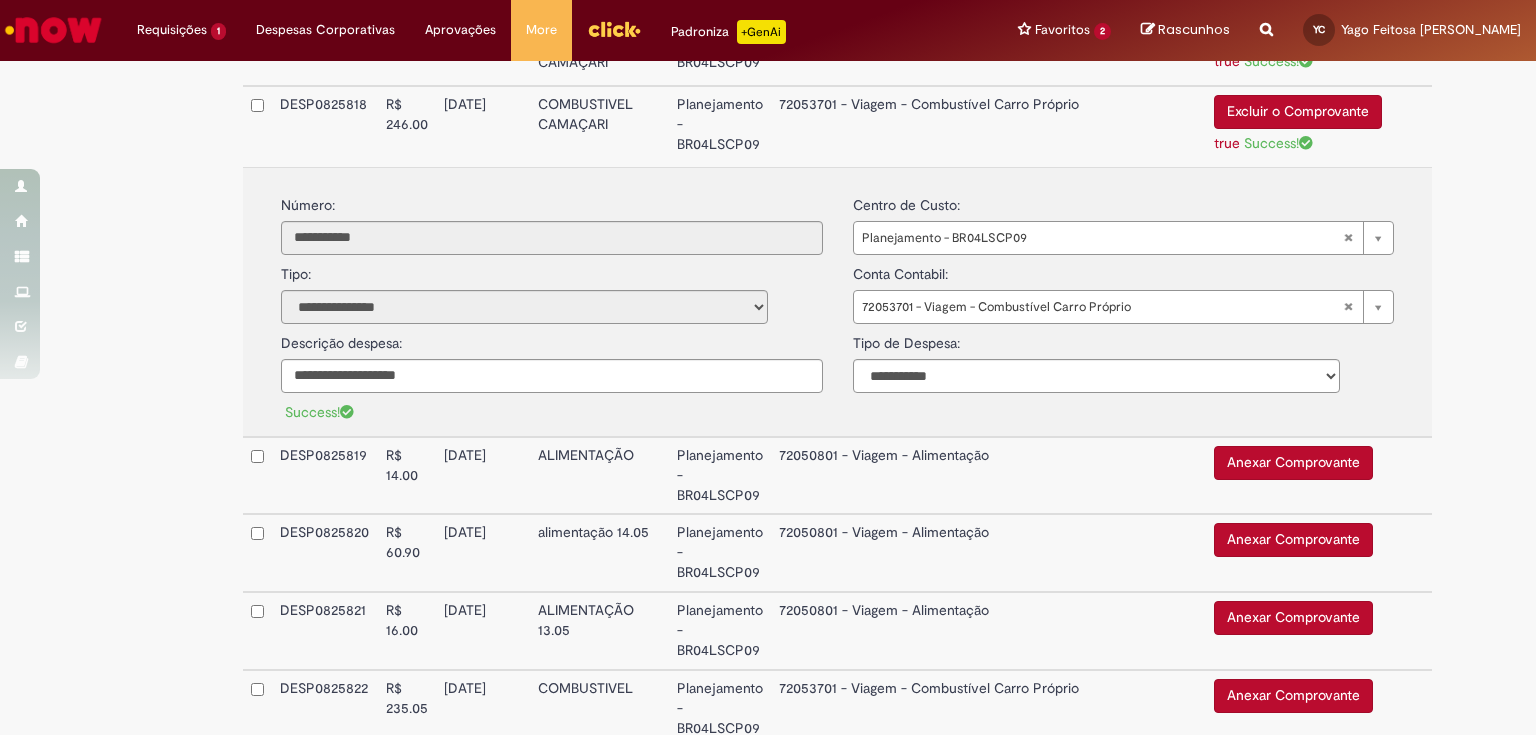 click on "72050801 -  Viagem  -  Alimentação" at bounding box center [988, 476] 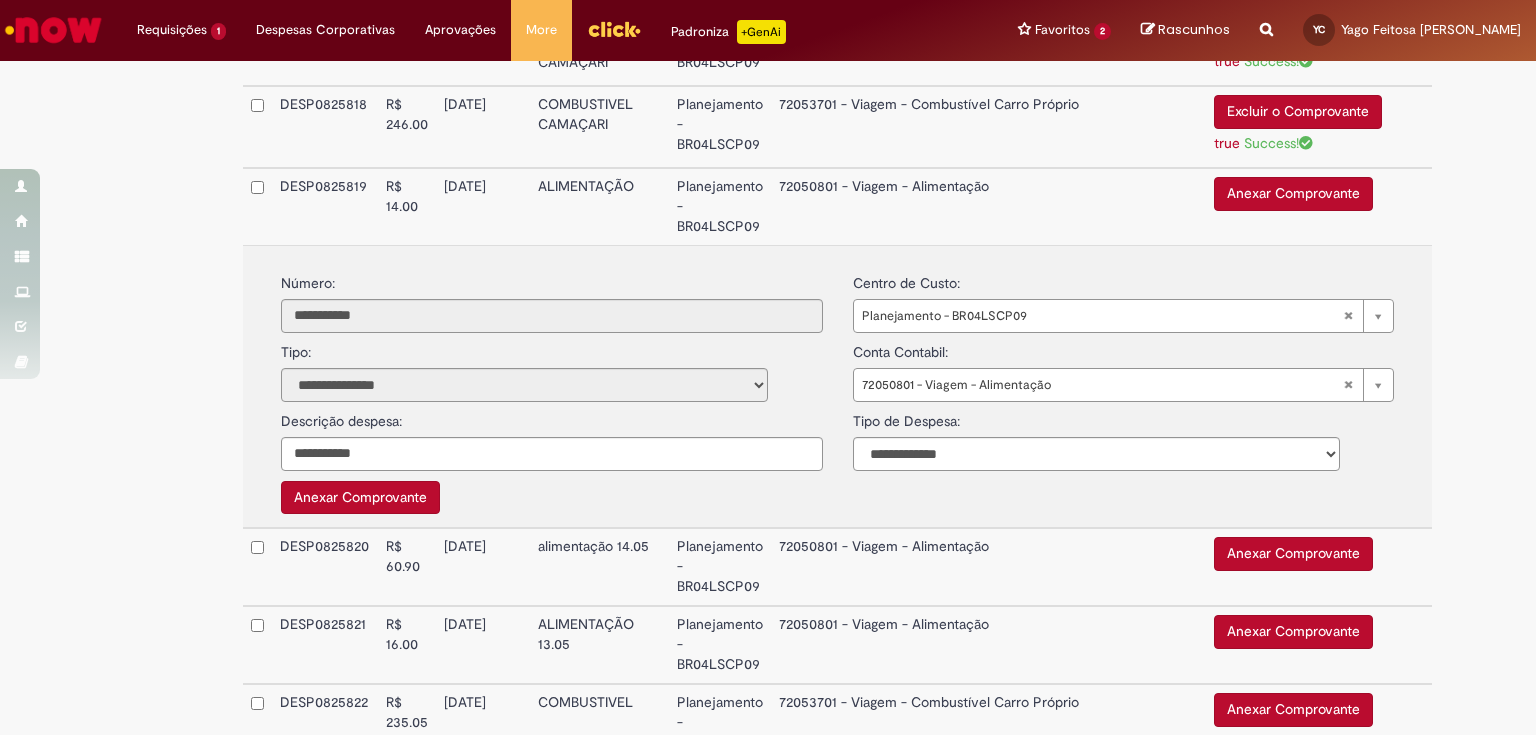 click on "Anexar Comprovante" at bounding box center (360, 498) 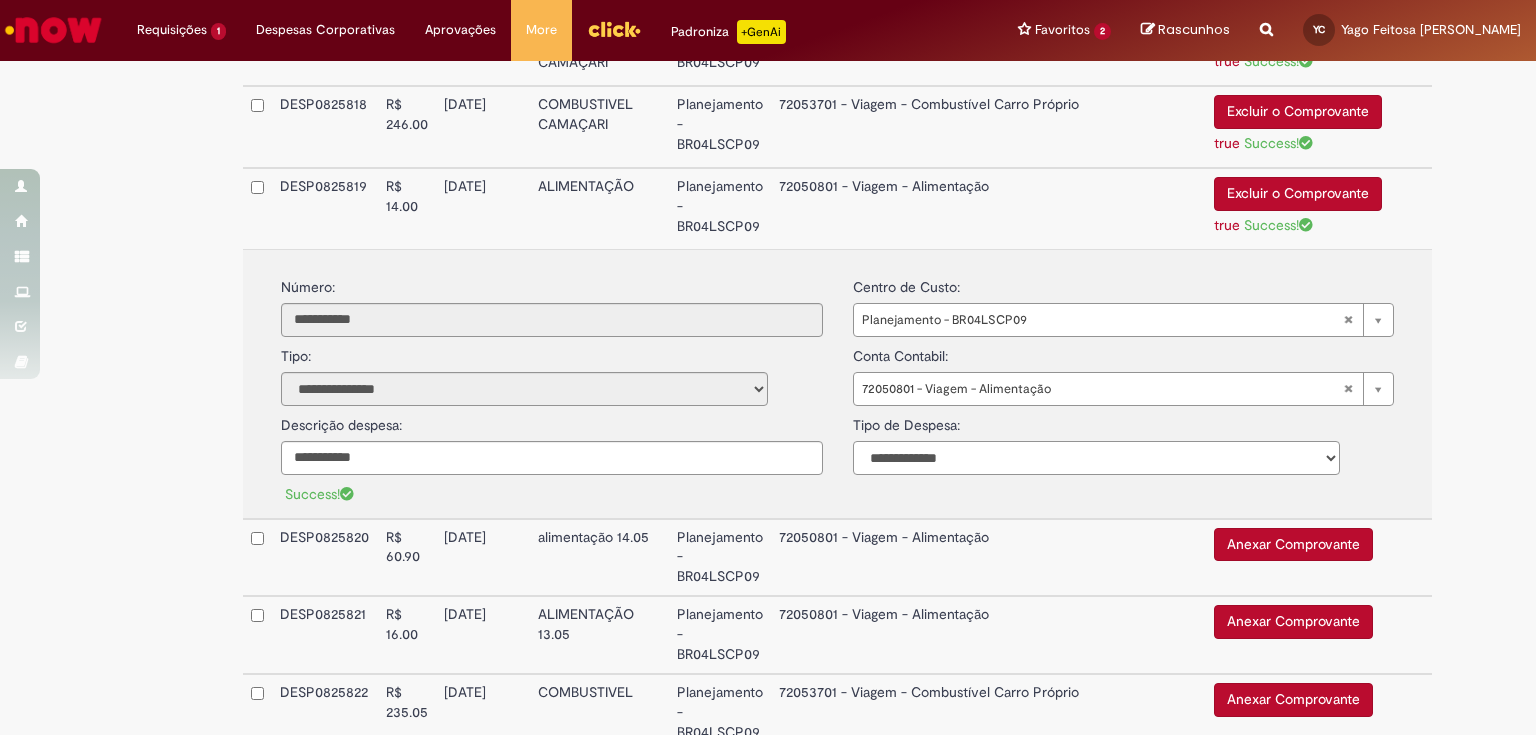 click on "**********" at bounding box center [1096, 458] 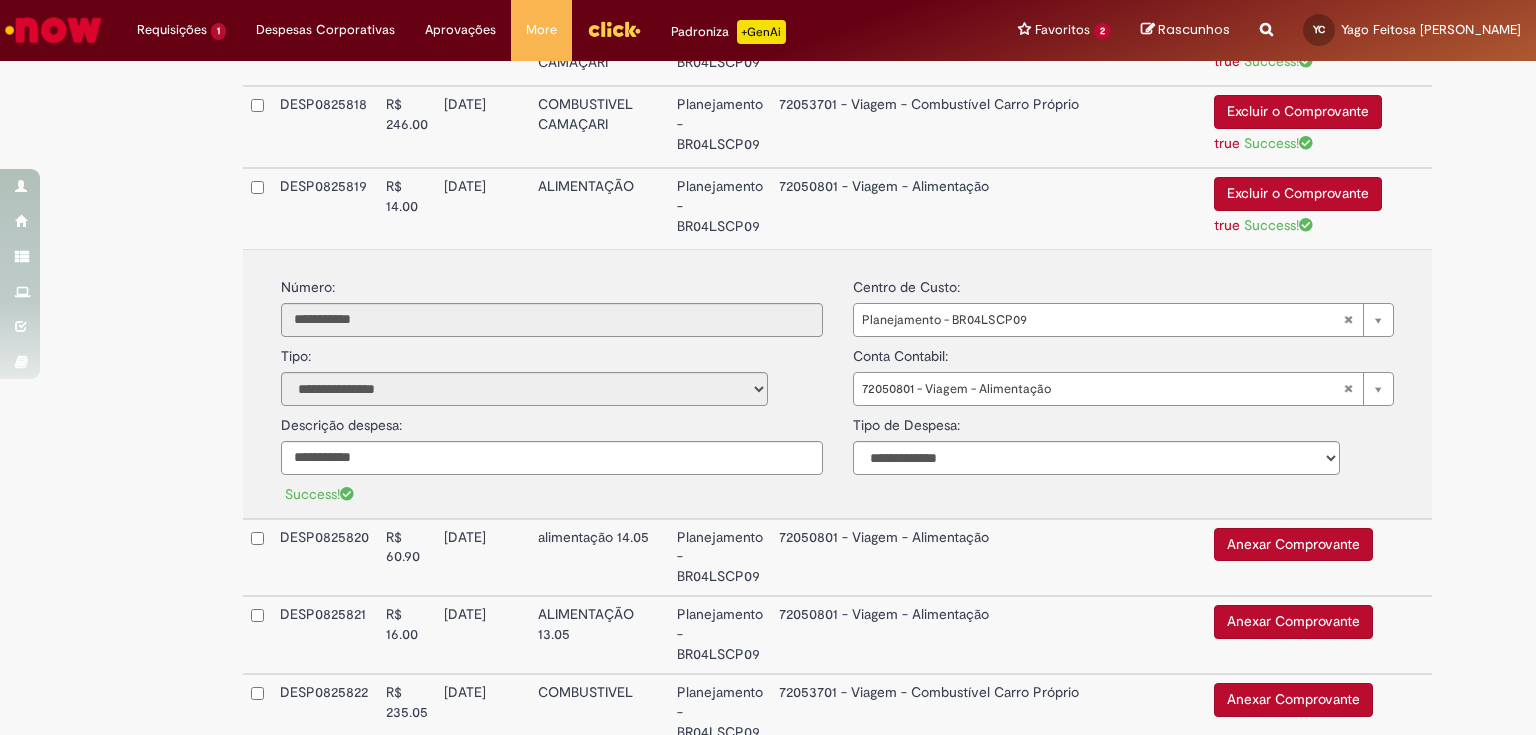 click on "Excluir o Comprovante" at bounding box center (1124, 480) 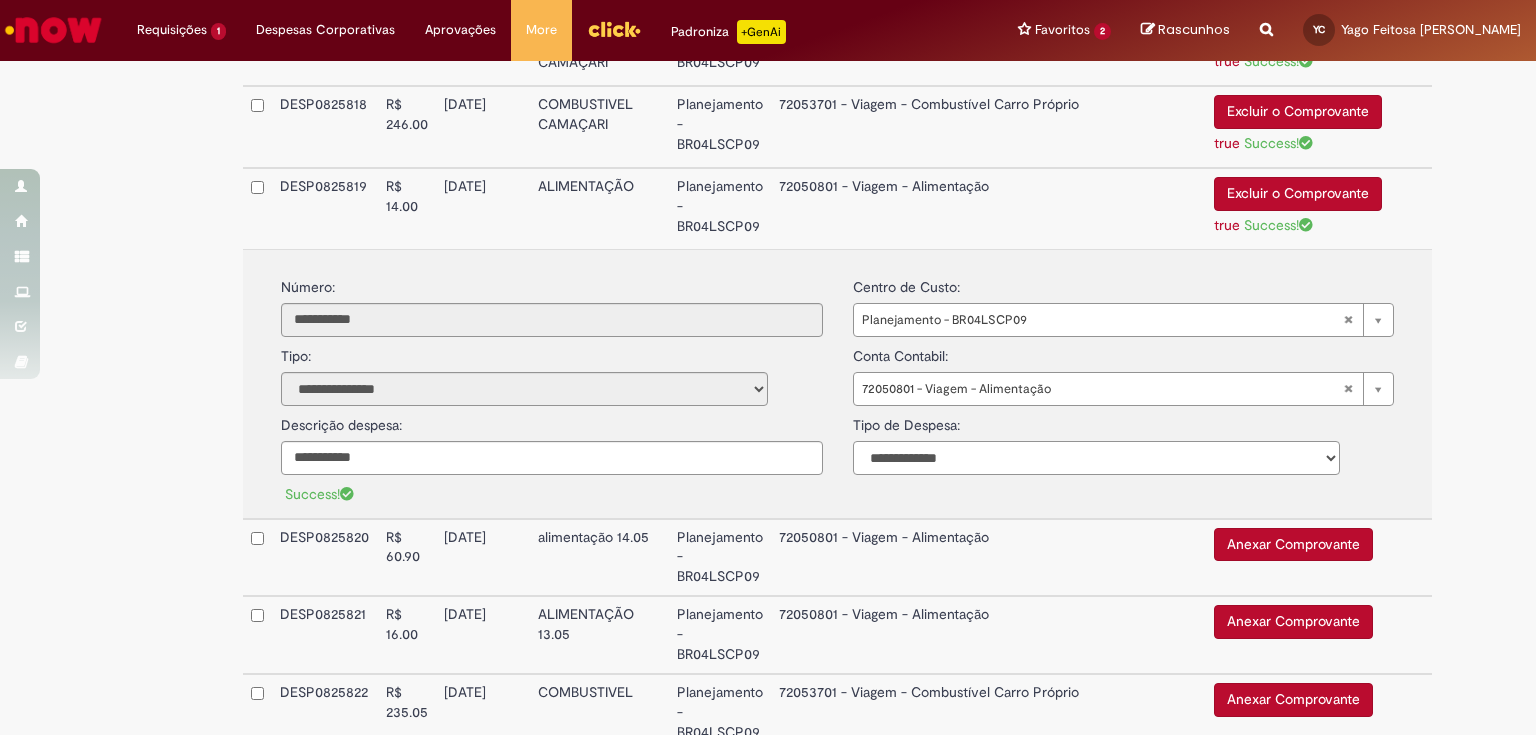 click on "**********" at bounding box center [1096, 458] 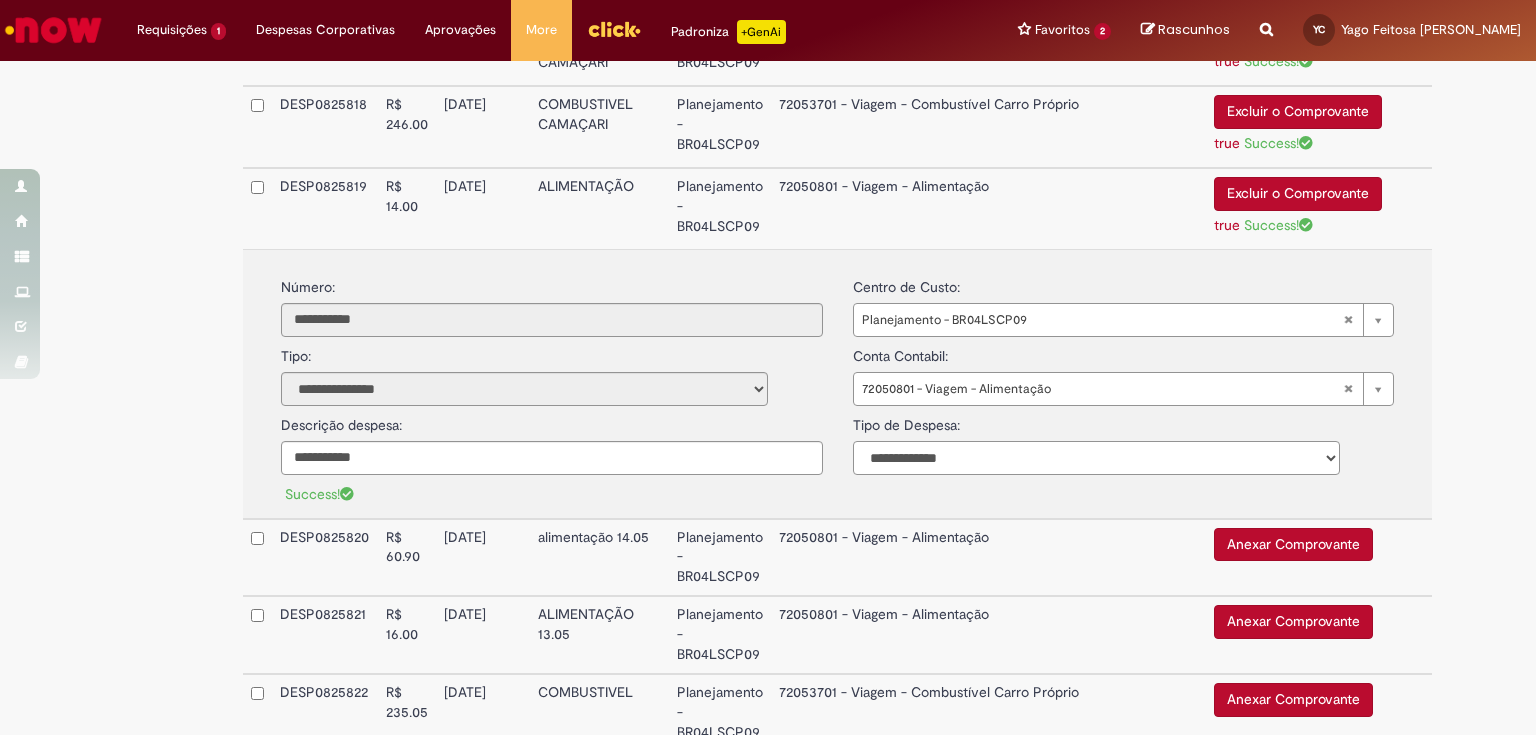 select on "*" 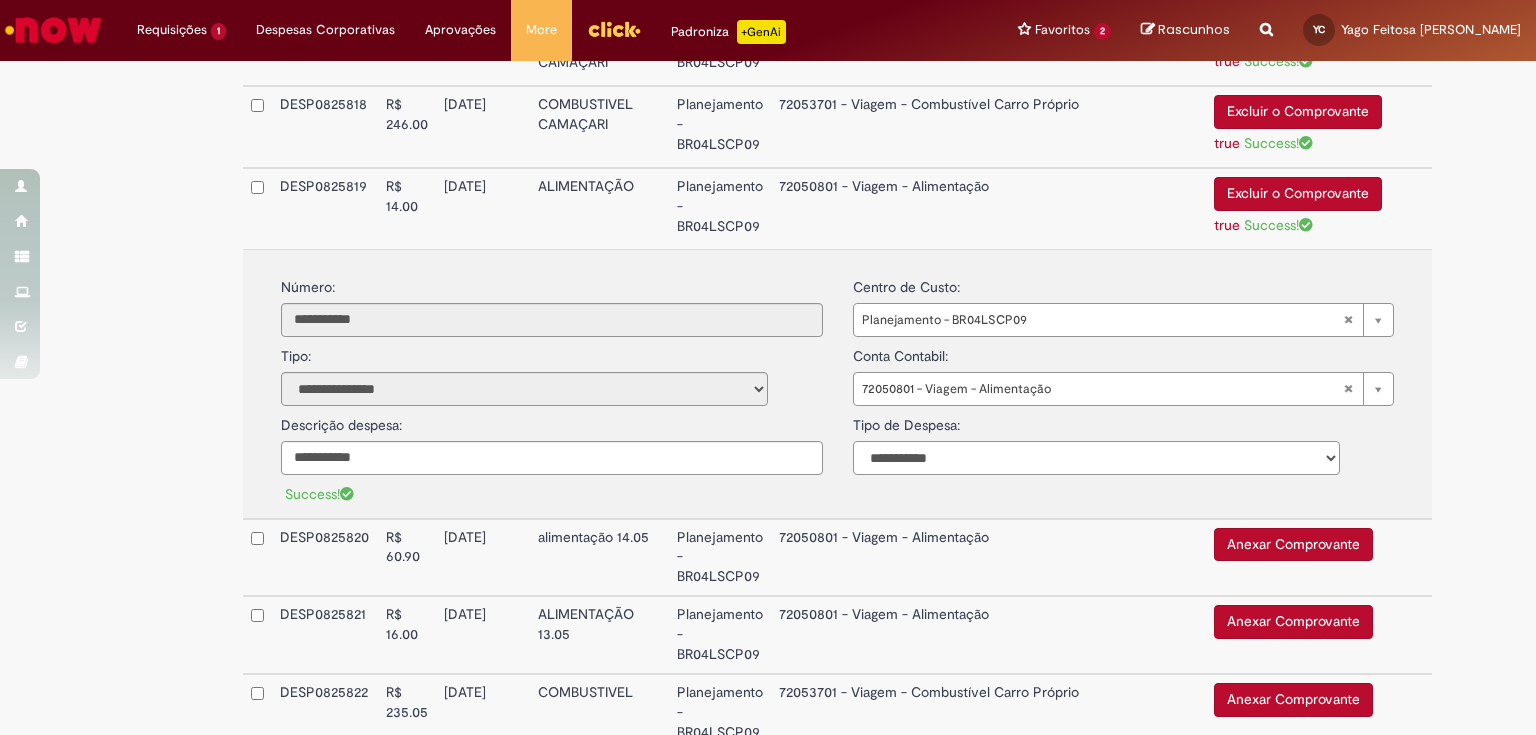 click on "**********" at bounding box center [1096, 458] 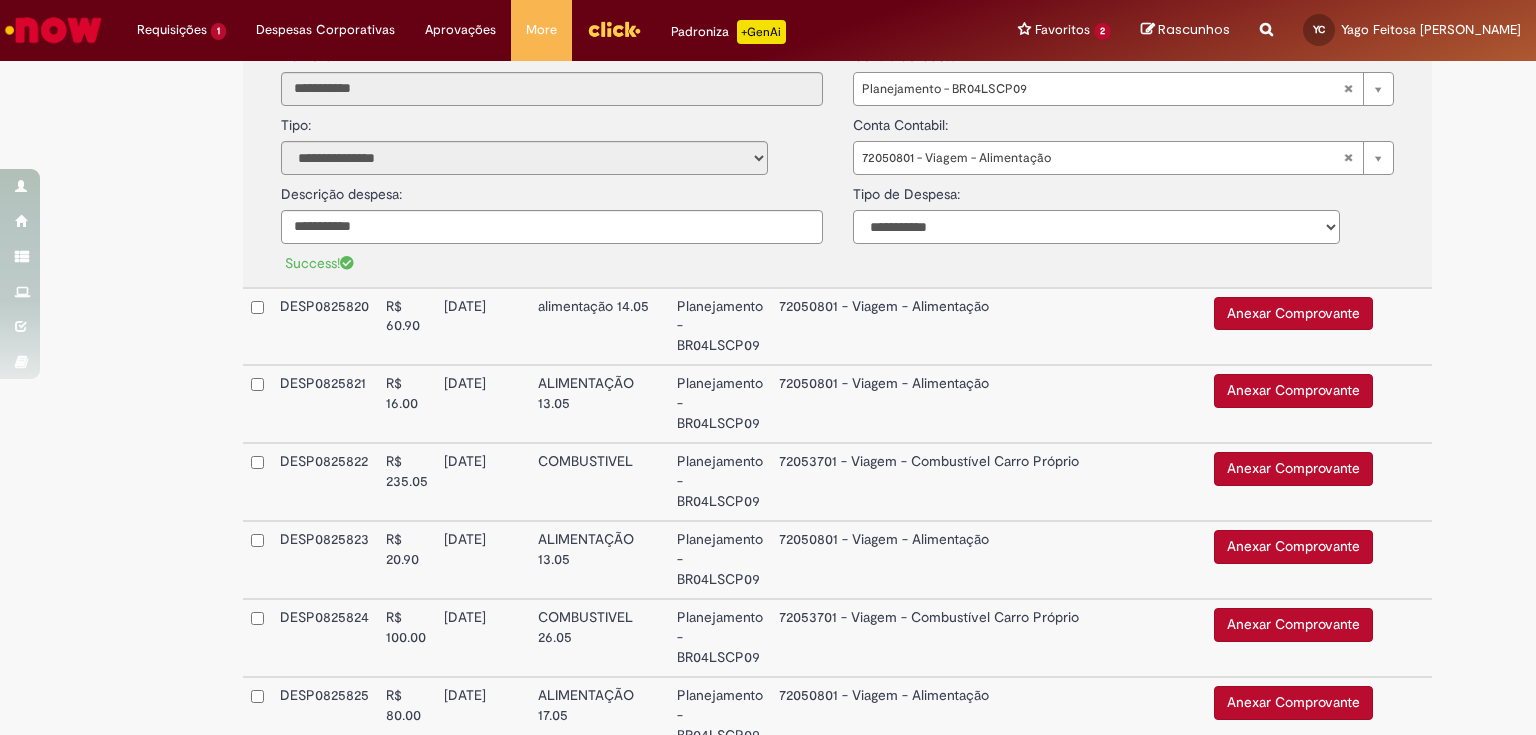scroll, scrollTop: 2182, scrollLeft: 0, axis: vertical 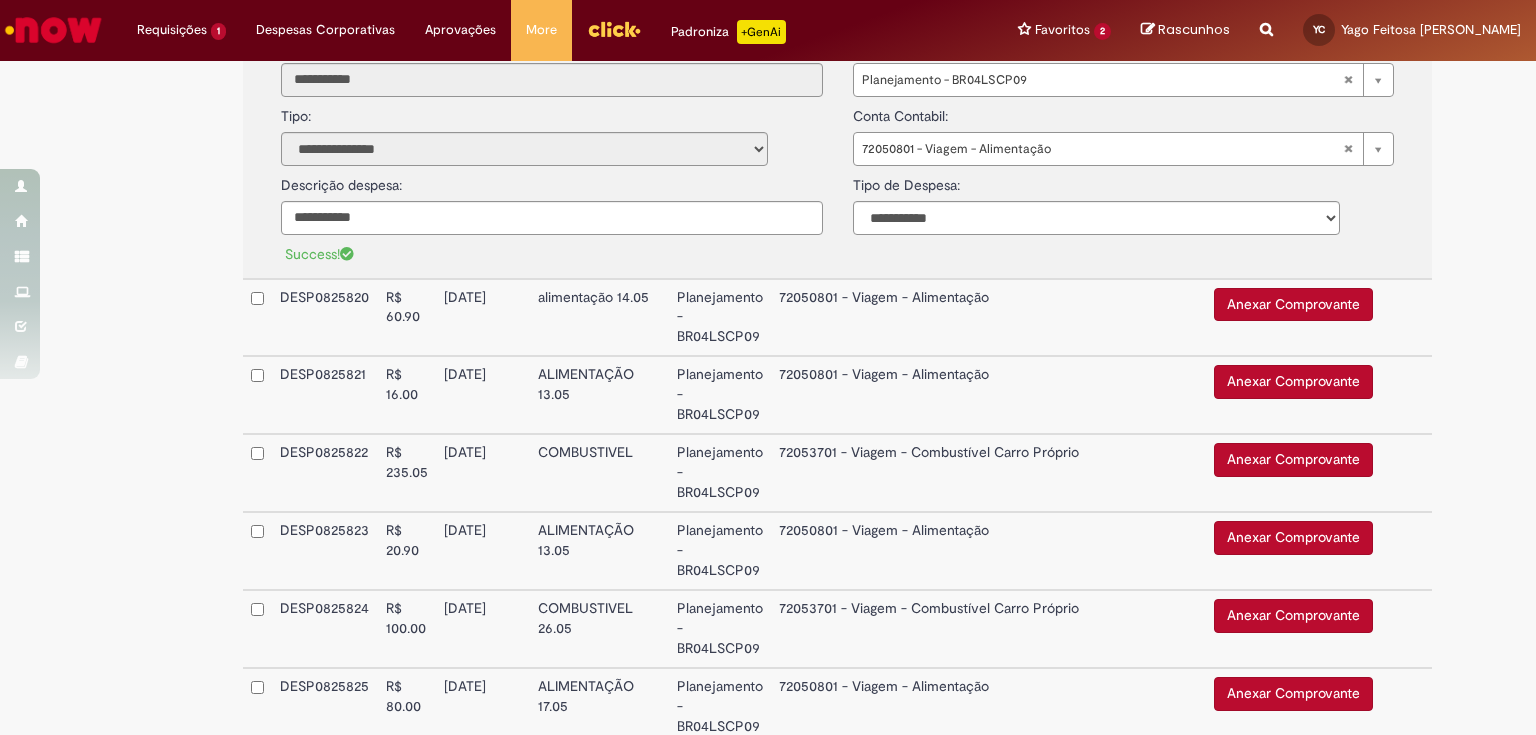 click on "Anexar Comprovante" at bounding box center (1293, 305) 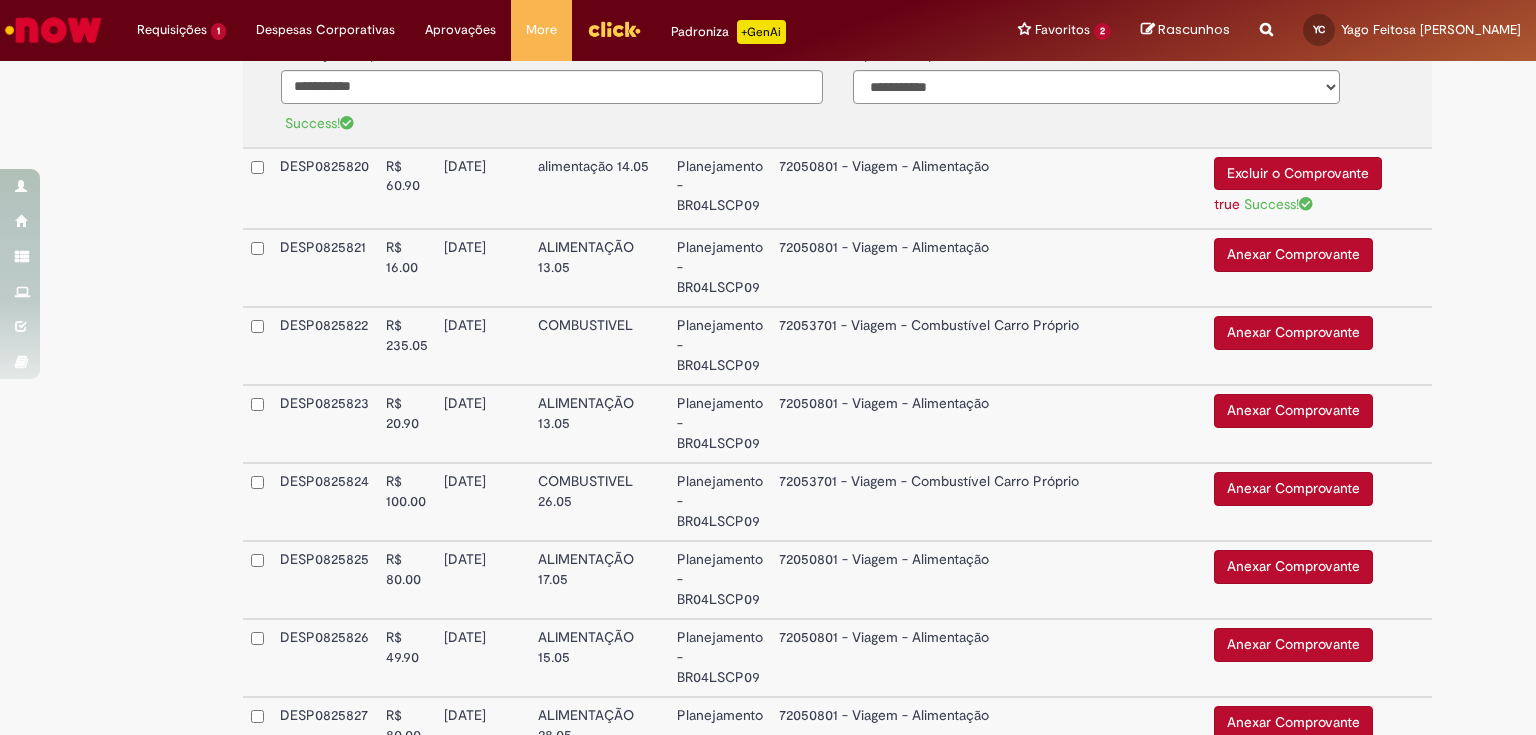 scroll, scrollTop: 2342, scrollLeft: 0, axis: vertical 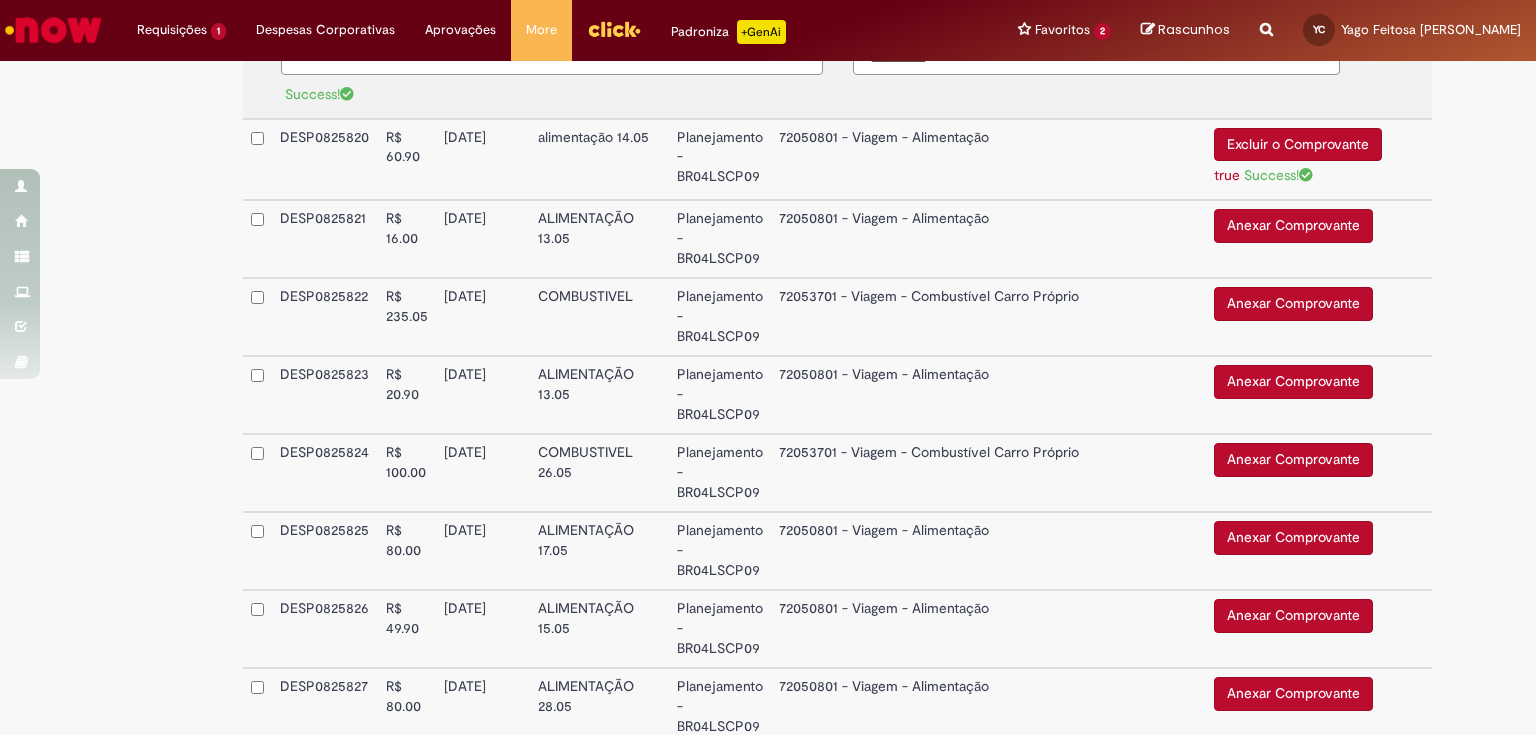 click on "72050801 -  Viagem  -  Alimentação" at bounding box center (988, 160) 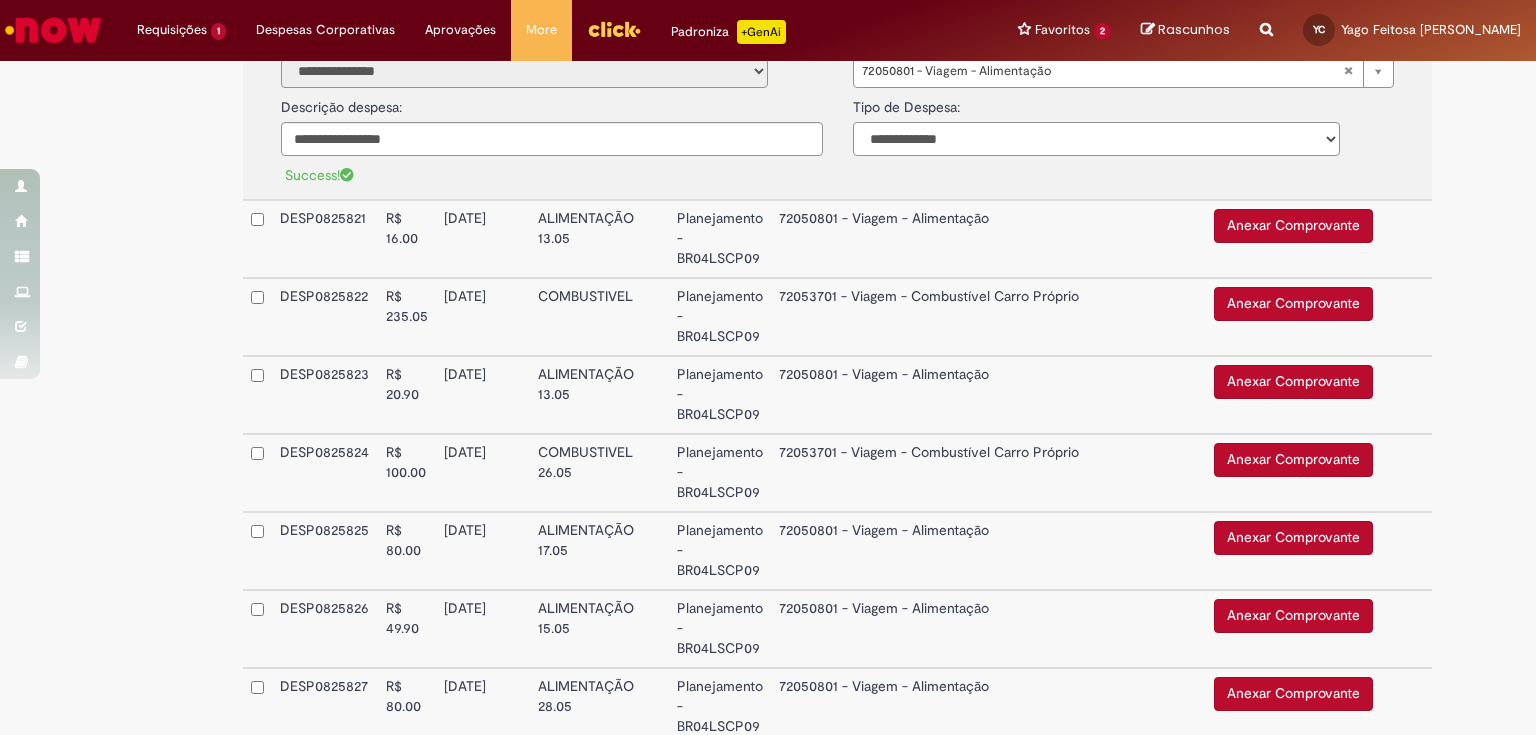 drag, startPoint x: 924, startPoint y: 135, endPoint x: 913, endPoint y: 141, distance: 12.529964 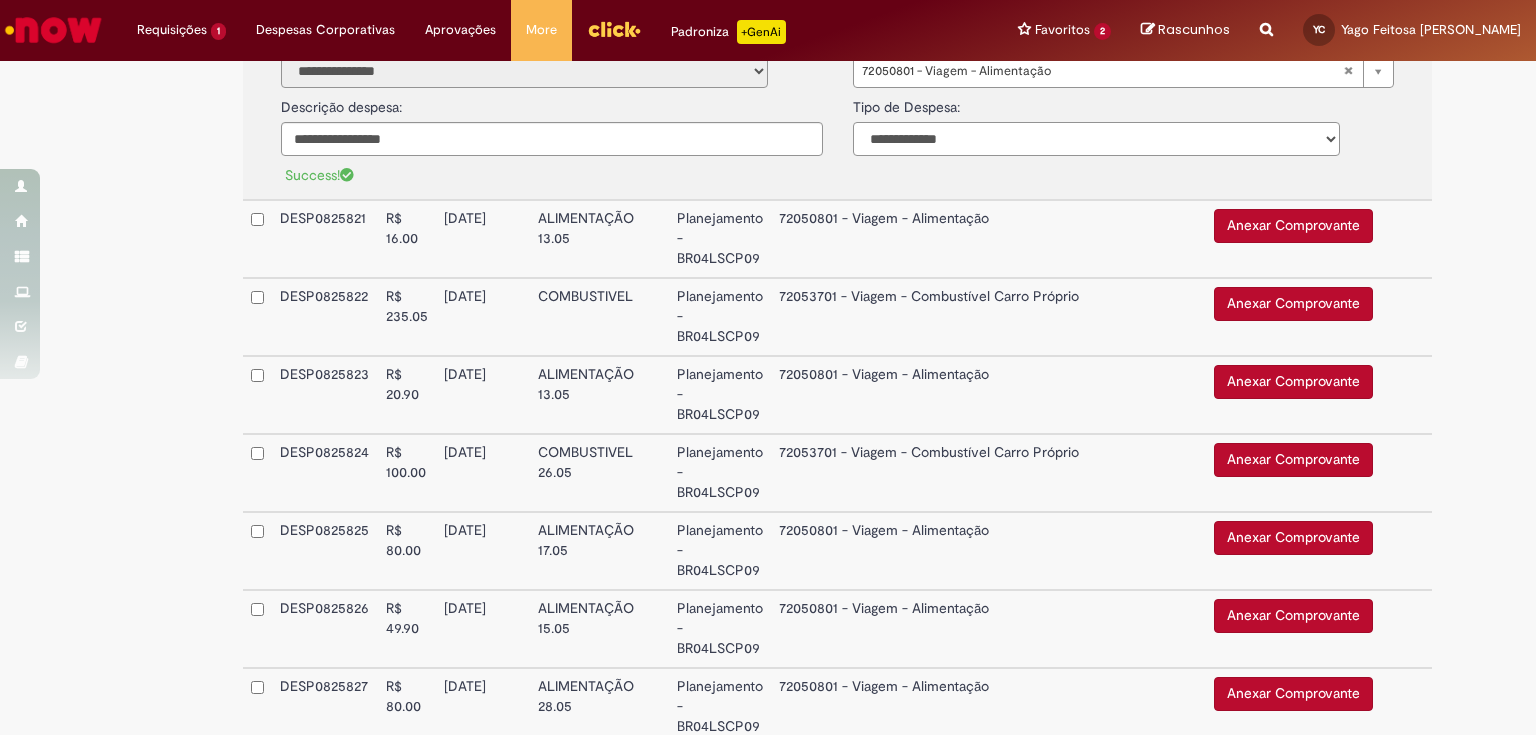 select on "*" 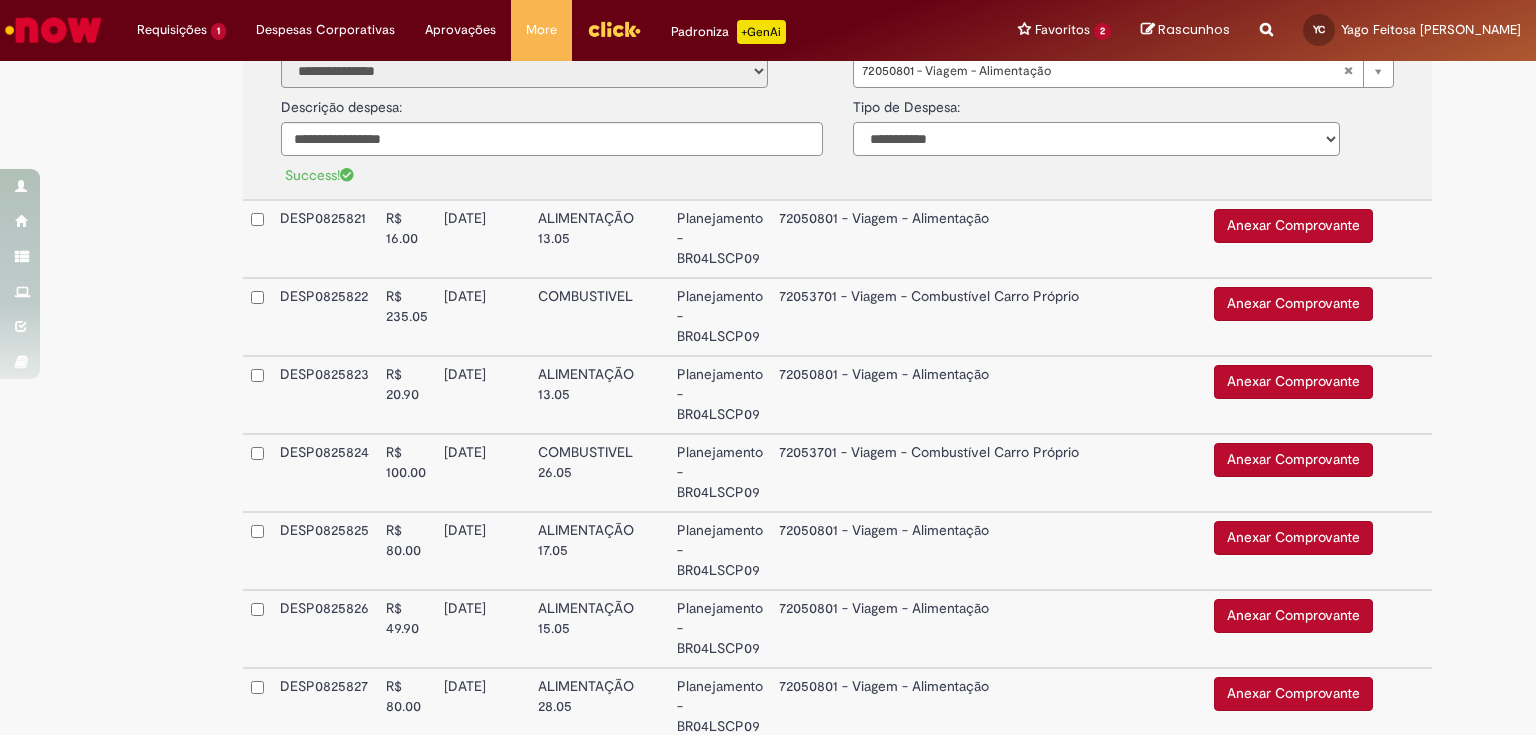 click on "**********" at bounding box center (1096, 139) 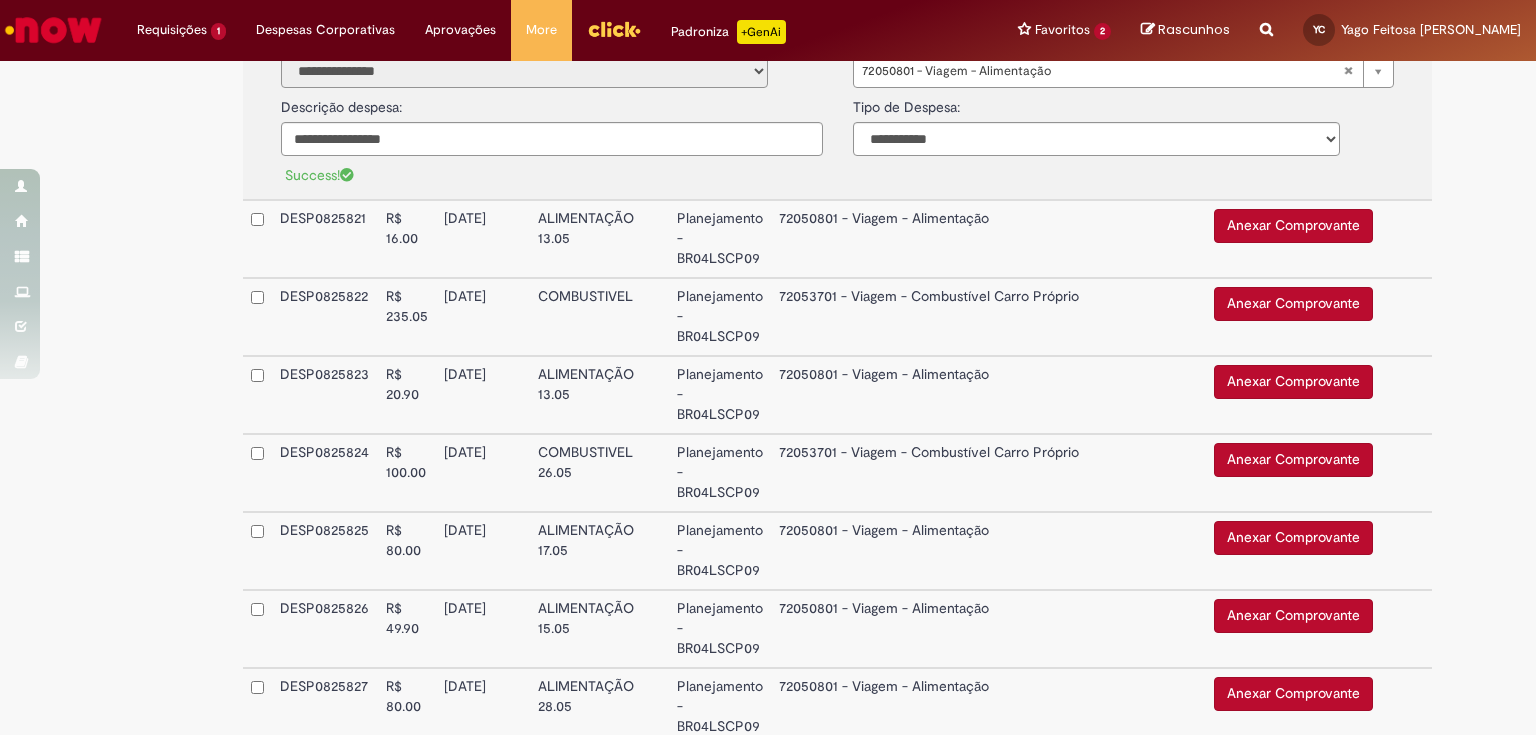 click on "Anexar Comprovante" at bounding box center [1293, 226] 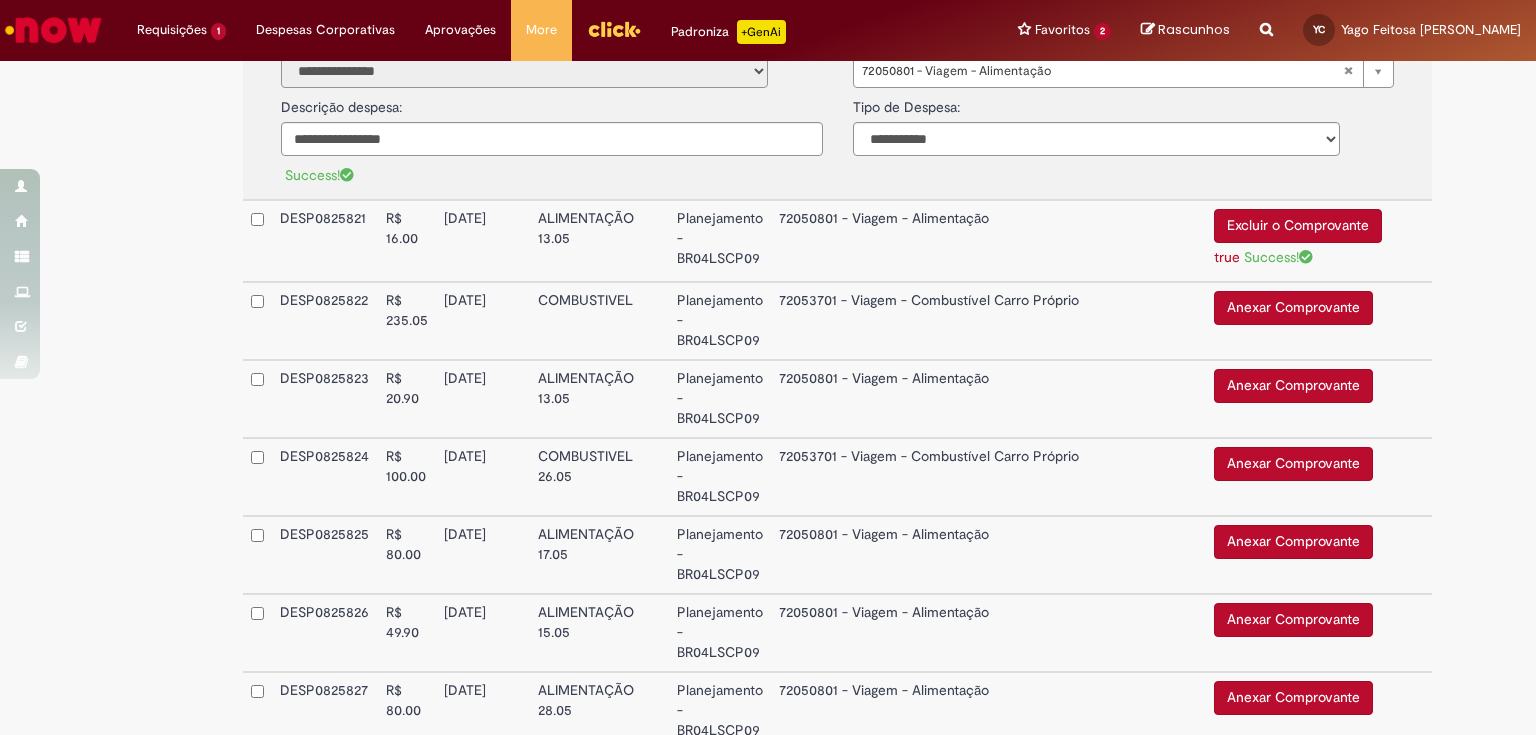 click on "Planejamento - BR04LSCP09" at bounding box center [720, 241] 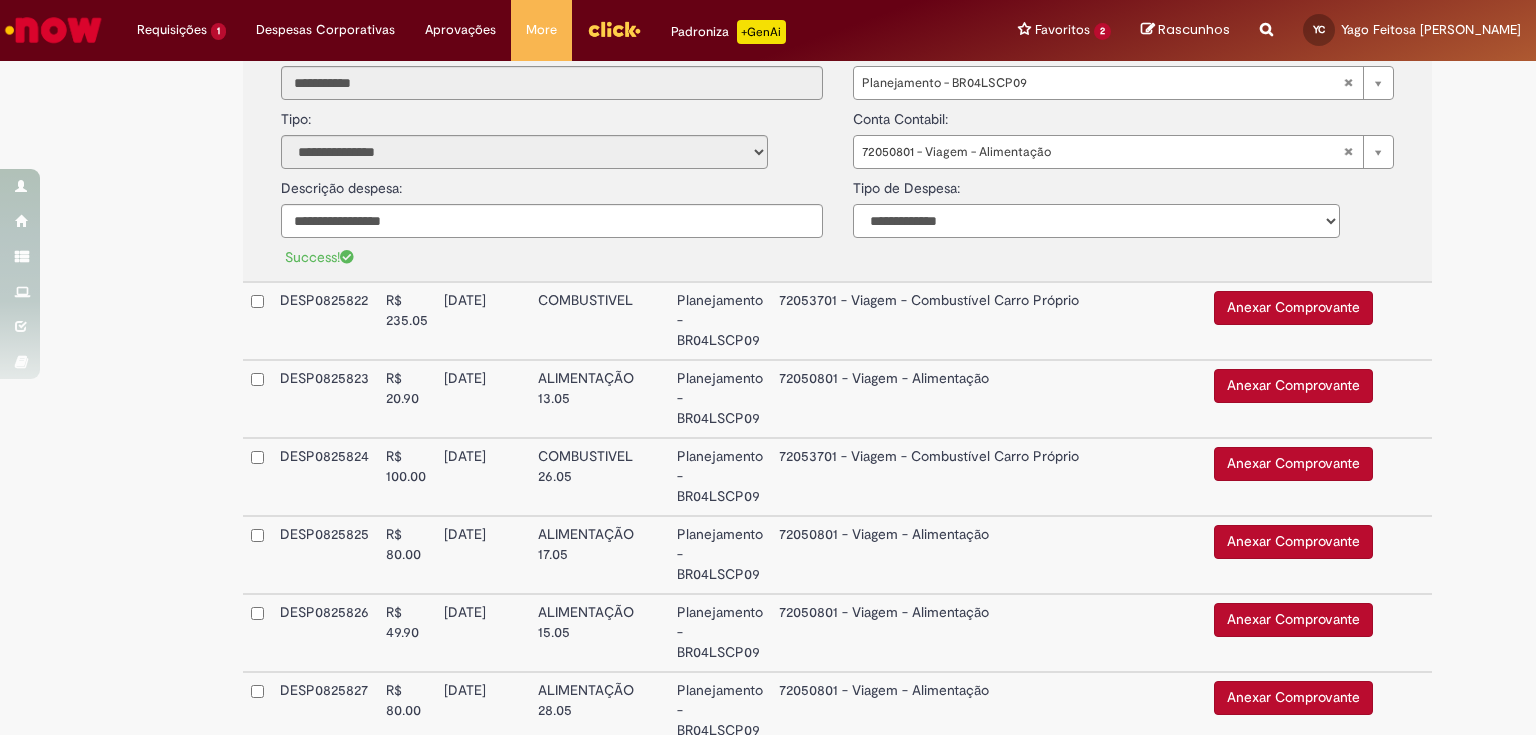 click on "**********" at bounding box center [1096, 221] 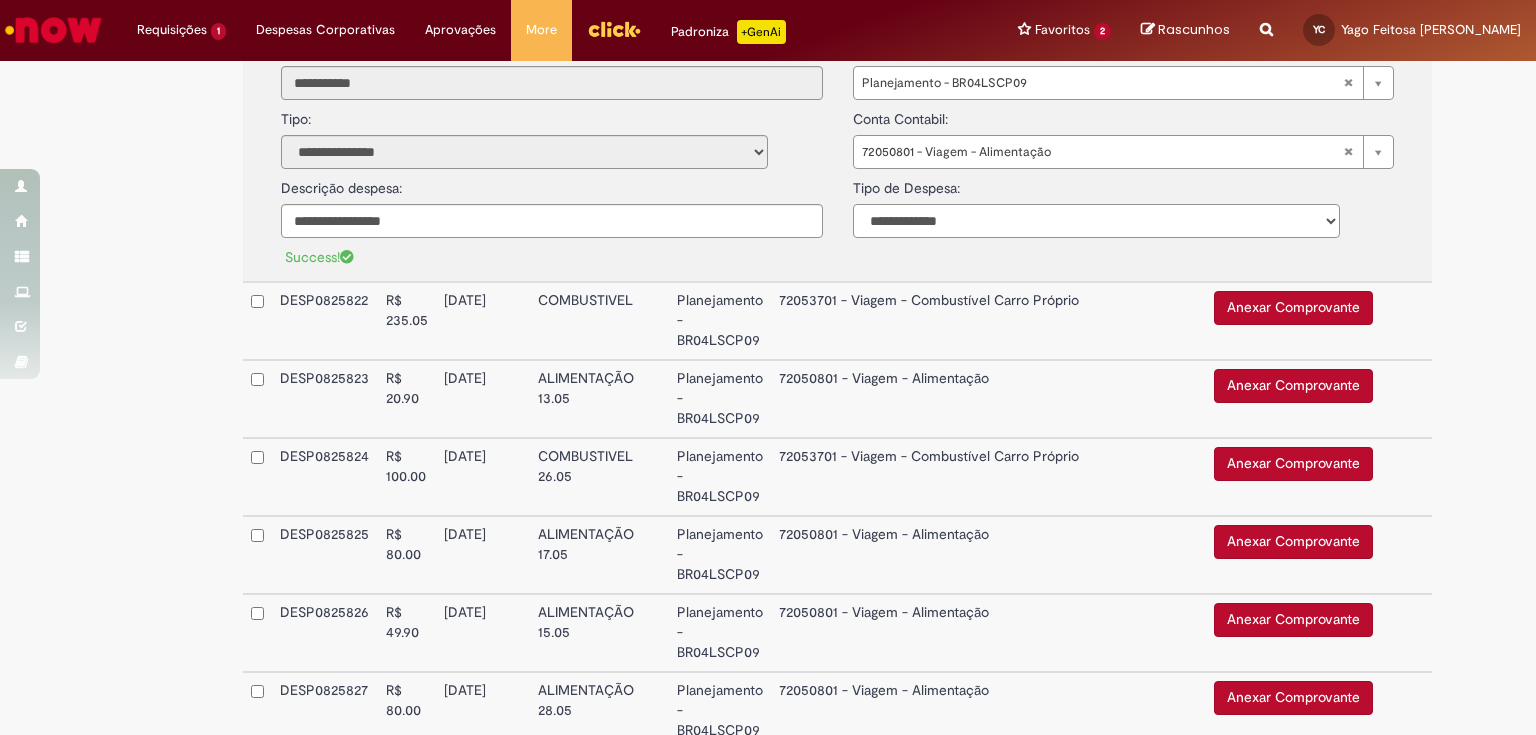select on "*" 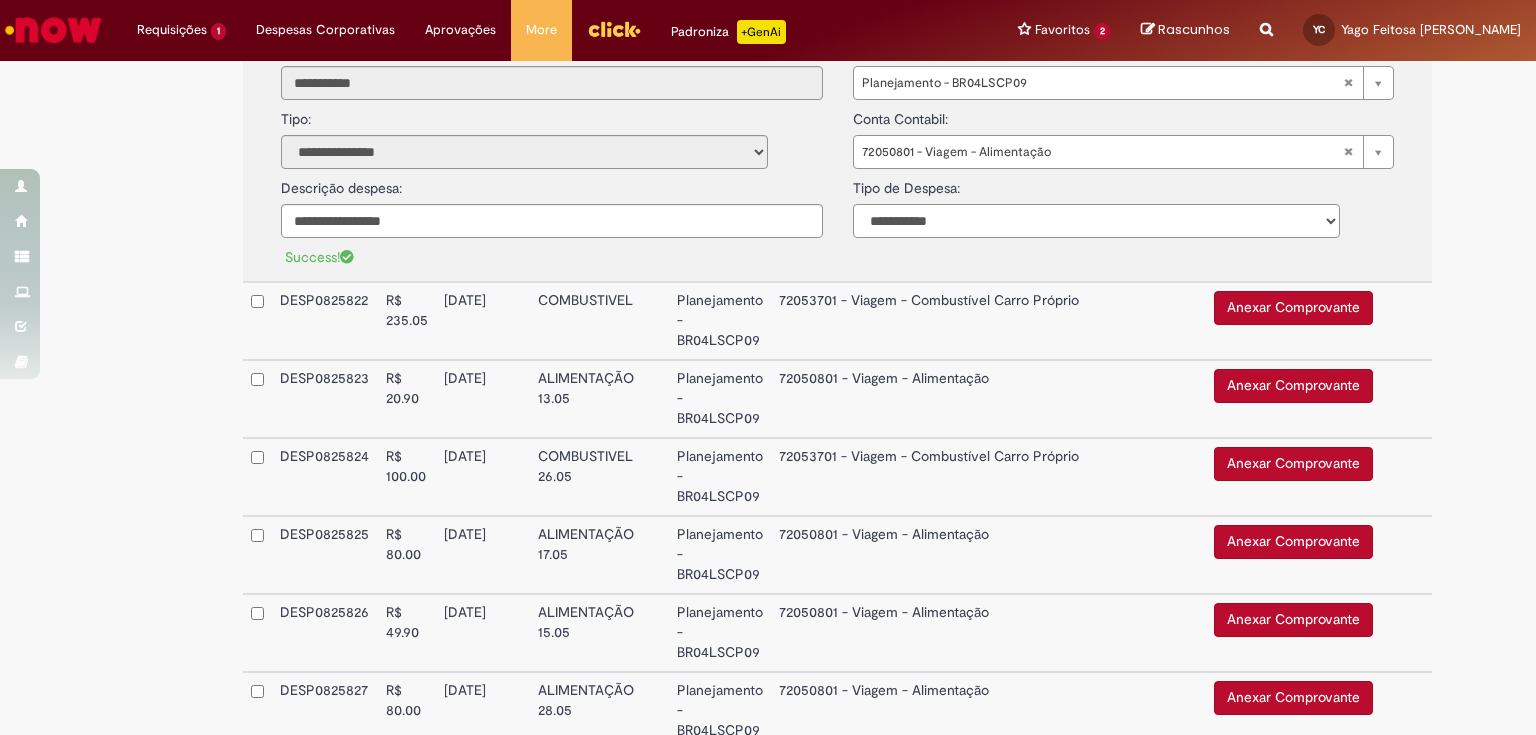 click on "**********" at bounding box center (1096, 221) 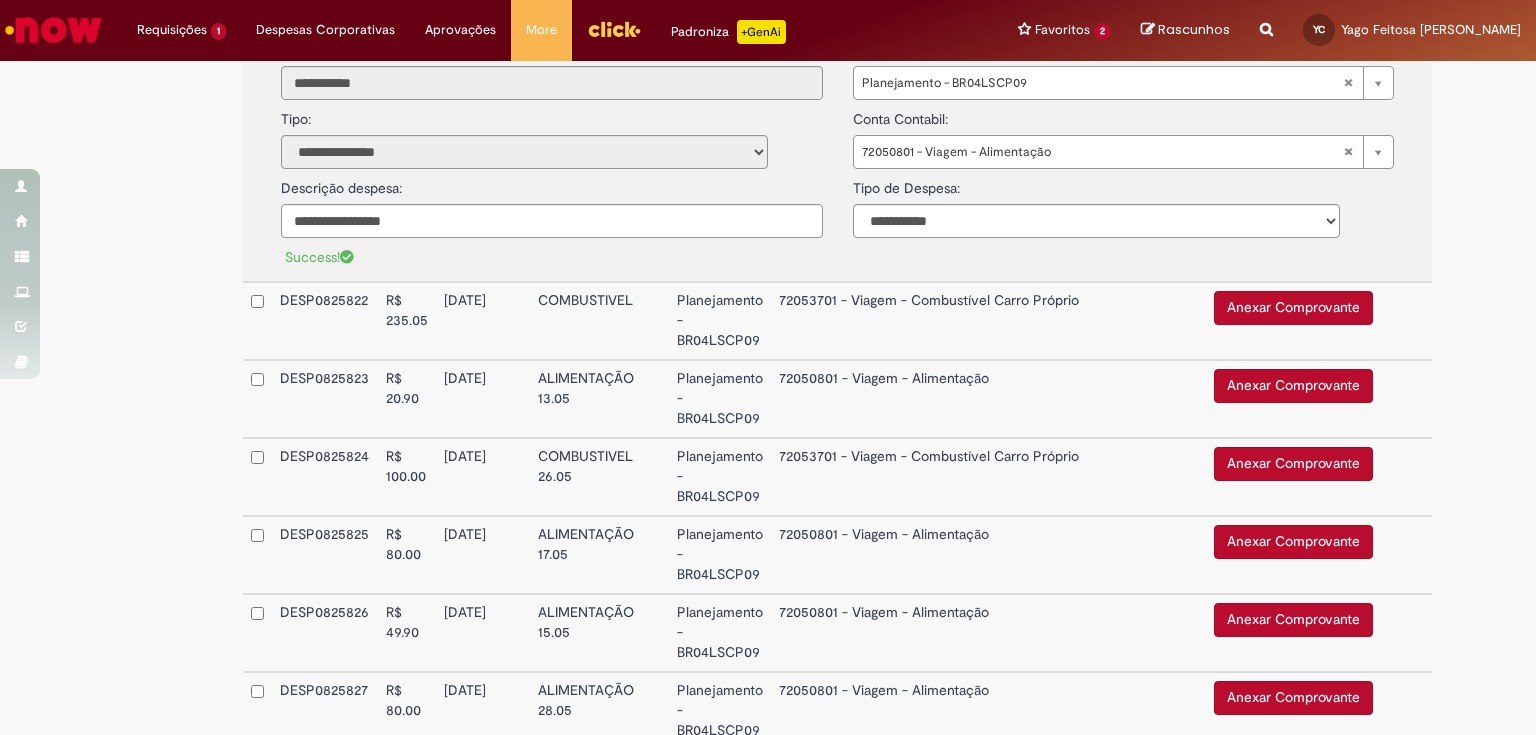 click on "COMBUSTIVEL" at bounding box center [599, 321] 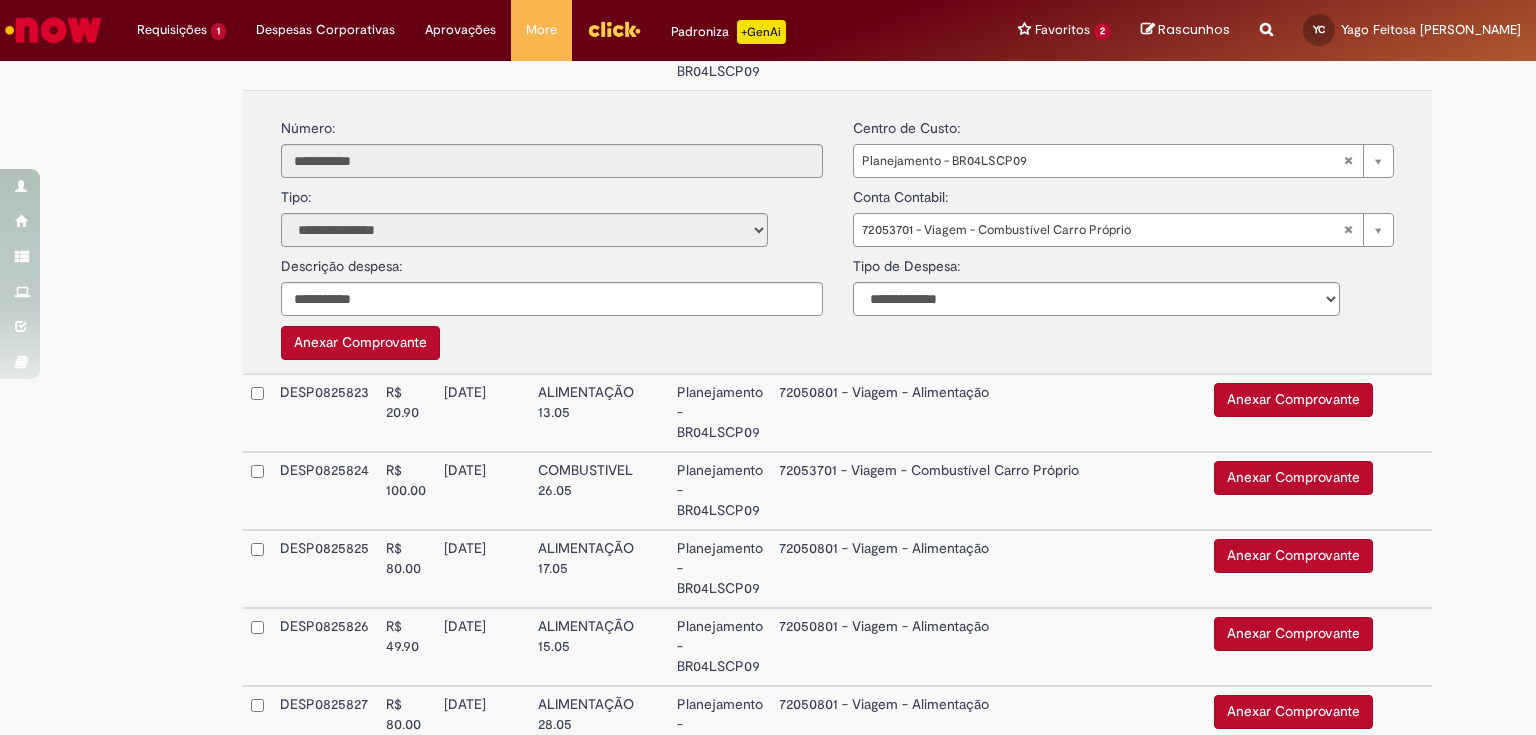click on "**********" at bounding box center [1124, 281] 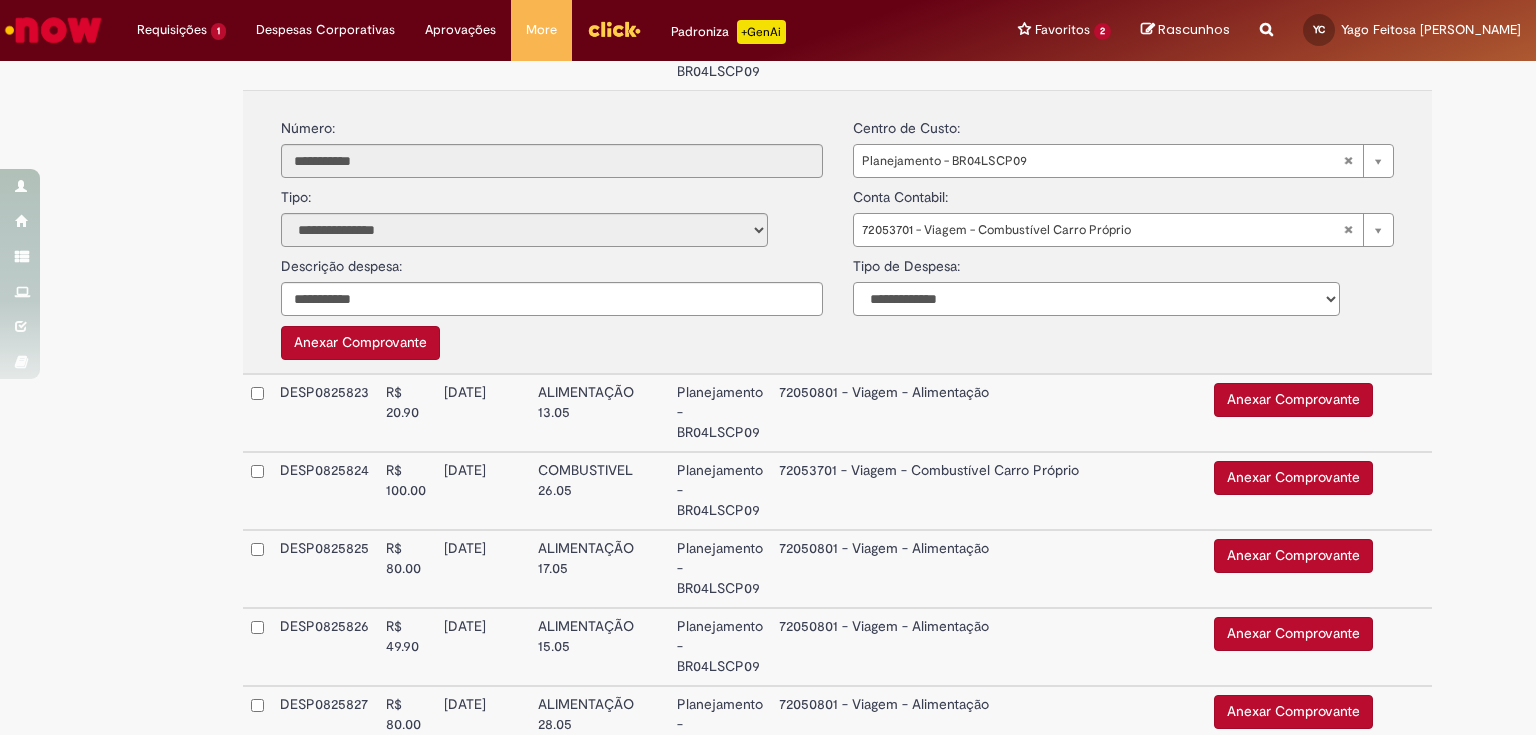 click on "**********" at bounding box center (1096, 299) 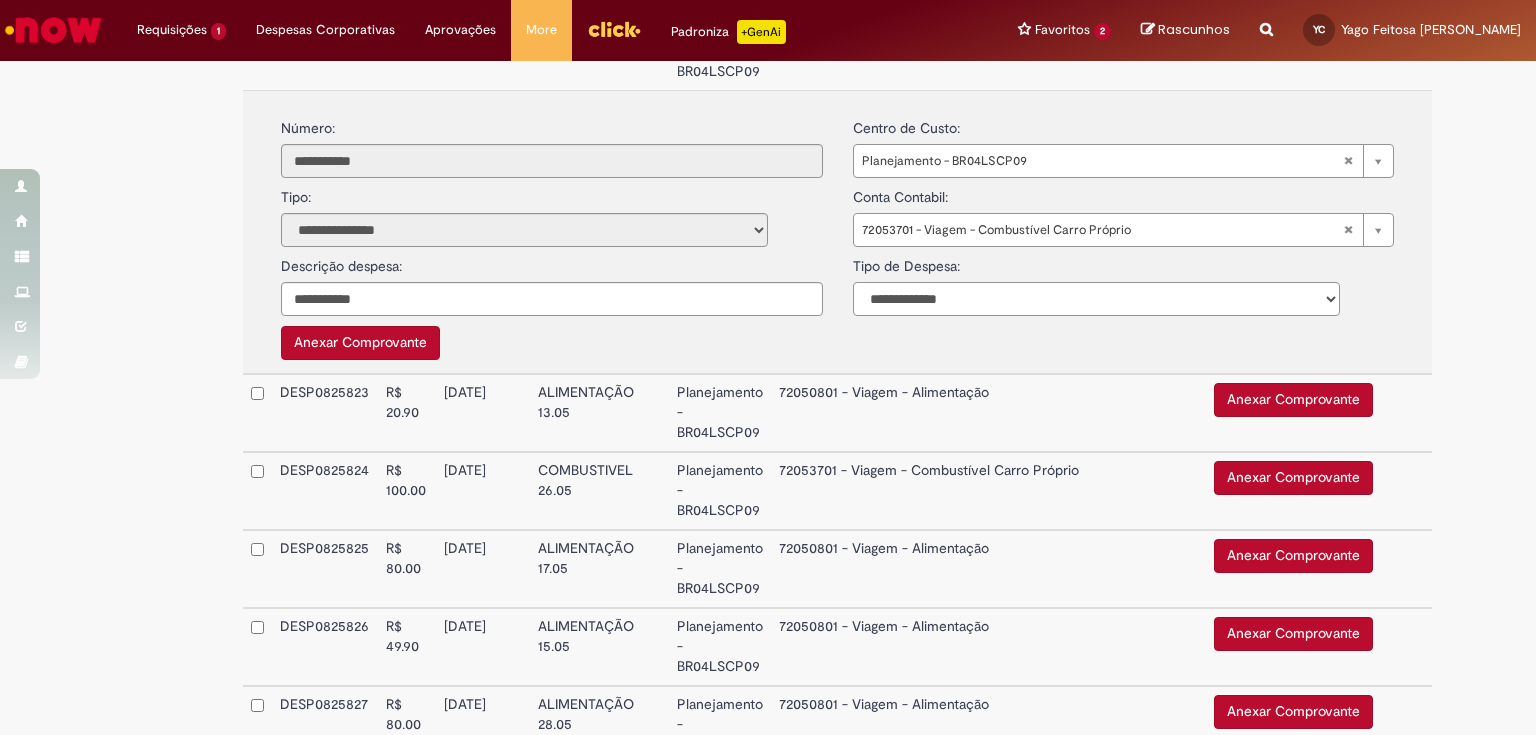 select on "*" 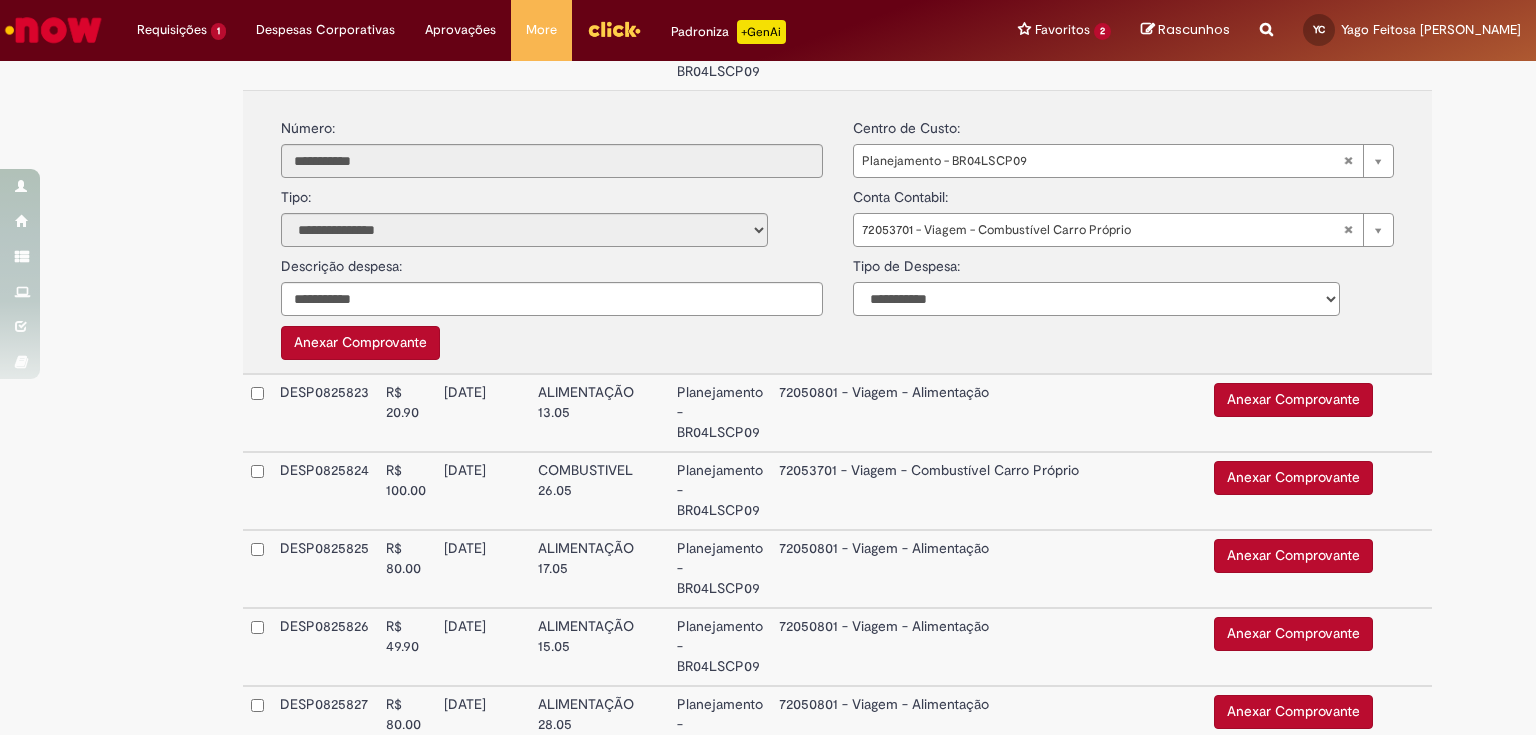 click on "**********" at bounding box center (1096, 299) 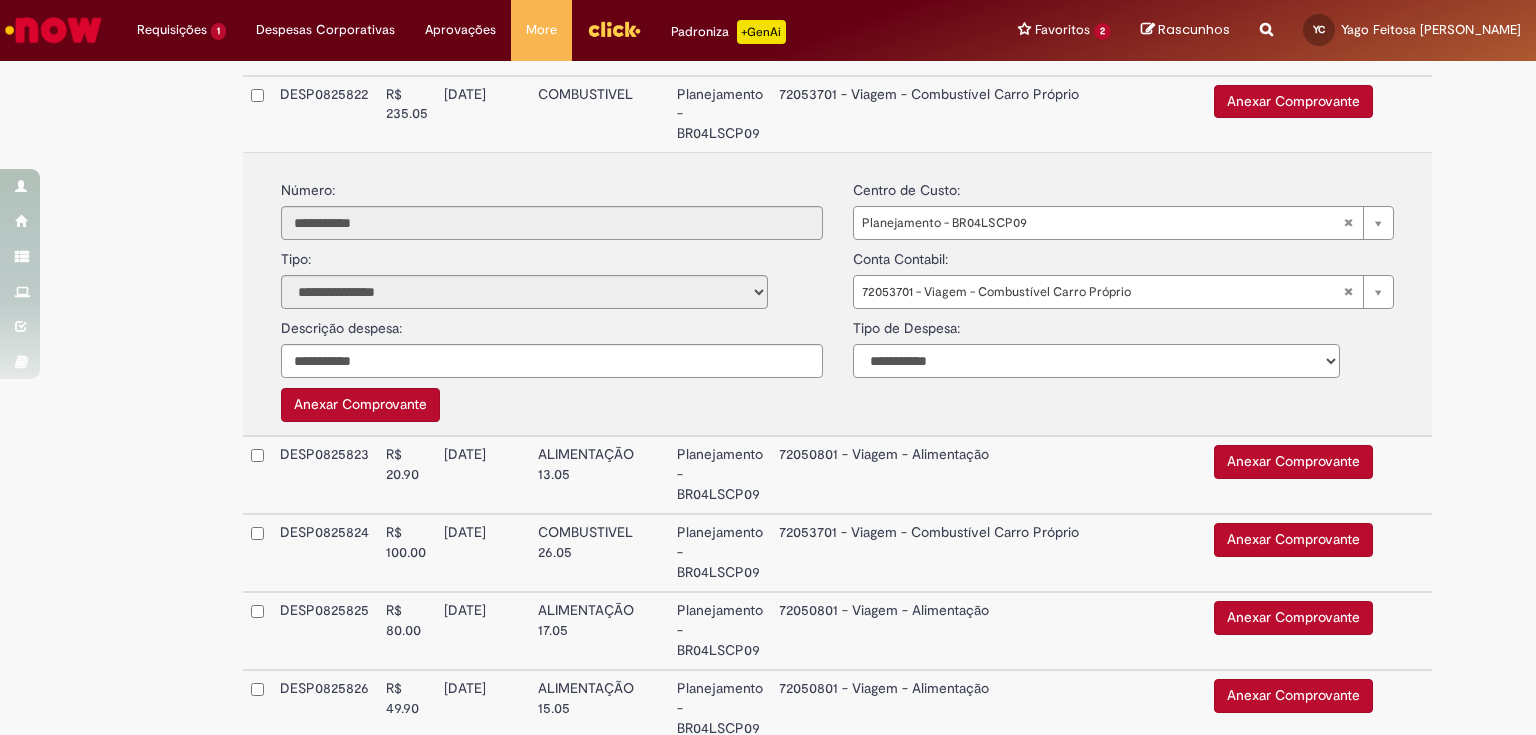 scroll, scrollTop: 2262, scrollLeft: 0, axis: vertical 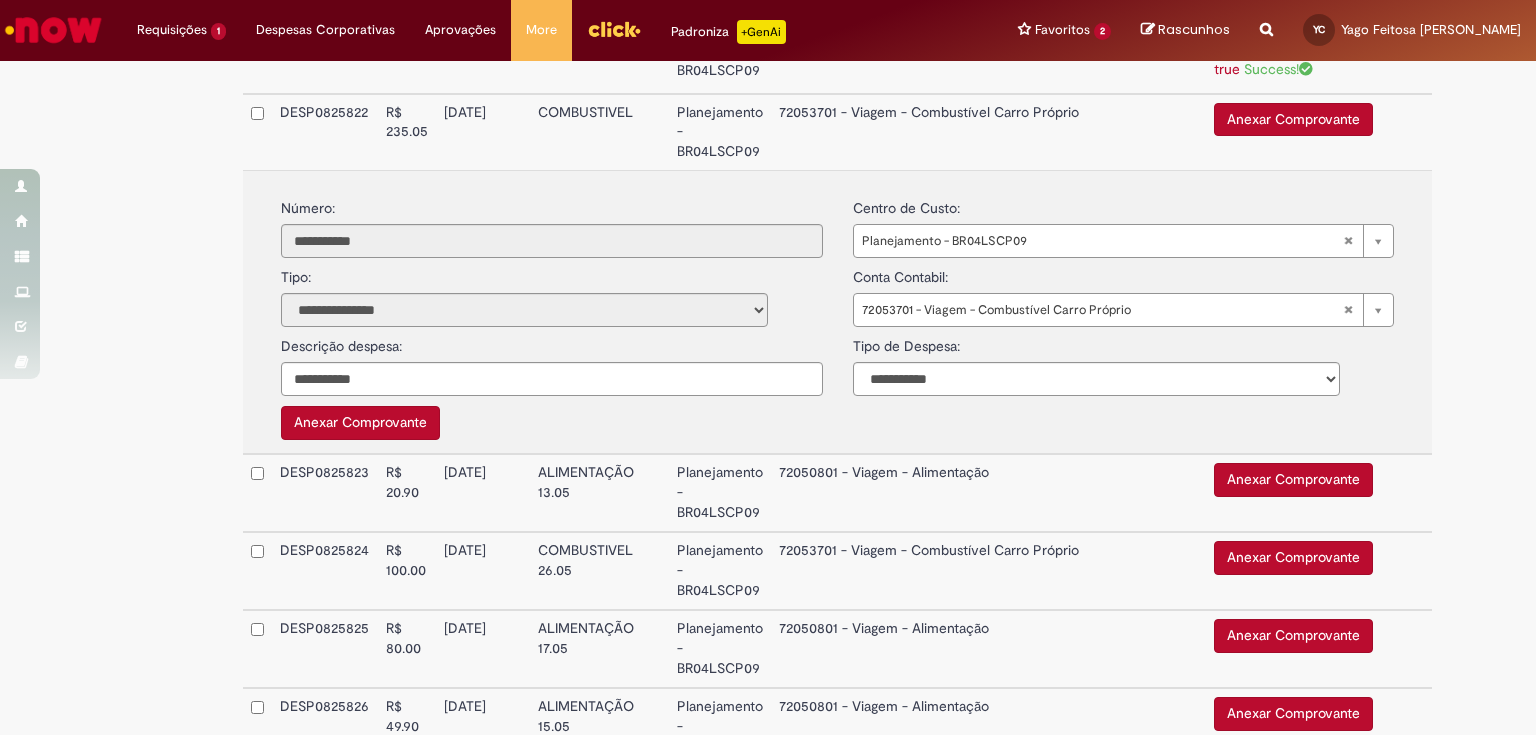 click on "Anexar Comprovante" at bounding box center [360, 423] 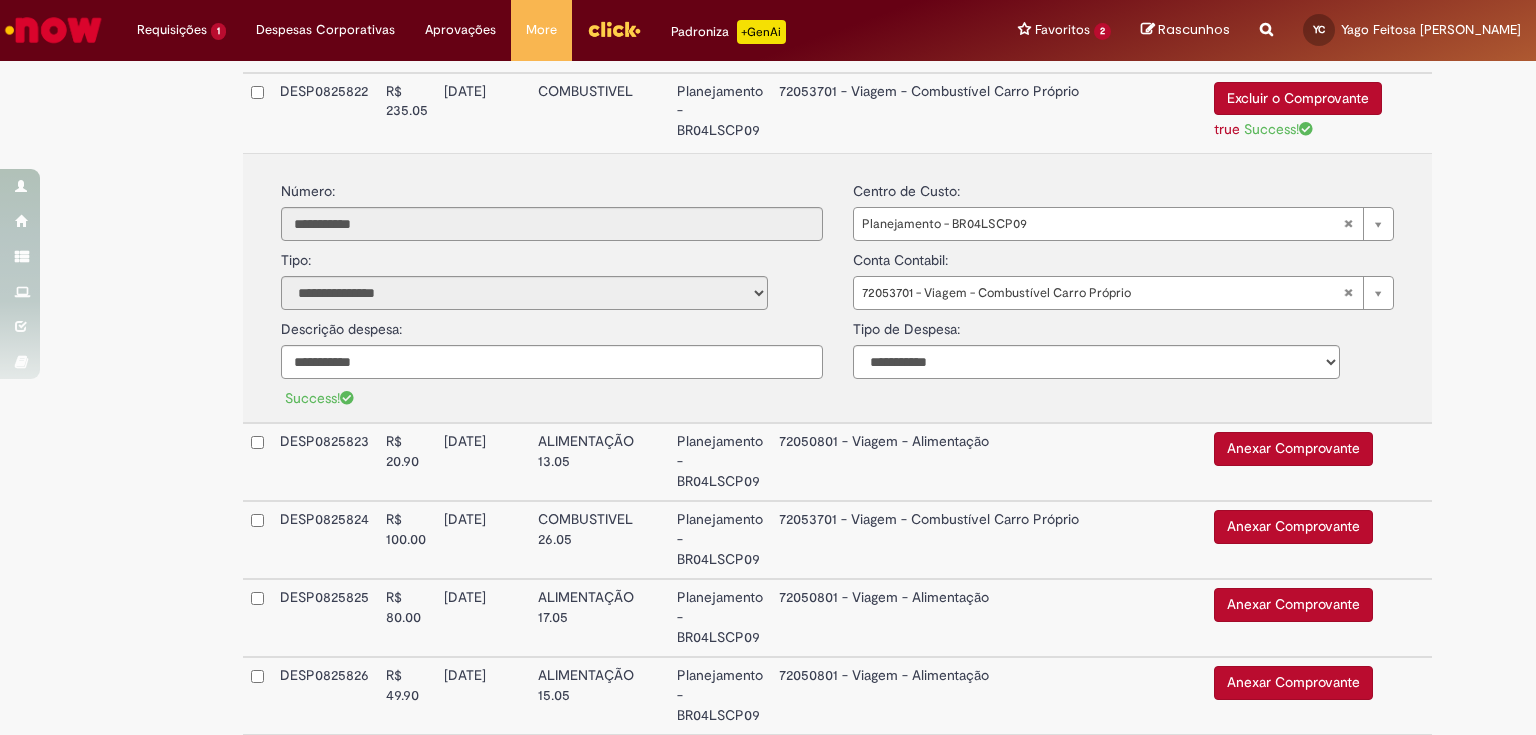 scroll, scrollTop: 2244, scrollLeft: 0, axis: vertical 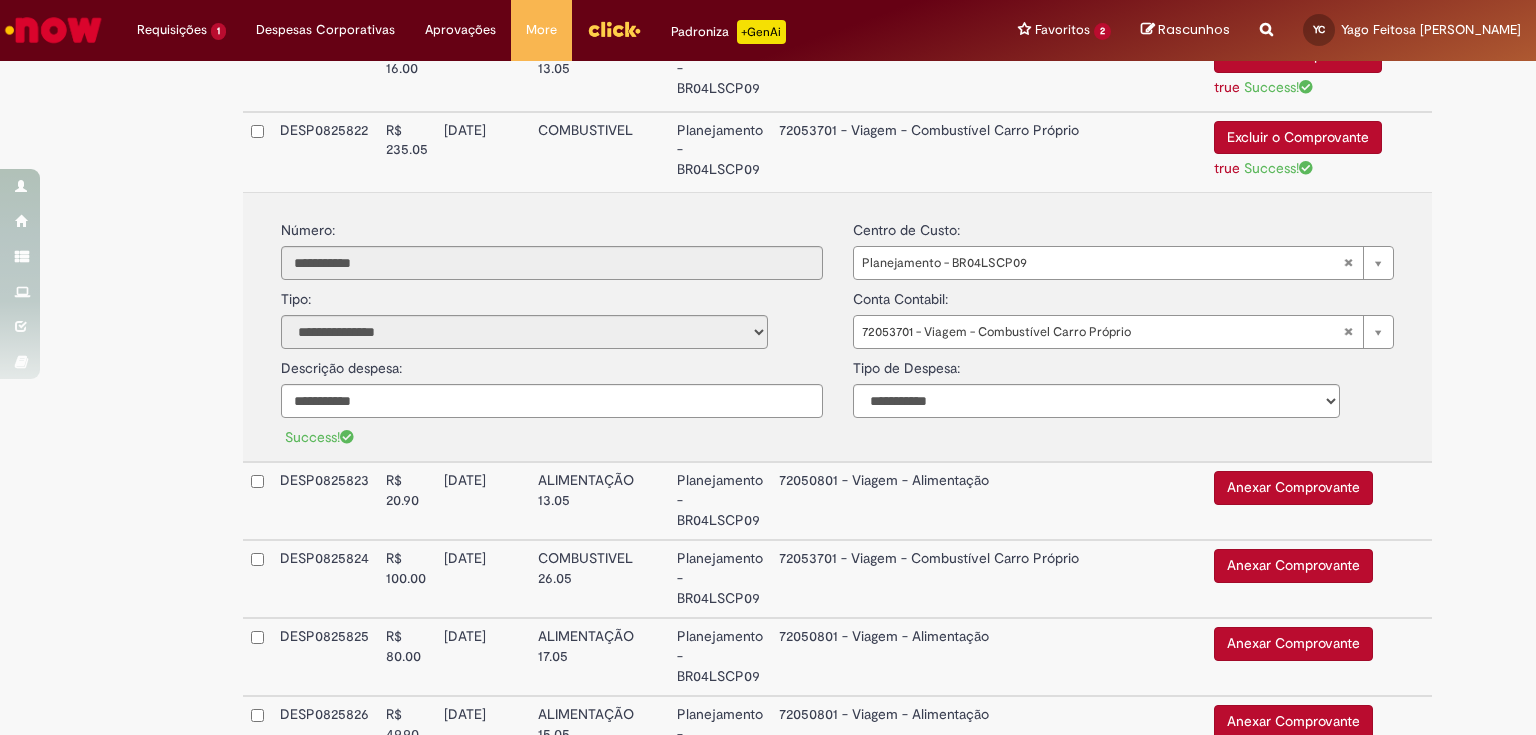 click on "Anexar Comprovante" at bounding box center [1293, 488] 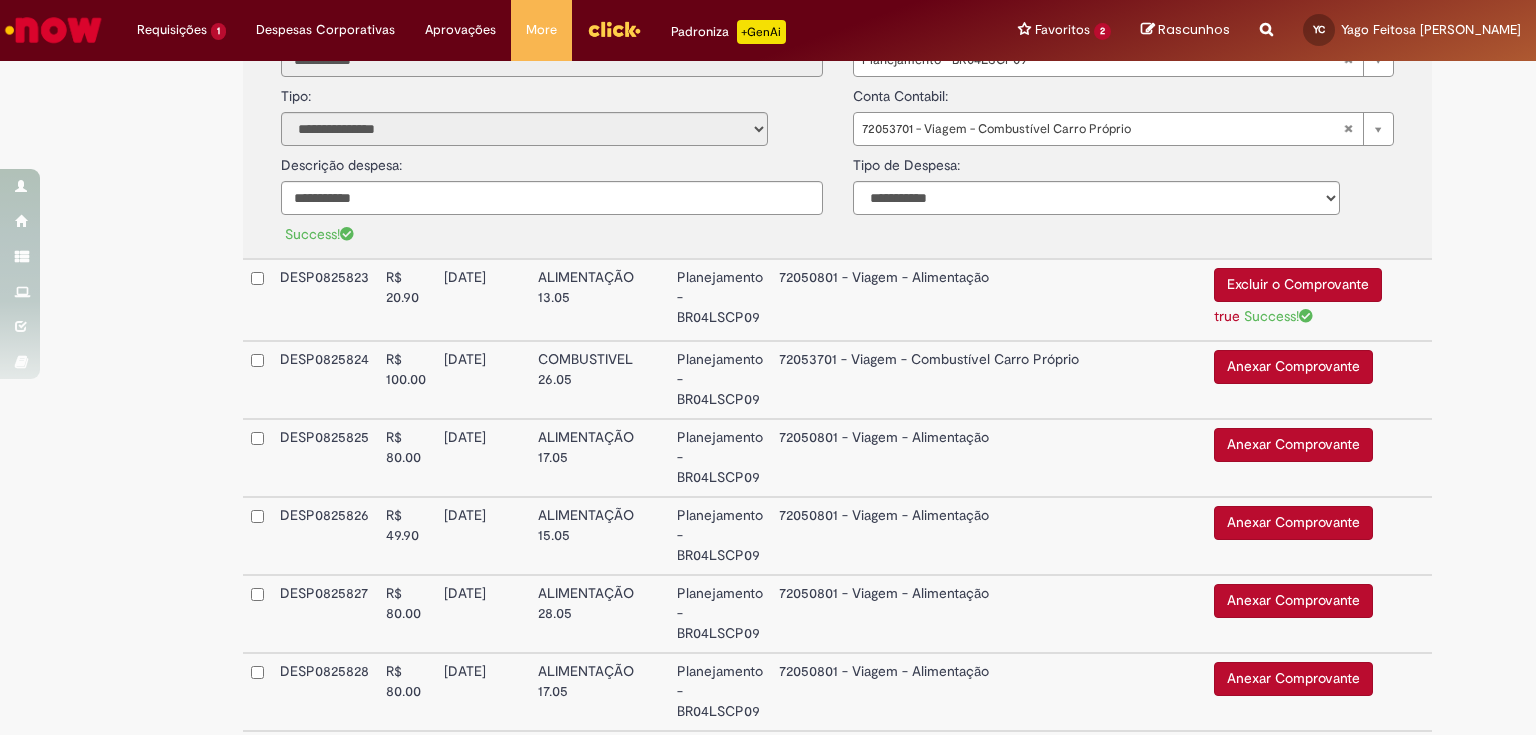 scroll, scrollTop: 2484, scrollLeft: 0, axis: vertical 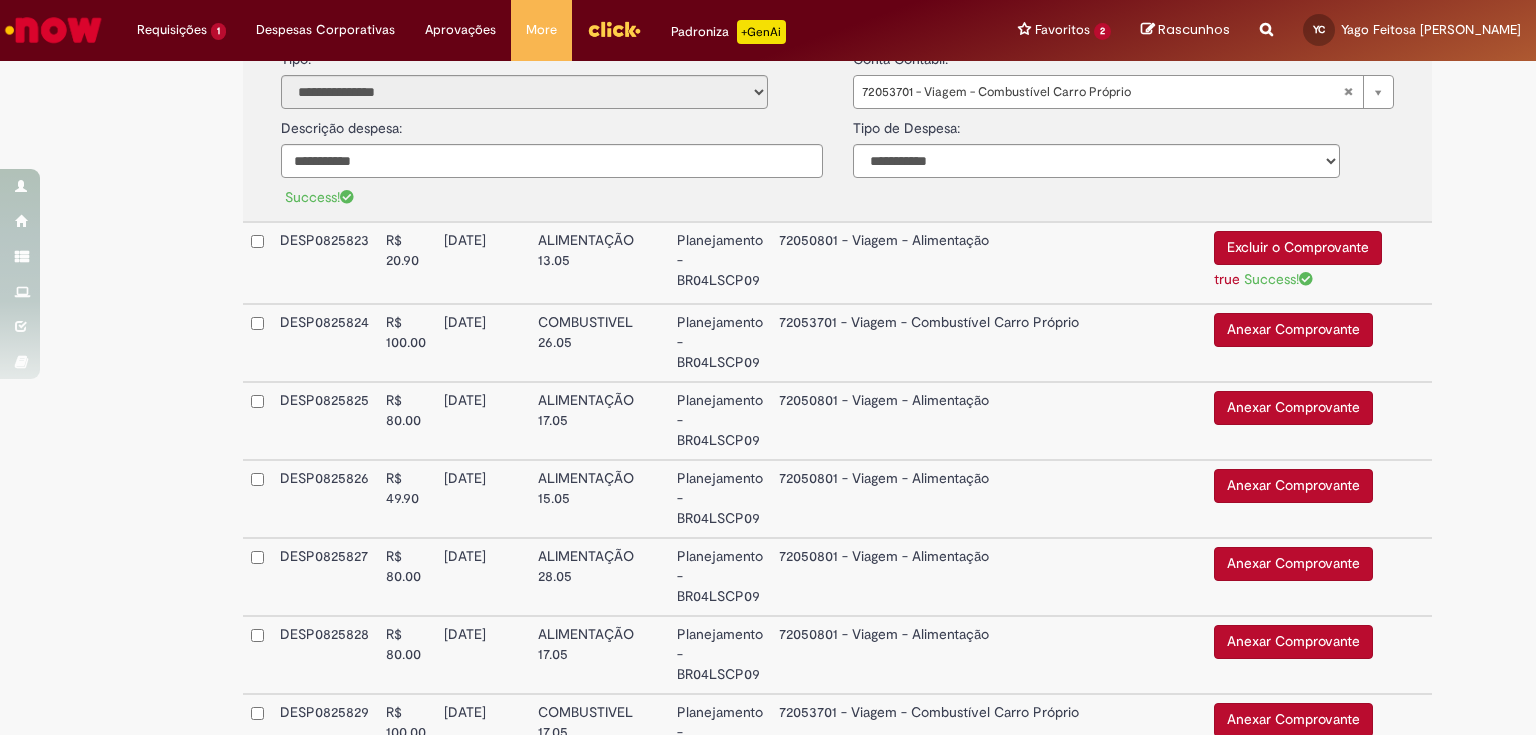 click on "Anexar Comprovante" at bounding box center (1293, 330) 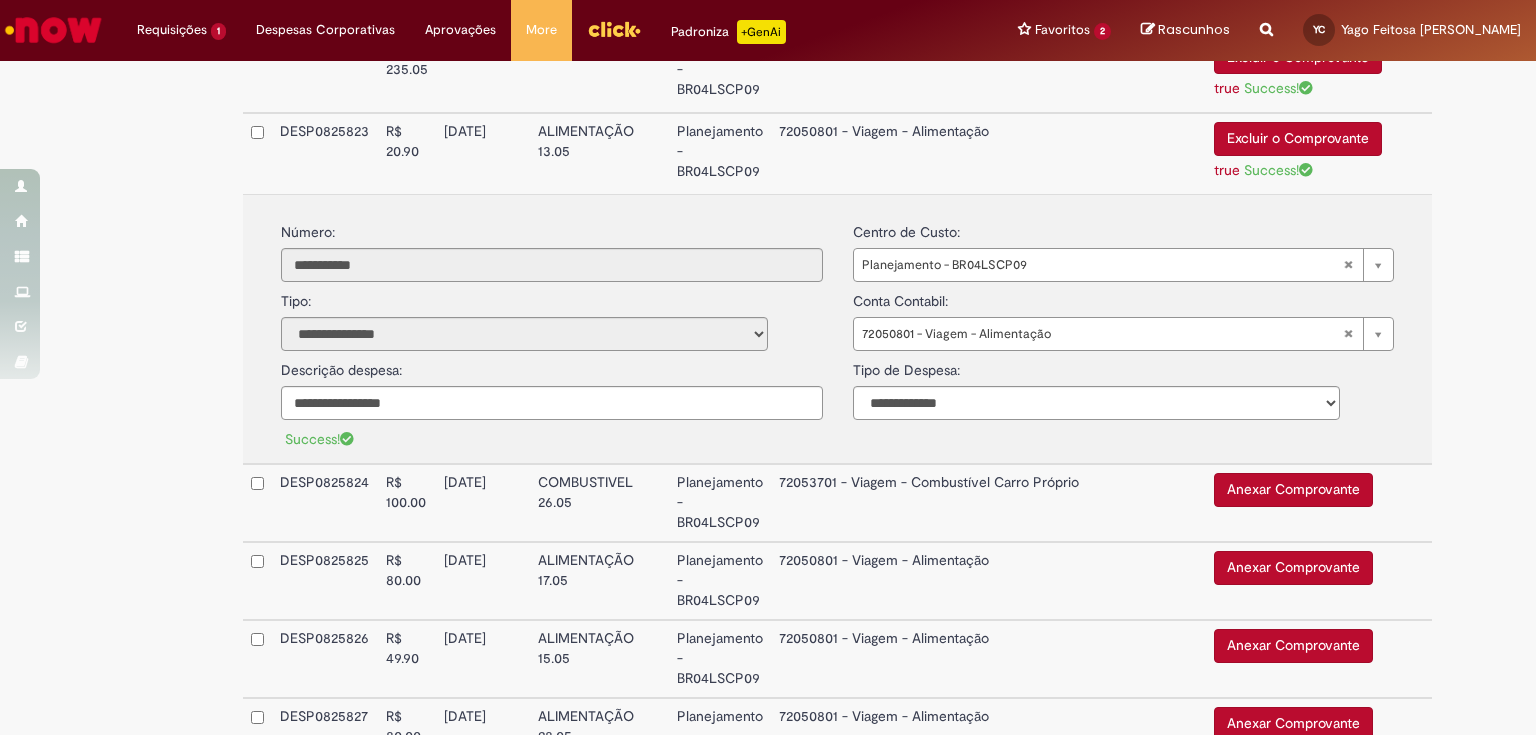 scroll, scrollTop: 2244, scrollLeft: 0, axis: vertical 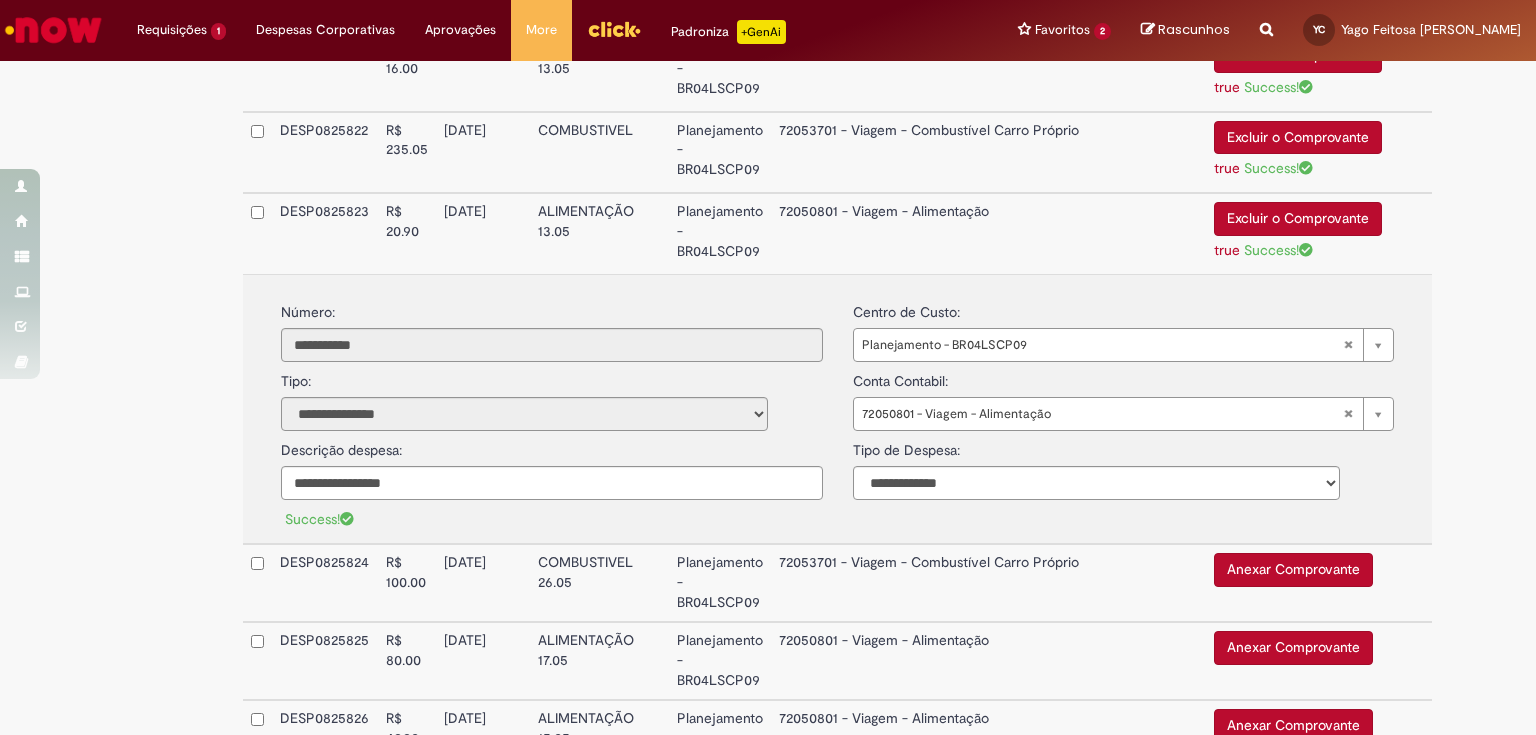 click at bounding box center (257, 233) 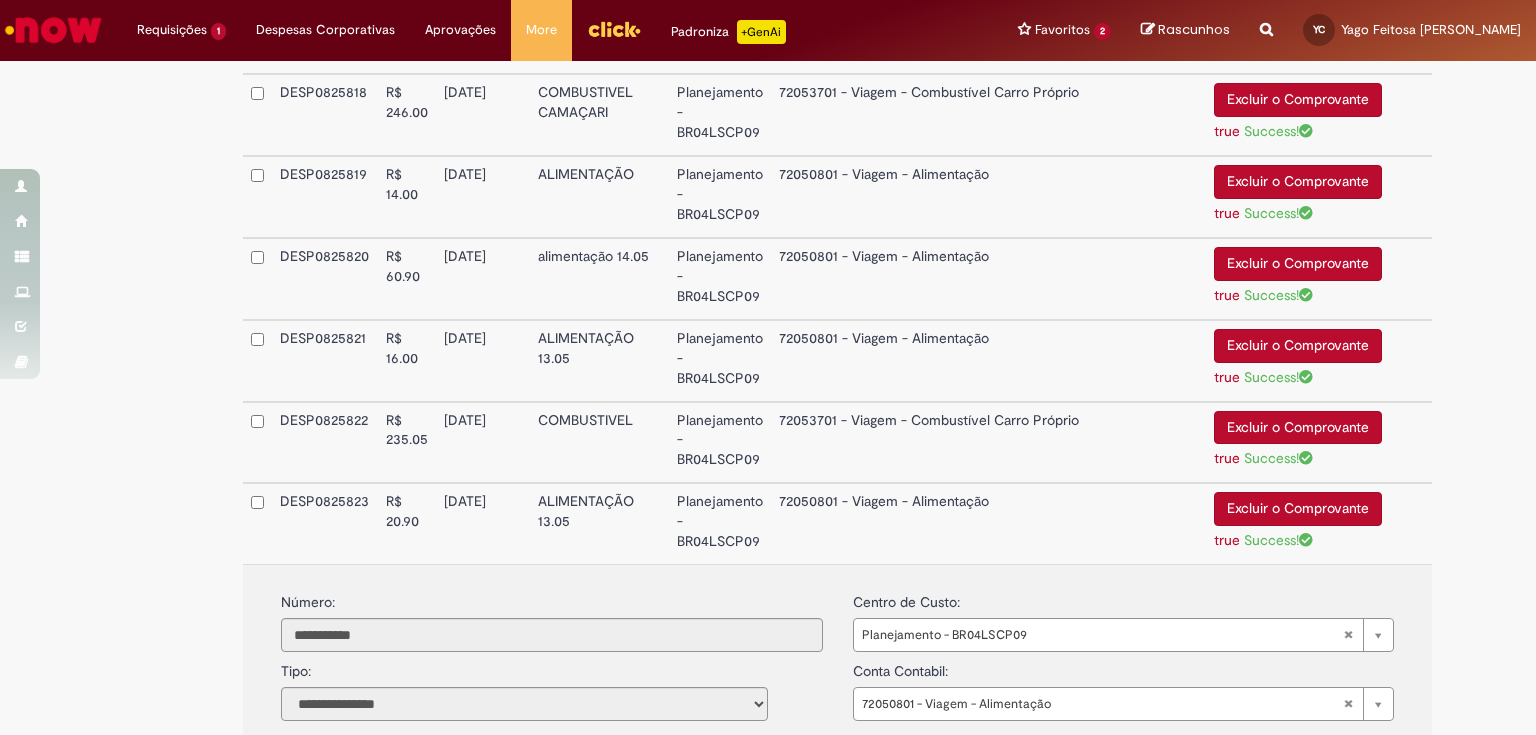 scroll, scrollTop: 2000, scrollLeft: 0, axis: vertical 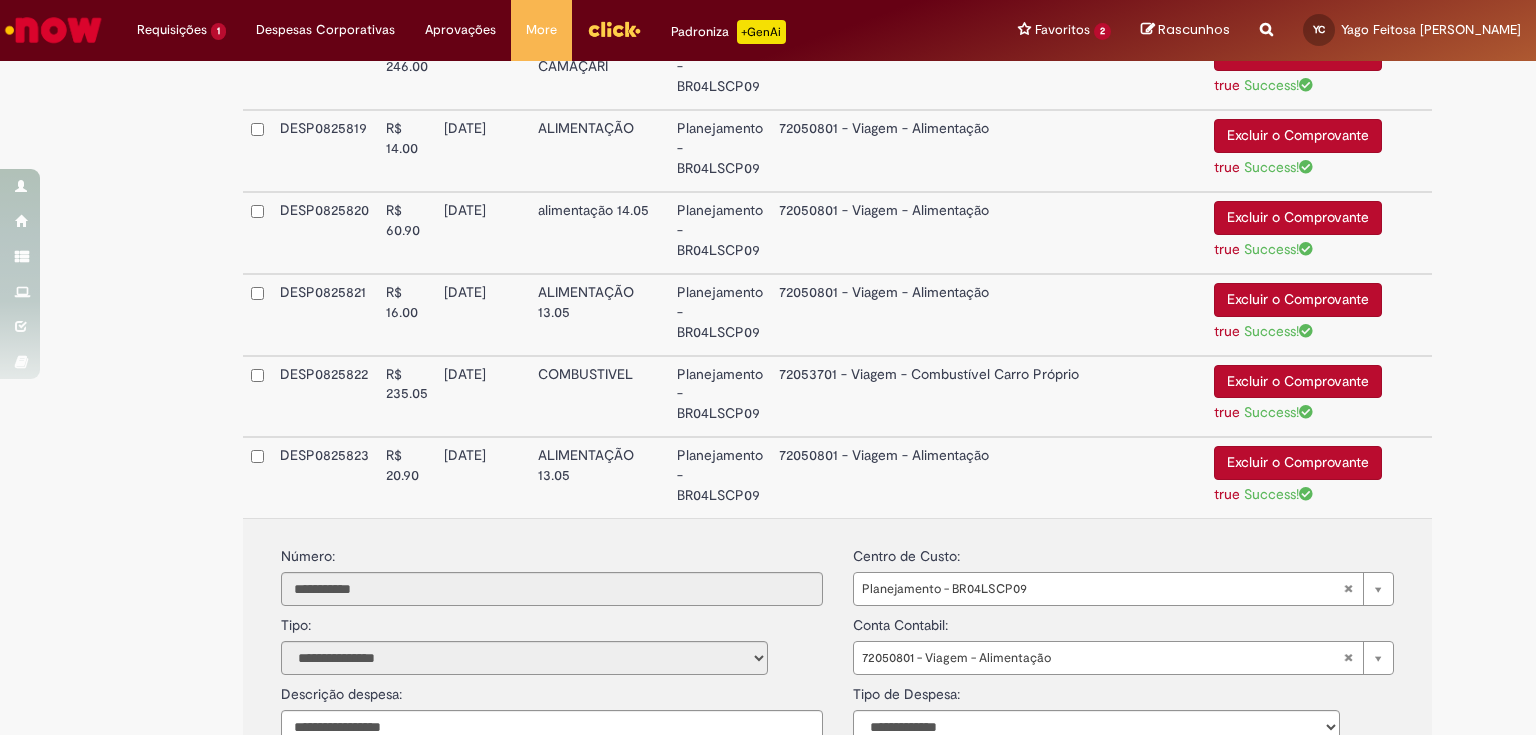 click on "[DATE]" at bounding box center (483, 477) 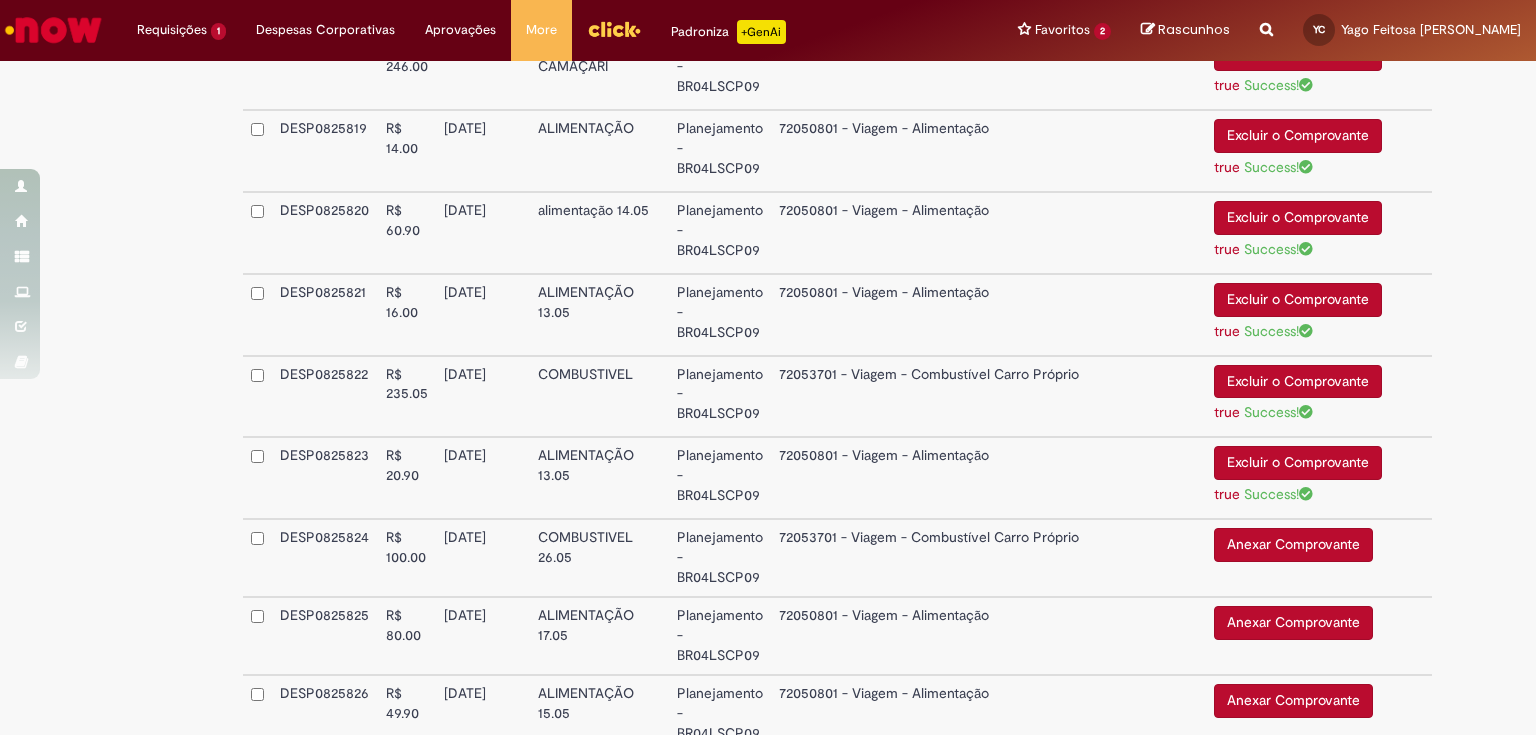 click on "[DATE]" at bounding box center (483, 478) 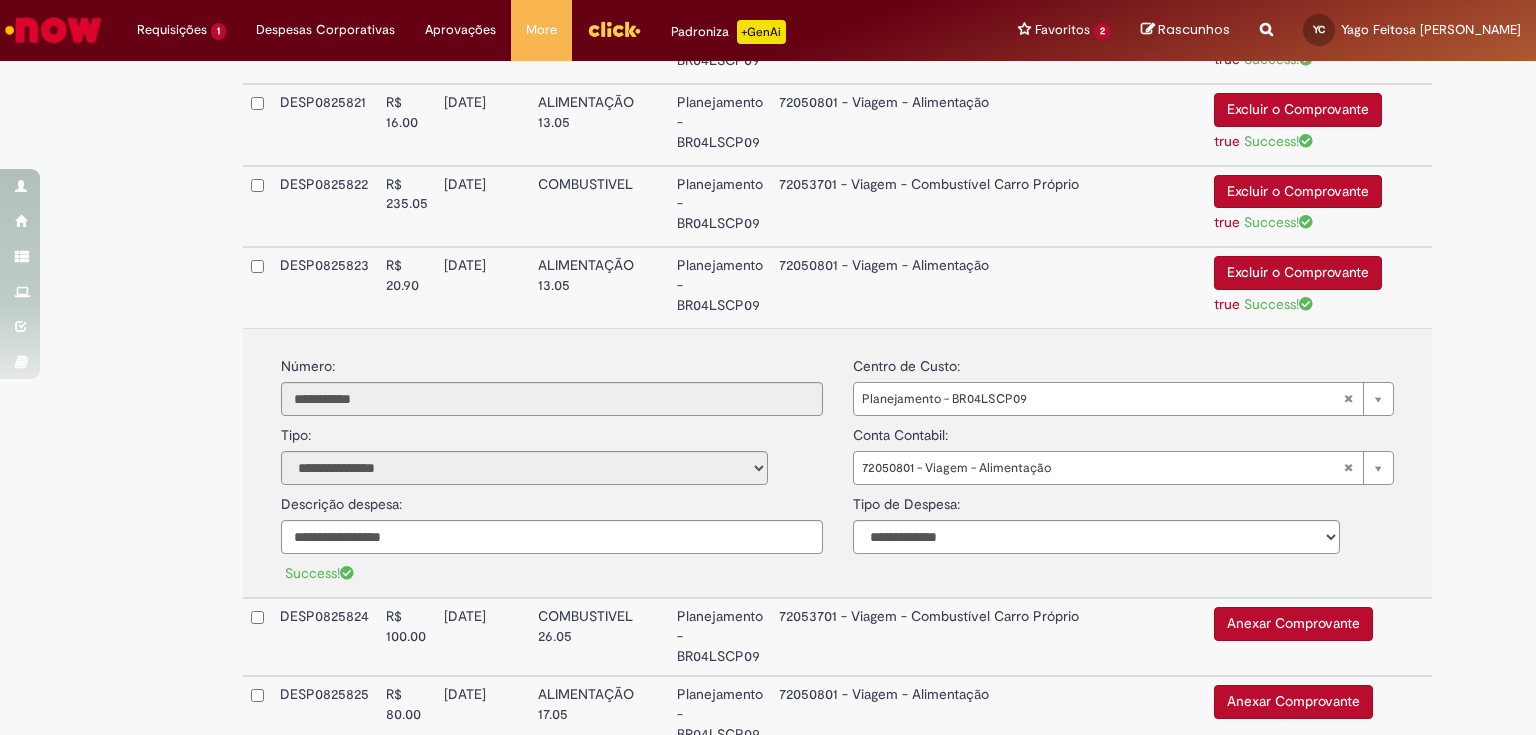 scroll, scrollTop: 2240, scrollLeft: 0, axis: vertical 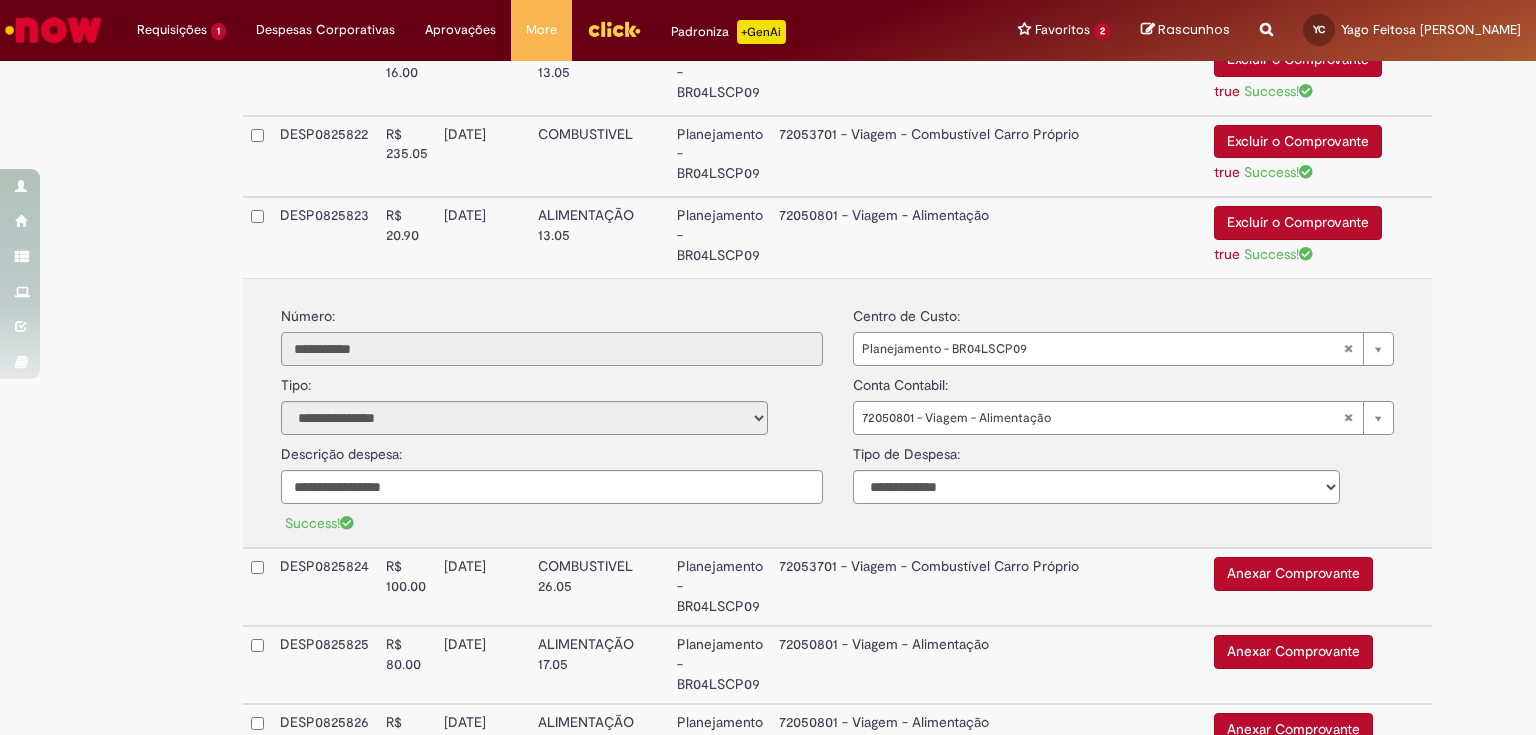 click on "**********" at bounding box center (552, 349) 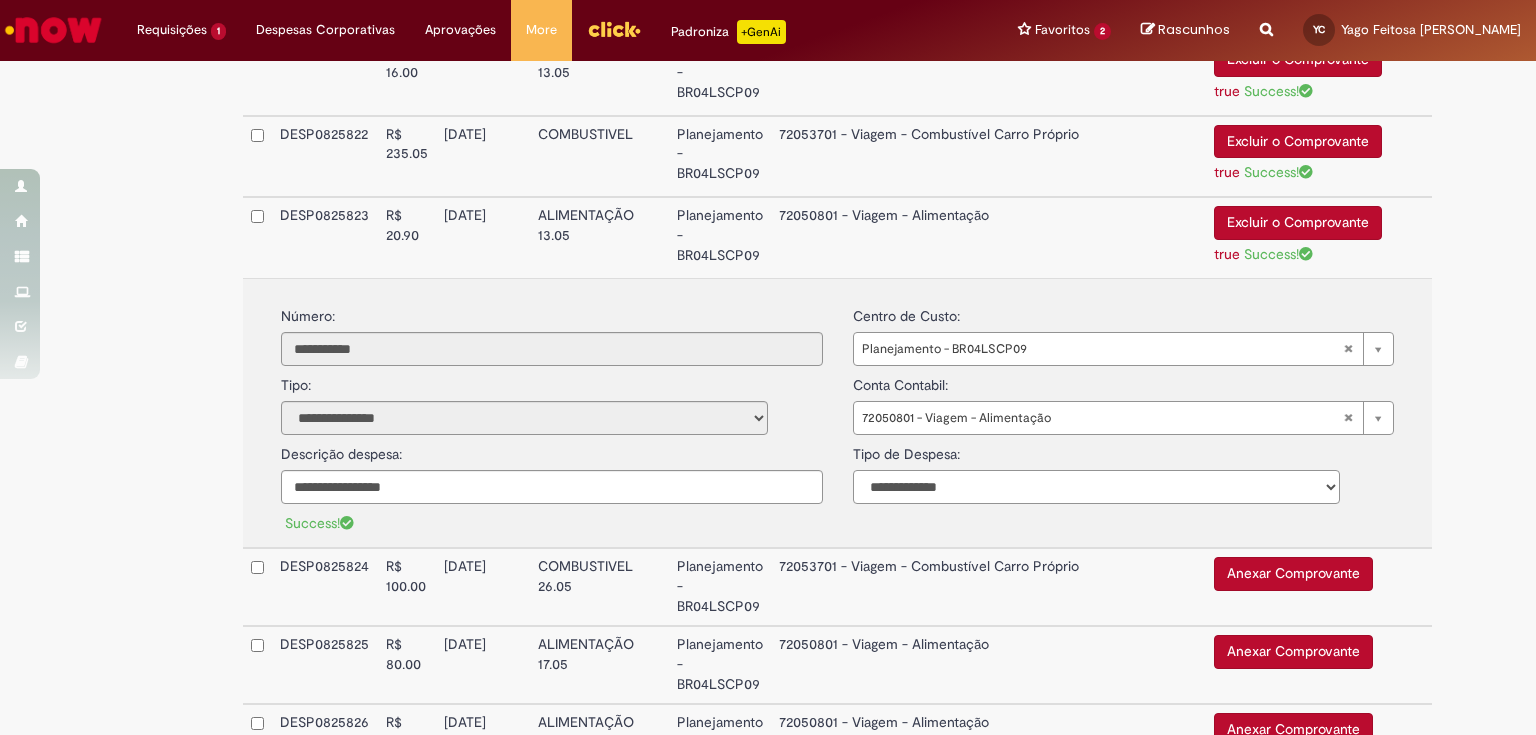 click on "**********" at bounding box center (1096, 487) 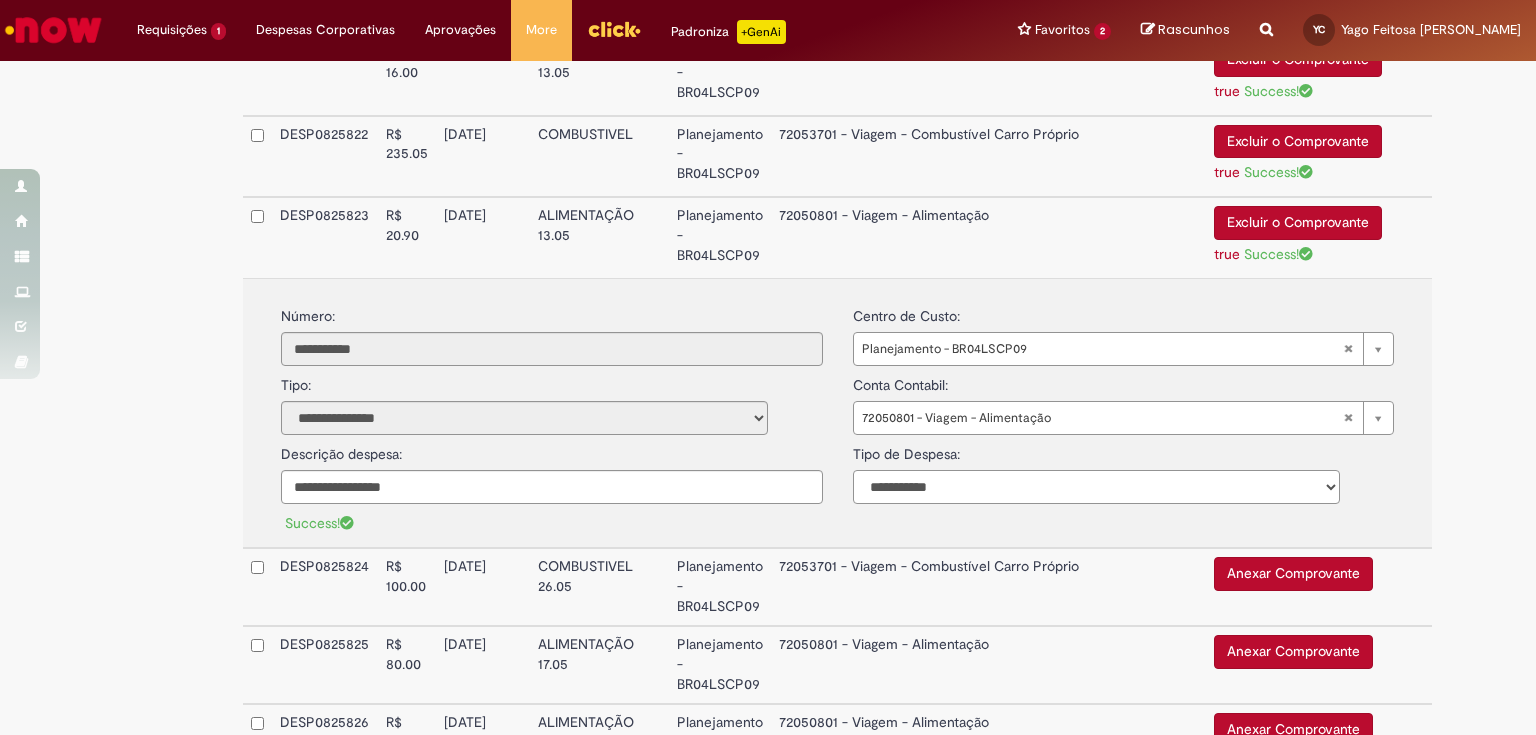 click on "**********" at bounding box center (1096, 487) 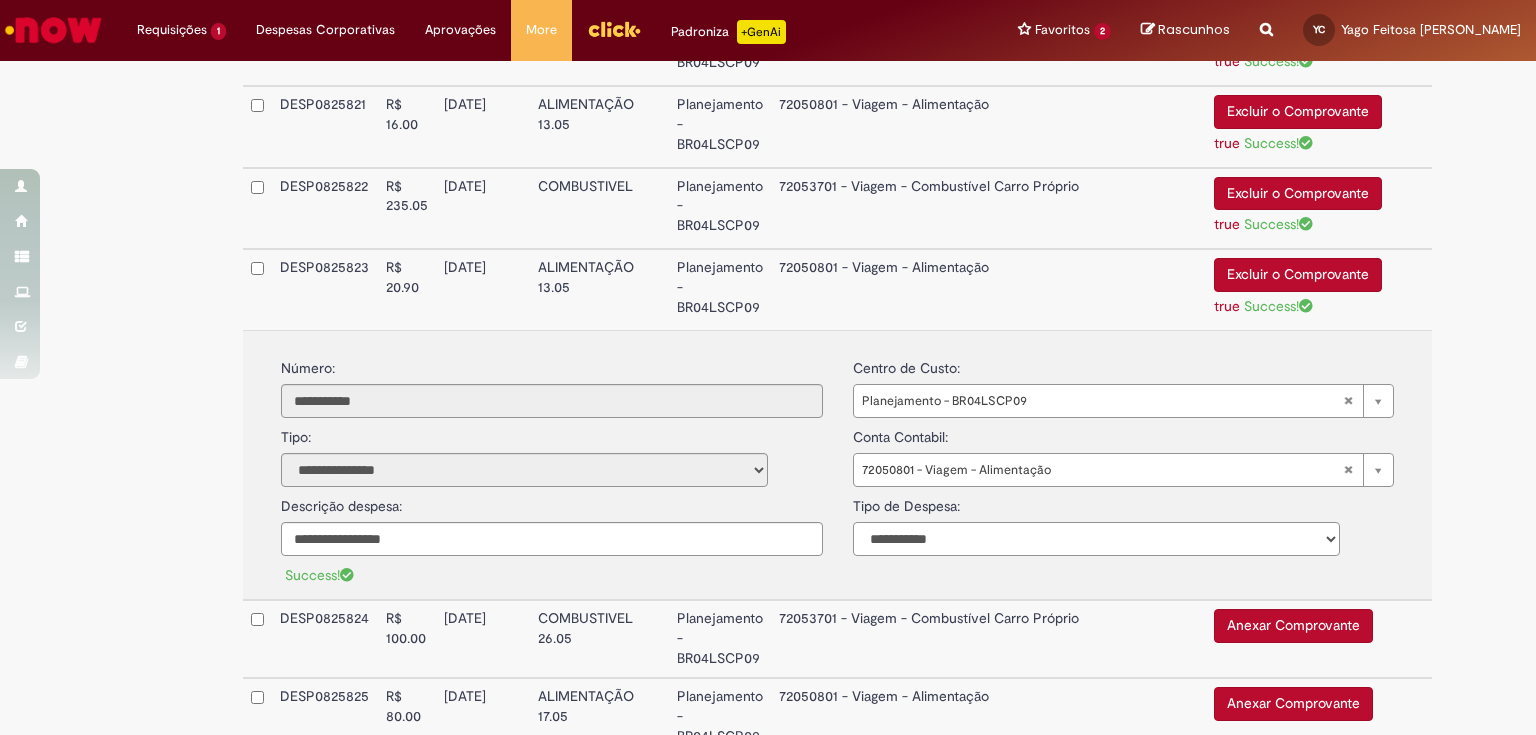 scroll, scrollTop: 2168, scrollLeft: 0, axis: vertical 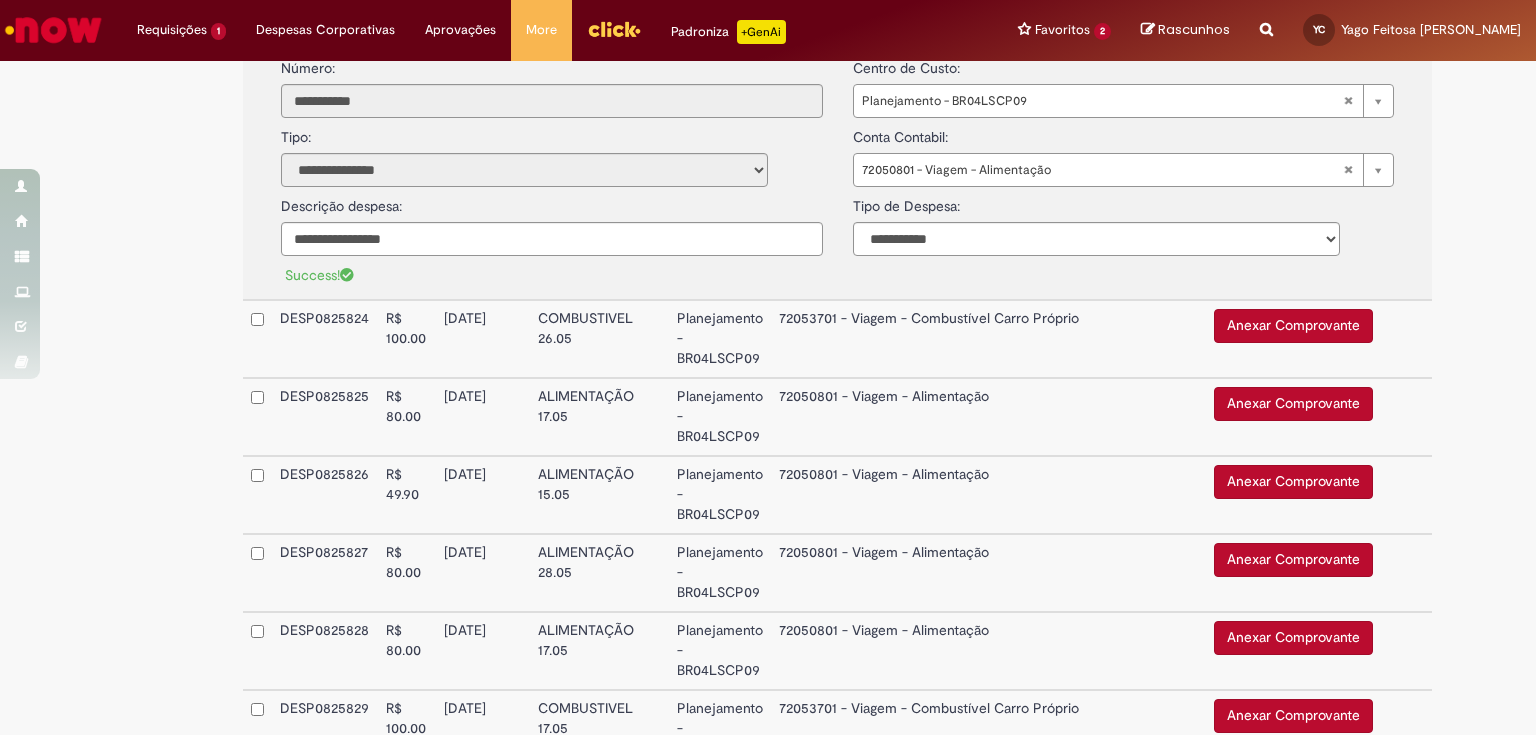 click on "Anexar Comprovante" at bounding box center [1293, 326] 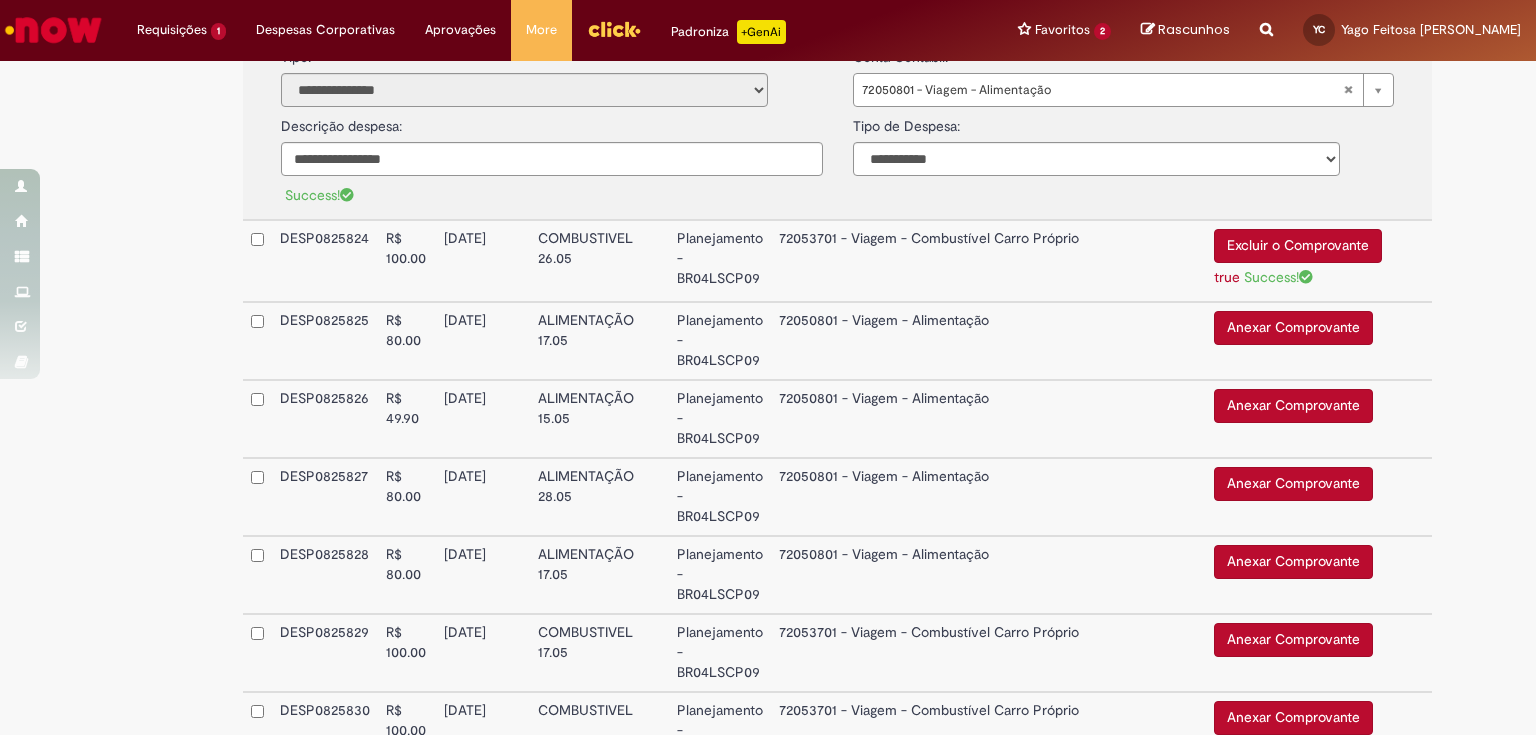 scroll, scrollTop: 2648, scrollLeft: 0, axis: vertical 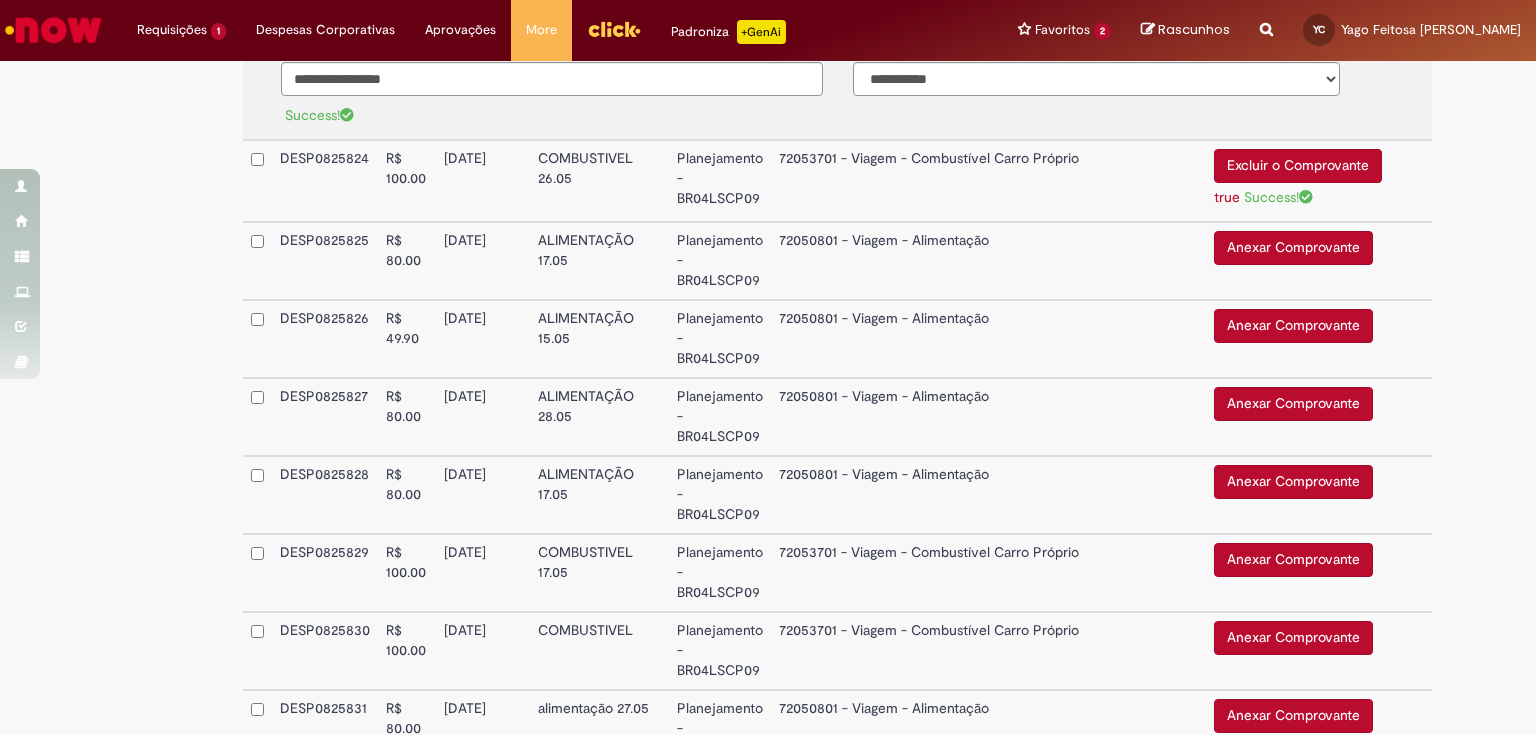 click on "Anexar Comprovante" at bounding box center (1293, 248) 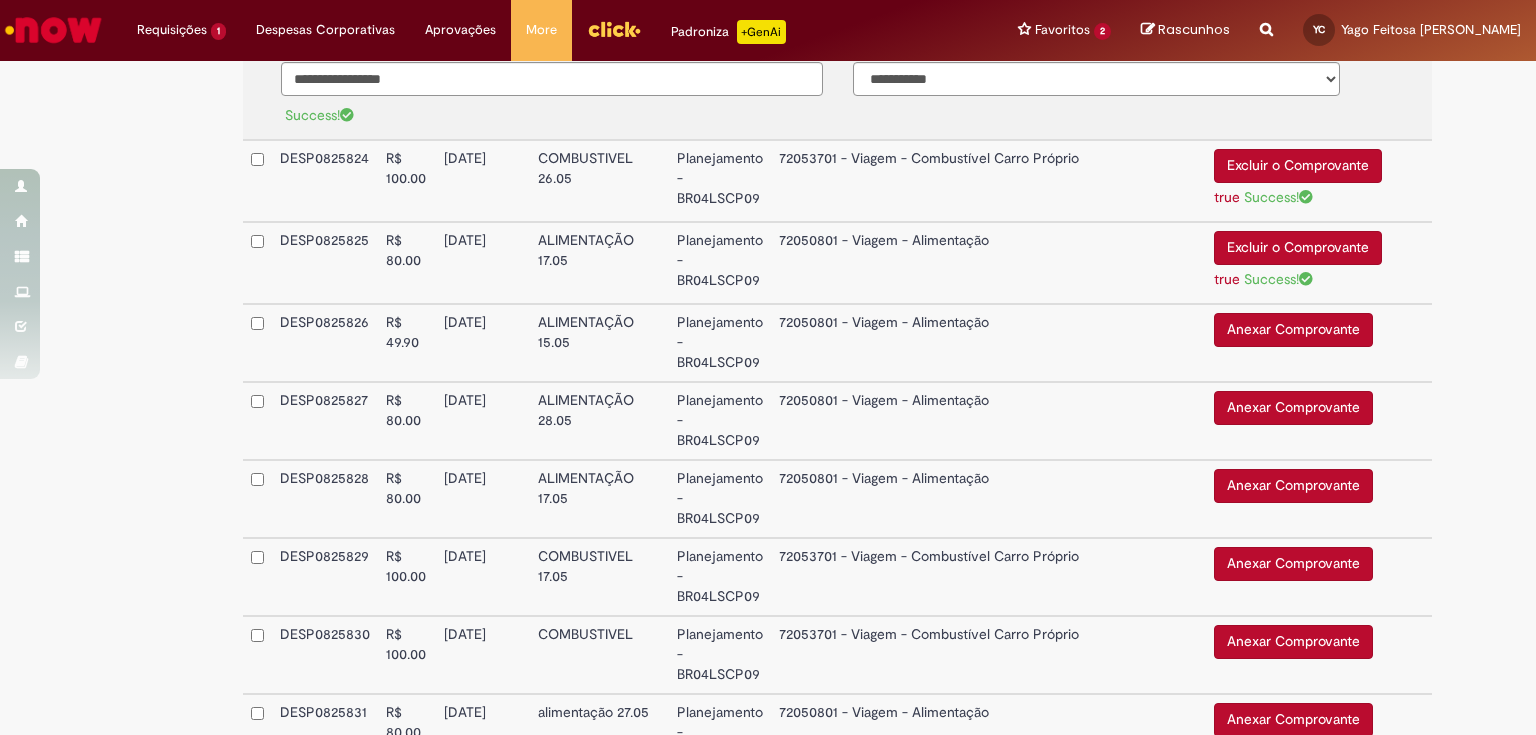 click on "Anexar Comprovante" at bounding box center (1293, 330) 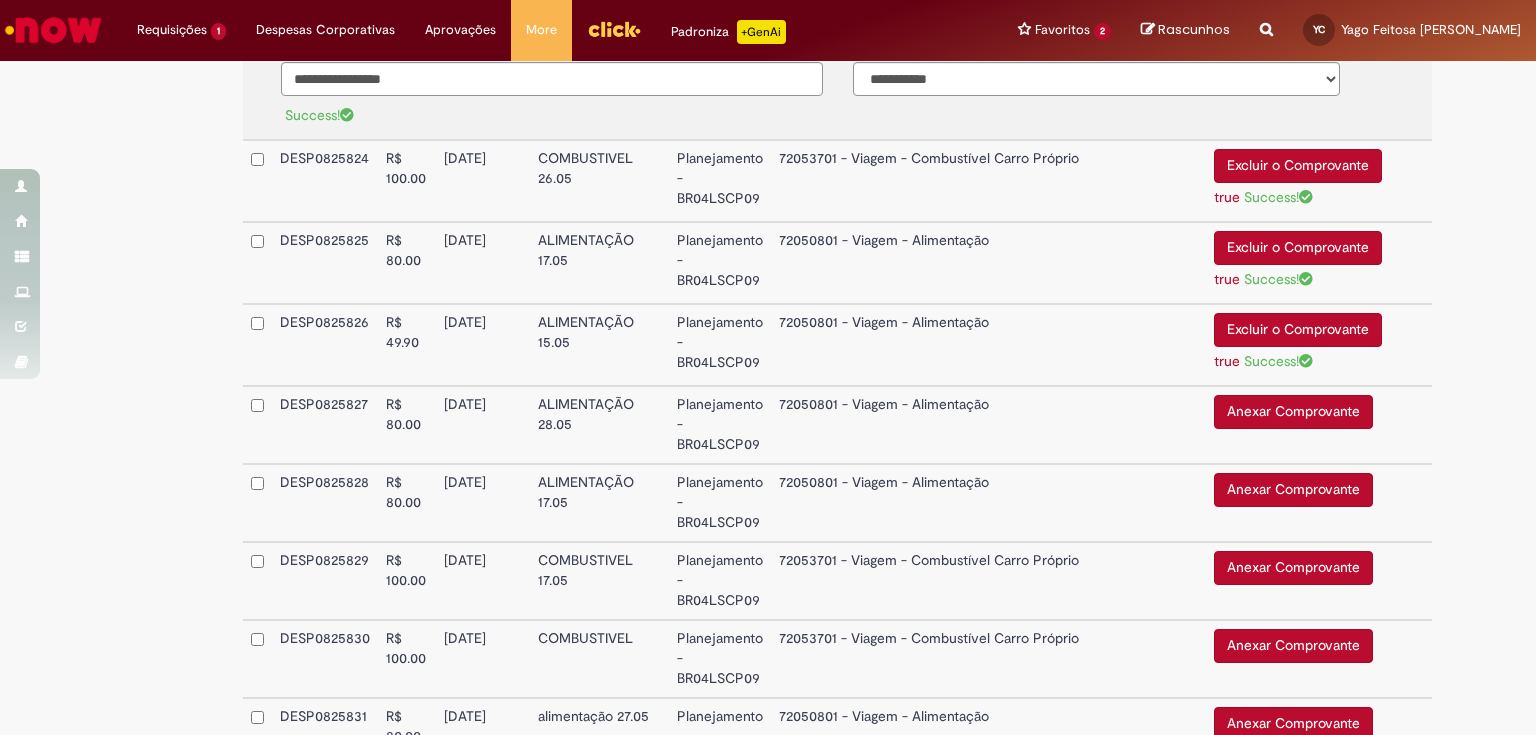 click on "Anexar Comprovante" at bounding box center [1293, 412] 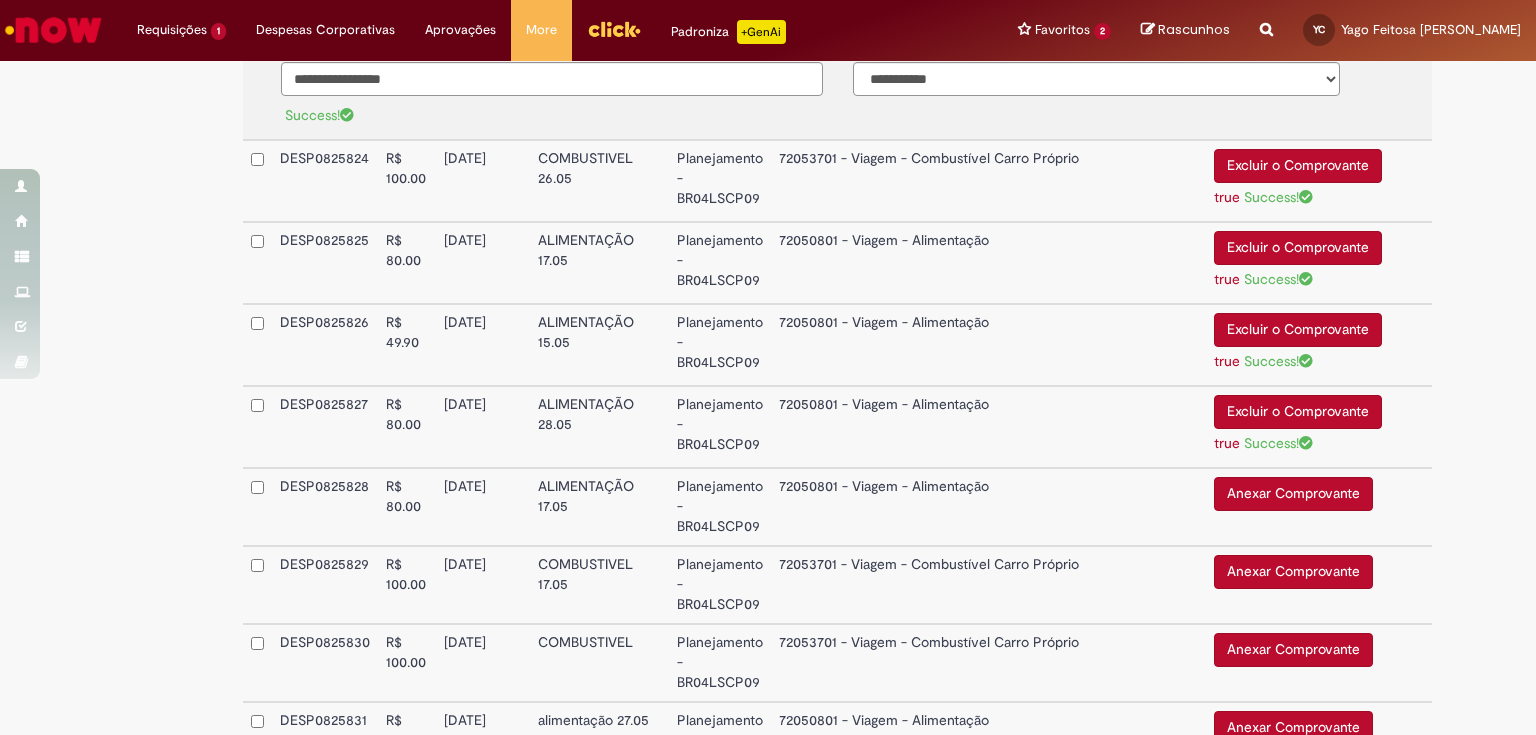click on "Anexar Comprovante" at bounding box center [1293, 494] 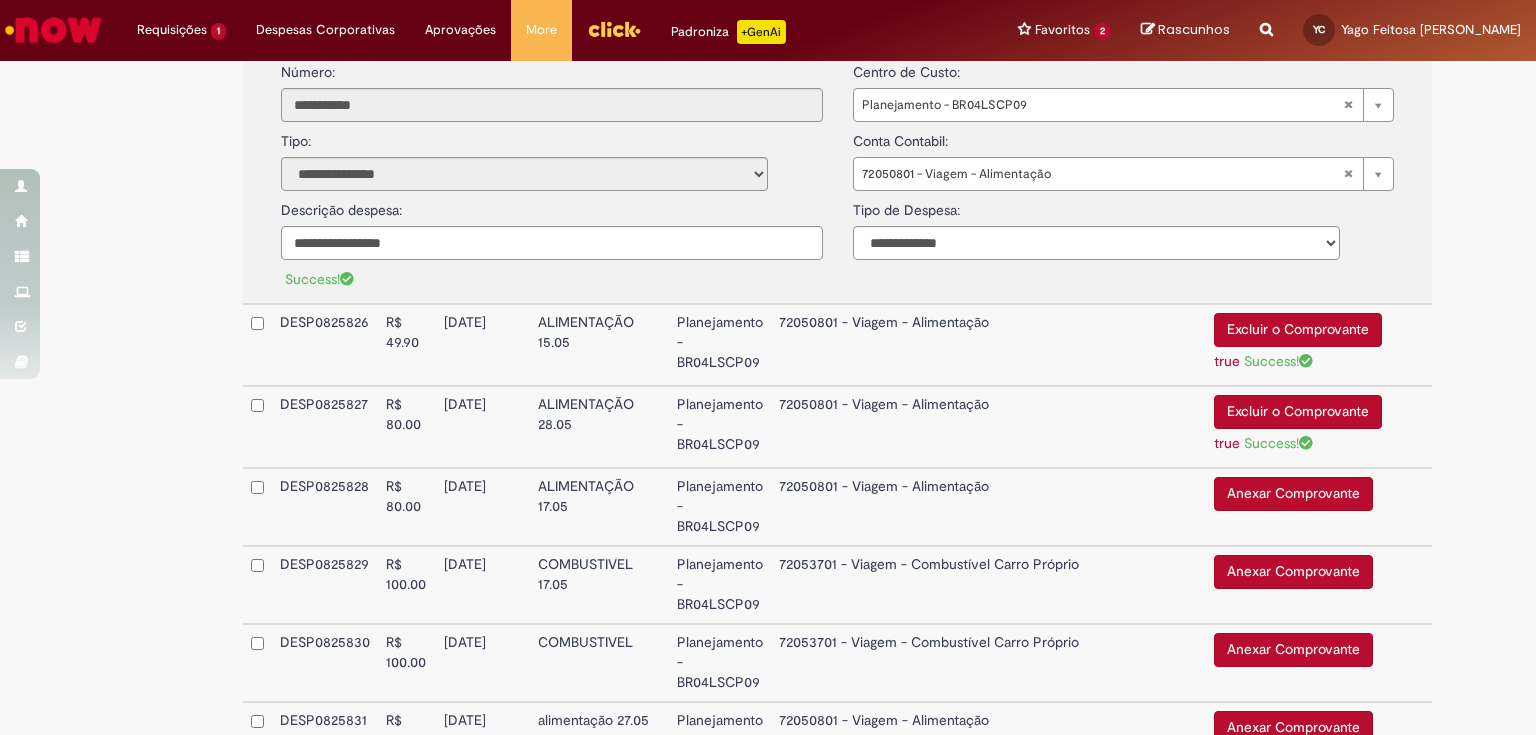 click on "[DATE]" at bounding box center (483, 507) 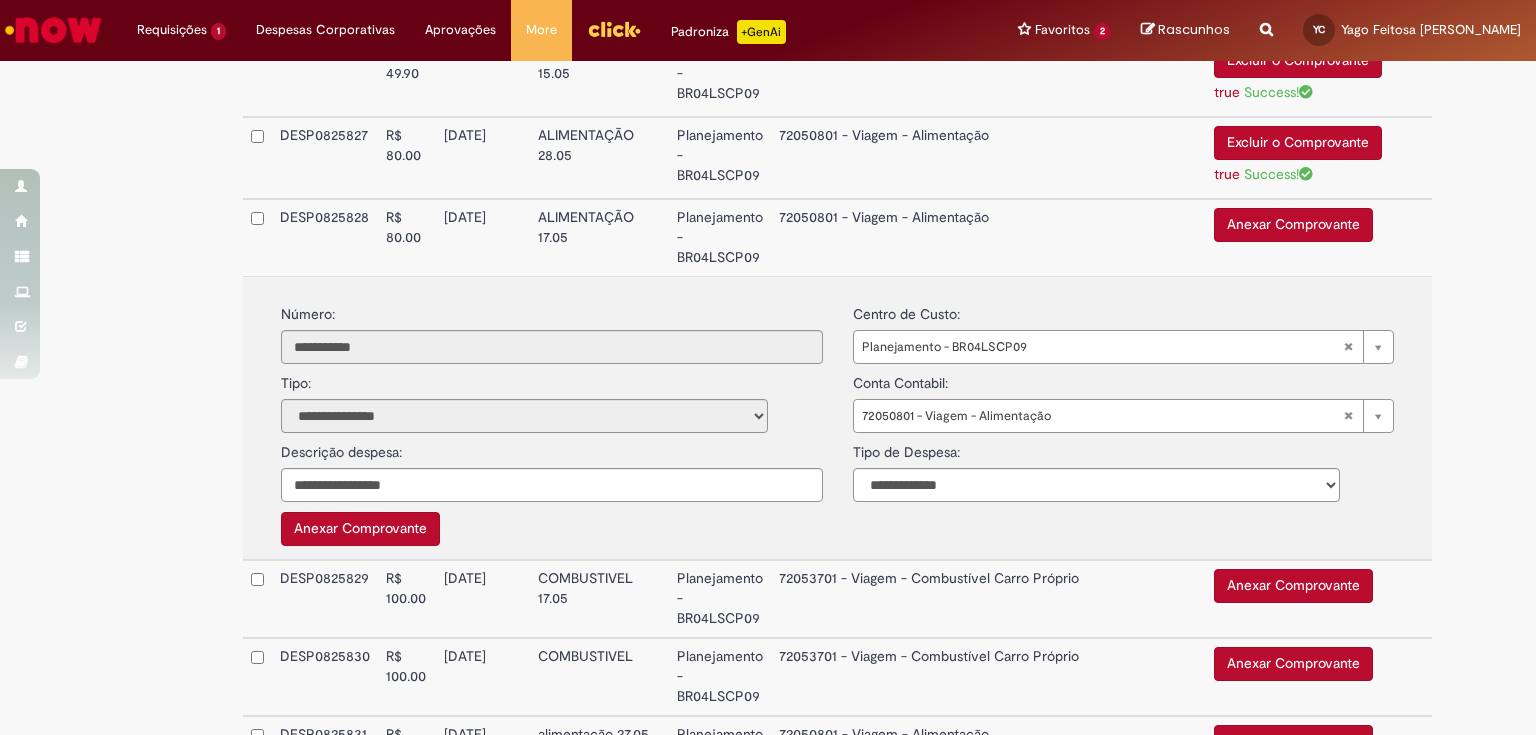 click on "[DATE]" at bounding box center (483, 237) 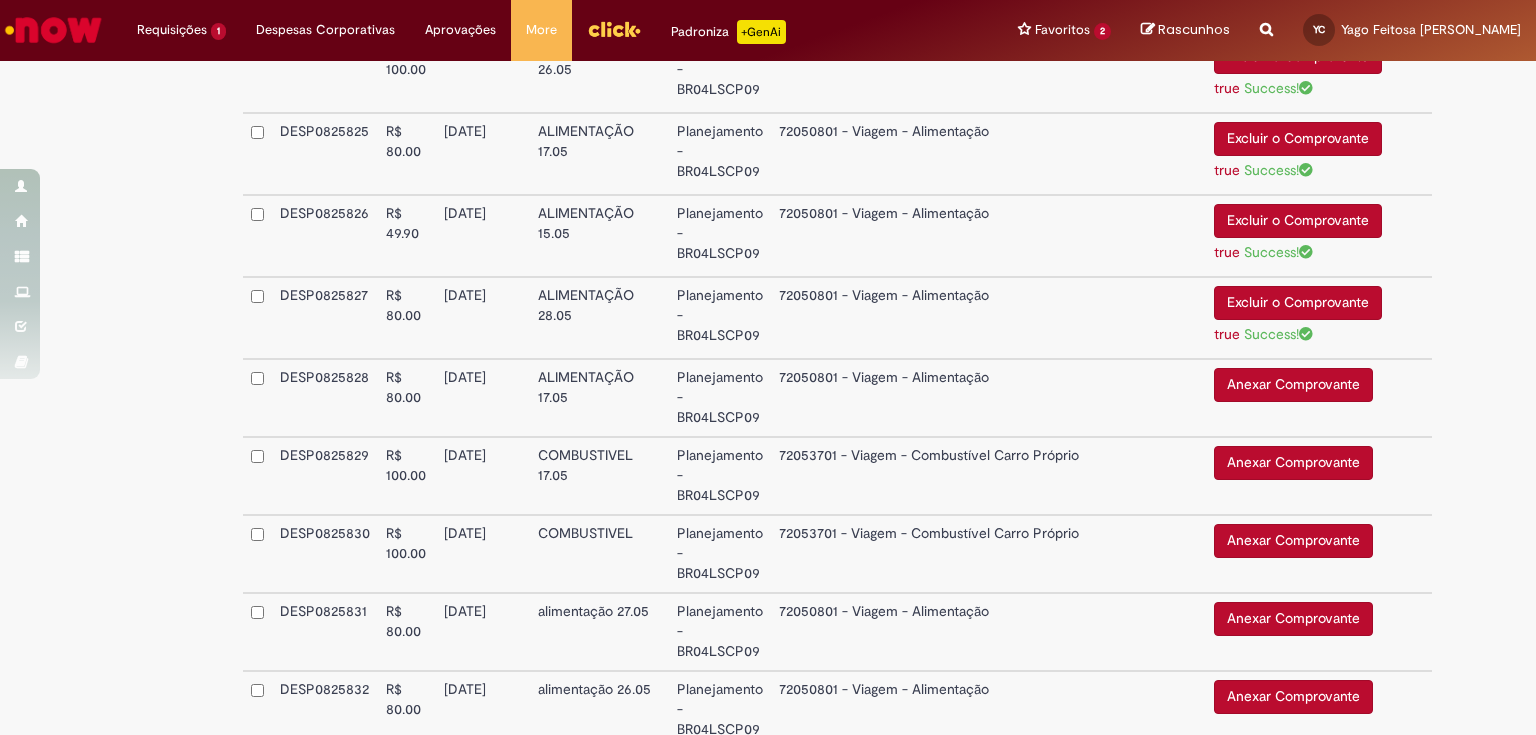 scroll, scrollTop: 2488, scrollLeft: 0, axis: vertical 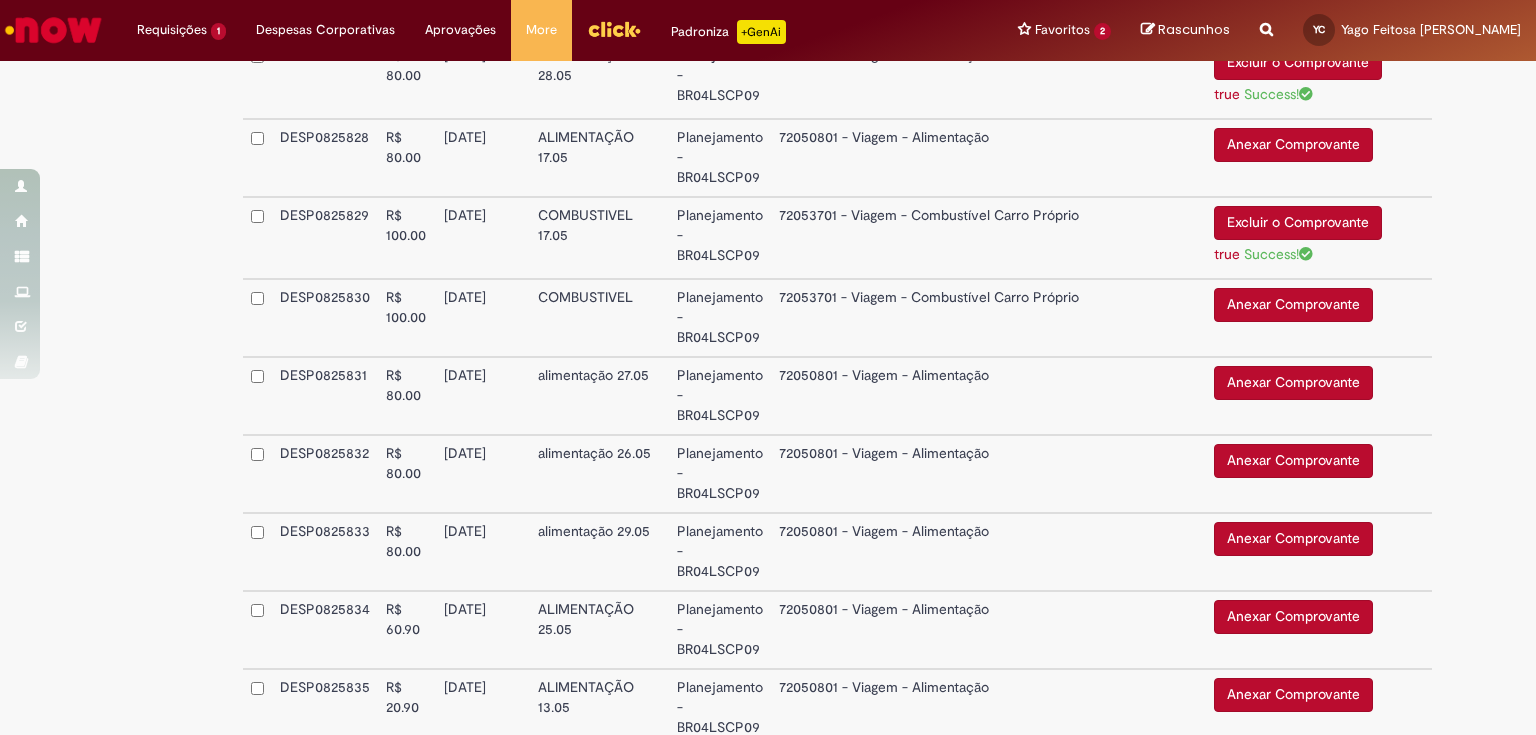 click on "Anexar Comprovante" at bounding box center (1293, 305) 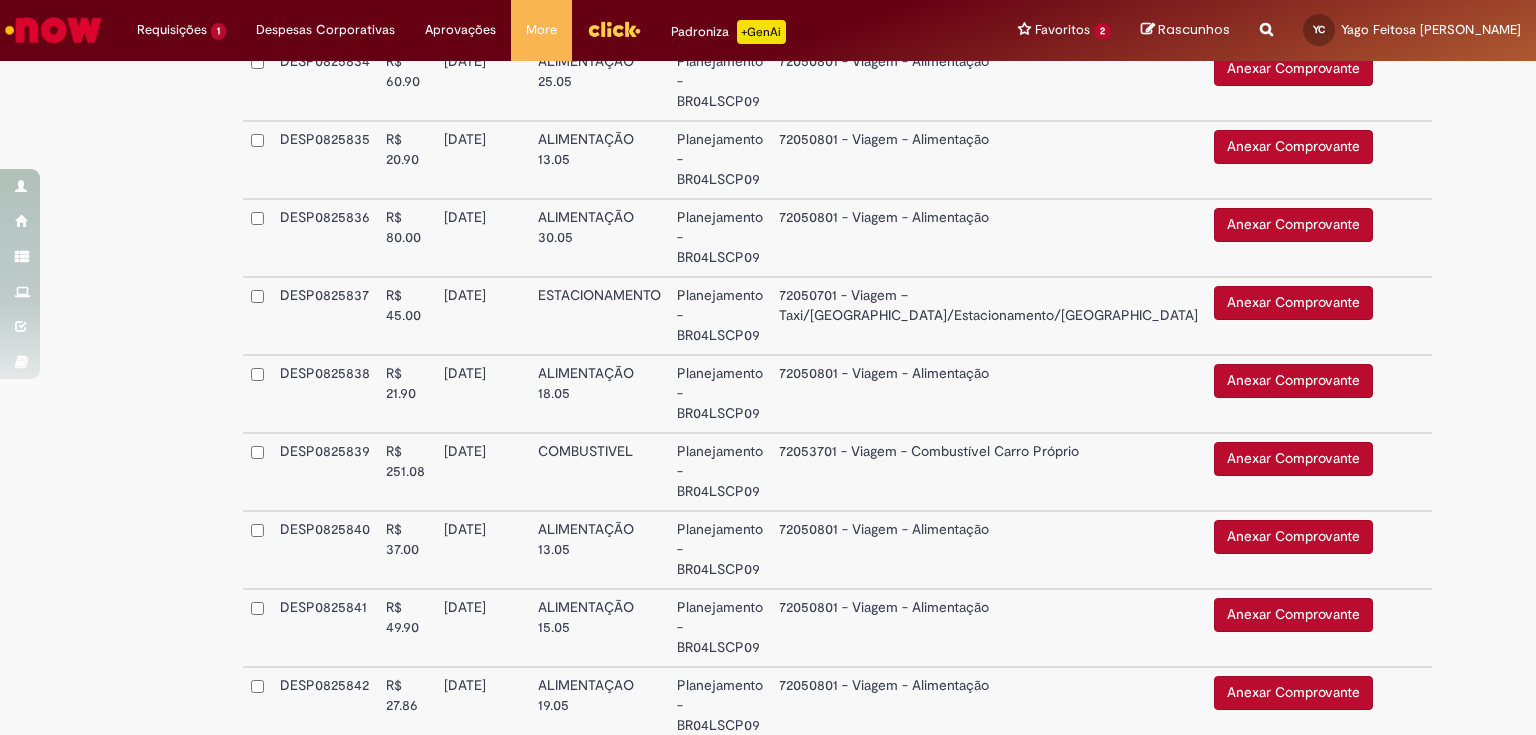 scroll, scrollTop: 2880, scrollLeft: 0, axis: vertical 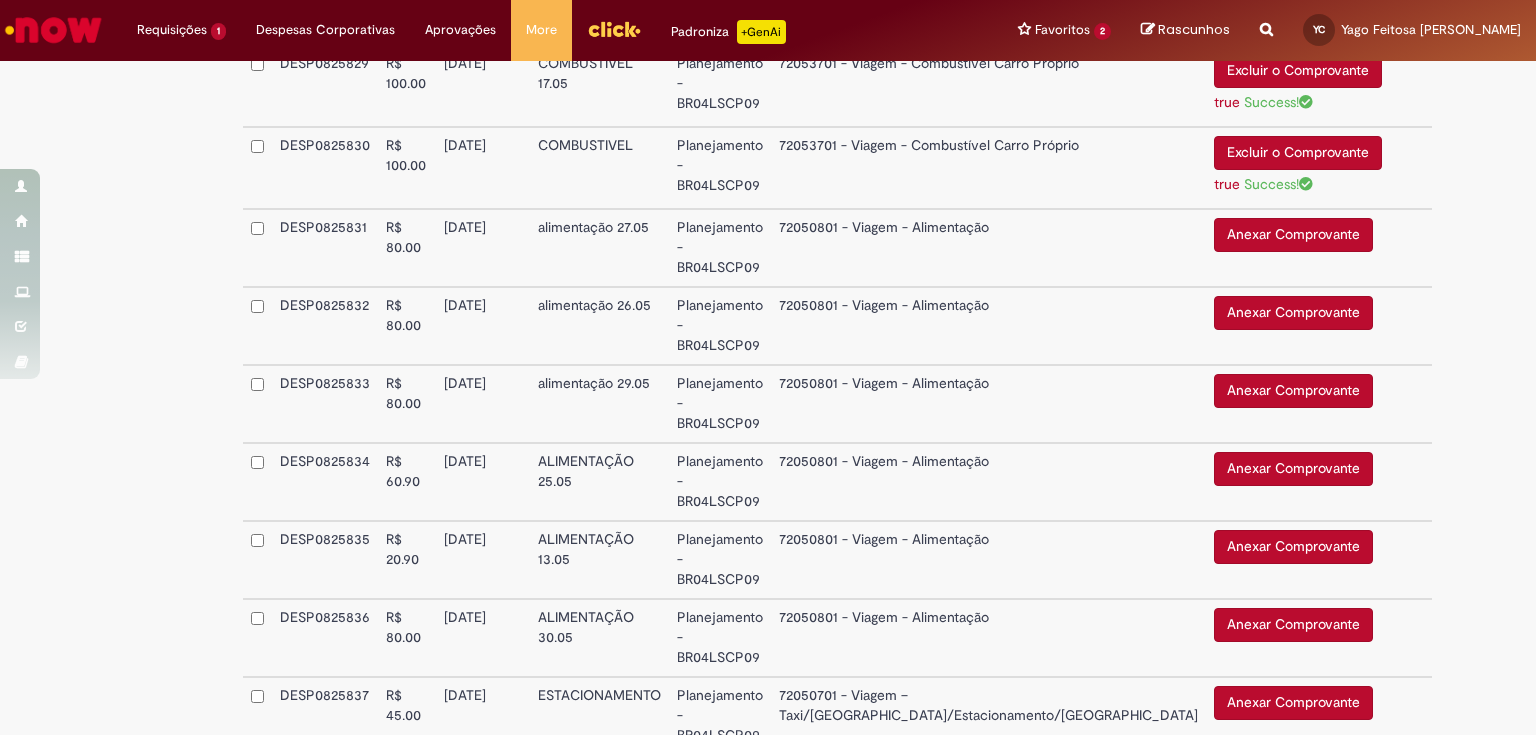click on "Anexar Comprovante" at bounding box center [1293, 235] 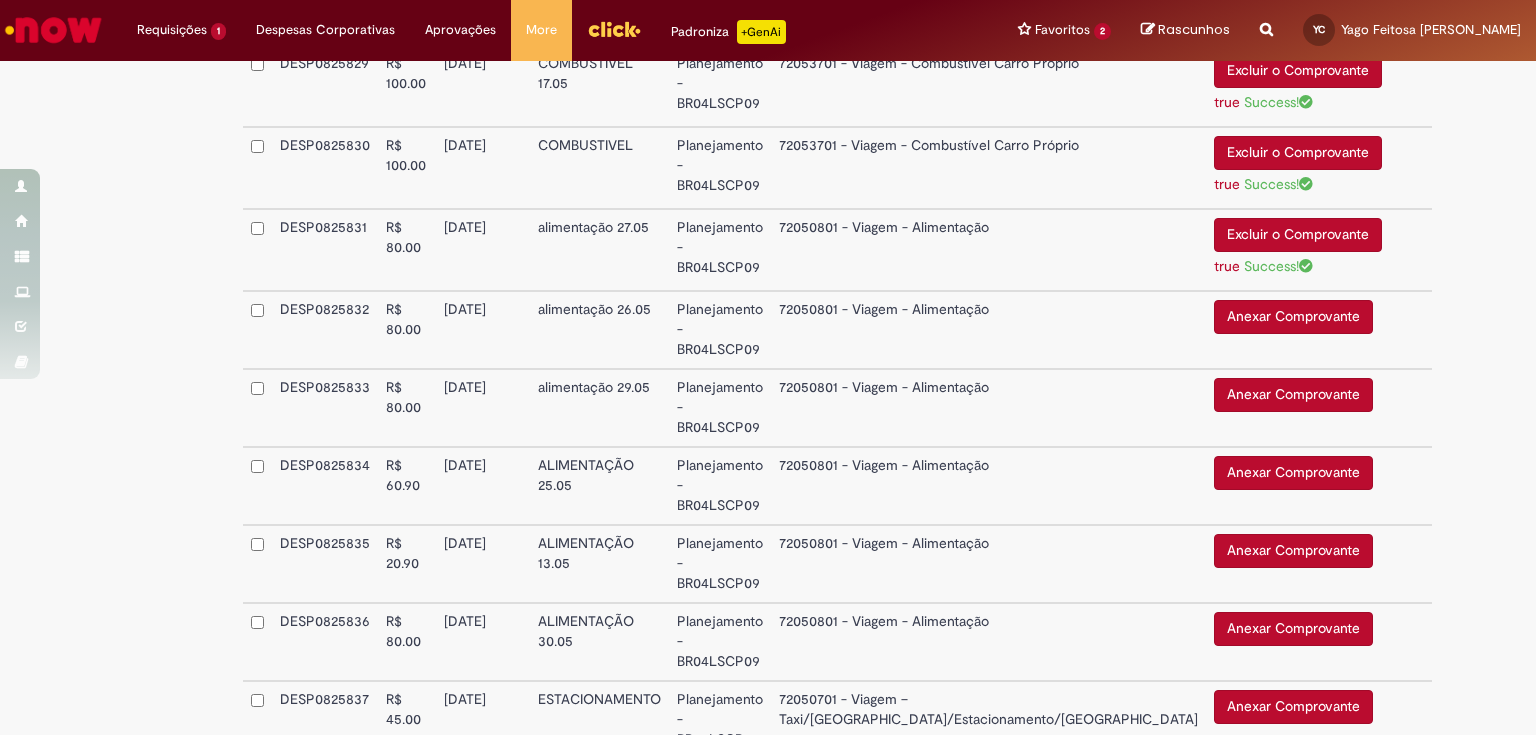 click on "Anexar Comprovante" at bounding box center (1293, 317) 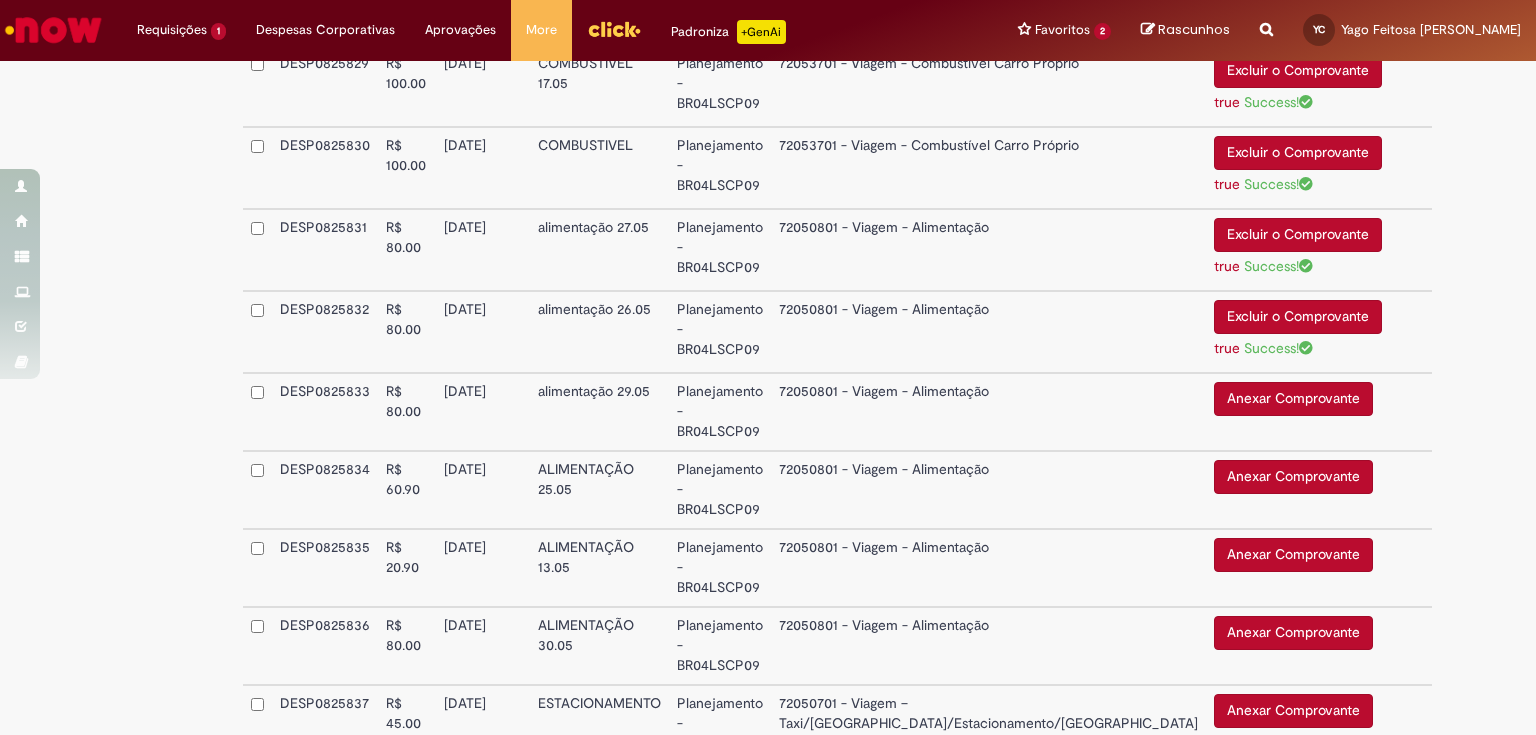 click on "Anexar Comprovante" at bounding box center (1293, 399) 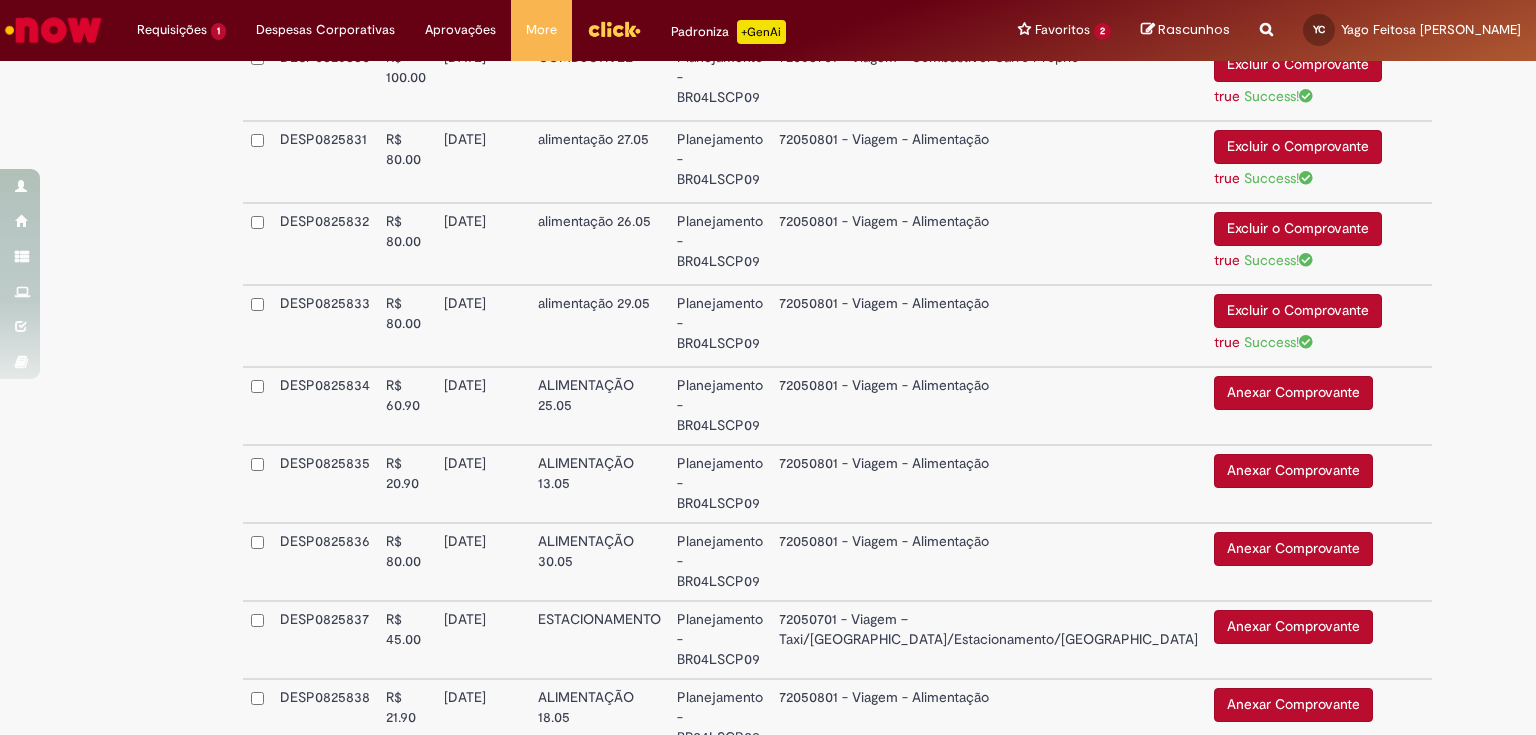 scroll, scrollTop: 3040, scrollLeft: 0, axis: vertical 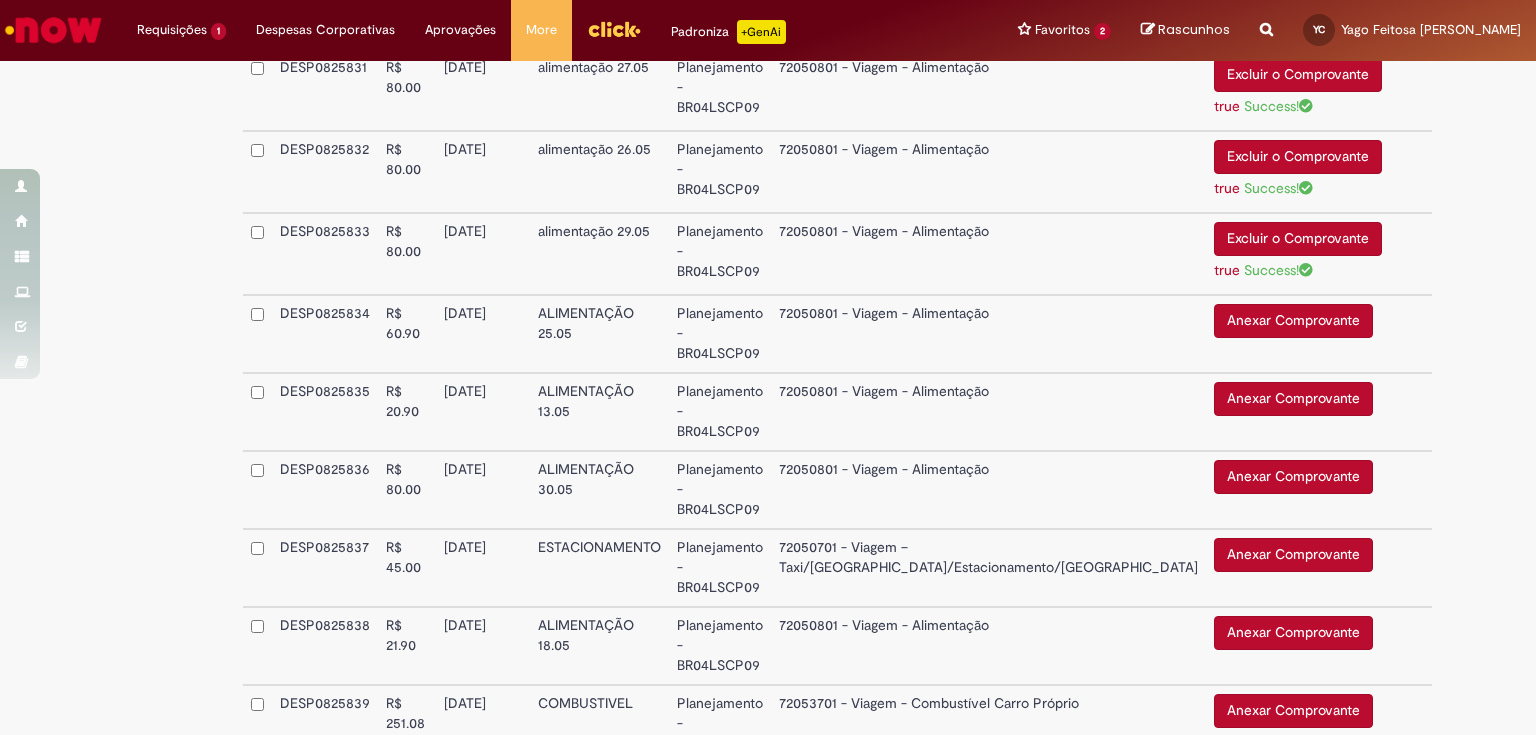 click on "Anexar Comprovante" at bounding box center (1293, 321) 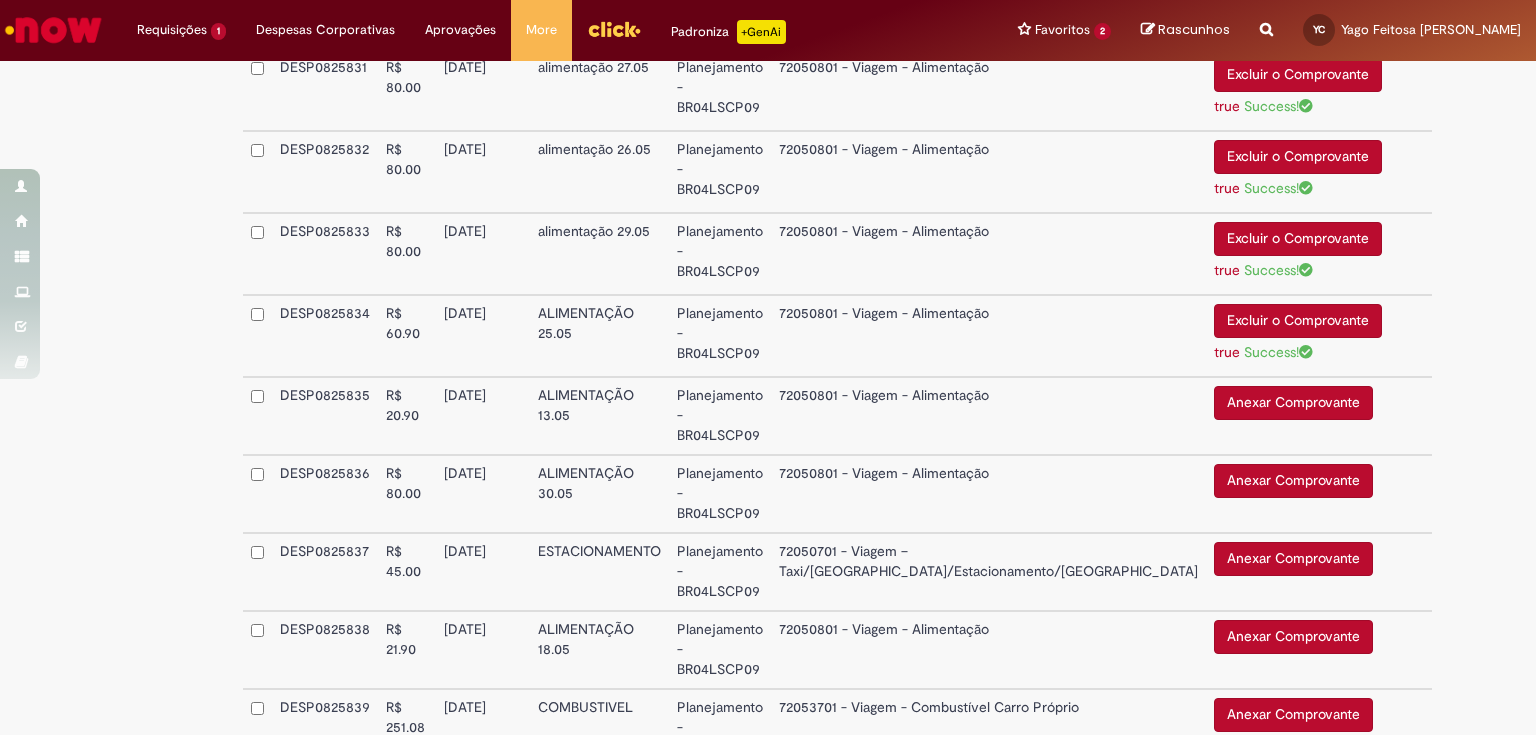 click on "Anexar Comprovante" at bounding box center [1293, 403] 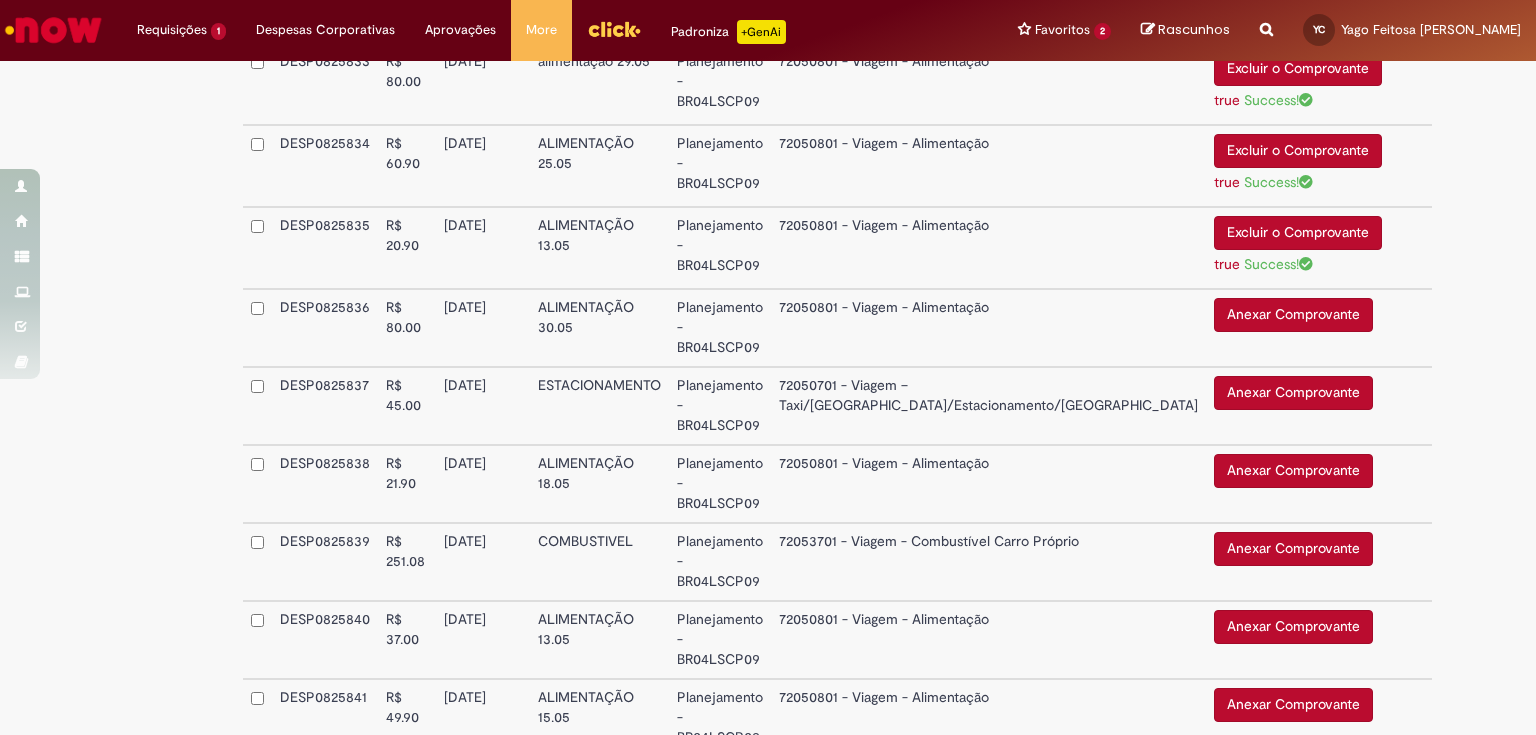 scroll, scrollTop: 3280, scrollLeft: 0, axis: vertical 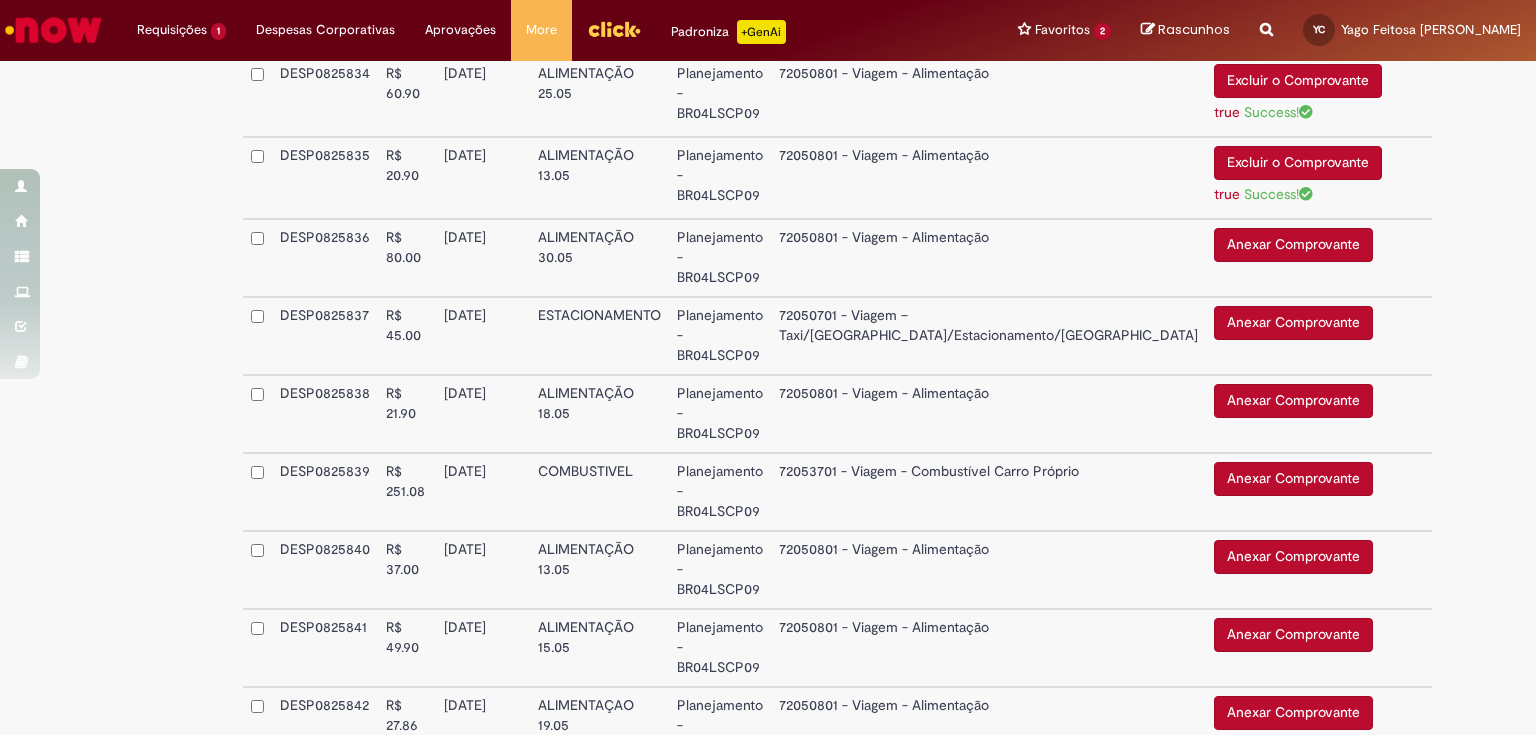 click on "Anexar Comprovante" at bounding box center [1293, 245] 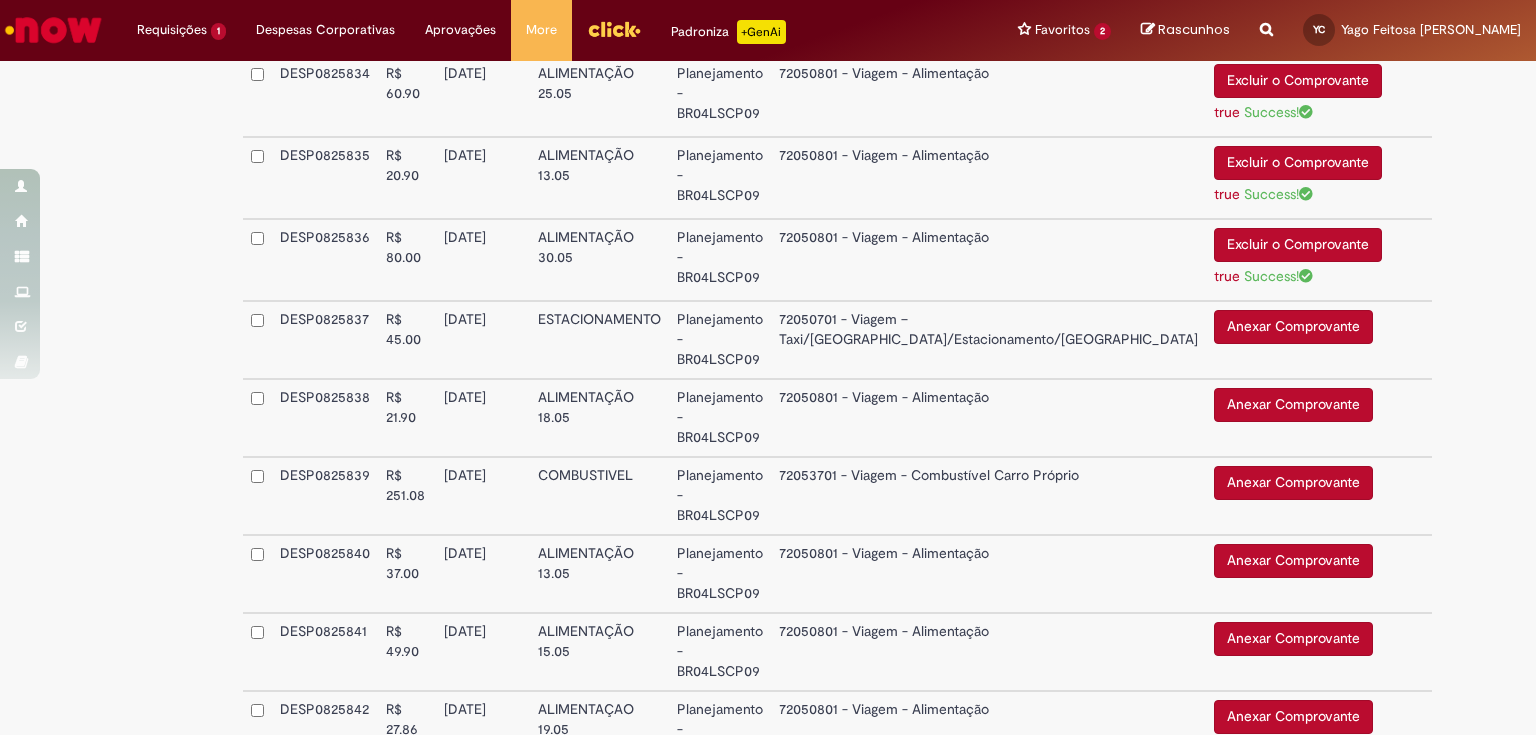 click on "Anexar Comprovante" at bounding box center (1293, 327) 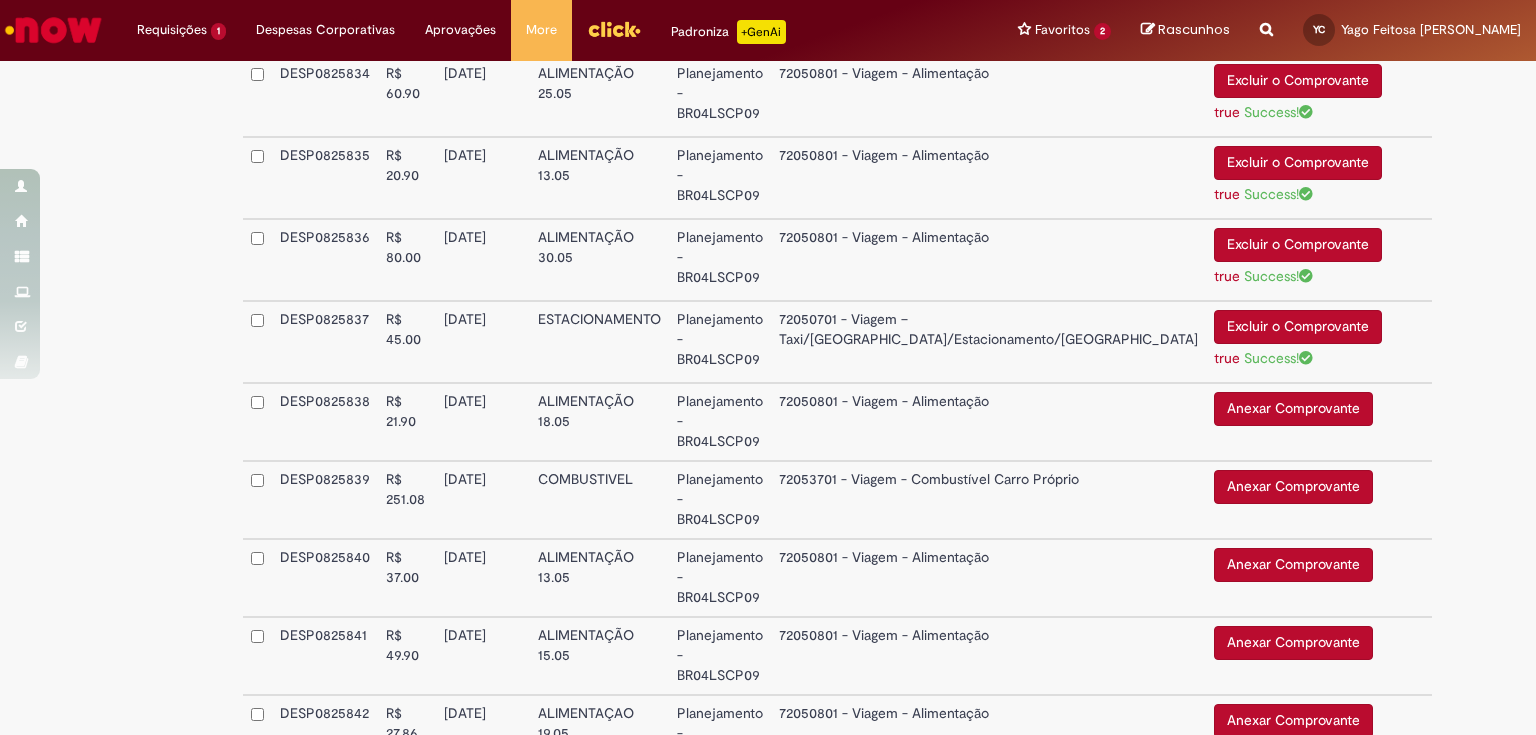 click on "Excluir o Comprovante" at bounding box center [1298, 327] 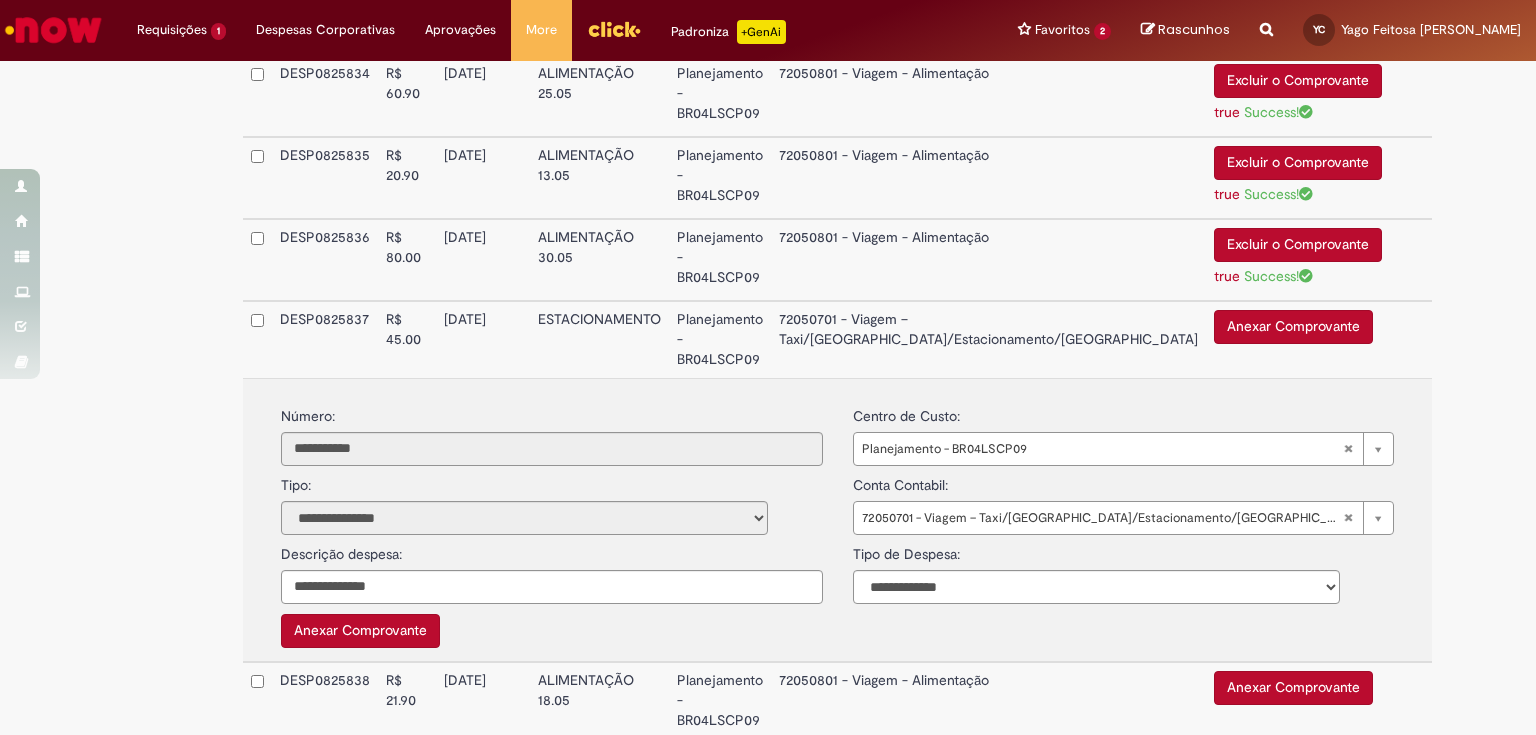 click on "Anexar Comprovante" at bounding box center [1293, 327] 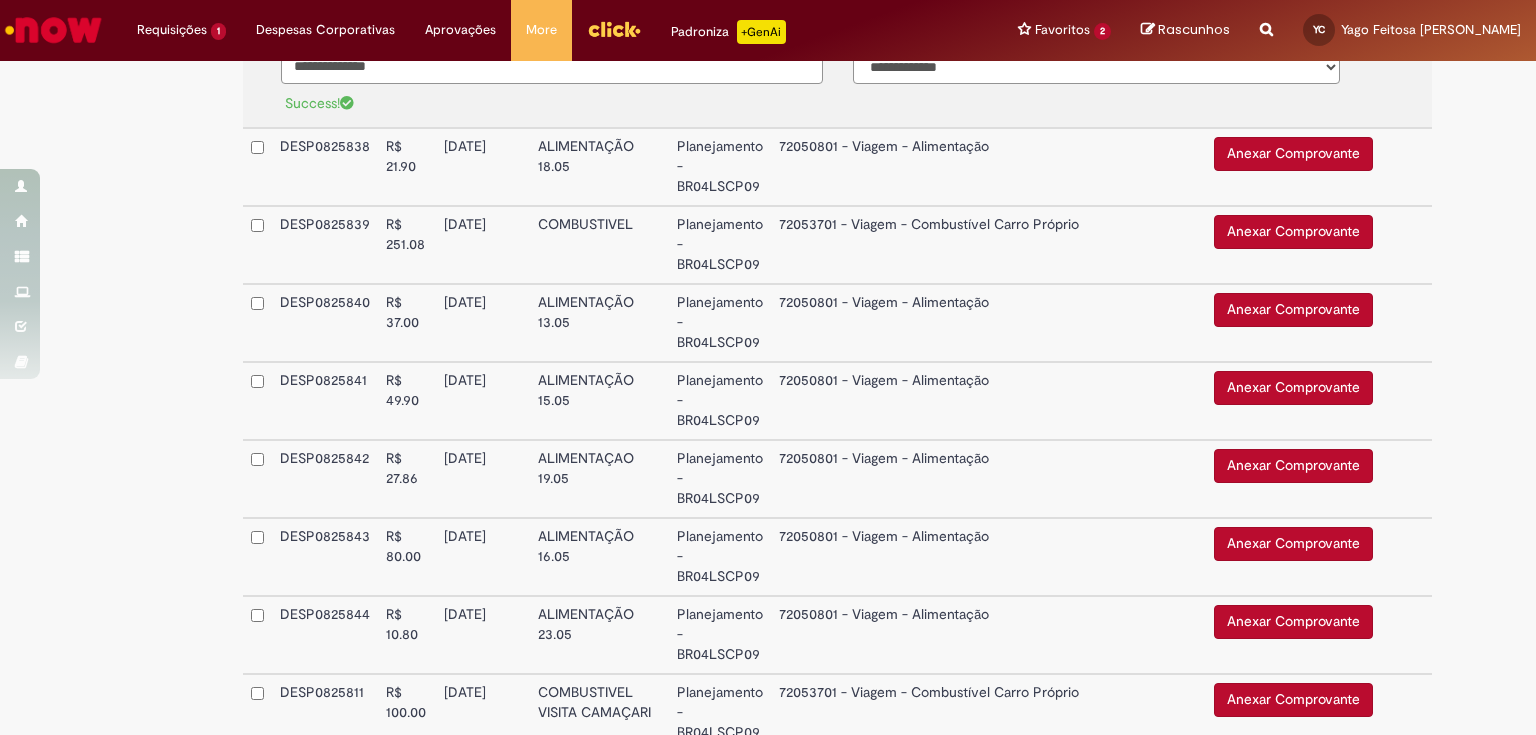 scroll, scrollTop: 3840, scrollLeft: 0, axis: vertical 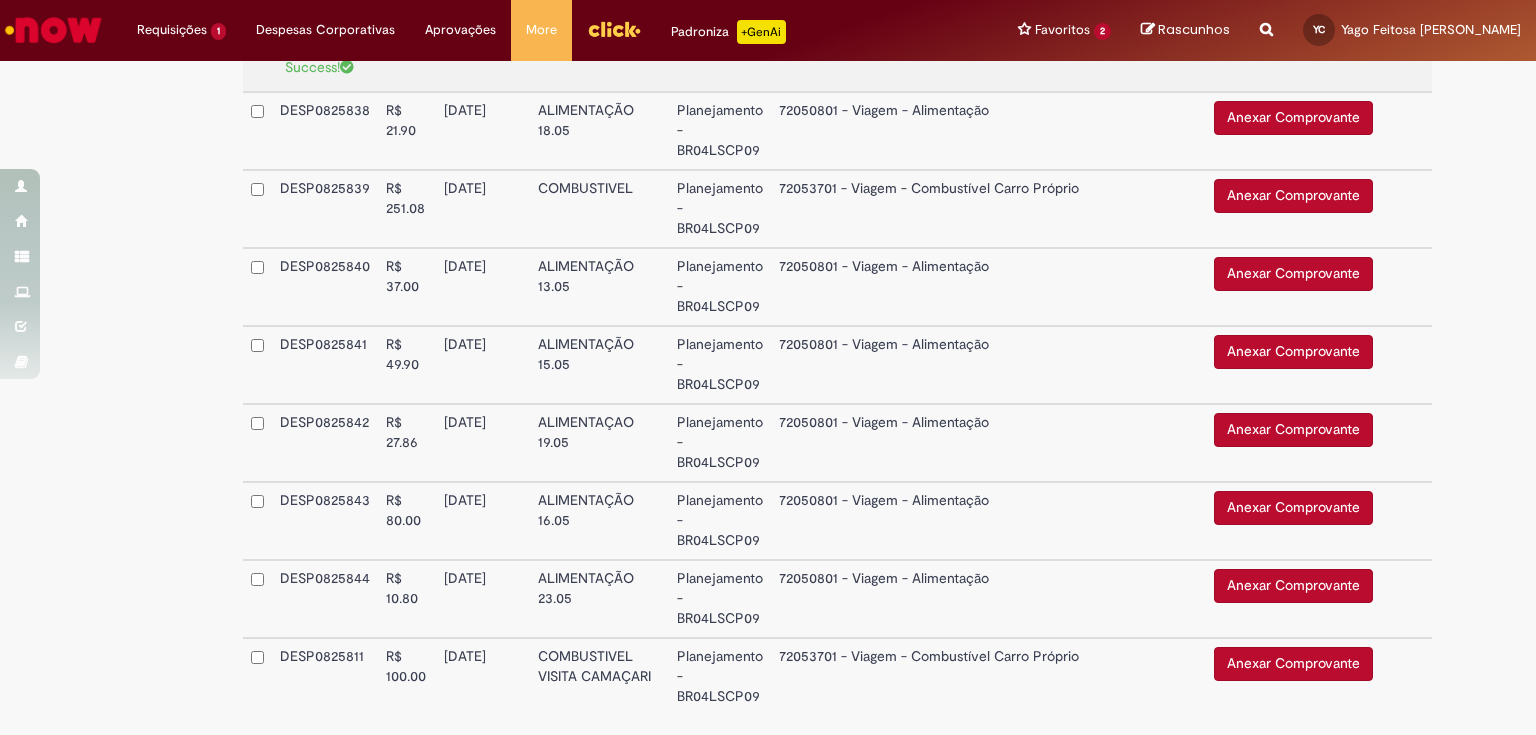 click on "Anexar Comprovante" at bounding box center (1293, 118) 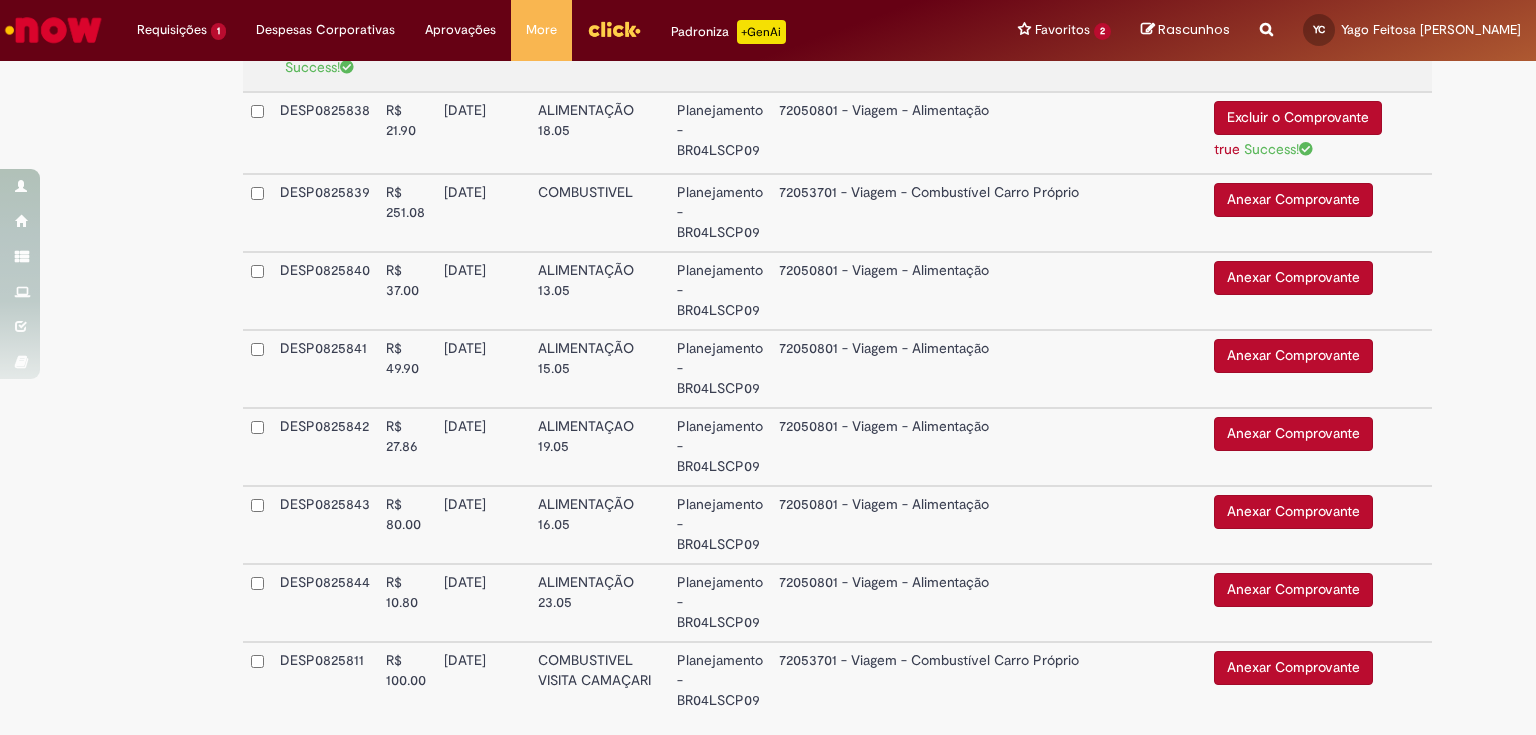 scroll, scrollTop: 3760, scrollLeft: 0, axis: vertical 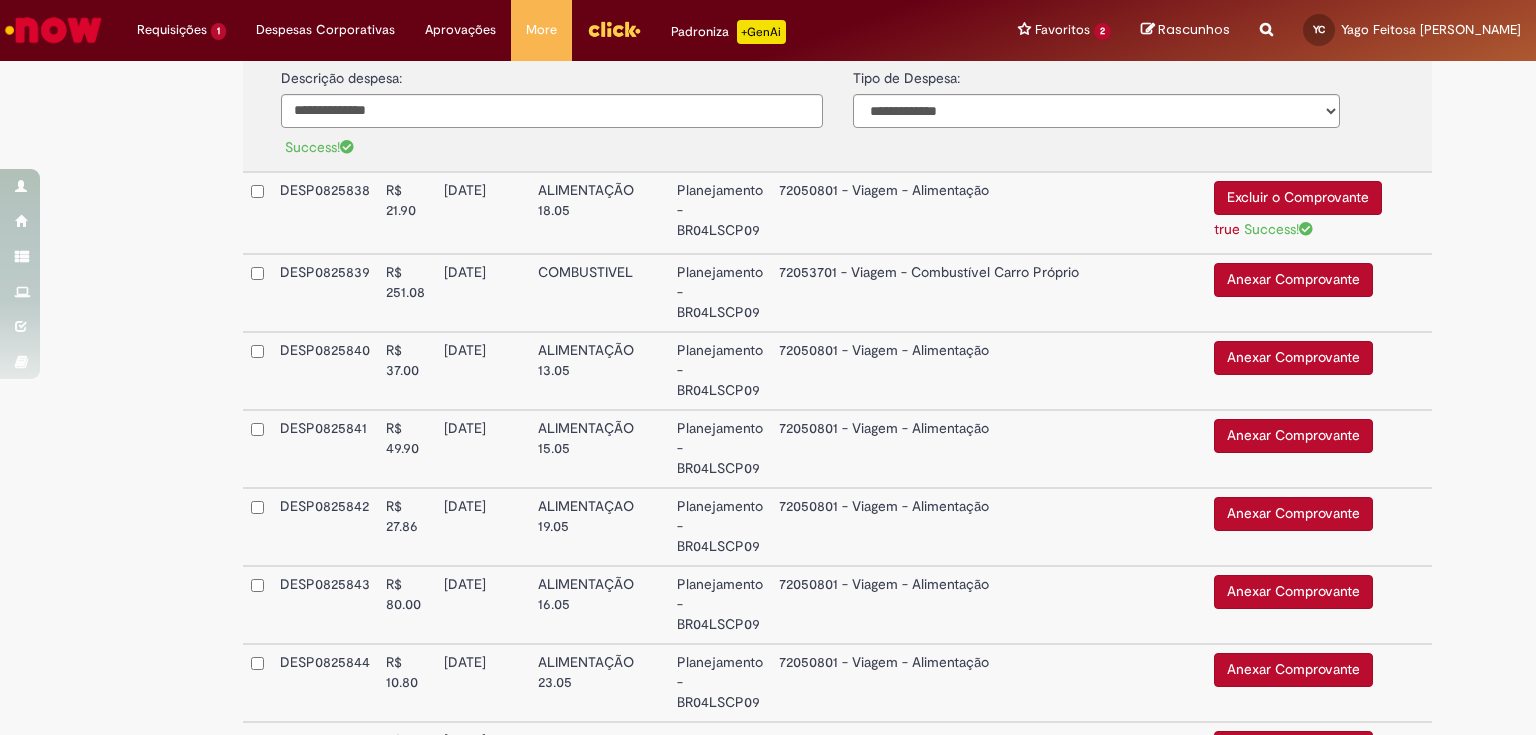 click on "Anexar Comprovante" at bounding box center (1293, 280) 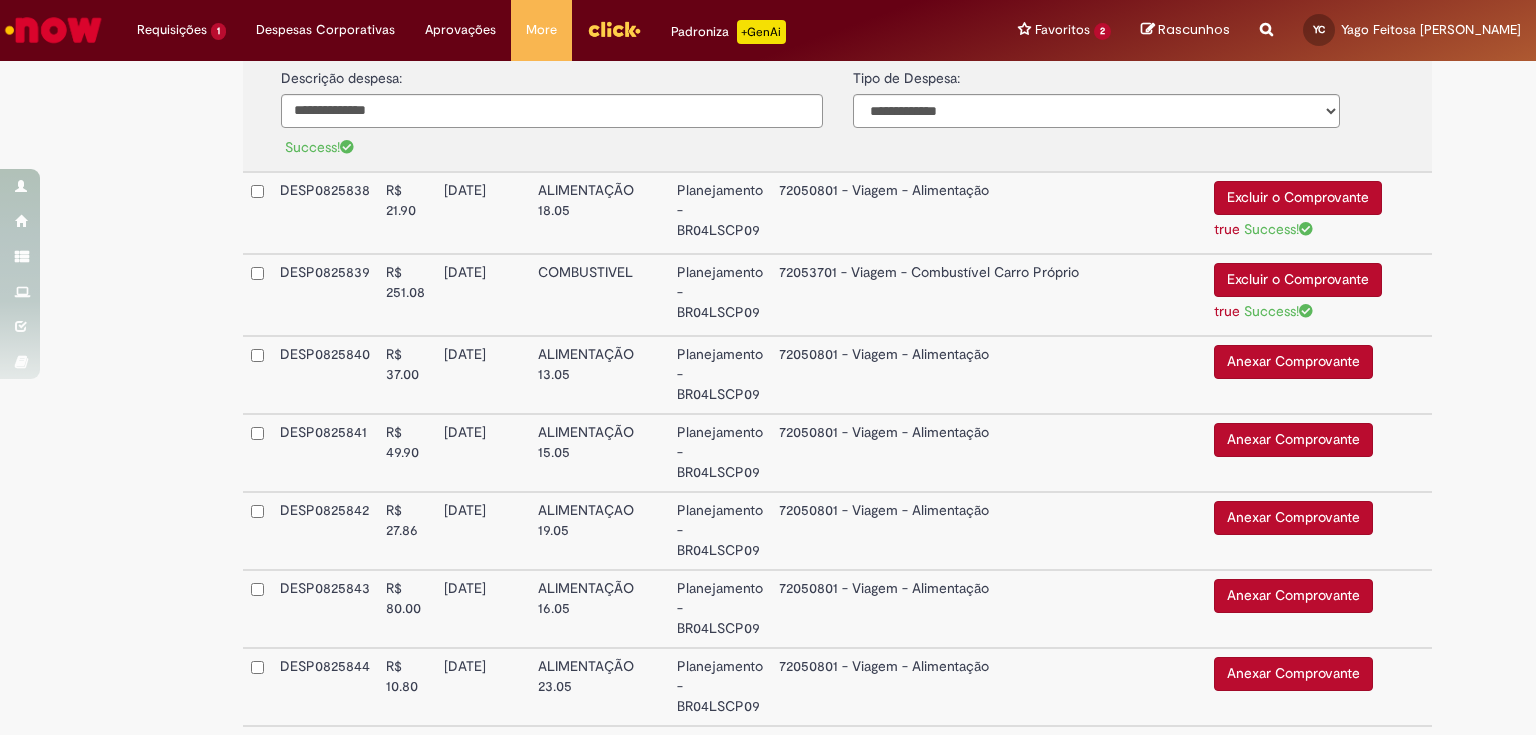scroll, scrollTop: 3840, scrollLeft: 0, axis: vertical 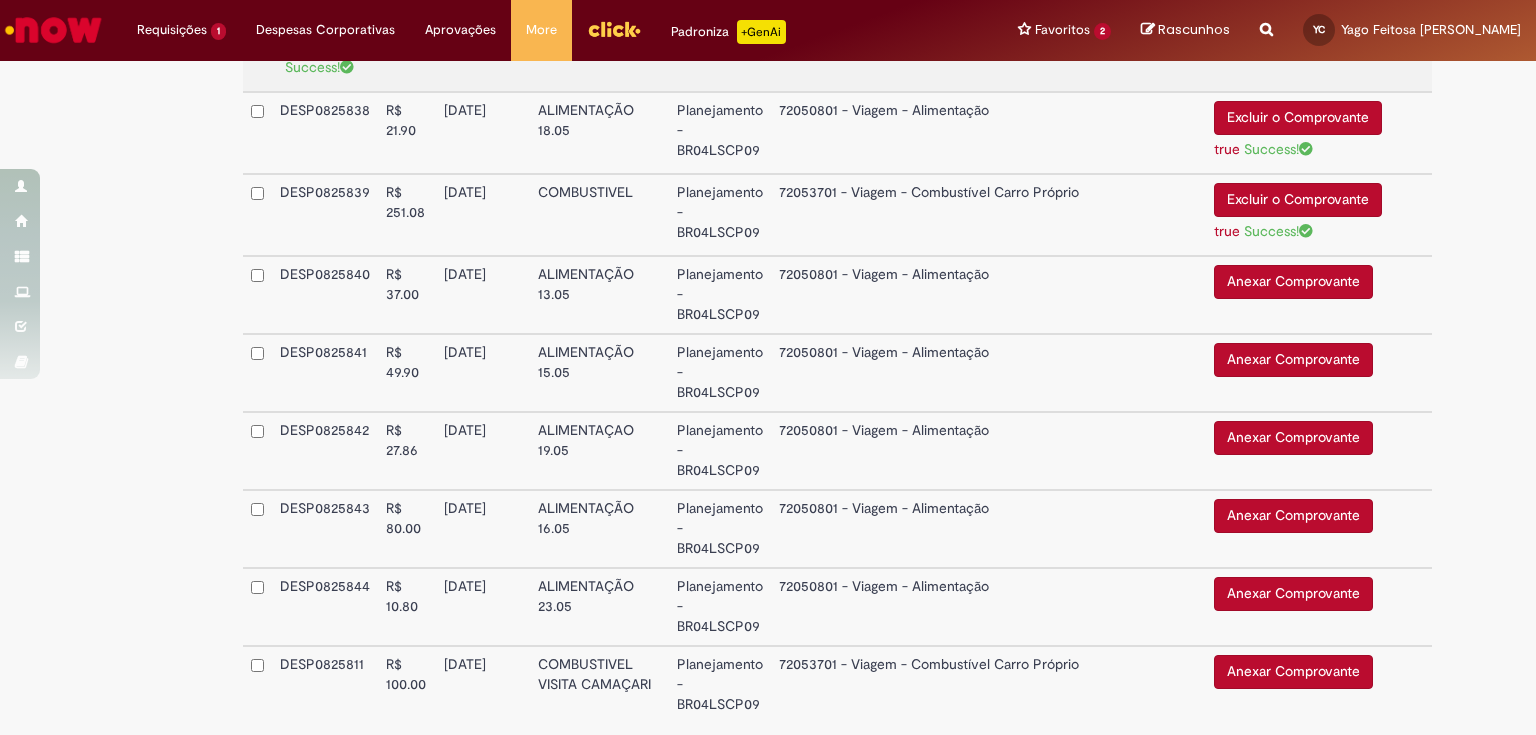 click on "Anexar Comprovante" at bounding box center [1293, 282] 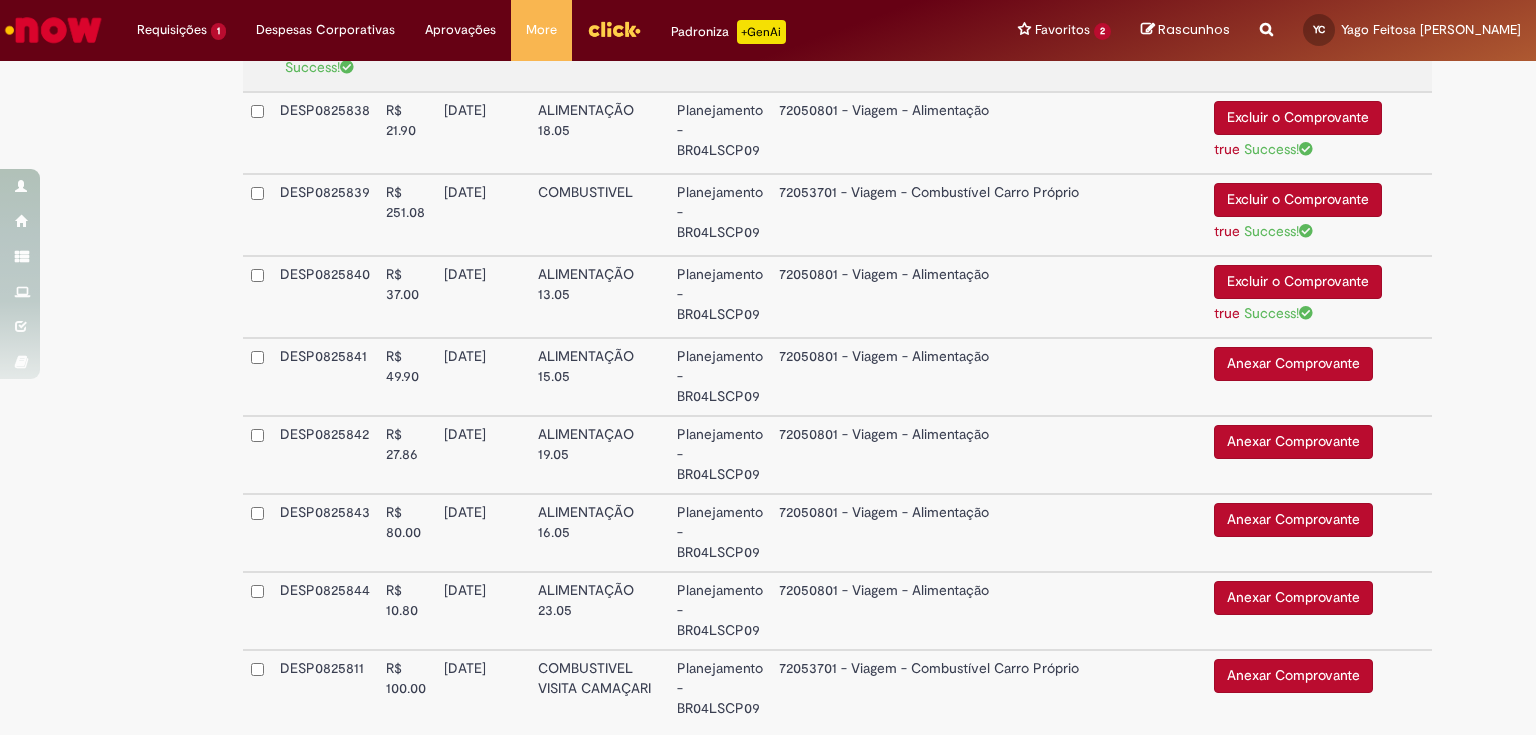 click on "Anexar Comprovante" at bounding box center [1293, 364] 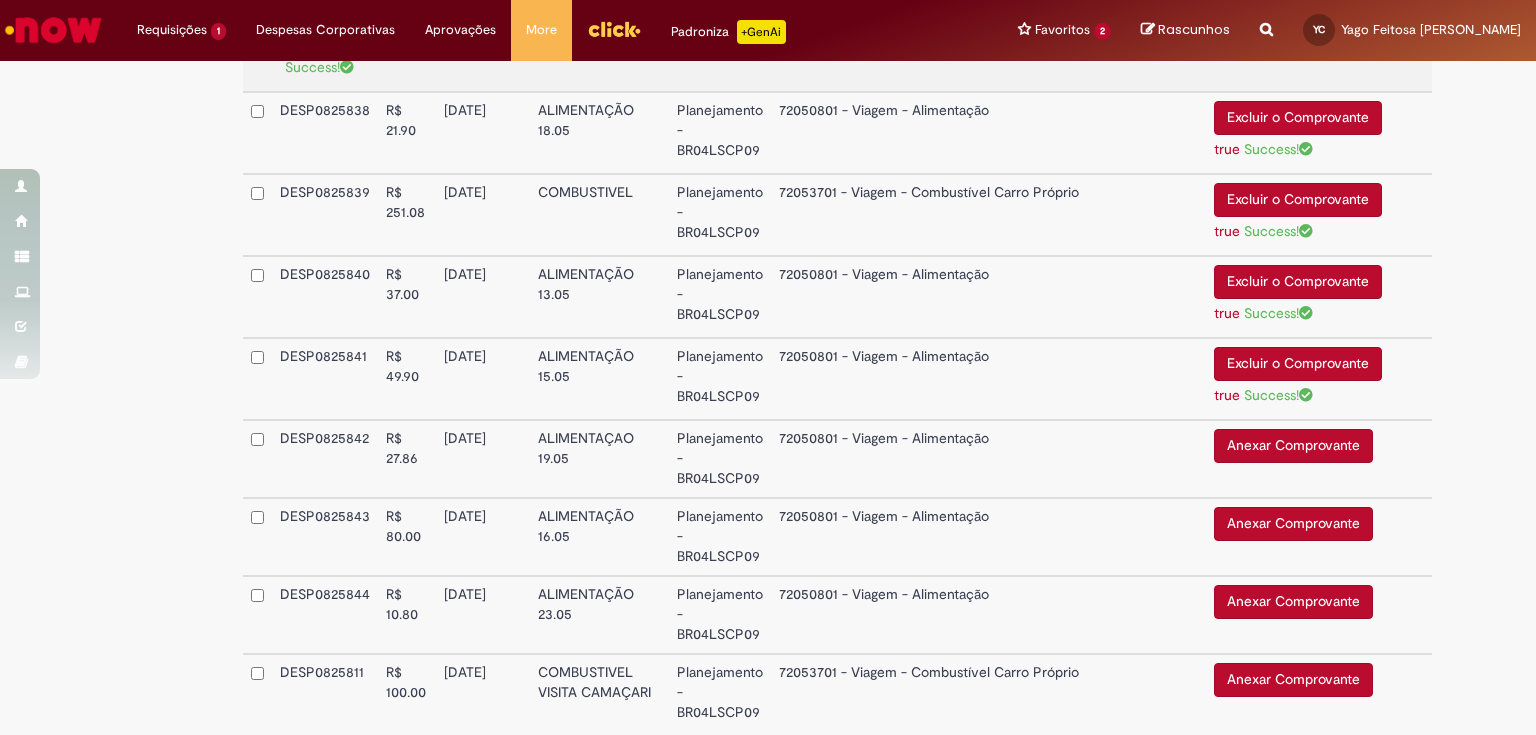click on "Anexar Comprovante" at bounding box center (1293, 446) 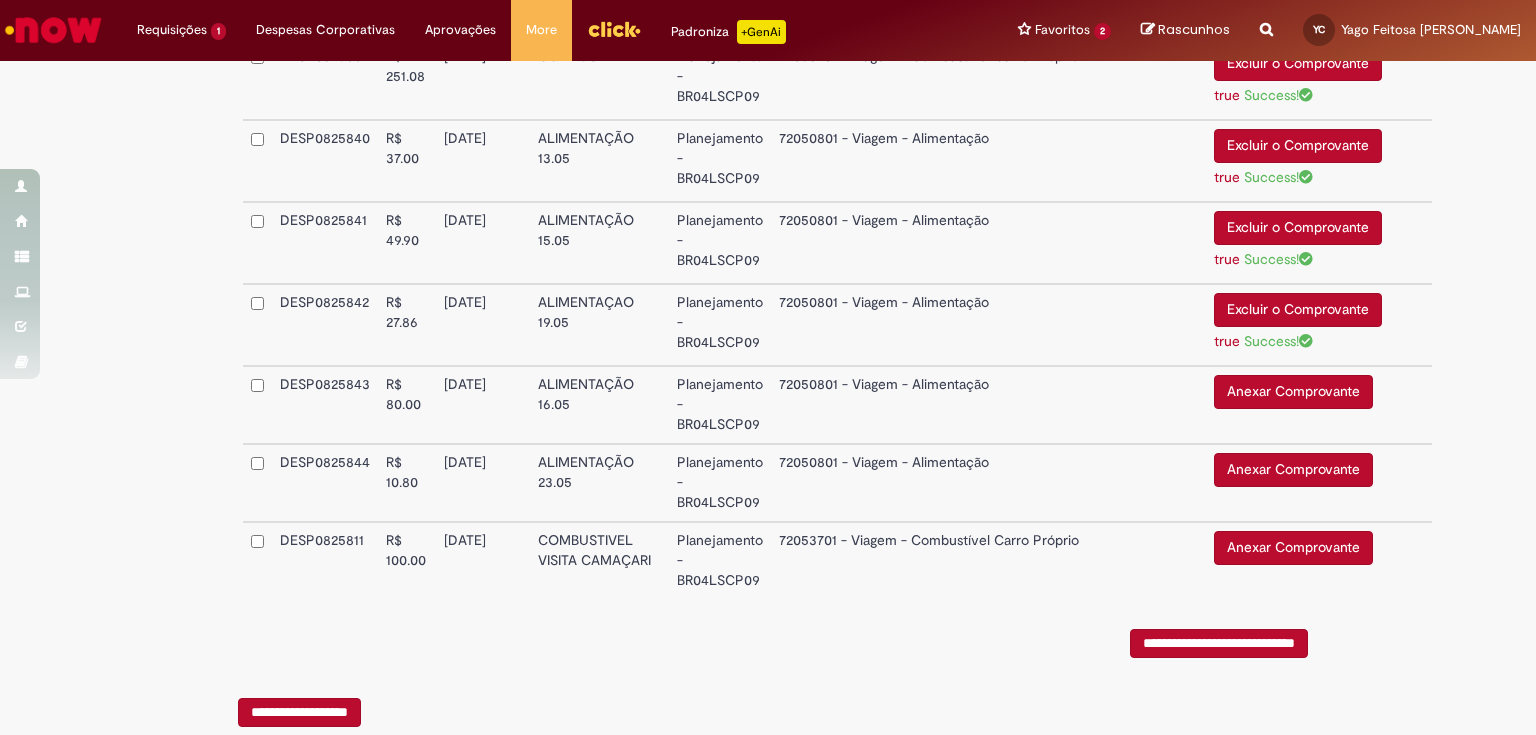 scroll, scrollTop: 3992, scrollLeft: 0, axis: vertical 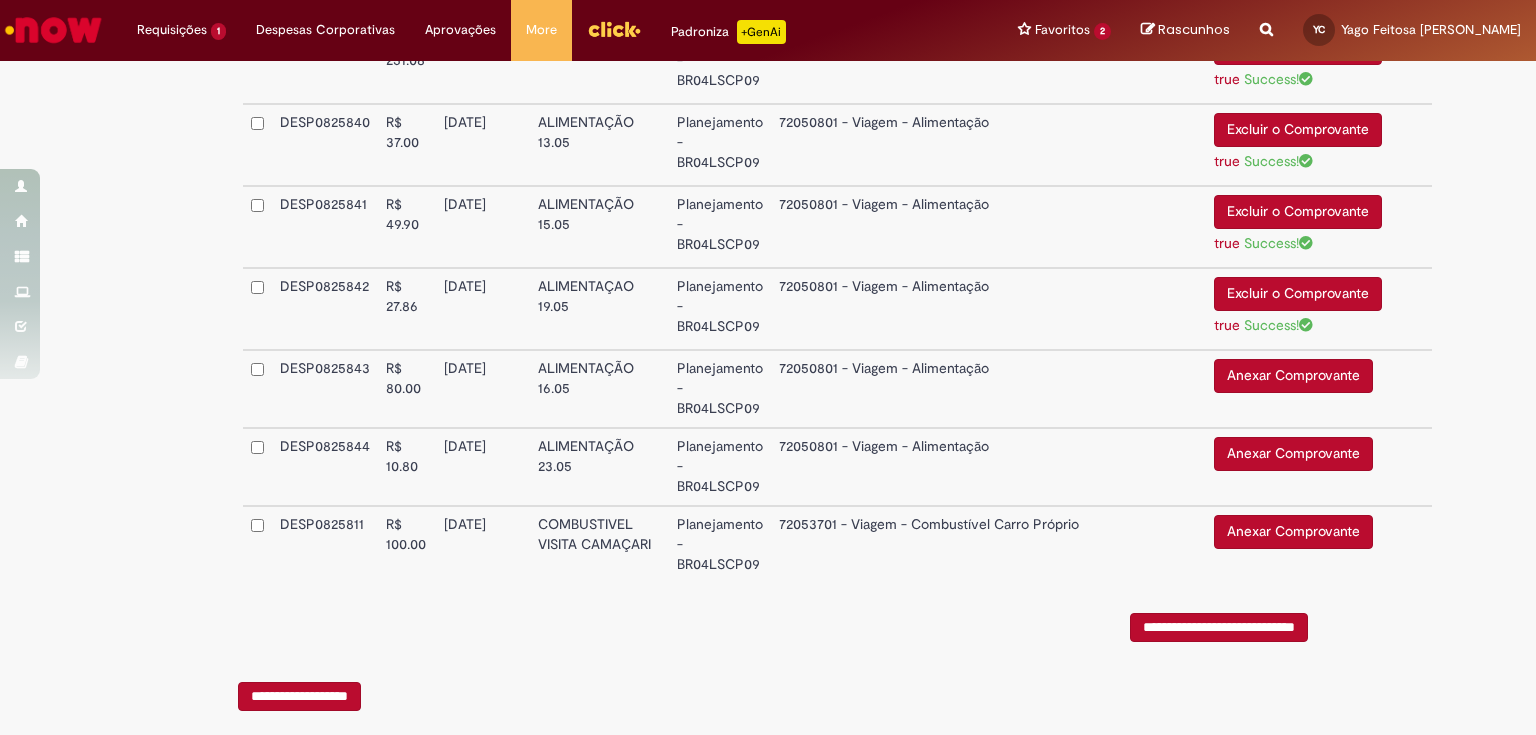 click on "Anexar Comprovante" at bounding box center (1293, 376) 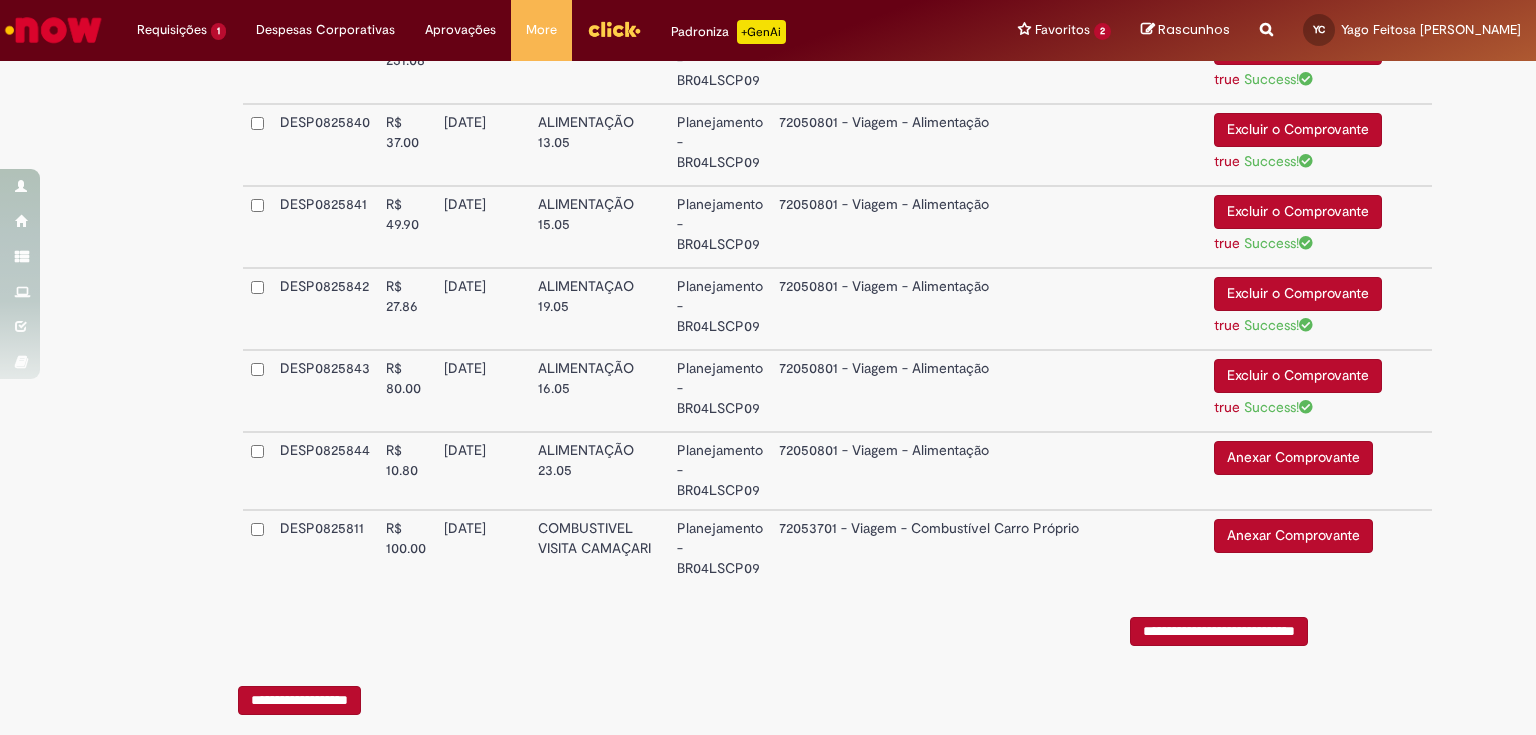 click on "Anexar Comprovante" at bounding box center (1293, 458) 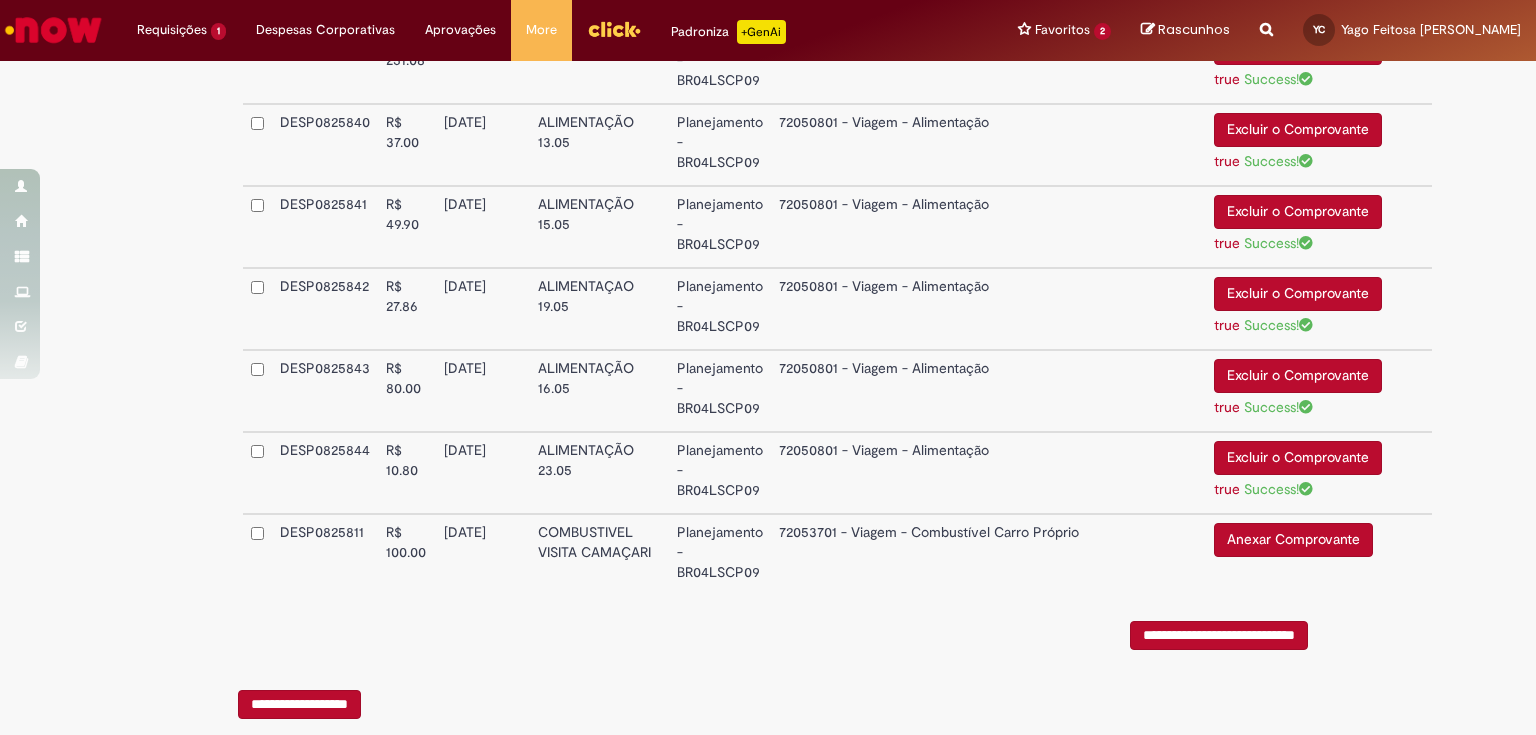 click on "Anexar Comprovante" at bounding box center (1293, 540) 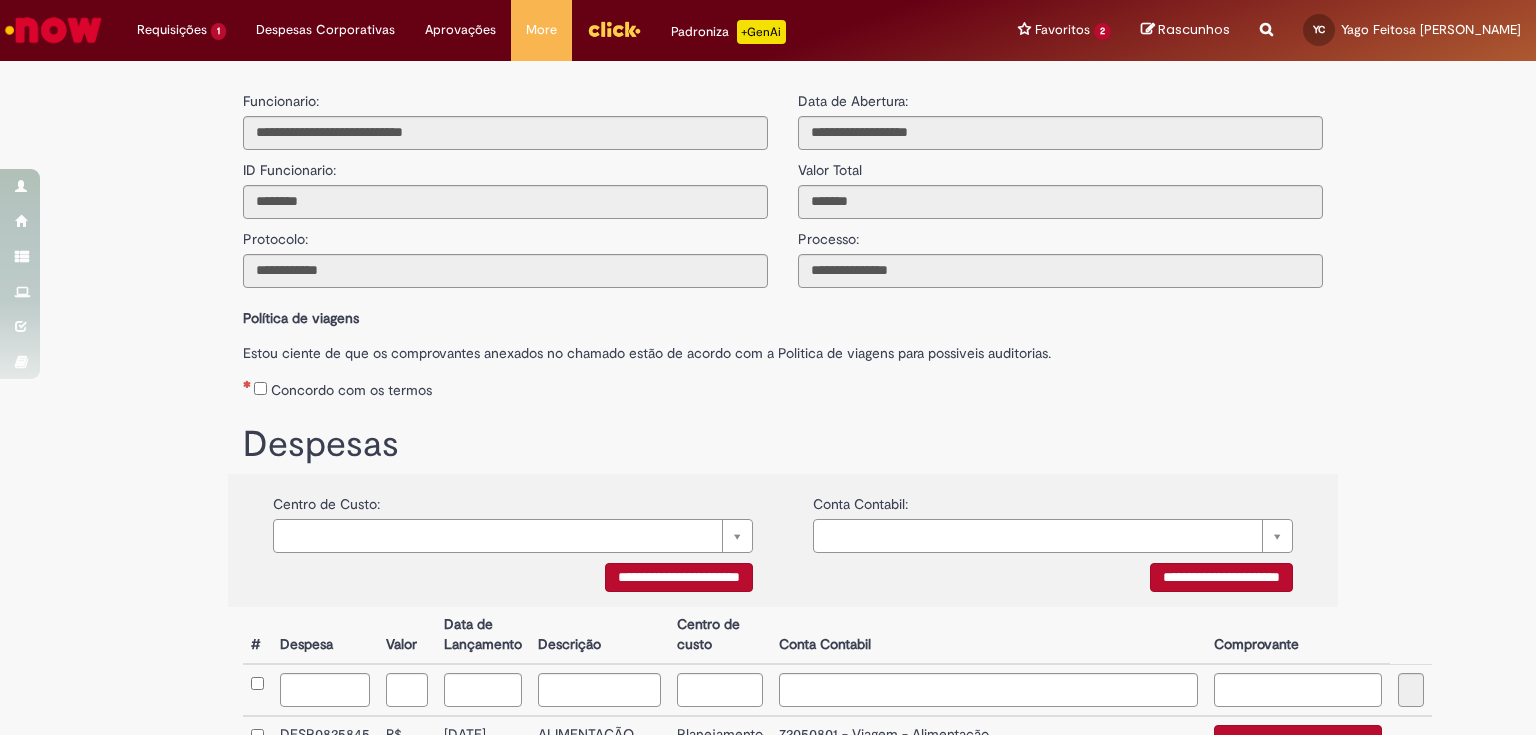 scroll, scrollTop: 320, scrollLeft: 0, axis: vertical 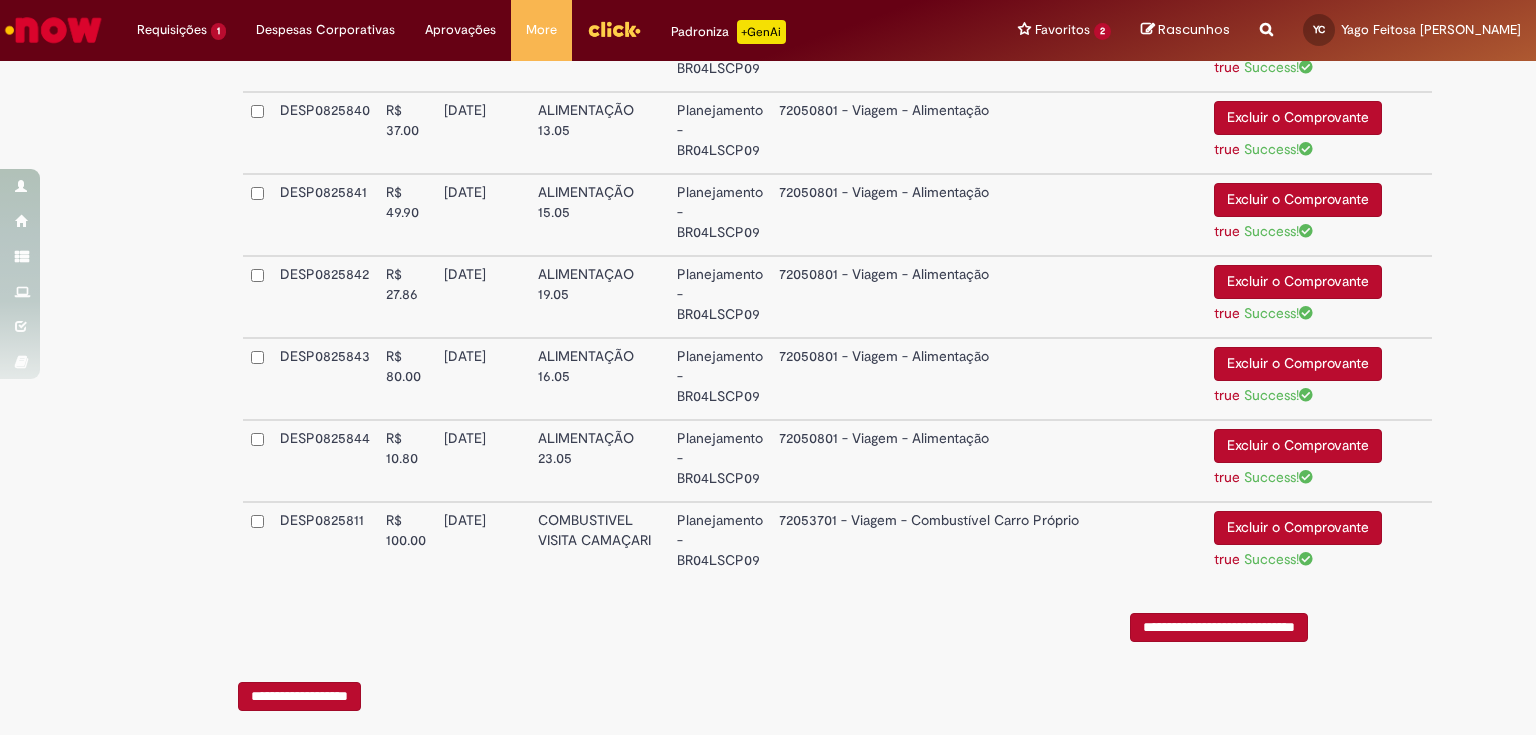 click on "**********" at bounding box center (1219, 627) 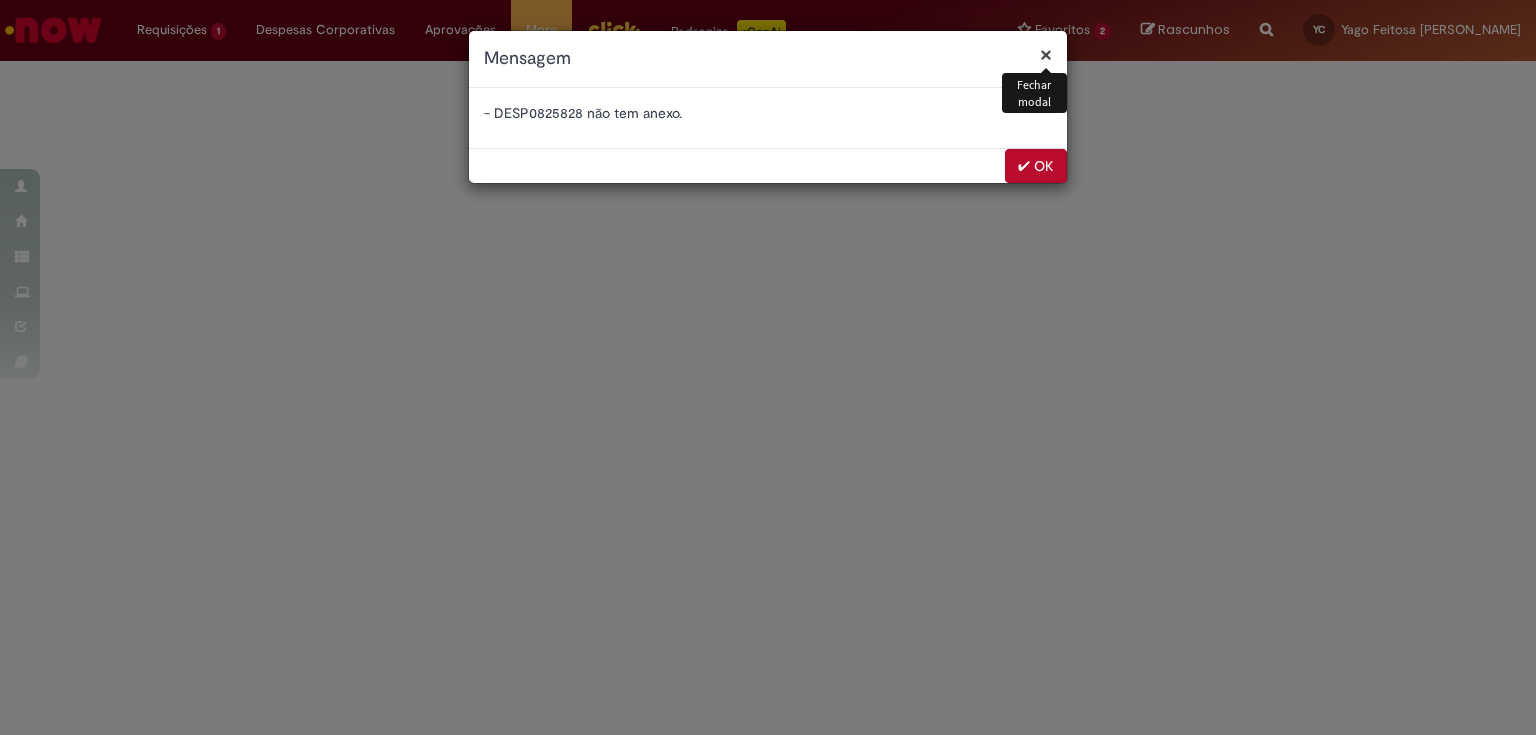 click on "× Fechar modal Mensagem - DESP0825828 não tem anexo.  ✔ OK" at bounding box center [768, 367] 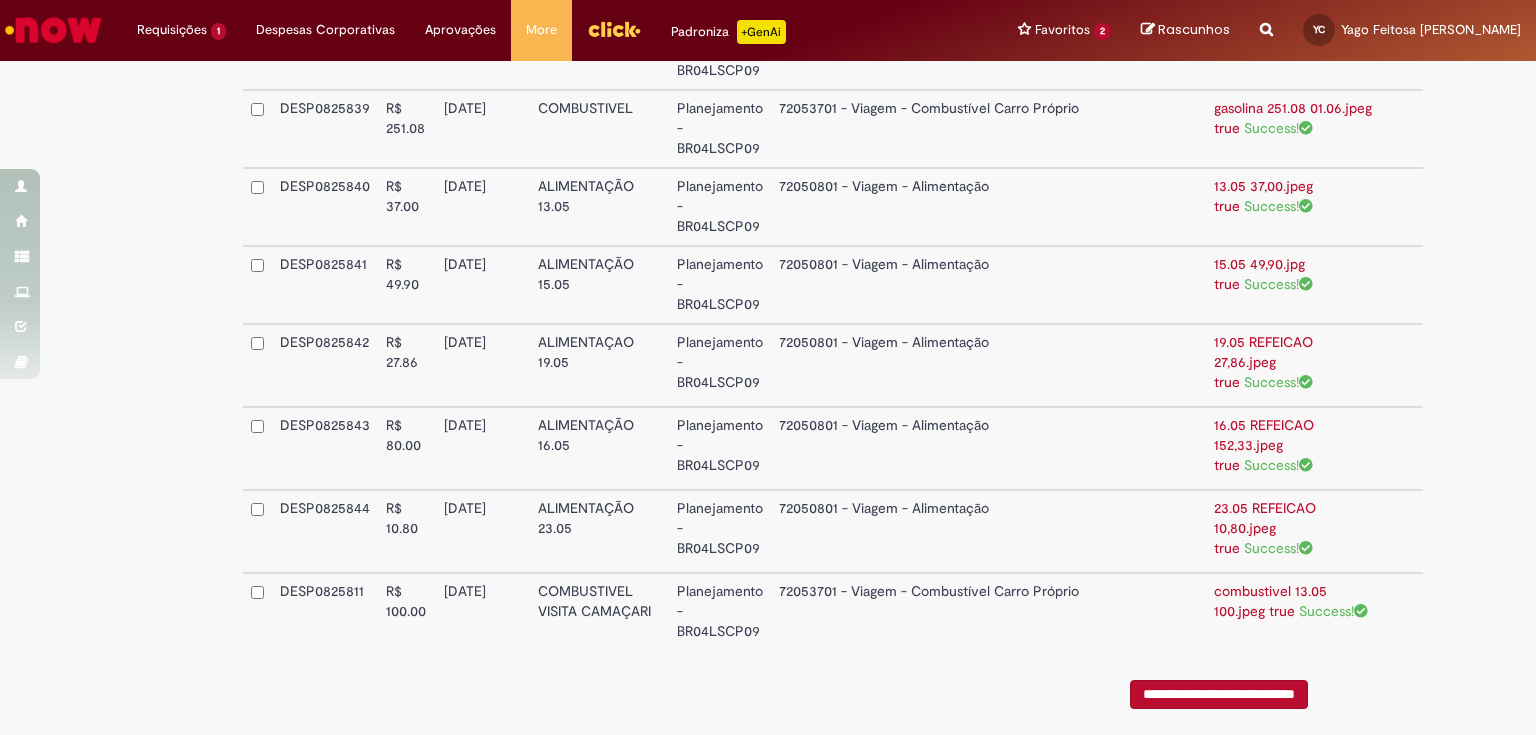 scroll, scrollTop: 0, scrollLeft: 0, axis: both 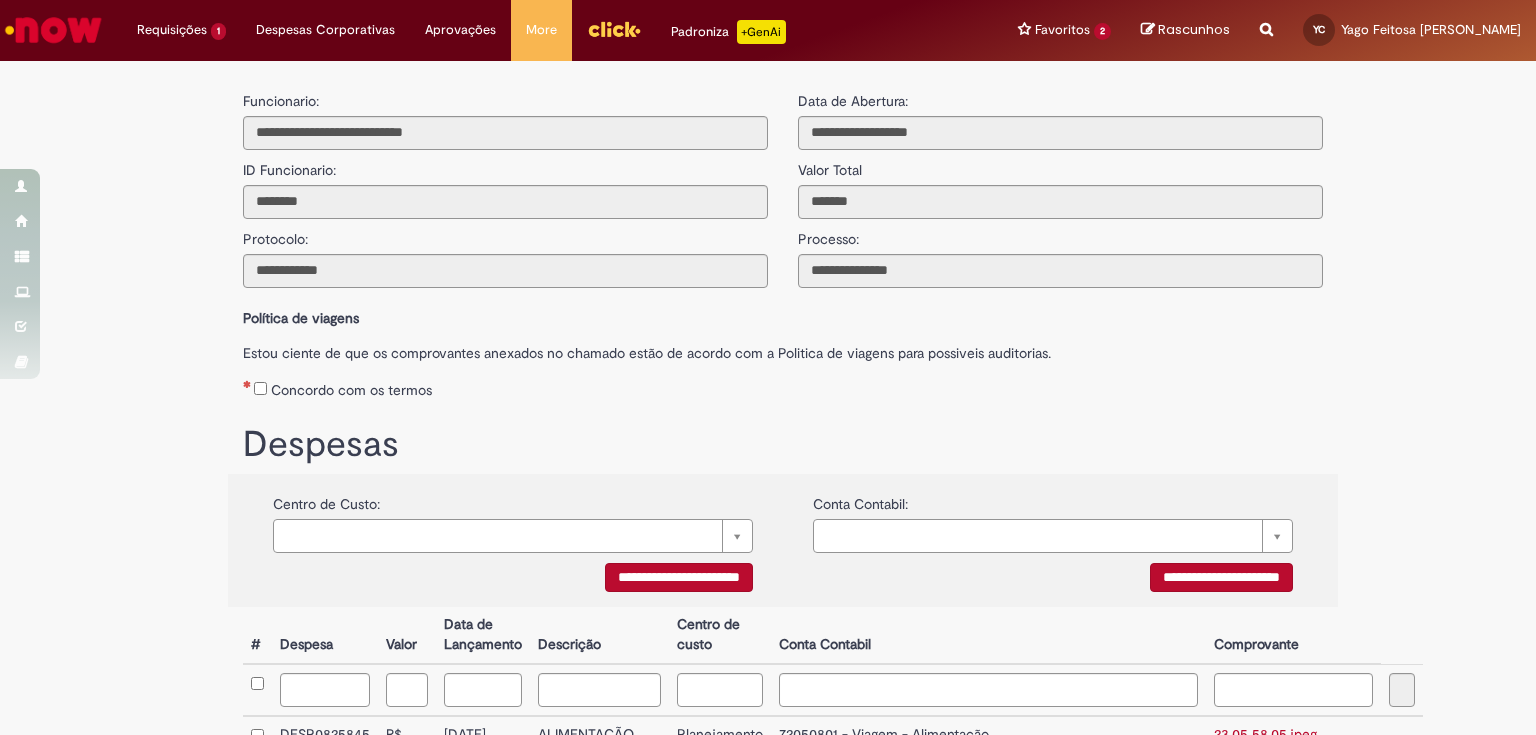 click on "× Fechar modal Mensagem - DESP0825828 não tem anexo.  ✔ OK" at bounding box center [768, 367] 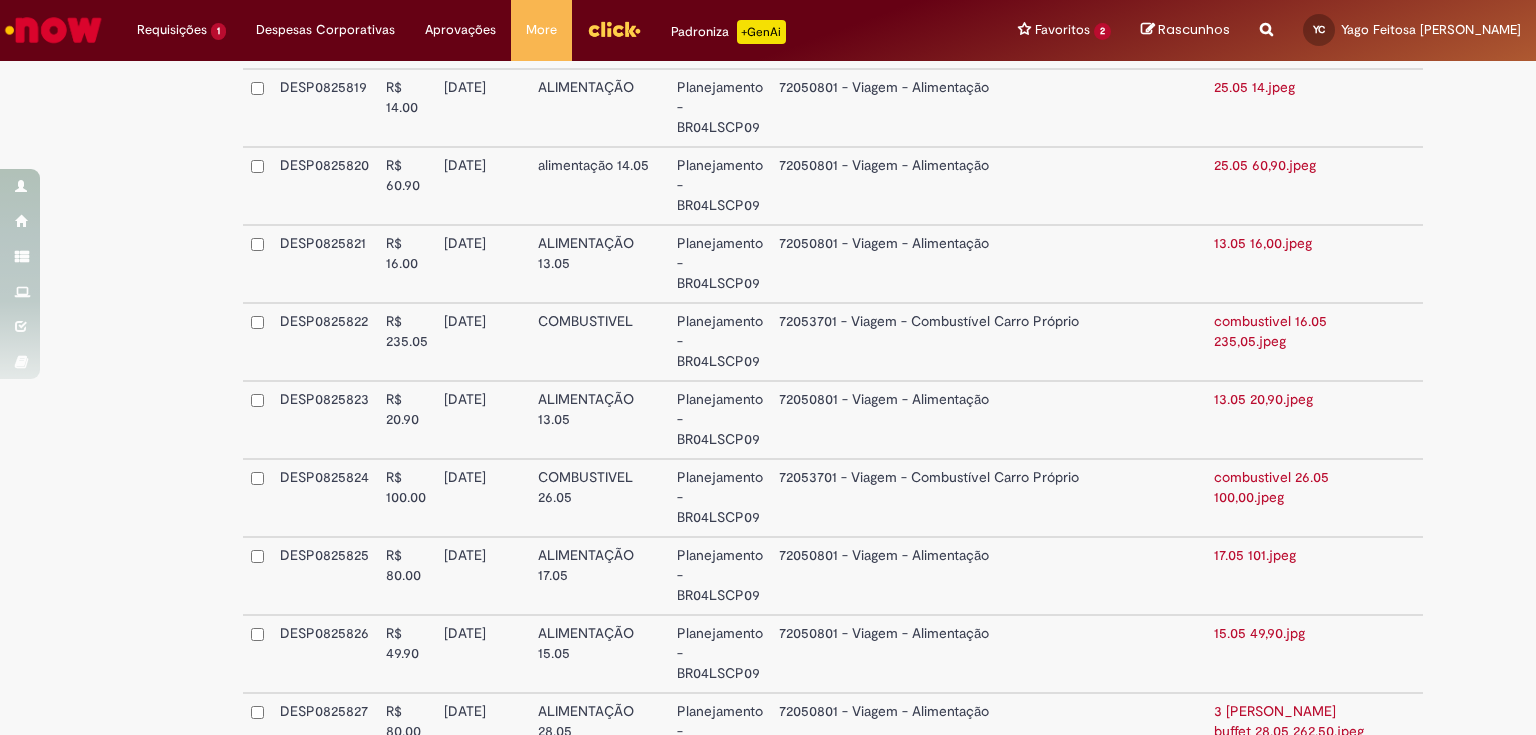 scroll, scrollTop: 2000, scrollLeft: 0, axis: vertical 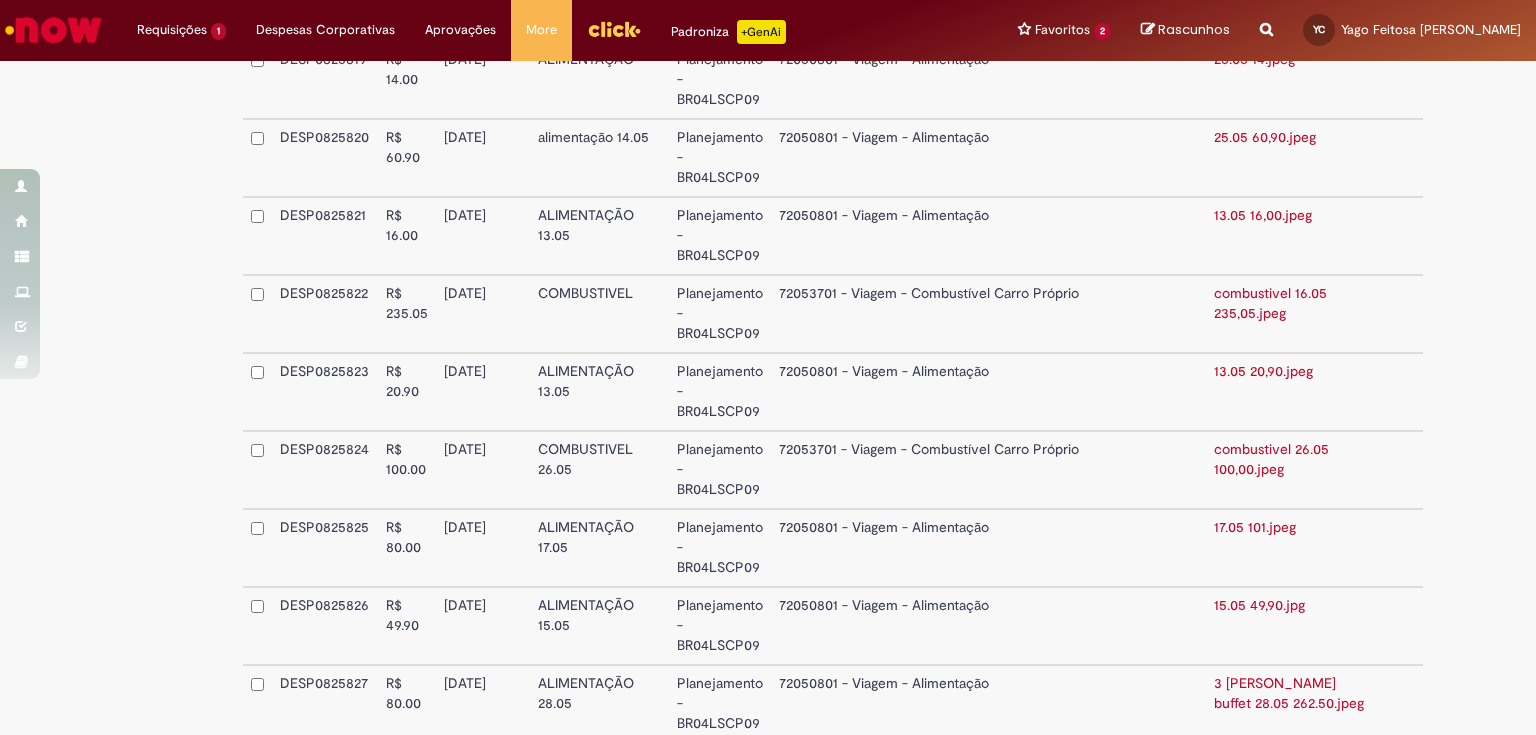 click on "Anexar Comprovante" at bounding box center [1293, 769] 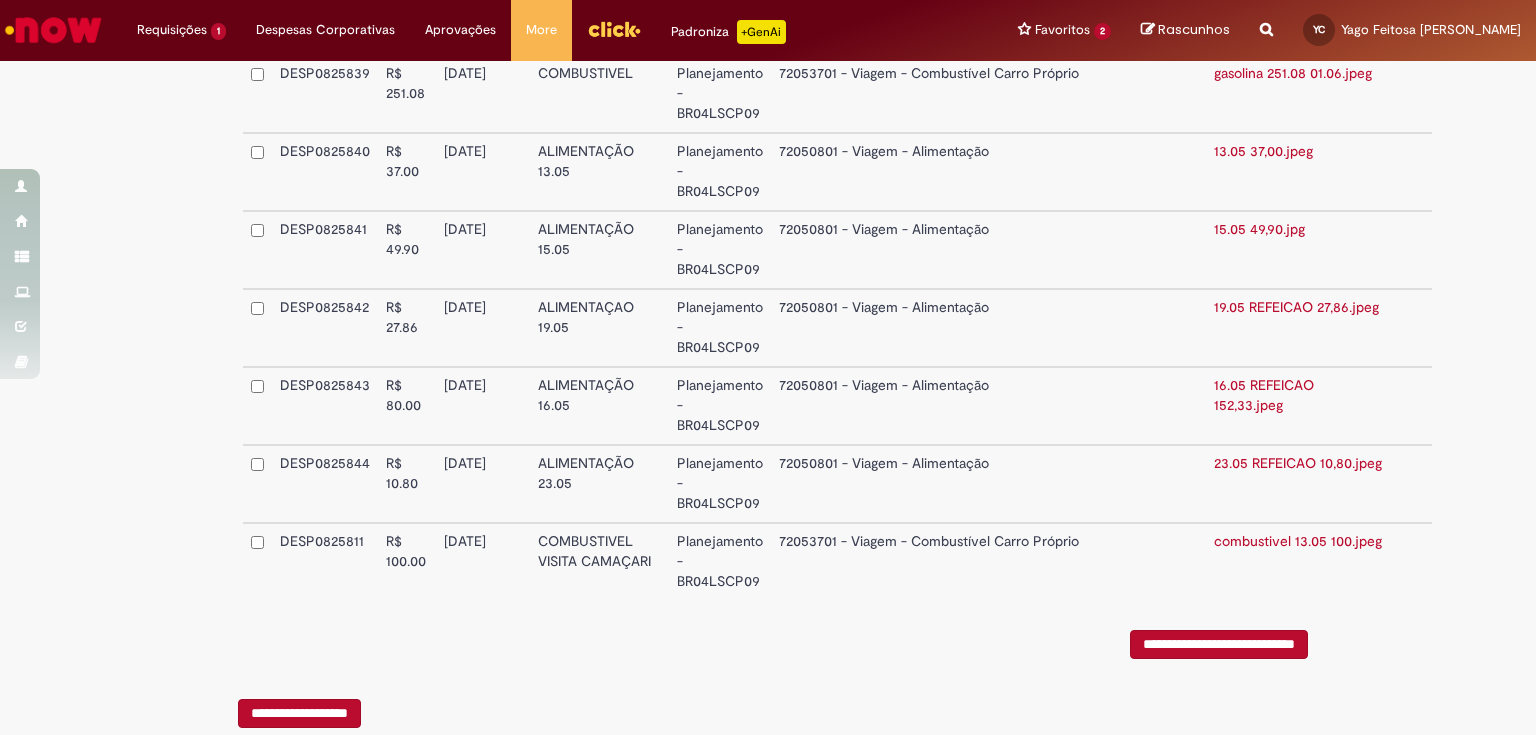 scroll, scrollTop: 3860, scrollLeft: 0, axis: vertical 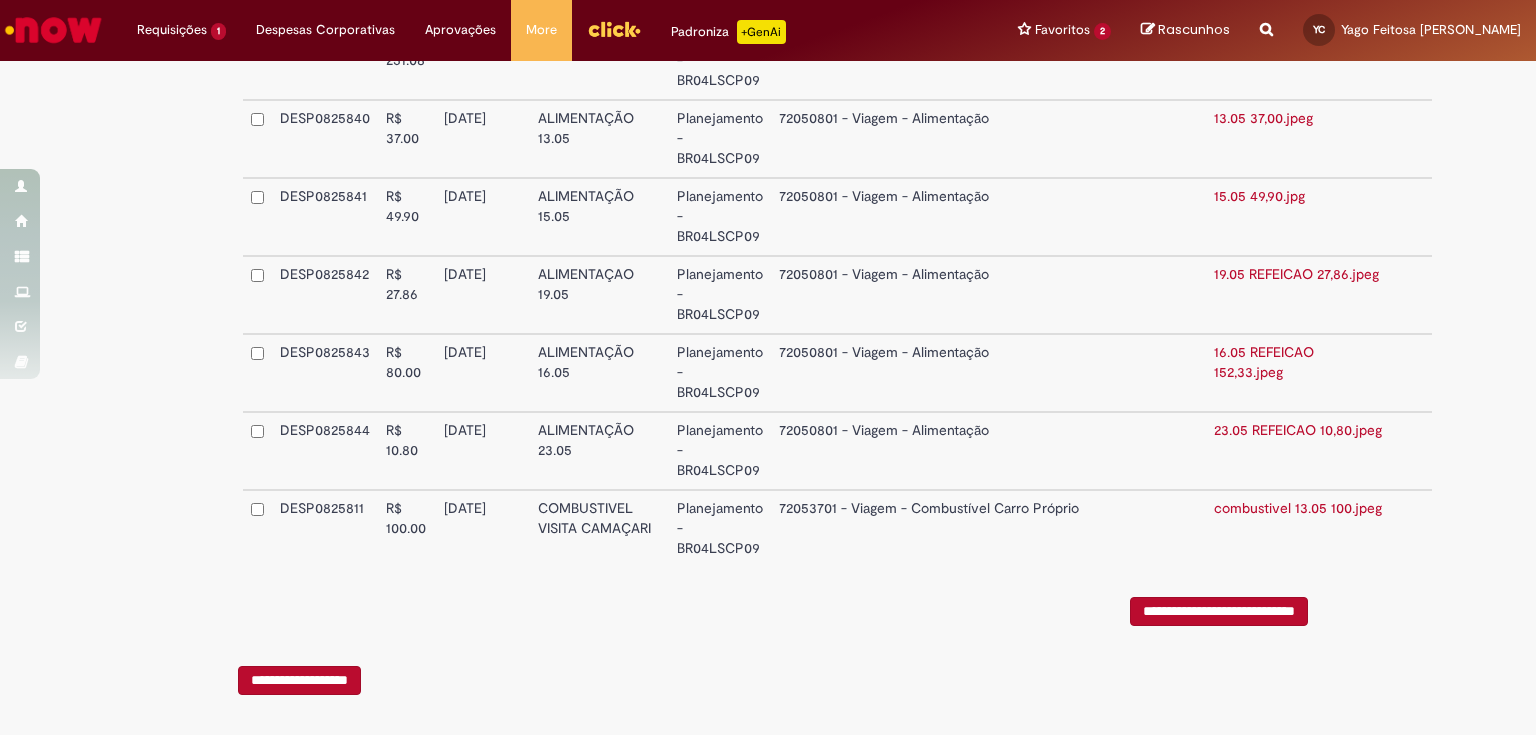 click on "**********" at bounding box center (1219, 611) 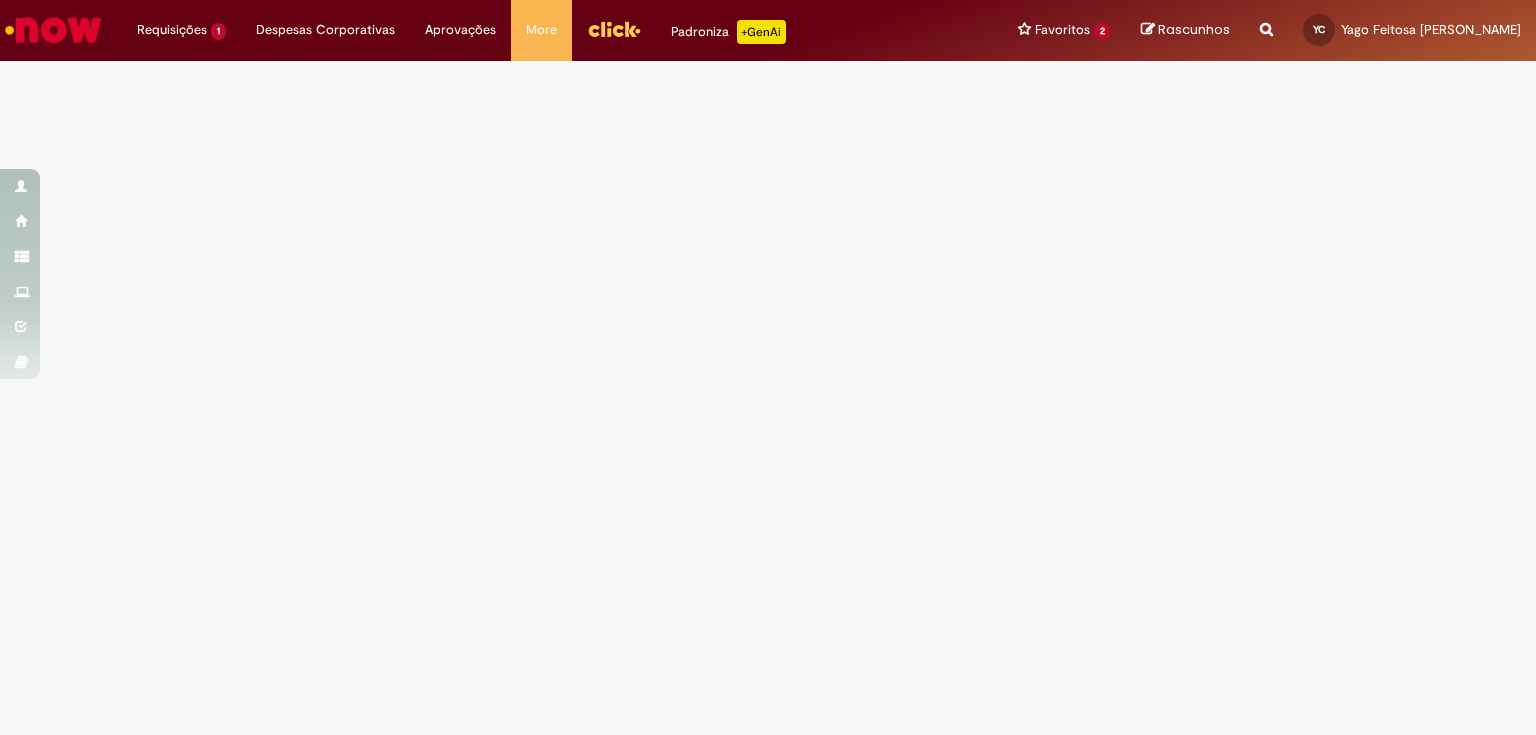 scroll, scrollTop: 0, scrollLeft: 0, axis: both 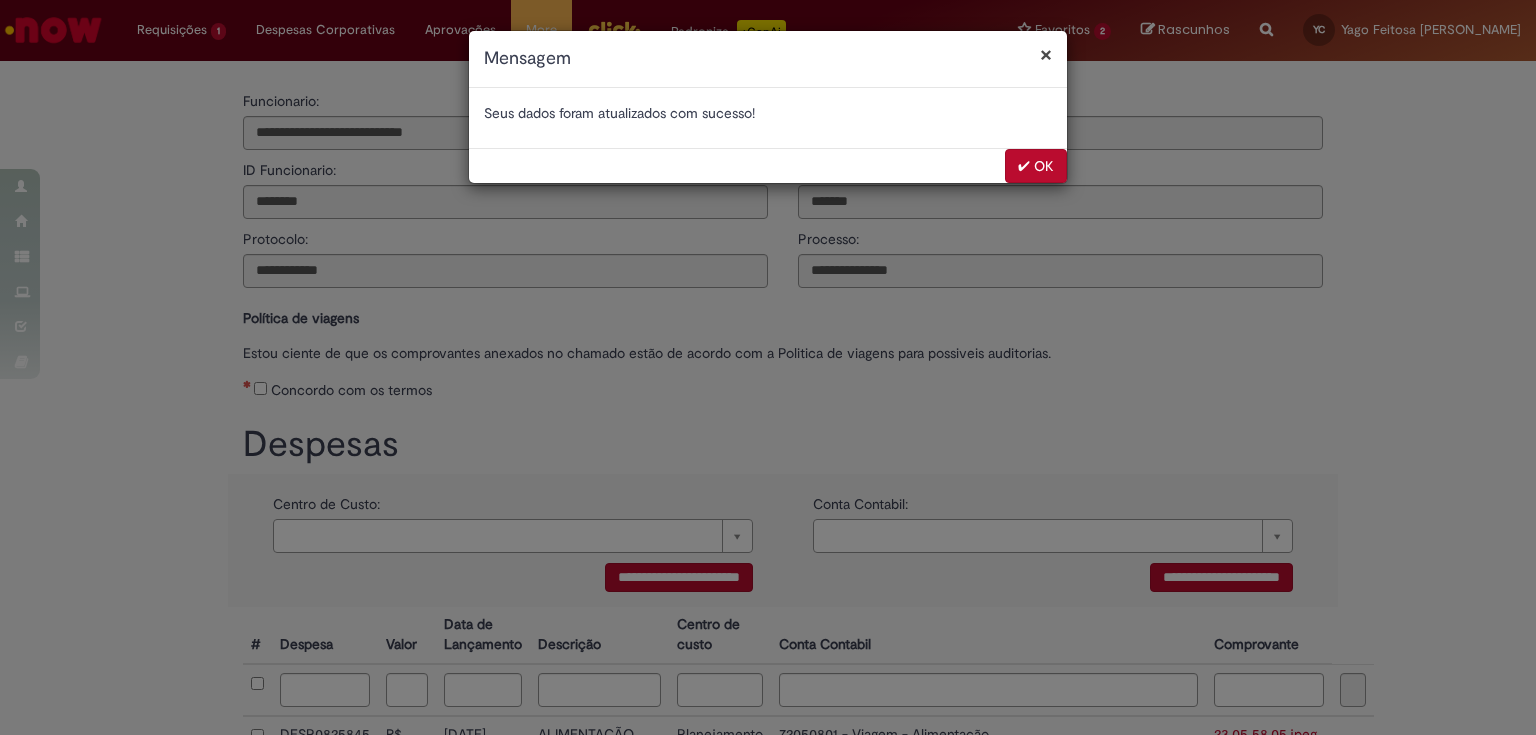 click on "× Mensagem Seus dados foram atualizados com sucesso! ✔ OK" at bounding box center (768, 367) 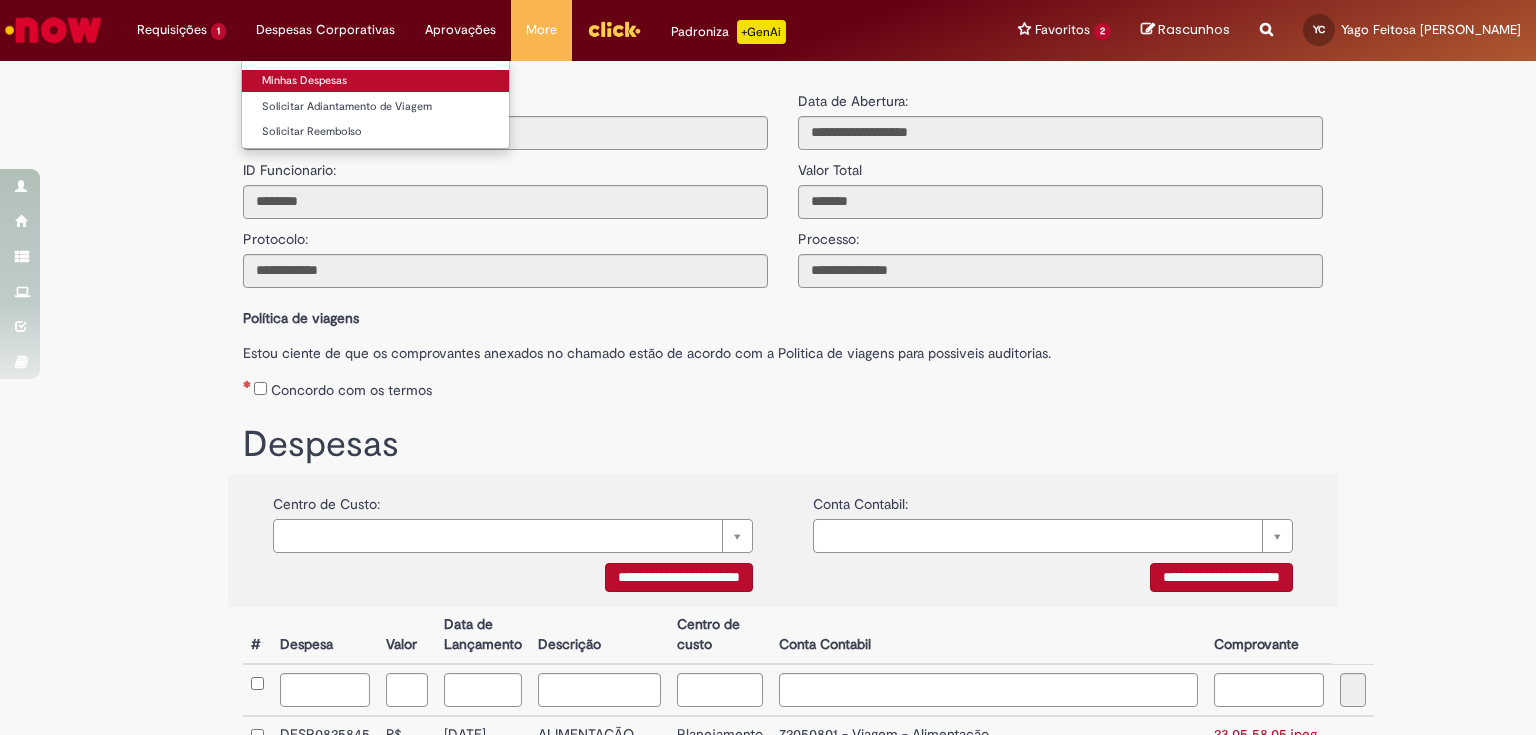 click on "Minhas Despesas" at bounding box center [375, 81] 